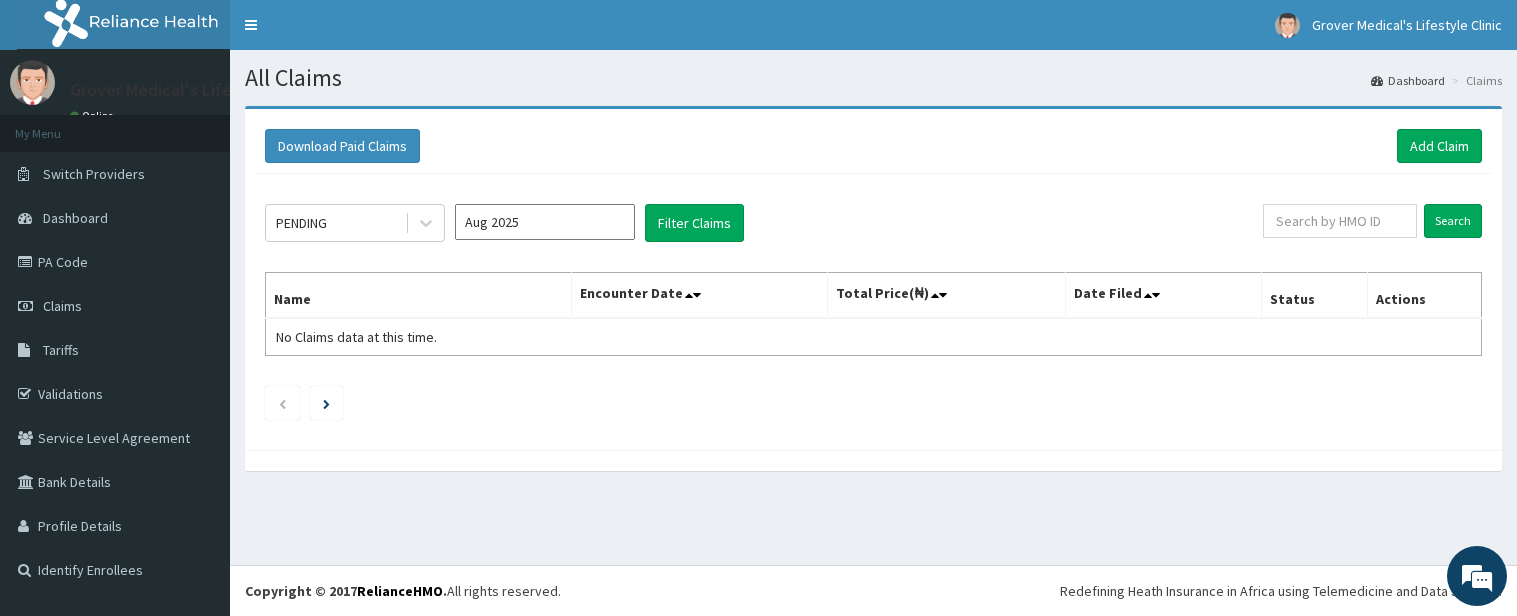 scroll, scrollTop: 0, scrollLeft: 0, axis: both 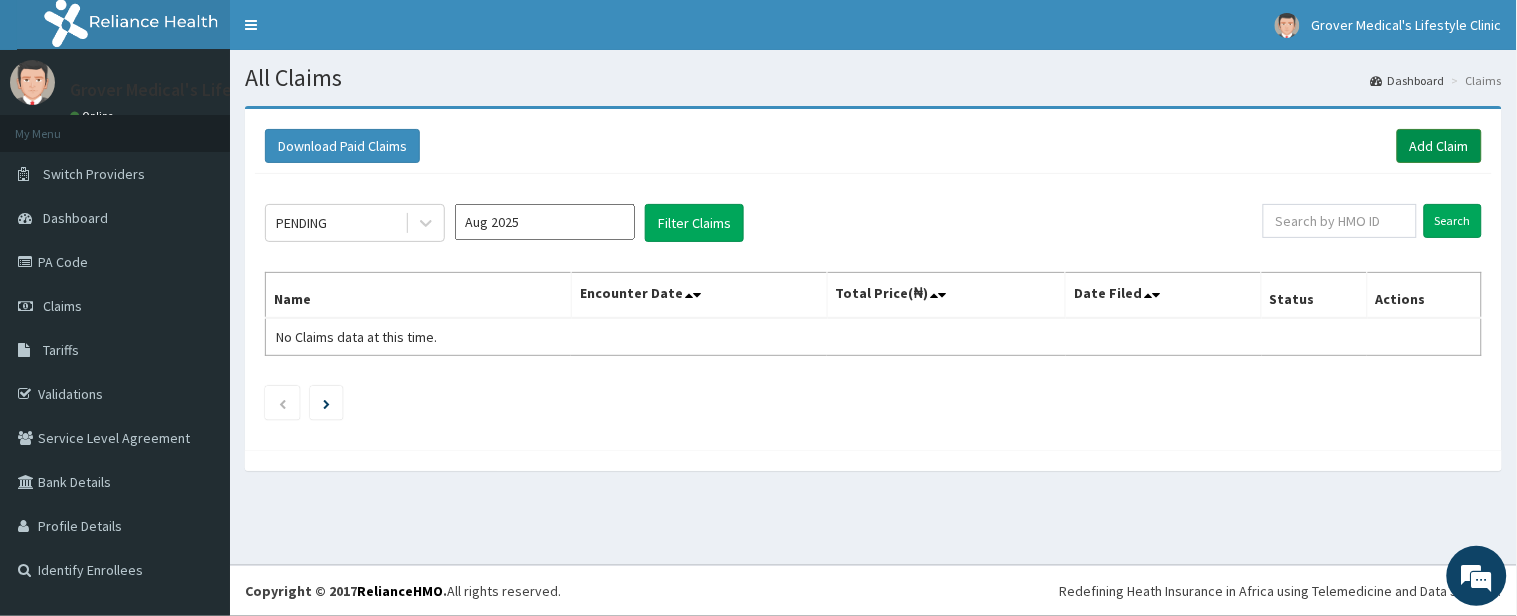 click on "Add Claim" at bounding box center (1439, 146) 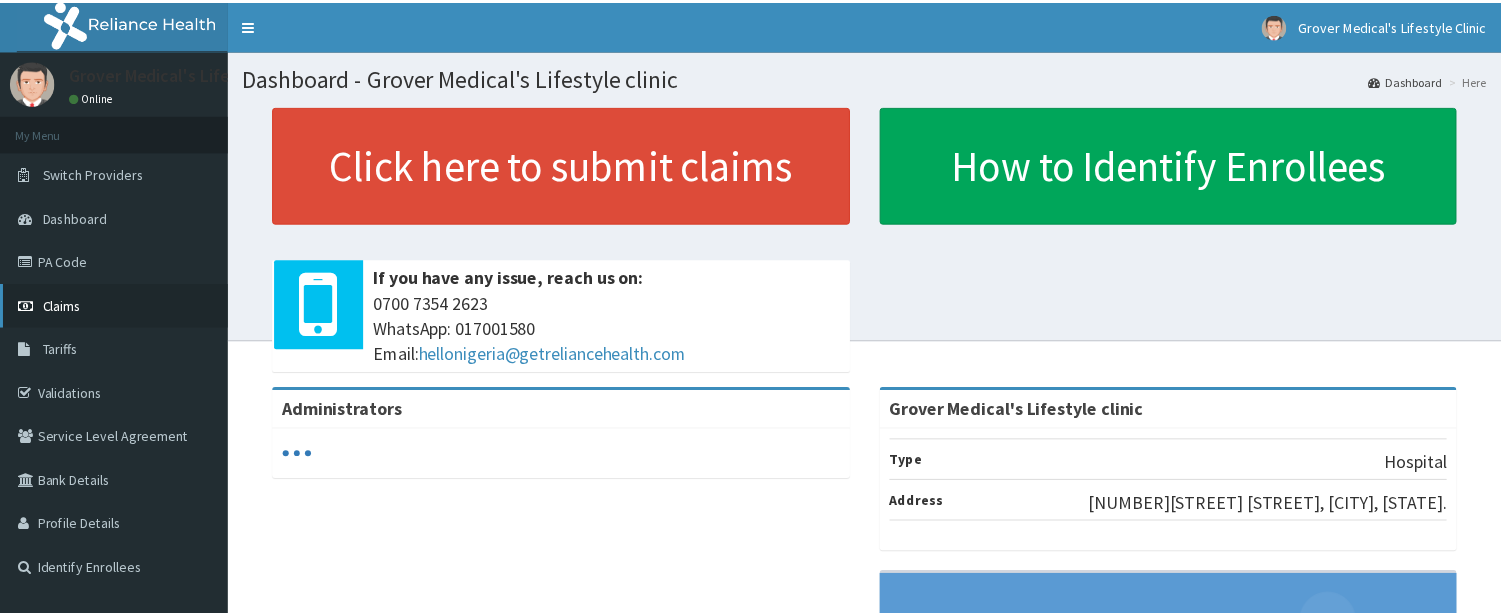 scroll, scrollTop: 0, scrollLeft: 0, axis: both 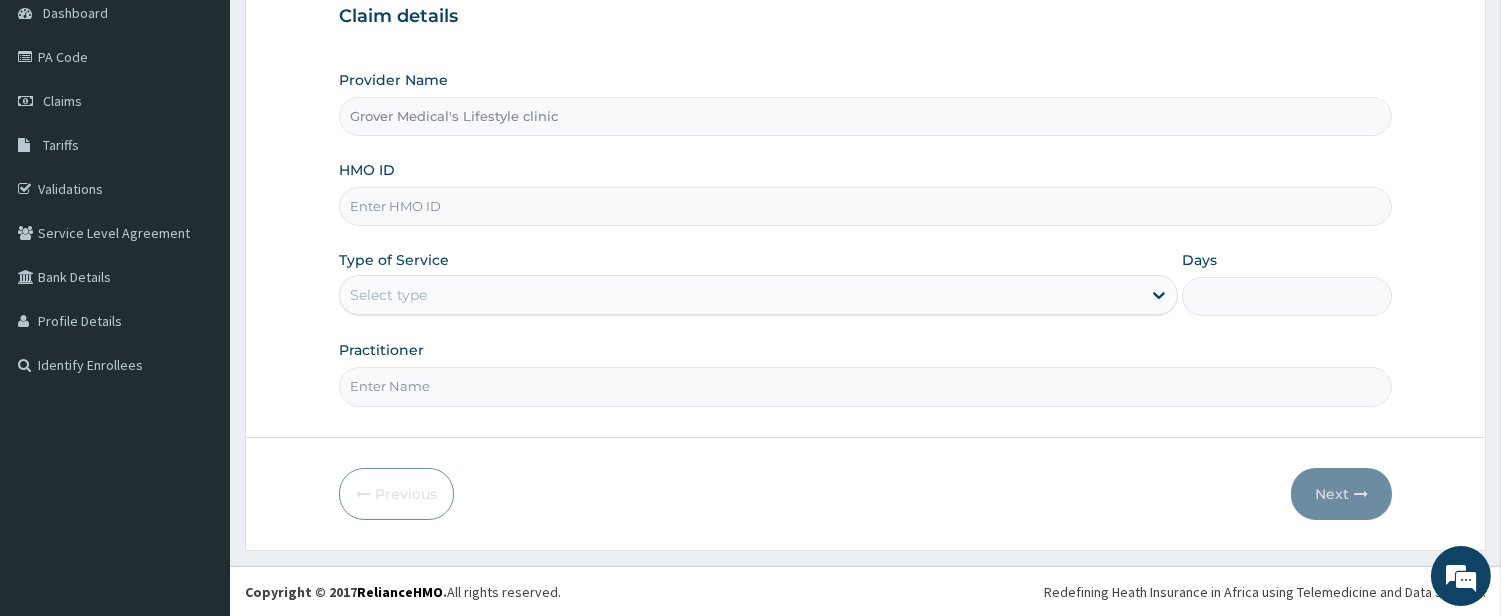 click on "HMO ID" at bounding box center [865, 206] 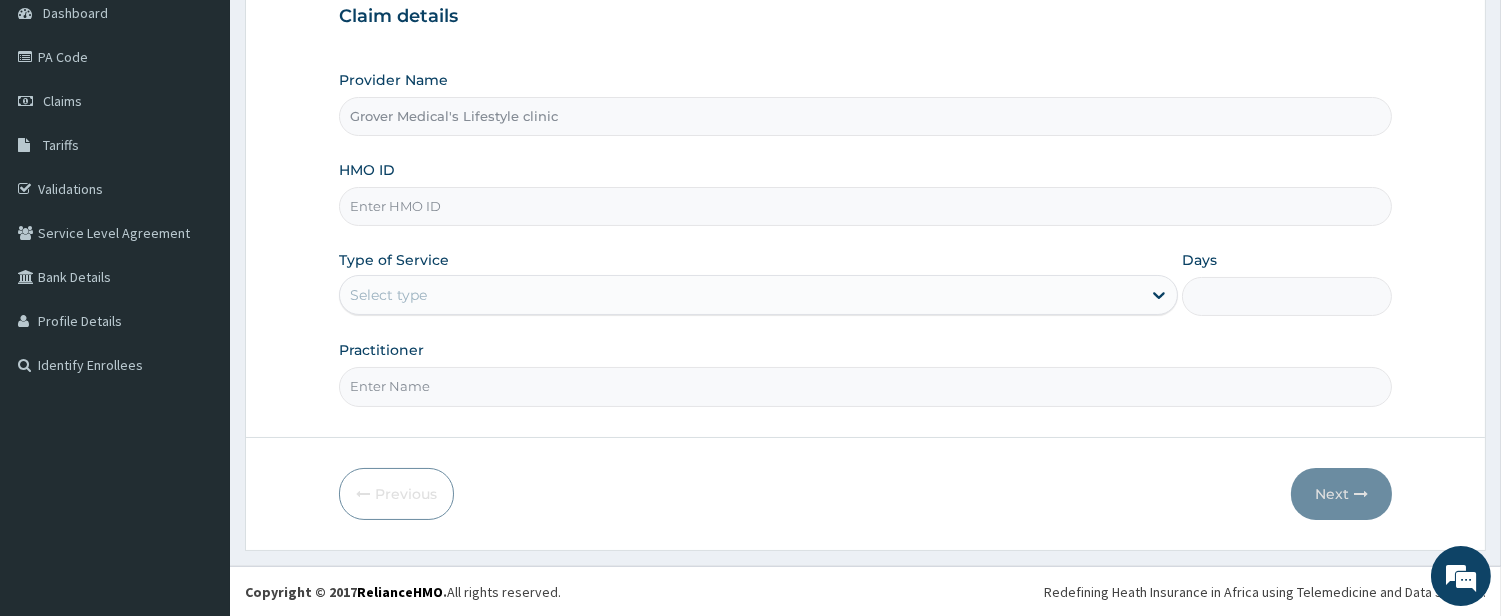 paste on "[LAST], [FIRST]" 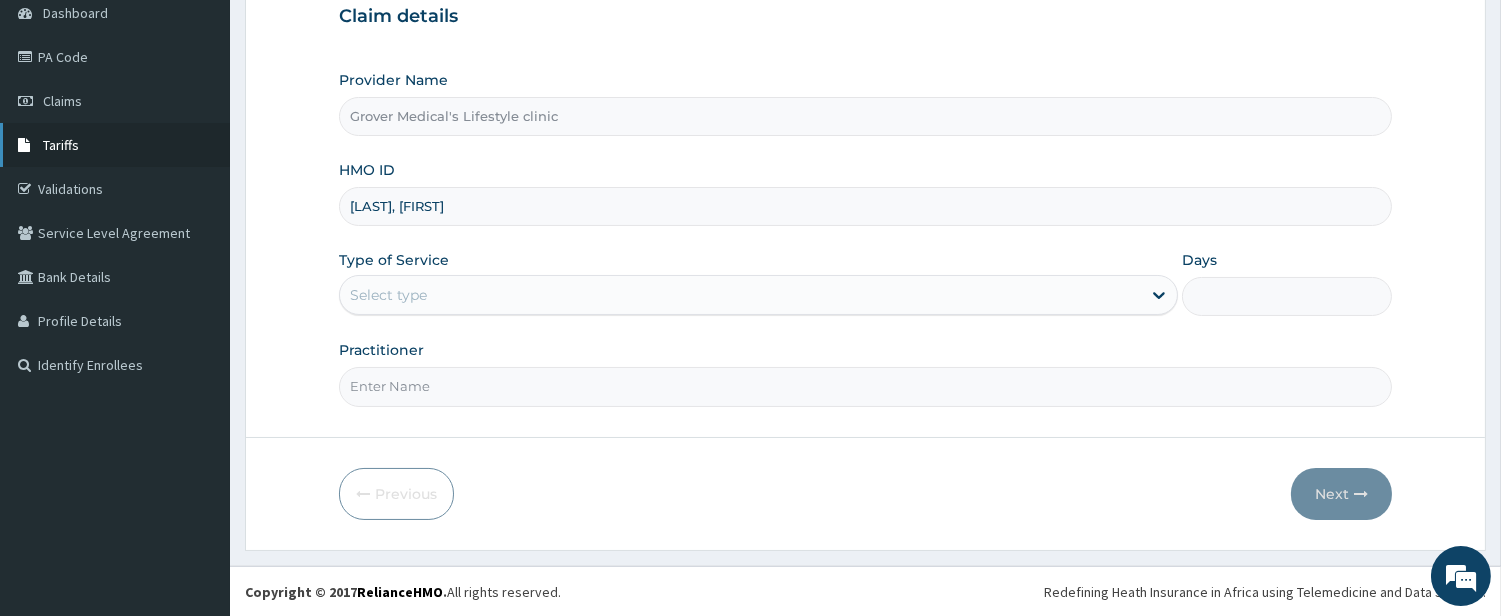 drag, startPoint x: 501, startPoint y: 198, endPoint x: 133, endPoint y: 155, distance: 370.50372 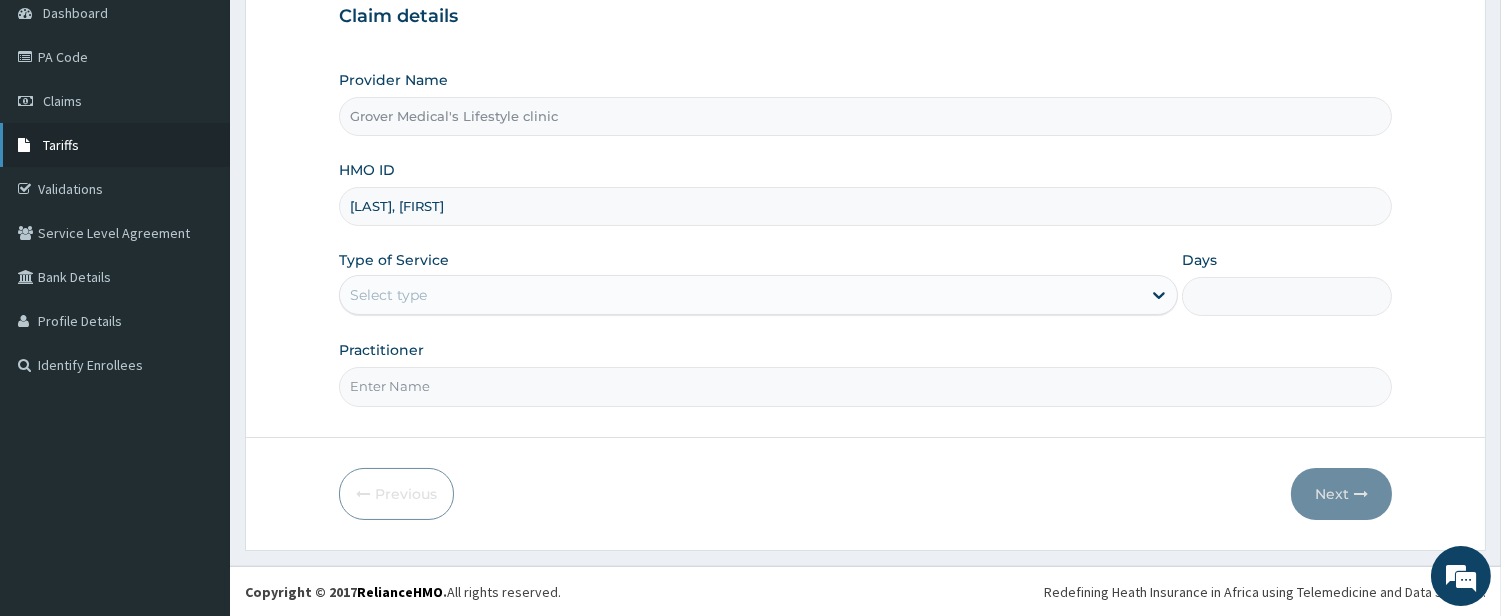 click on "[COMPANY]'s Lifestyle Clinic [COMPANY]'s Lifestyle Clinic - [EMAIL] Member since October 24, 2021 at 1:13:02 AM Profile Sign out" at bounding box center [750, 206] 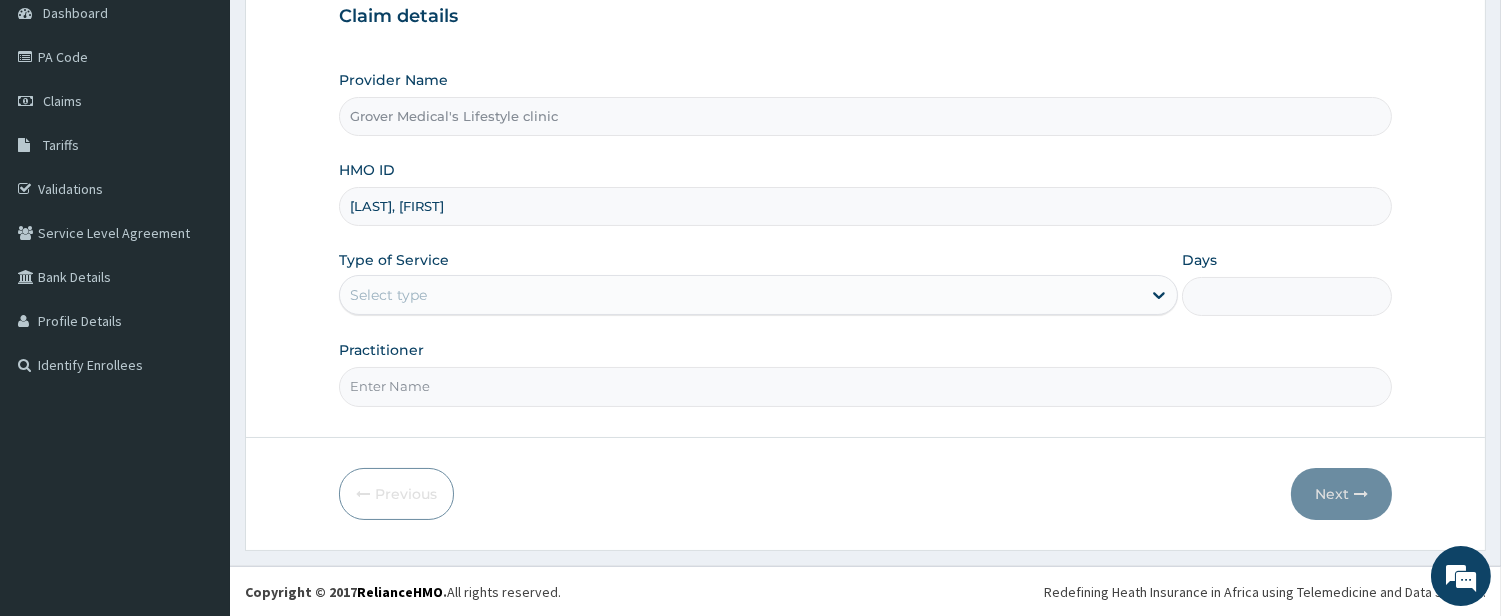 type on "[LAST], [FIRST]" 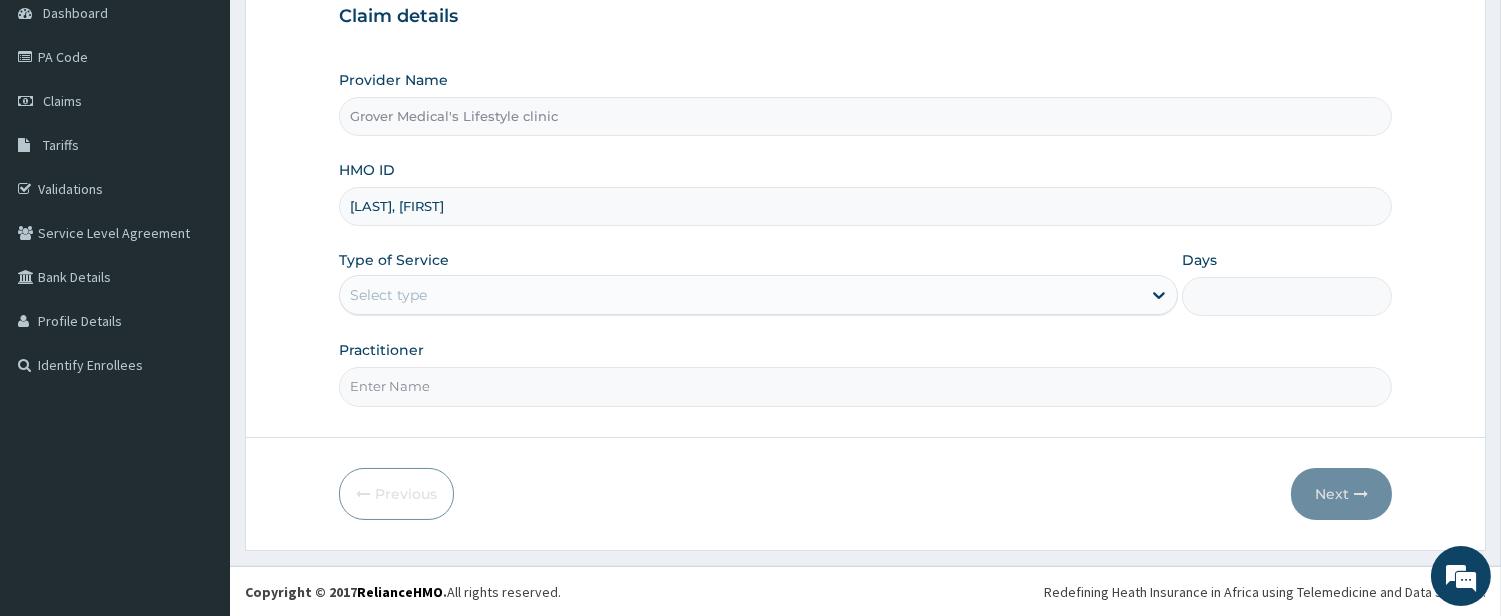 scroll, scrollTop: 0, scrollLeft: 0, axis: both 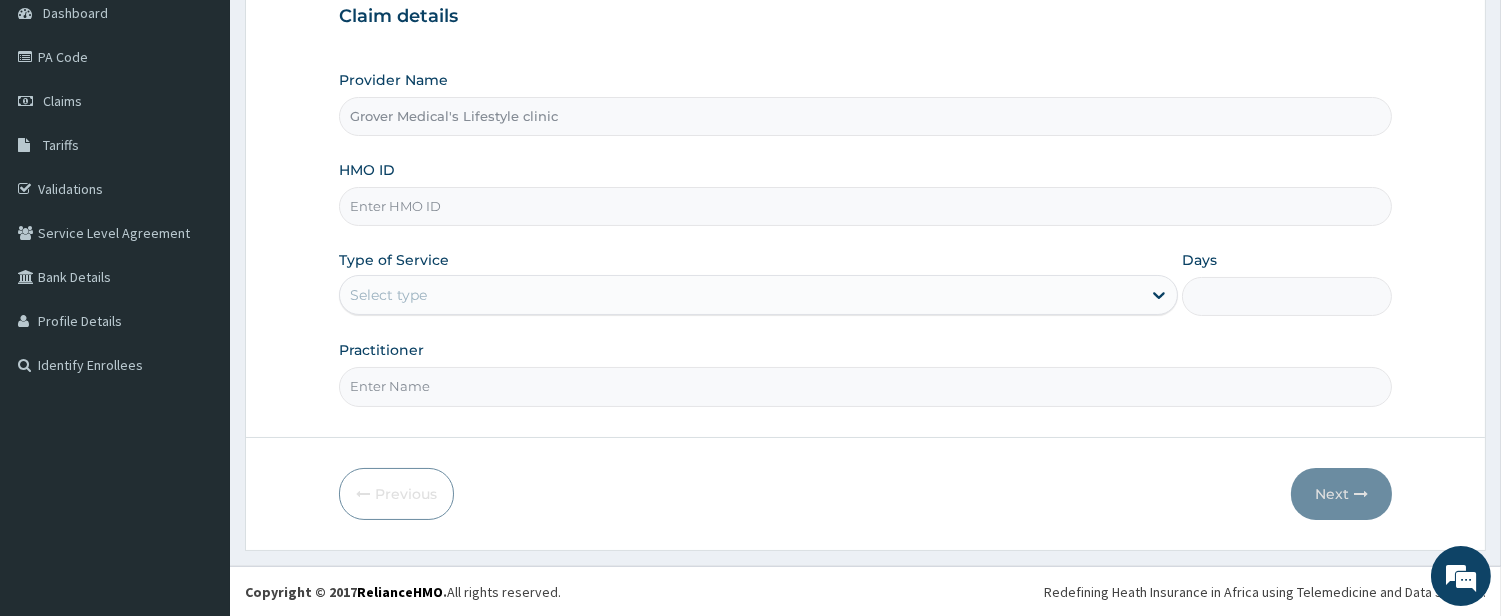 paste on "SSS/10006/A" 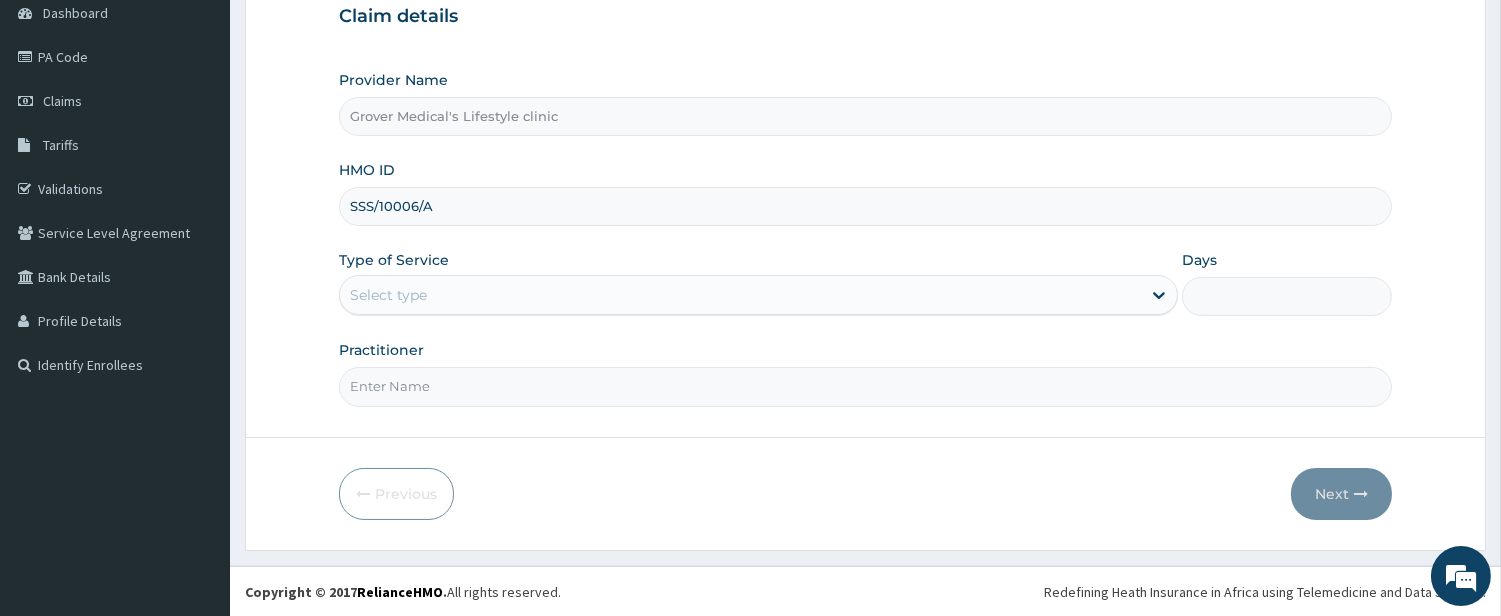 type on "SSS/10006/A" 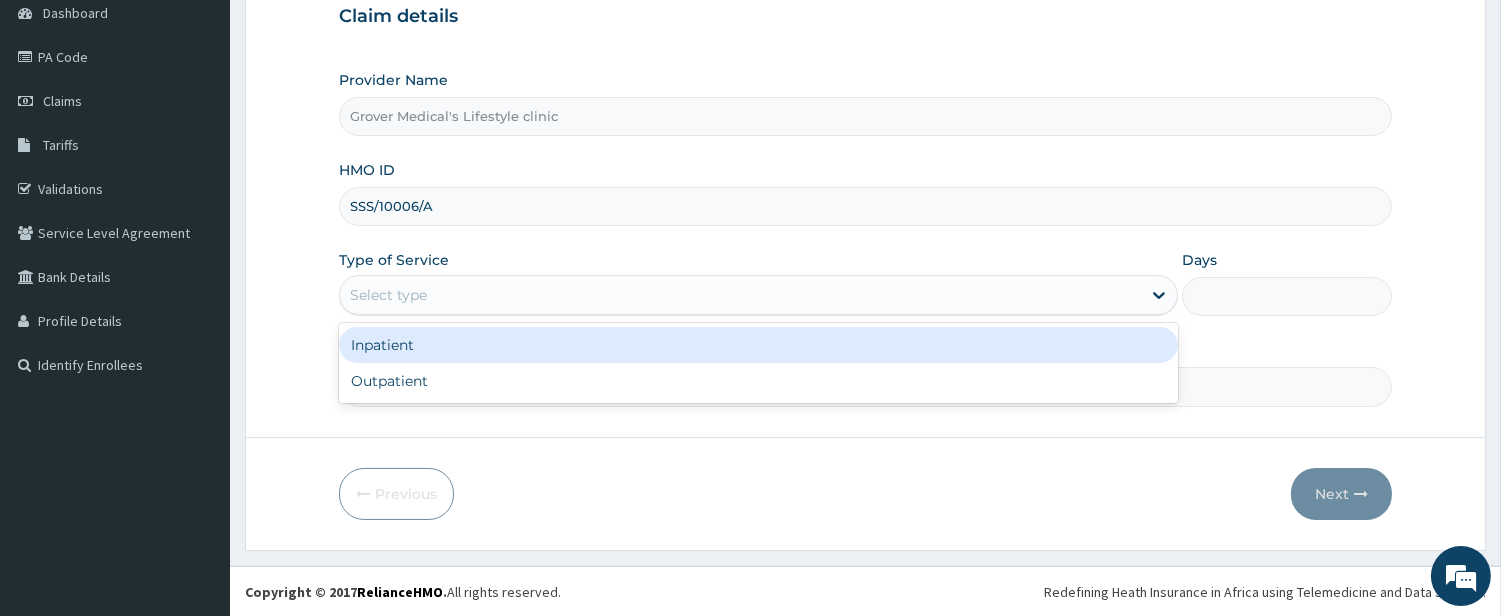 click on "Select type" at bounding box center (740, 295) 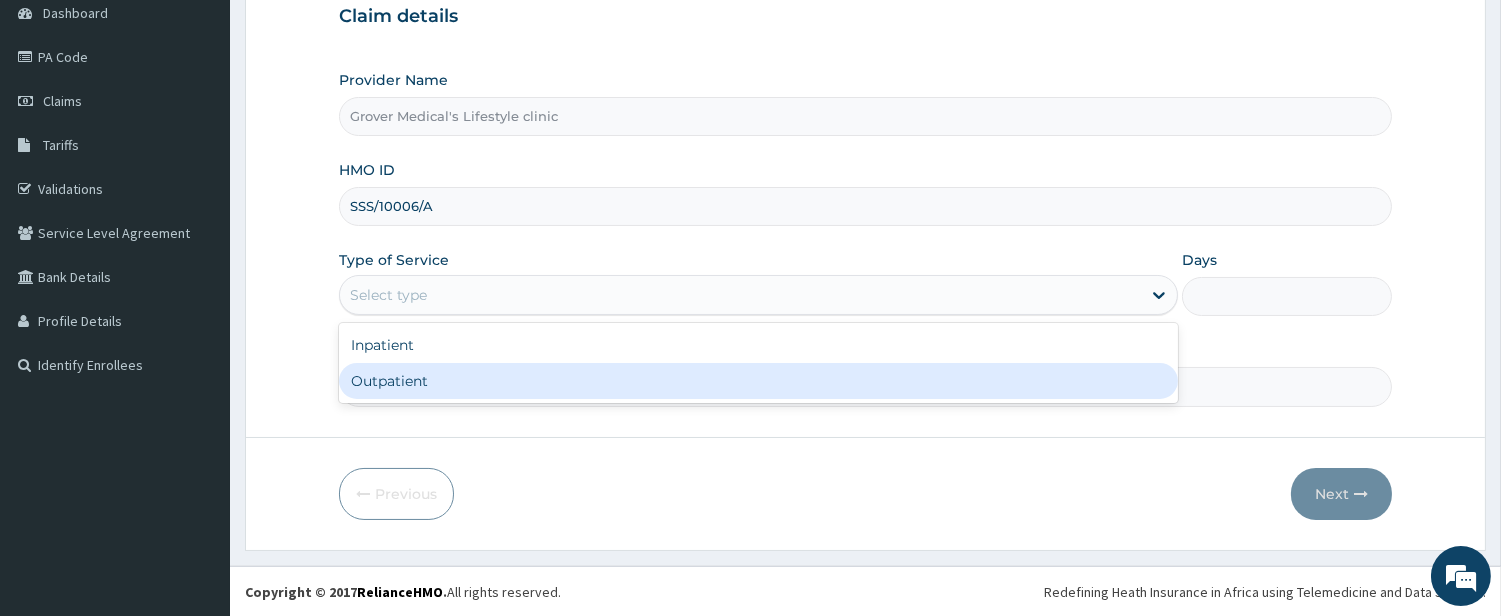 click on "Outpatient" at bounding box center [758, 381] 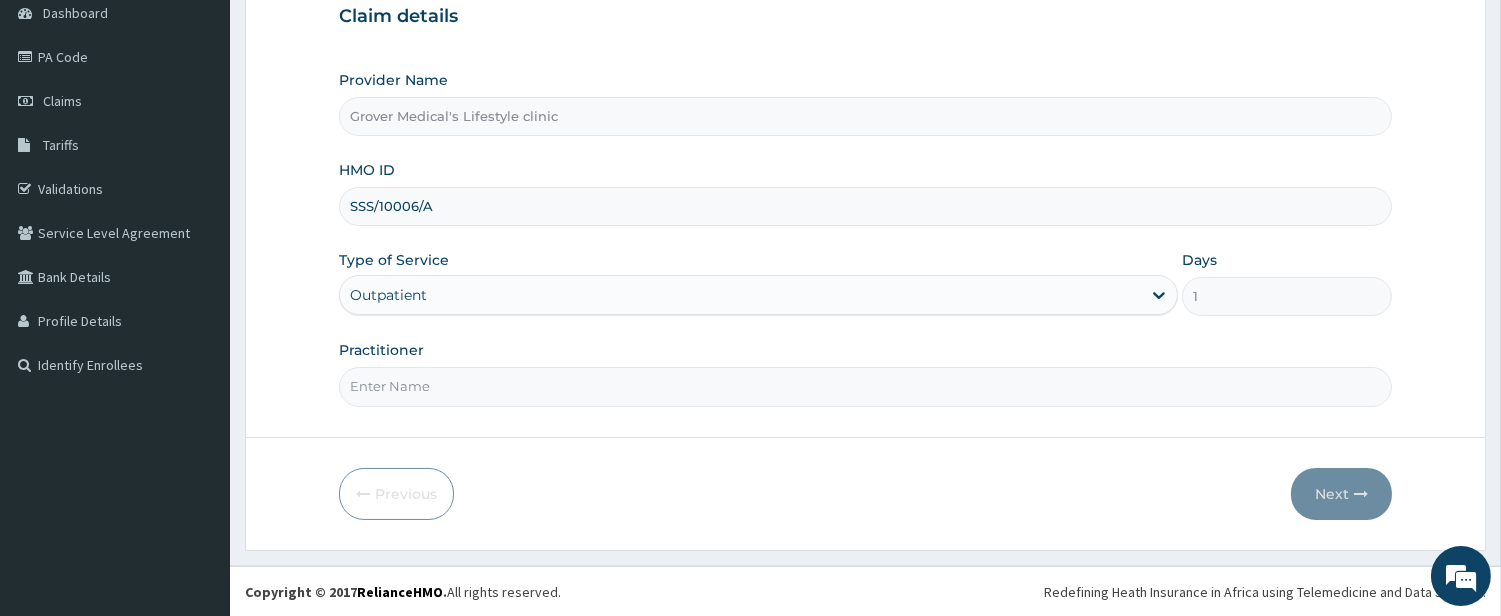 click on "Practitioner" at bounding box center (865, 386) 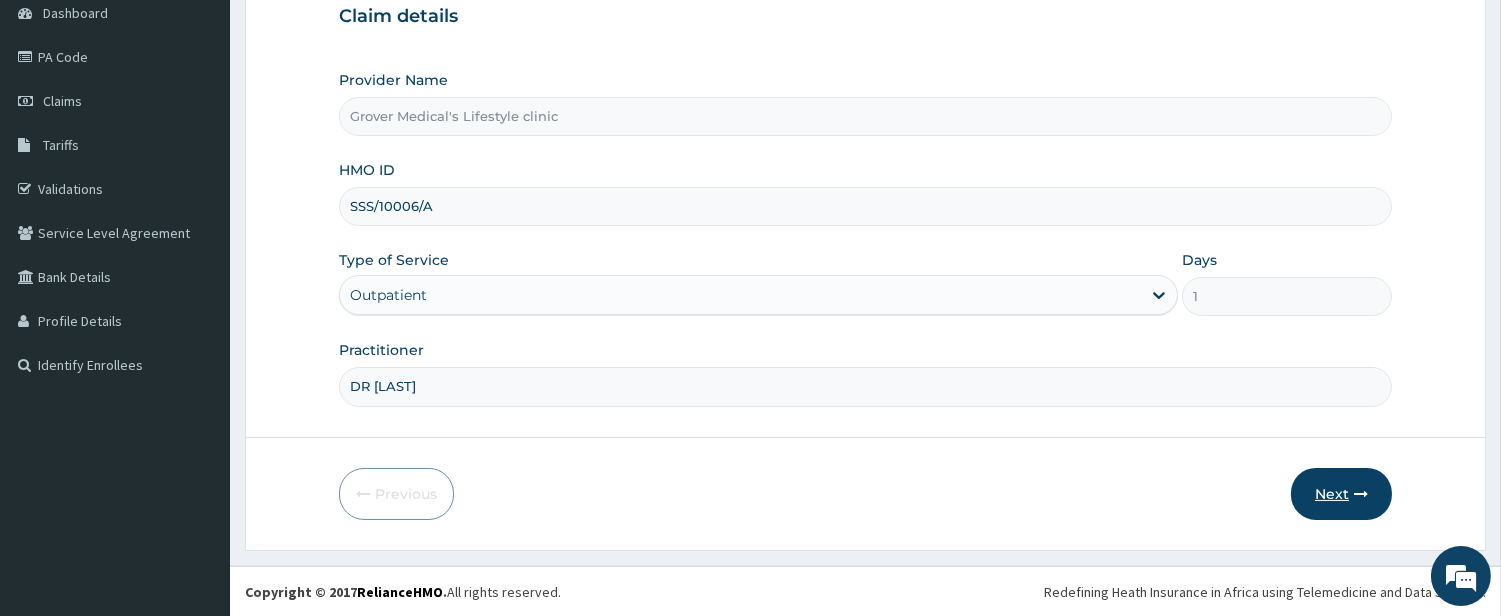 type on "DR [LAST]" 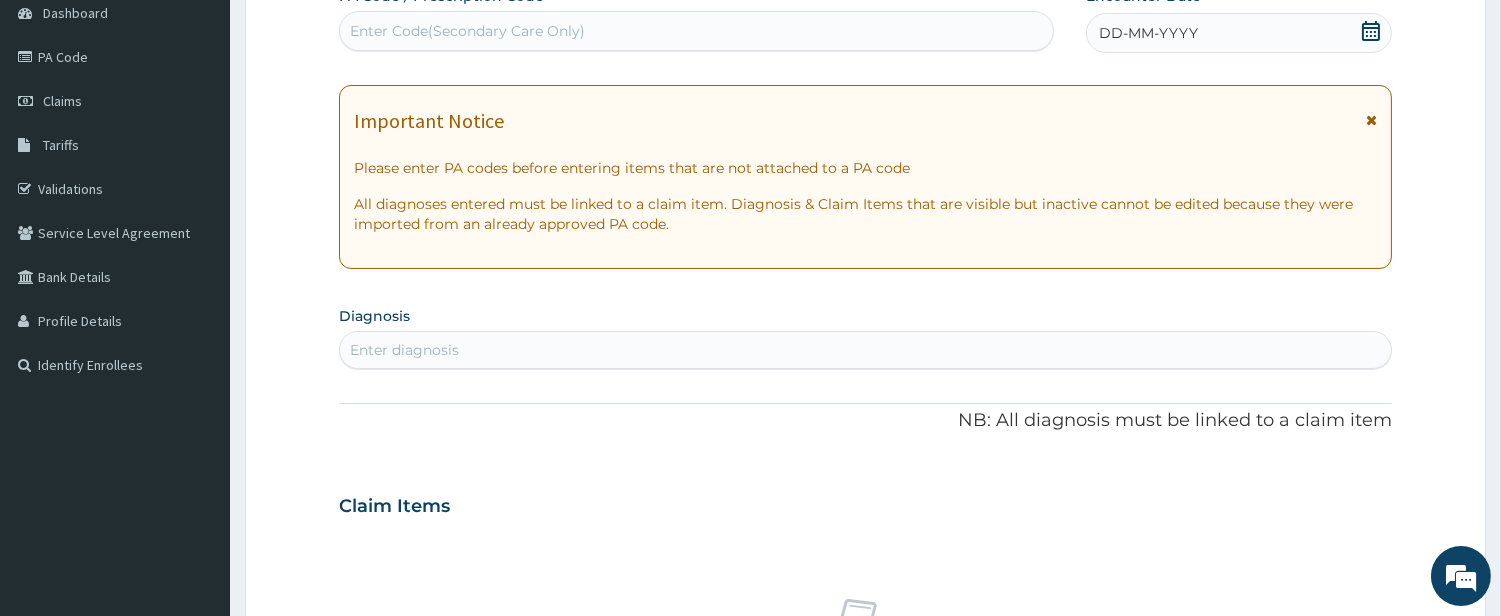 click on "Enter Code(Secondary Care Only)" at bounding box center [467, 31] 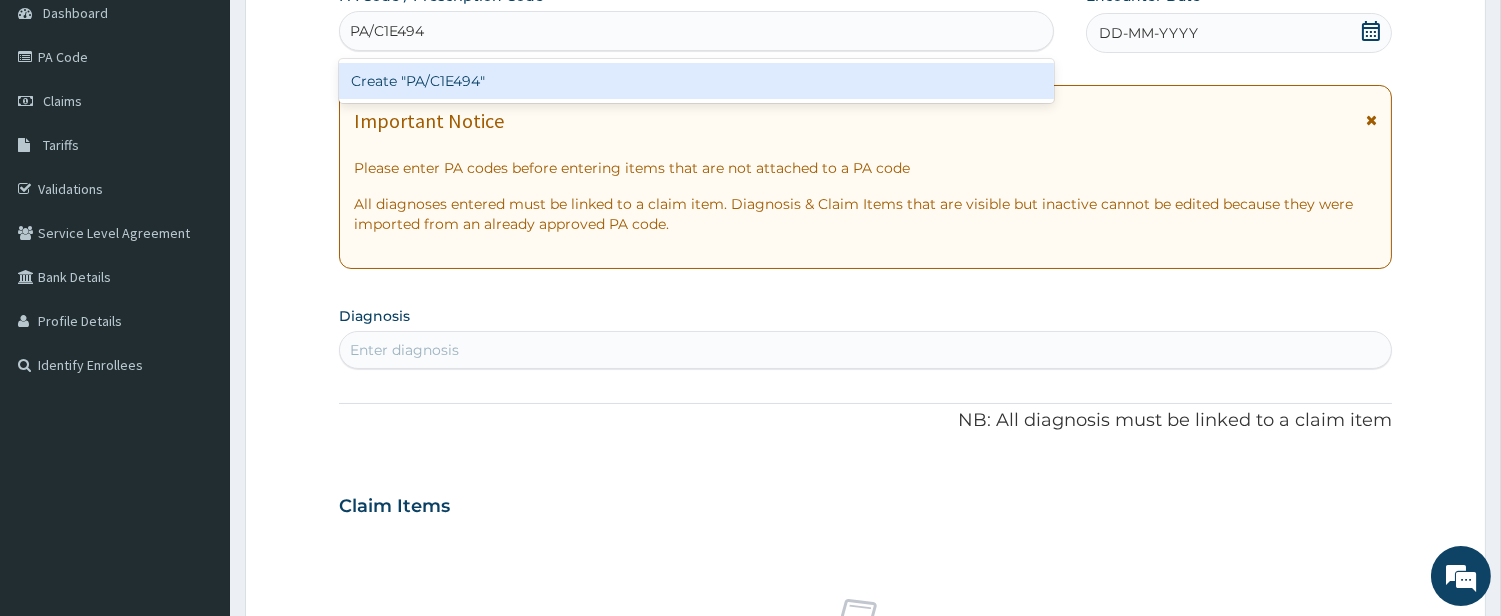click on "Create "PA/C1E494"" at bounding box center (696, 81) 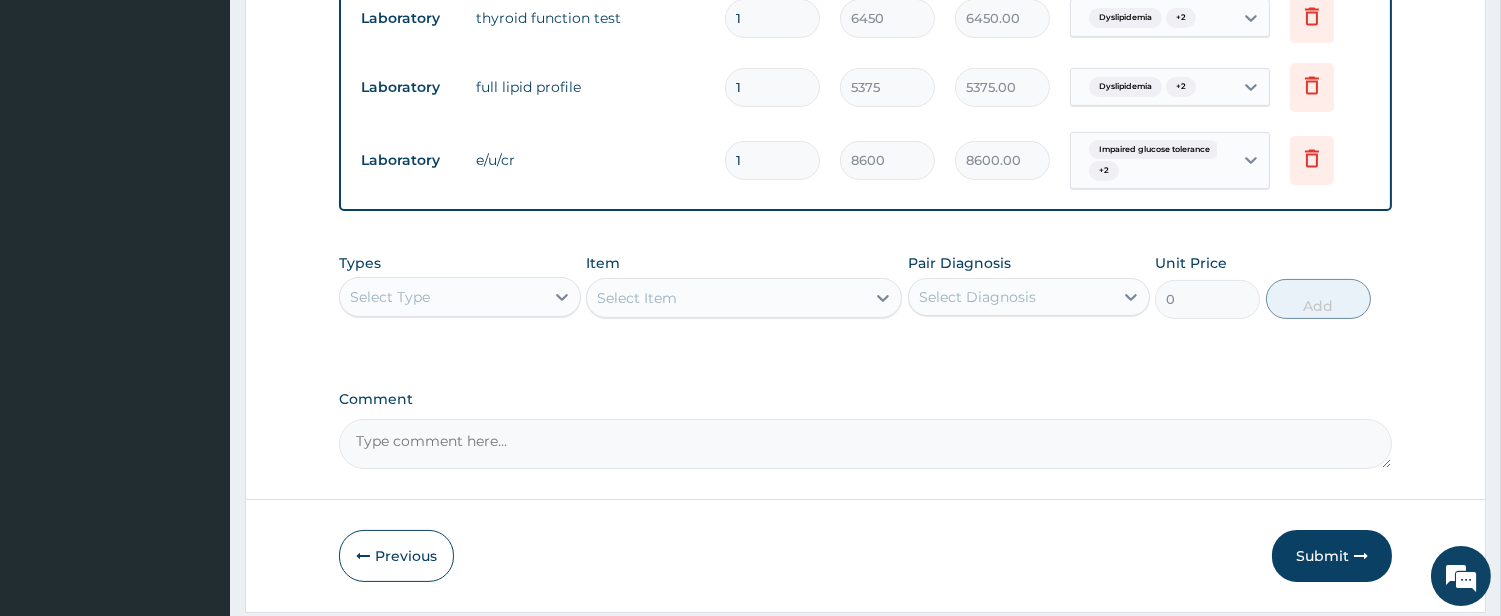scroll, scrollTop: 851, scrollLeft: 0, axis: vertical 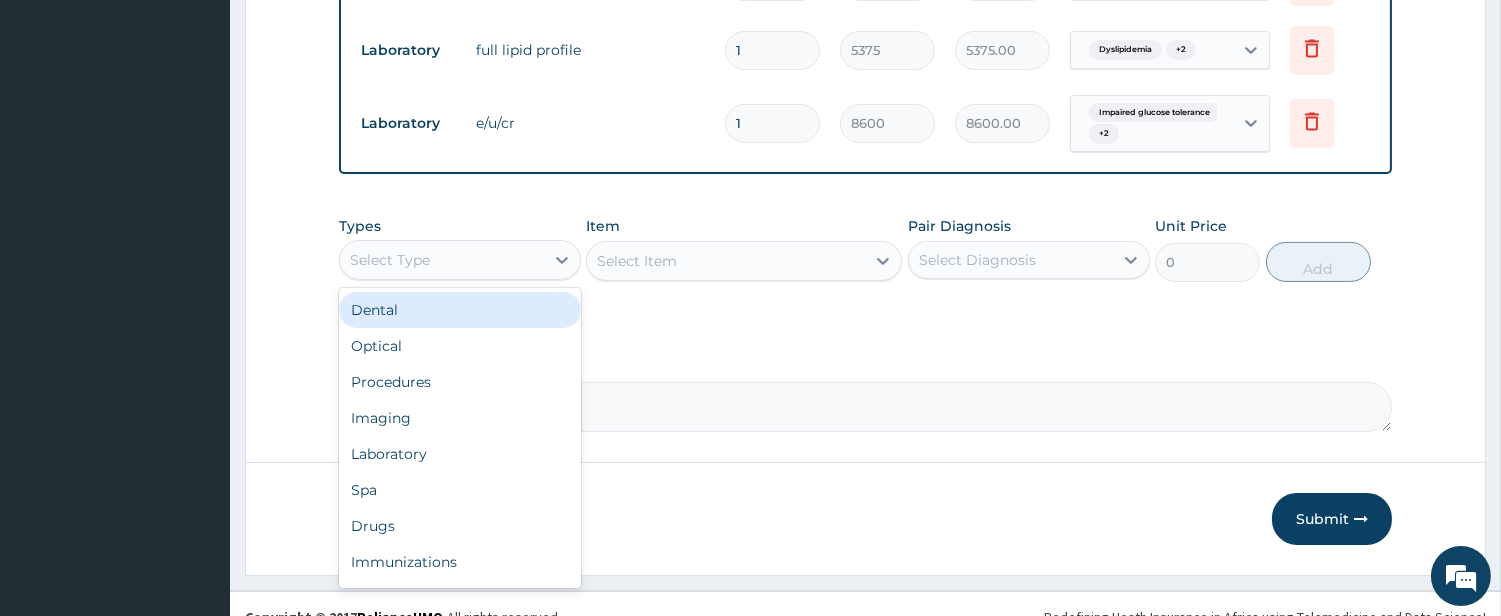 click on "Select Type" at bounding box center [442, 260] 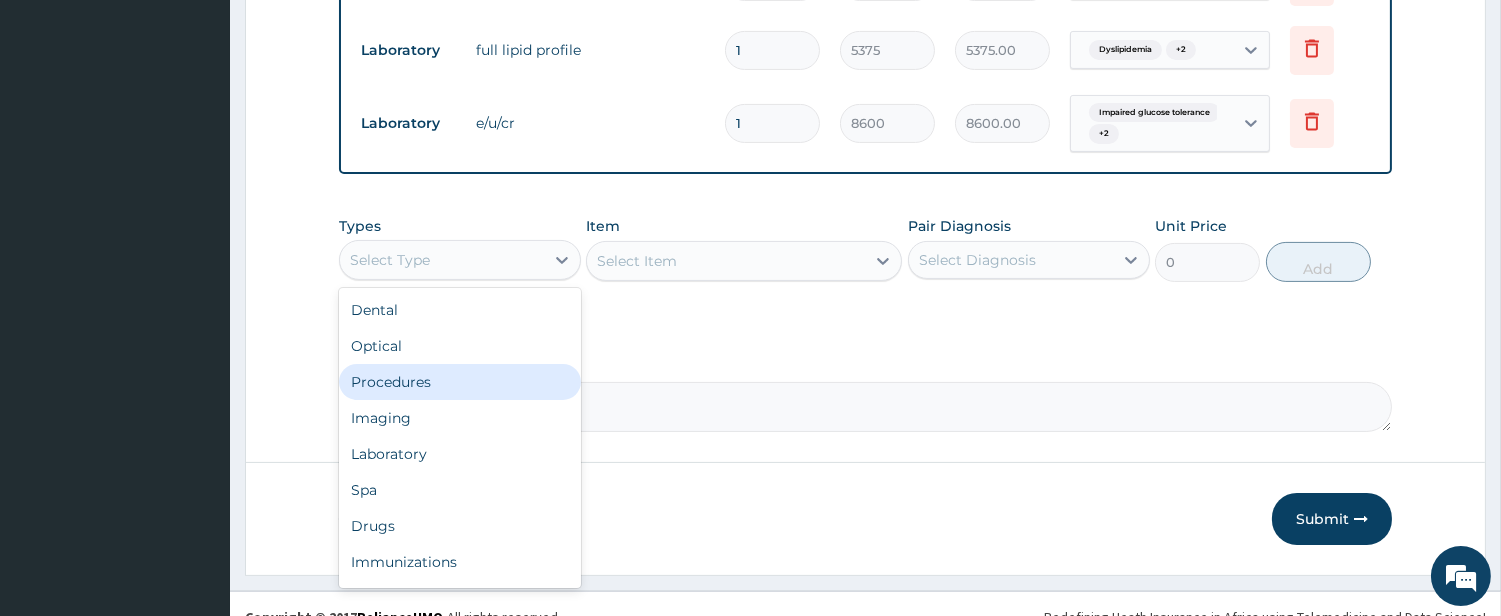 click on "Procedures" at bounding box center (460, 382) 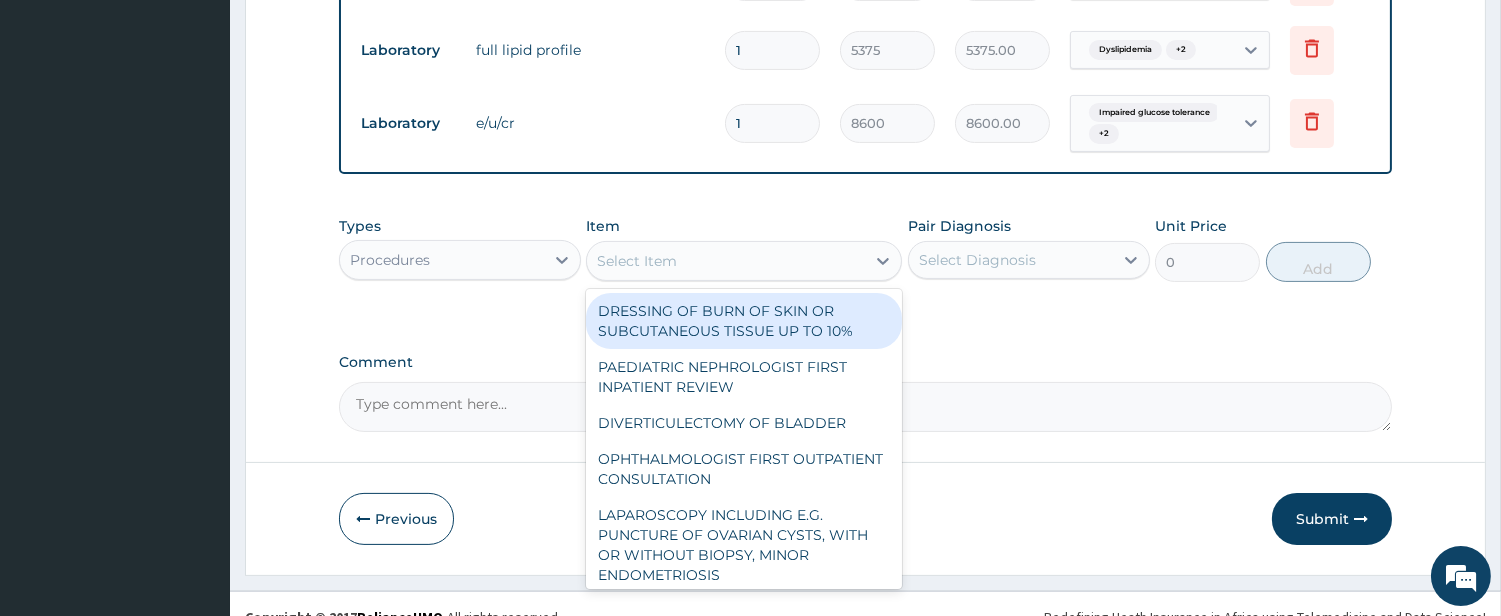 click on "Select Item" at bounding box center (726, 261) 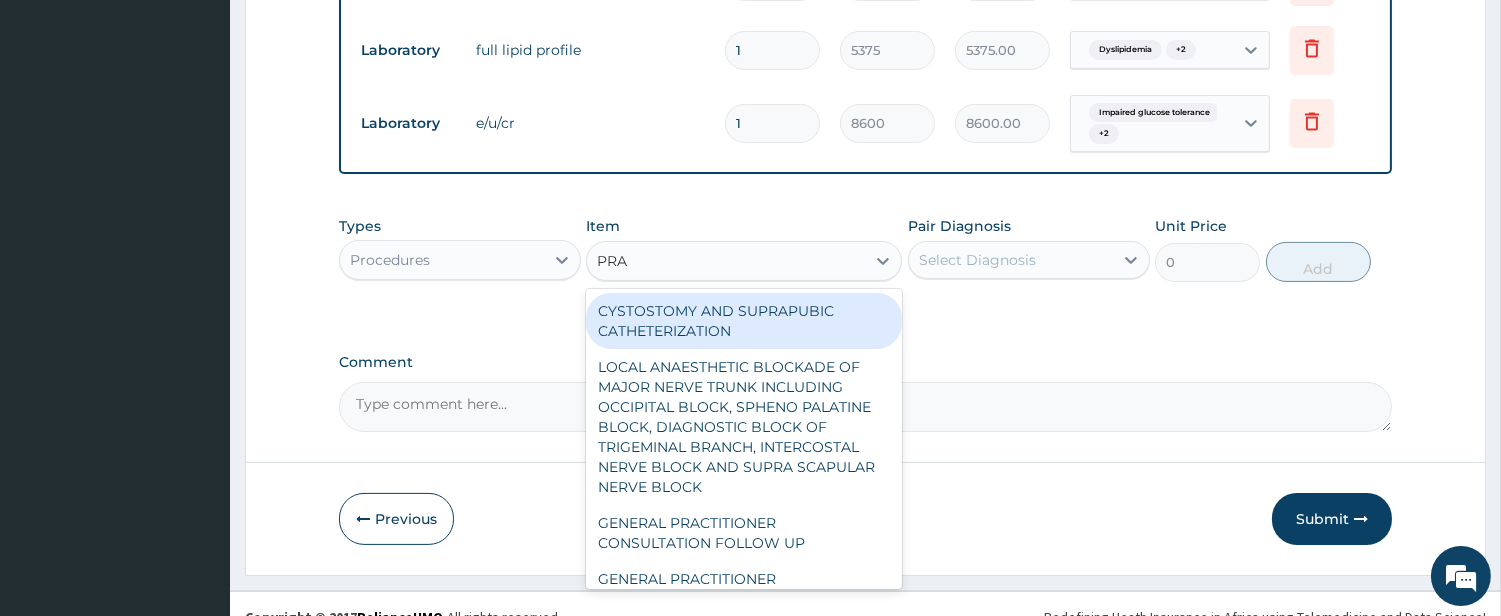 type on "PRAC" 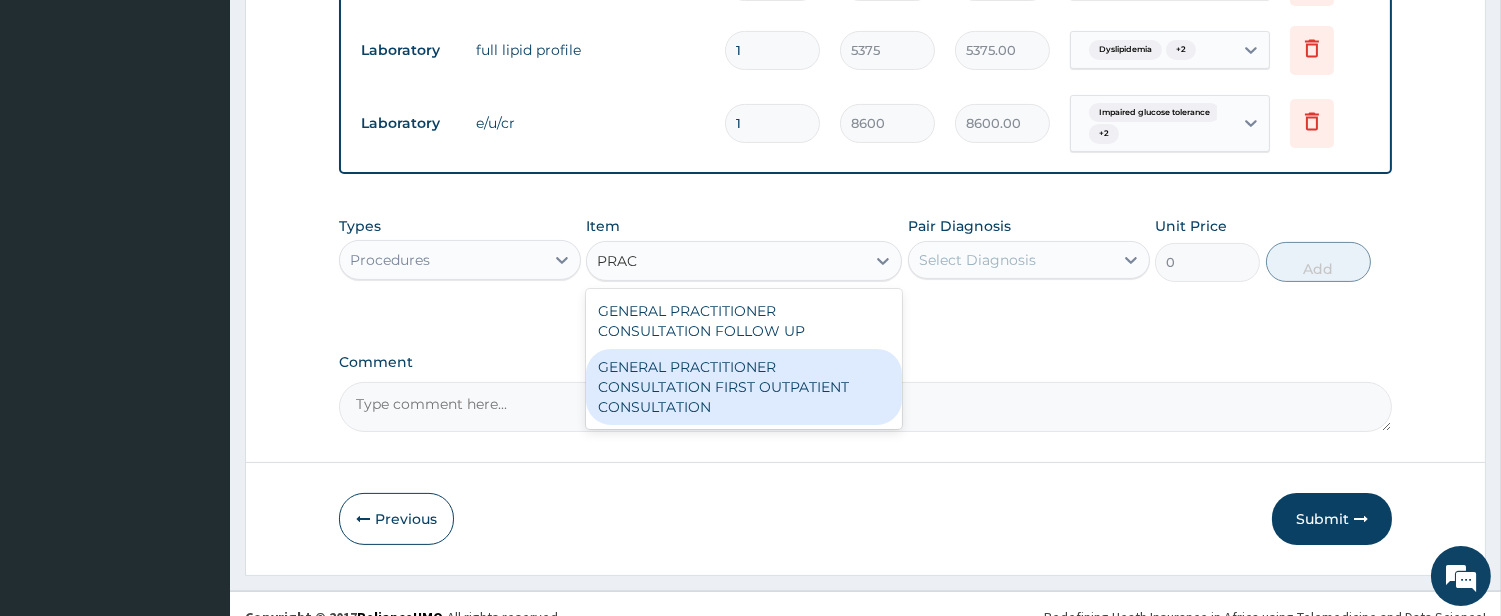 click on "GENERAL PRACTITIONER CONSULTATION FIRST OUTPATIENT CONSULTATION" at bounding box center (744, 387) 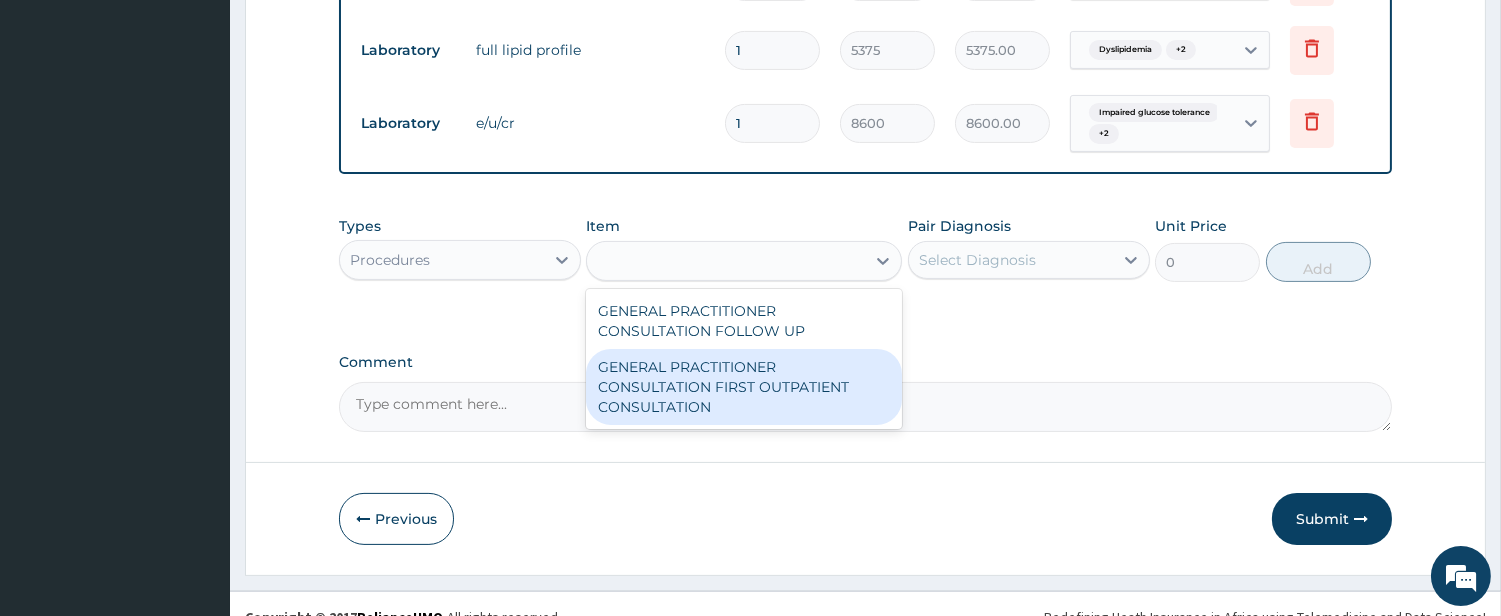 type on "3850" 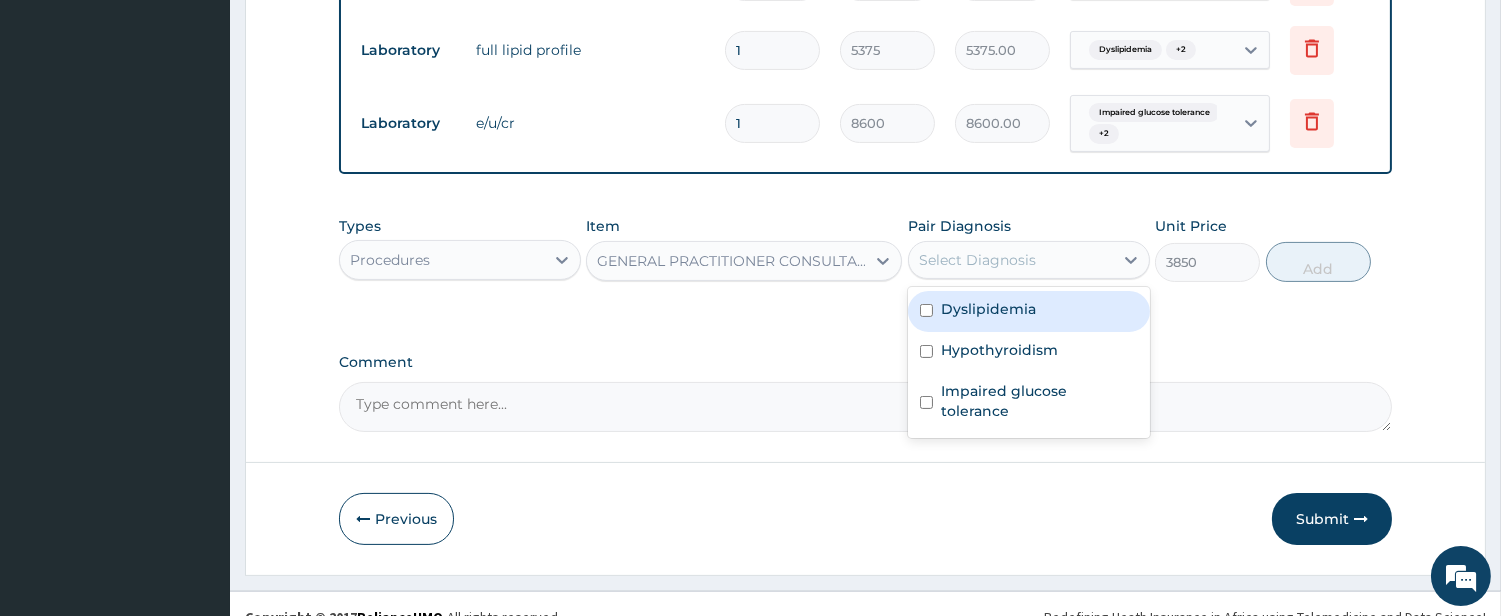 click on "Select Diagnosis" at bounding box center [977, 260] 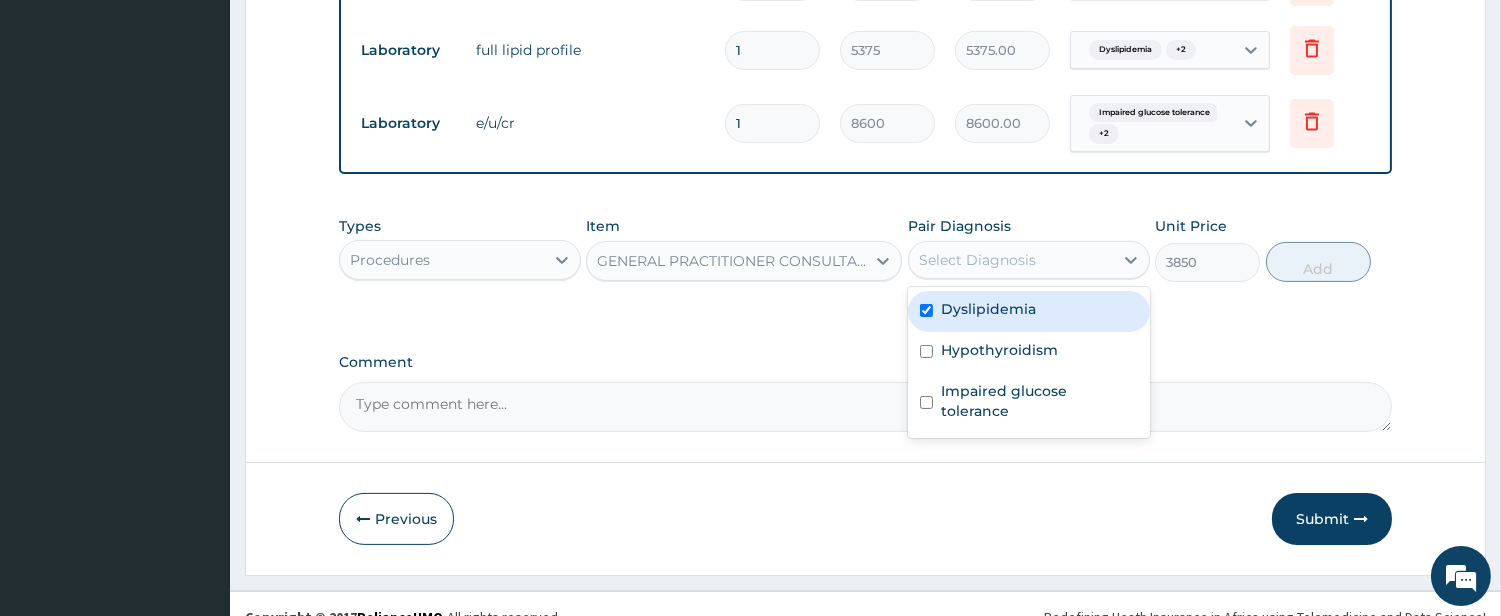 checkbox on "true" 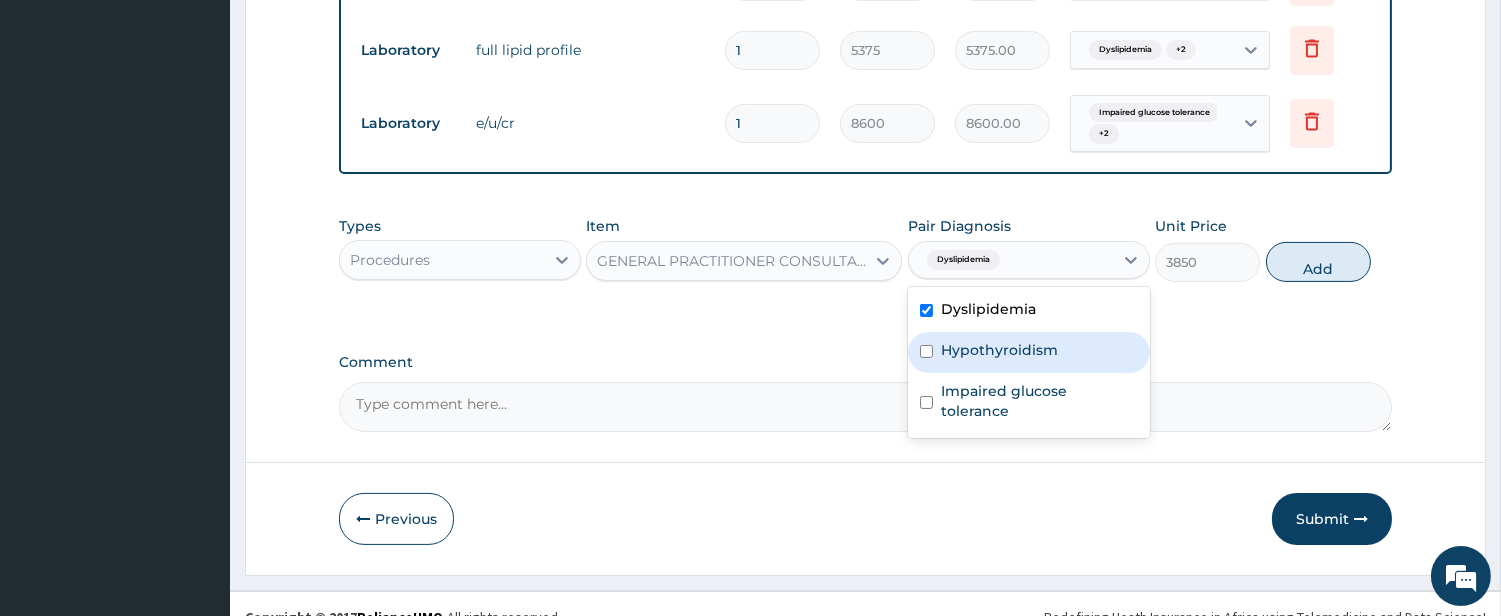 click on "Hypothyroidism" at bounding box center (999, 350) 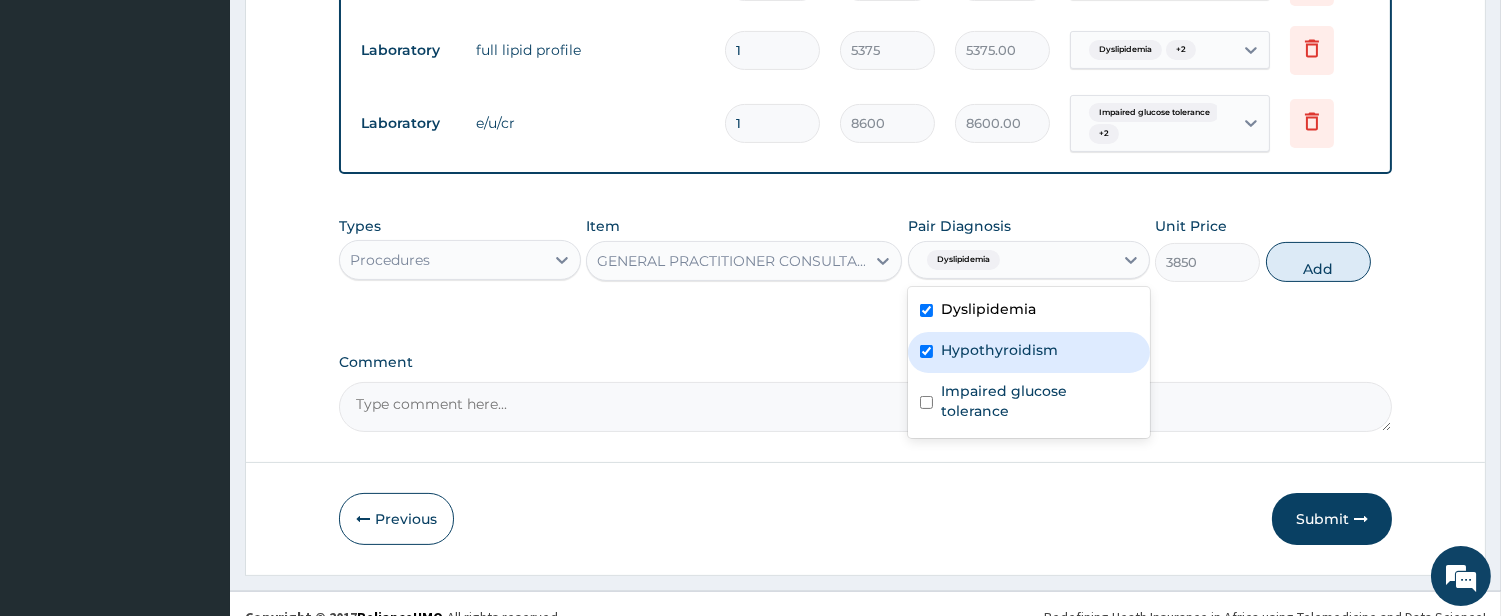 checkbox on "true" 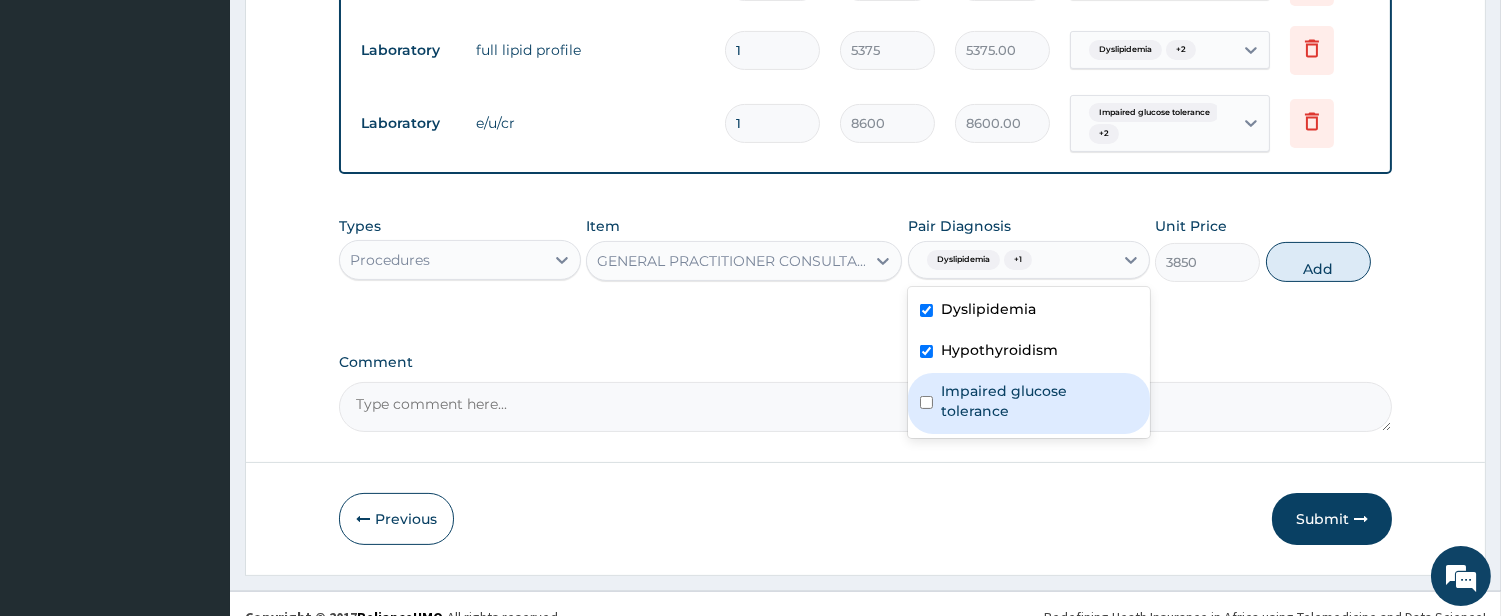 click on "Impaired glucose tolerance" at bounding box center (1039, 401) 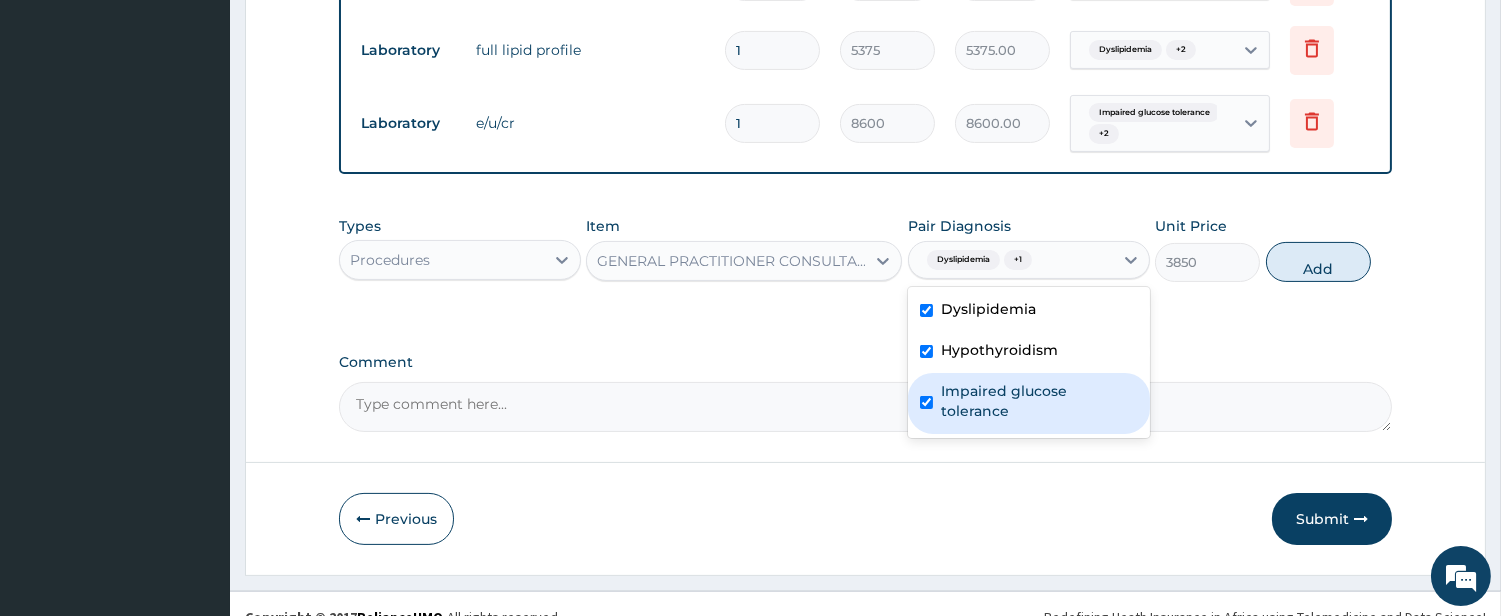checkbox on "true" 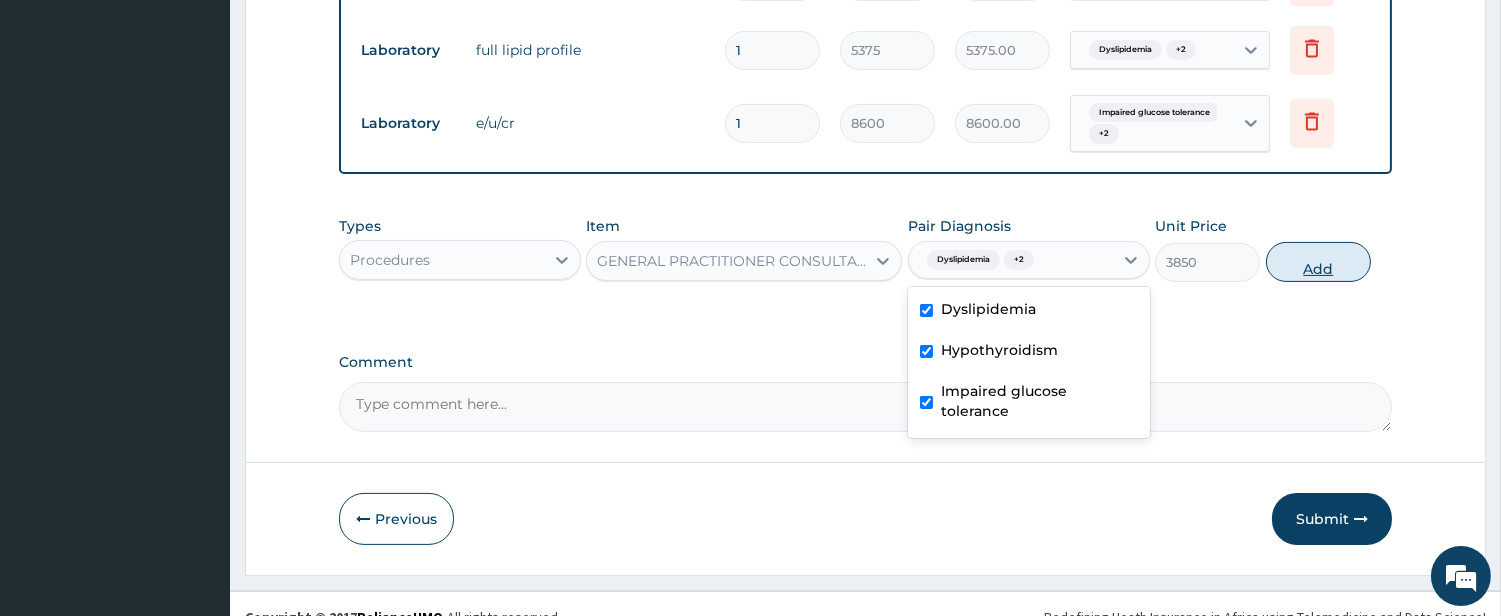 click on "Add" at bounding box center (1318, 262) 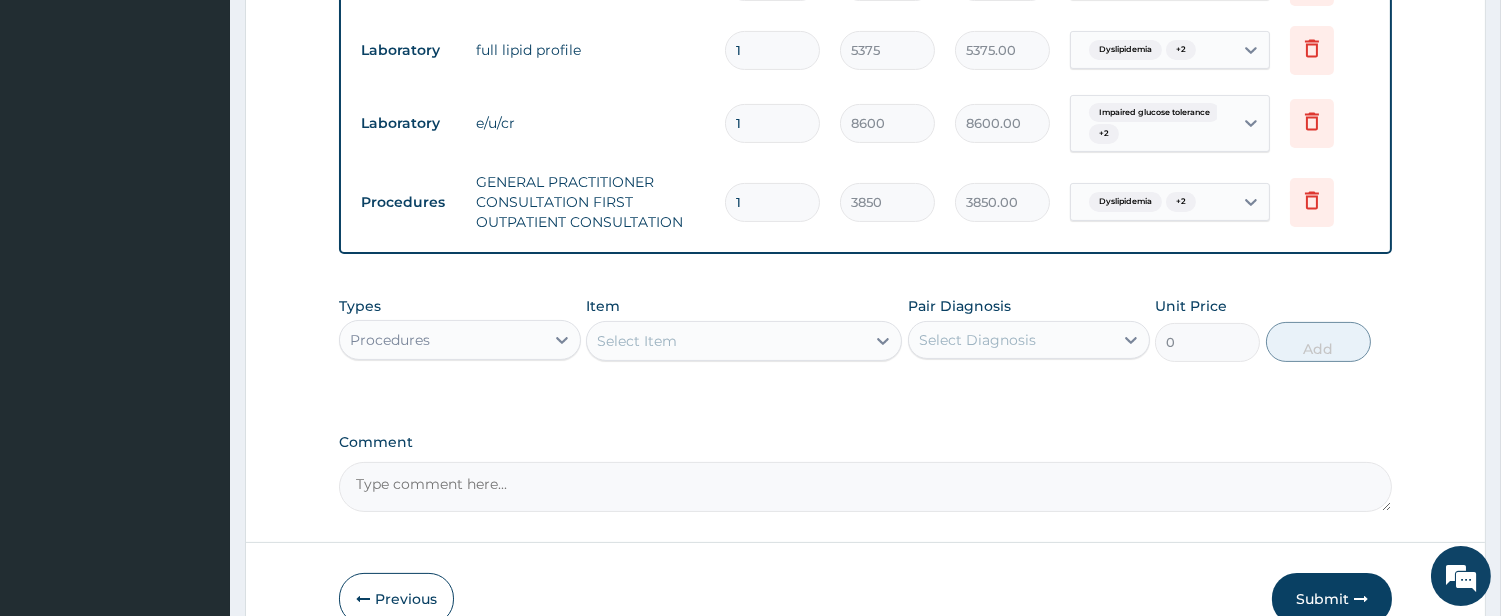 click on "Select Item" at bounding box center (726, 341) 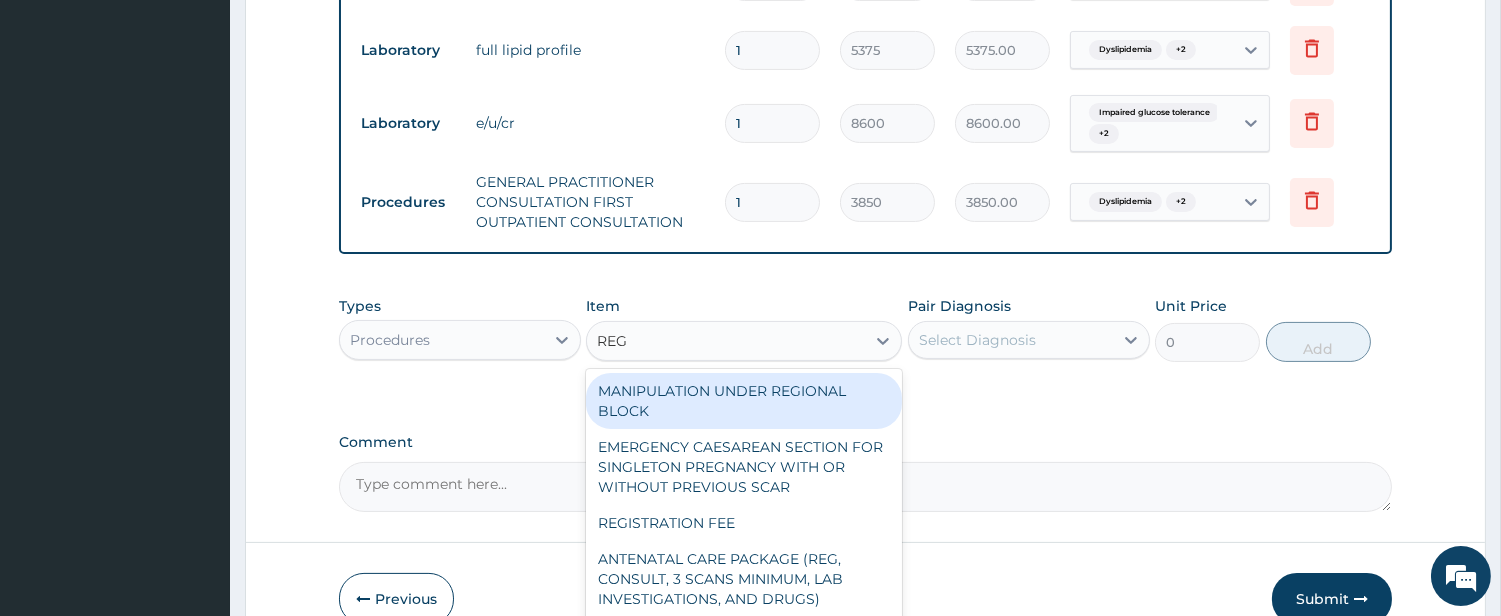 type on "REGI" 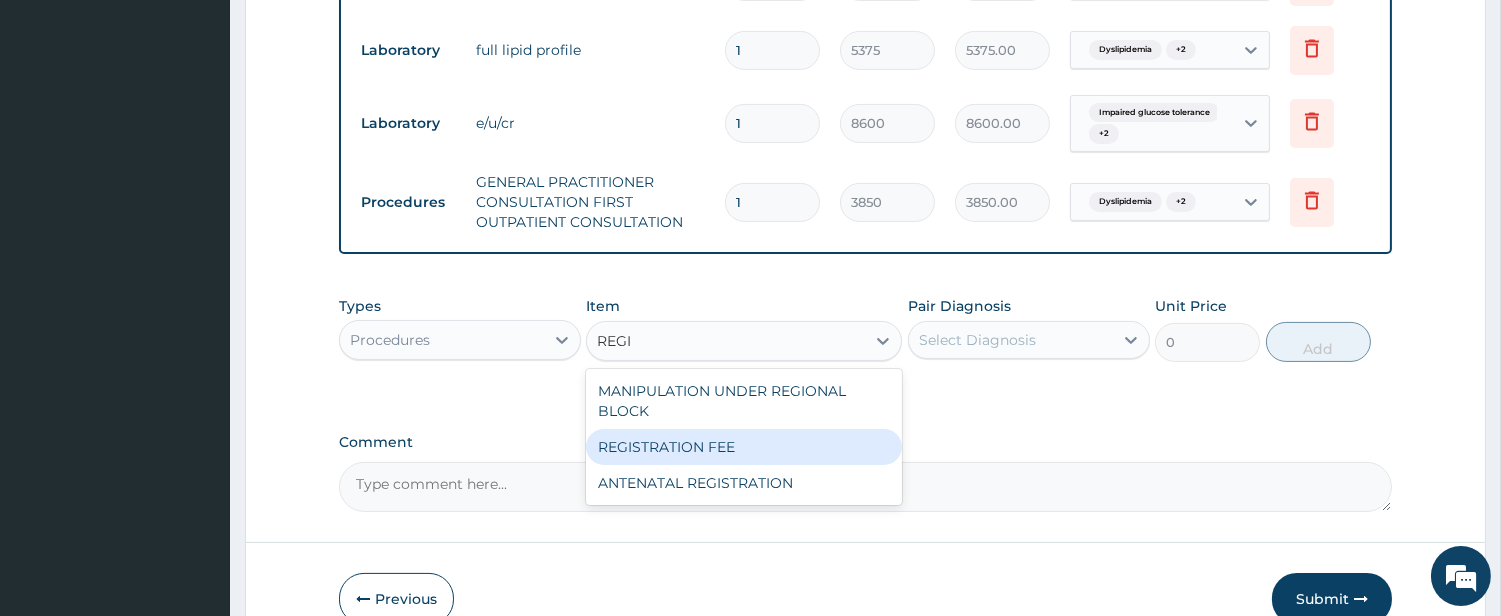 click on "REGISTRATION FEE" at bounding box center [744, 447] 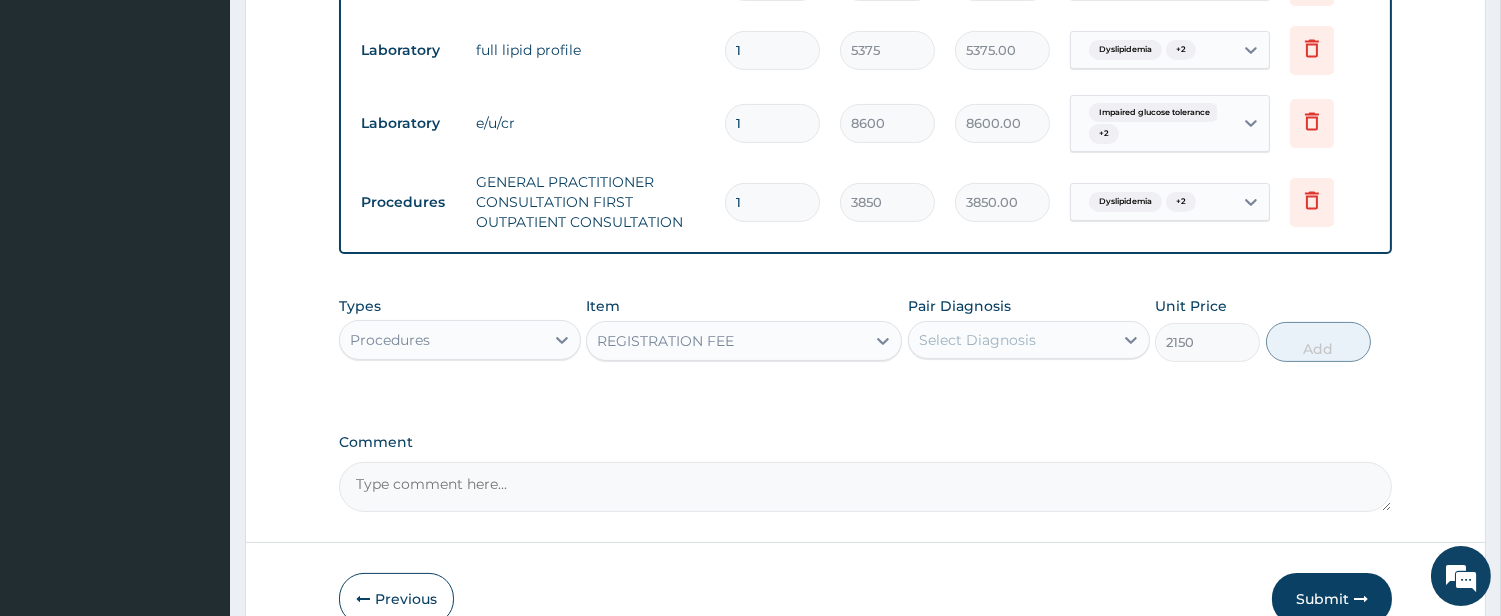 click on "Pair Diagnosis Select Diagnosis" at bounding box center [1029, 329] 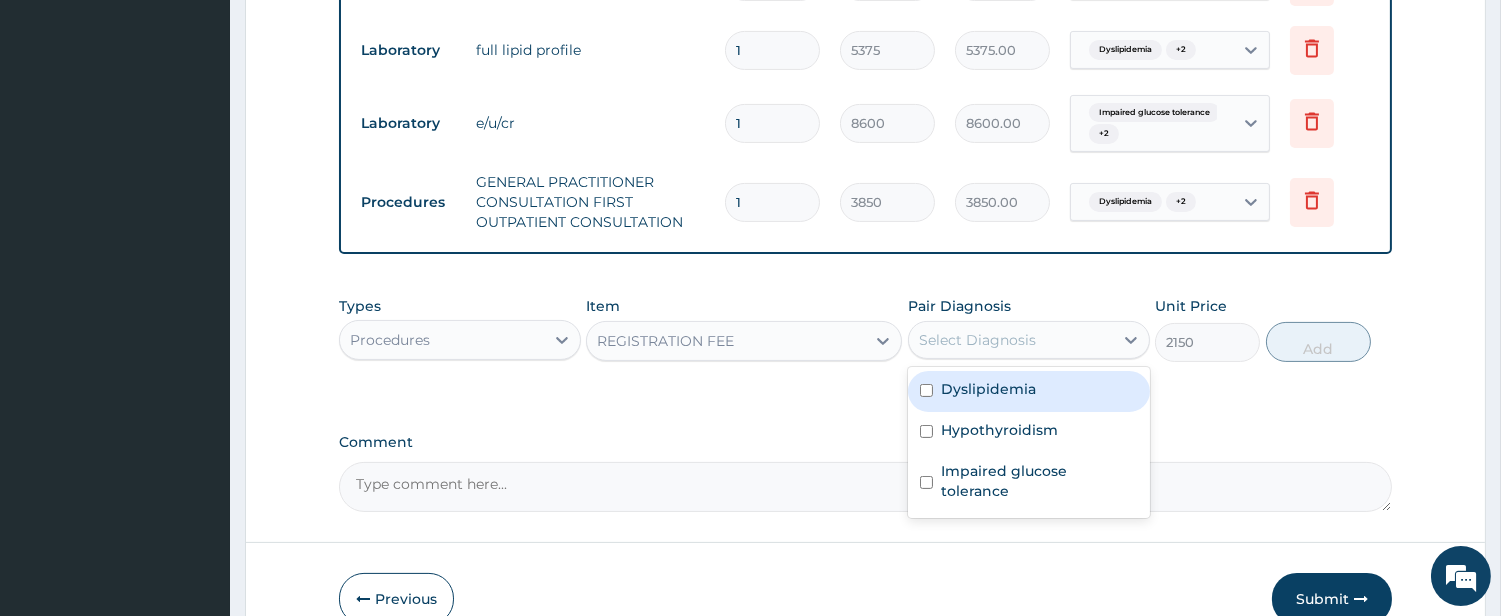 click on "Select Diagnosis" at bounding box center (1011, 340) 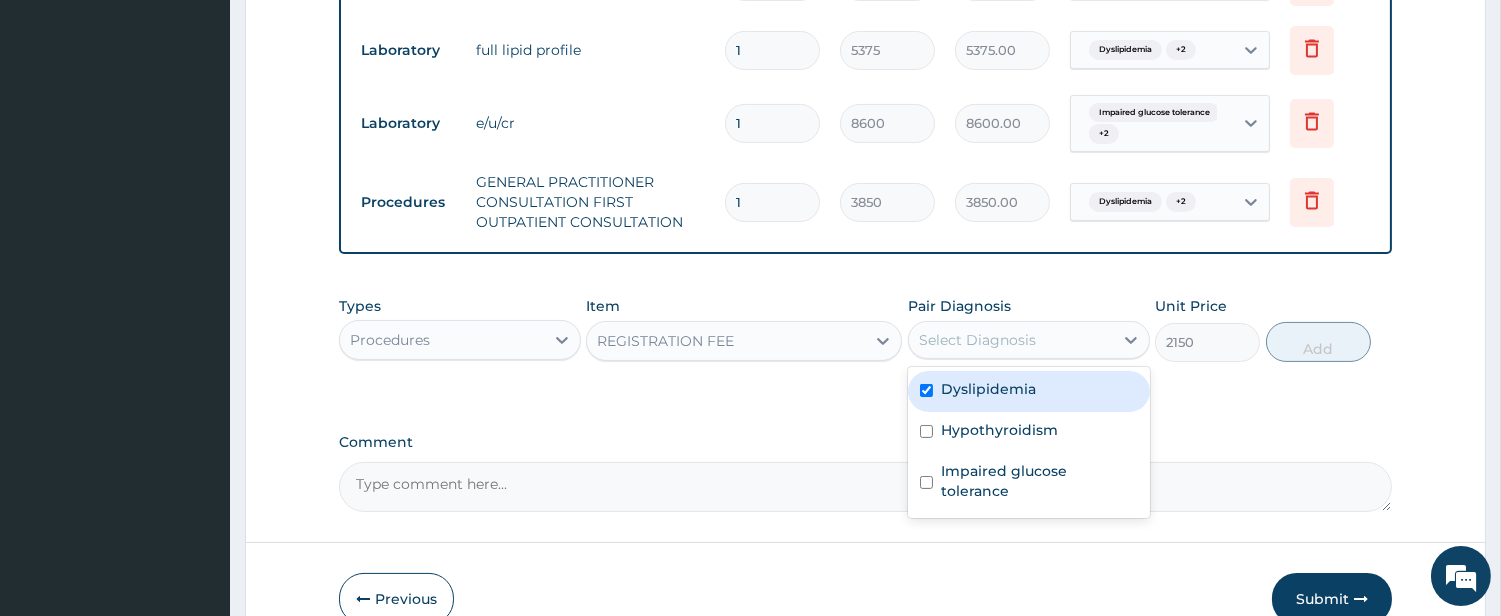checkbox on "true" 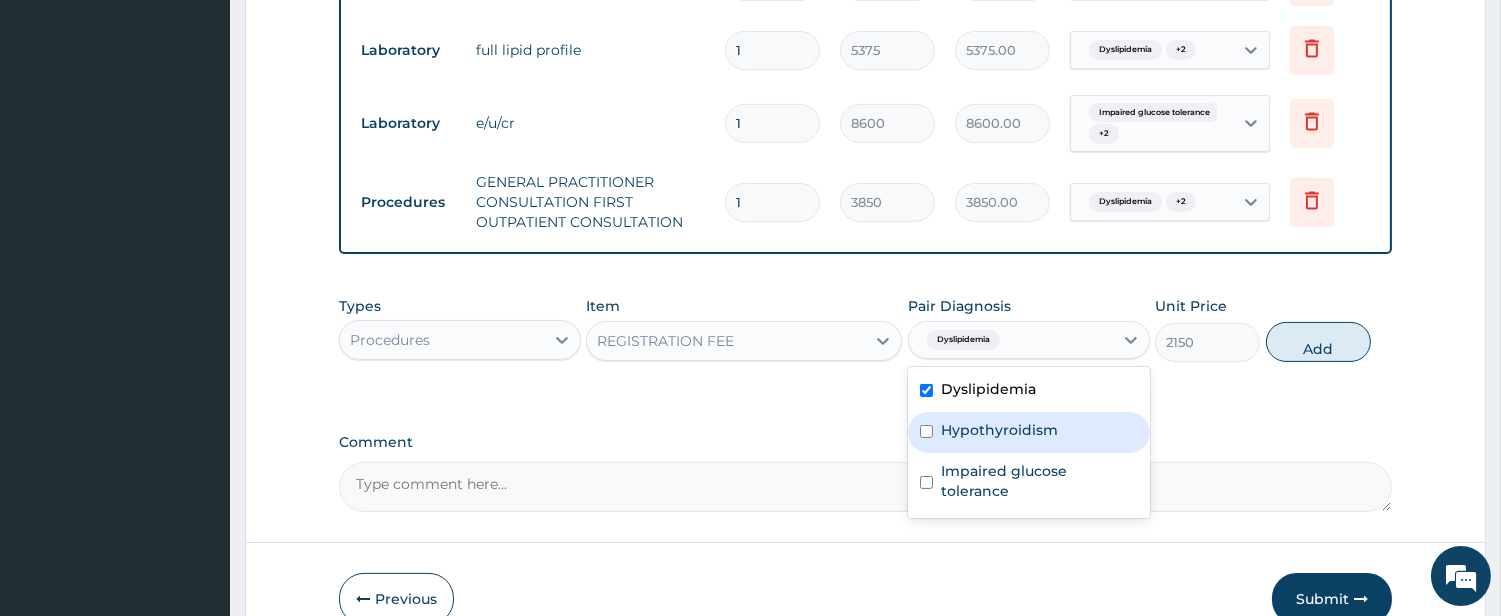 click on "Hypothyroidism" at bounding box center [999, 430] 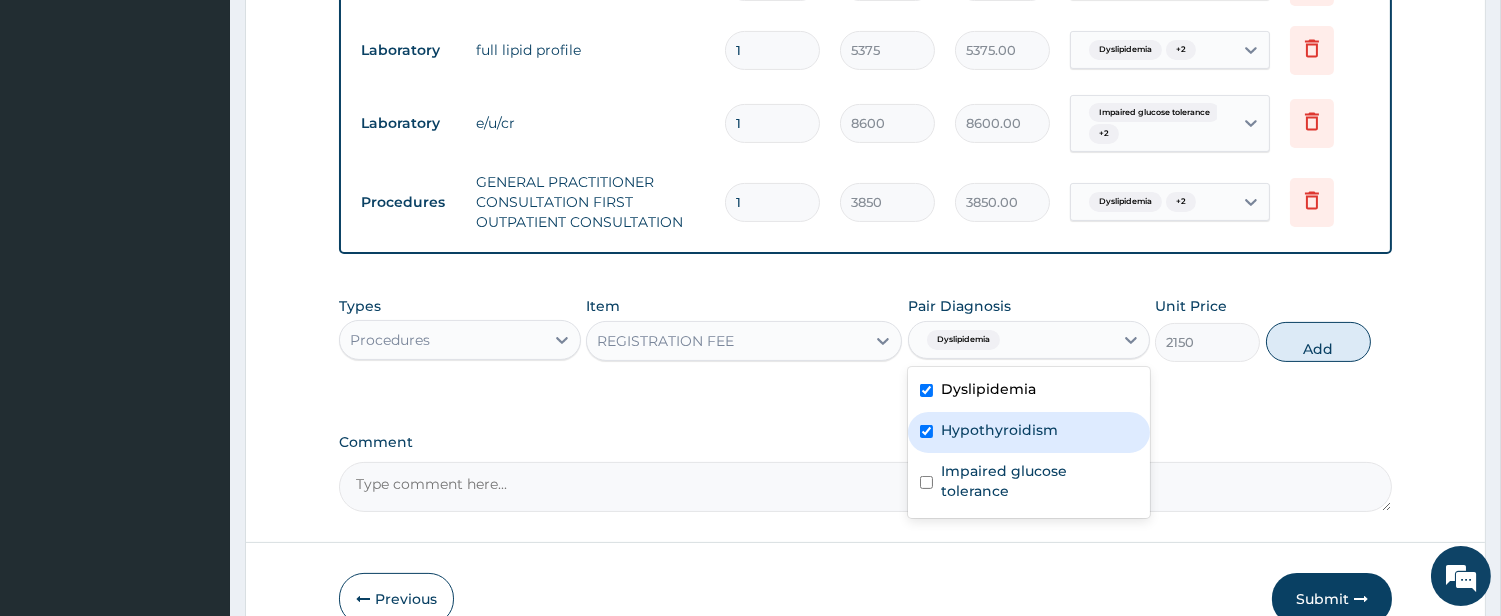 checkbox on "true" 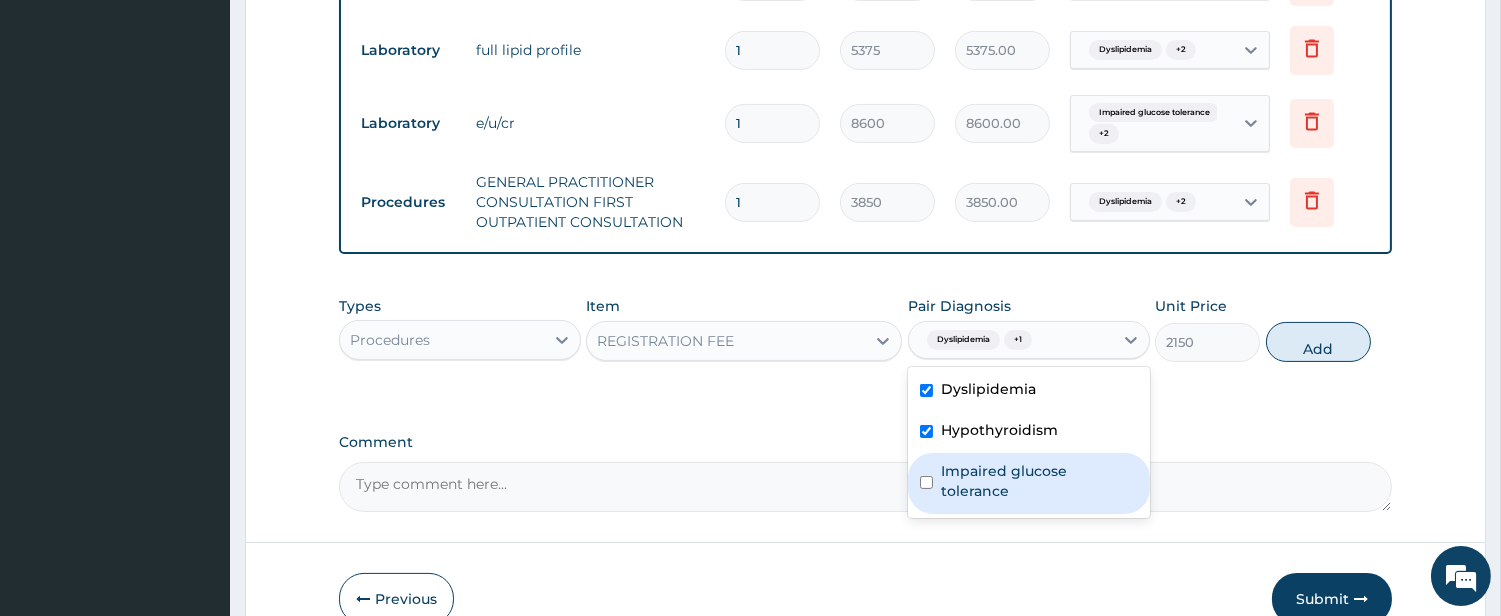 click on "Impaired glucose tolerance" at bounding box center [1039, 481] 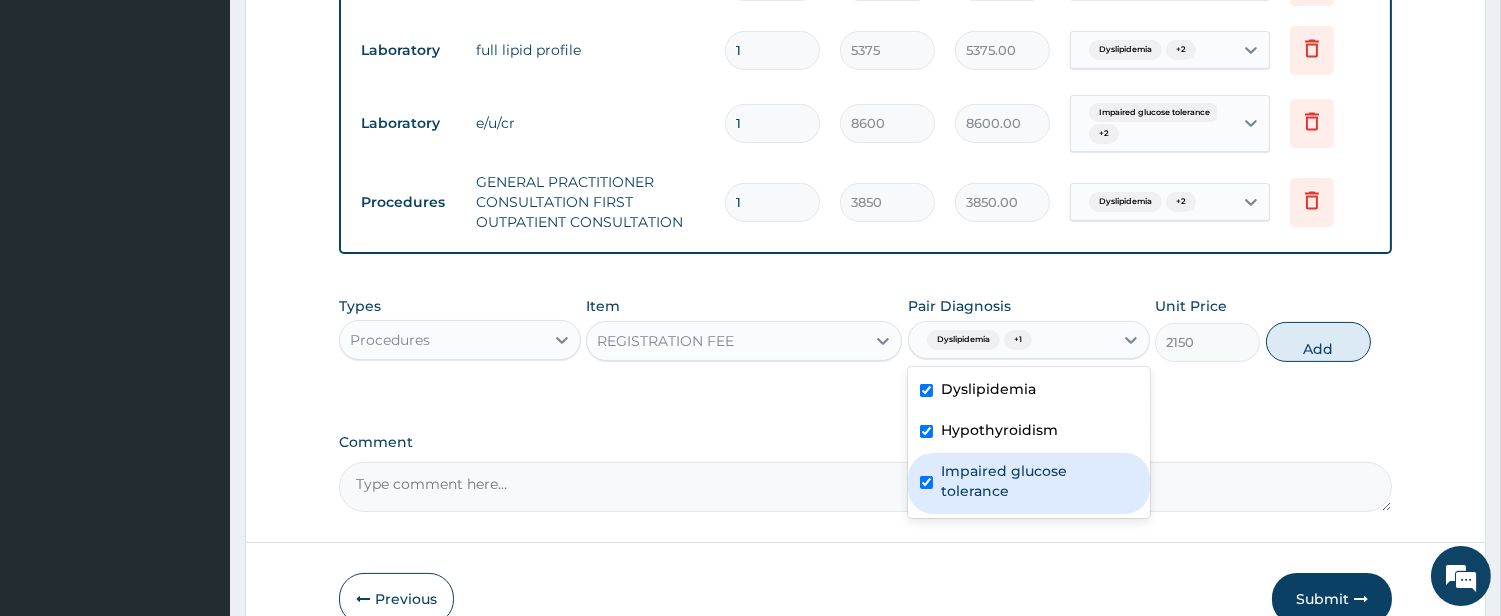 checkbox on "true" 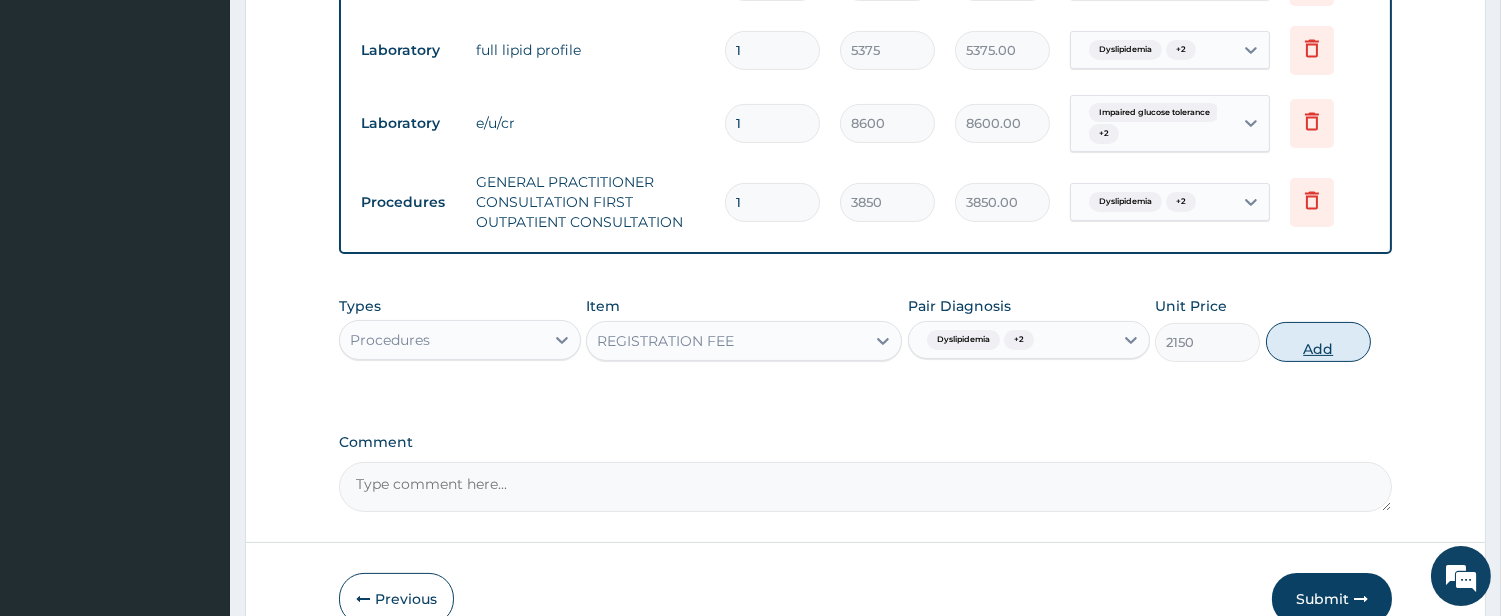 click on "Add" at bounding box center (1318, 342) 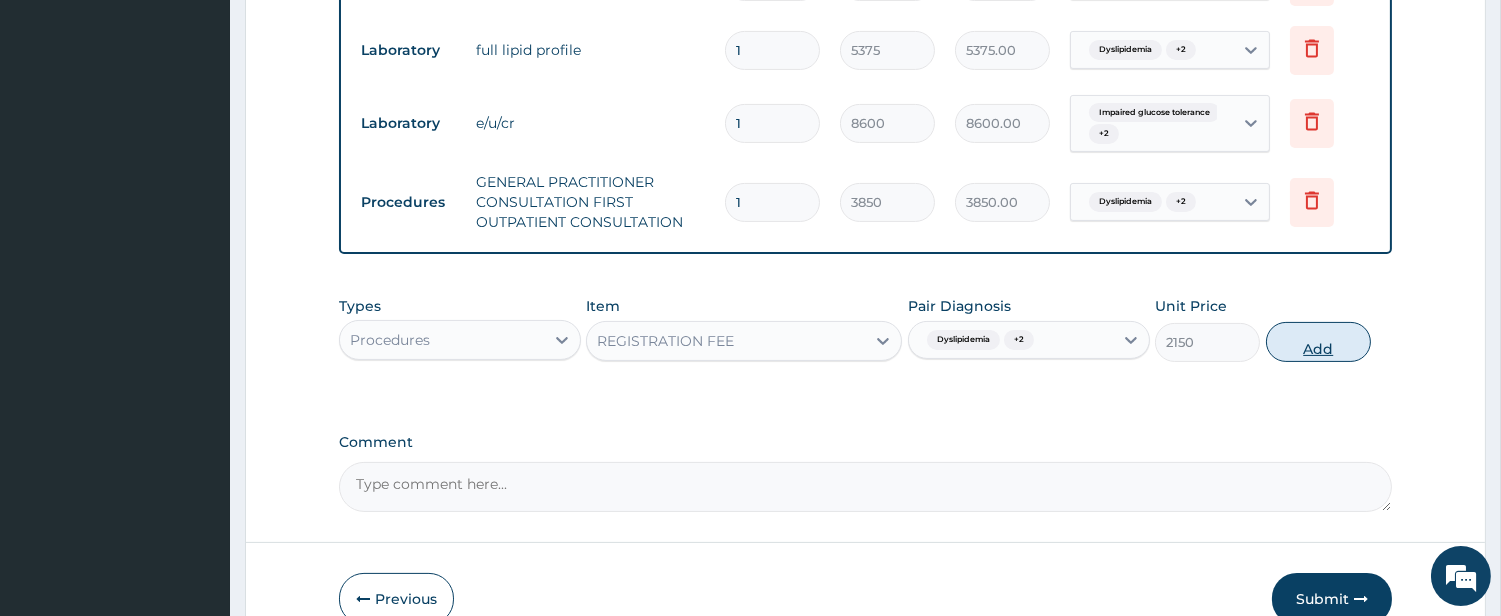 type on "0" 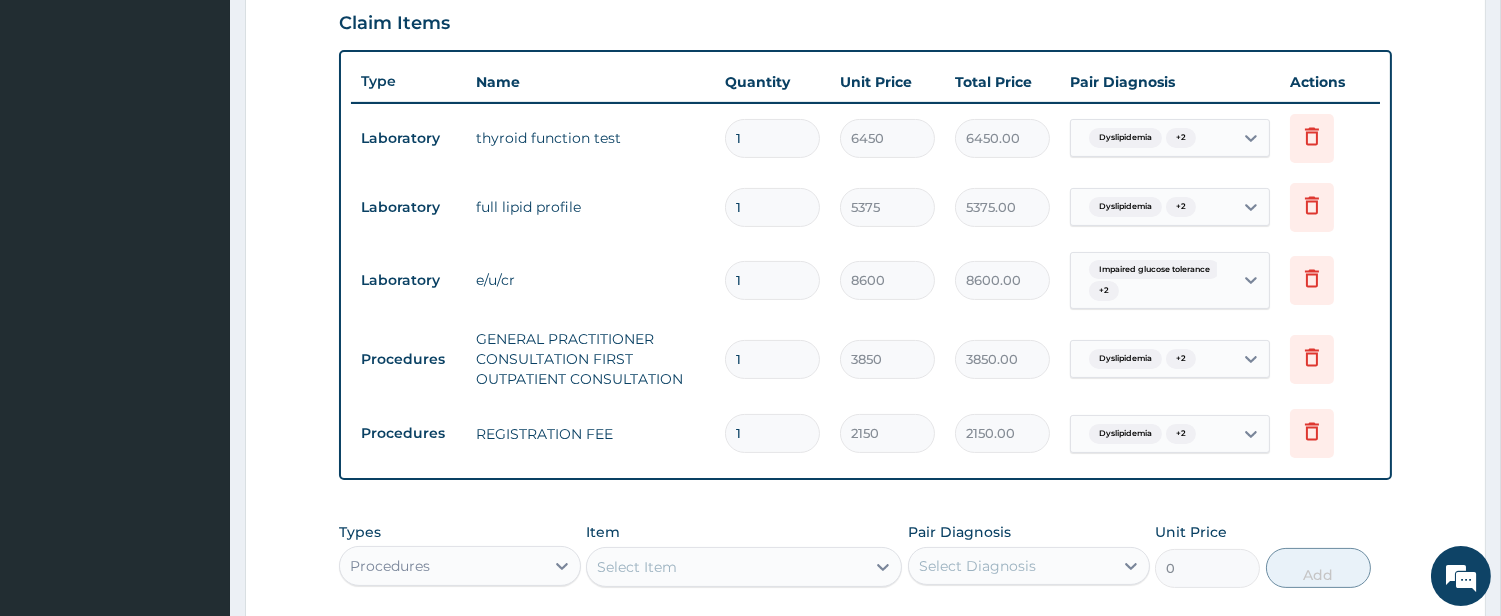 scroll, scrollTop: 480, scrollLeft: 0, axis: vertical 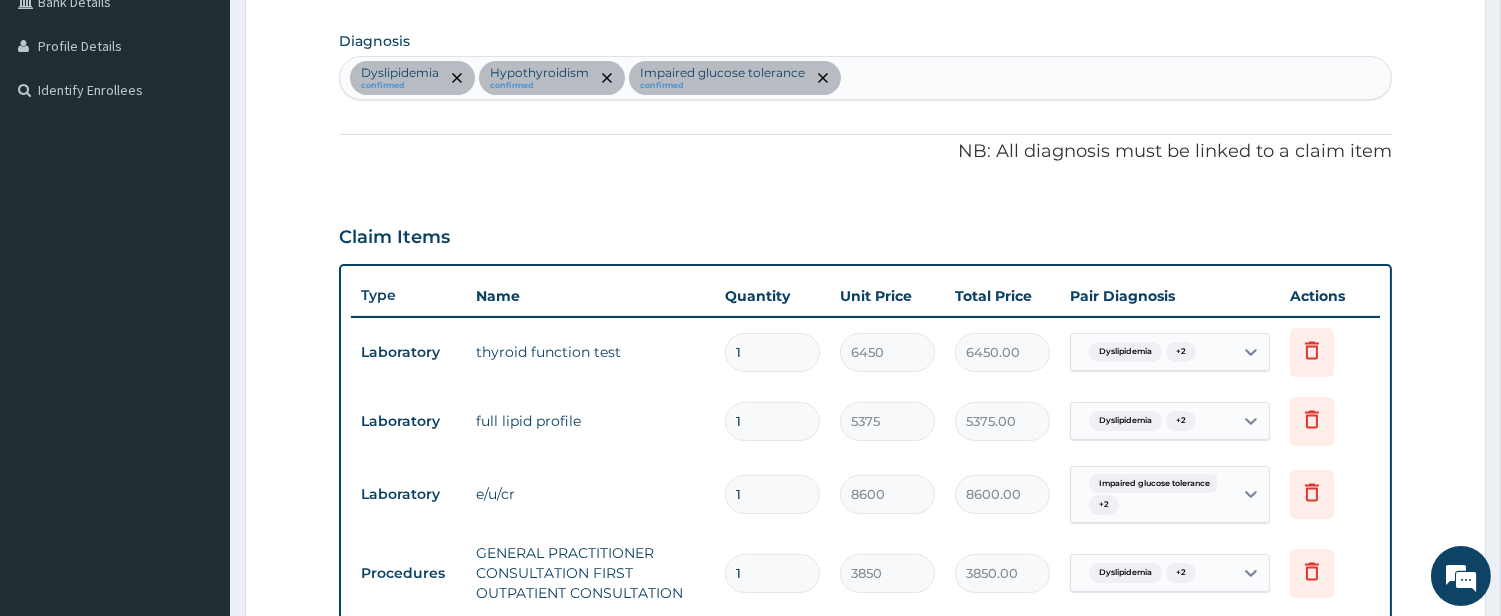 click on "Dyslipidemia confirmed Hypothyroidism confirmed Impaired glucose tolerance confirmed" at bounding box center [865, 78] 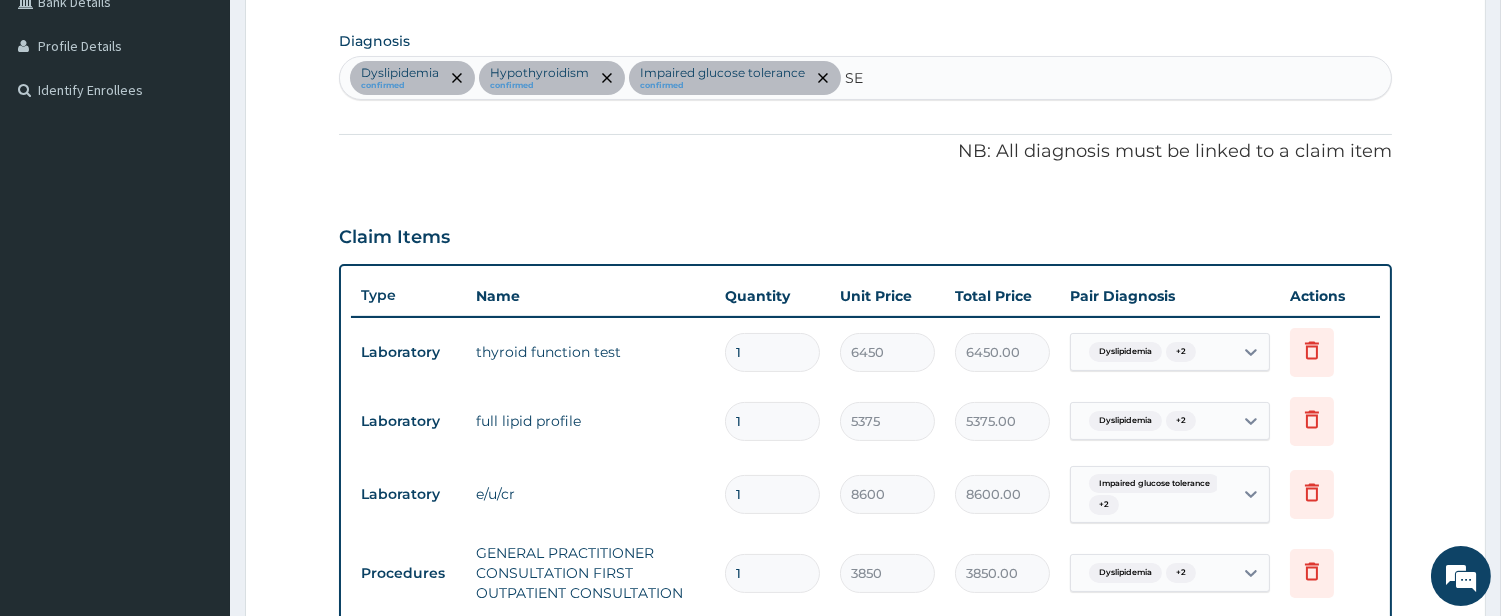 type on "SEP" 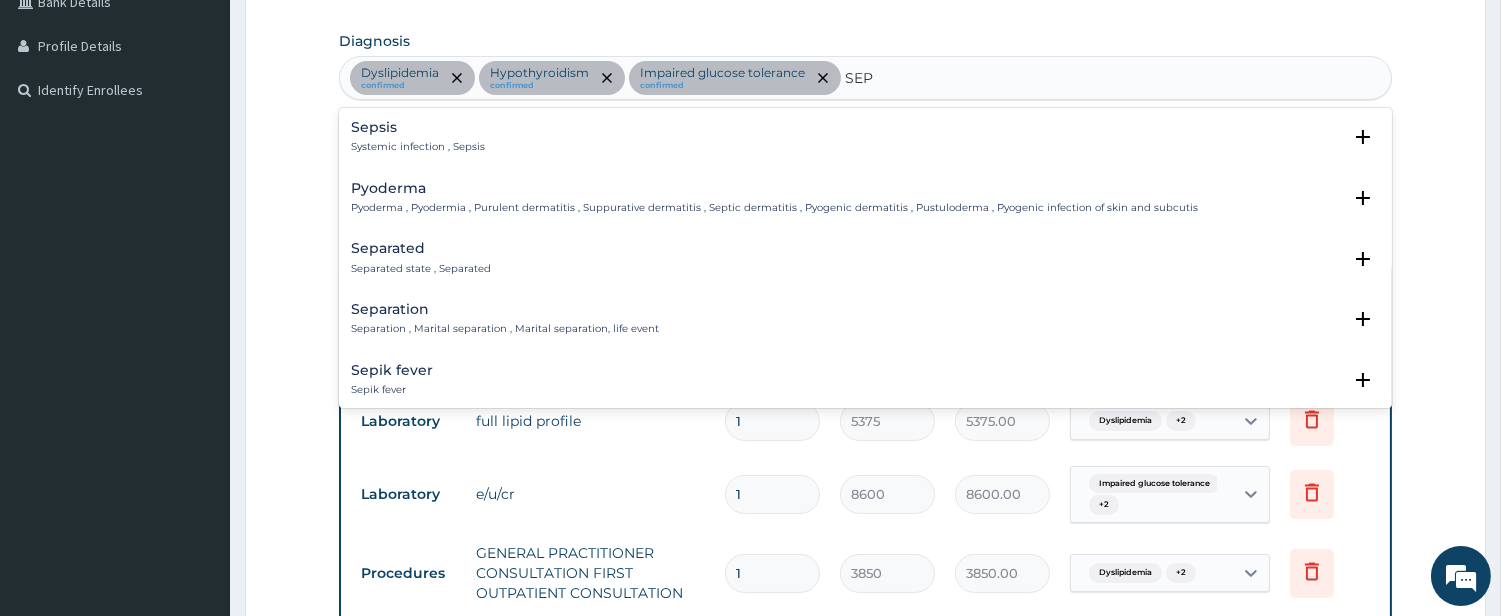click on "Systemic infection , Sepsis" at bounding box center (418, 147) 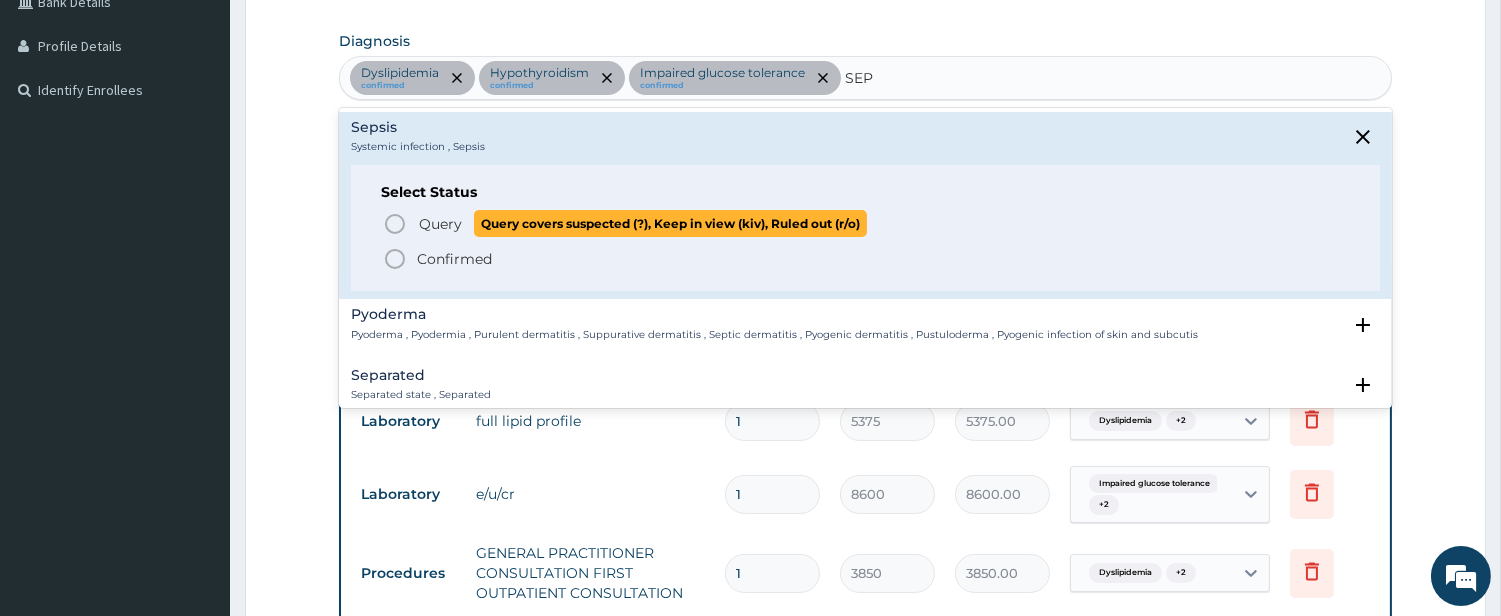 click 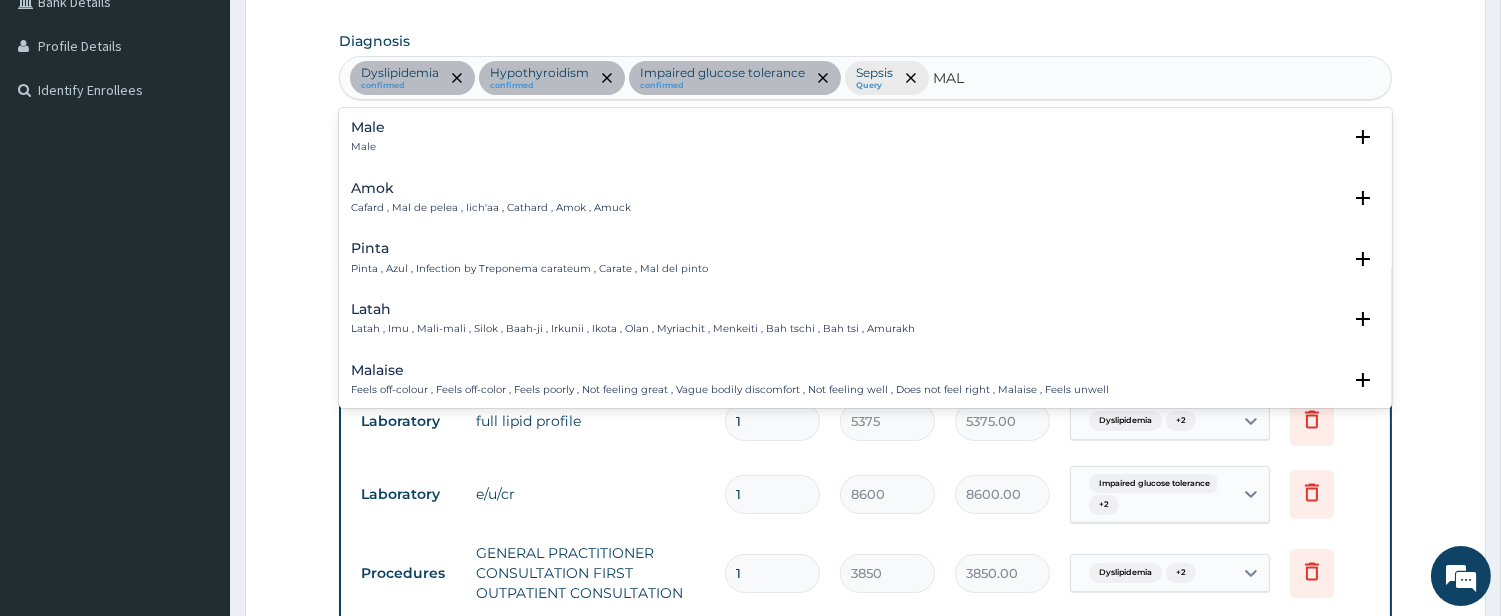 type on "MALA" 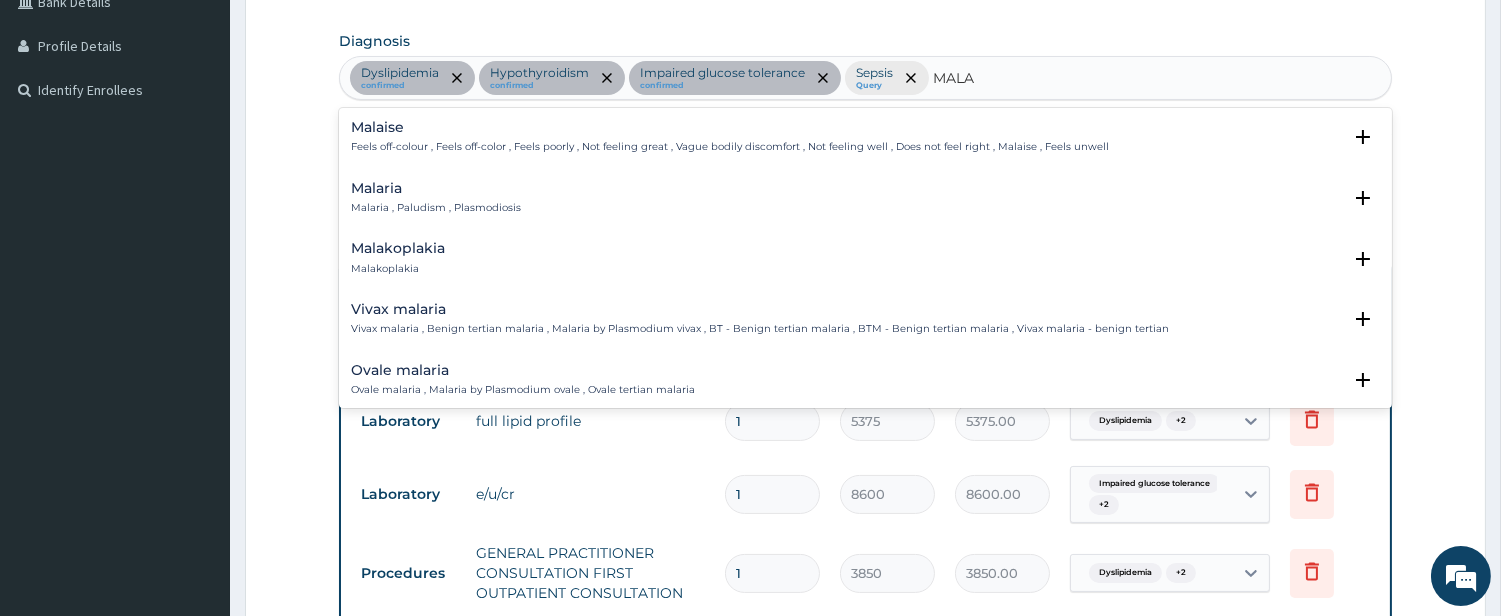 click on "Malaria , Paludism , Plasmodiosis" at bounding box center (436, 208) 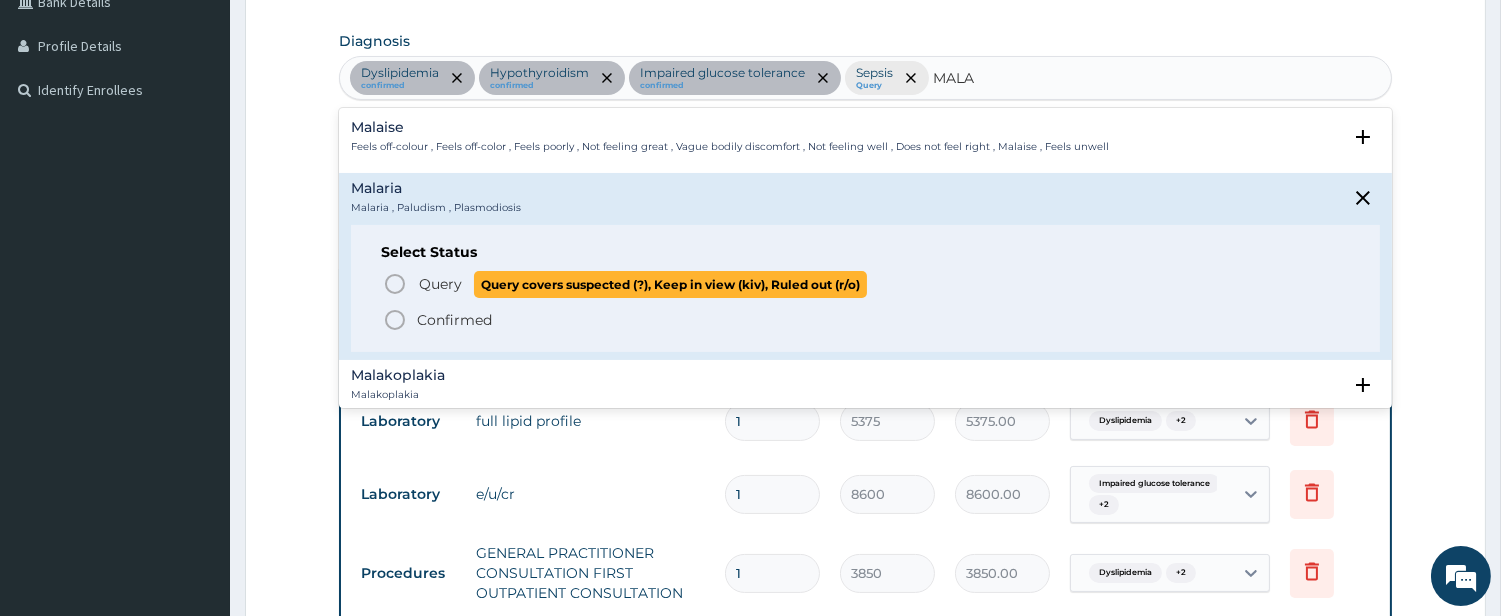 click on "Query" at bounding box center (440, 284) 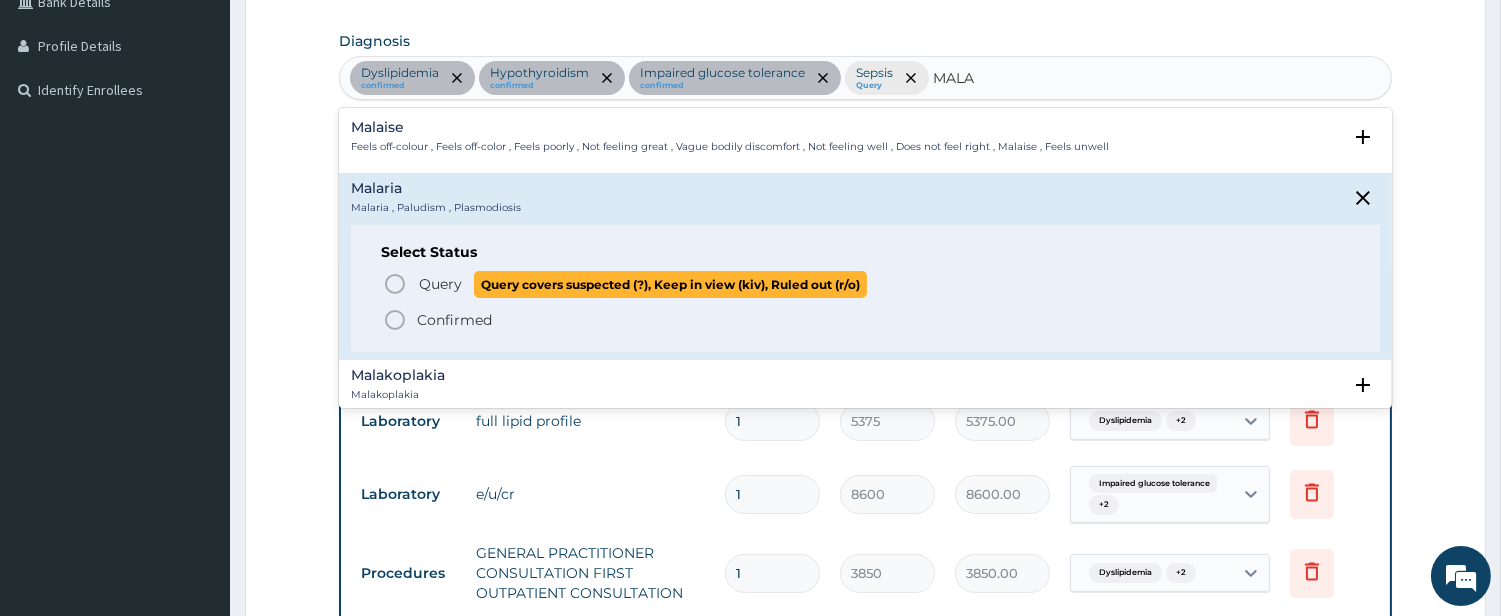 type 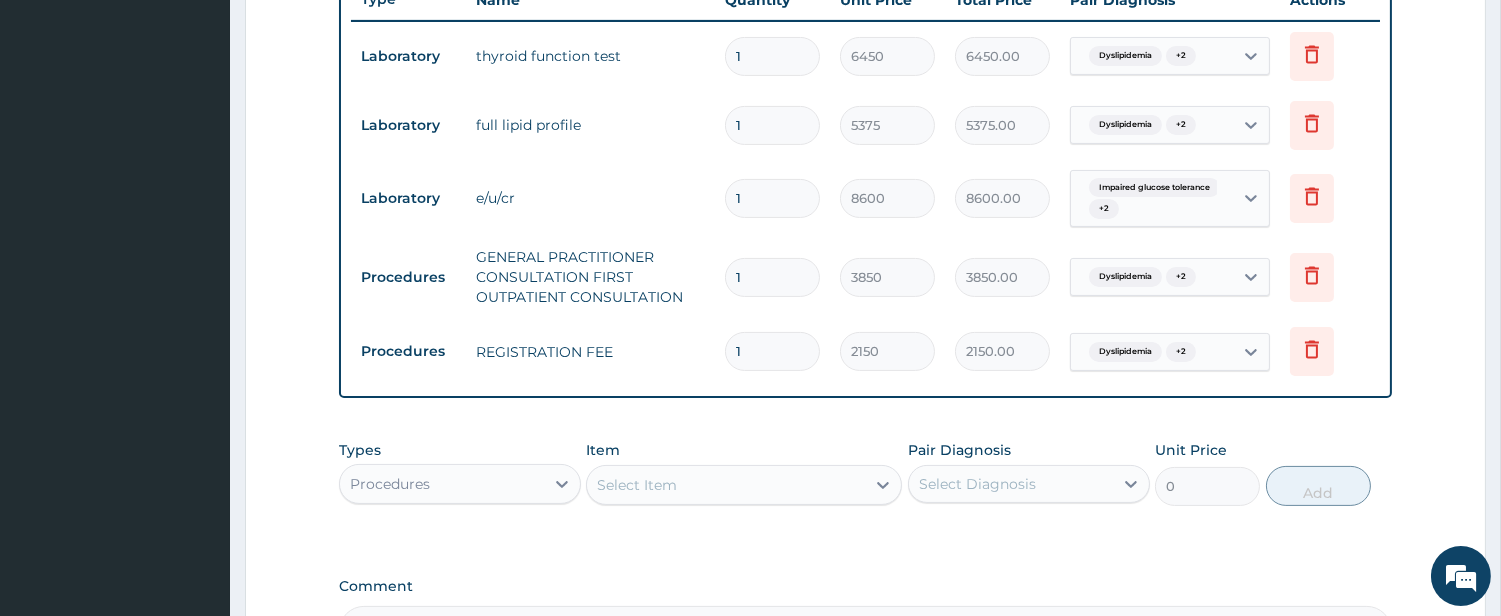 scroll, scrollTop: 1025, scrollLeft: 0, axis: vertical 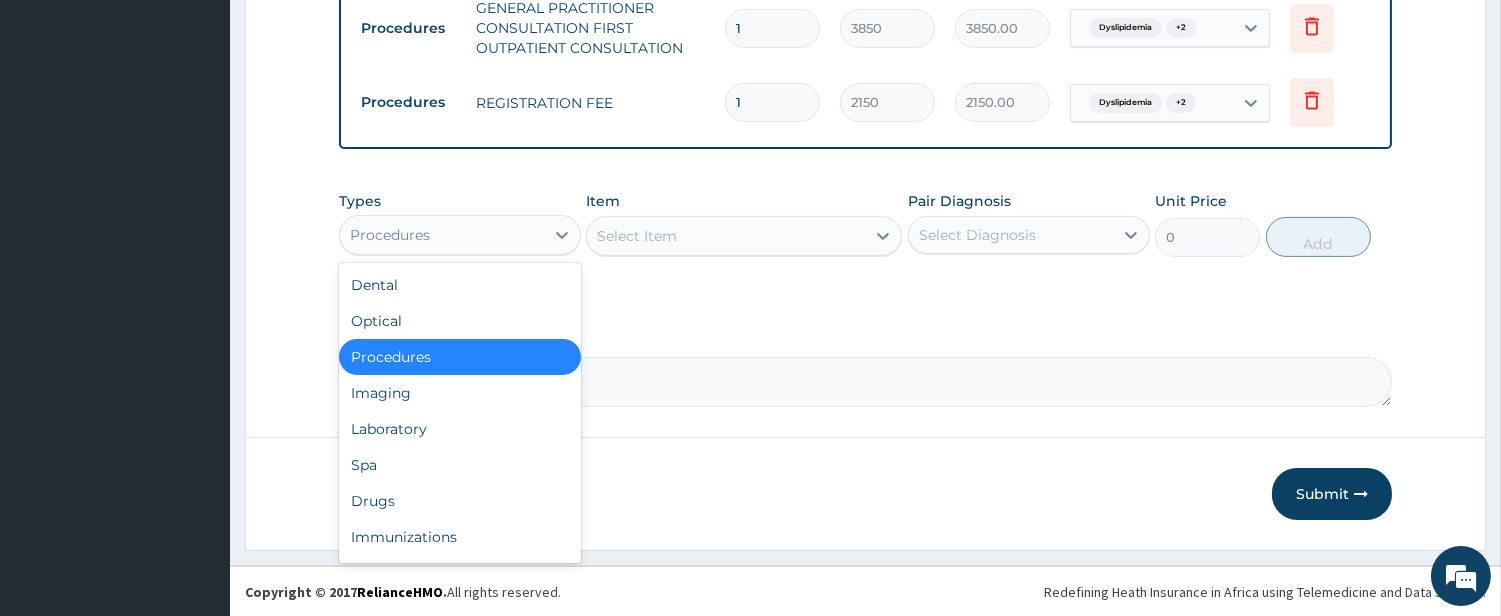 click on "Procedures" at bounding box center (442, 235) 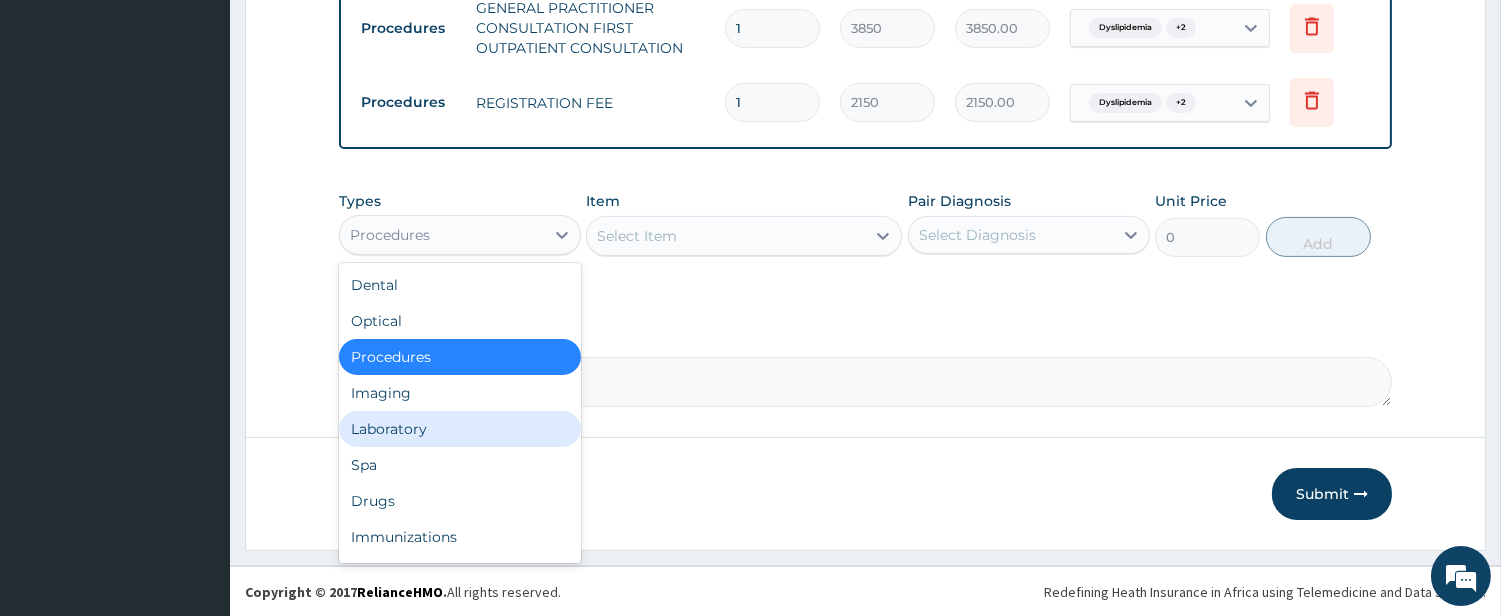click on "Laboratory" at bounding box center (460, 429) 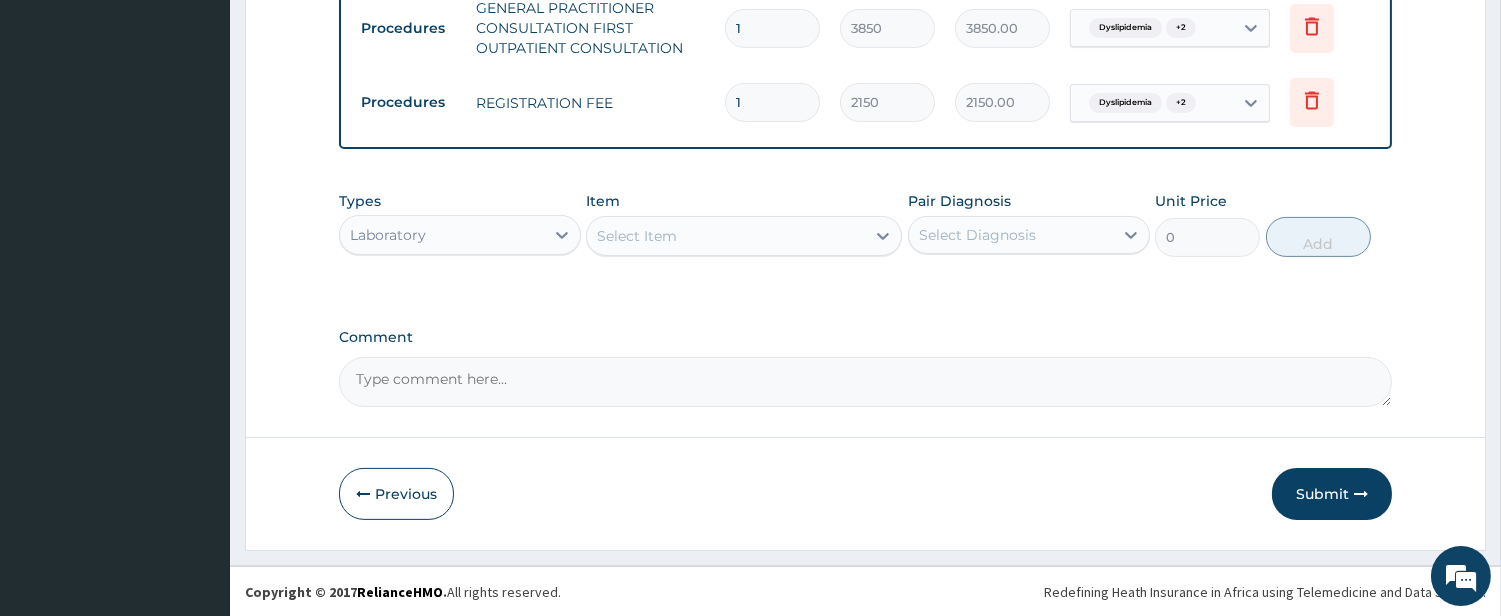 click on "Select Item" at bounding box center (726, 236) 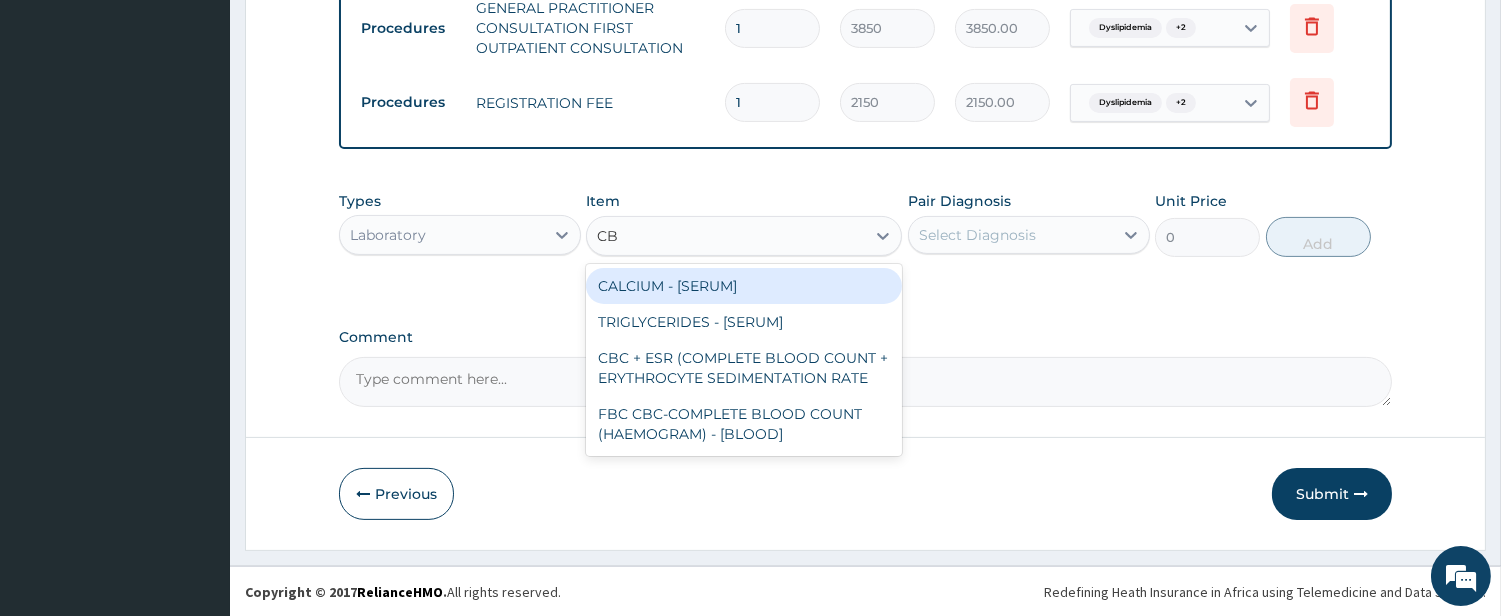type on "CBC" 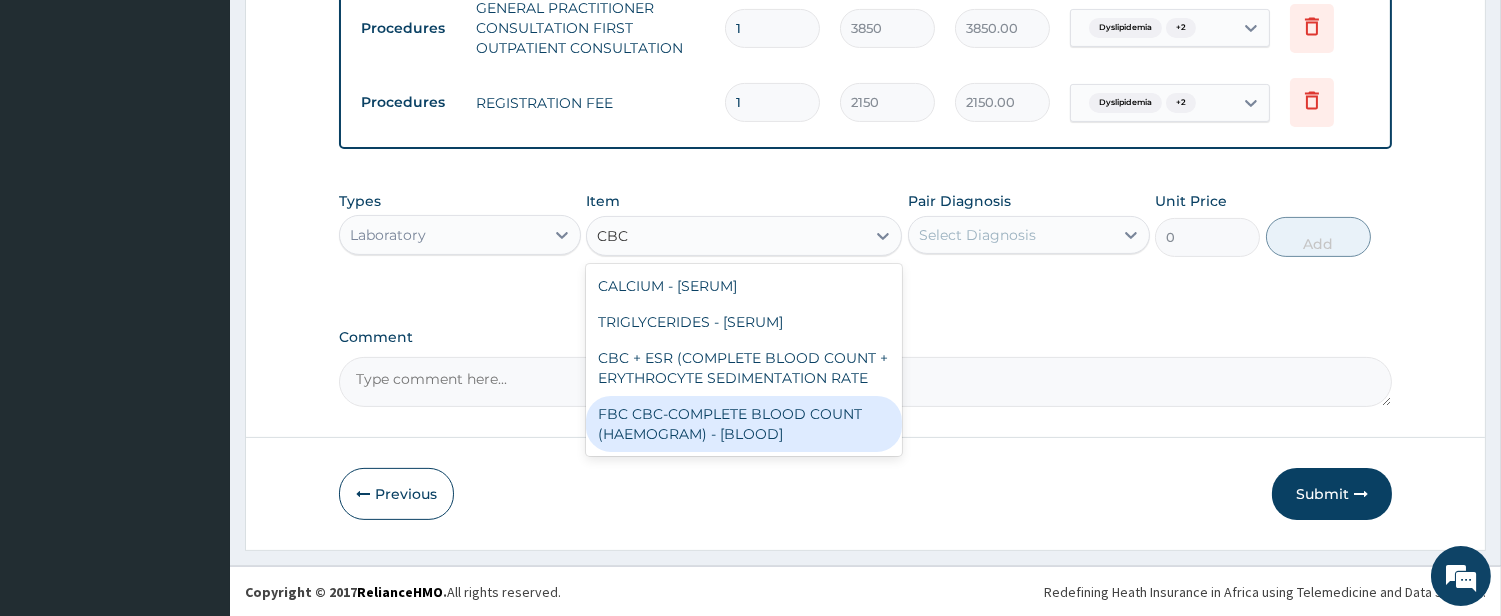 click on "FBC CBC-COMPLETE BLOOD COUNT (HAEMOGRAM) - [BLOOD]" at bounding box center (744, 424) 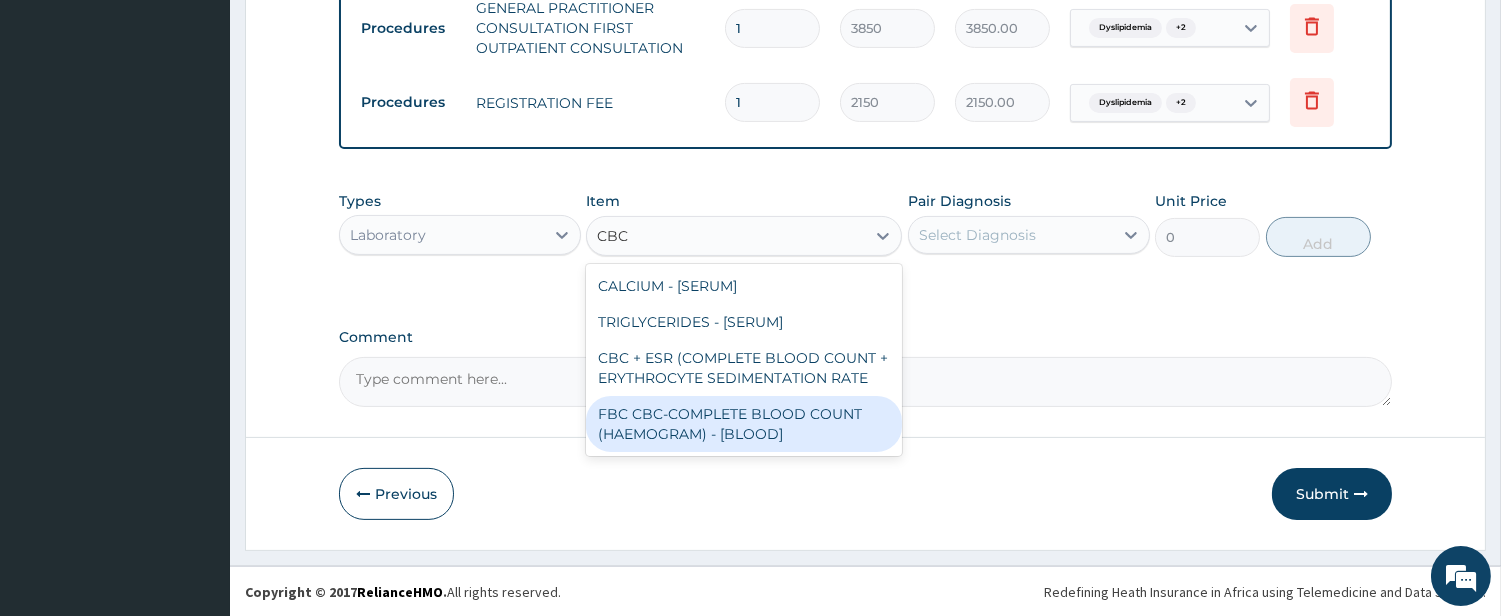 type 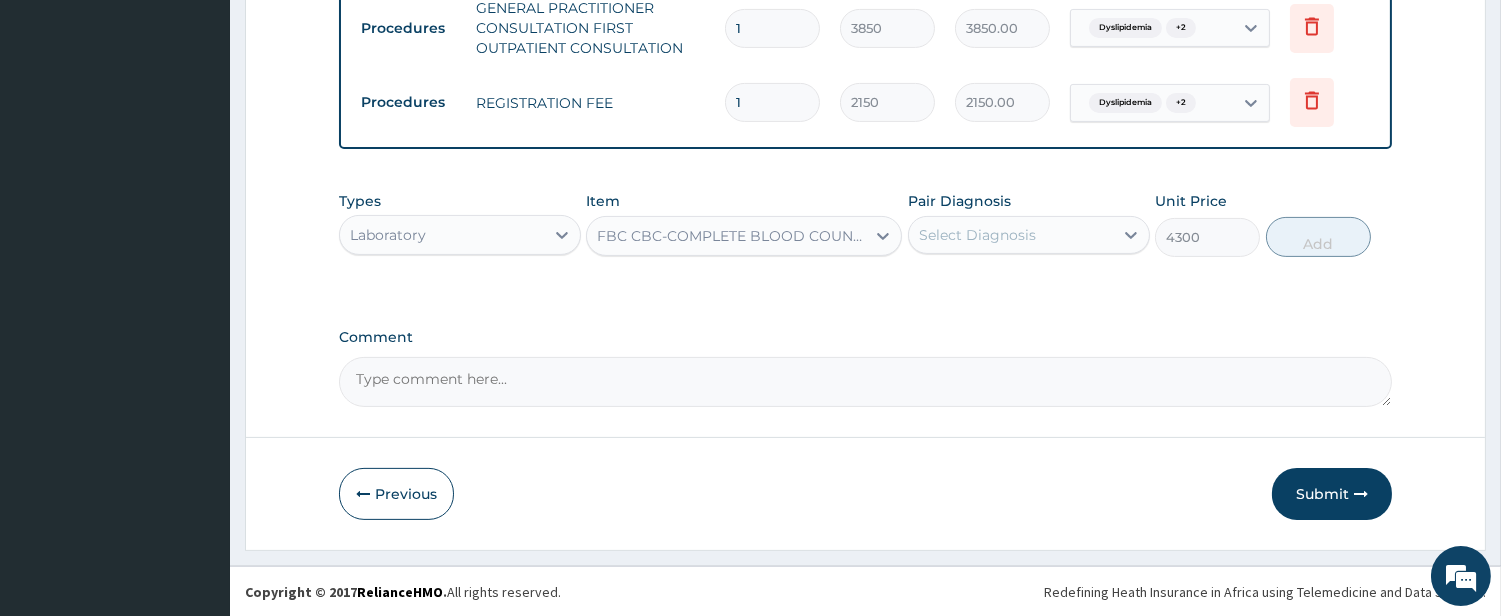 click on "Select Diagnosis" at bounding box center (977, 235) 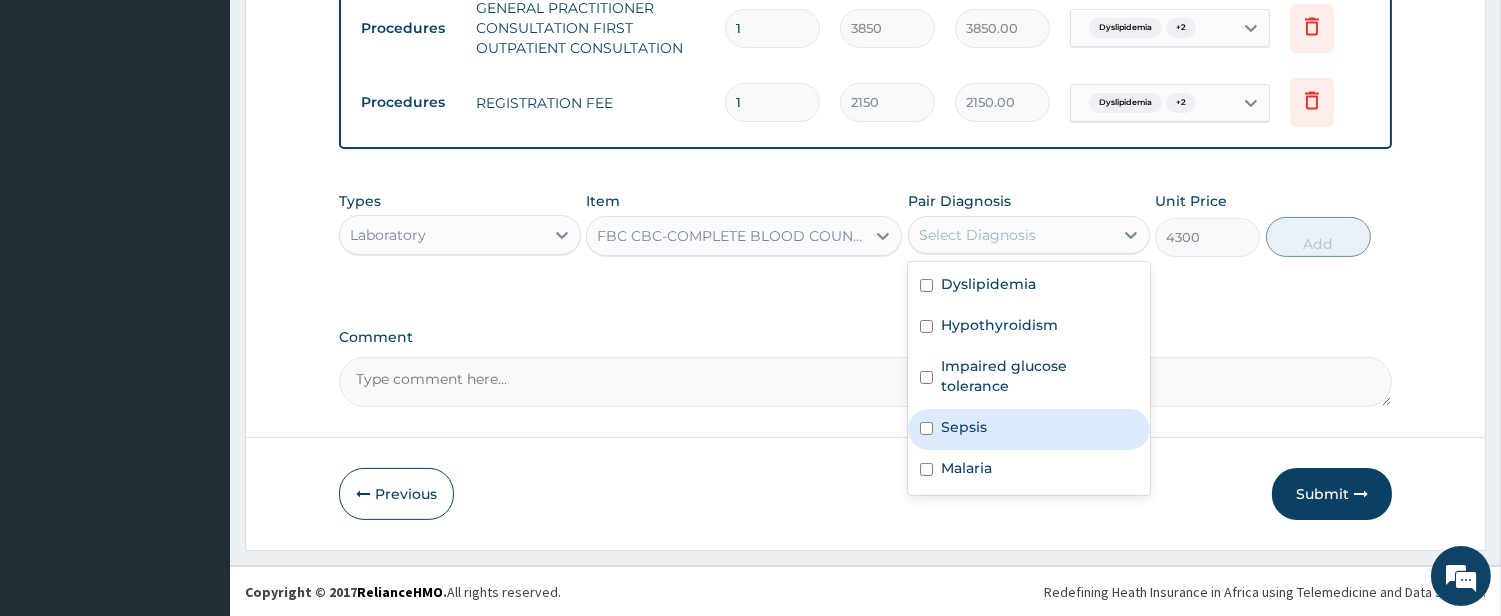 click at bounding box center [926, 428] 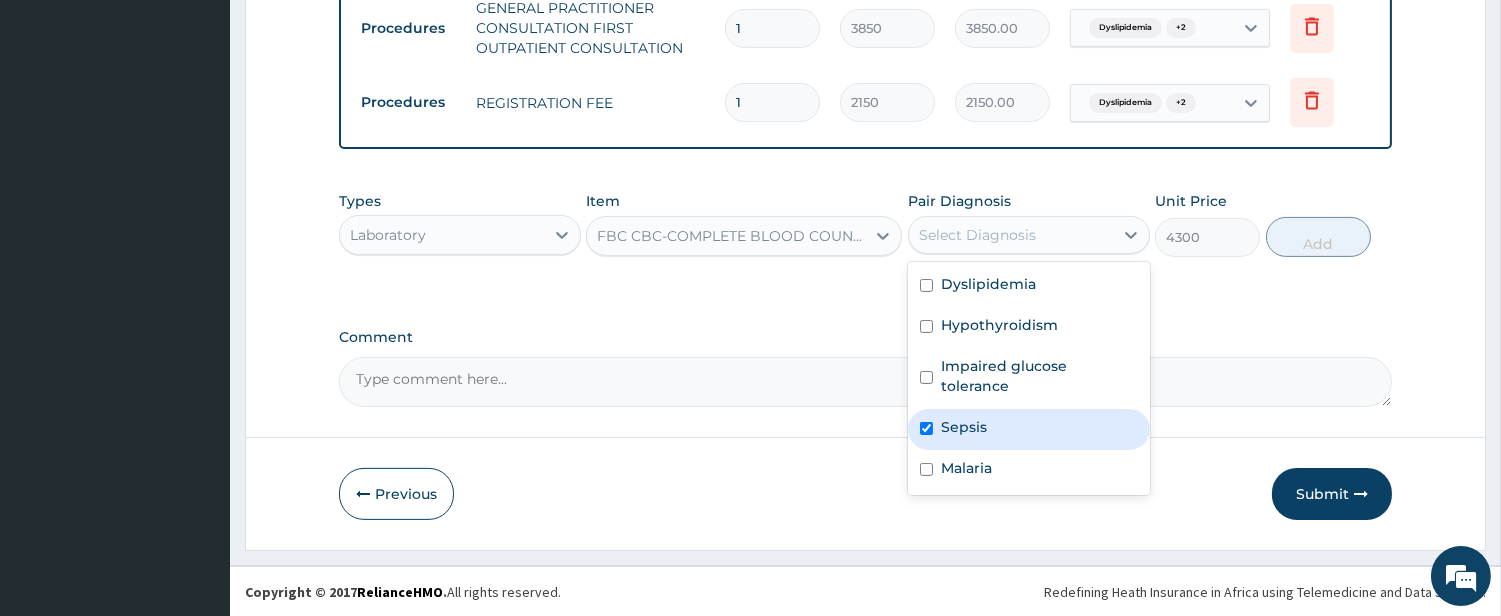 checkbox on "true" 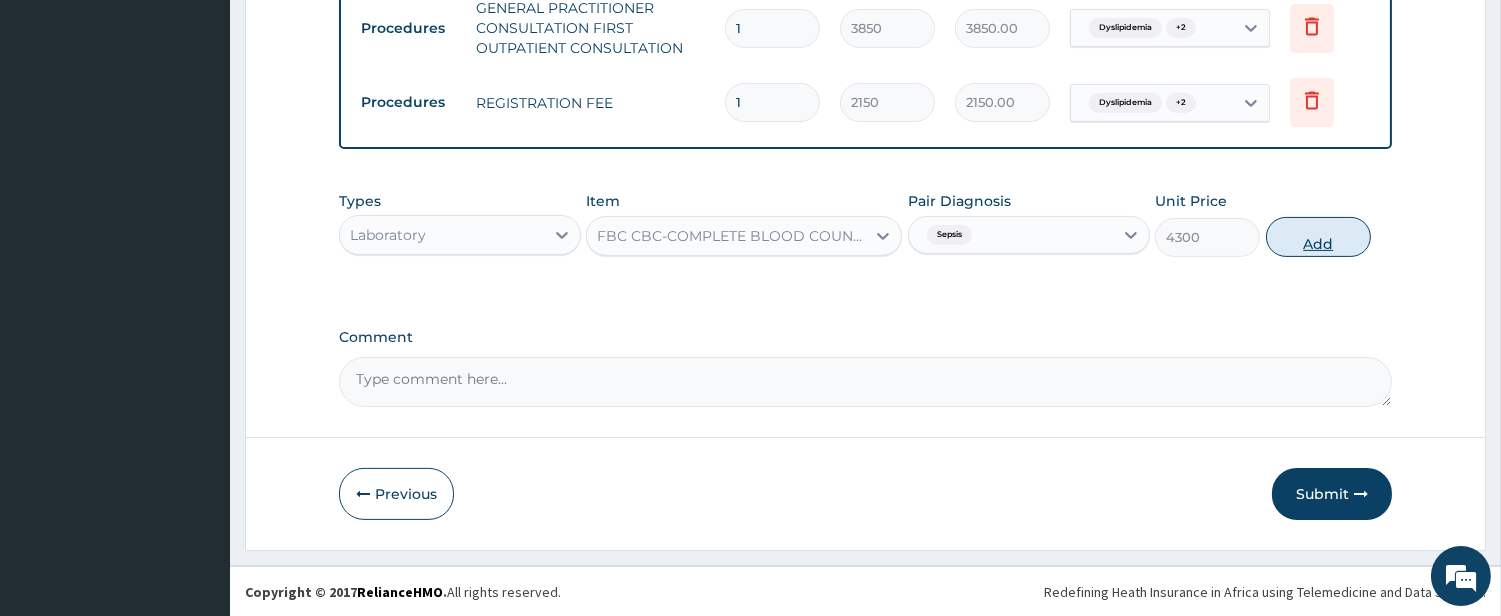click on "Add" at bounding box center (1318, 237) 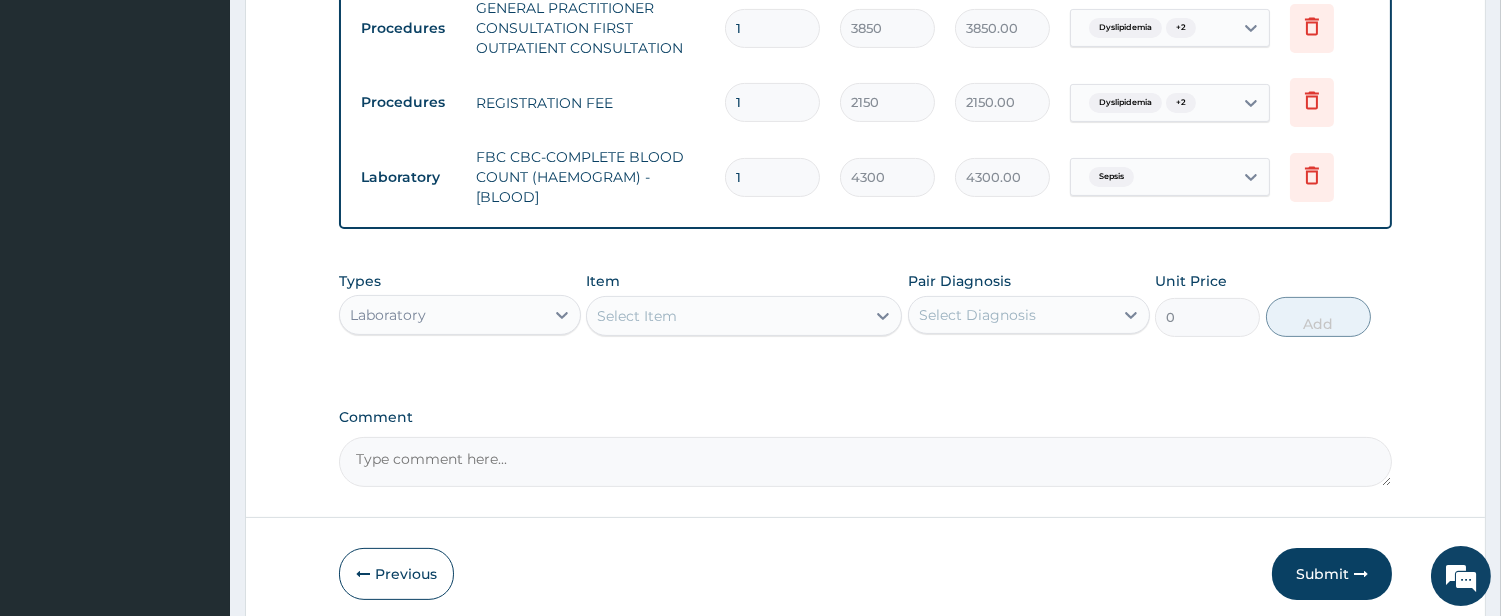 click on "Select Item" at bounding box center [726, 316] 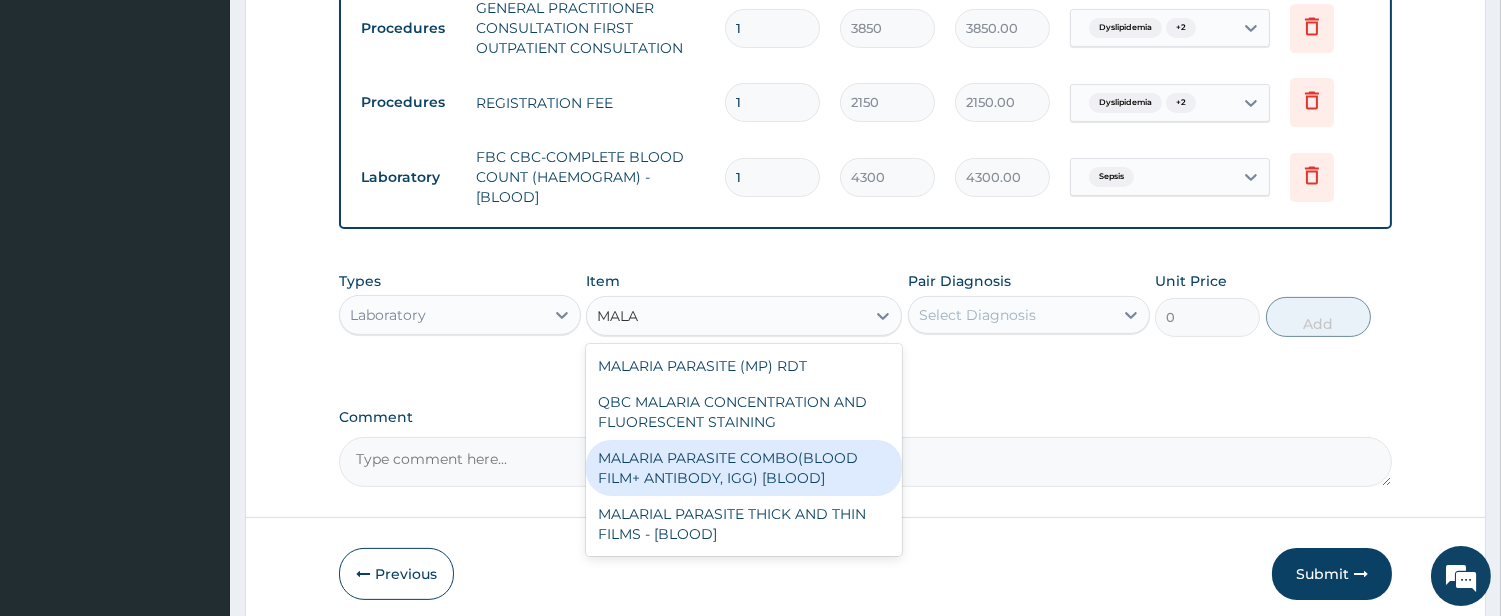 type on "MALA" 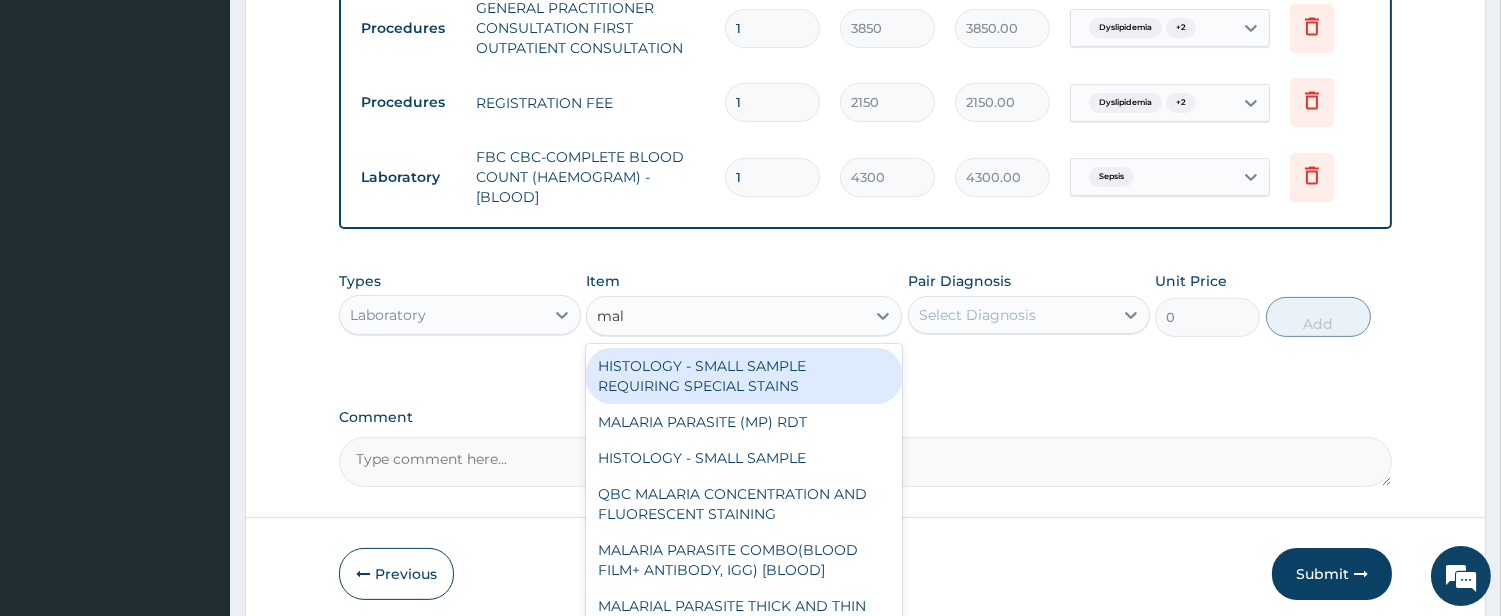 type on "mala" 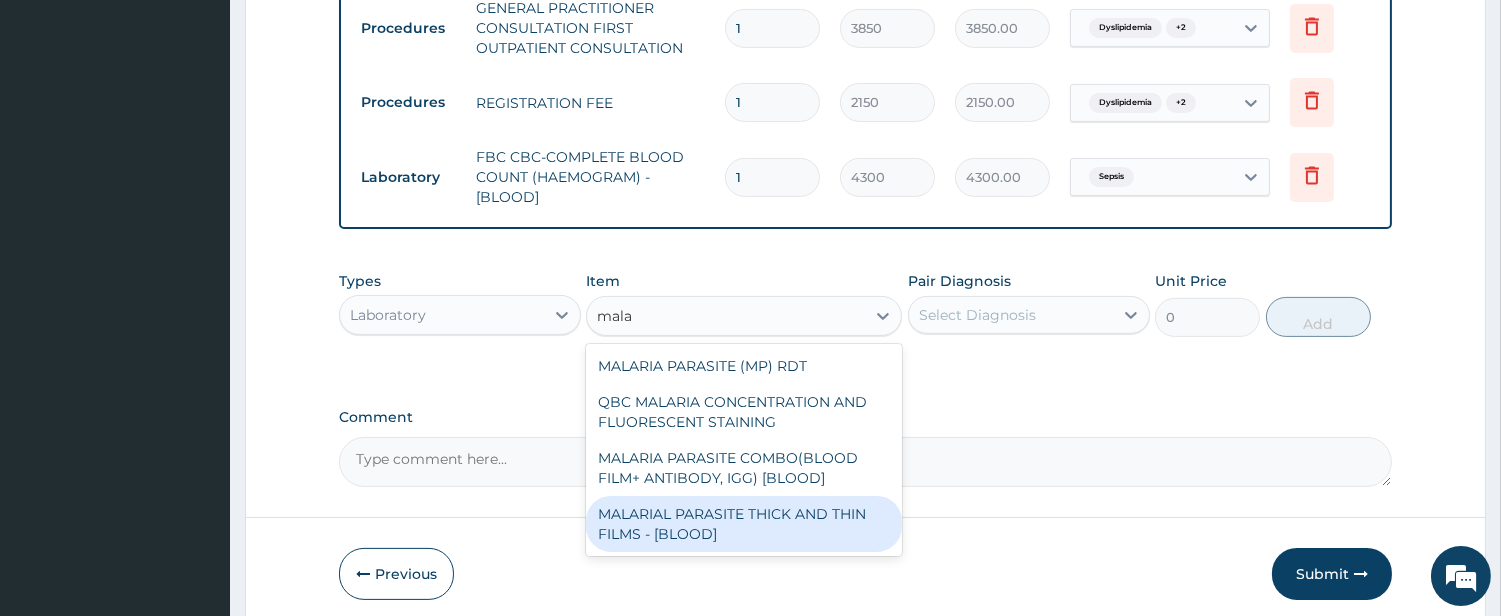 click on "MALARIAL PARASITE THICK AND THIN FILMS - [BLOOD]" at bounding box center [744, 524] 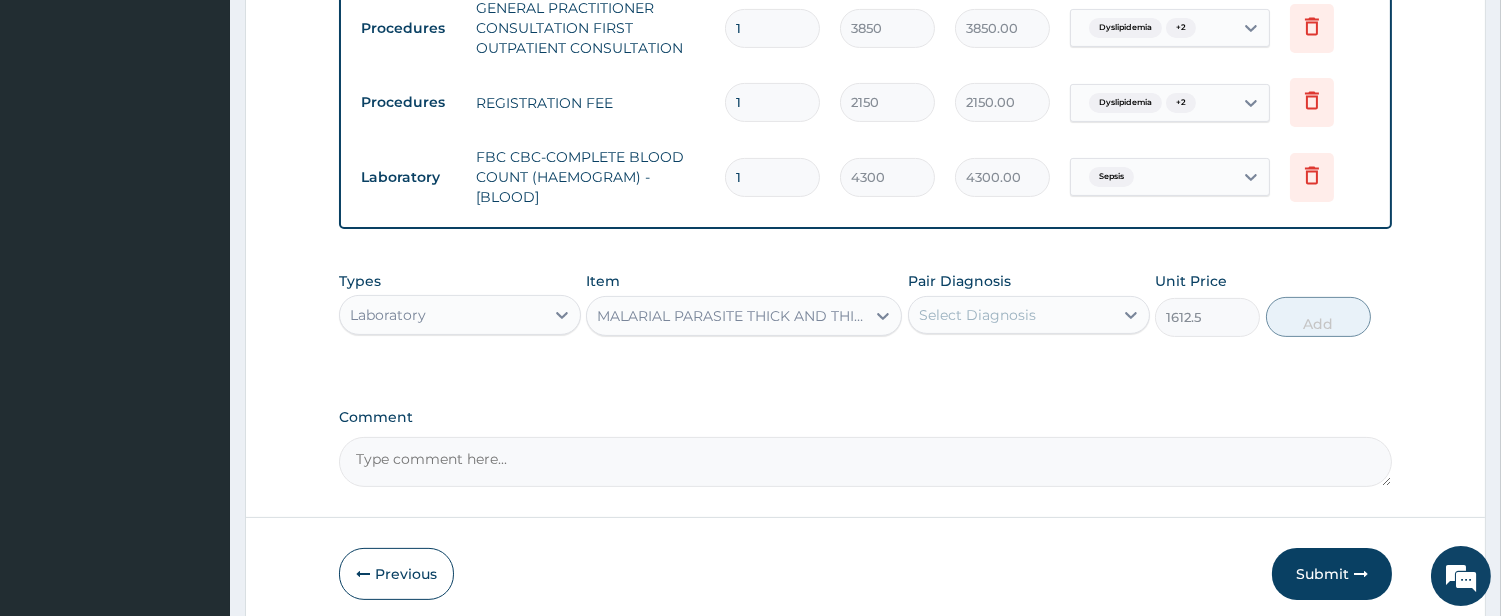 click on "Select Diagnosis" at bounding box center [1029, 315] 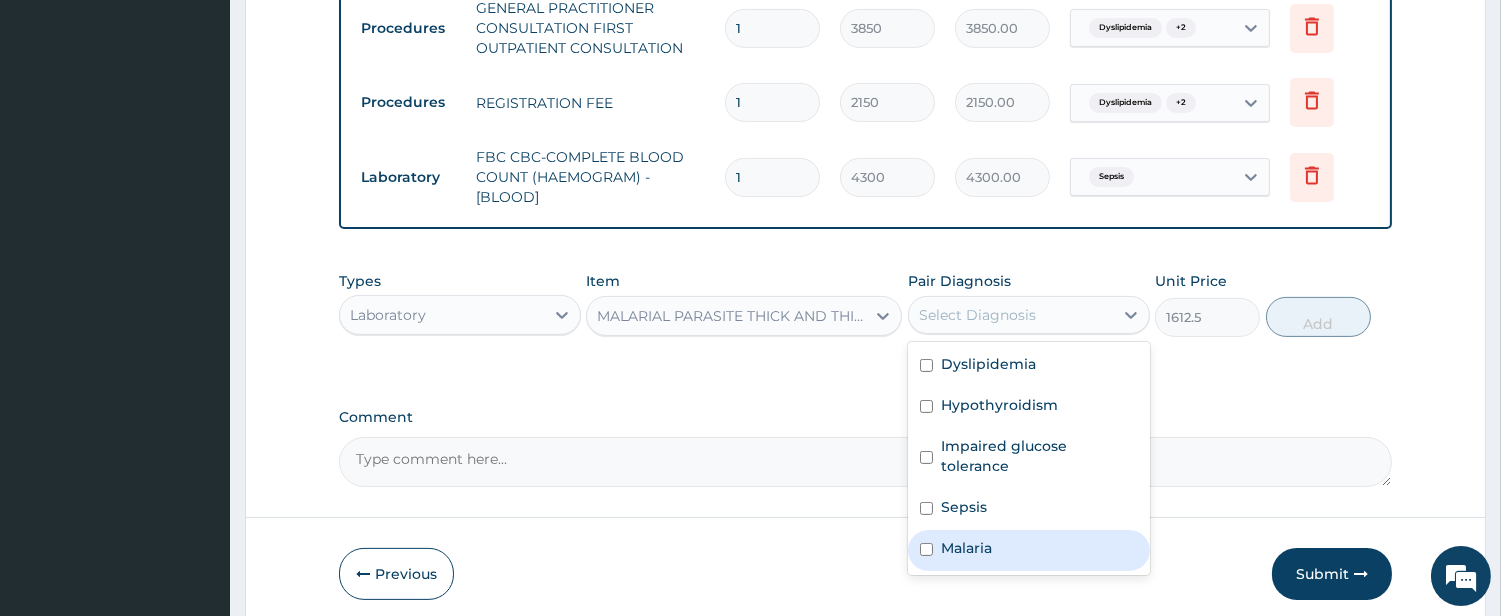click on "Malaria" at bounding box center [966, 548] 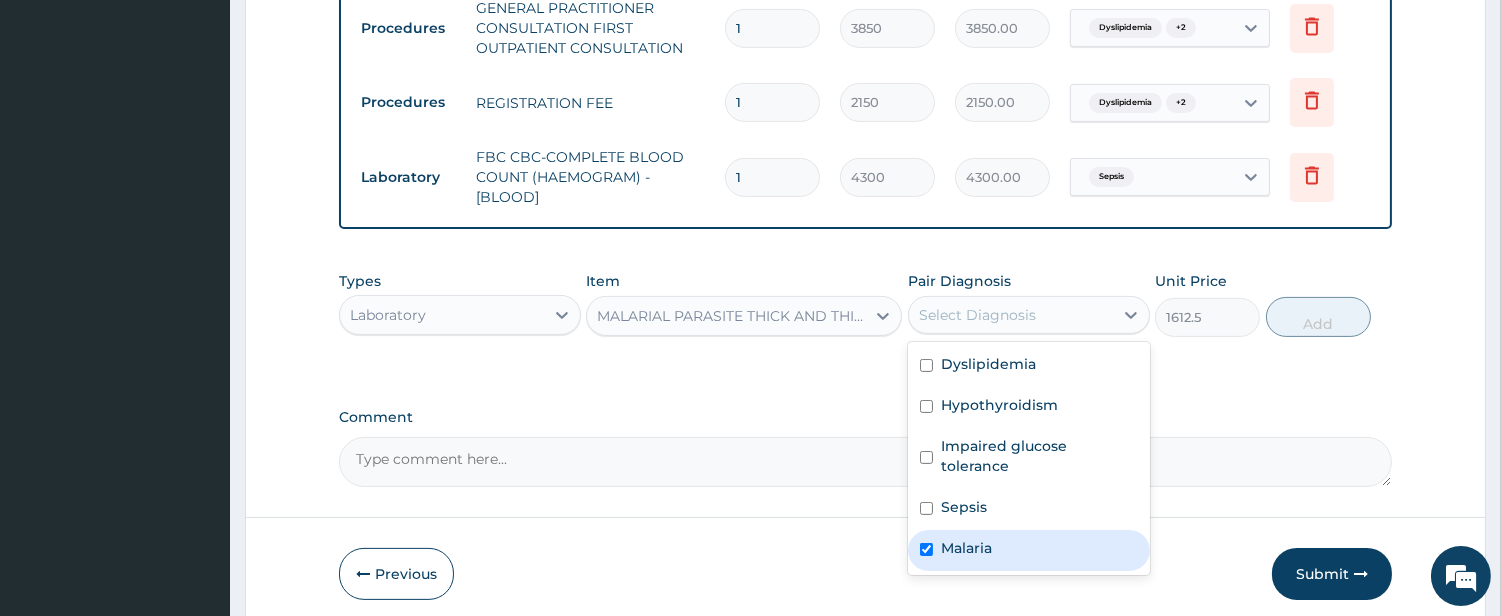 checkbox on "true" 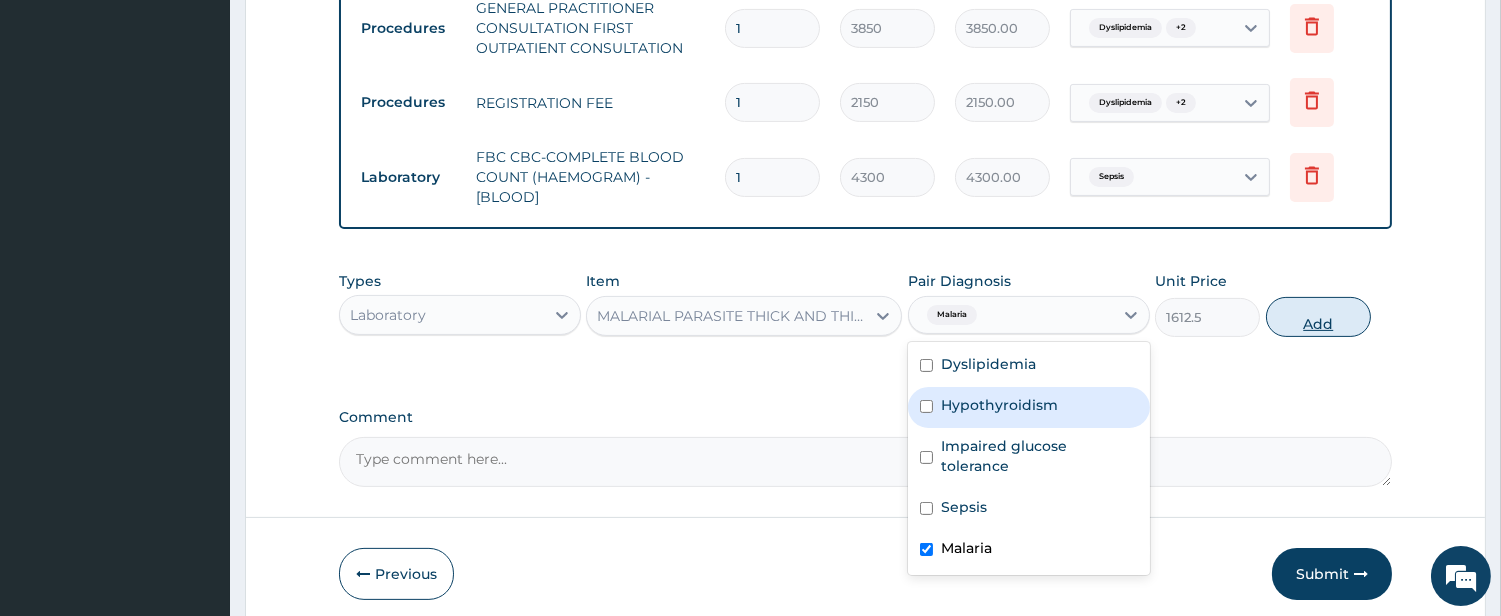 click on "Add" at bounding box center (1318, 317) 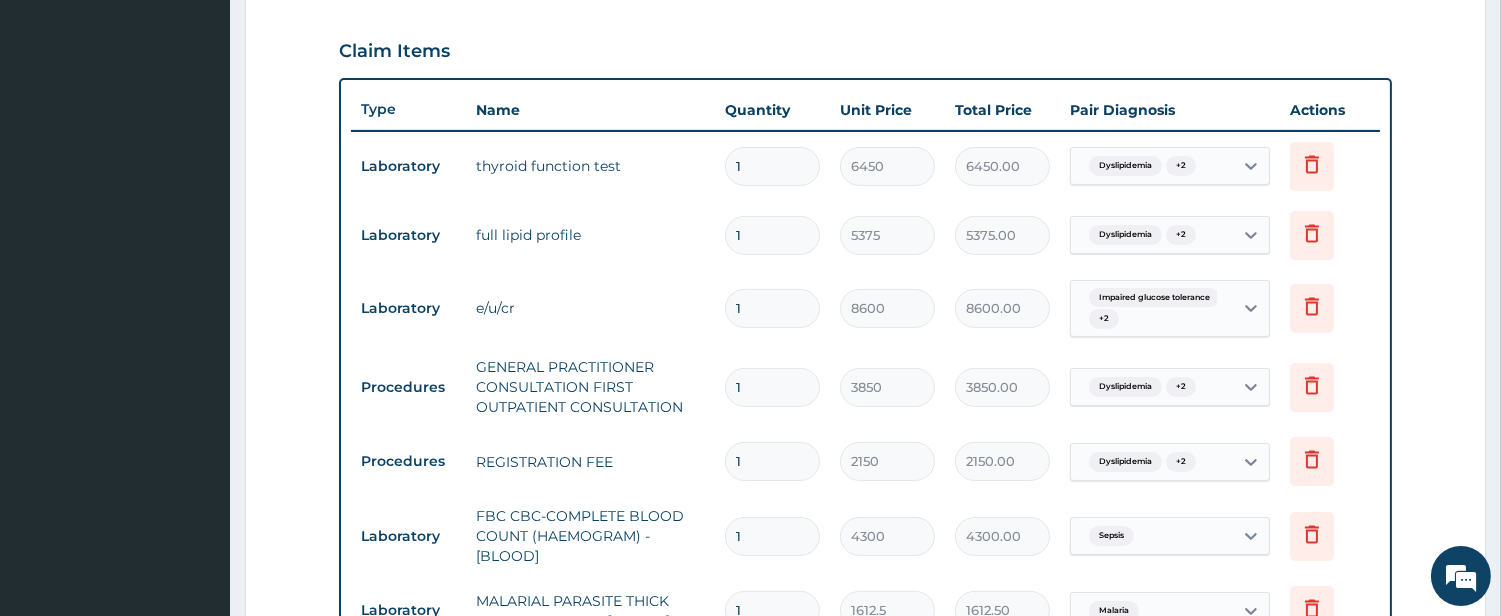 scroll, scrollTop: 655, scrollLeft: 0, axis: vertical 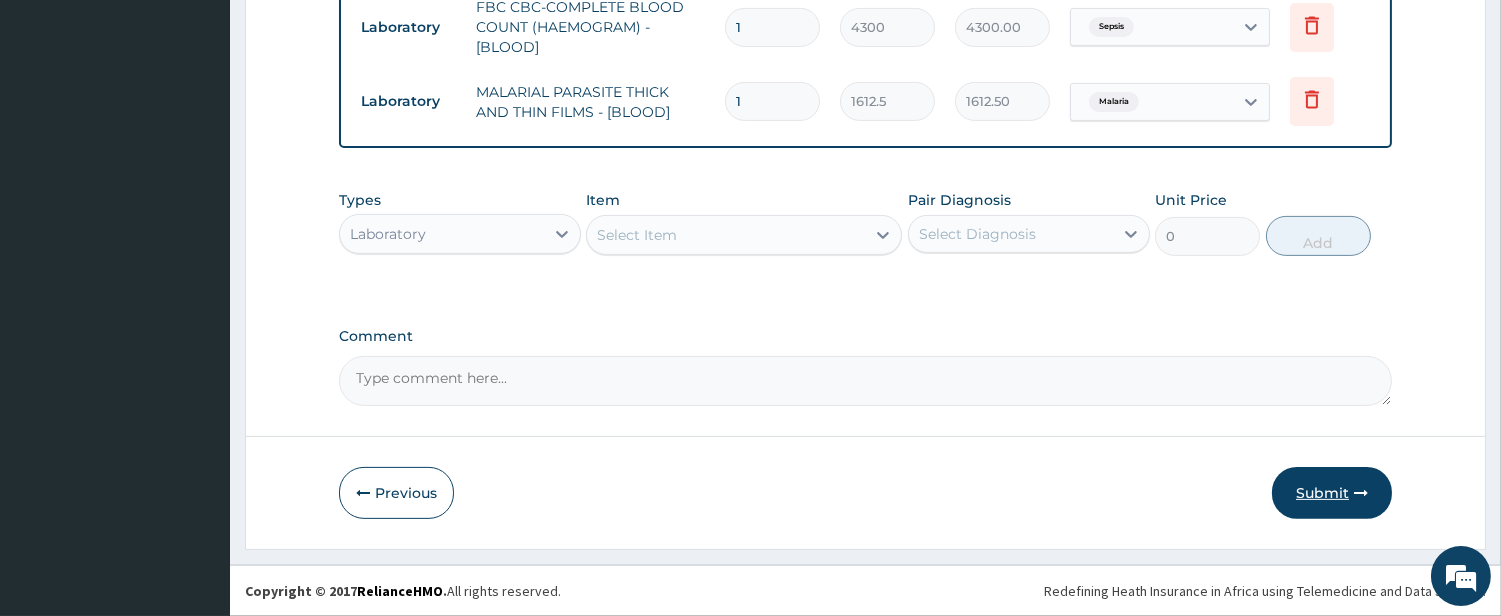 click on "Submit" at bounding box center [1332, 493] 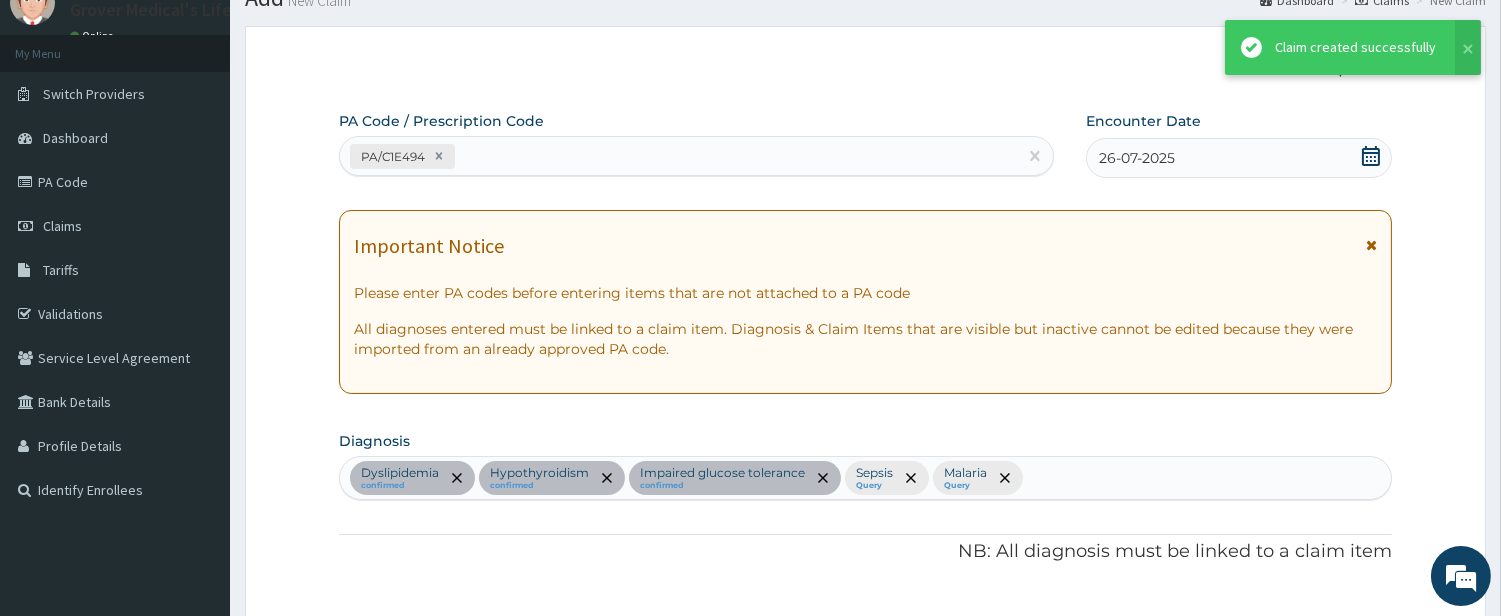 scroll, scrollTop: 1175, scrollLeft: 0, axis: vertical 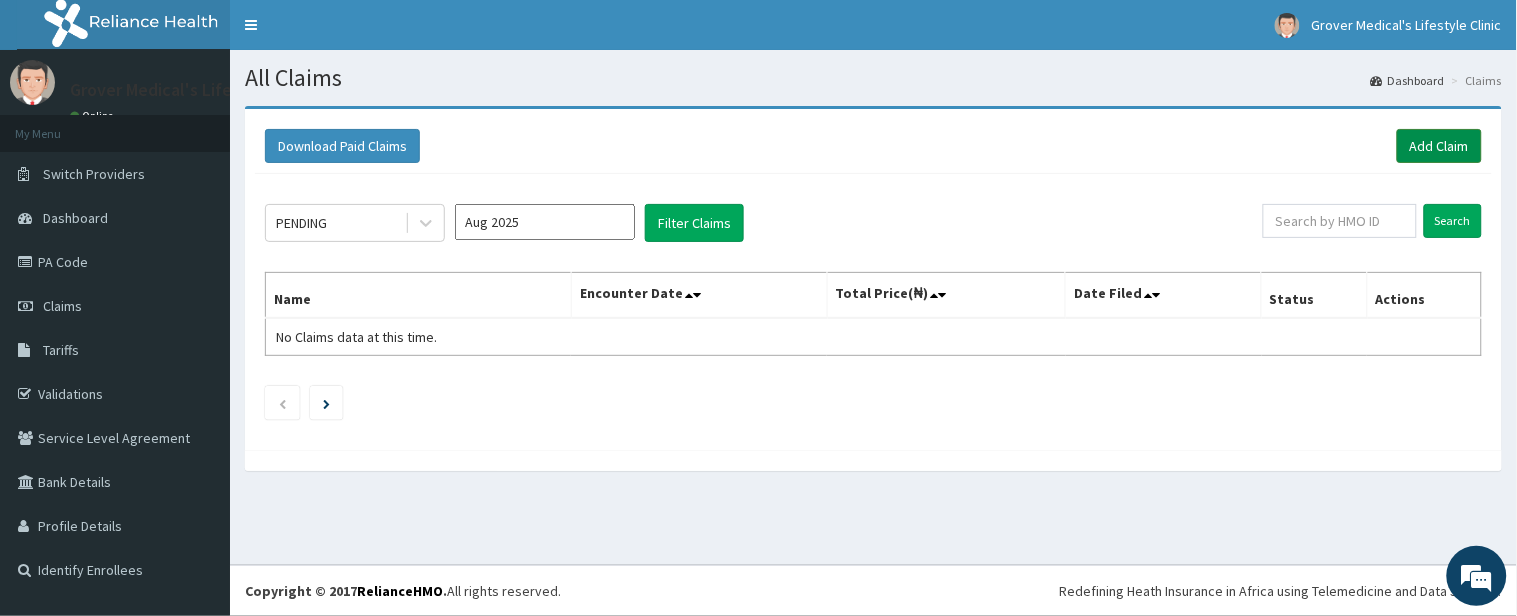 click on "Add Claim" at bounding box center [1439, 146] 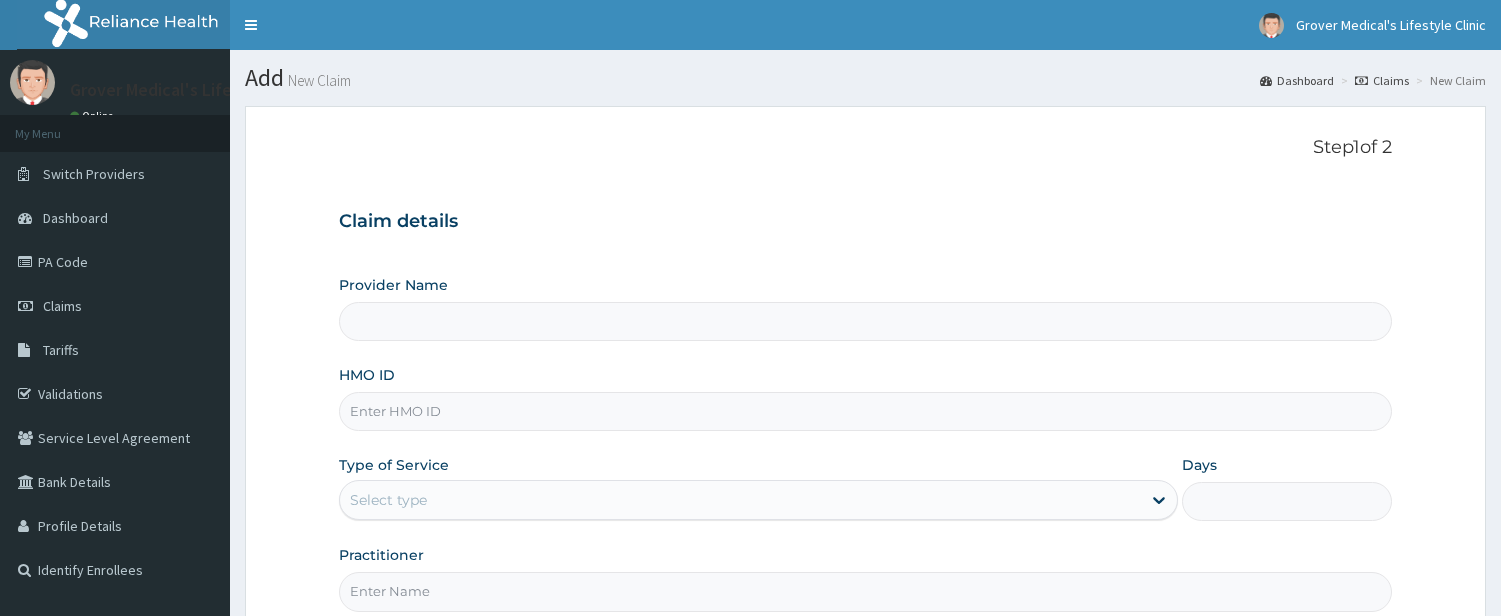 scroll, scrollTop: 0, scrollLeft: 0, axis: both 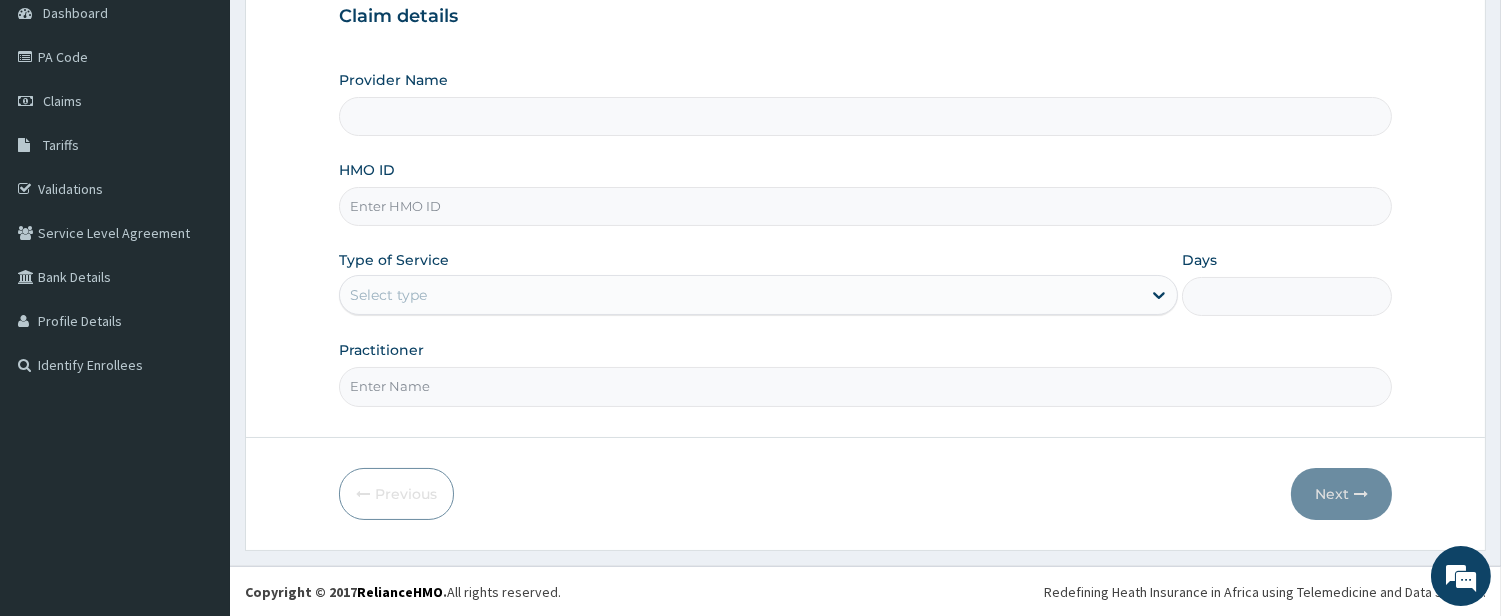 click on "HMO ID" at bounding box center (865, 206) 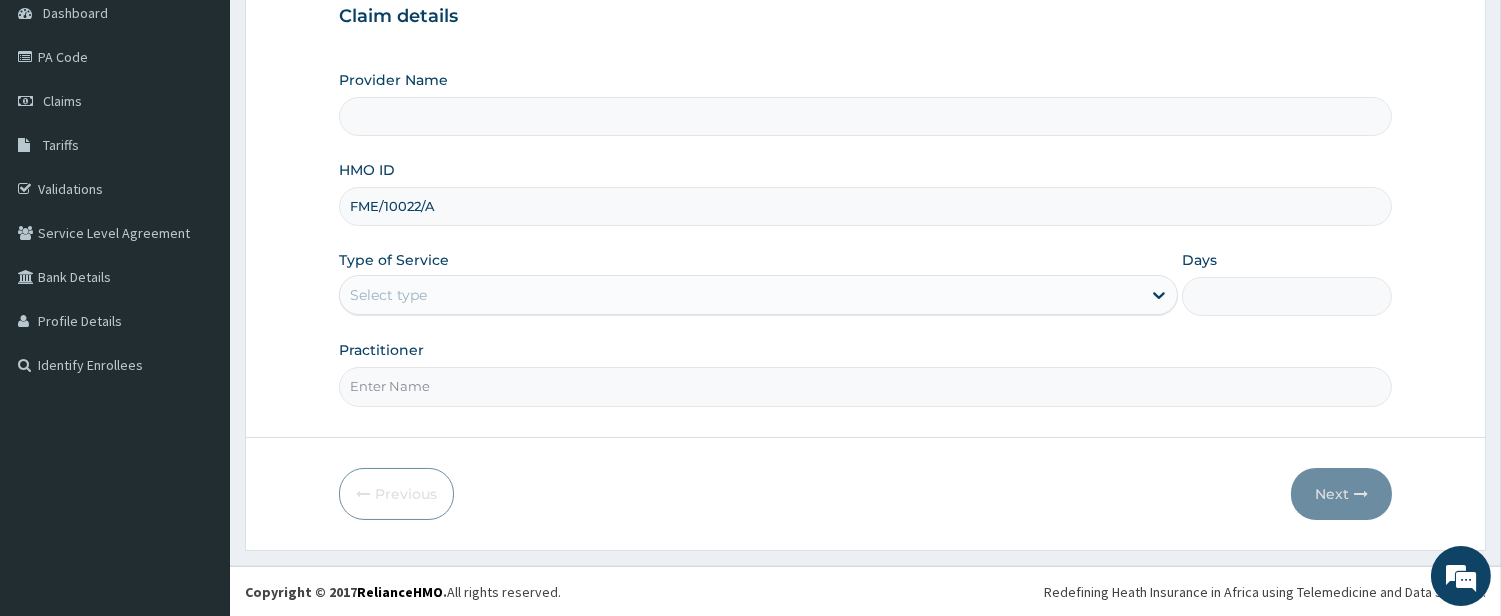 type on "FME/10022/A" 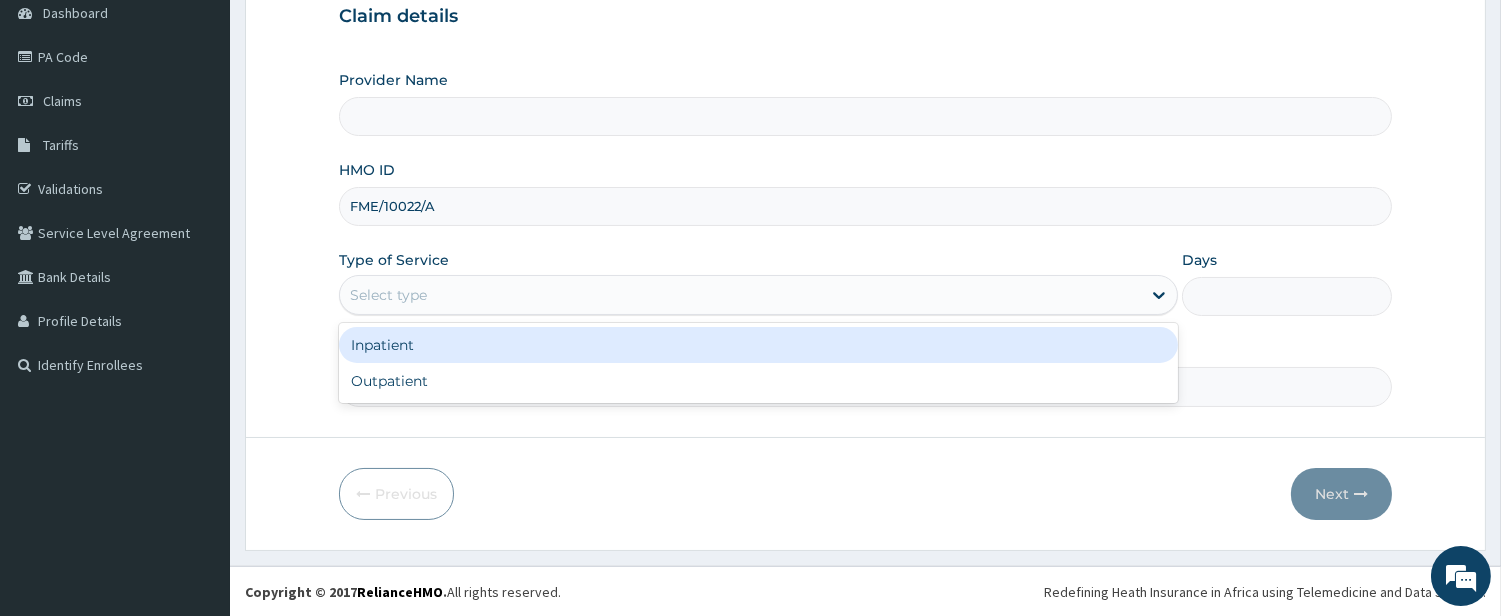 click on "Select type" at bounding box center [388, 295] 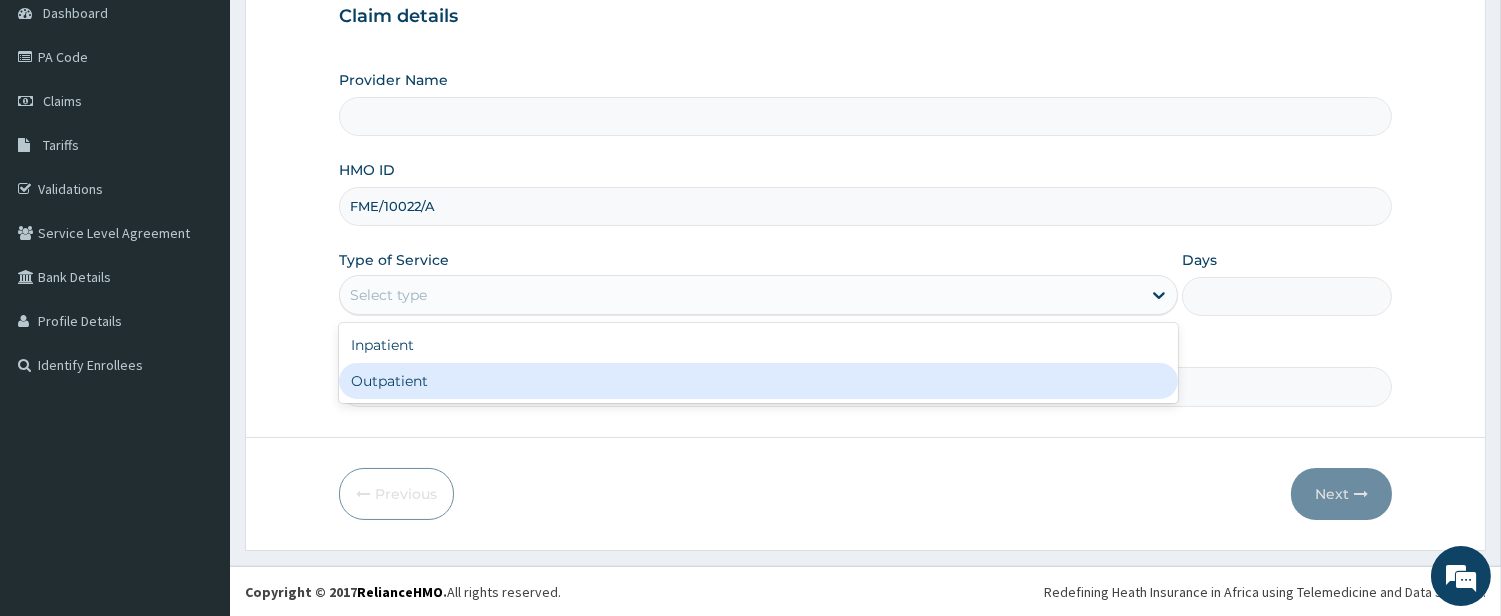 click on "Outpatient" at bounding box center (758, 381) 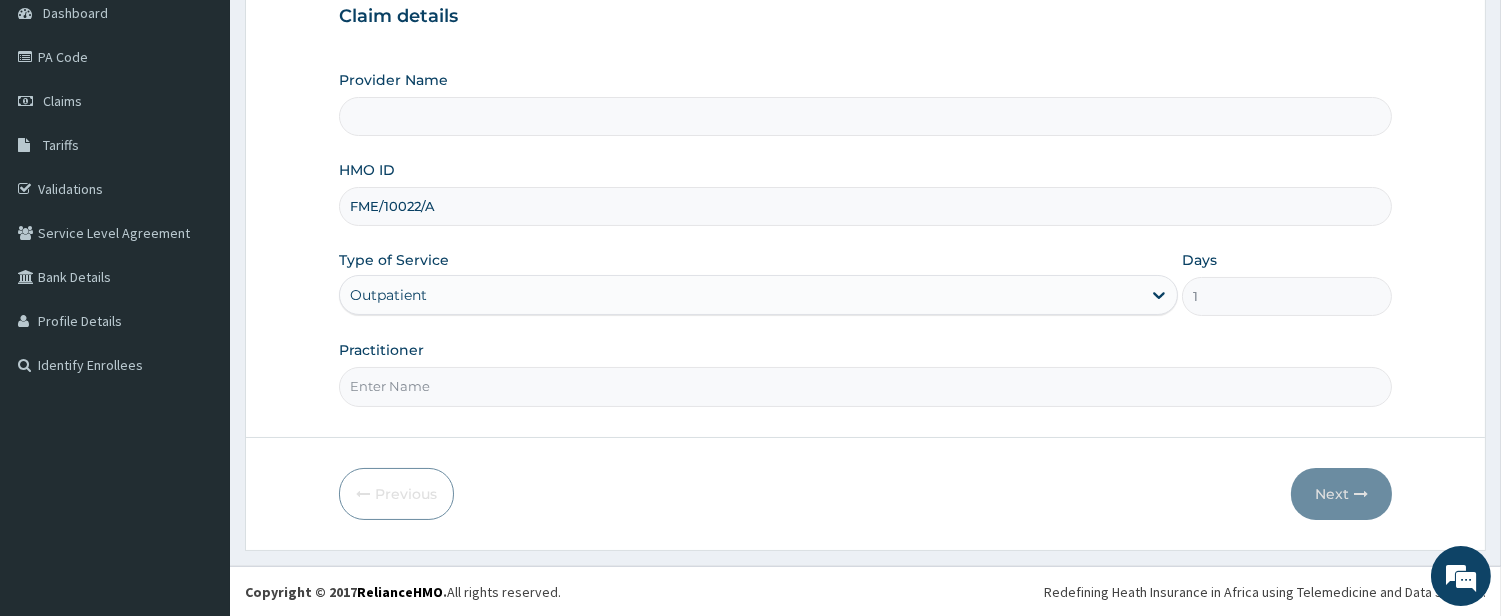 click on "Practitioner" at bounding box center (865, 386) 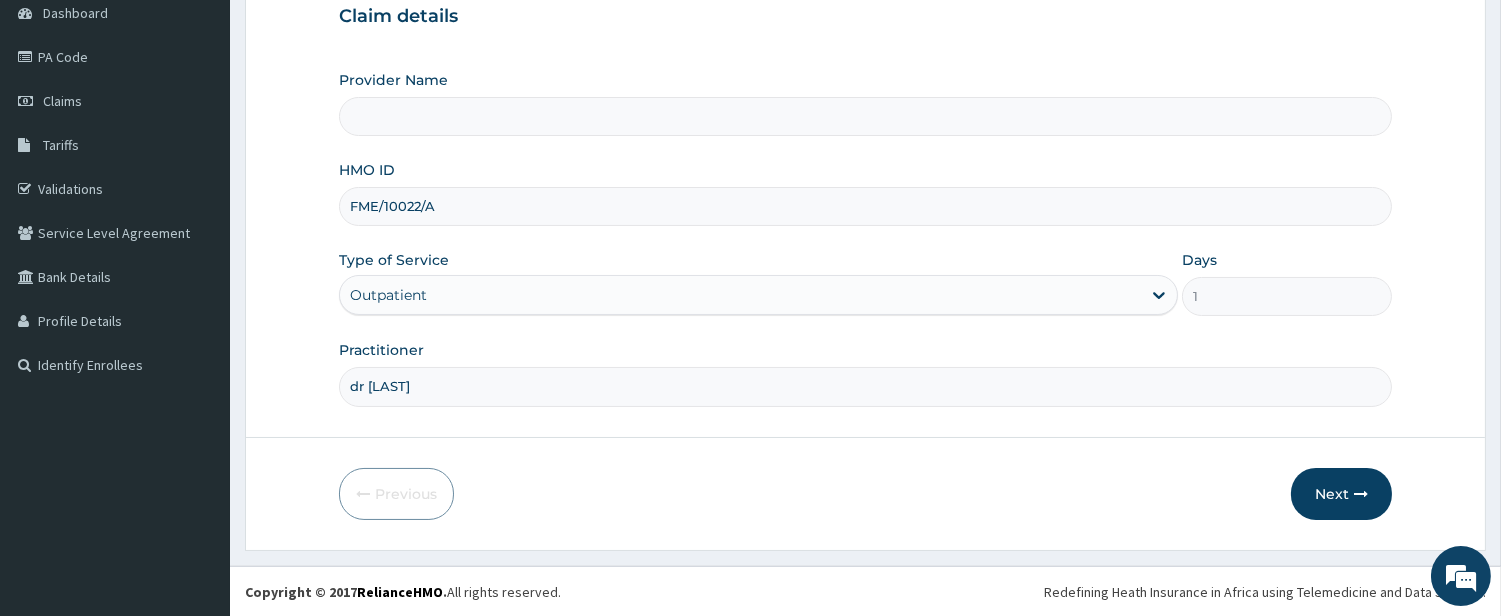 scroll, scrollTop: 0, scrollLeft: 0, axis: both 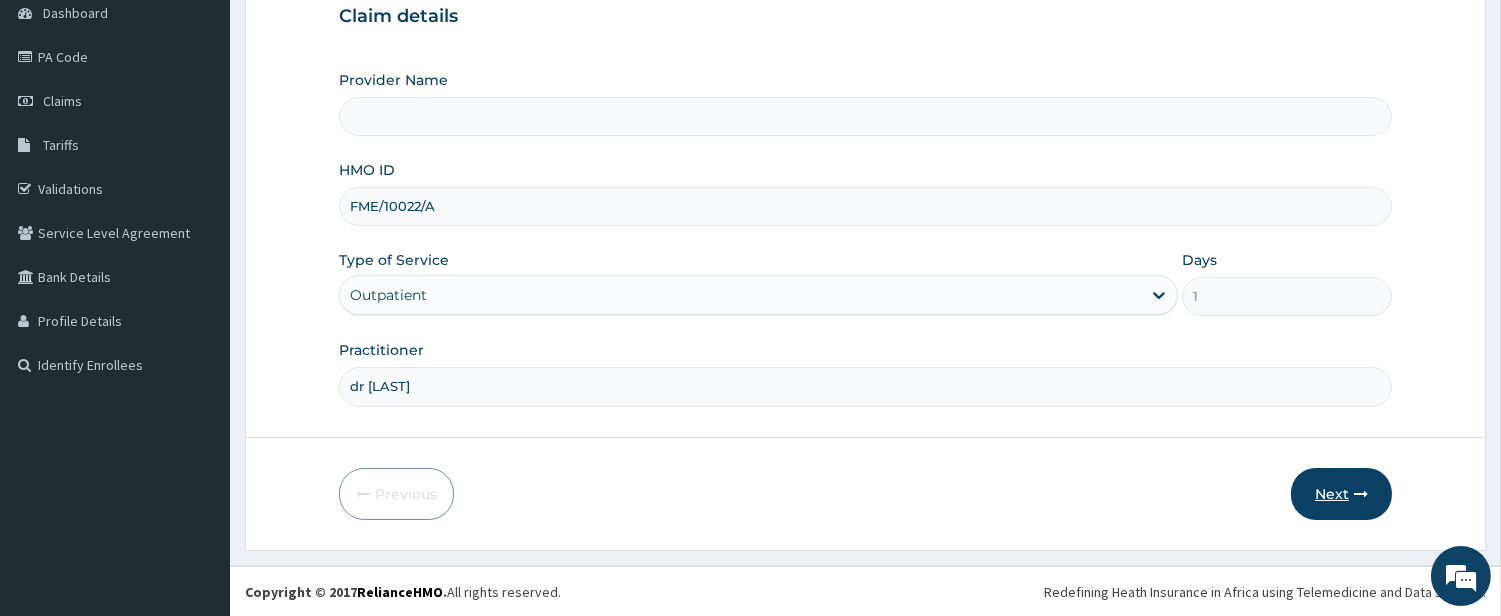 type on "dr shina" 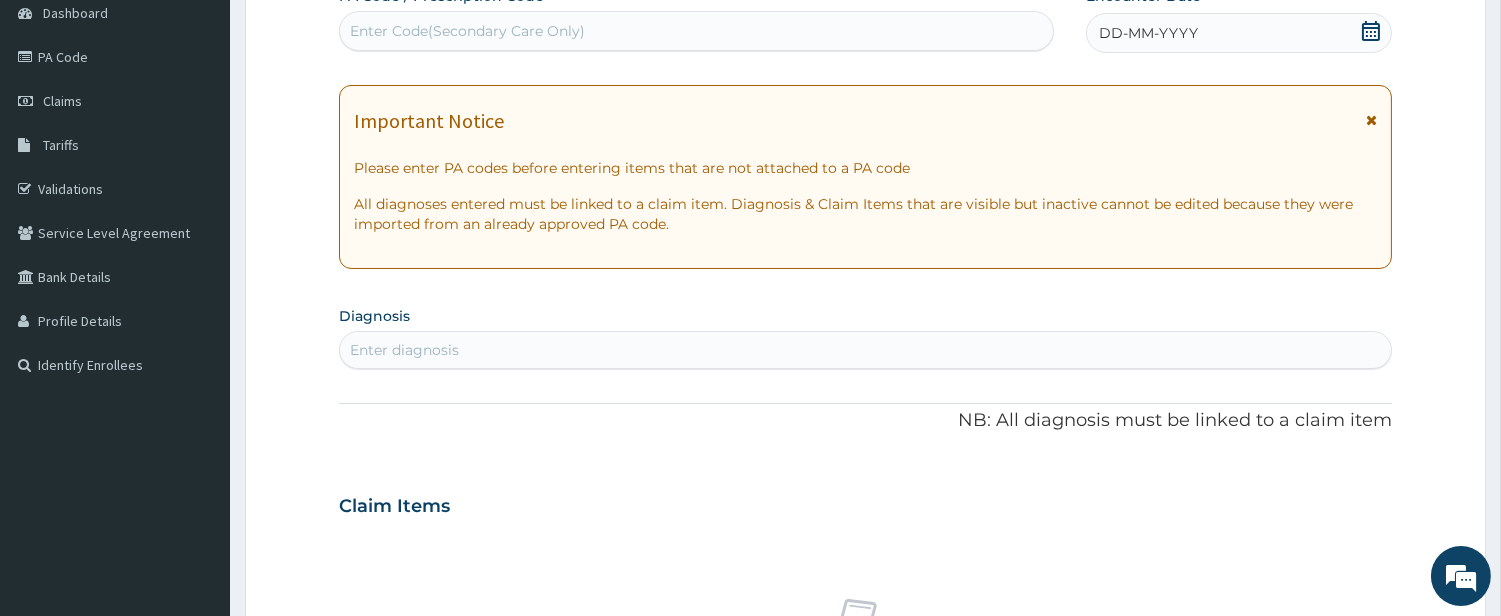 click on "Enter diagnosis" at bounding box center (865, 350) 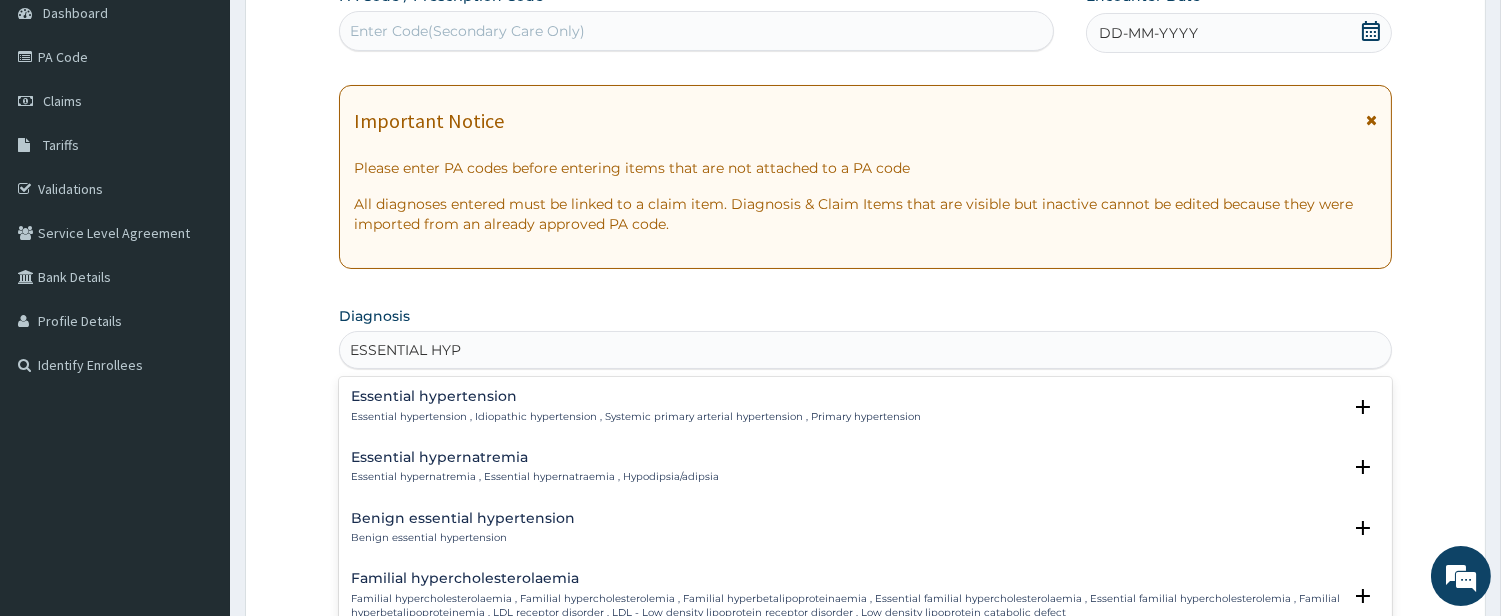 click on "Essential hypertension Essential hypertension , Idiopathic hypertension , Systemic primary arterial hypertension , Primary hypertension" at bounding box center [636, 406] 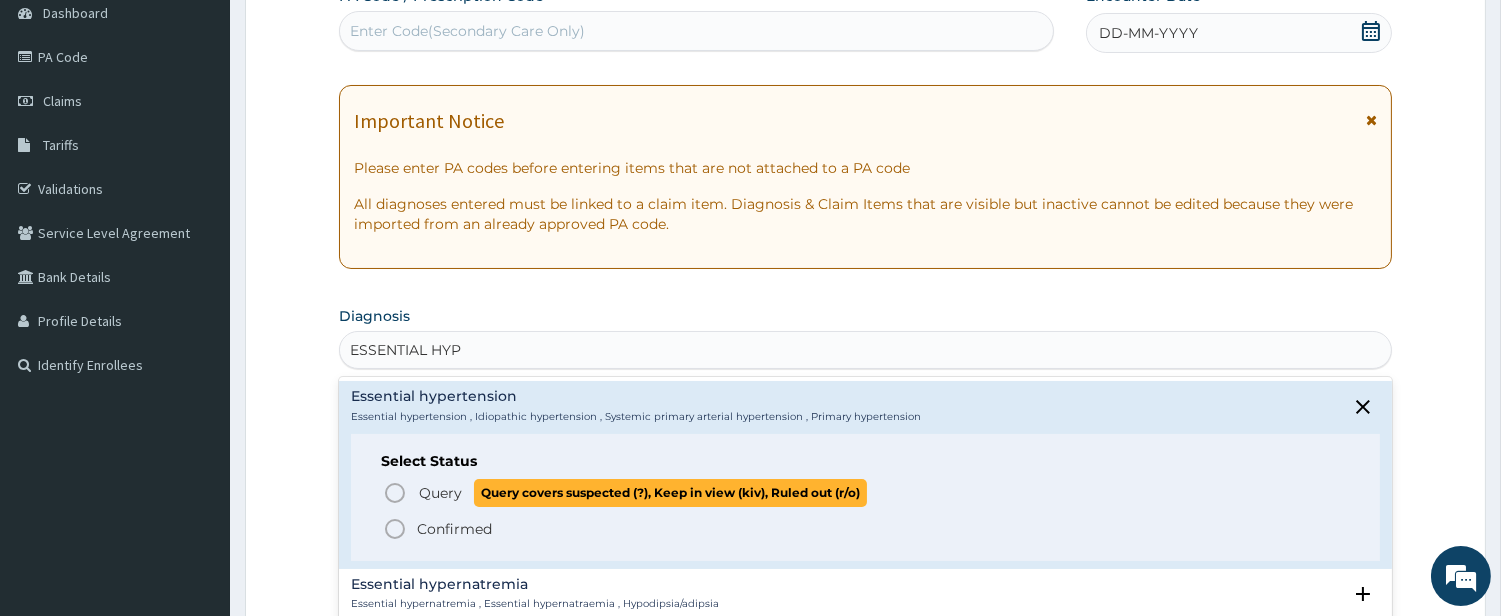 type on "ESSENTIAL HYP" 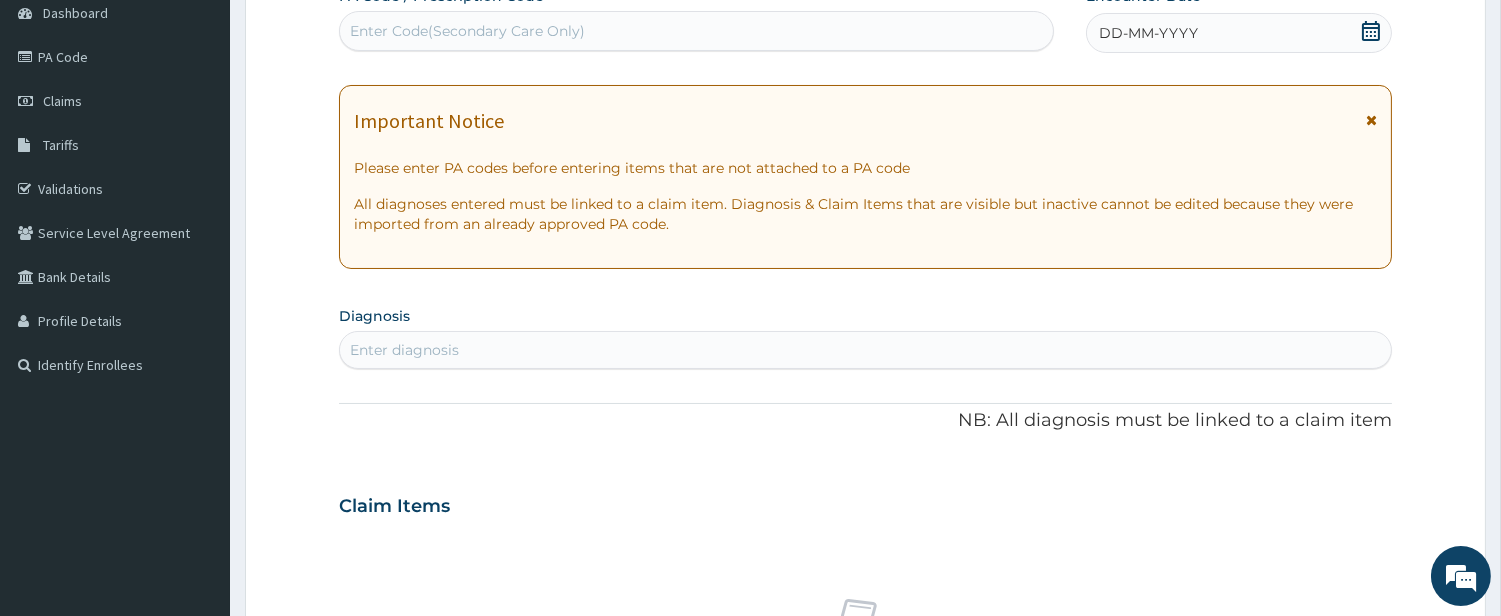 drag, startPoint x: 407, startPoint y: 501, endPoint x: 853, endPoint y: 438, distance: 450.42758 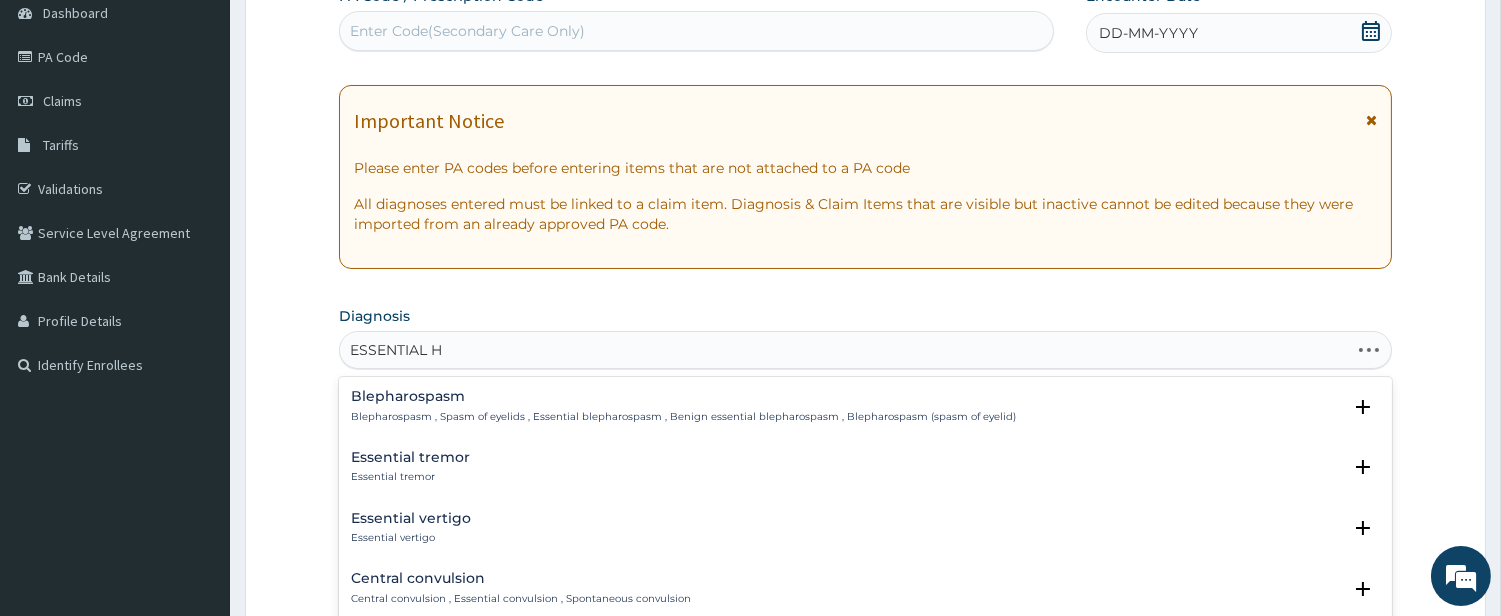 type on "ESSENTIAL HY" 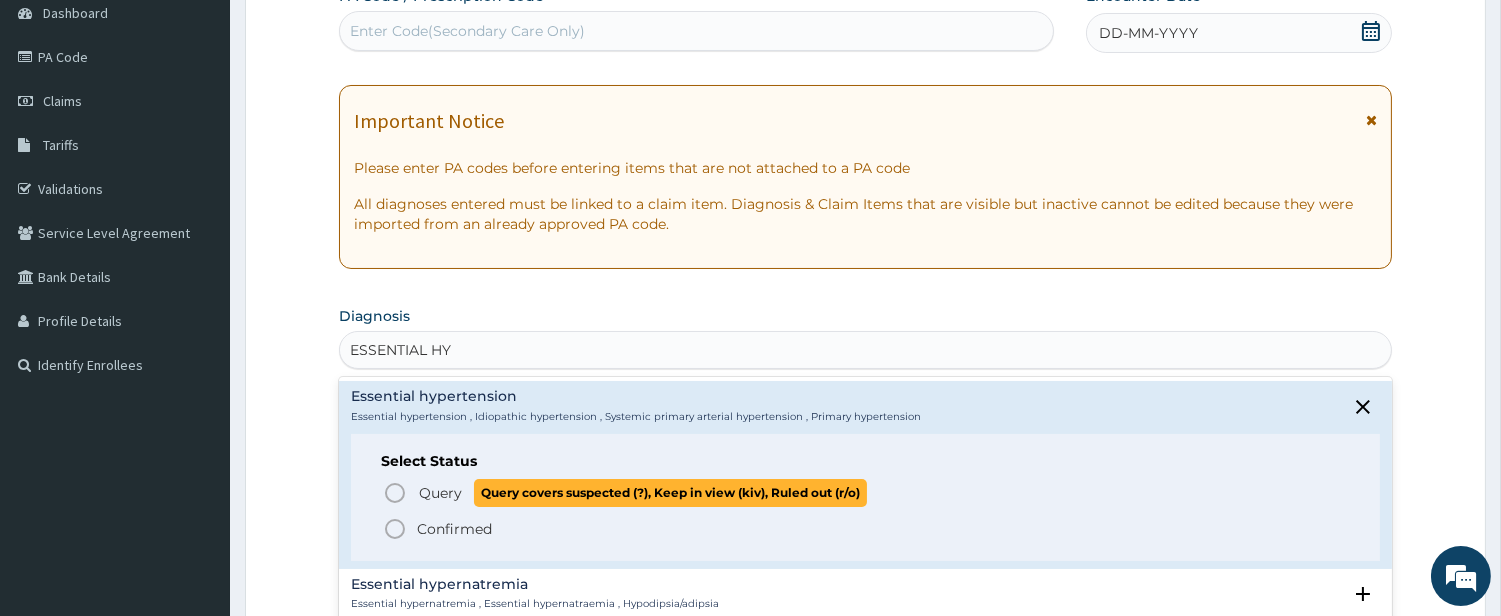 click 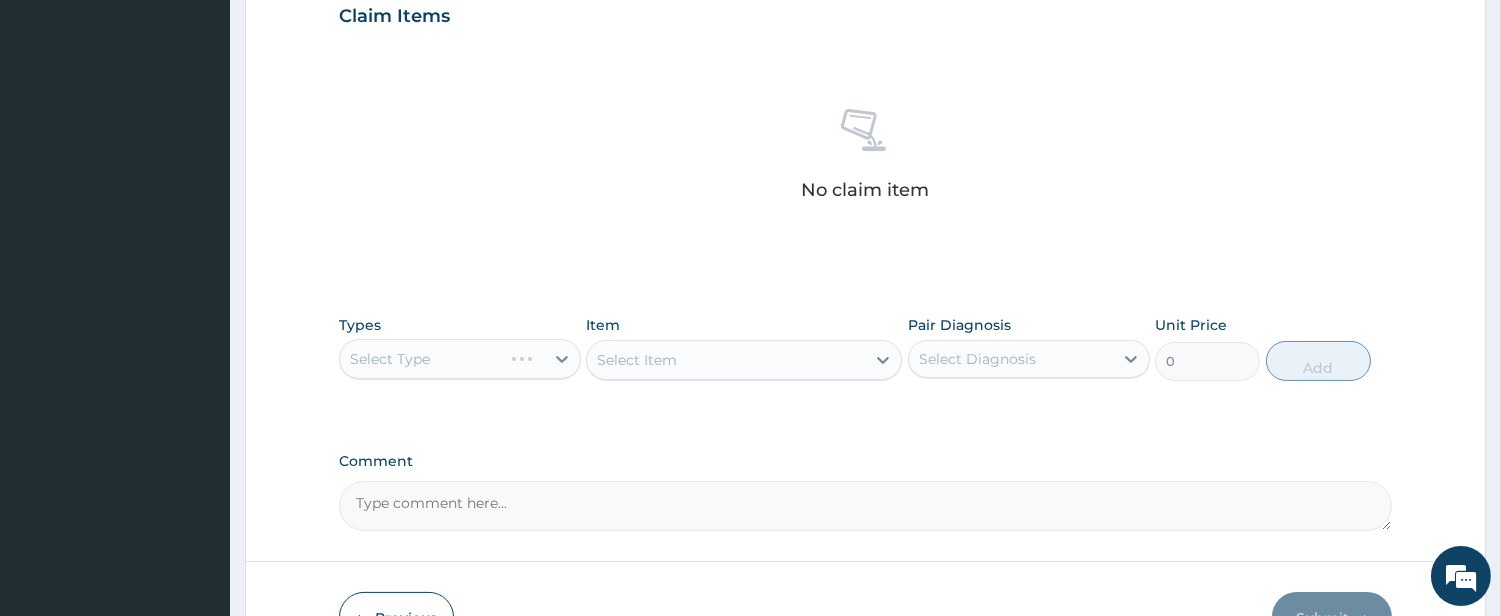 scroll, scrollTop: 825, scrollLeft: 0, axis: vertical 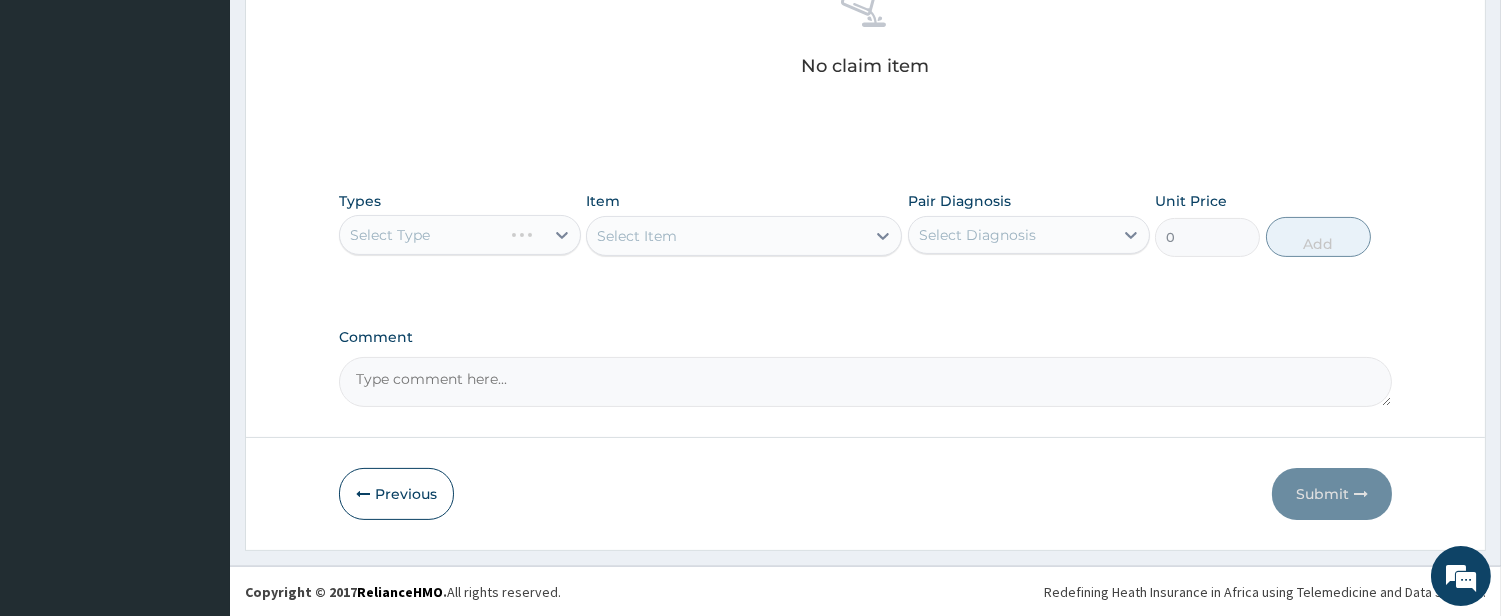 click on "Select Type" at bounding box center (460, 235) 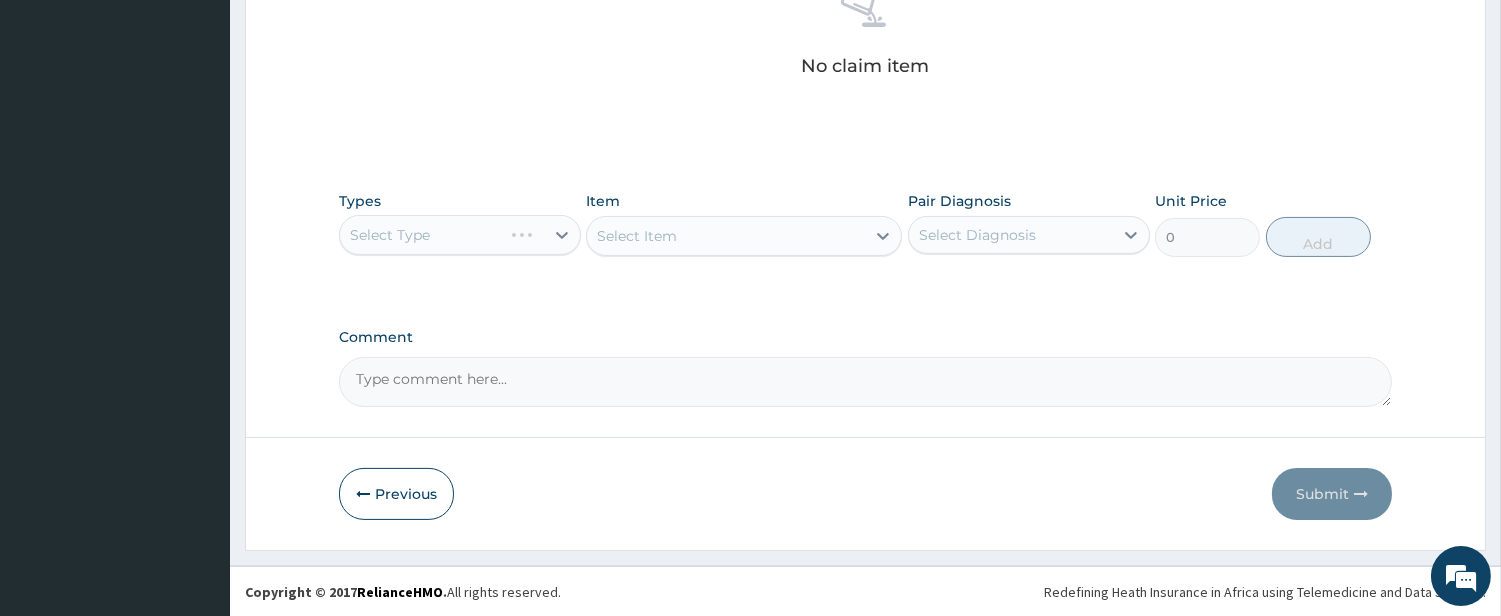 click on "Select Type" at bounding box center (460, 235) 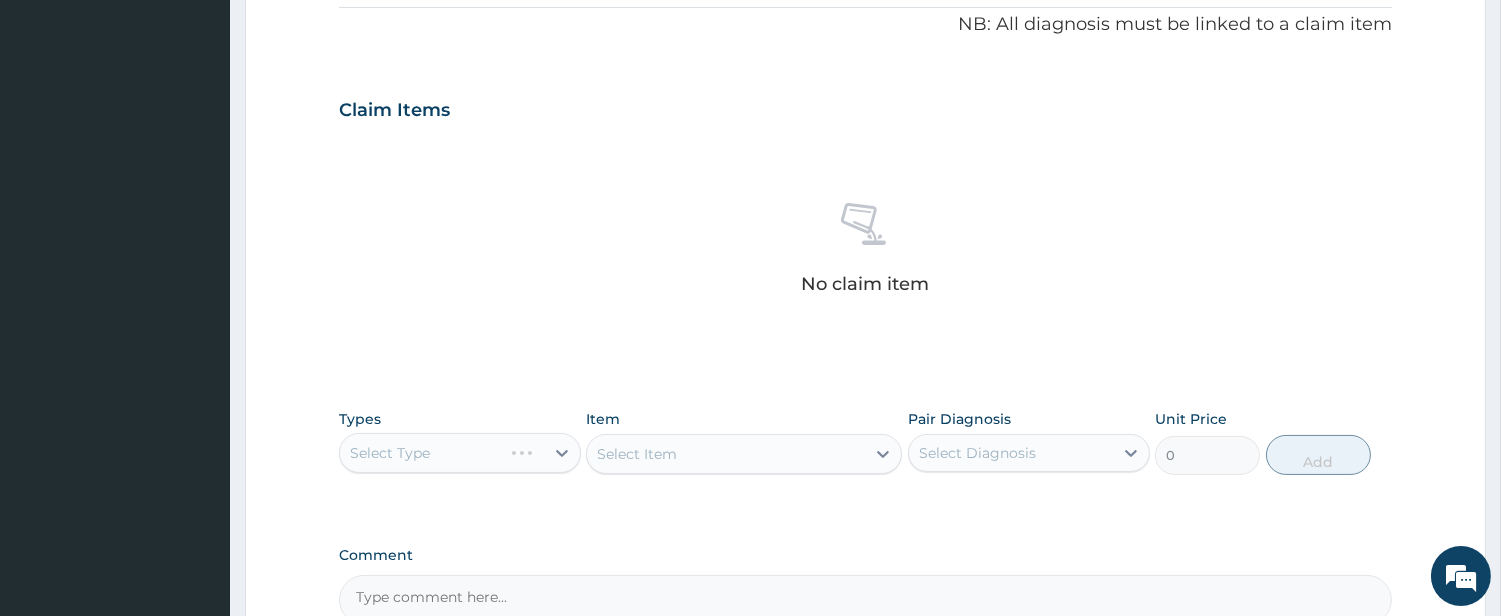 scroll, scrollTop: 825, scrollLeft: 0, axis: vertical 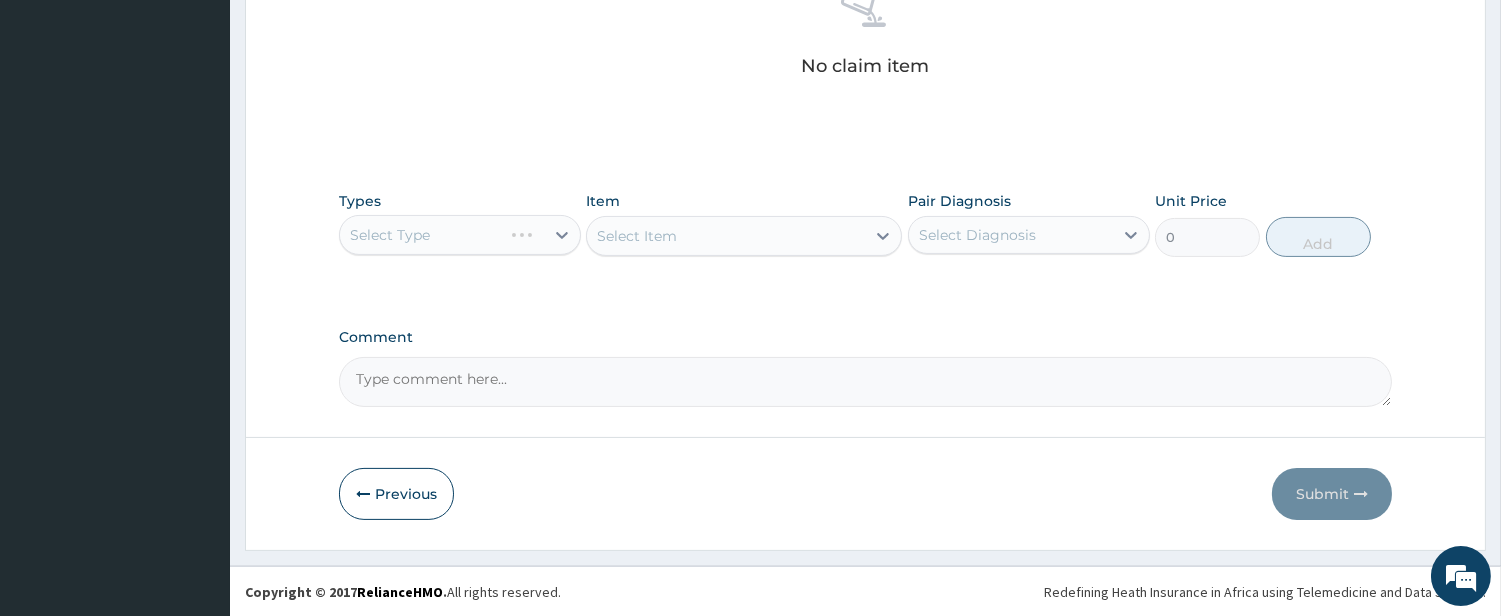 click on "Select Type" at bounding box center [460, 235] 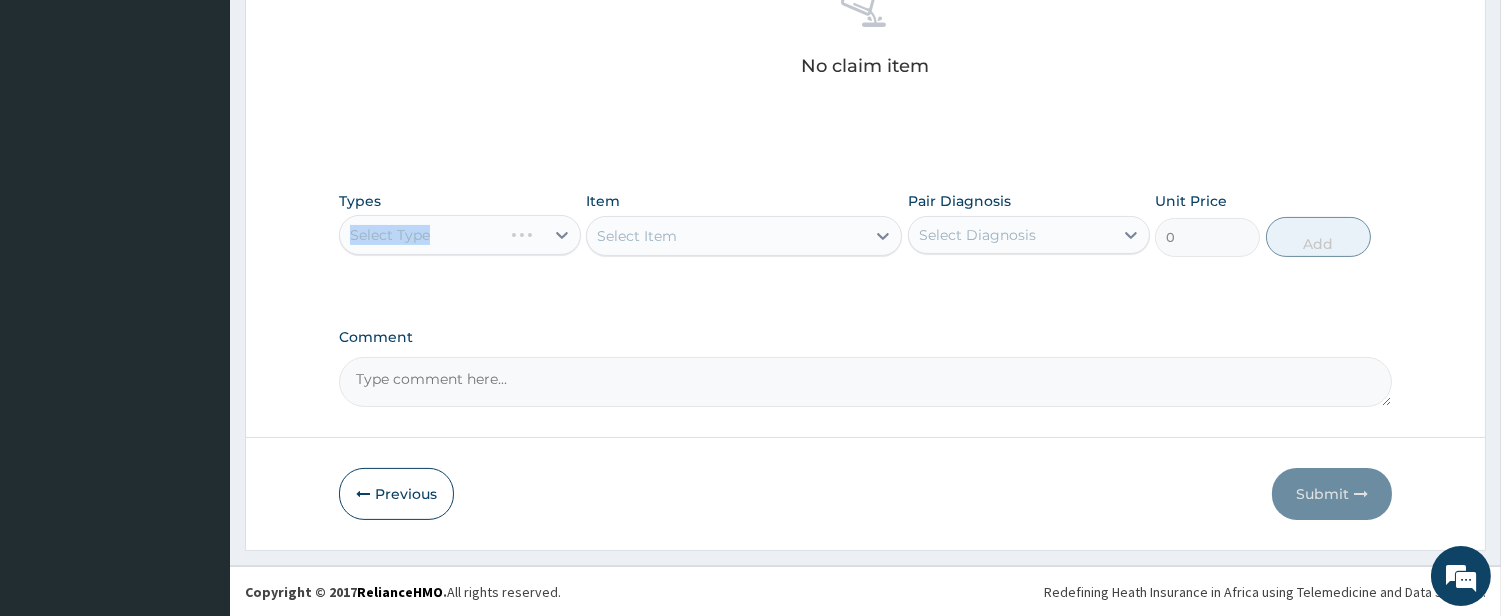 click on "Select Type" at bounding box center [460, 235] 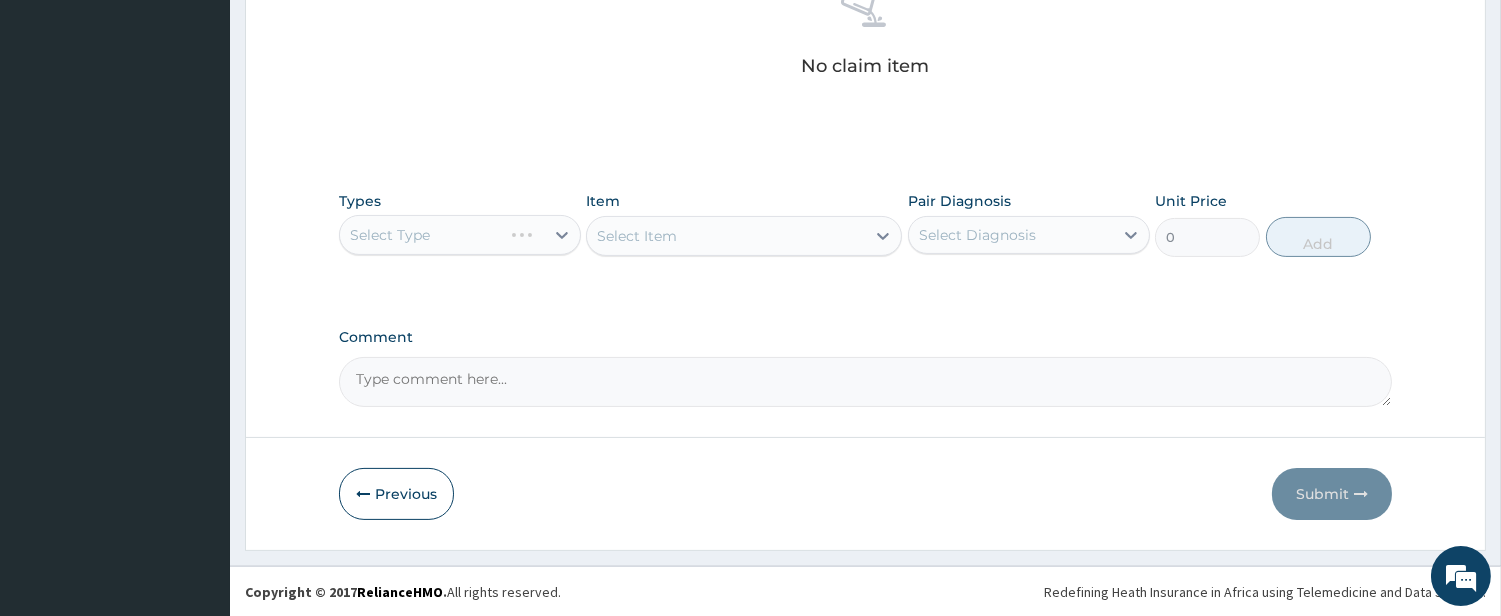 click on "Select Type" at bounding box center (460, 235) 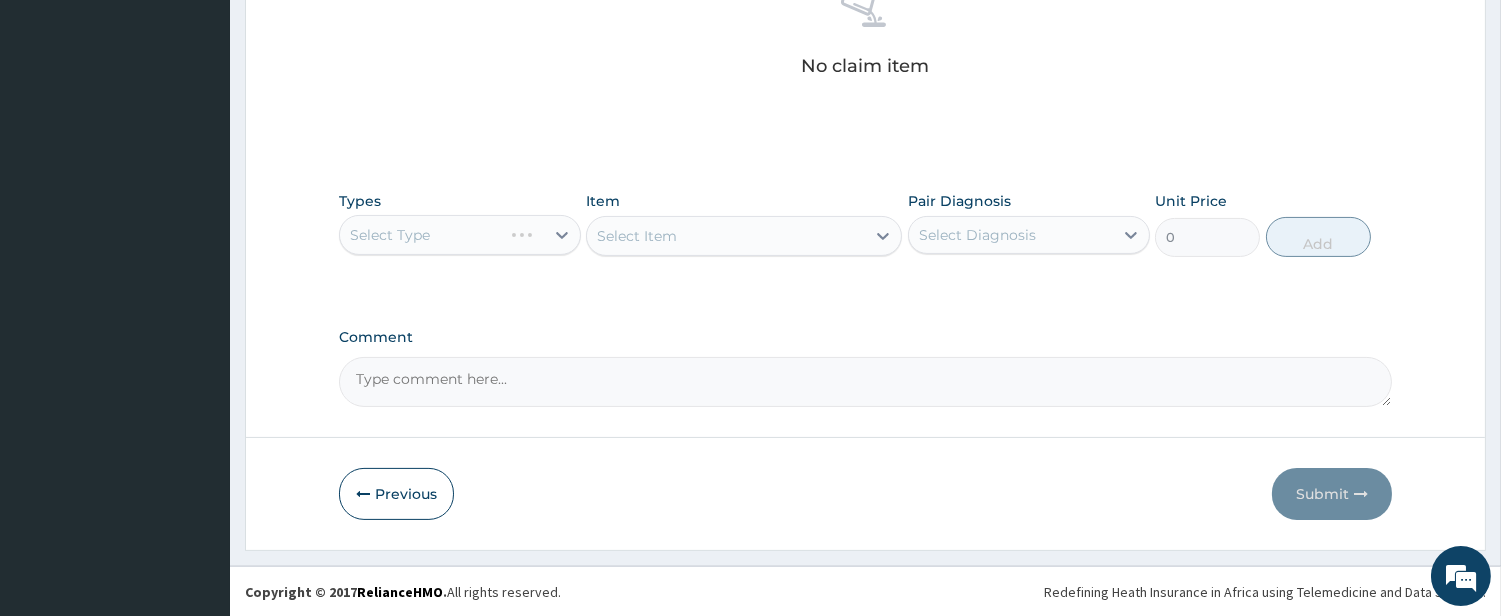 drag, startPoint x: 523, startPoint y: 234, endPoint x: 437, endPoint y: 224, distance: 86.579445 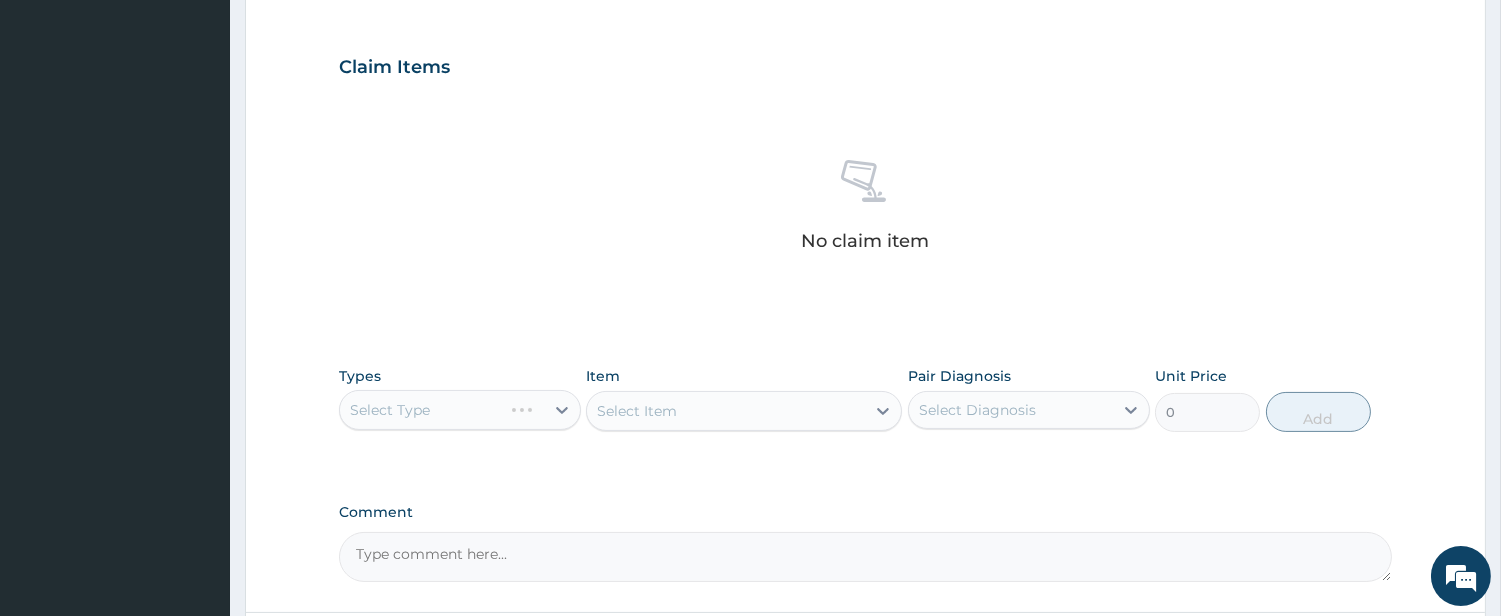 scroll, scrollTop: 825, scrollLeft: 0, axis: vertical 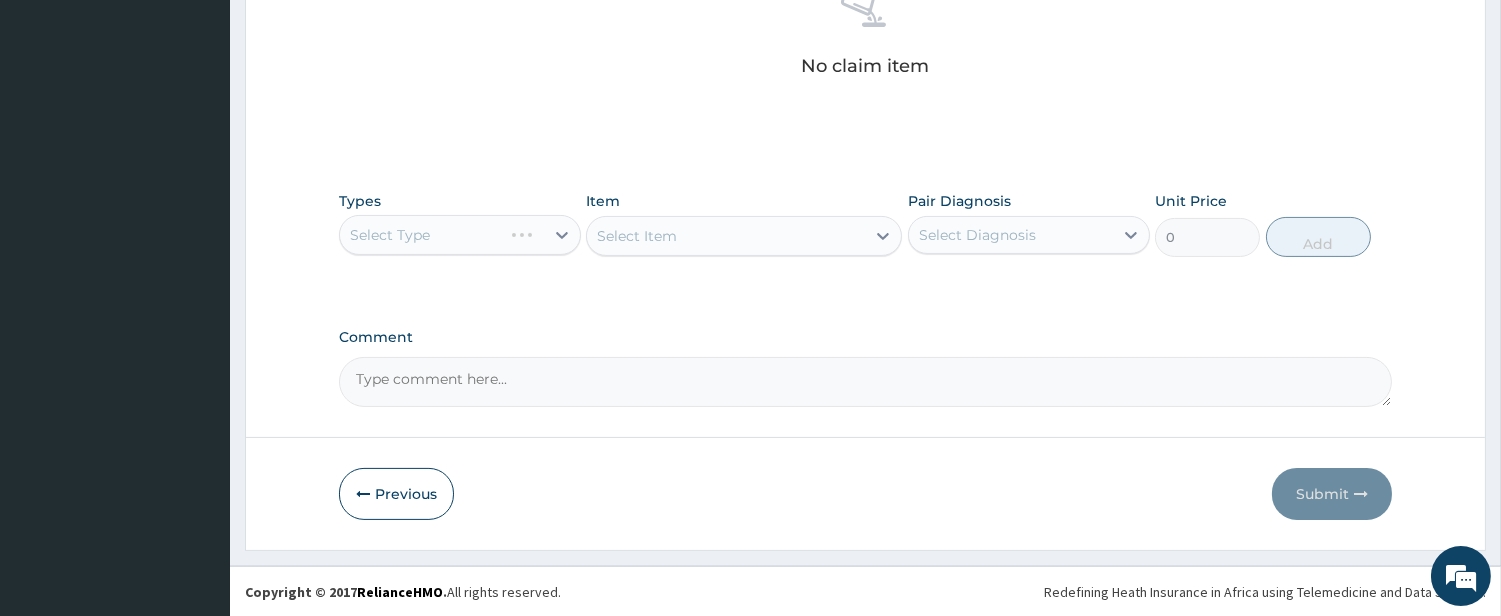 click on "Select Type" at bounding box center (460, 235) 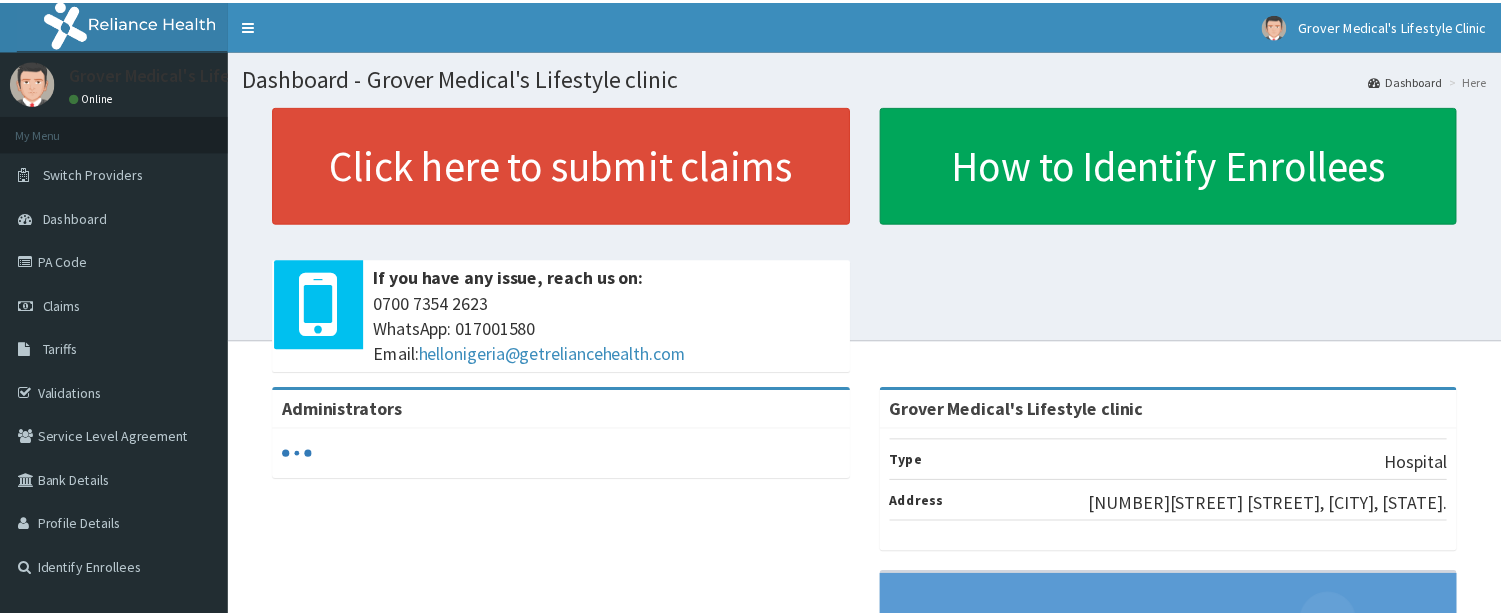 scroll, scrollTop: 0, scrollLeft: 0, axis: both 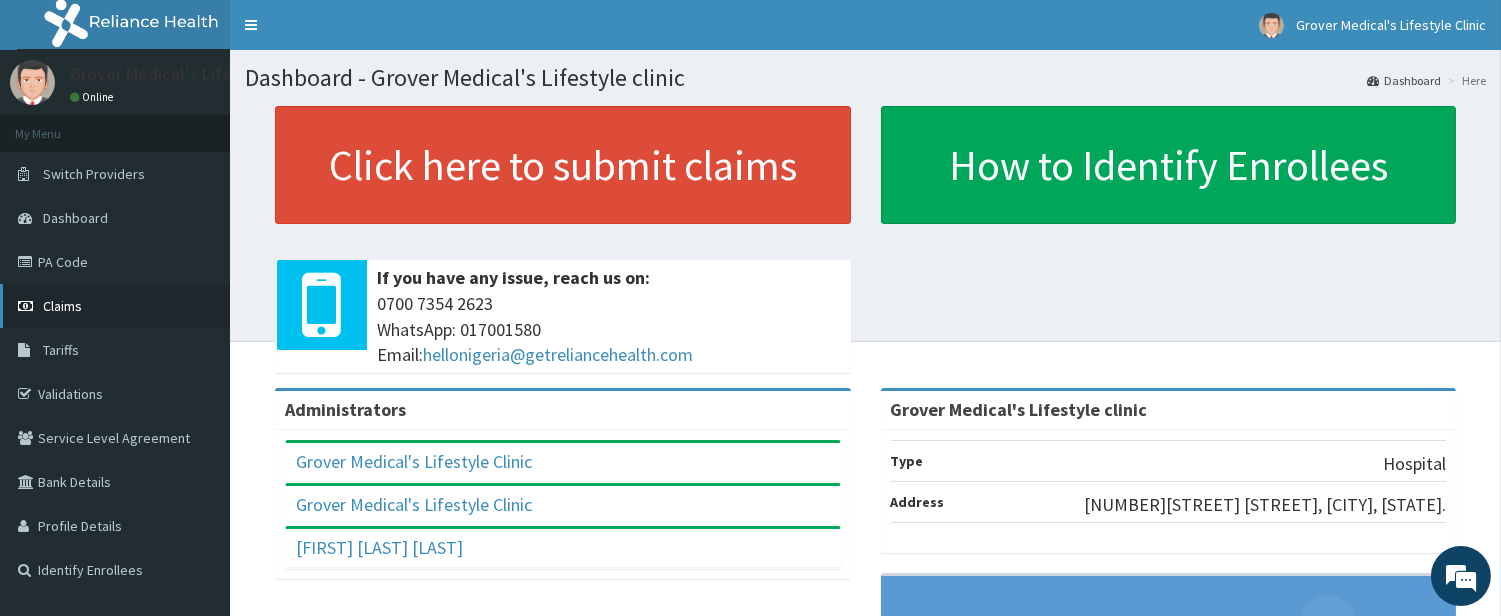click on "Claims" at bounding box center [115, 306] 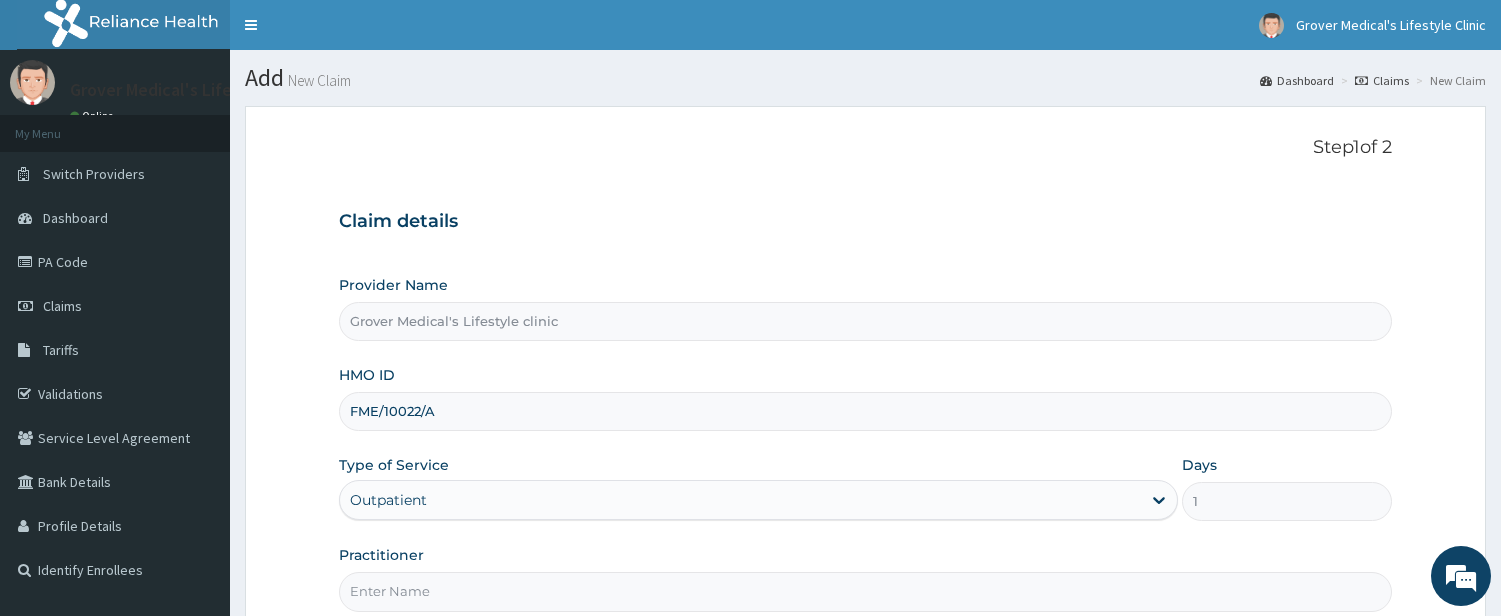 scroll, scrollTop: 205, scrollLeft: 0, axis: vertical 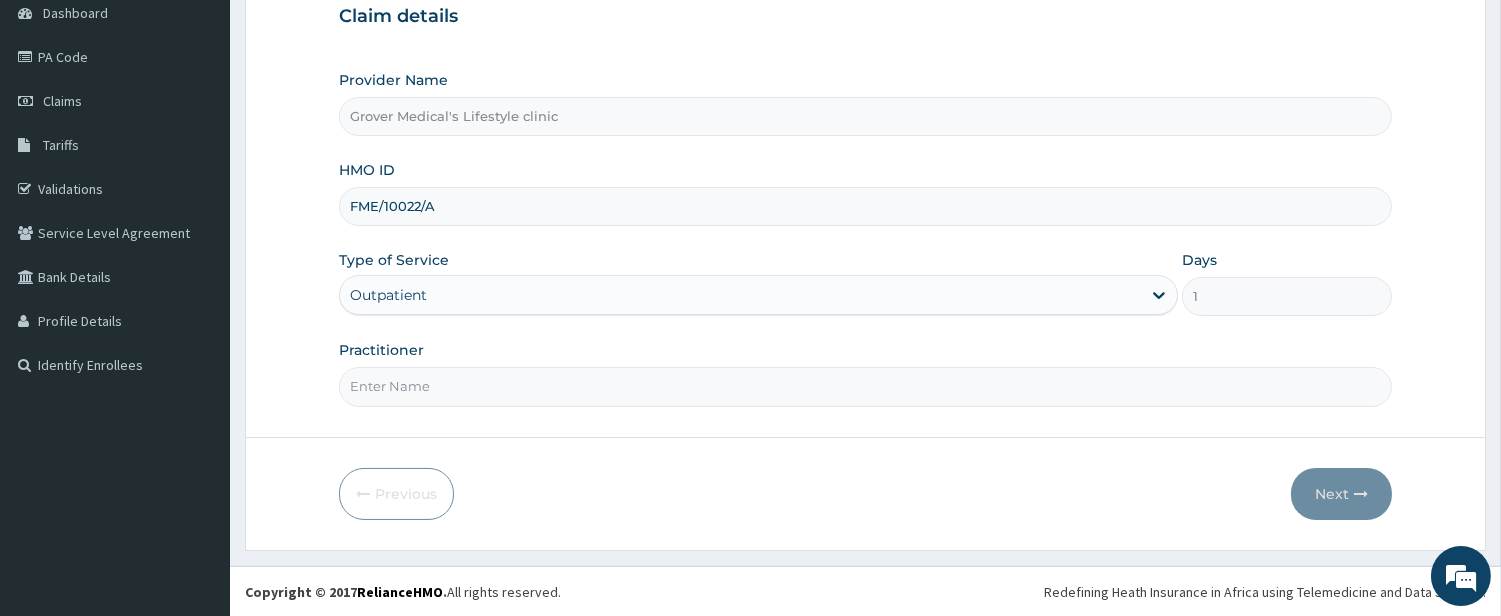 click on "Practitioner" at bounding box center [865, 386] 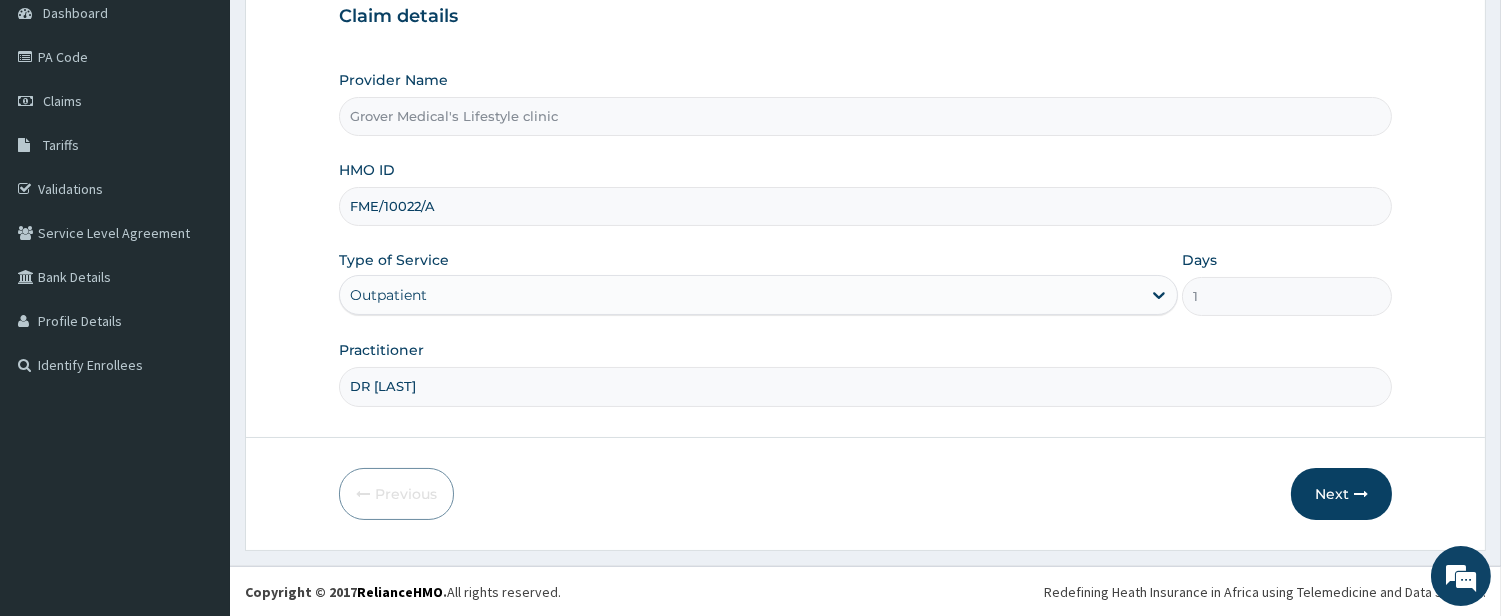 scroll, scrollTop: 0, scrollLeft: 0, axis: both 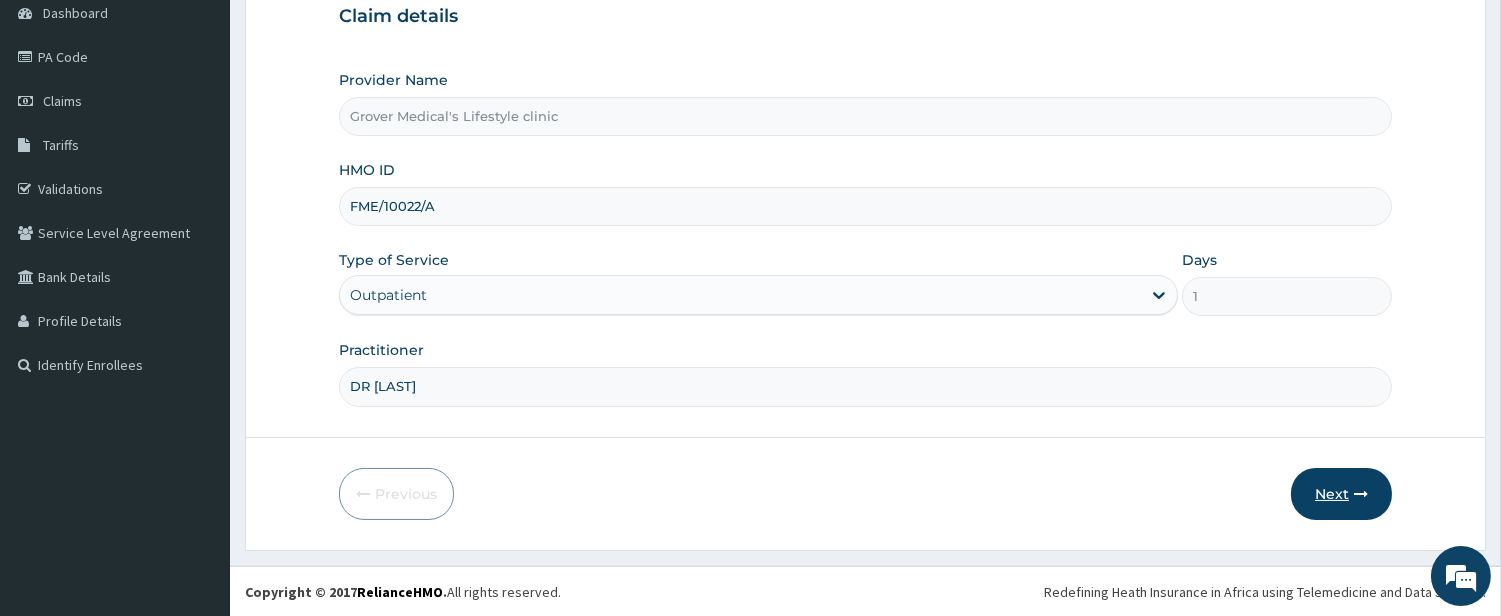 type on "DR [LAST]" 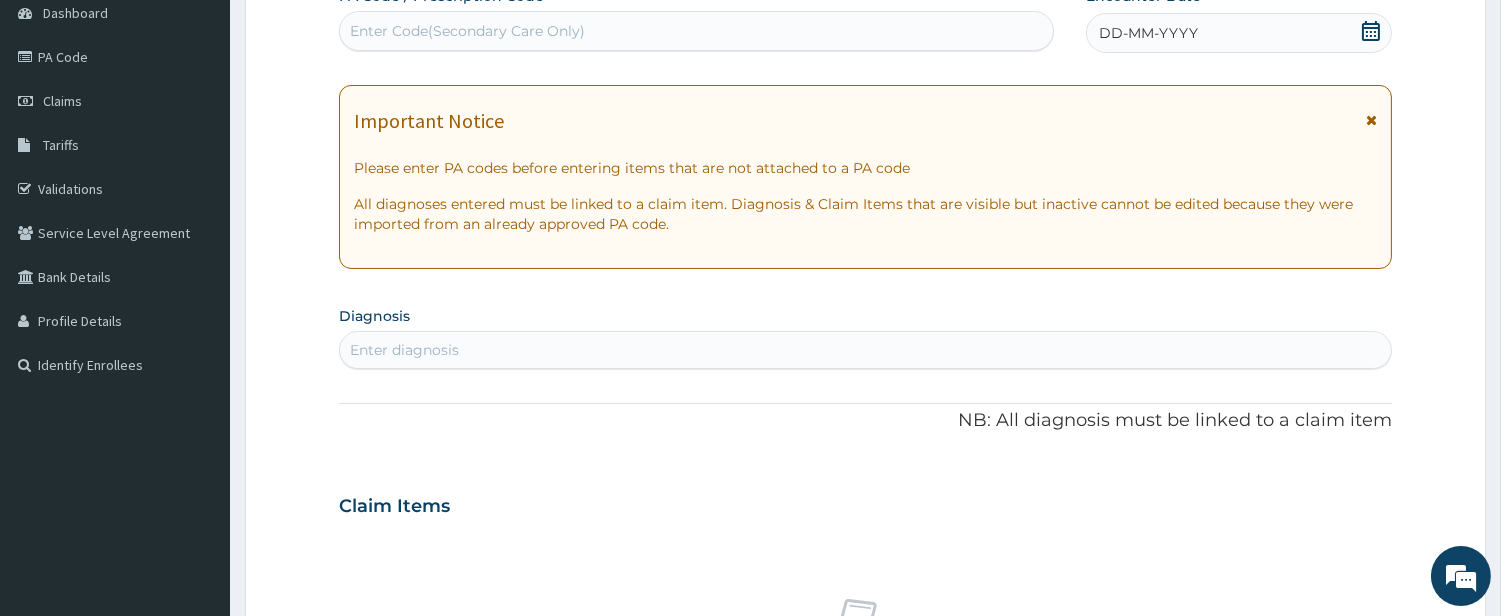 click on "Enter diagnosis" at bounding box center (865, 350) 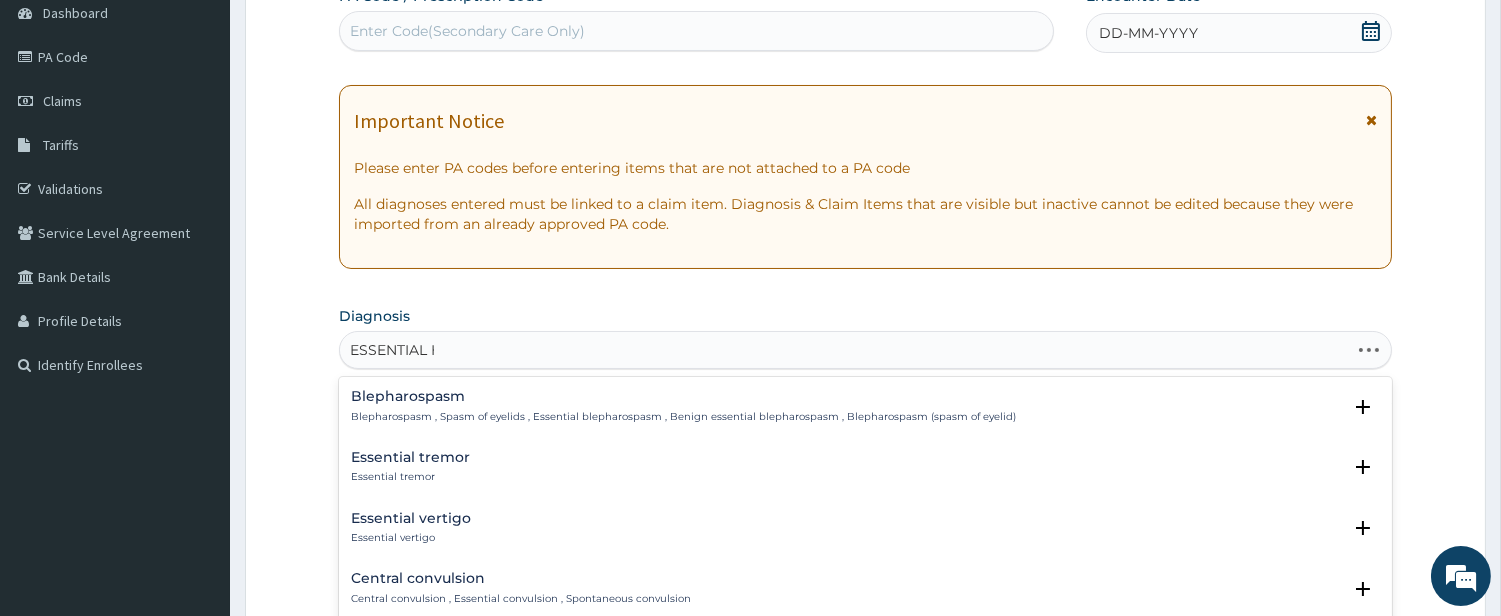 type on "ESSENTIAL HY" 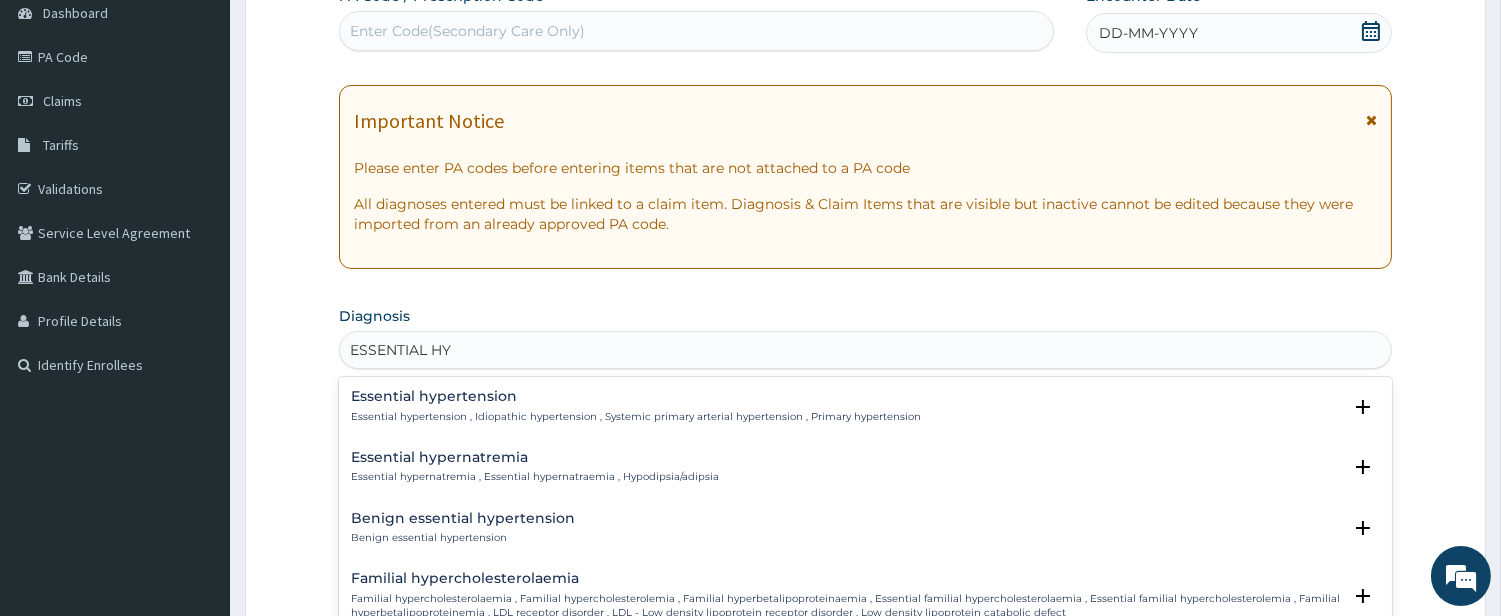 click on "Essential hypertension , Idiopathic hypertension , Systemic primary arterial hypertension , Primary hypertension" at bounding box center [636, 417] 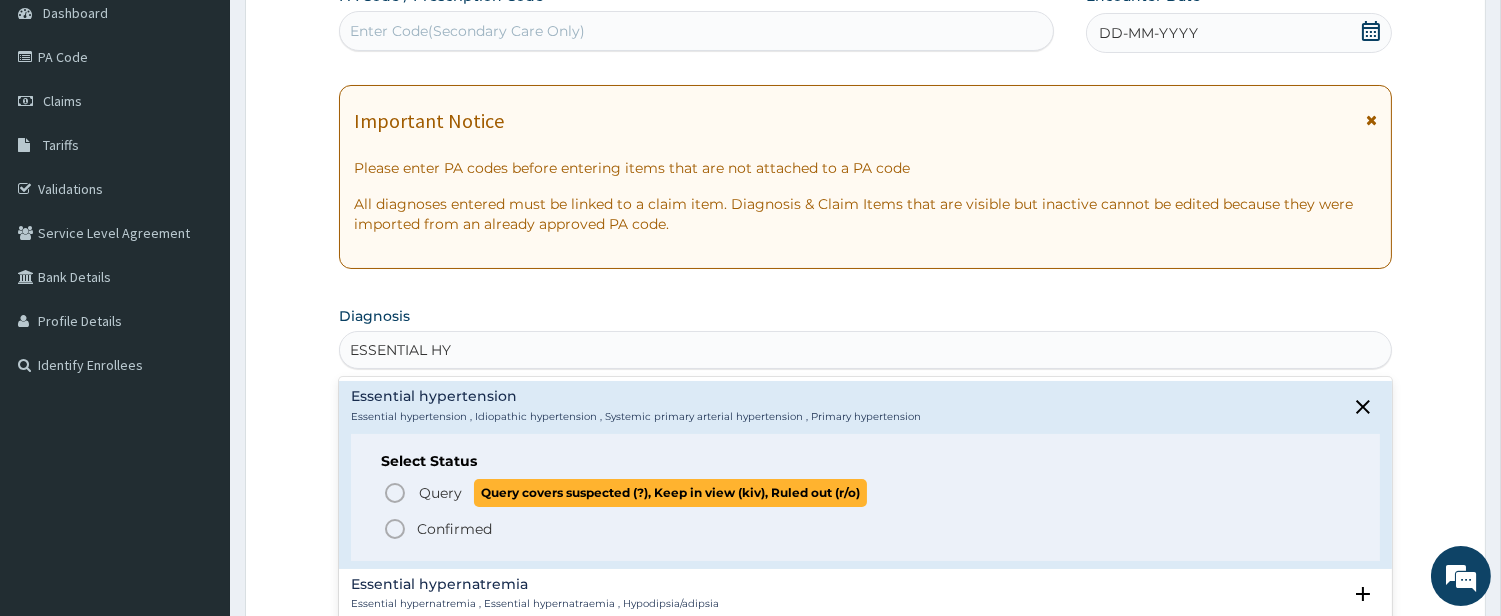 click on "Query Query covers suspected (?), Keep in view (kiv), Ruled out (r/o)" at bounding box center [642, 492] 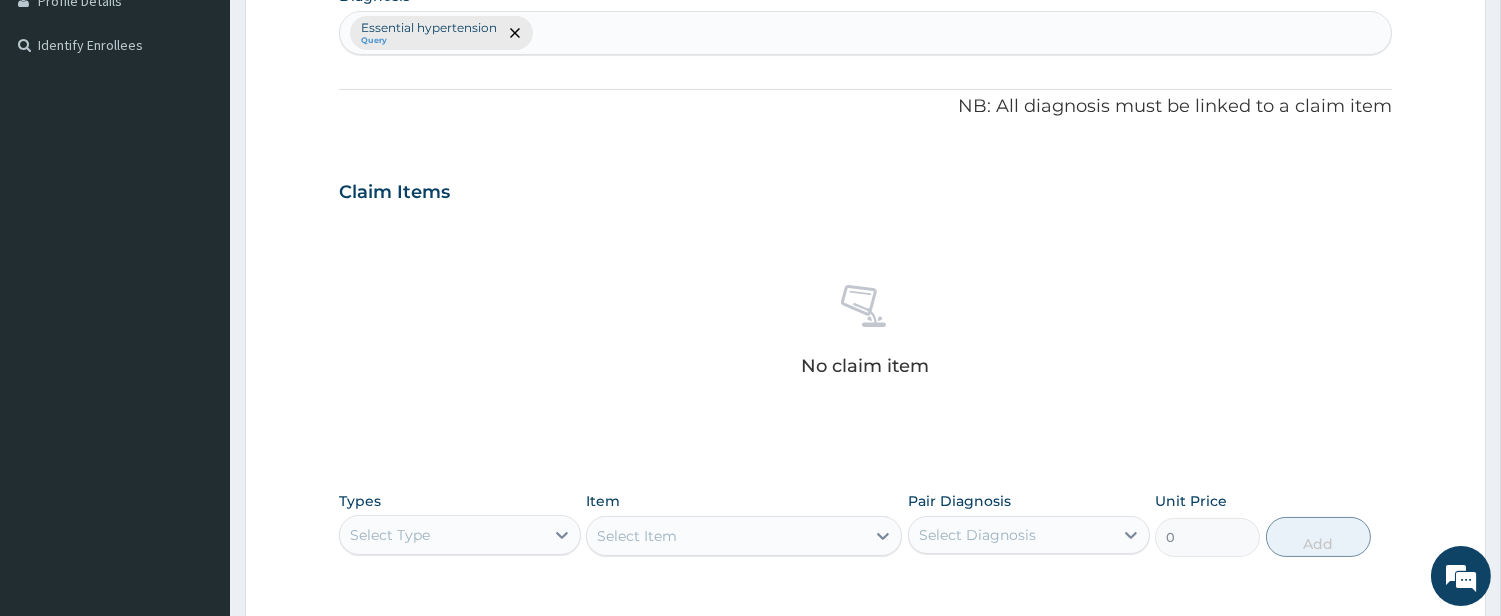scroll, scrollTop: 825, scrollLeft: 0, axis: vertical 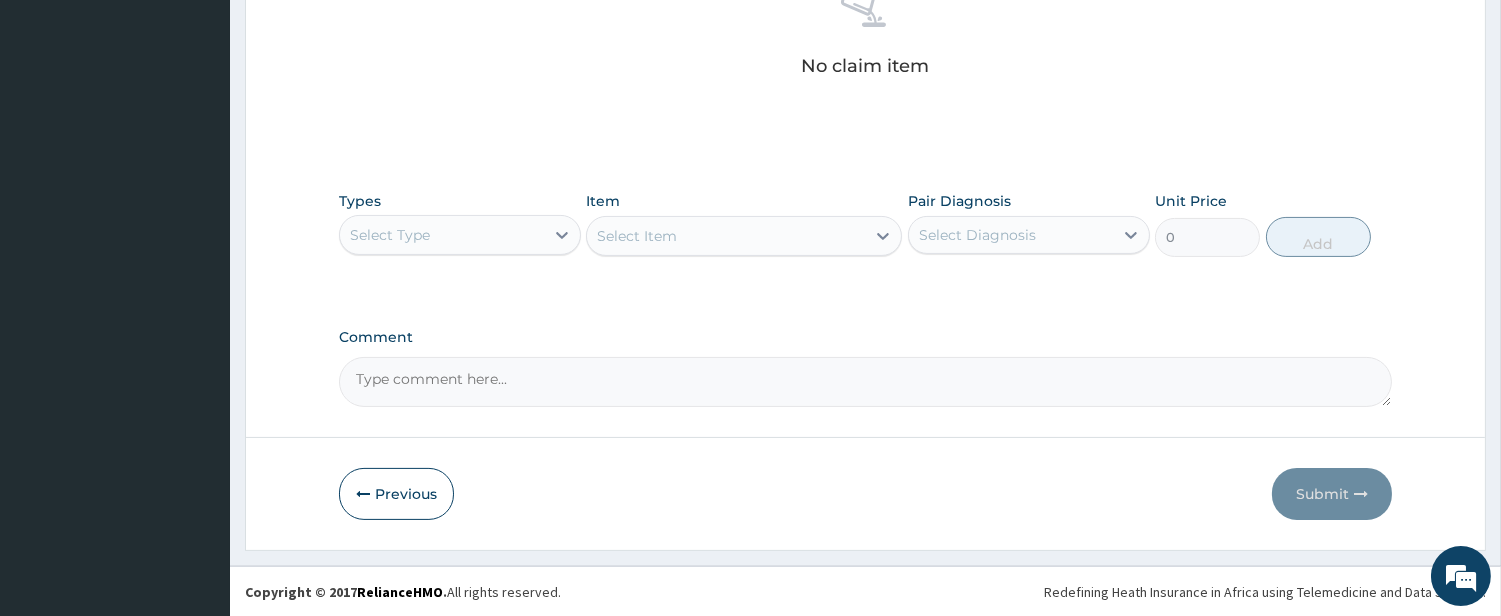 click on "Select Type" at bounding box center [442, 235] 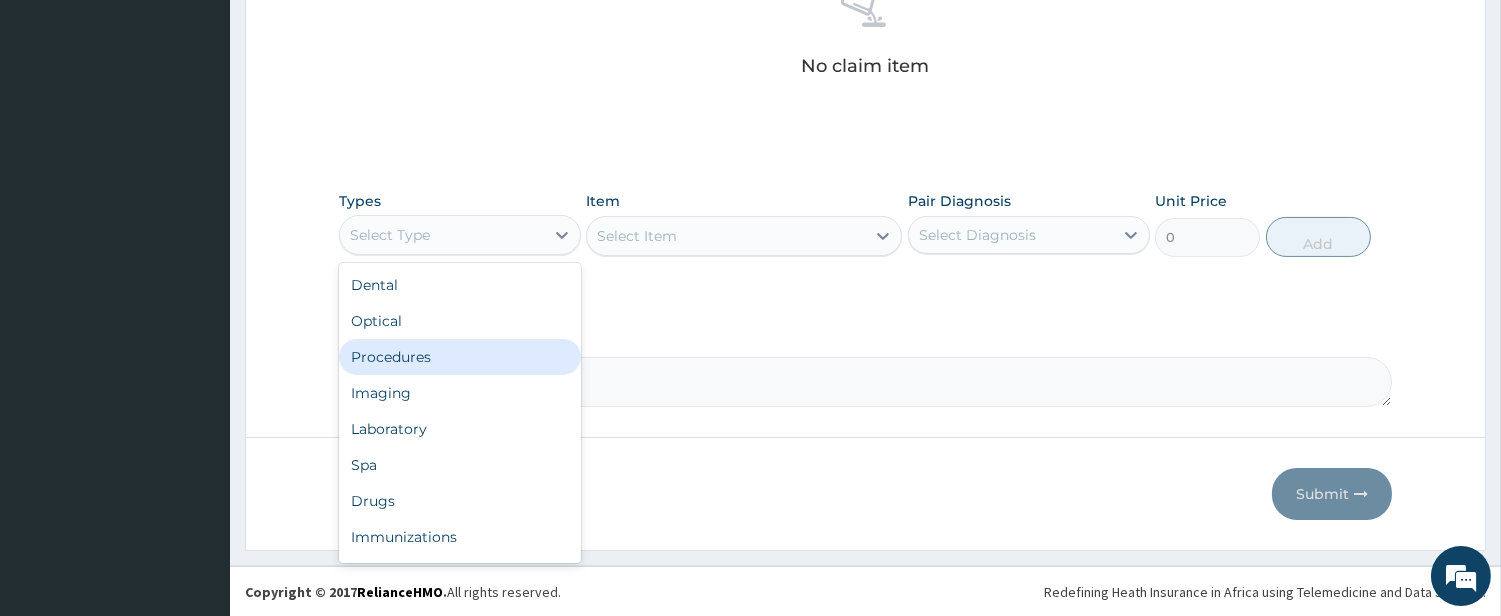 click on "Procedures" at bounding box center (460, 357) 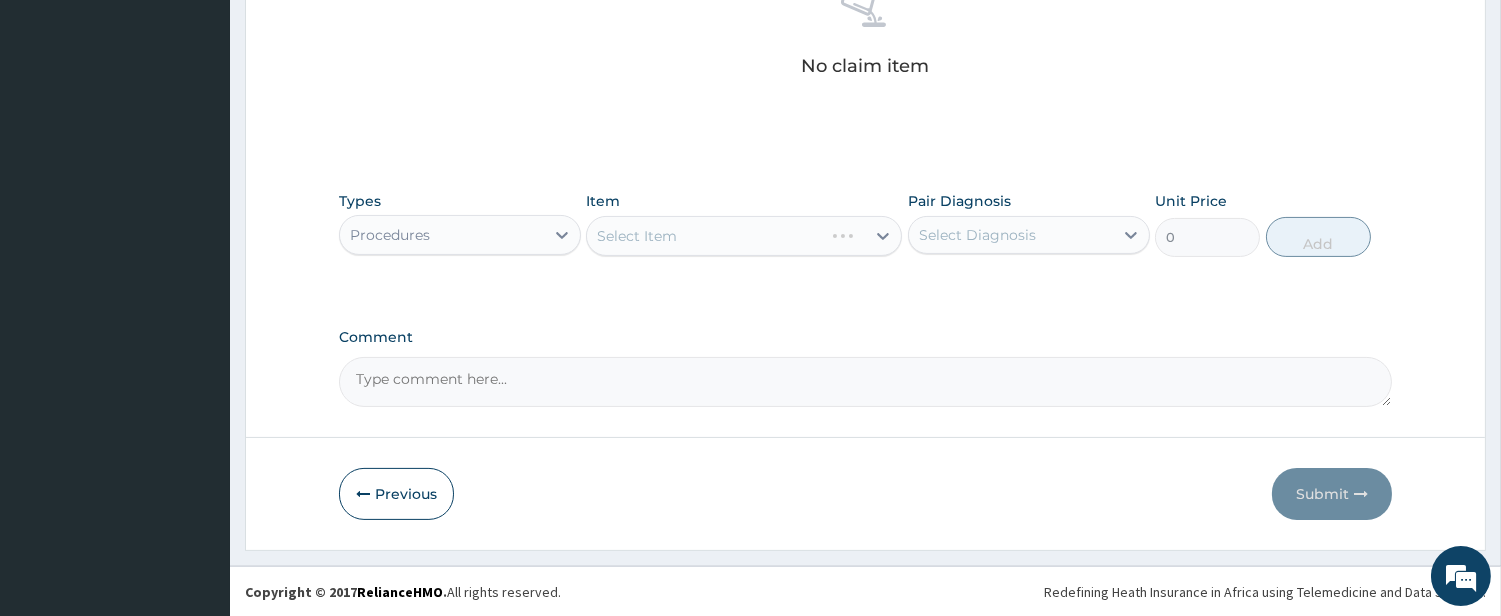 click on "Select Item" at bounding box center (744, 236) 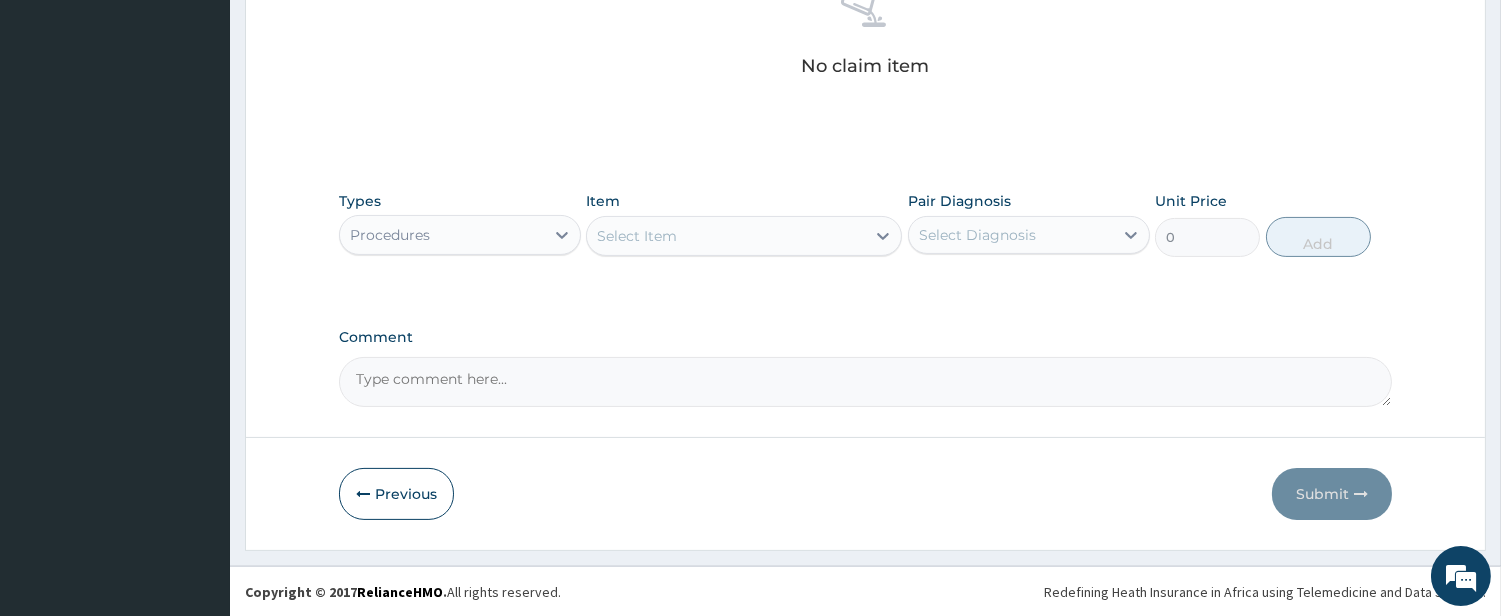 click on "Select Item" at bounding box center (726, 236) 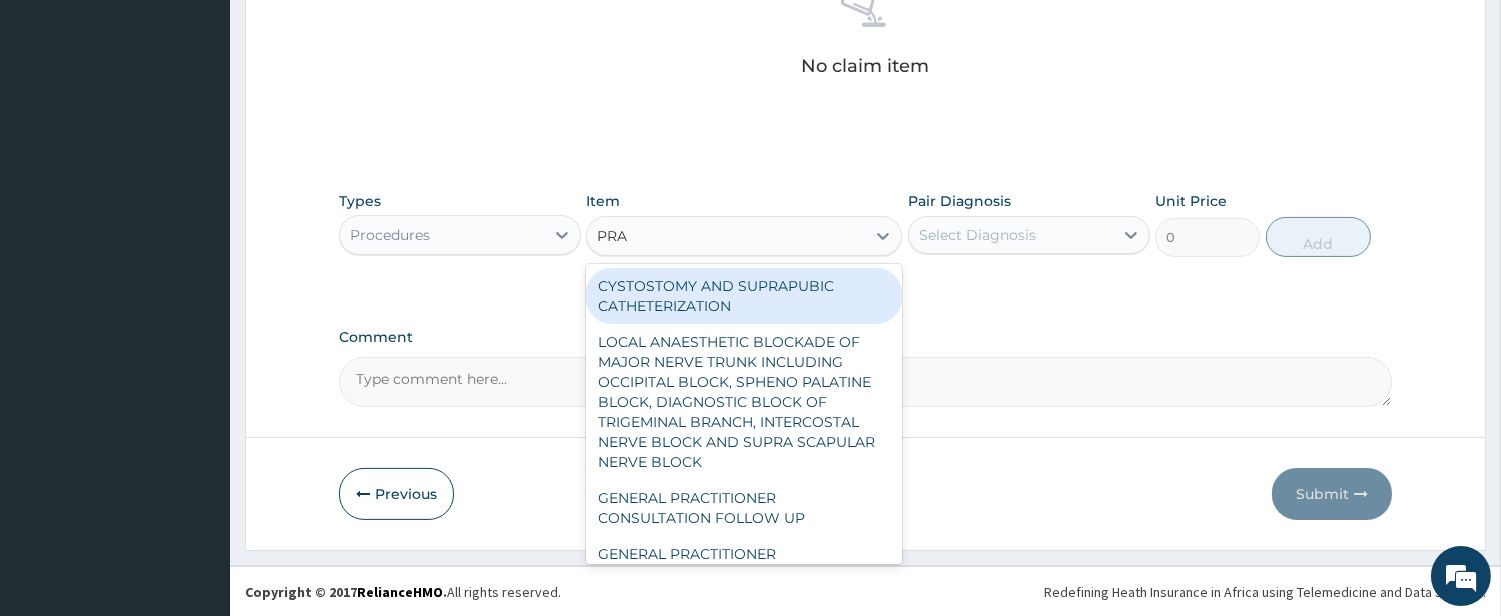 type on "PRAC" 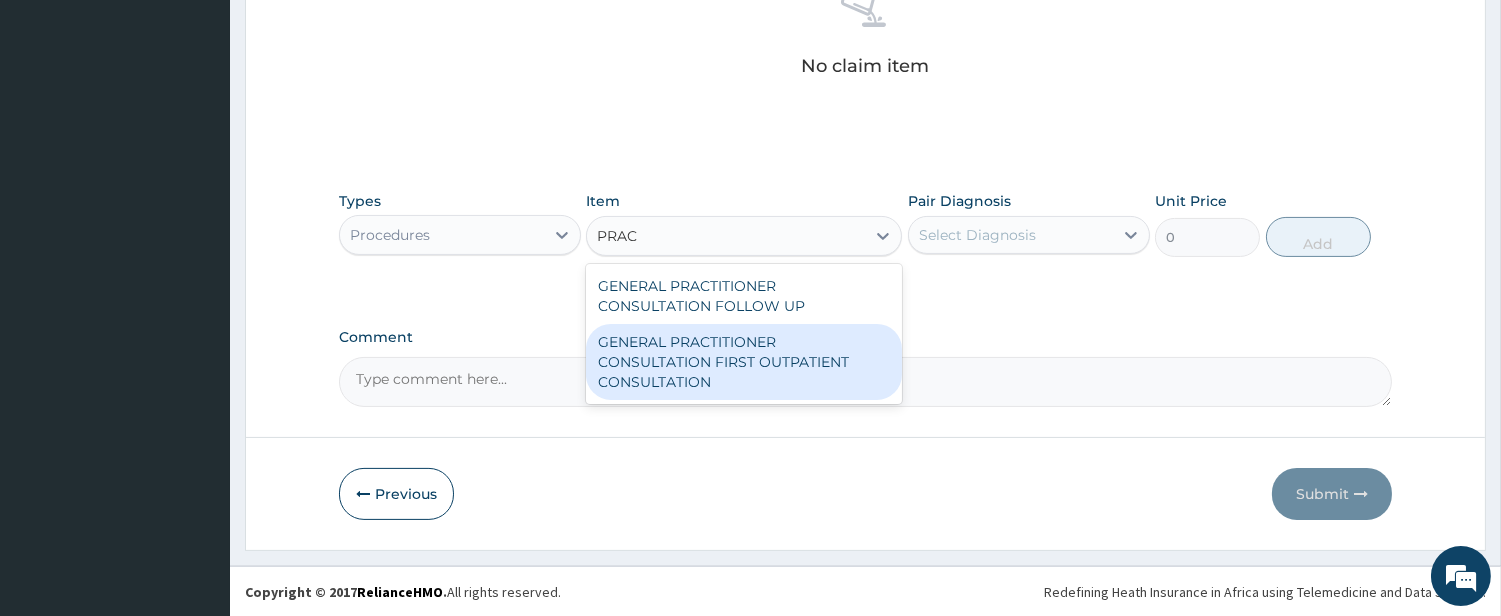 click on "GENERAL PRACTITIONER CONSULTATION FIRST OUTPATIENT CONSULTATION" at bounding box center [744, 362] 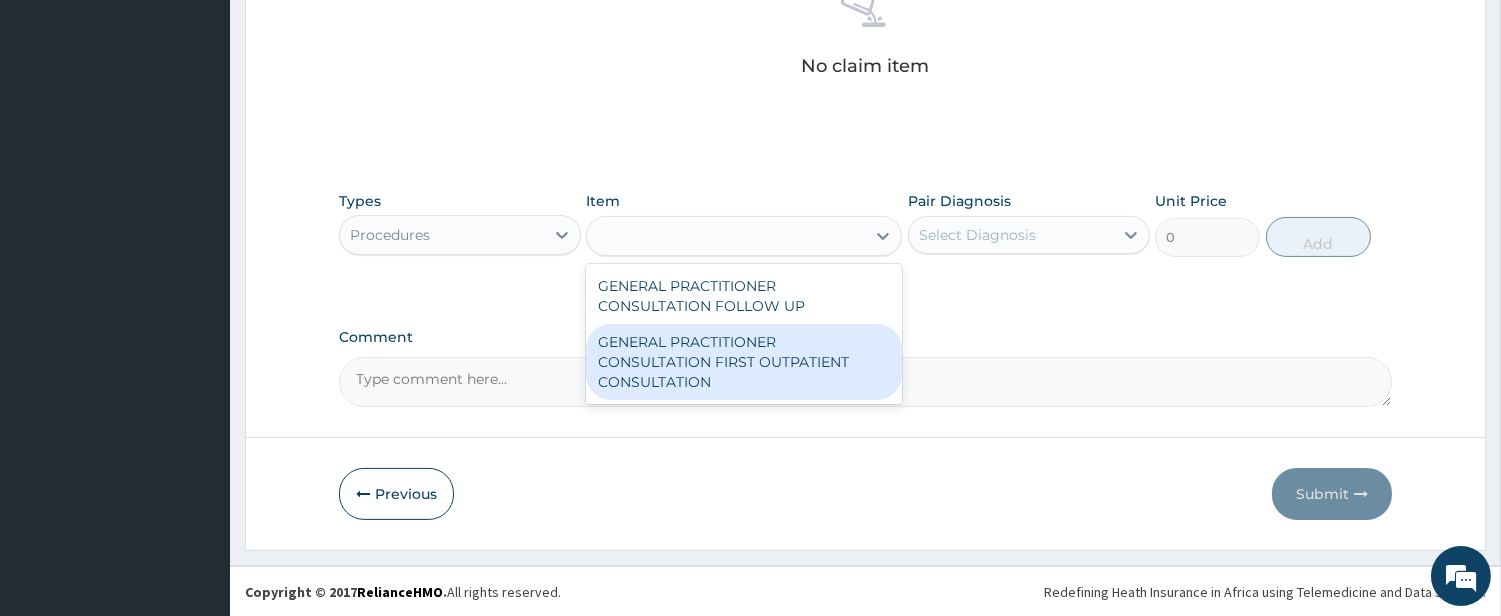 type on "3850" 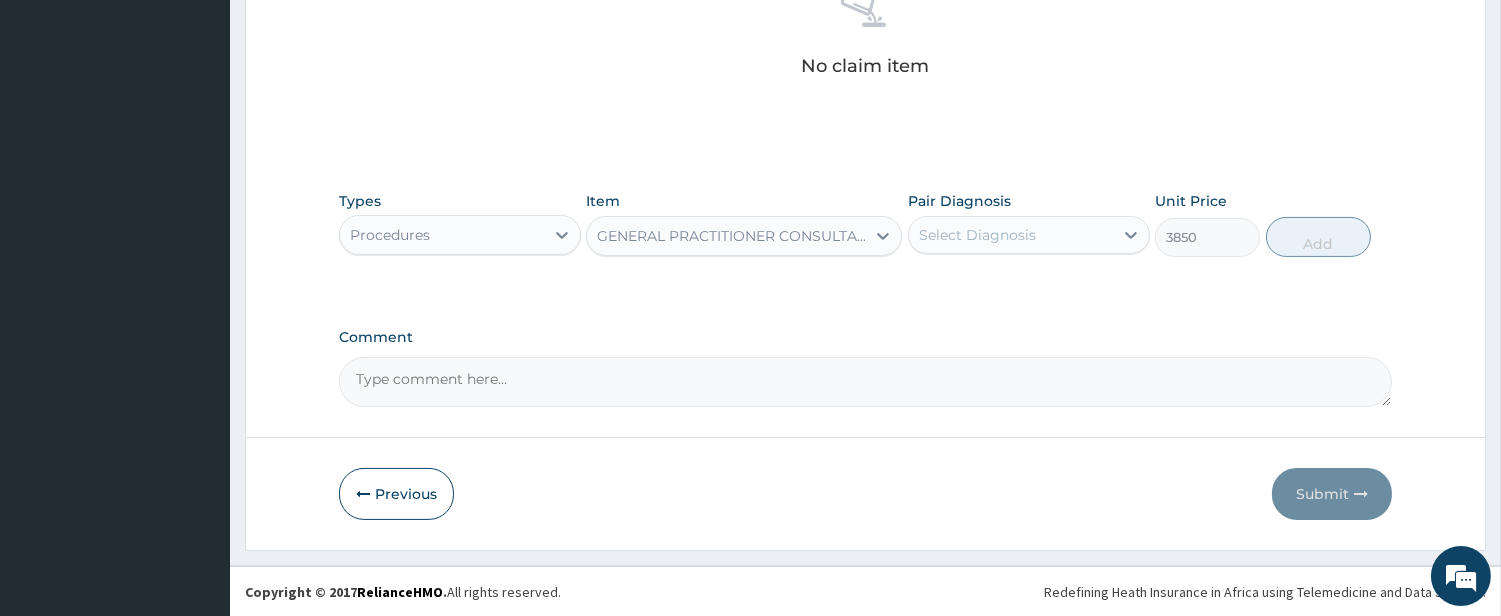 click on "Select Diagnosis" at bounding box center (1011, 235) 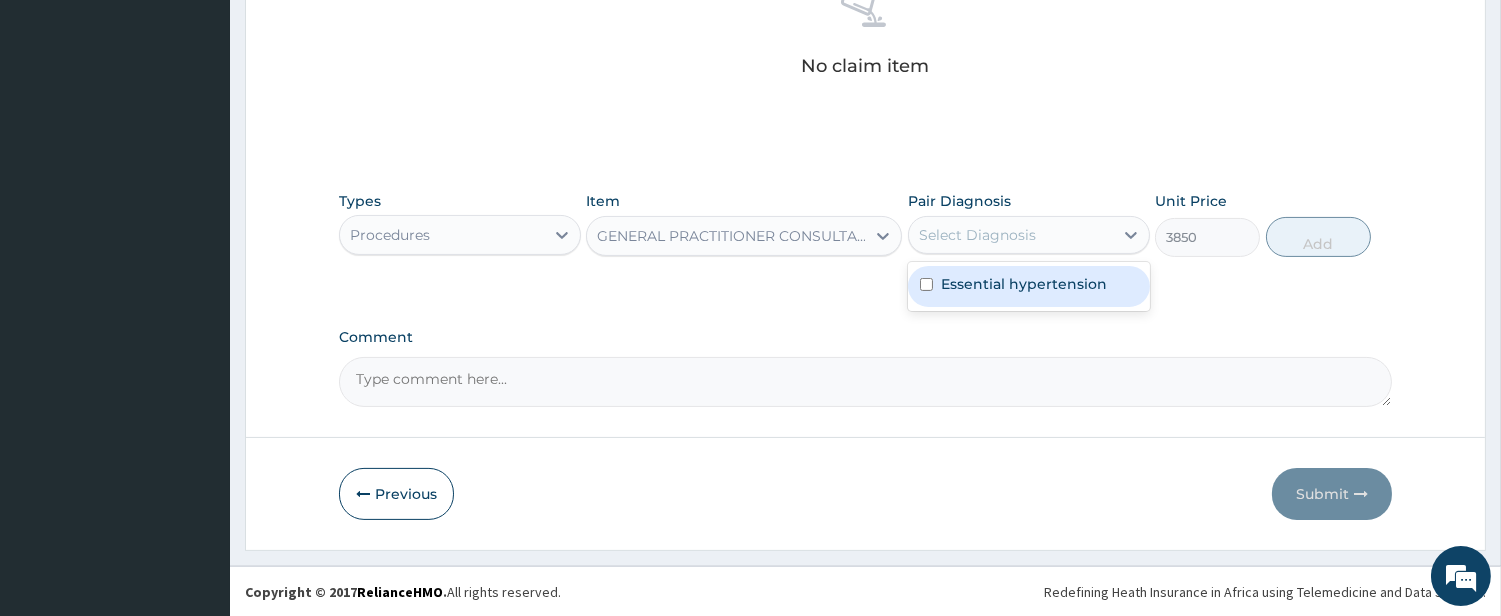 click on "Essential hypertension" at bounding box center [1024, 284] 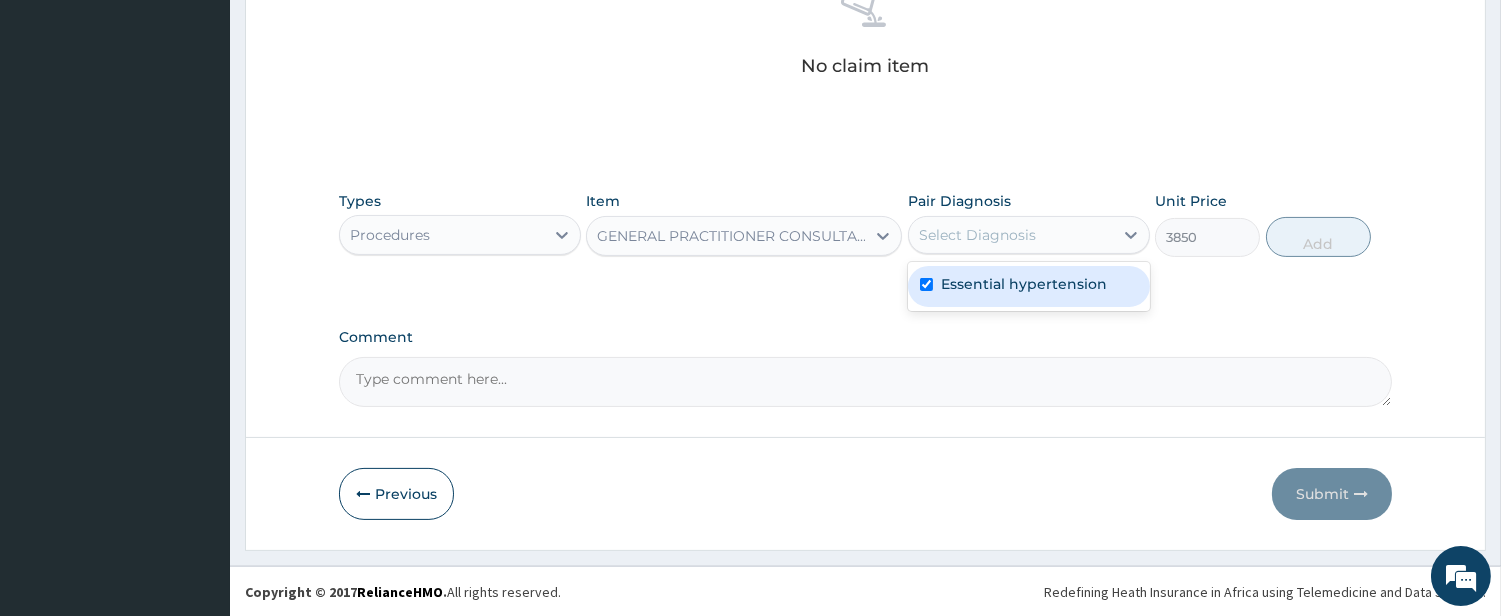 checkbox on "true" 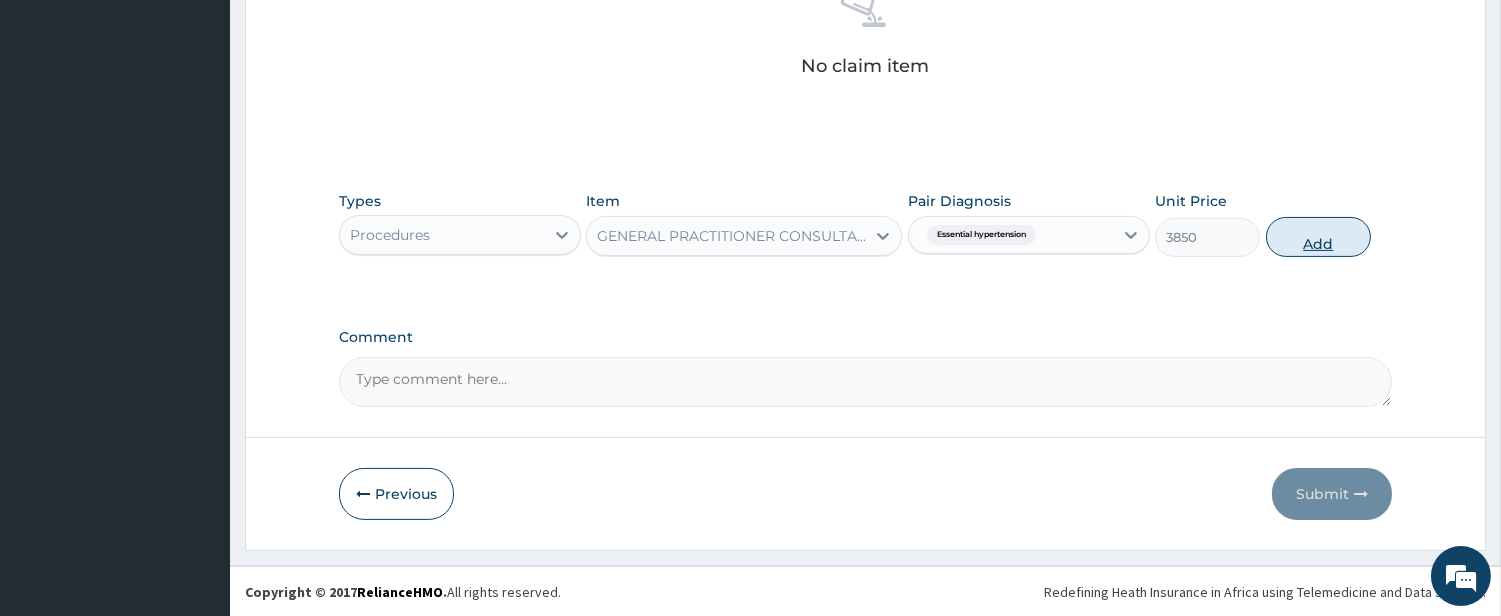 click on "Add" at bounding box center (1318, 237) 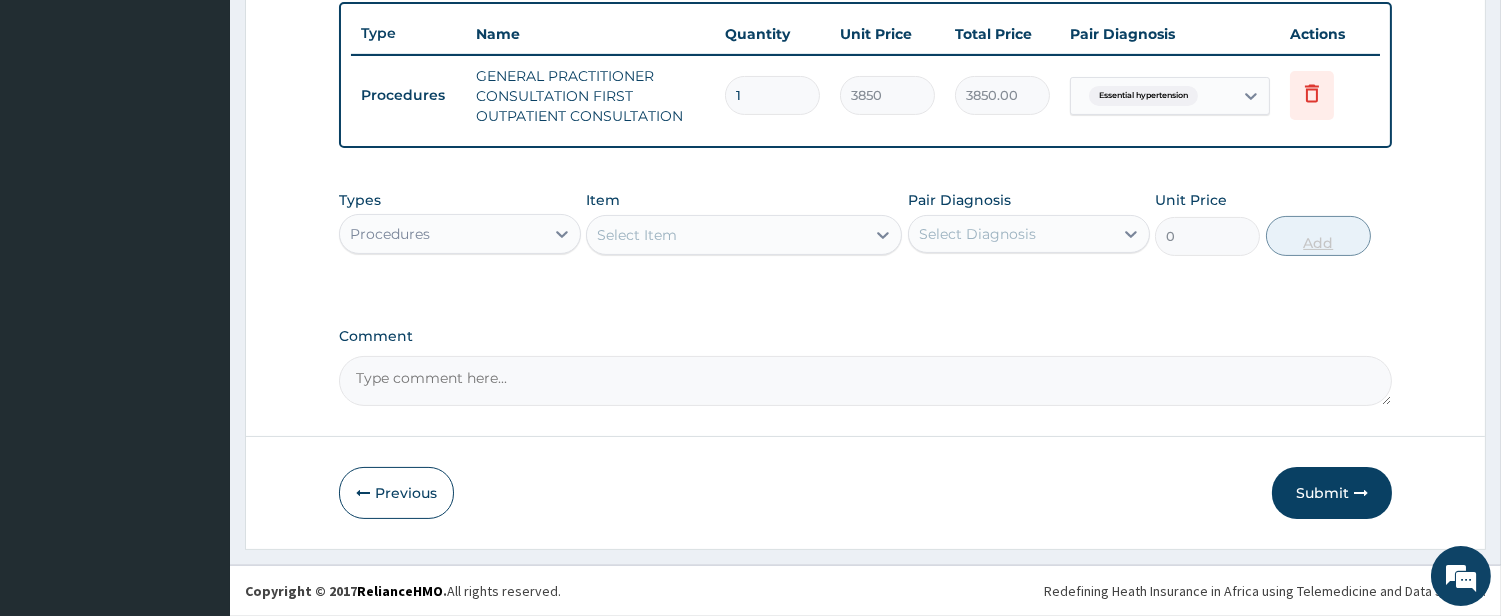 scroll, scrollTop: 738, scrollLeft: 0, axis: vertical 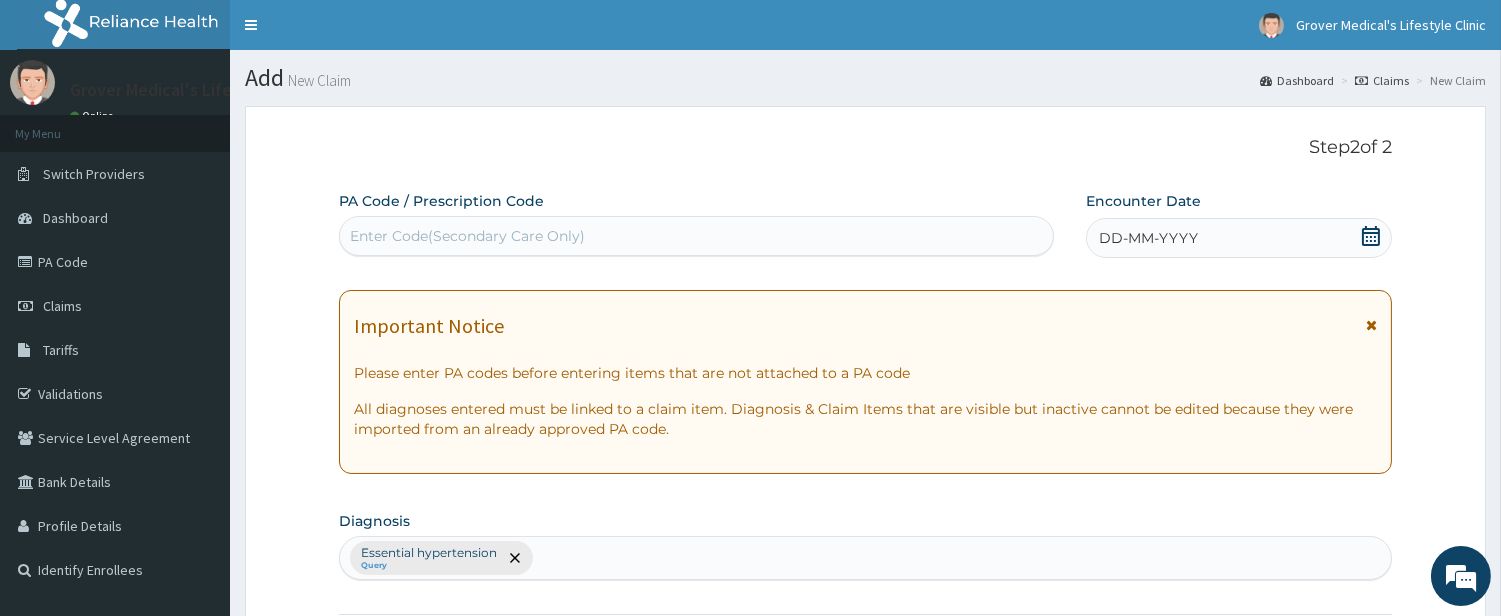 click on "DD-MM-YYYY" at bounding box center [1239, 238] 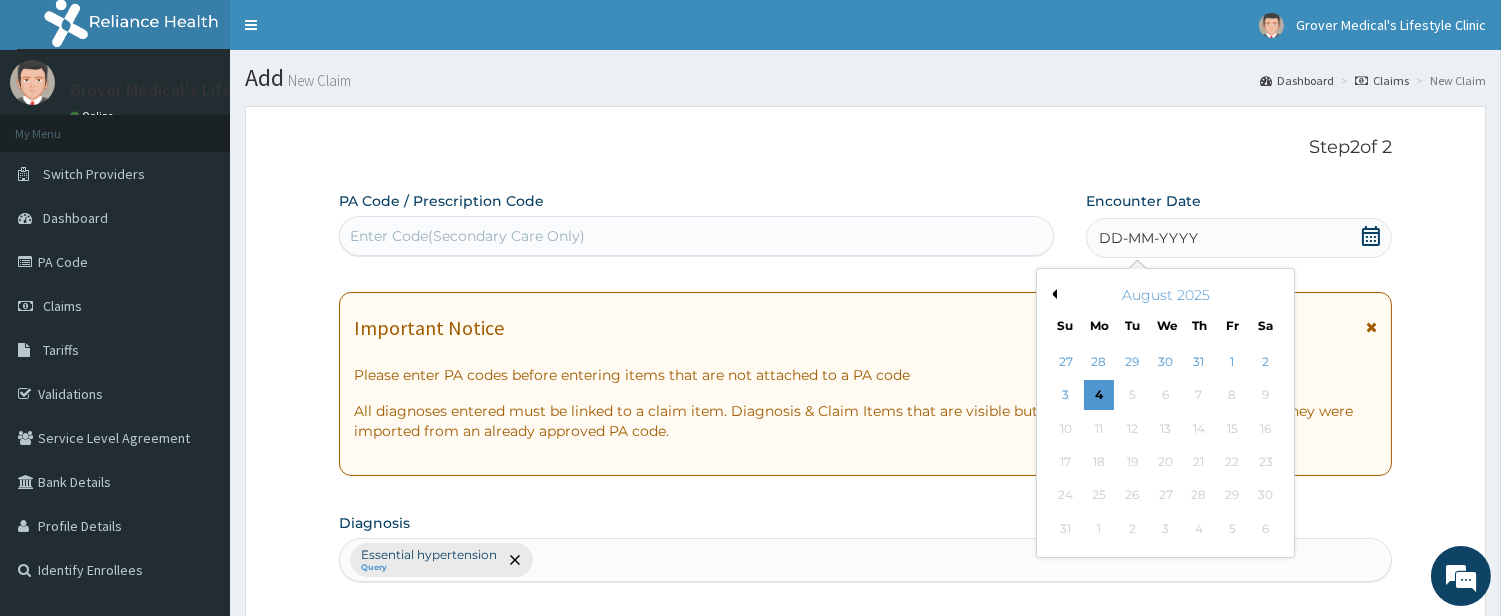 click on "August 2025" at bounding box center [1165, 295] 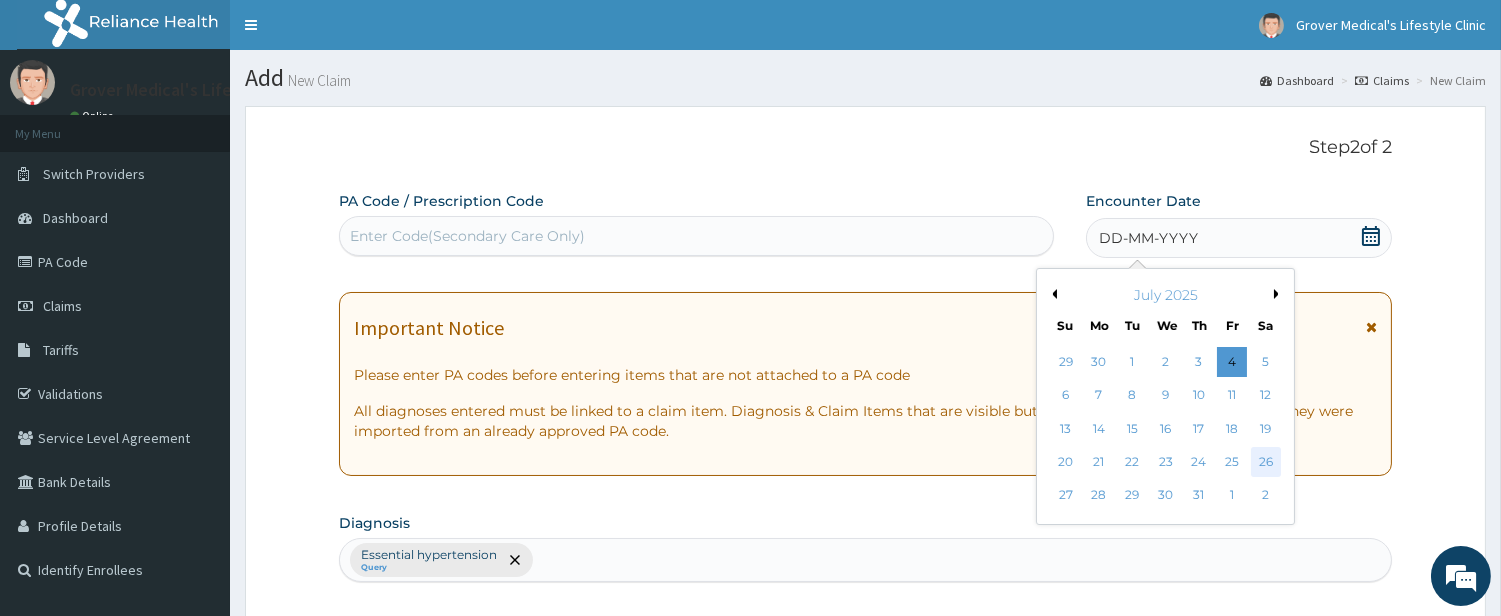 click on "26" at bounding box center (1265, 462) 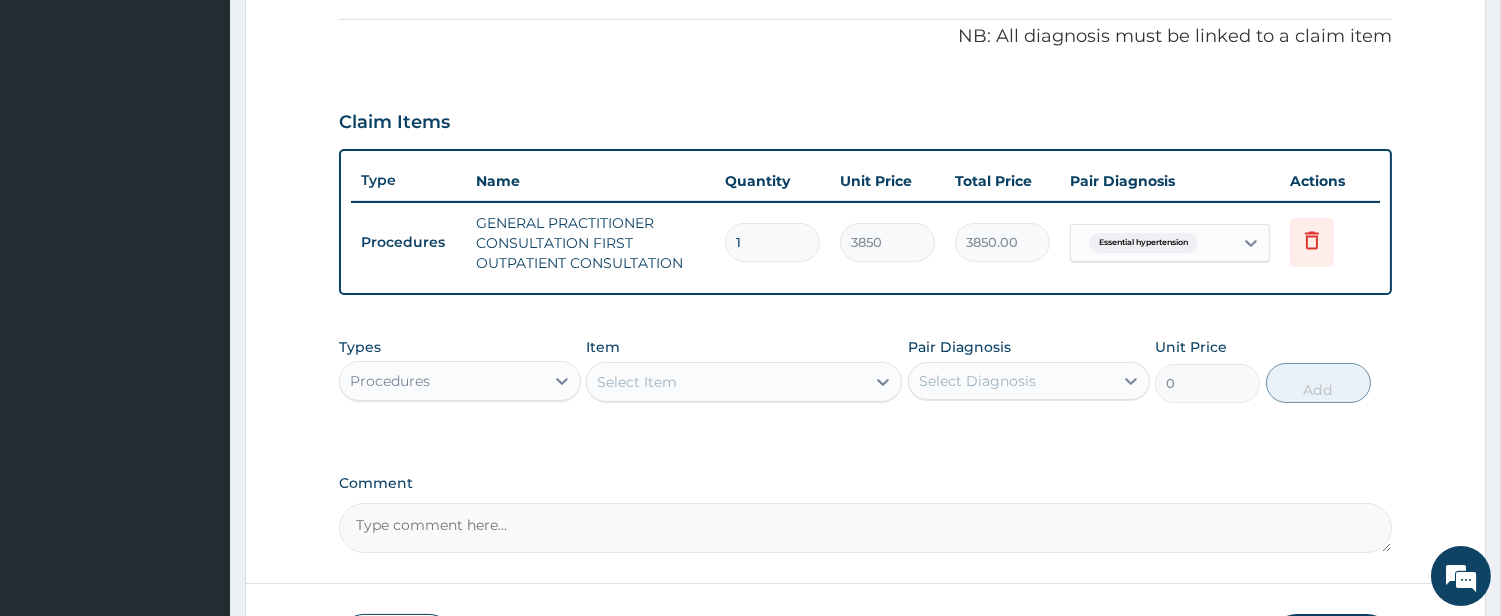 scroll, scrollTop: 738, scrollLeft: 0, axis: vertical 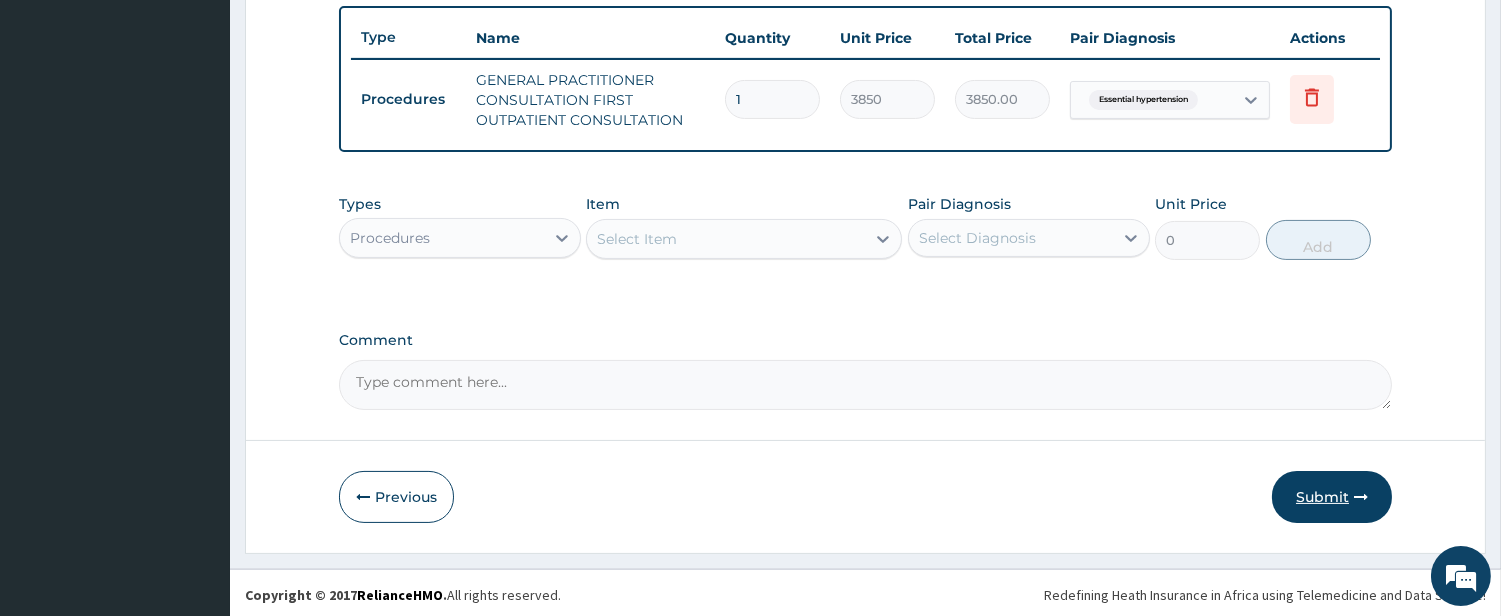 click on "Submit" at bounding box center [1332, 497] 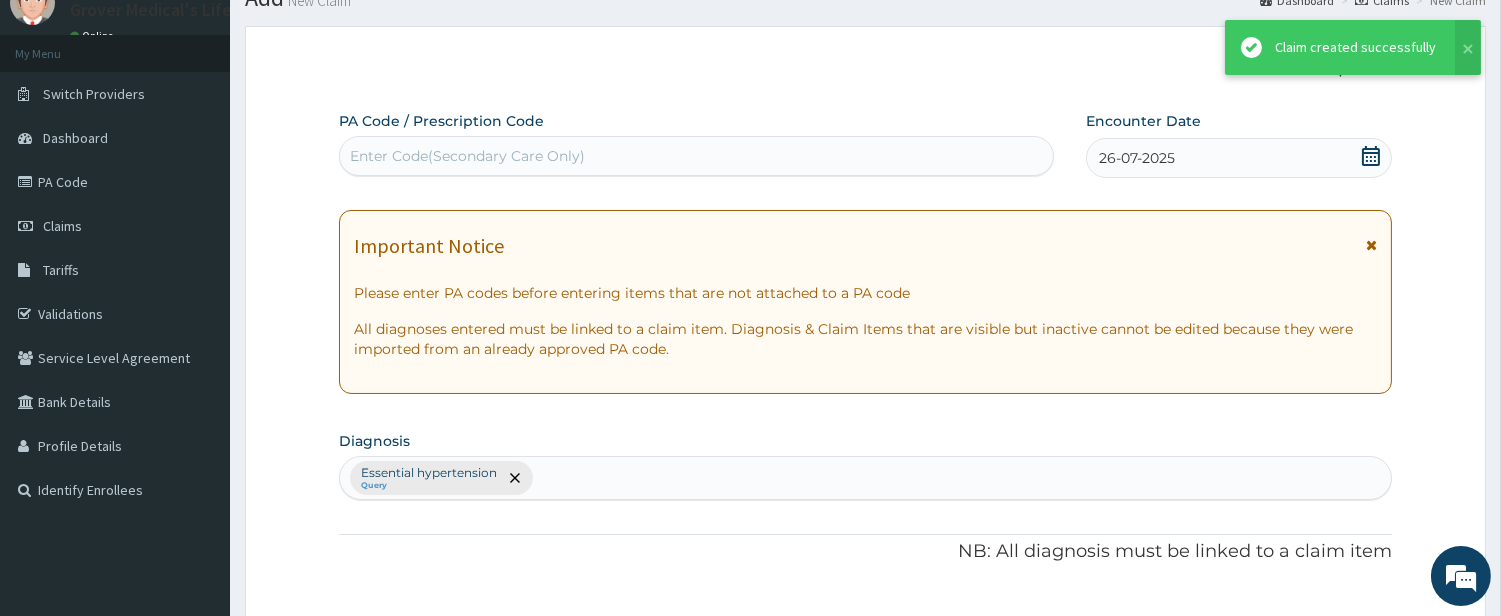 scroll, scrollTop: 738, scrollLeft: 0, axis: vertical 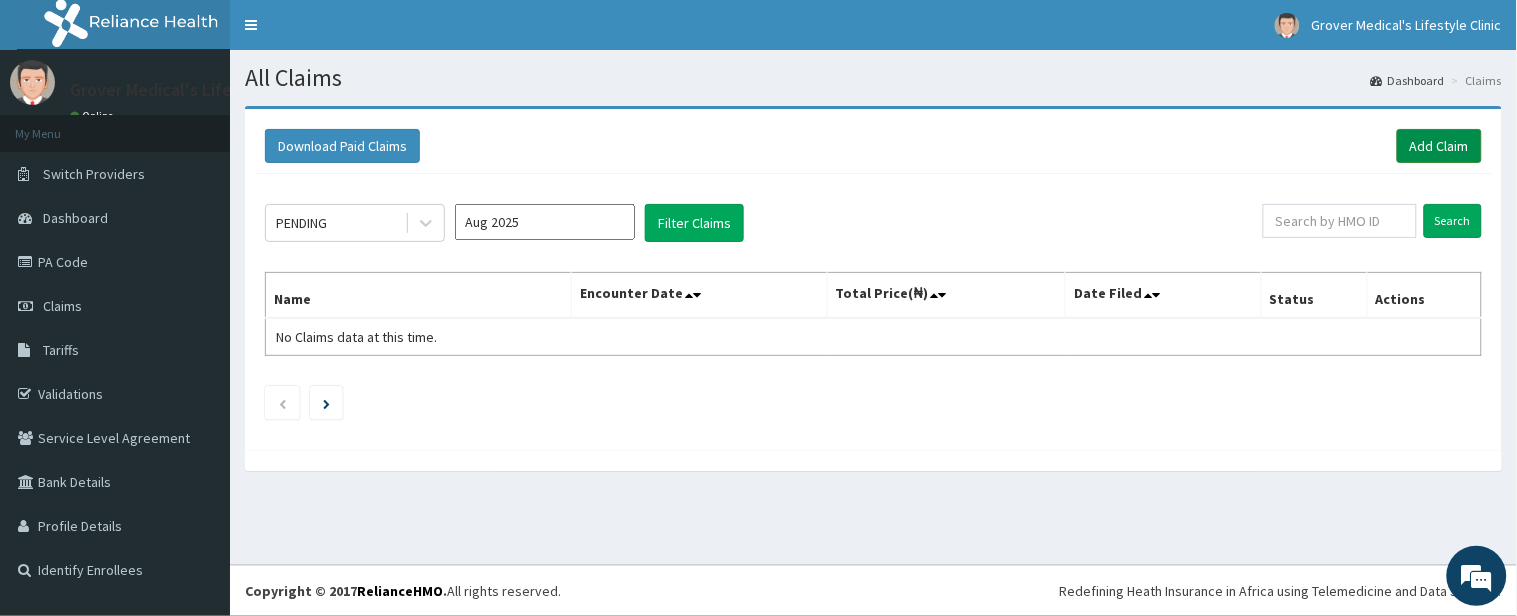 click on "Add Claim" at bounding box center [1439, 146] 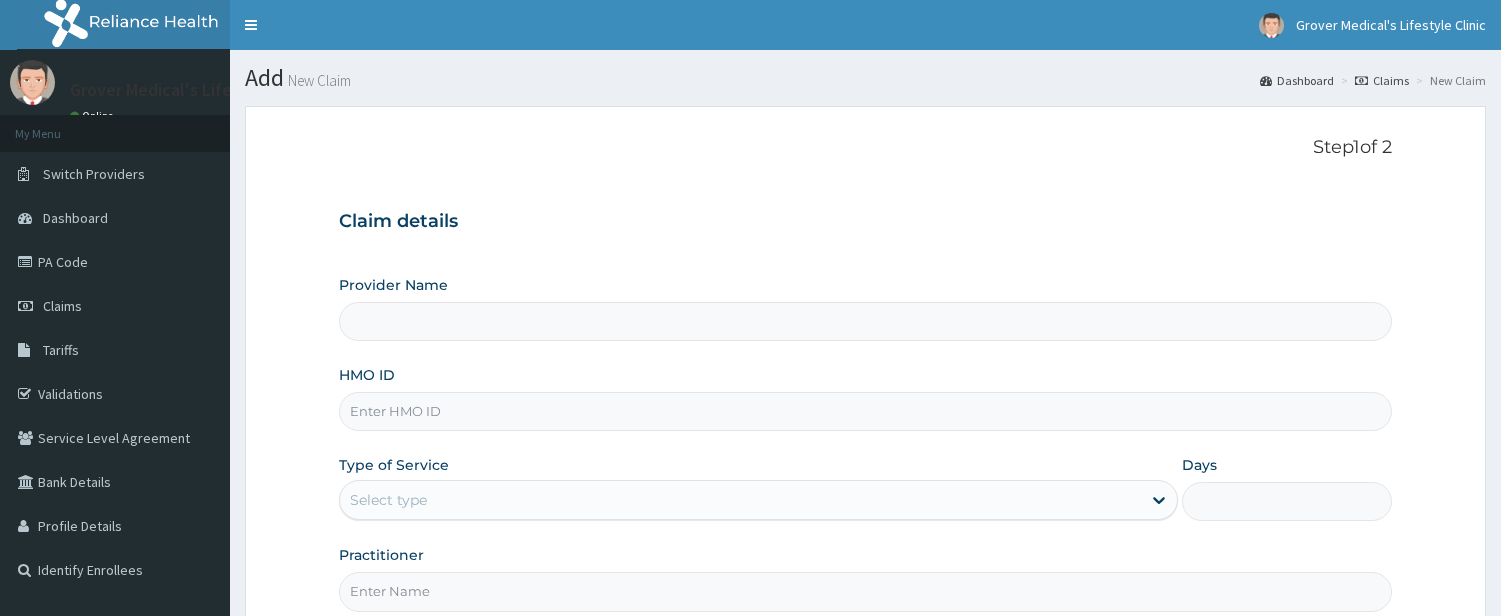 scroll, scrollTop: 205, scrollLeft: 0, axis: vertical 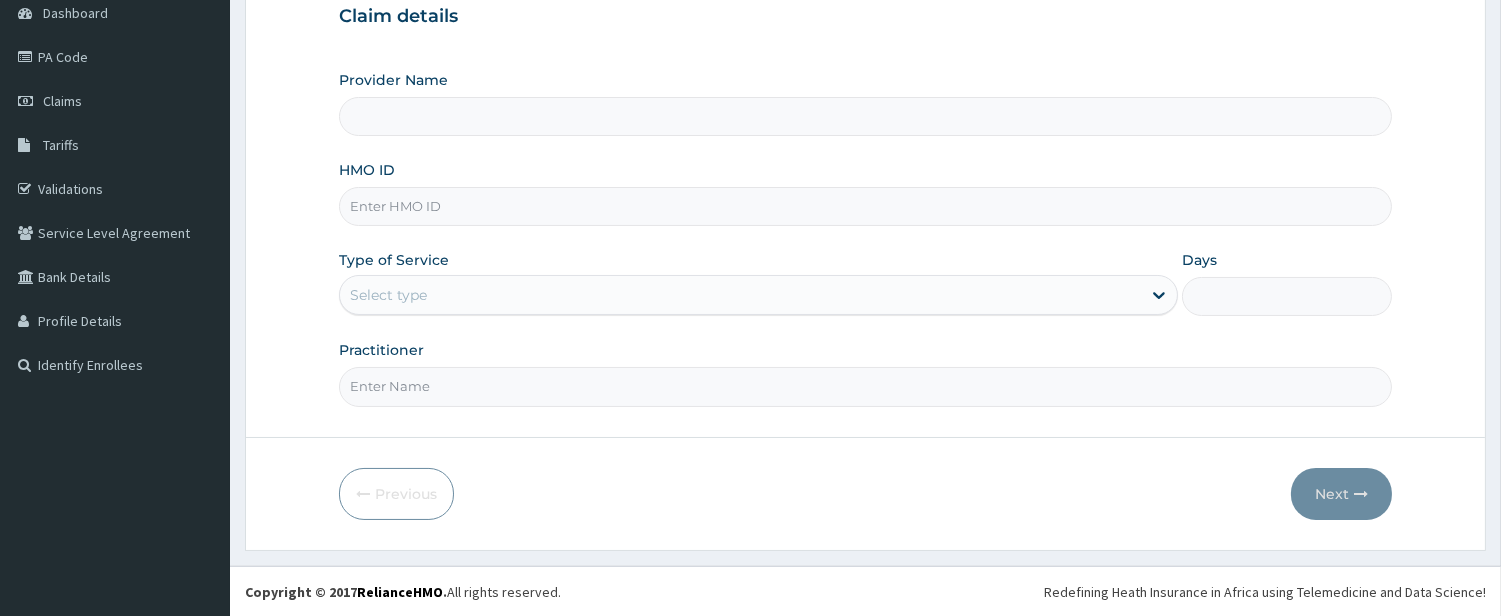 type on "Grover Medical's Lifestyle clinic" 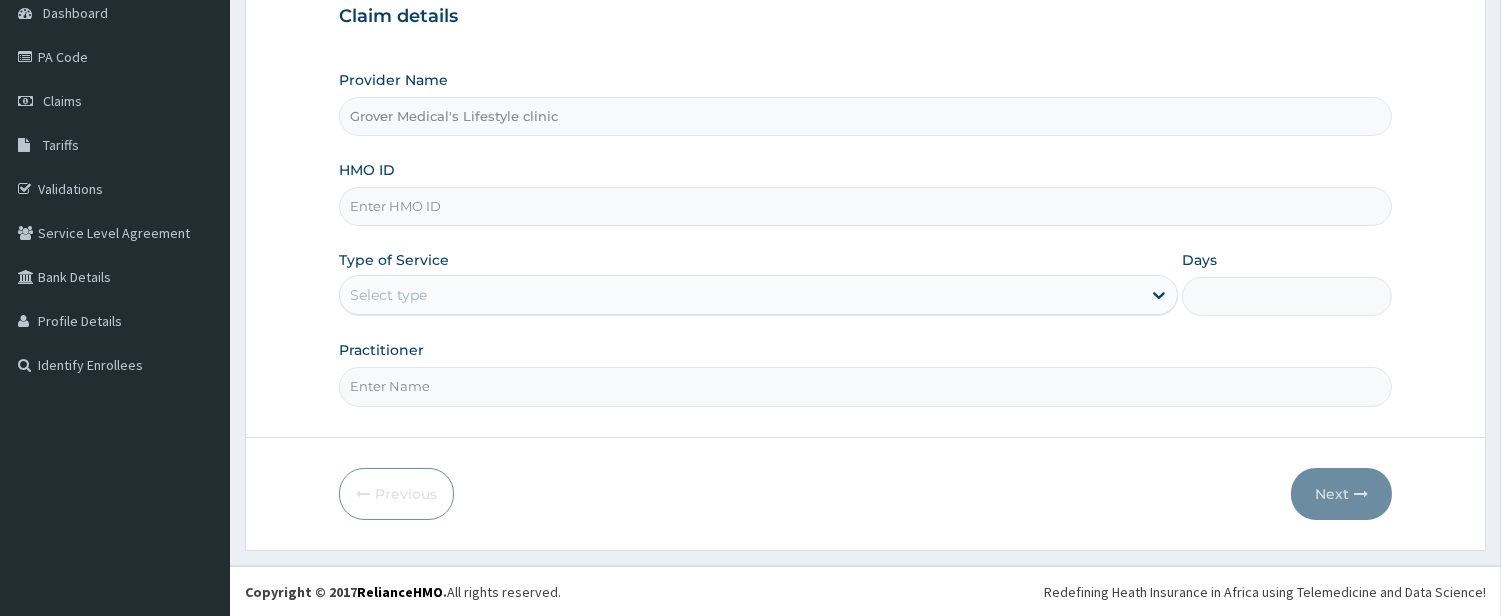 click on "HMO ID" at bounding box center [865, 206] 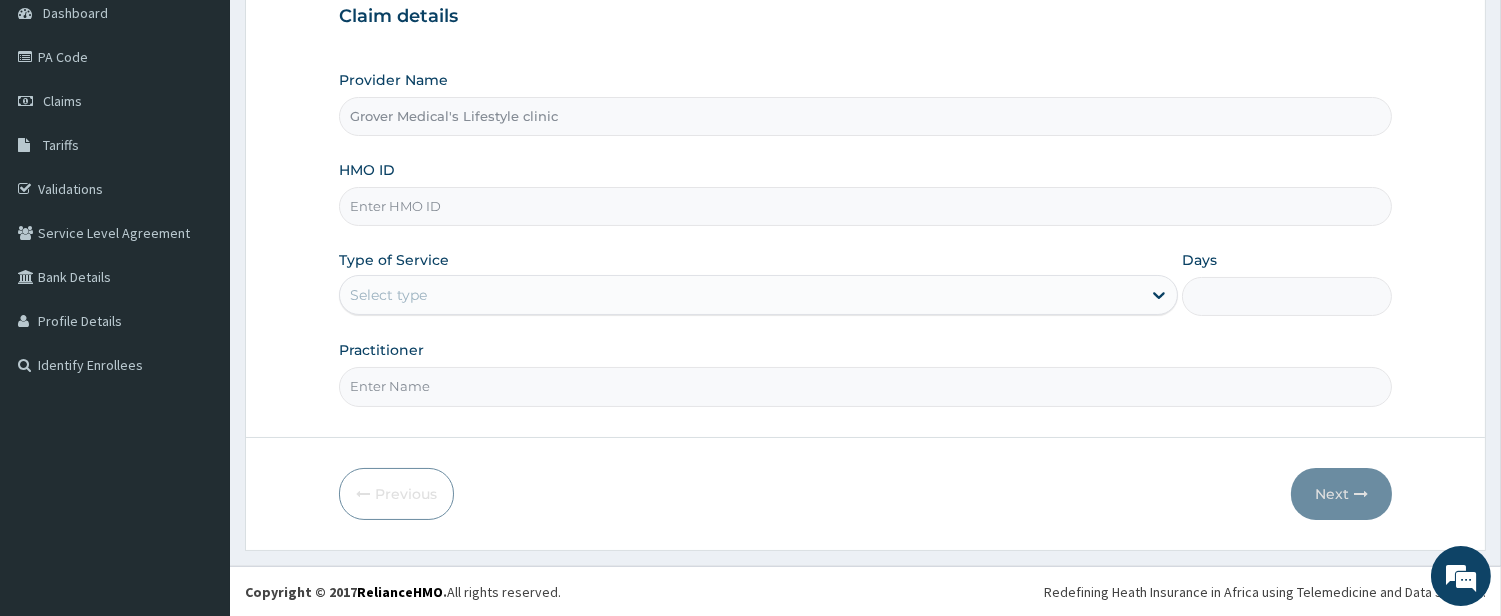 paste on "QZE/10028/A" 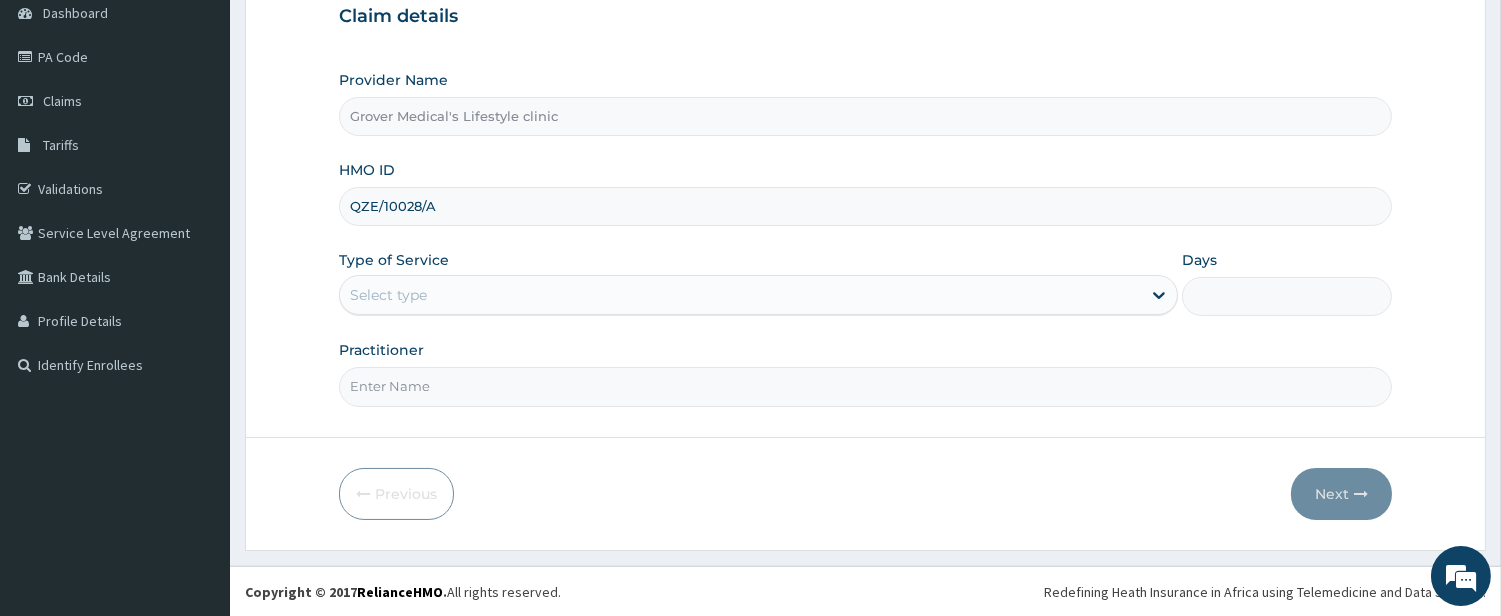 type on "QZE/10028/A" 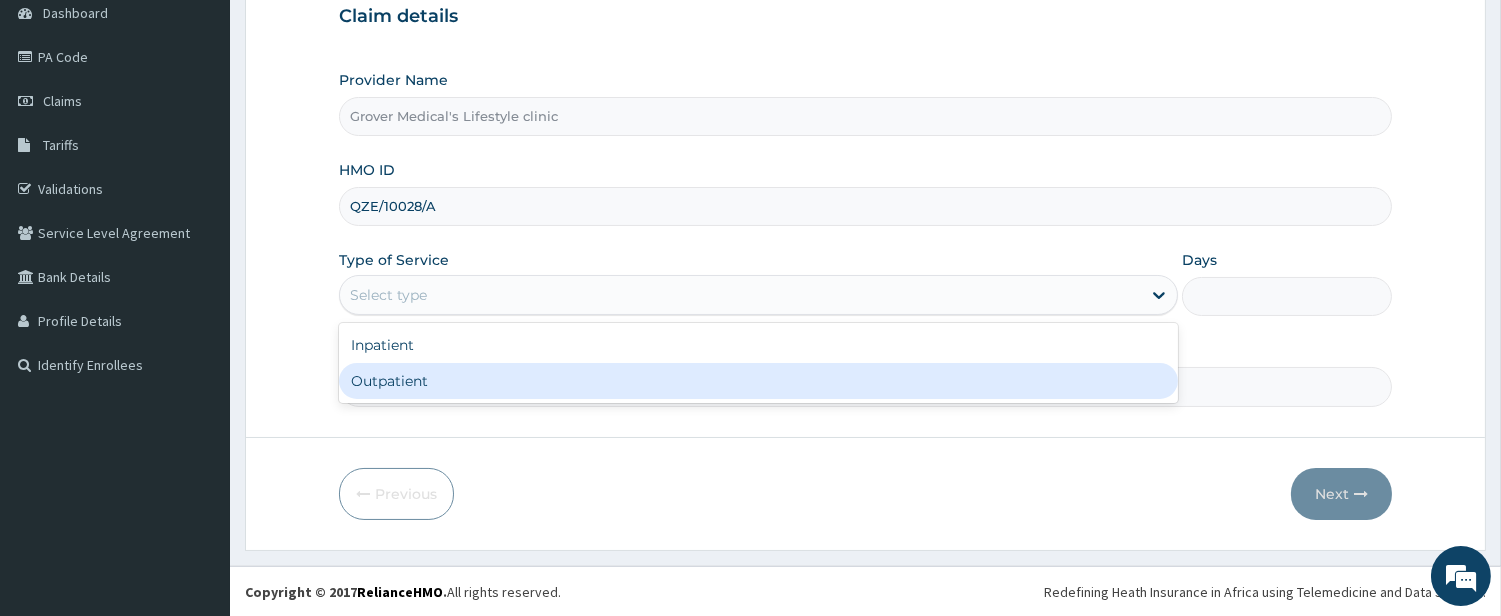 click on "Outpatient" at bounding box center [758, 381] 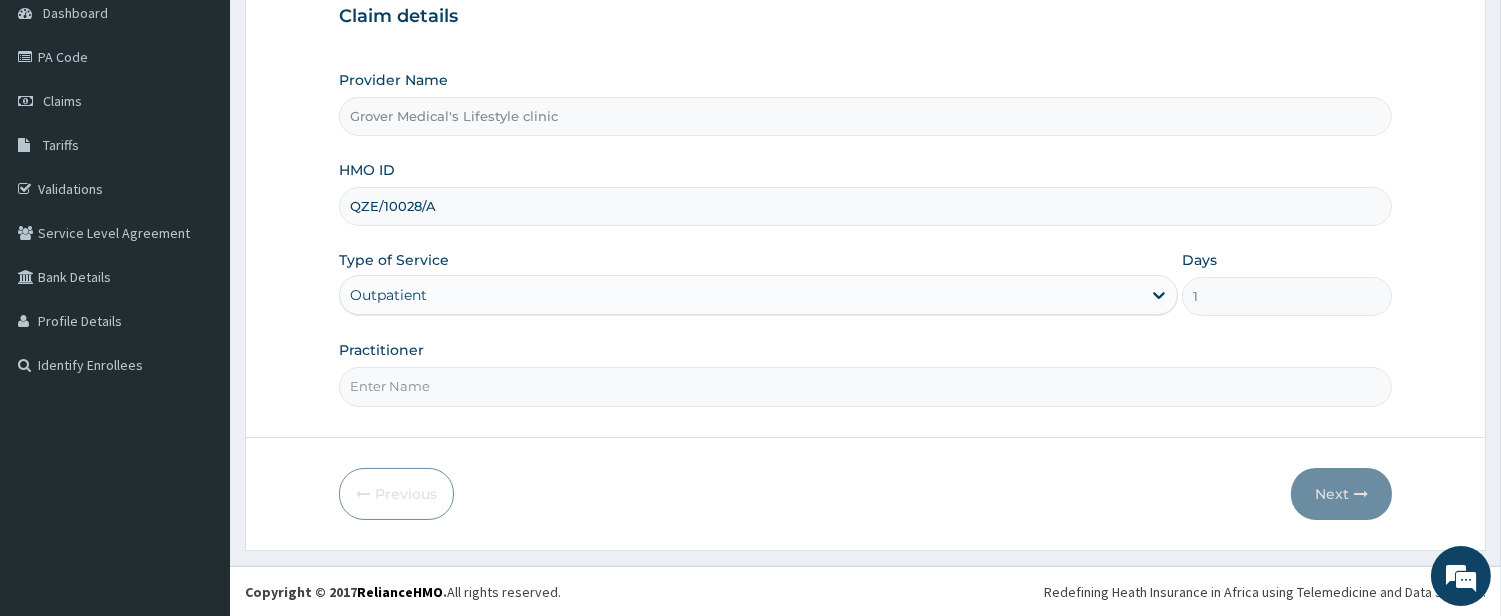 click on "Practitioner" at bounding box center (865, 386) 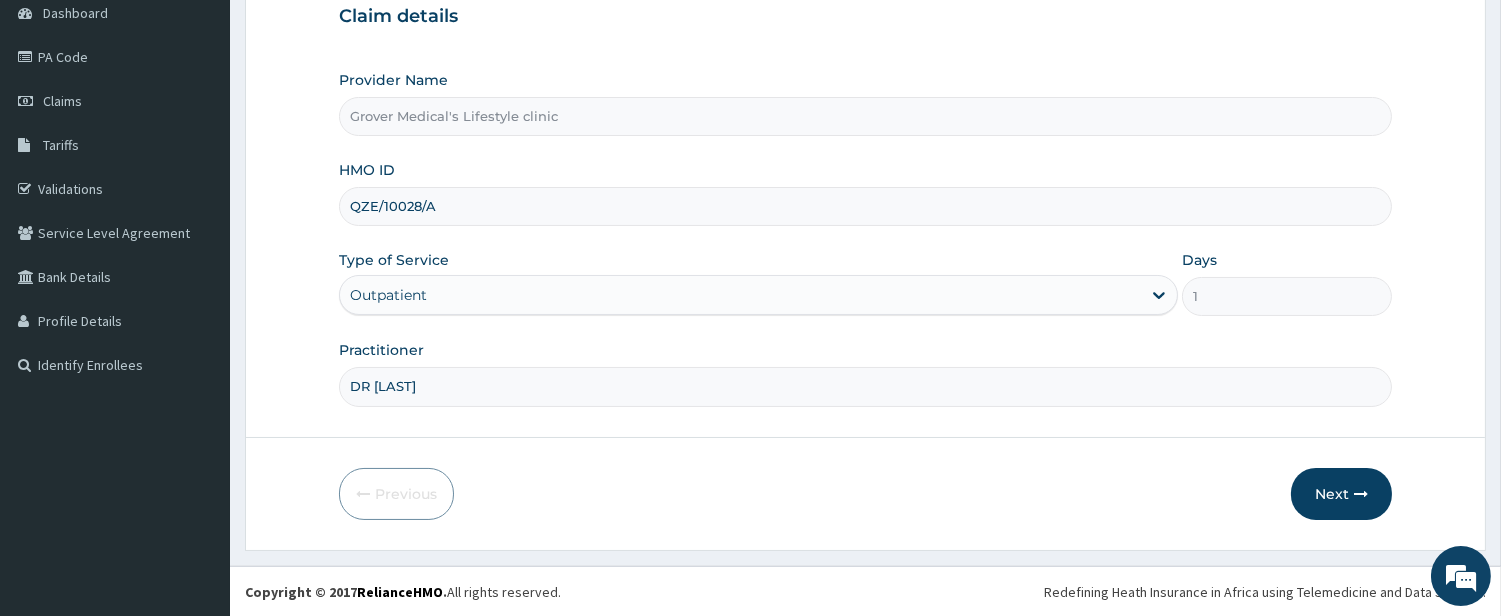 scroll, scrollTop: 0, scrollLeft: 0, axis: both 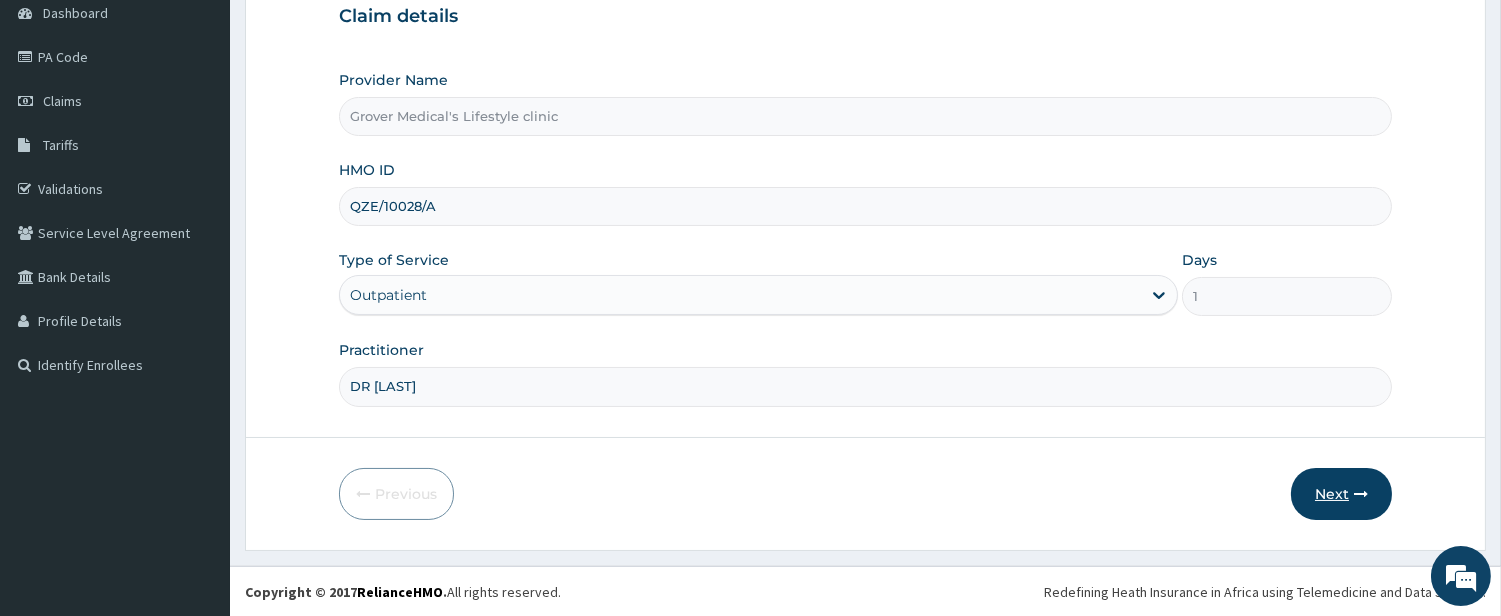 type on "DR SHINA" 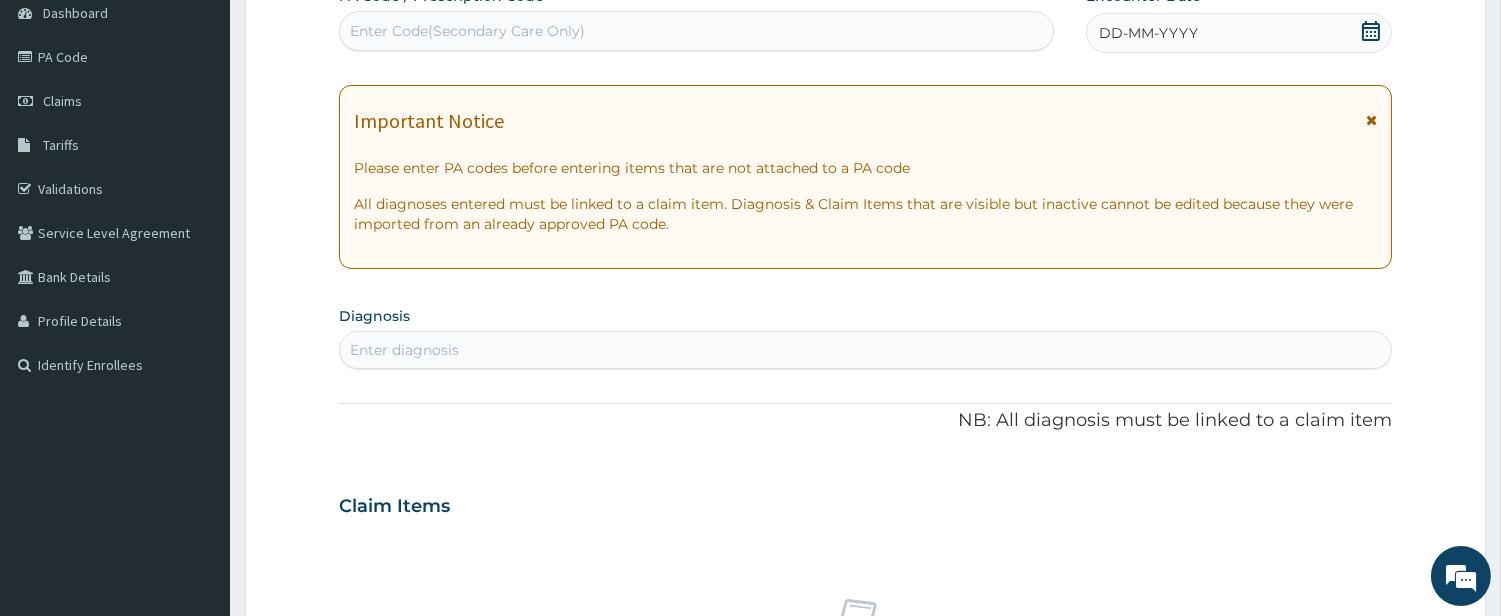 click on "Enter Code(Secondary Care Only)" at bounding box center [696, 31] 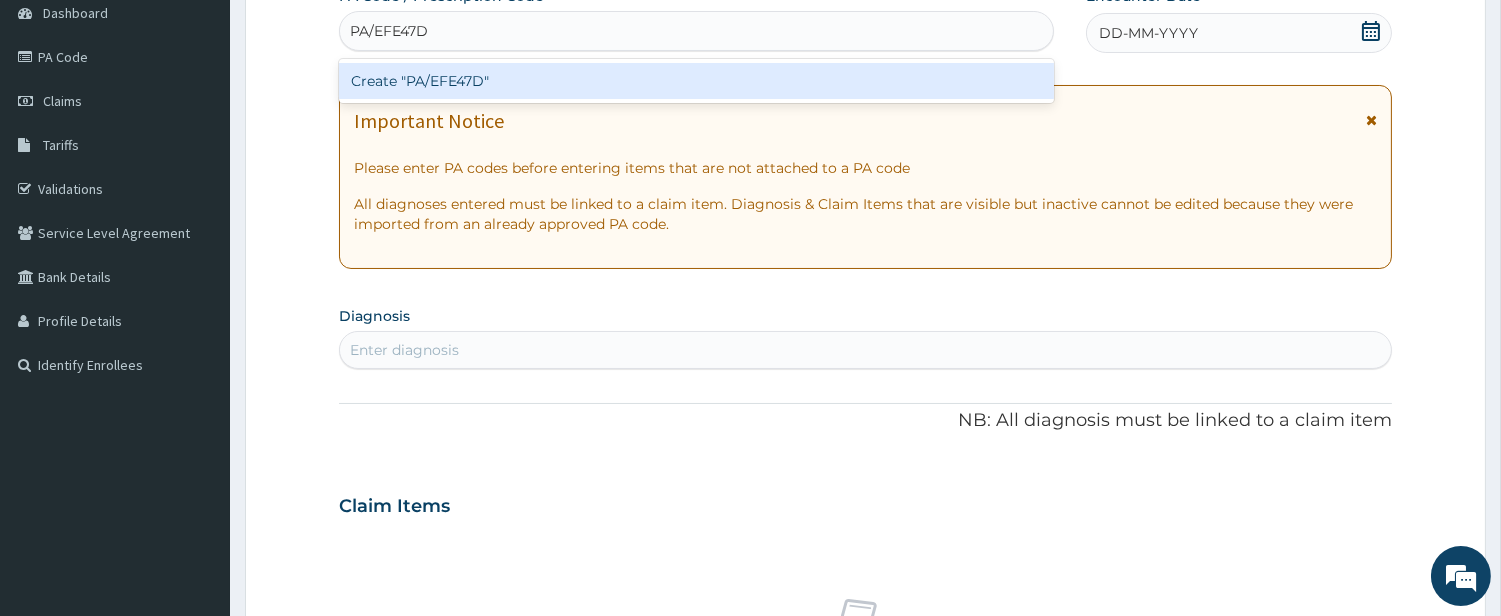 click on "Create "PA/EFE47D"" at bounding box center (696, 81) 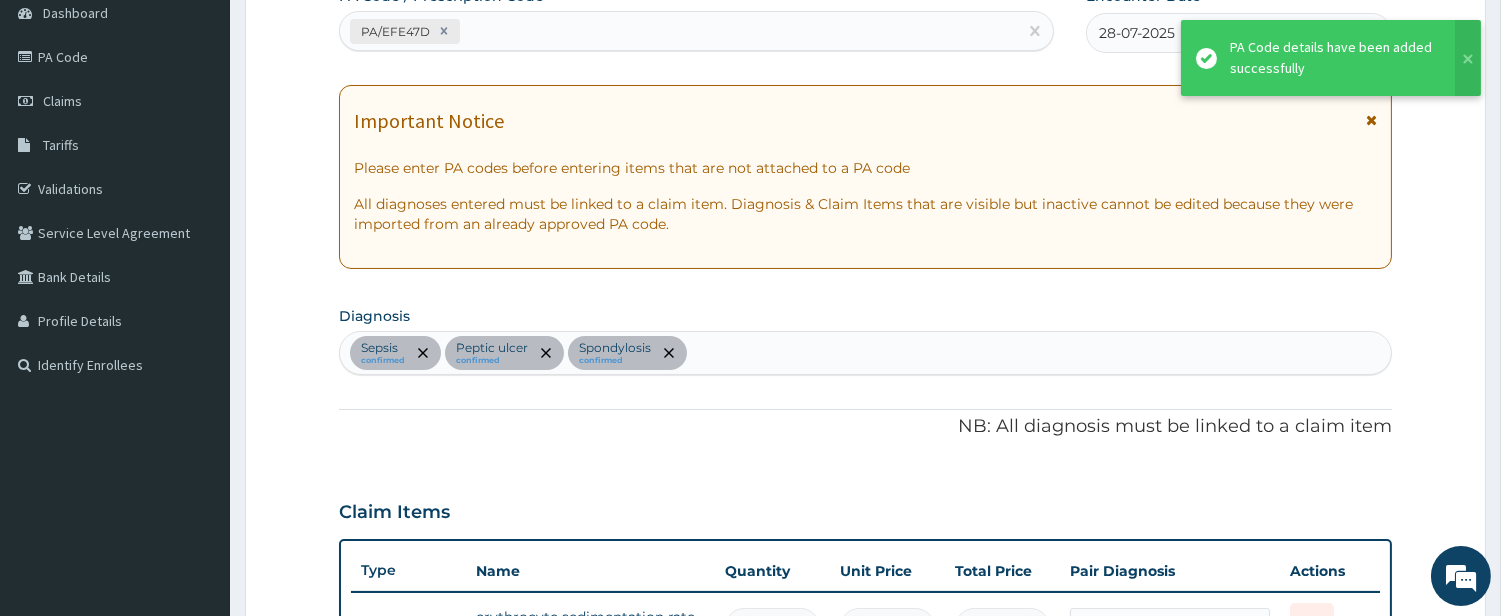 scroll, scrollTop: 662, scrollLeft: 0, axis: vertical 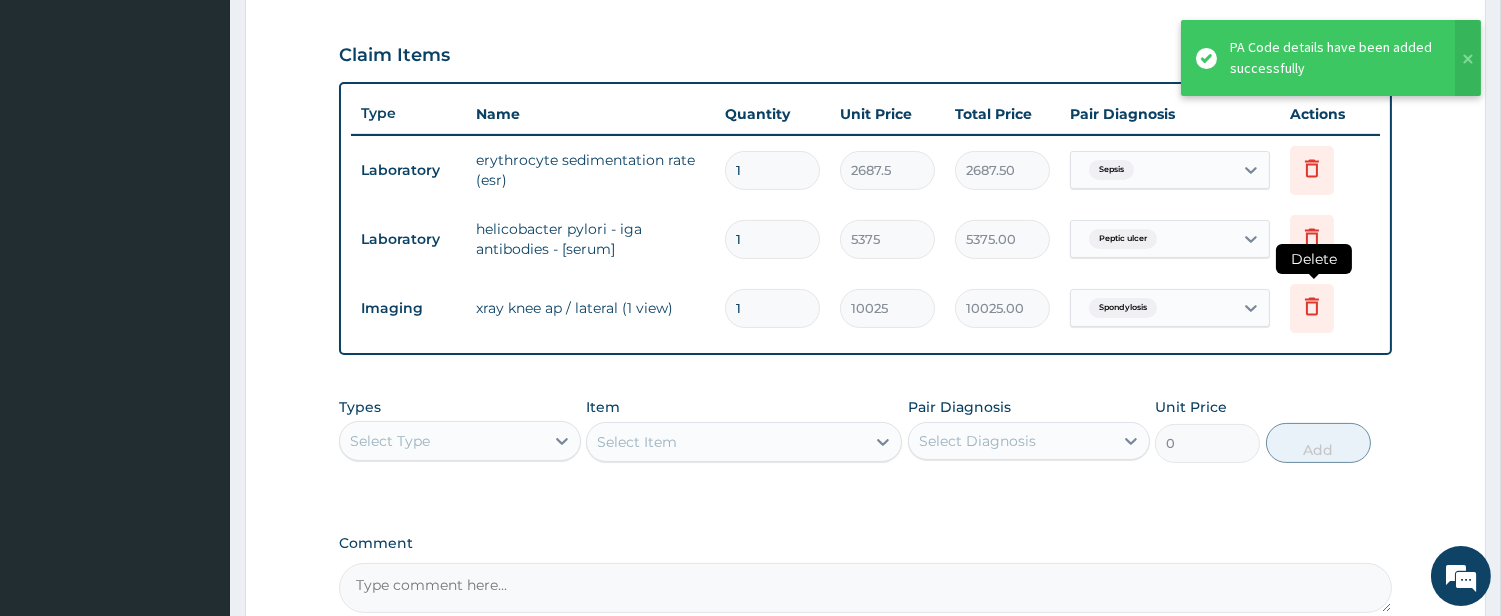 click 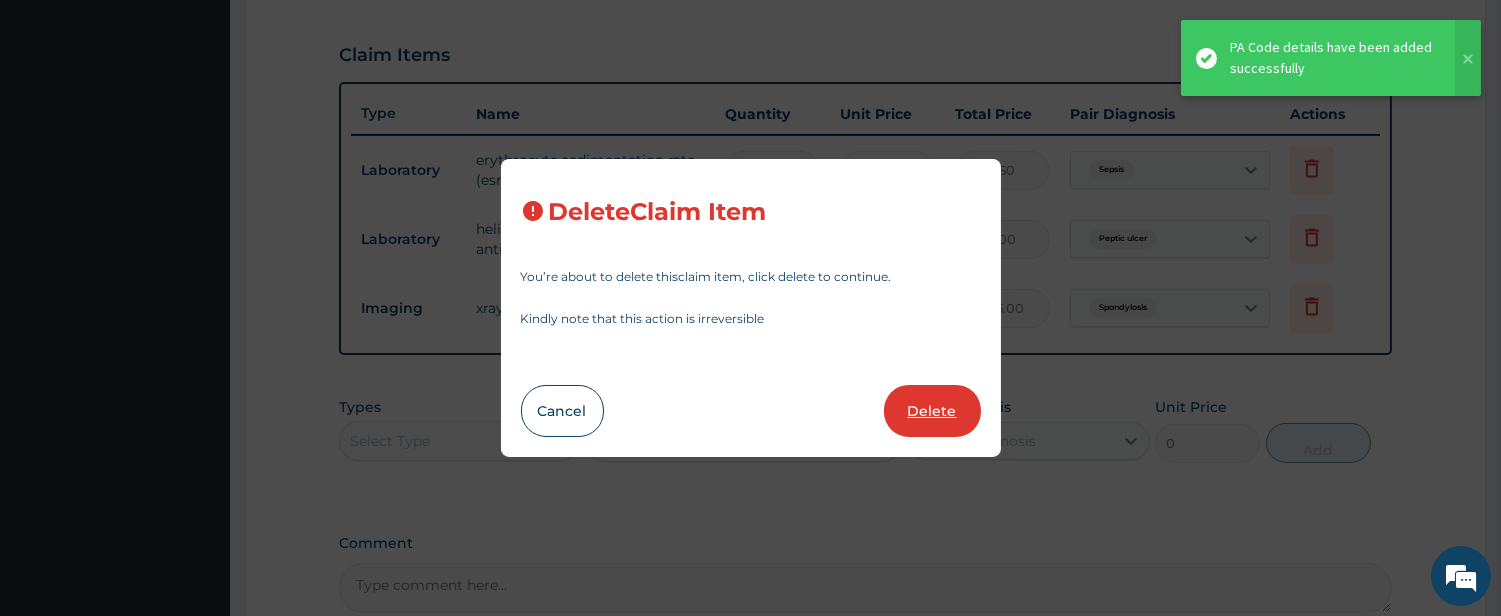 click on "Delete" at bounding box center [932, 411] 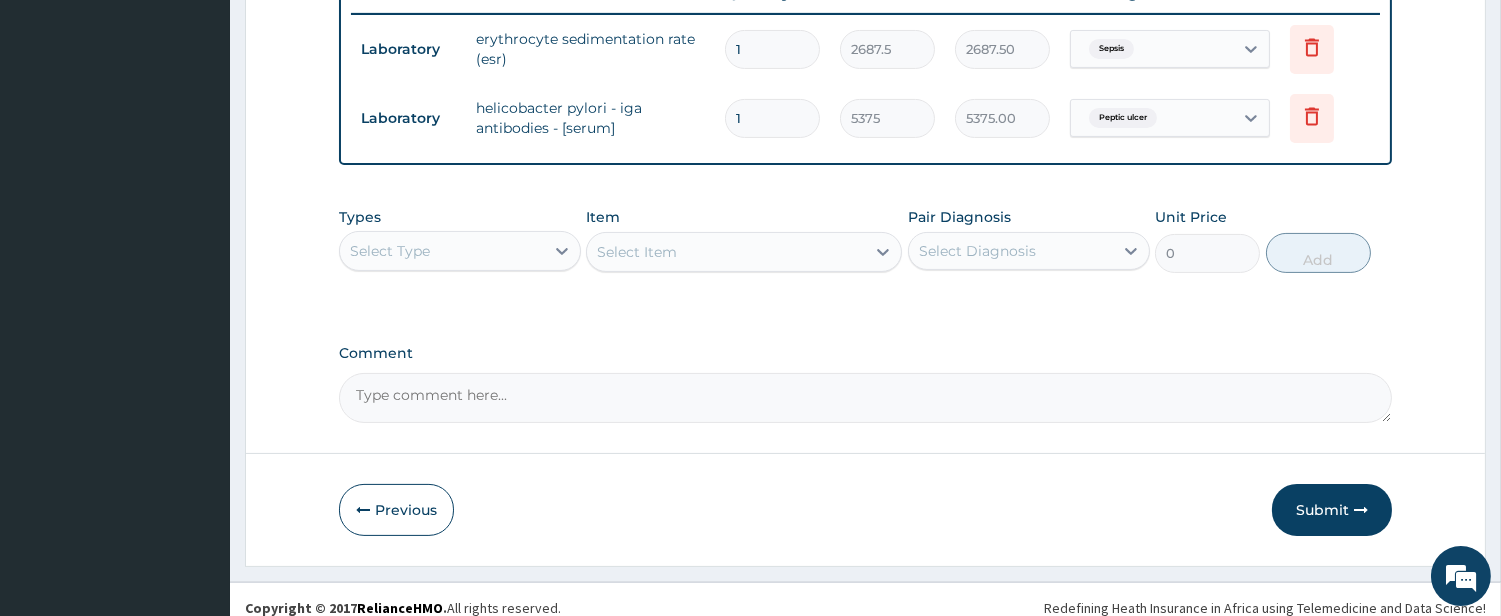 scroll, scrollTop: 797, scrollLeft: 0, axis: vertical 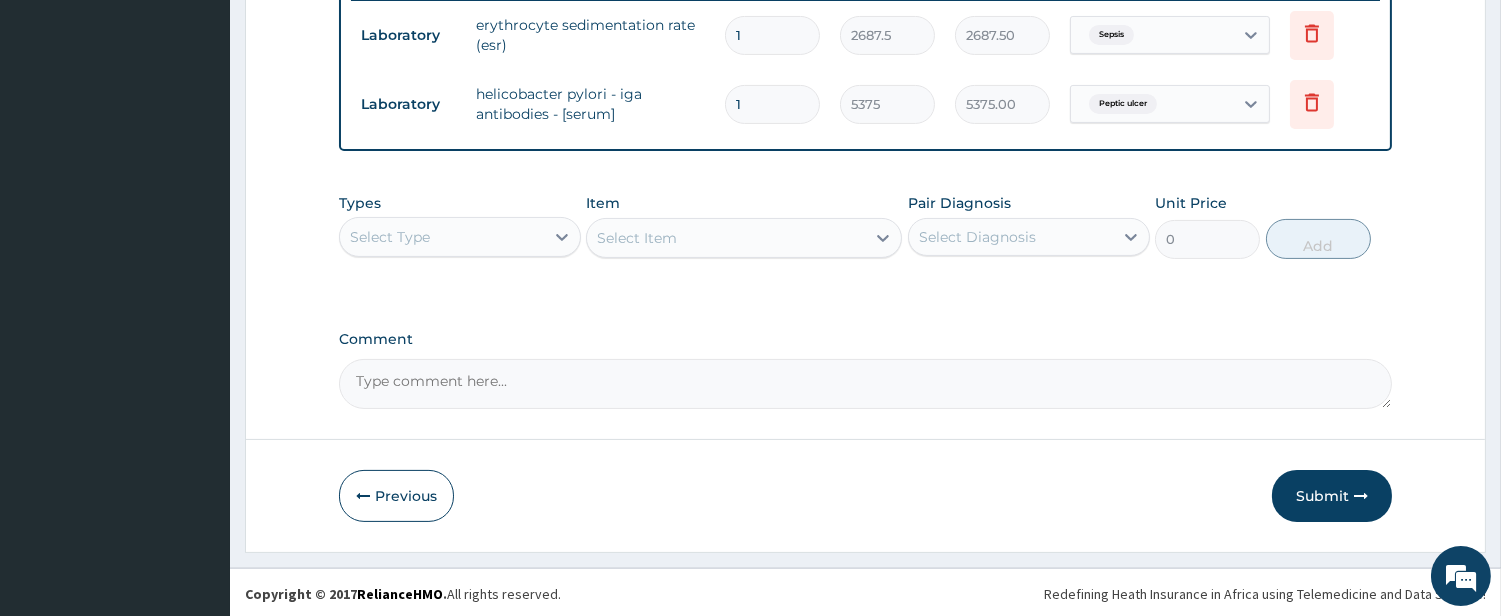click on "Select Type" at bounding box center (442, 237) 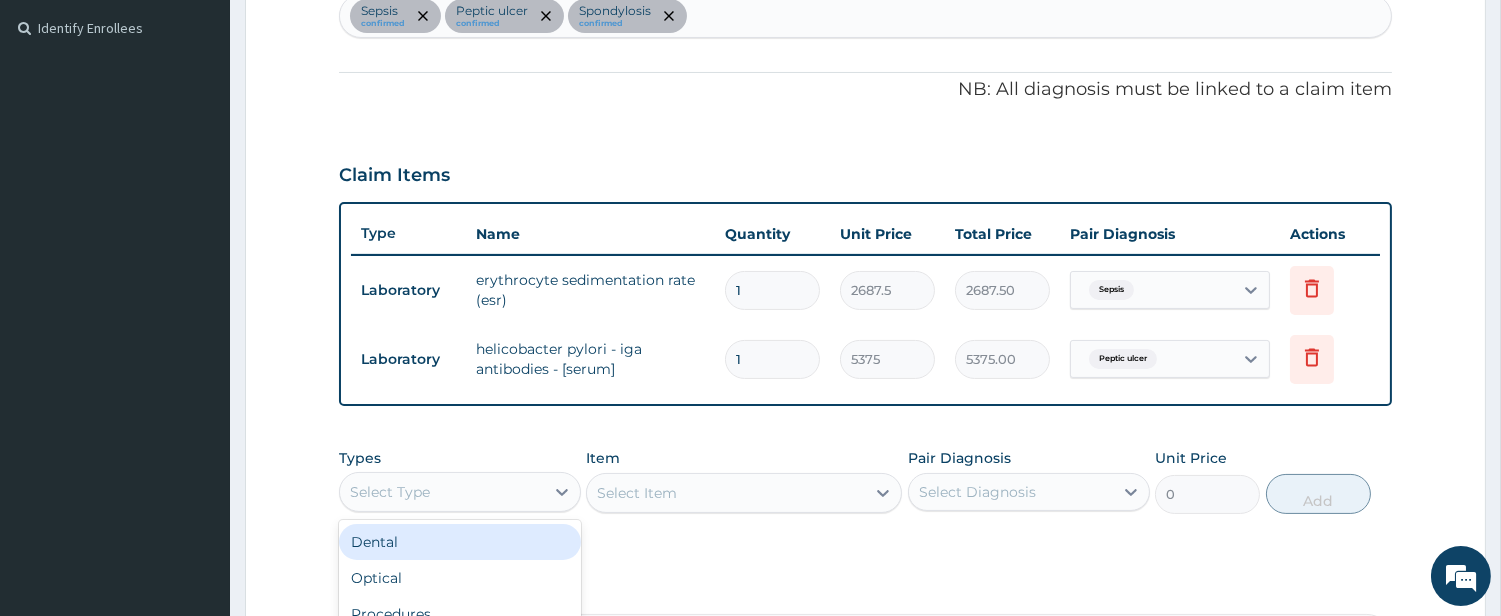 scroll, scrollTop: 427, scrollLeft: 0, axis: vertical 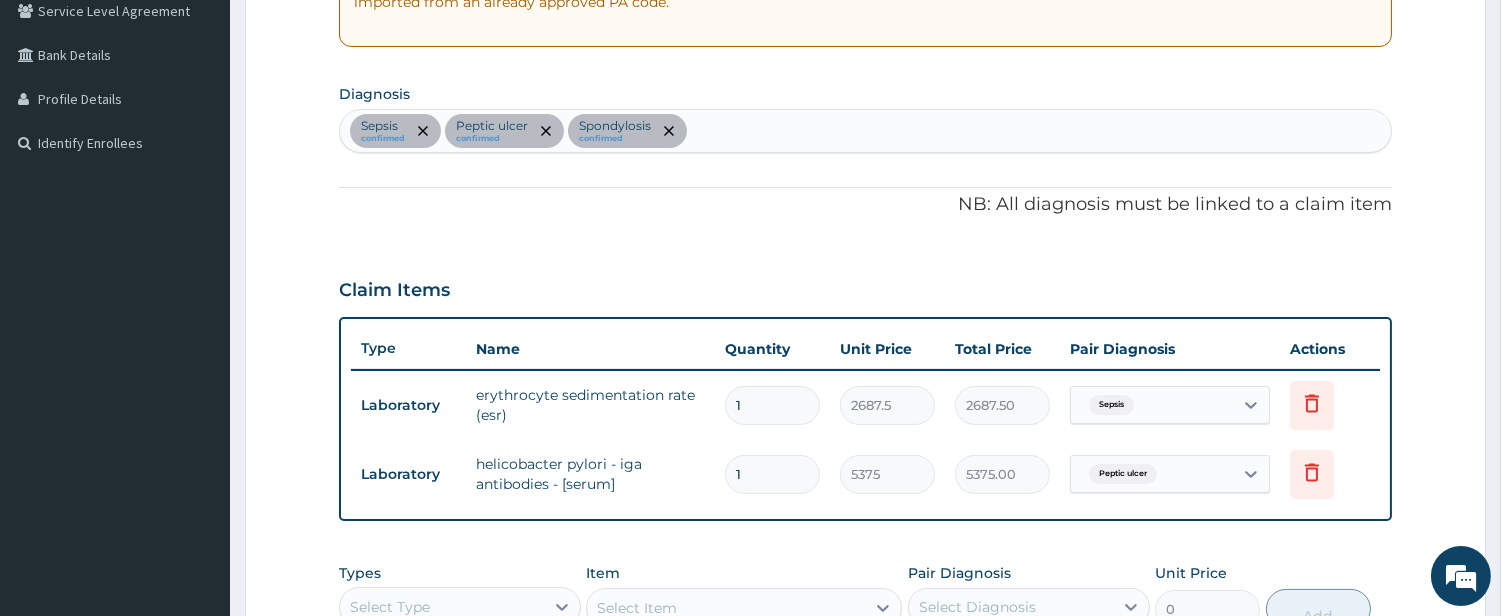 click at bounding box center (692, 131) 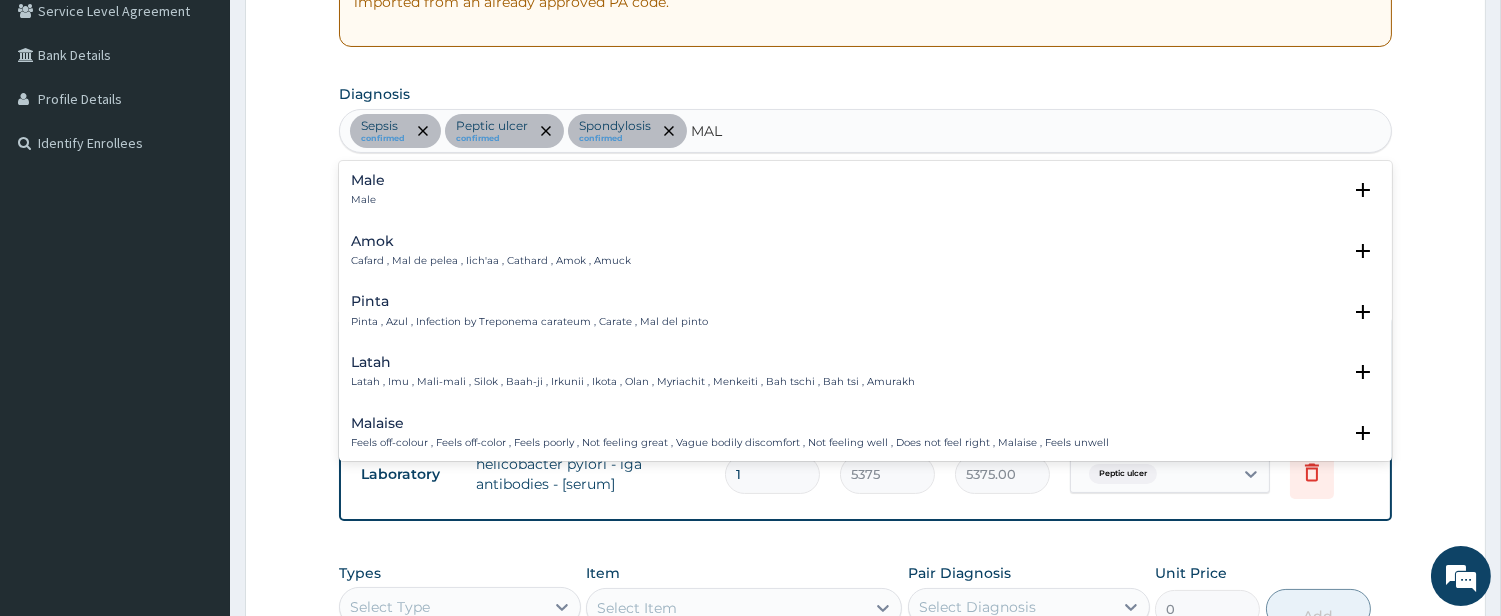 type on "MALA" 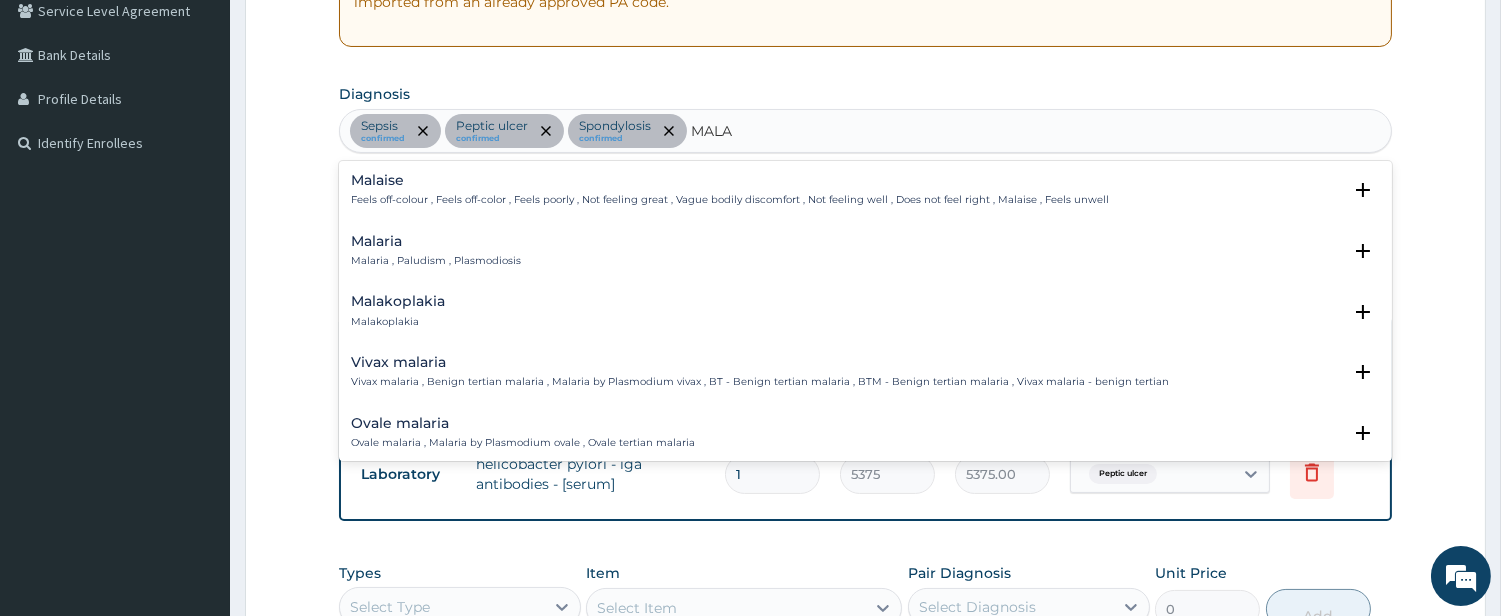 click on "Malaria" at bounding box center [436, 241] 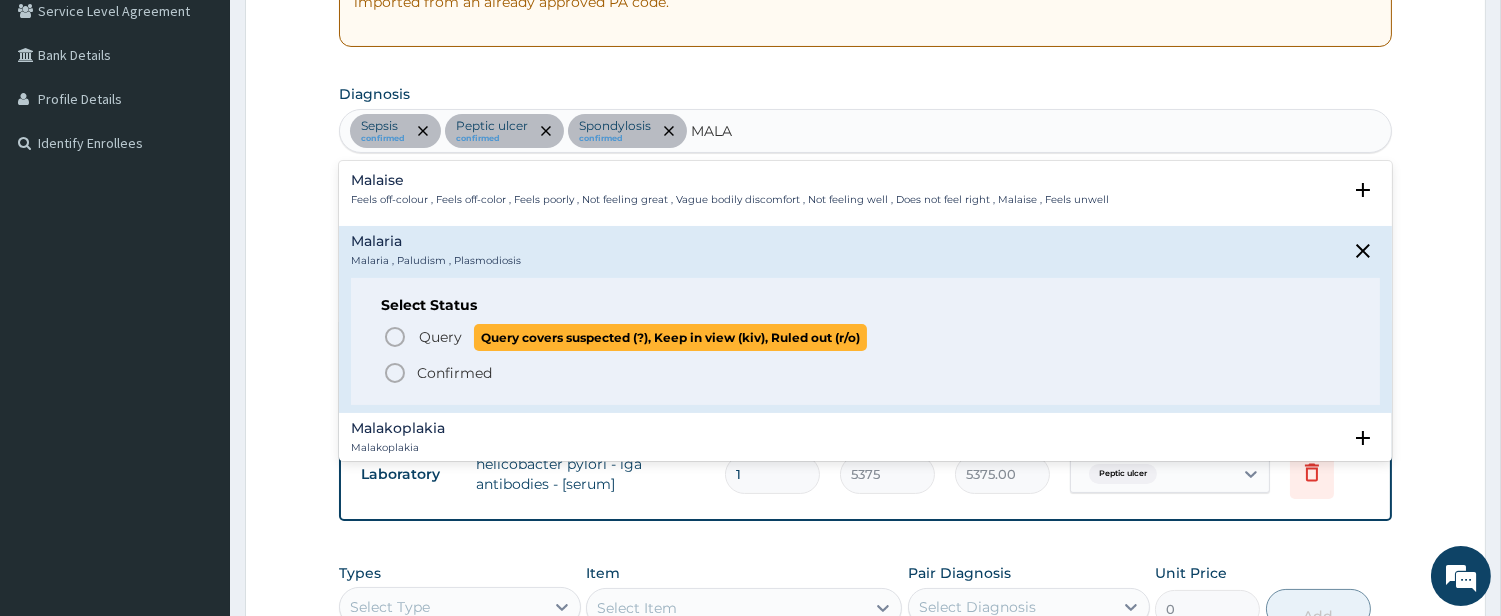 click 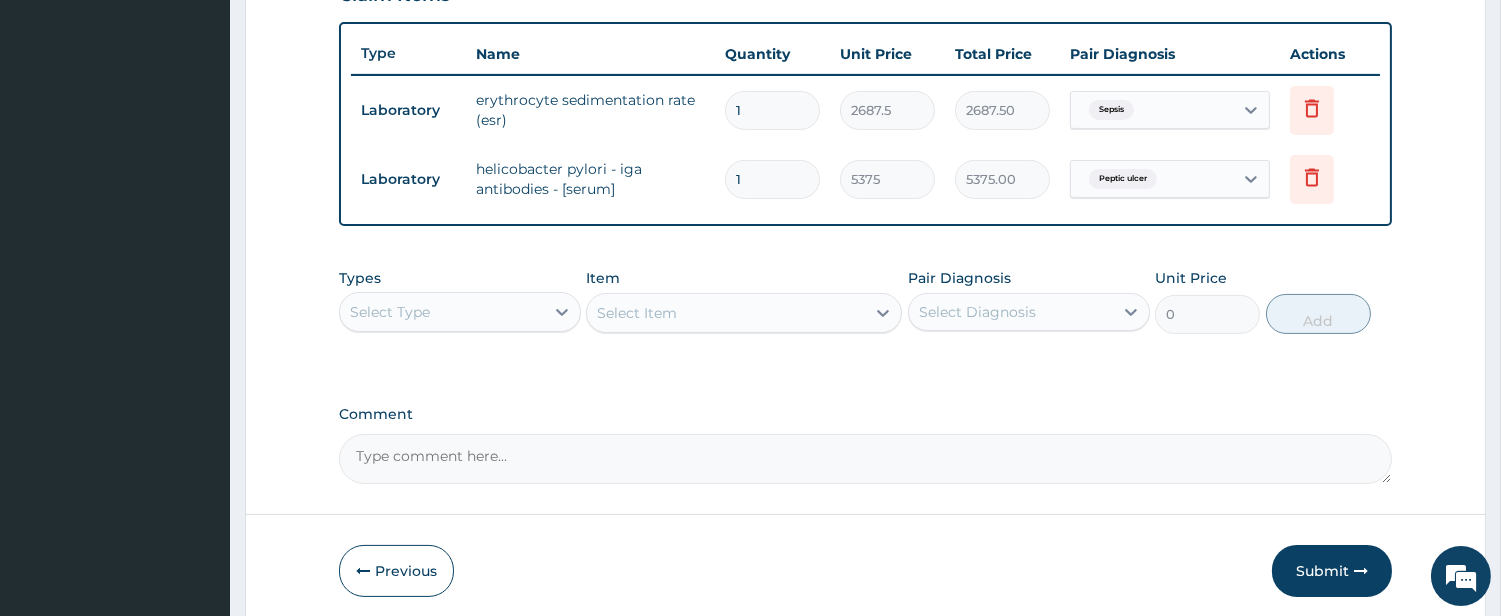 scroll, scrollTop: 797, scrollLeft: 0, axis: vertical 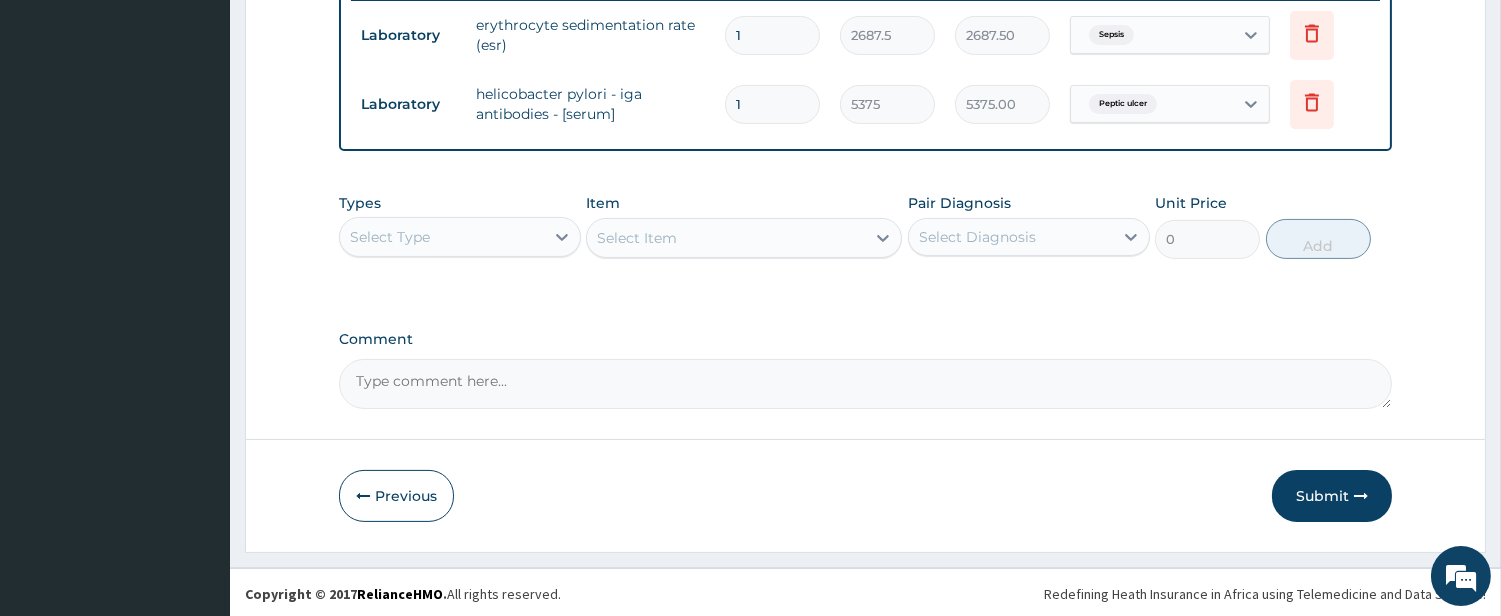 click on "Select Type" at bounding box center (442, 237) 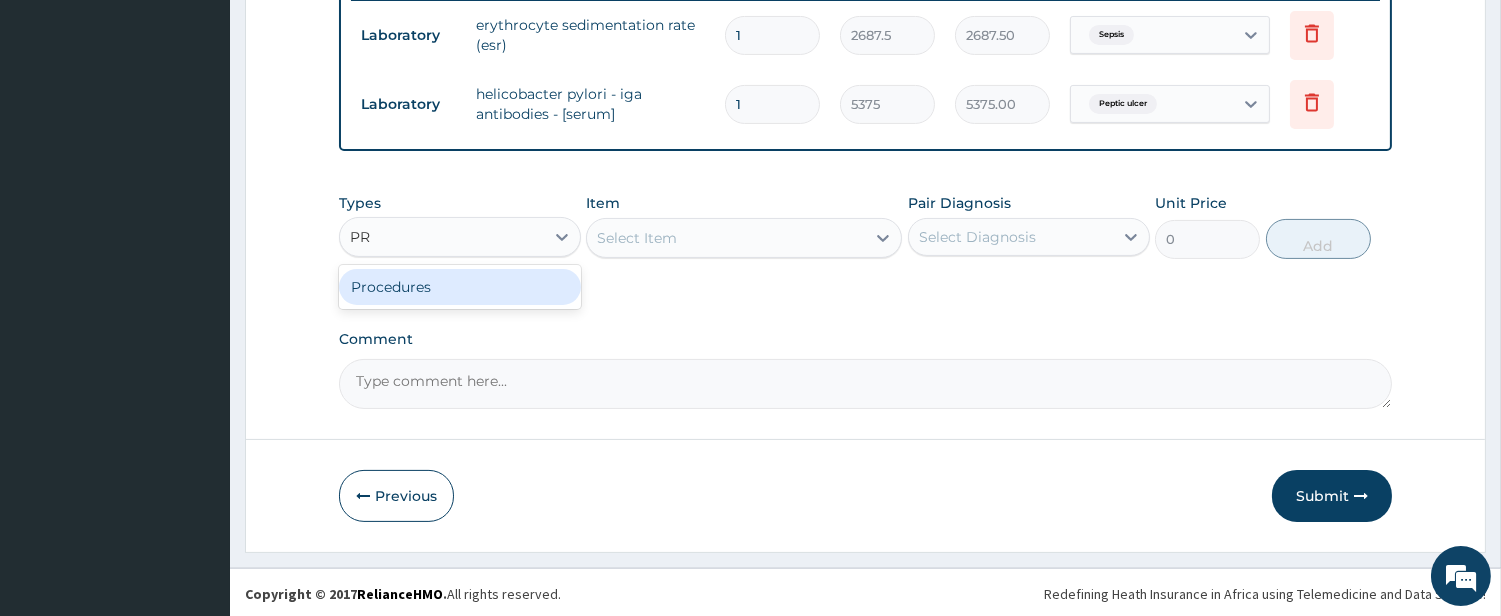 type on "P" 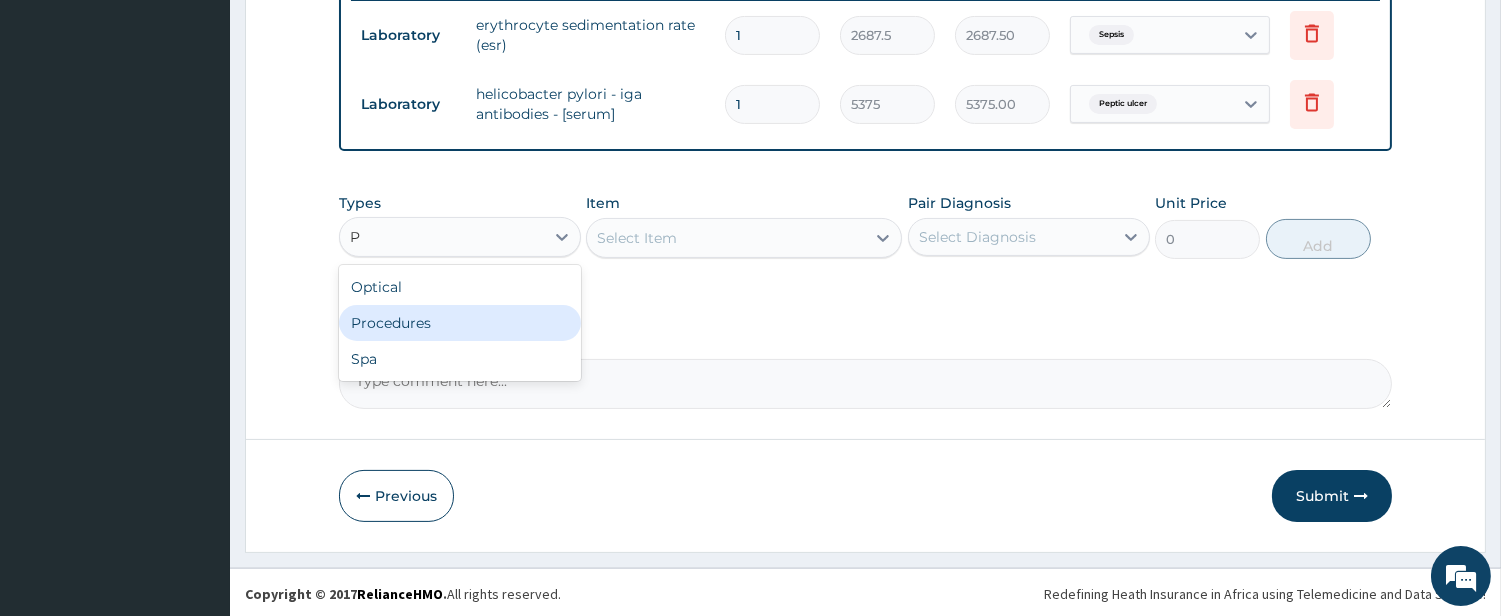 click on "Procedures" at bounding box center [460, 323] 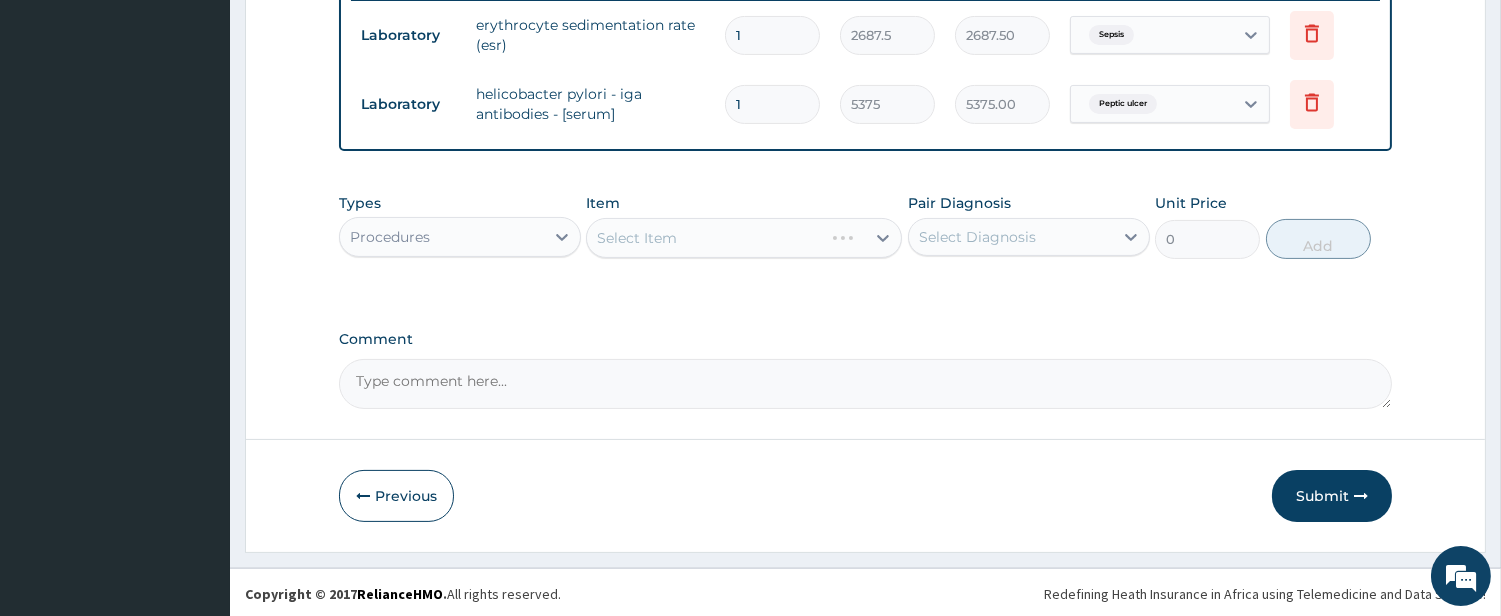 click on "Select Item" at bounding box center (744, 238) 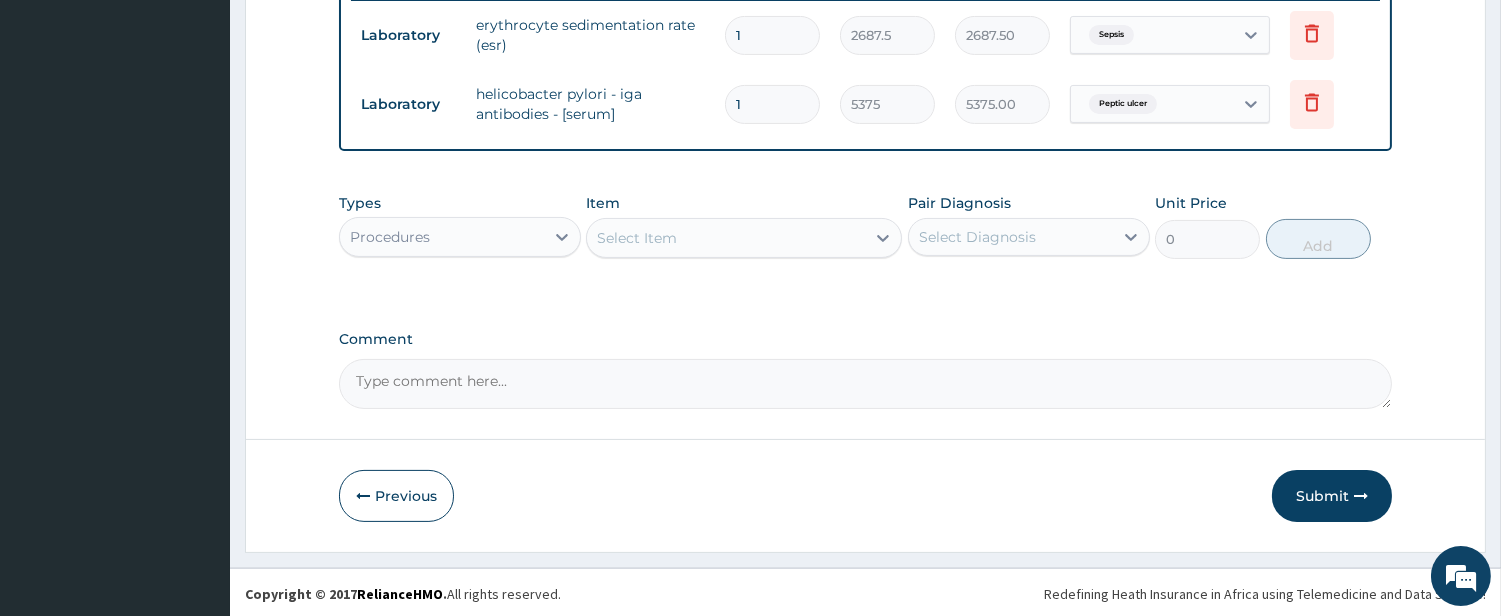 click on "Select Item" at bounding box center (726, 238) 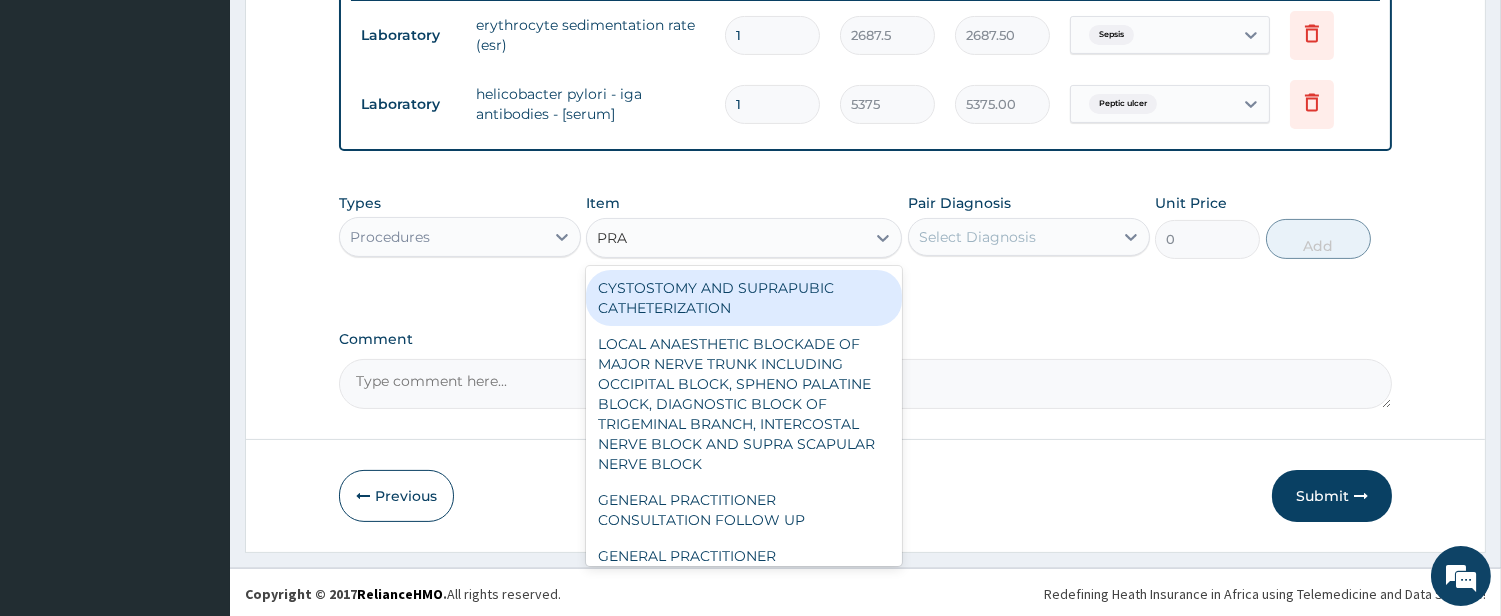 type on "PRAC" 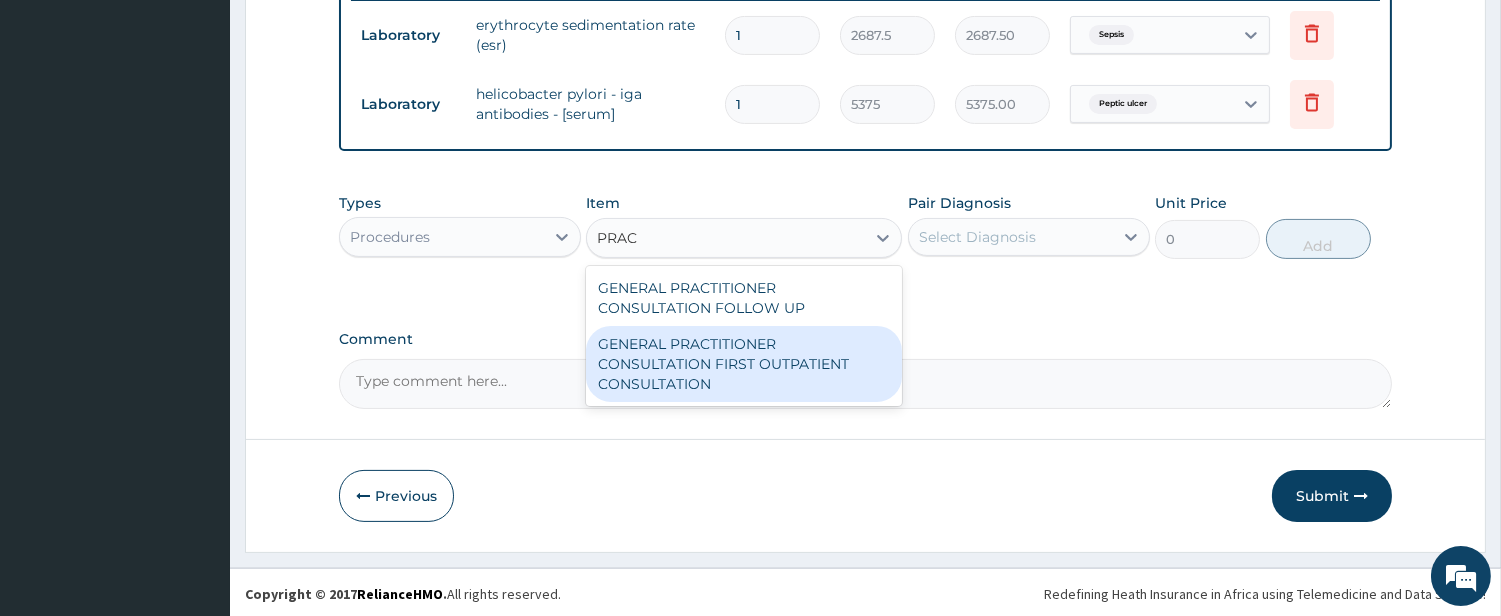 click on "GENERAL PRACTITIONER CONSULTATION FIRST OUTPATIENT CONSULTATION" at bounding box center (744, 364) 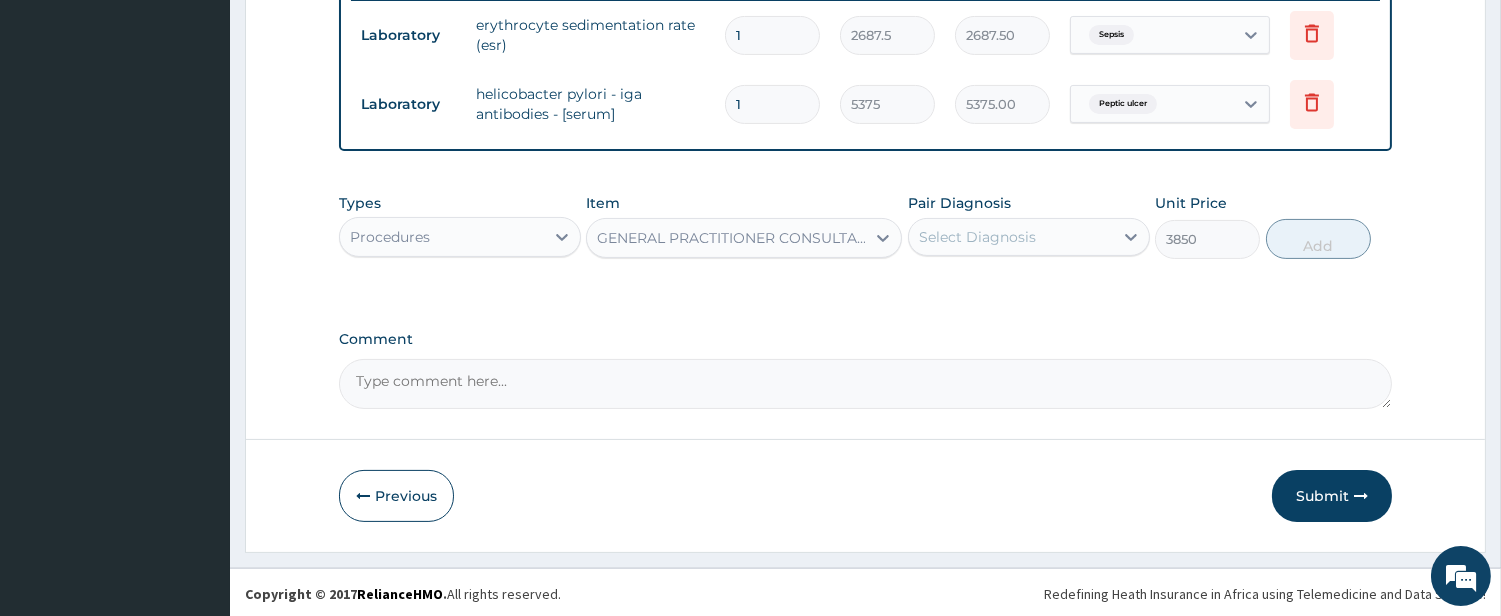 click on "Select Diagnosis" at bounding box center [977, 237] 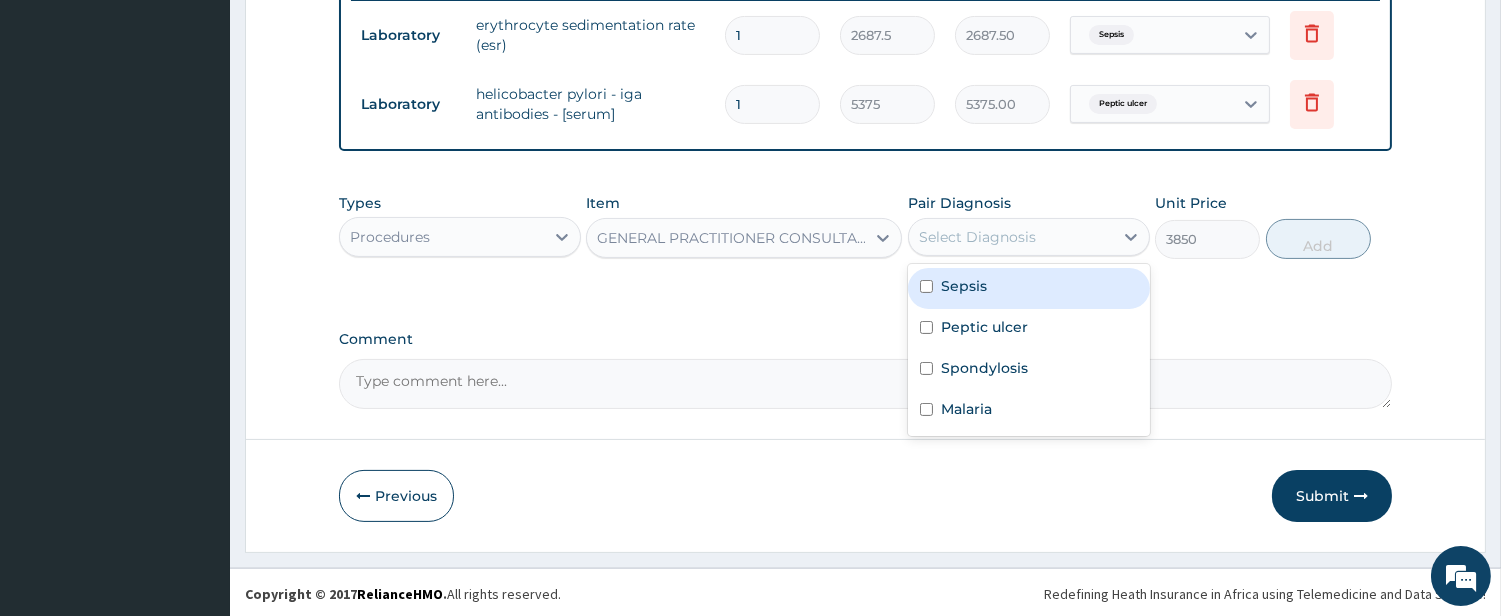 click on "Sepsis" at bounding box center [964, 286] 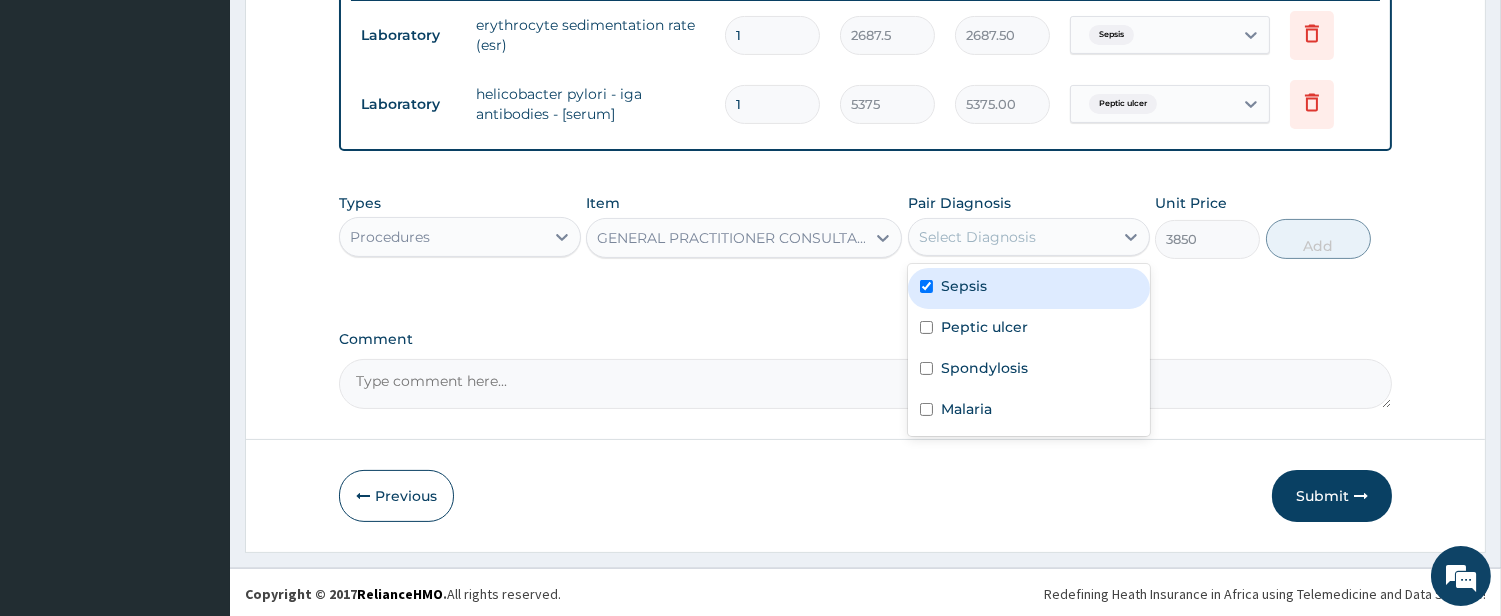 checkbox on "true" 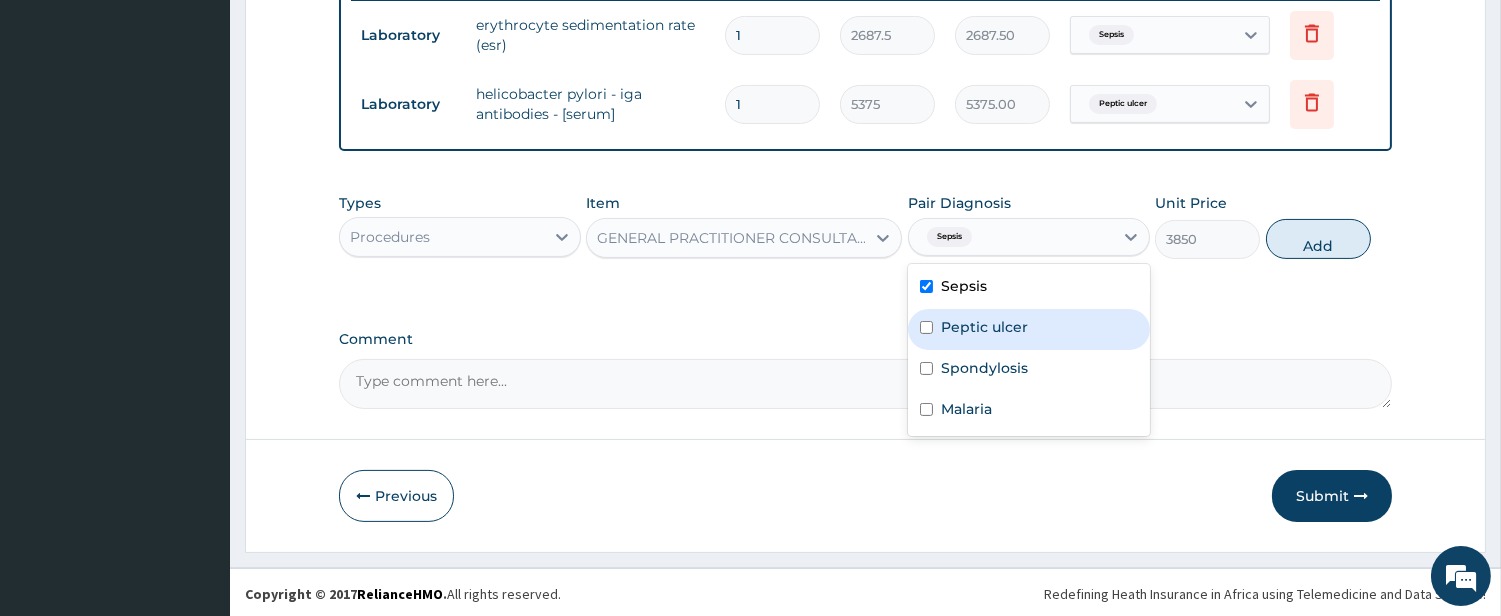 click on "Peptic ulcer" at bounding box center (1029, 329) 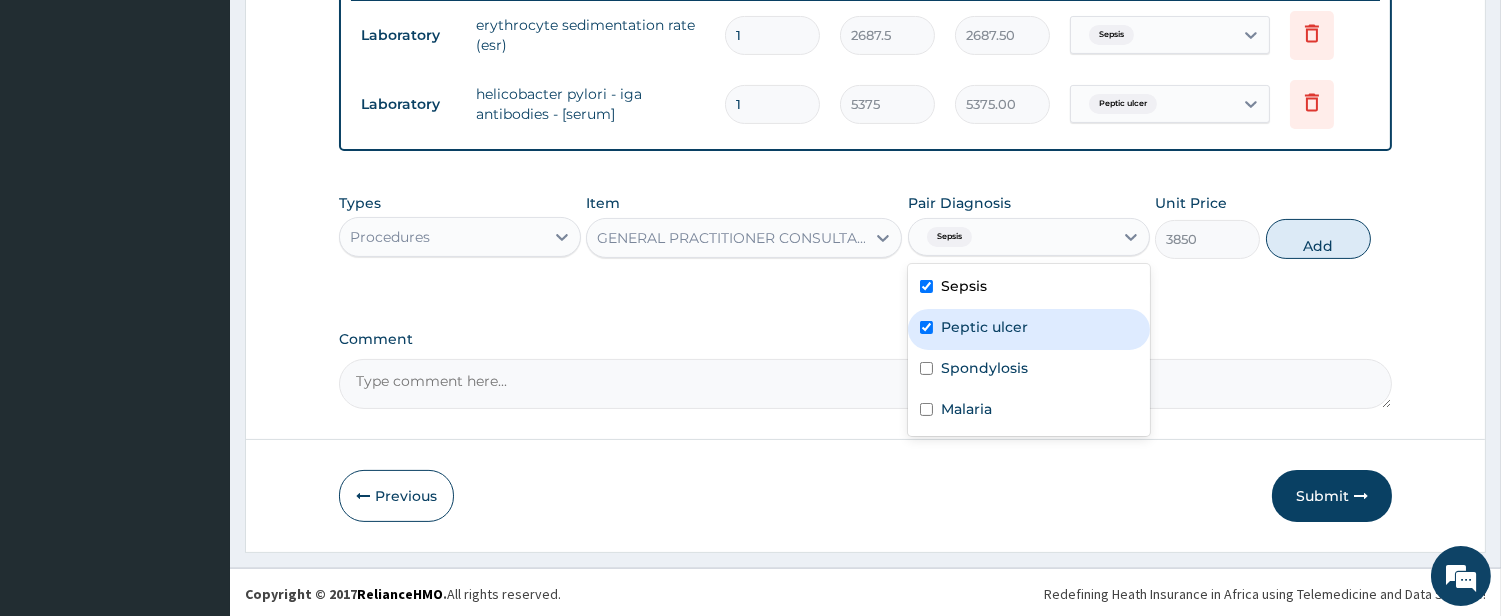 checkbox on "true" 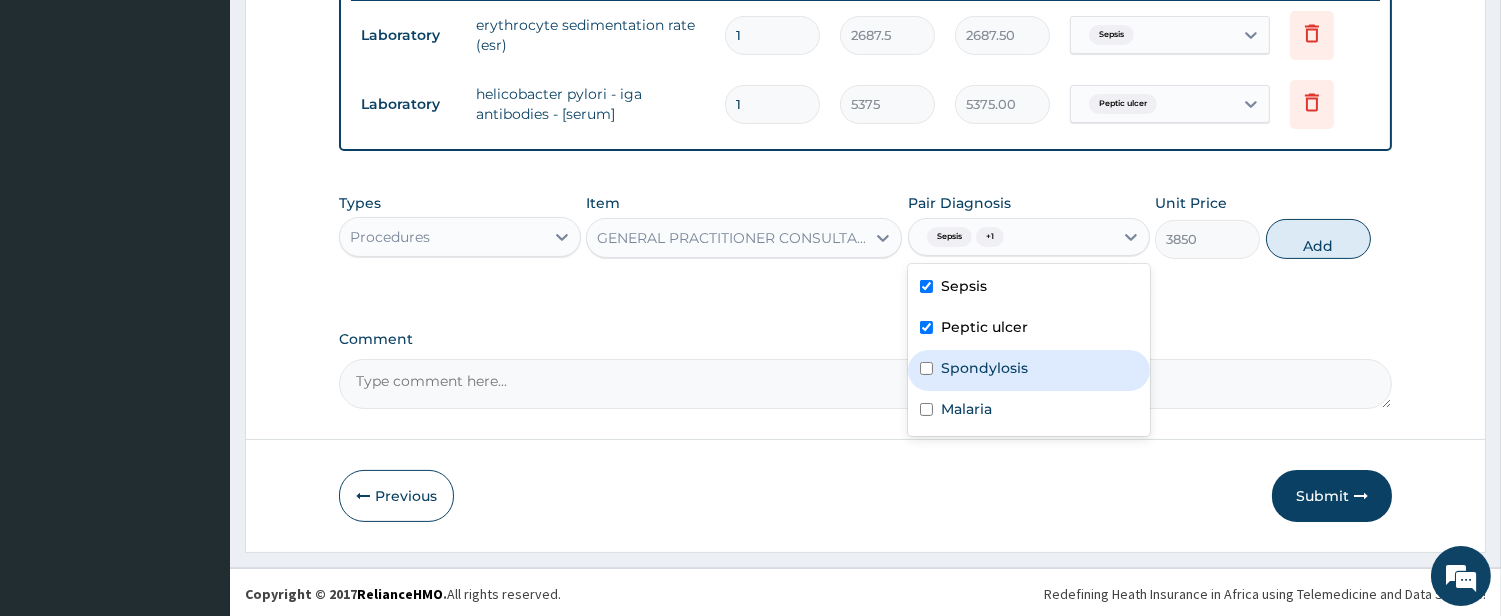 click on "Spondylosis" at bounding box center [1029, 370] 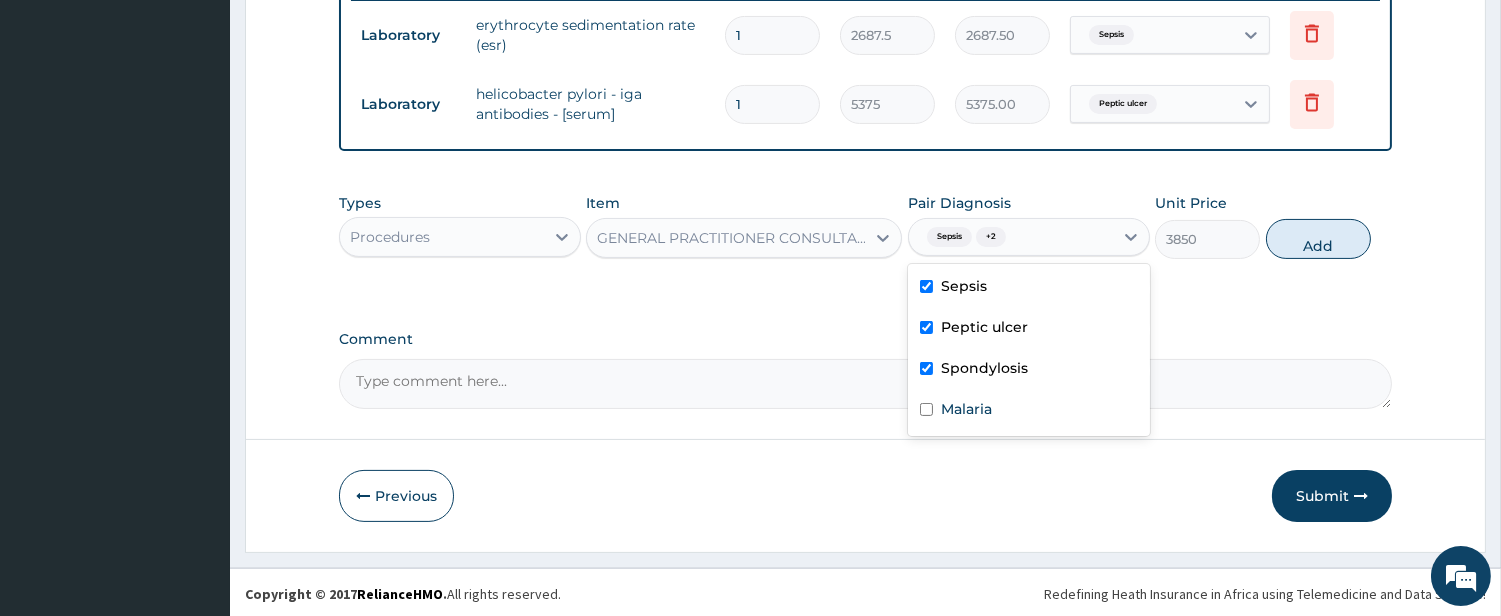 click on "Spondylosis" at bounding box center [1029, 370] 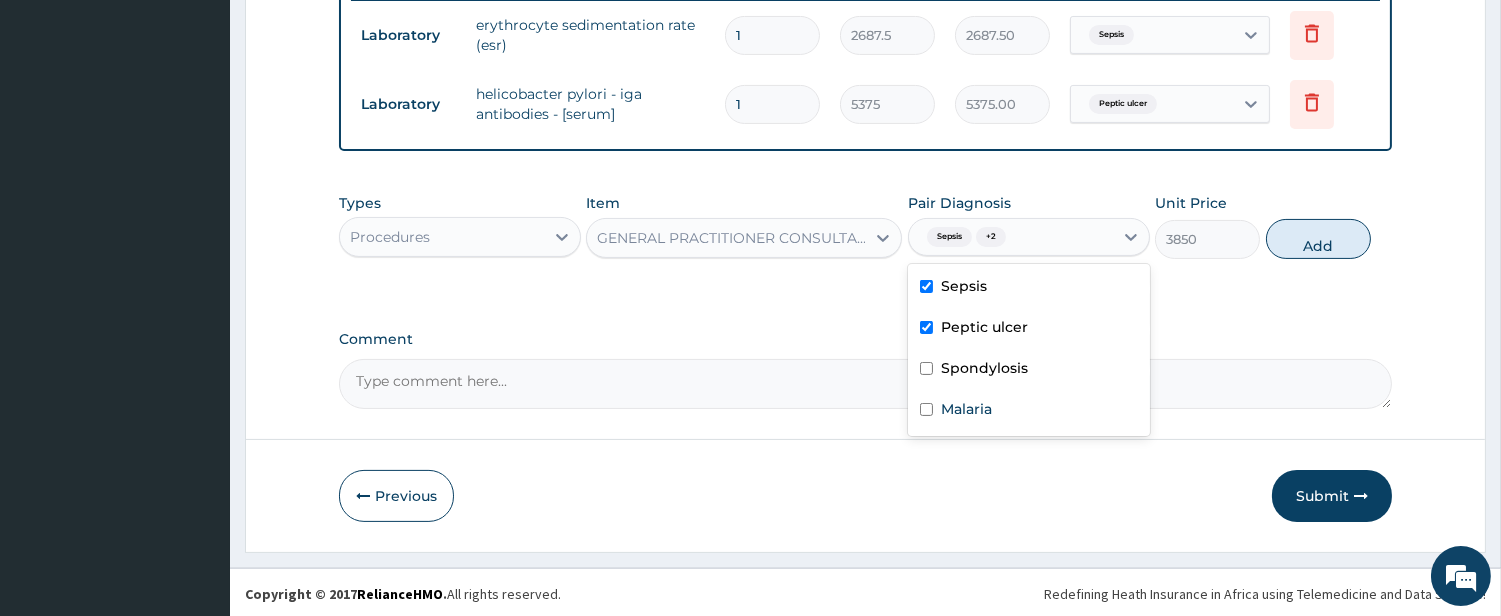 checkbox on "false" 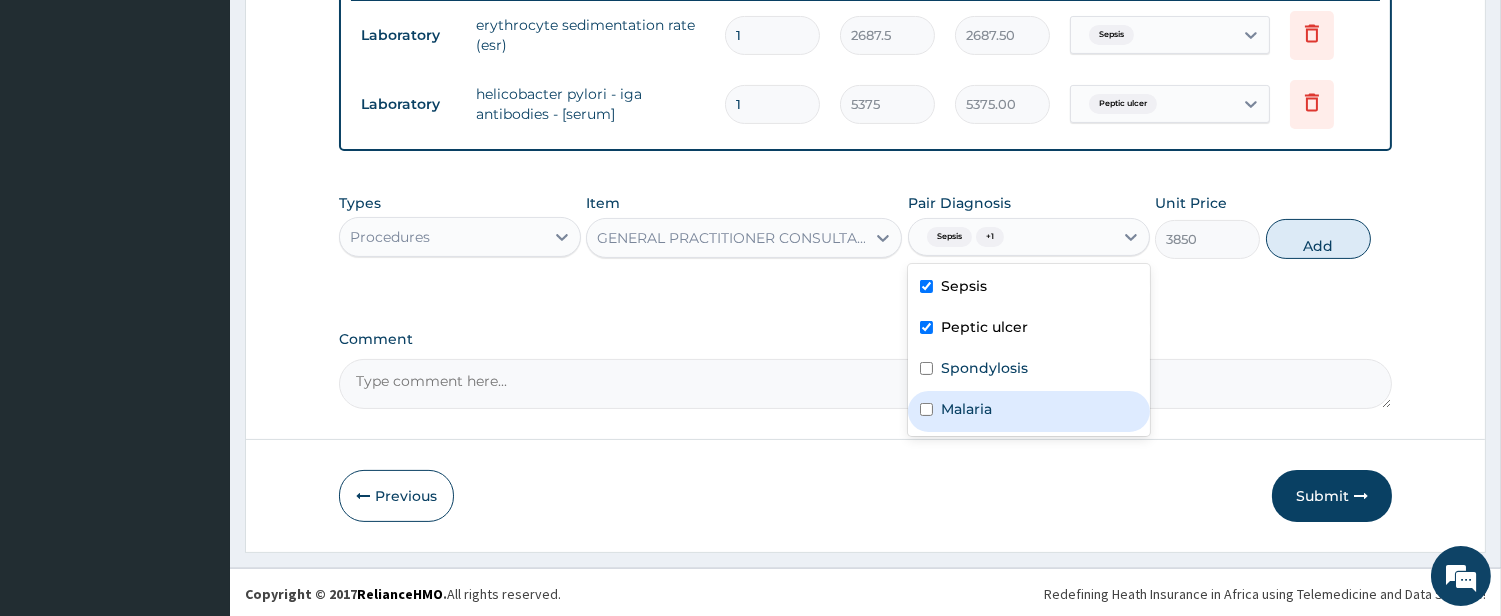 click on "Malaria" at bounding box center (966, 409) 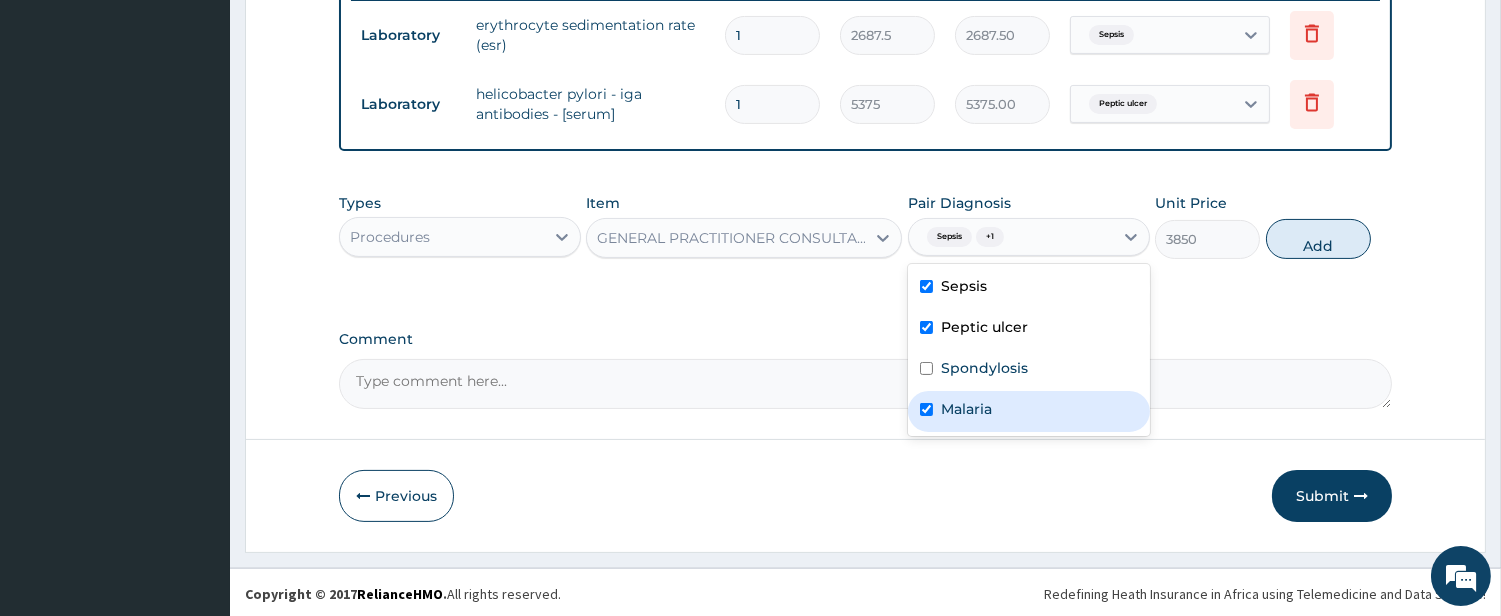 checkbox on "true" 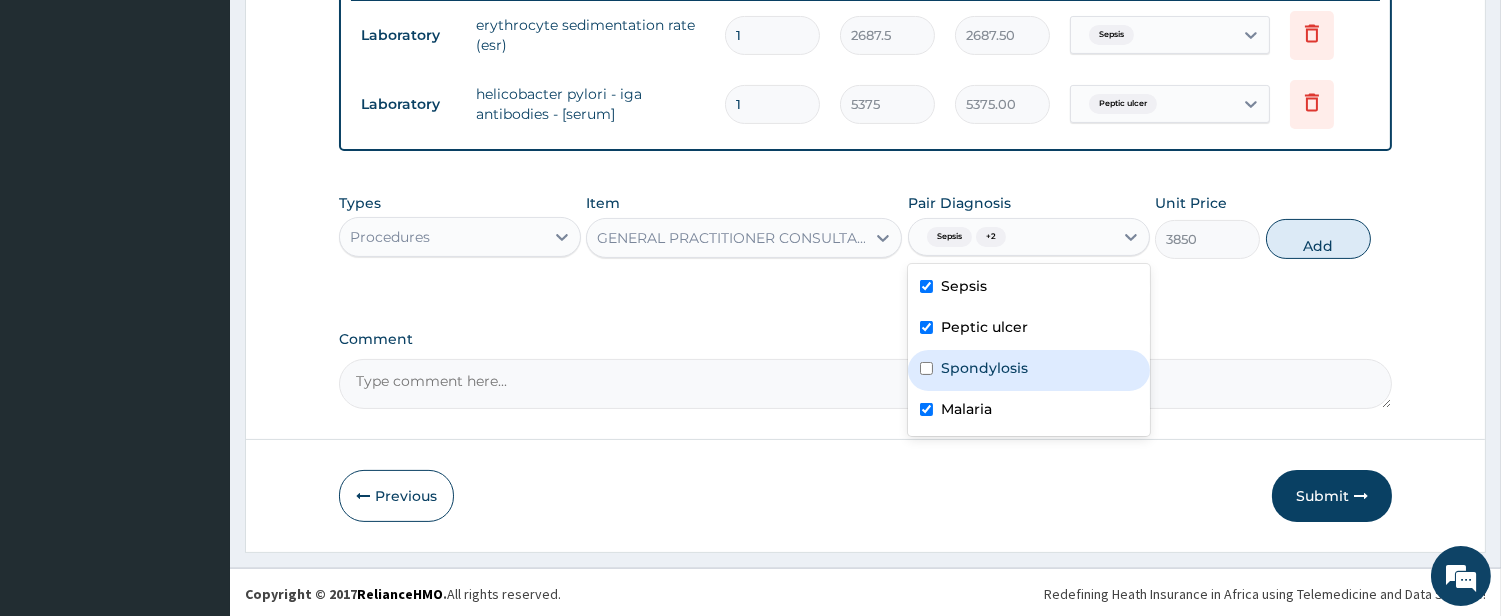 click on "Spondylosis" at bounding box center (984, 368) 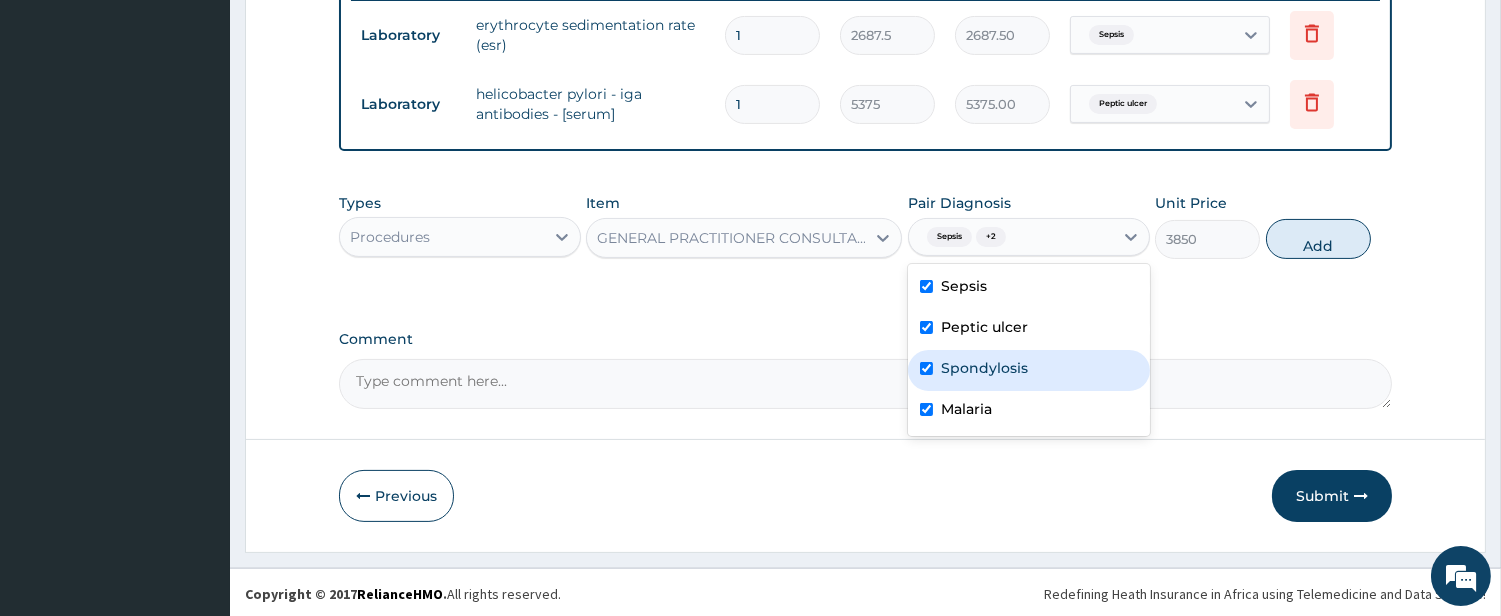 checkbox on "true" 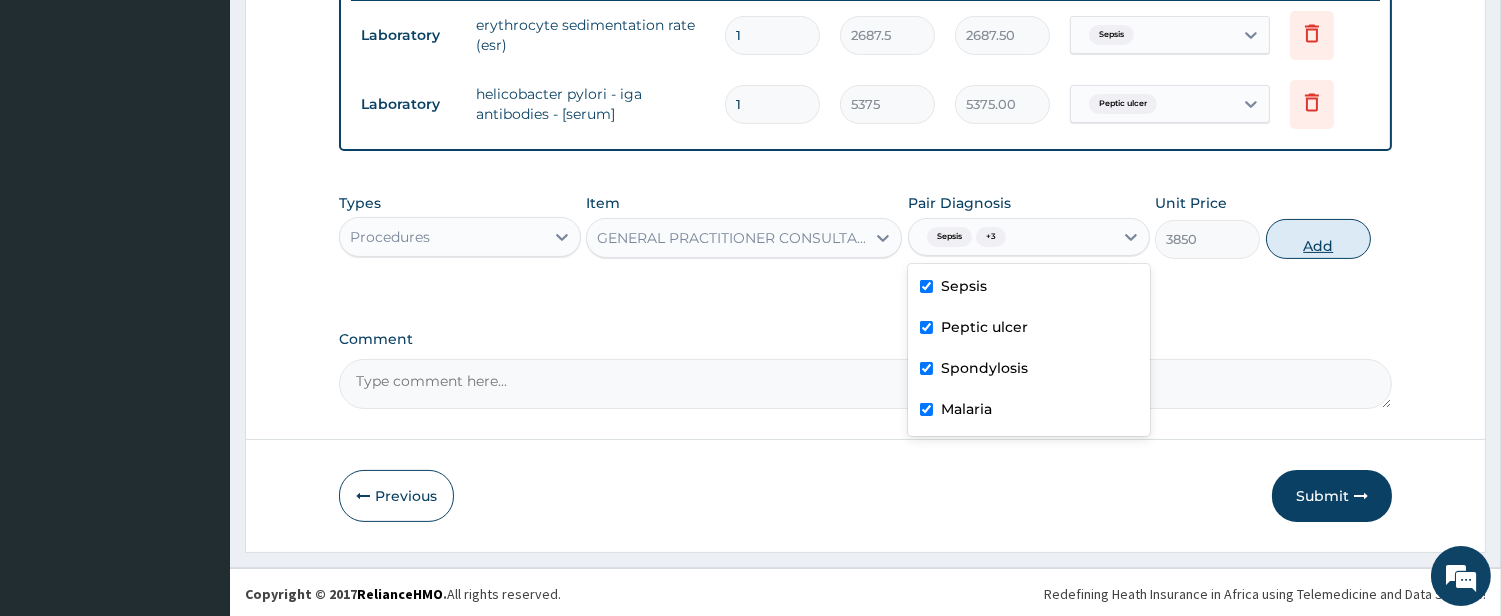 click on "Add" at bounding box center [1318, 239] 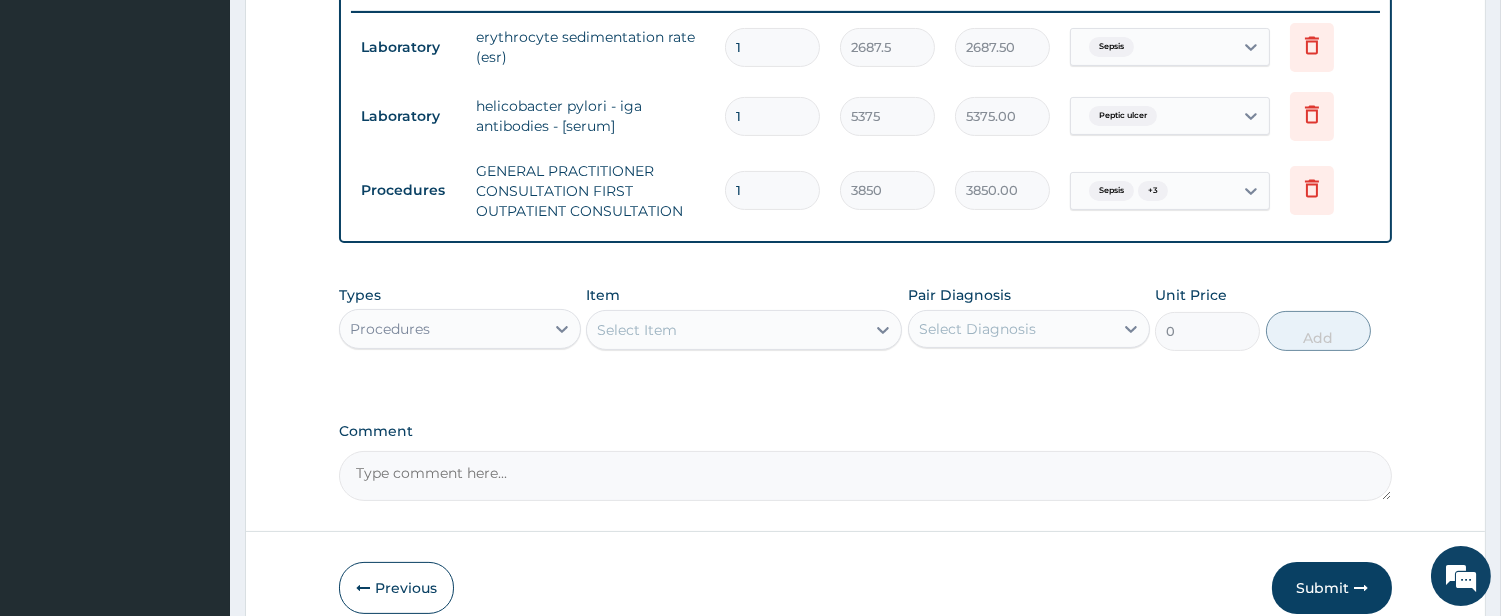 scroll, scrollTop: 797, scrollLeft: 0, axis: vertical 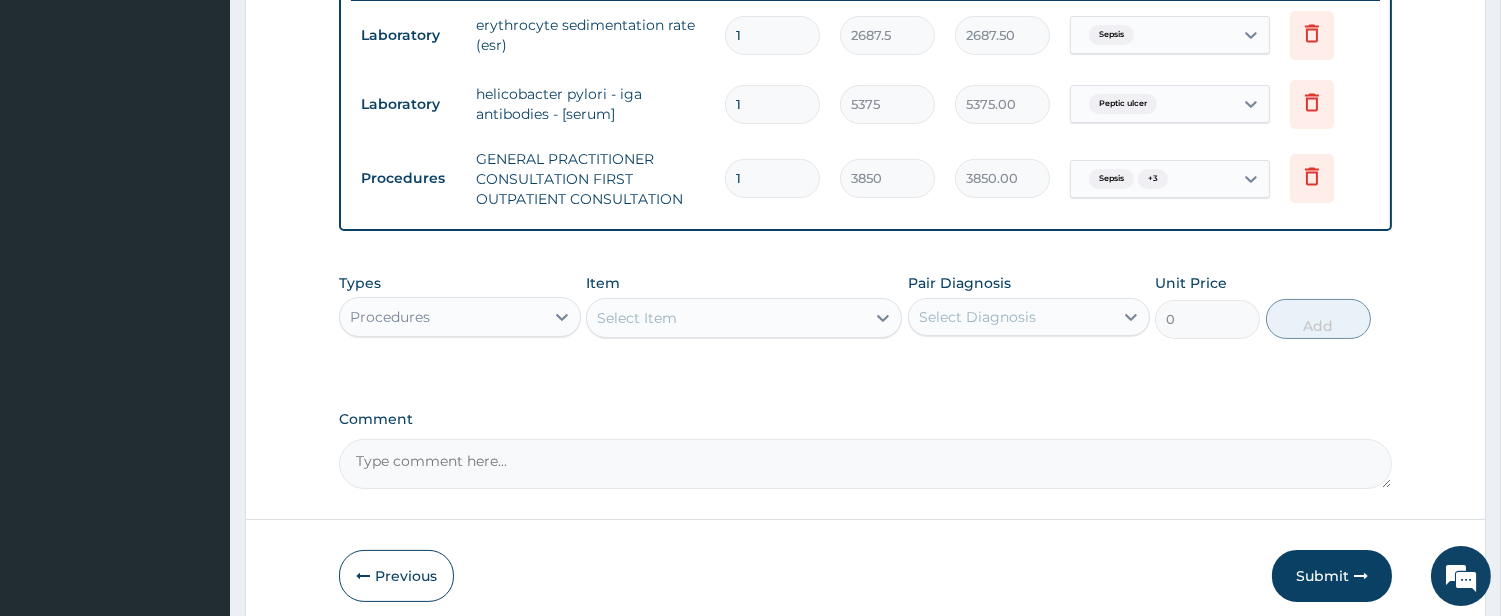 click on "Procedures" at bounding box center (442, 317) 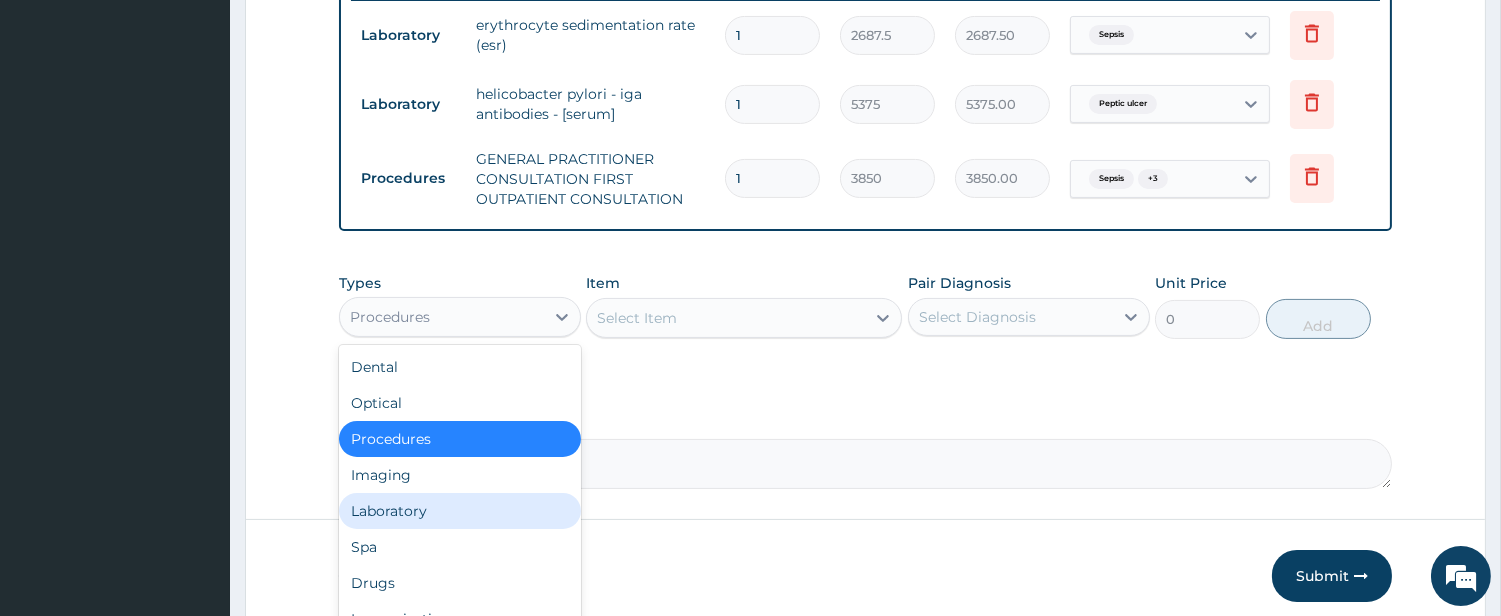 click on "Laboratory" at bounding box center [460, 511] 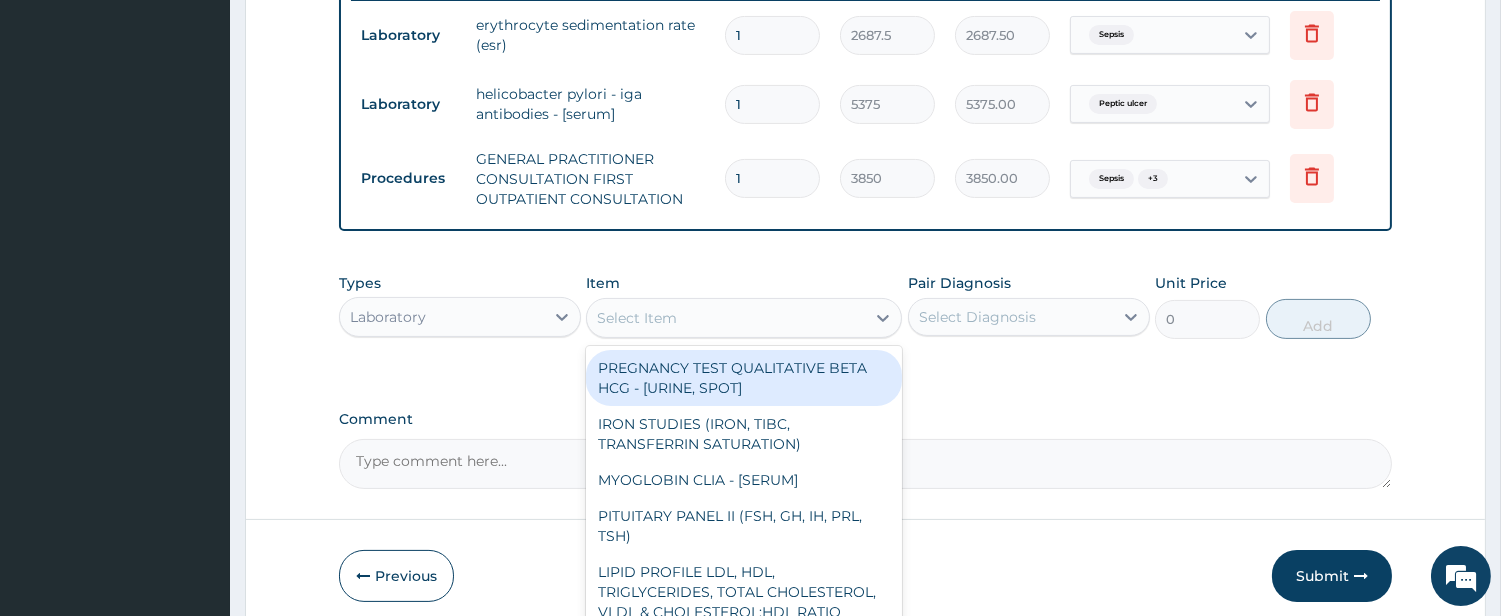 click on "Select Item" at bounding box center (726, 318) 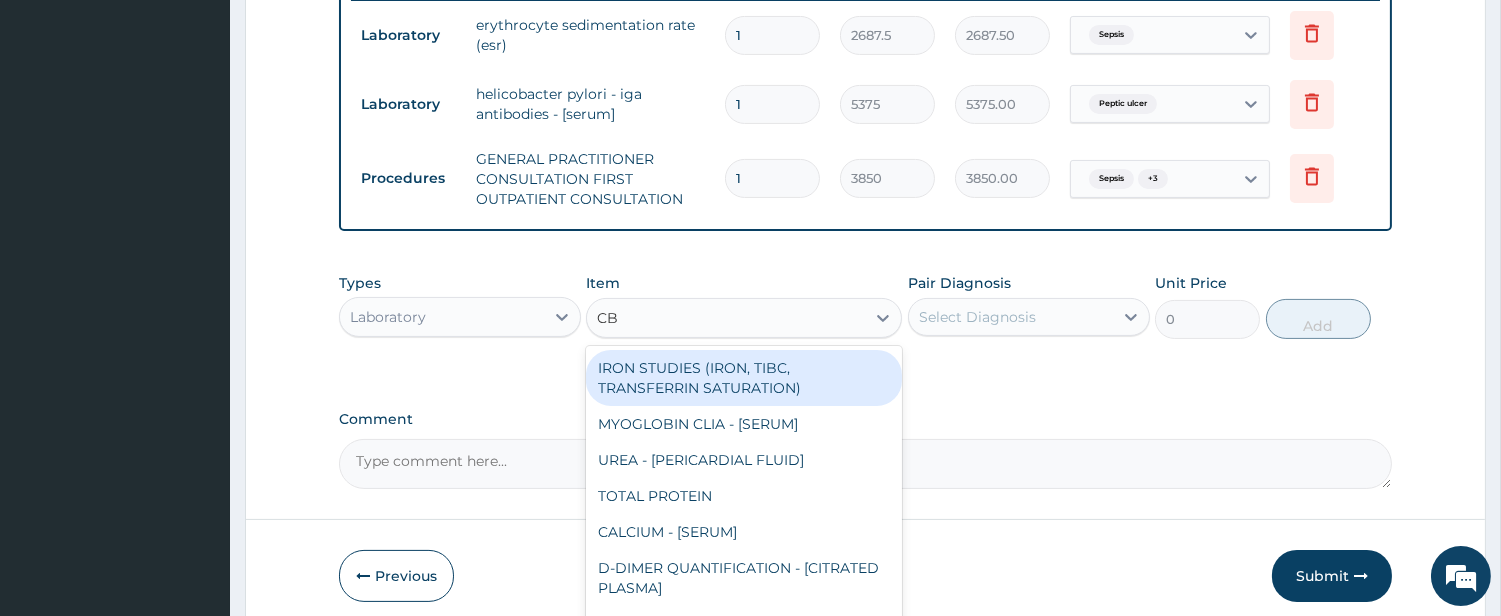 type on "CBC" 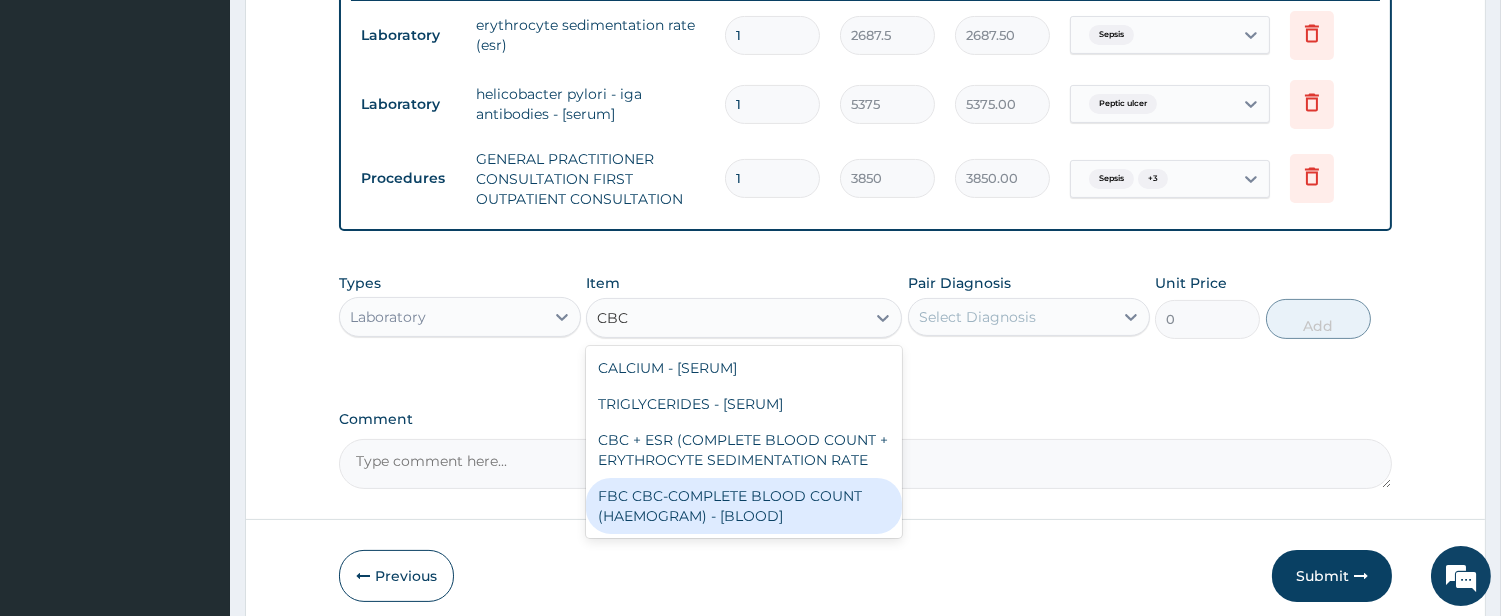 drag, startPoint x: 736, startPoint y: 497, endPoint x: 751, endPoint y: 442, distance: 57.00877 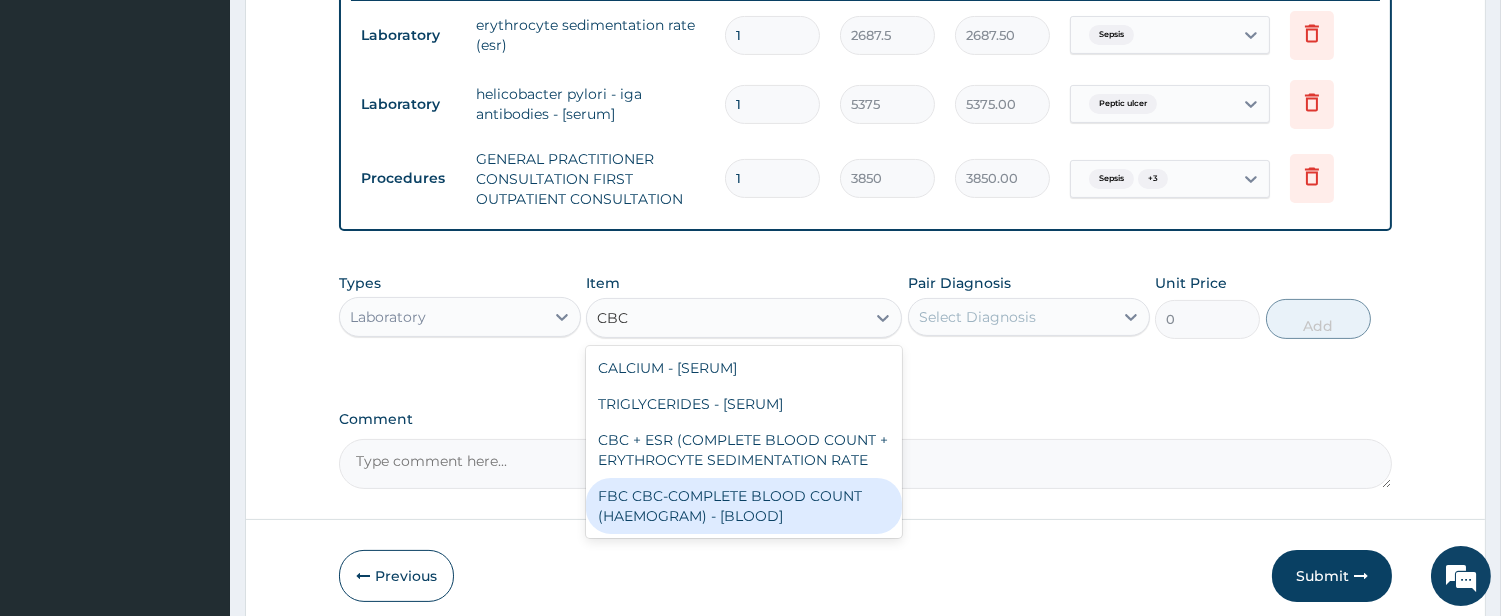 click on "FBC CBC-COMPLETE BLOOD COUNT (HAEMOGRAM) - [BLOOD]" at bounding box center (744, 506) 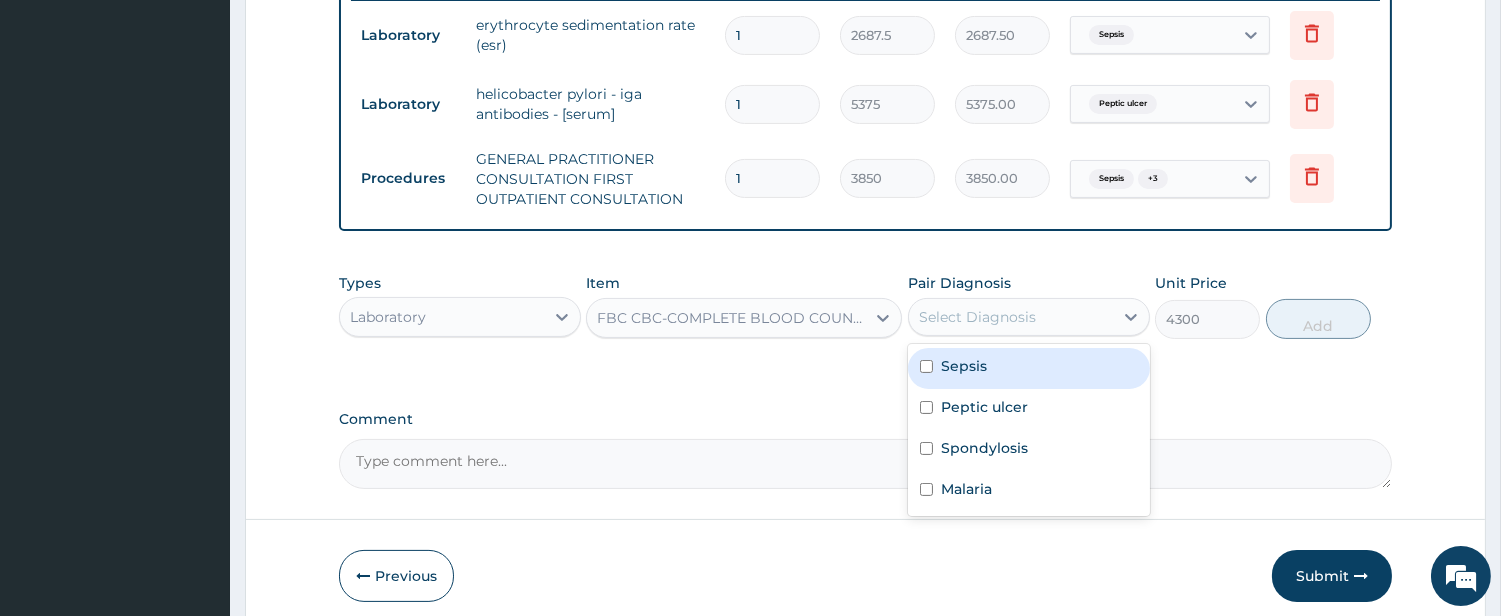 click on "Select Diagnosis" at bounding box center [977, 317] 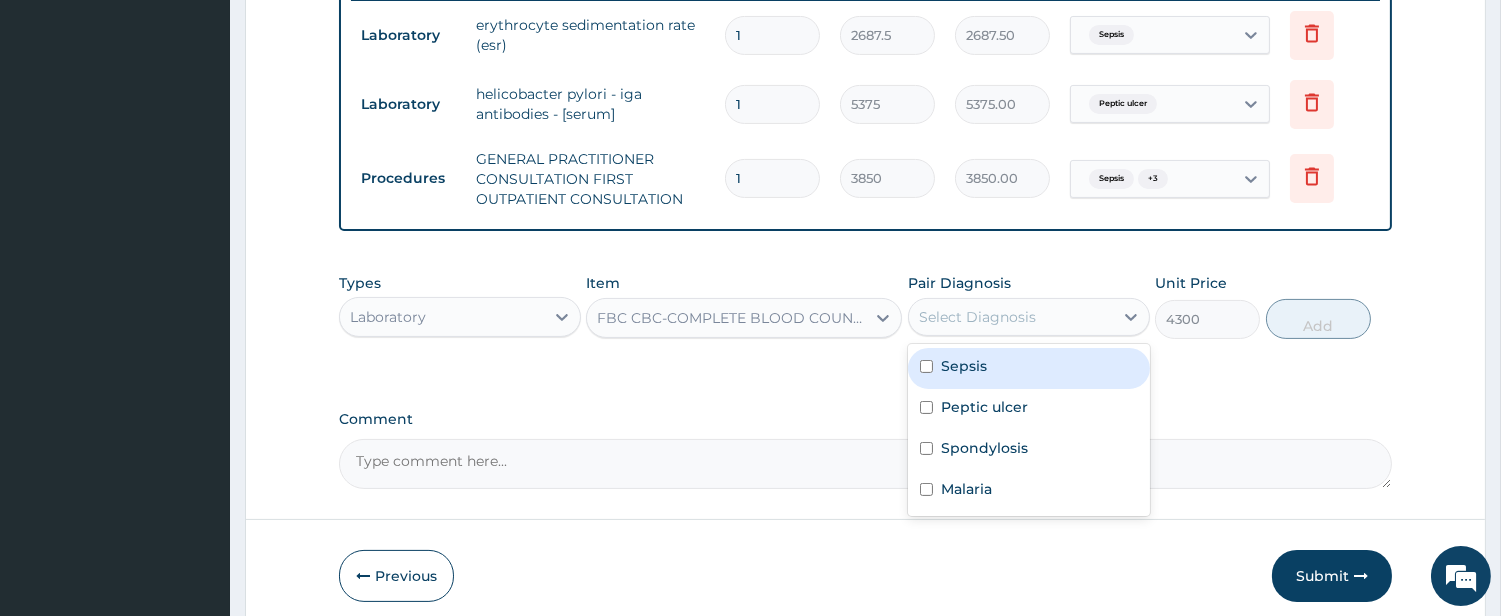 click on "Sepsis" at bounding box center (1029, 368) 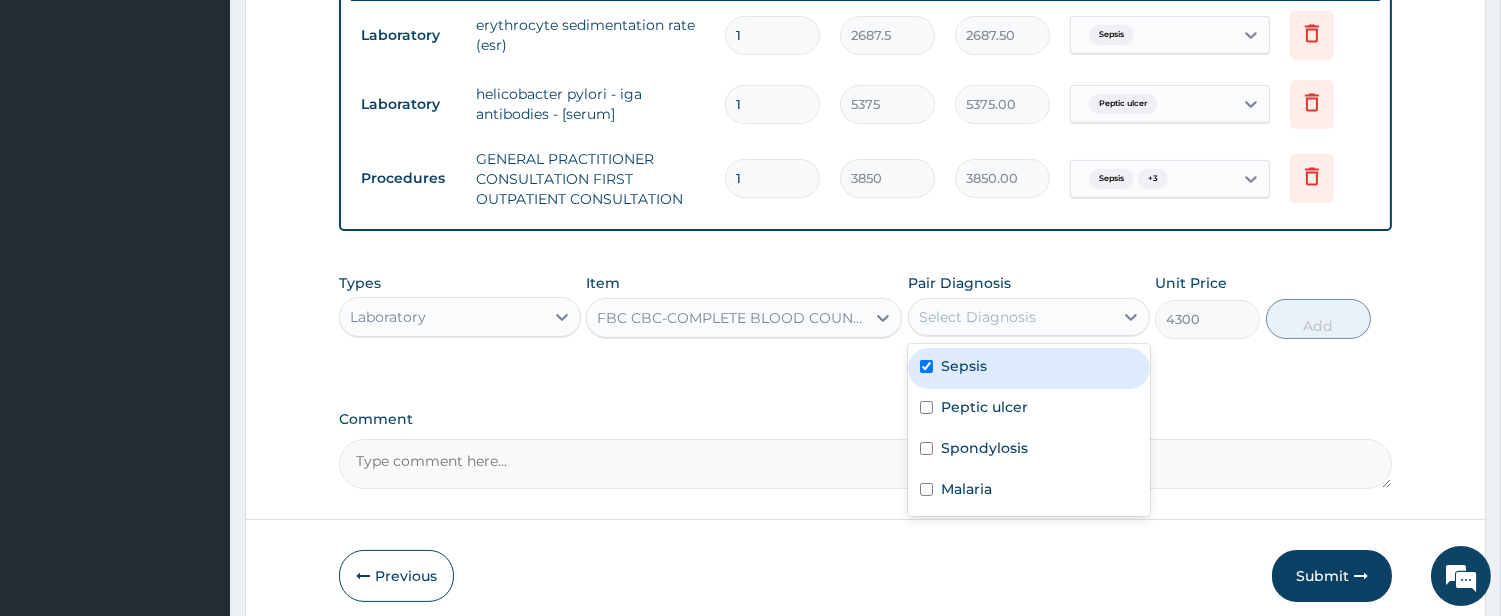 checkbox on "true" 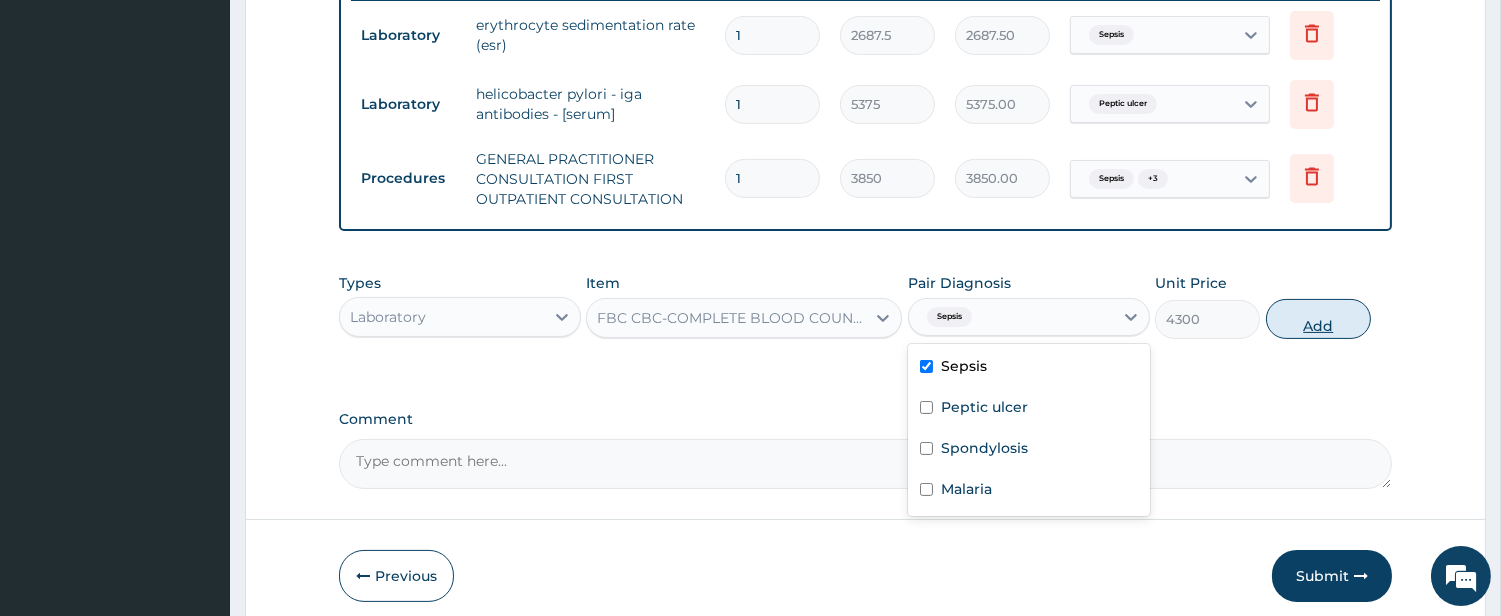 click on "Add" at bounding box center (1318, 319) 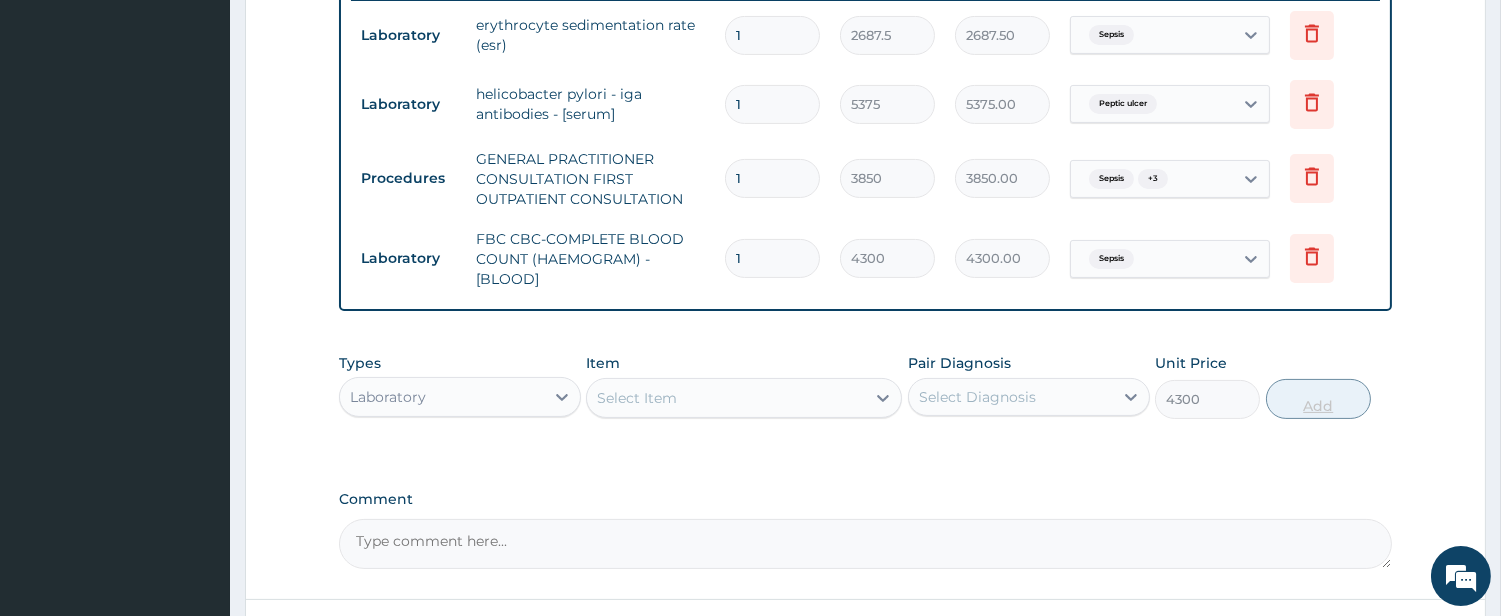 type on "0" 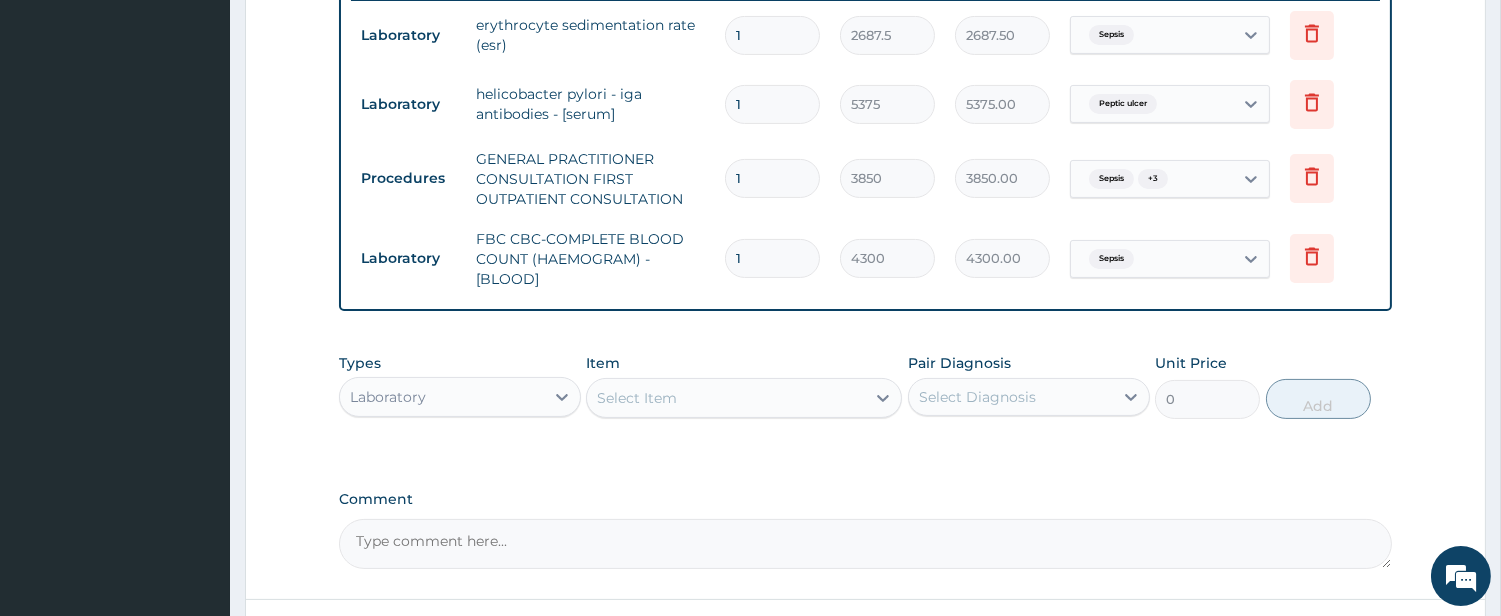 click on "Select Item" at bounding box center [726, 398] 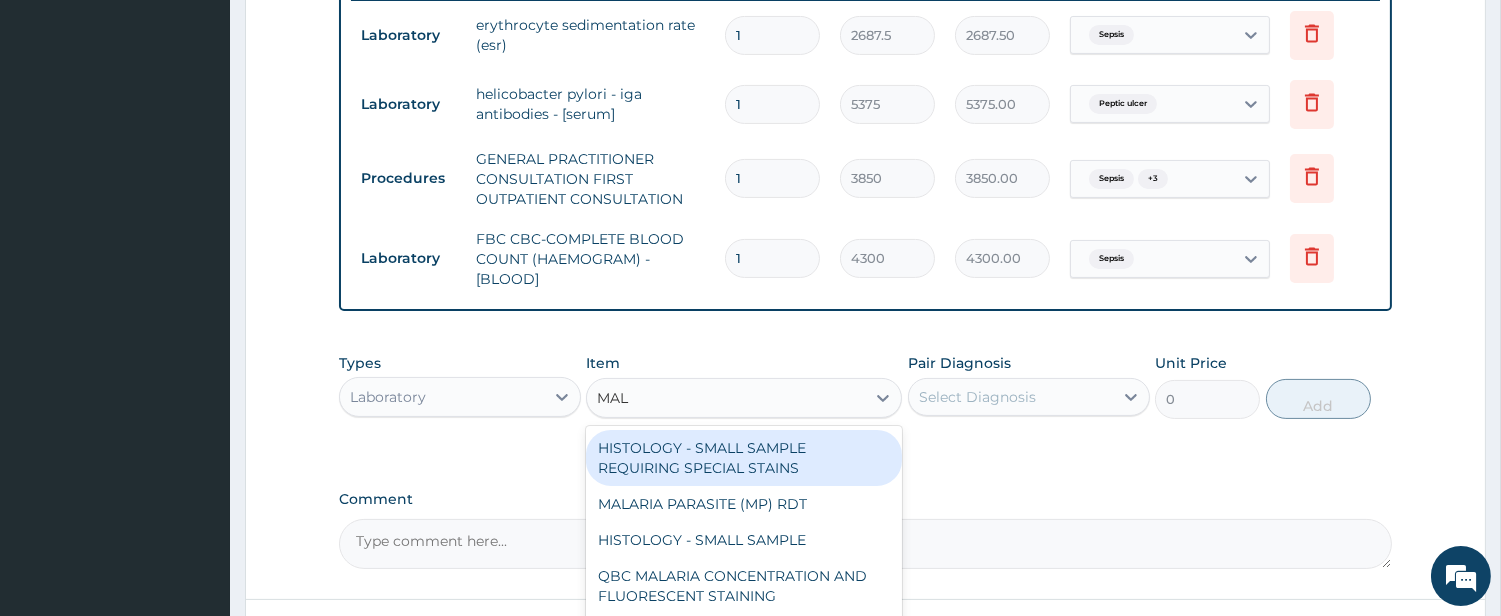 type on "MALA" 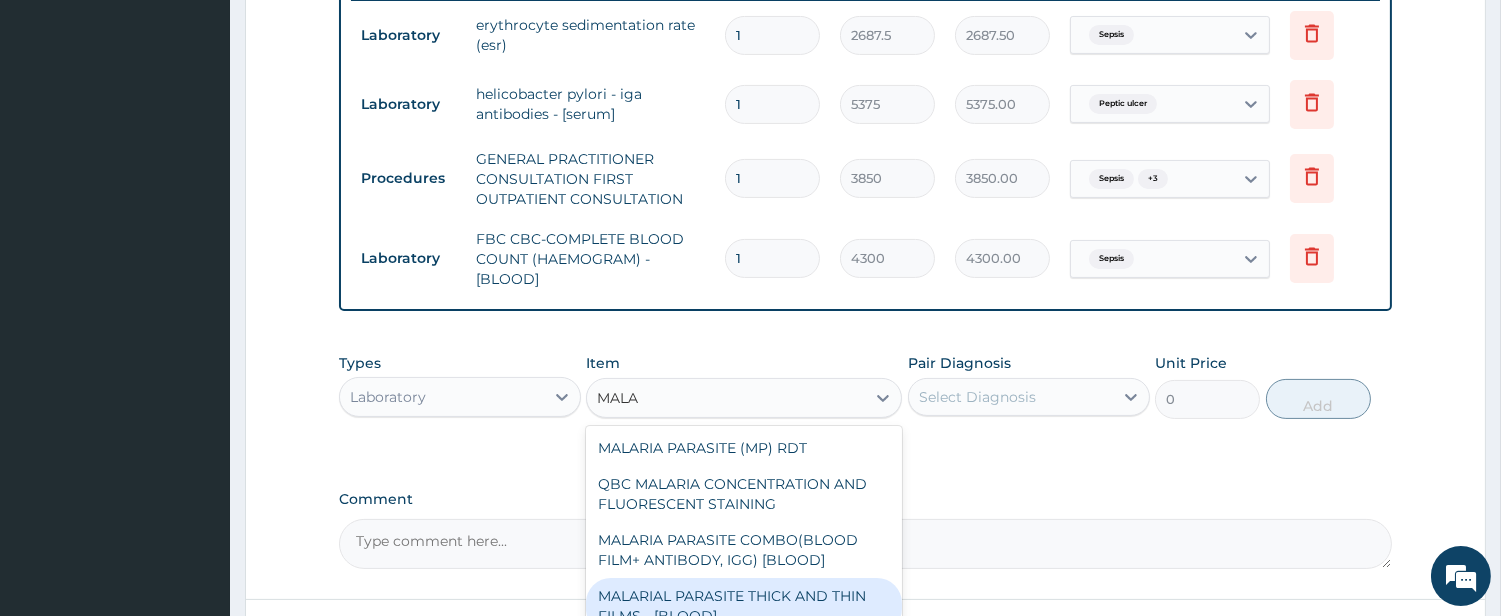 click on "MALARIAL PARASITE THICK AND THIN FILMS - [BLOOD]" at bounding box center [744, 606] 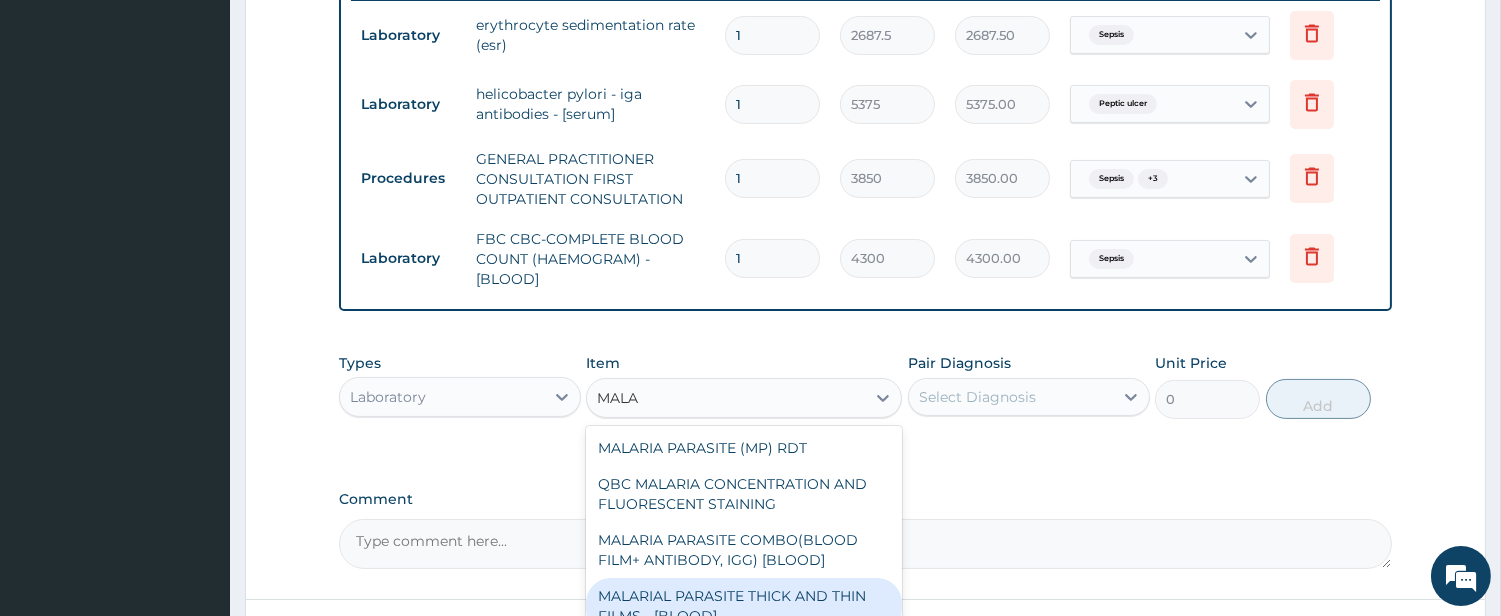 type 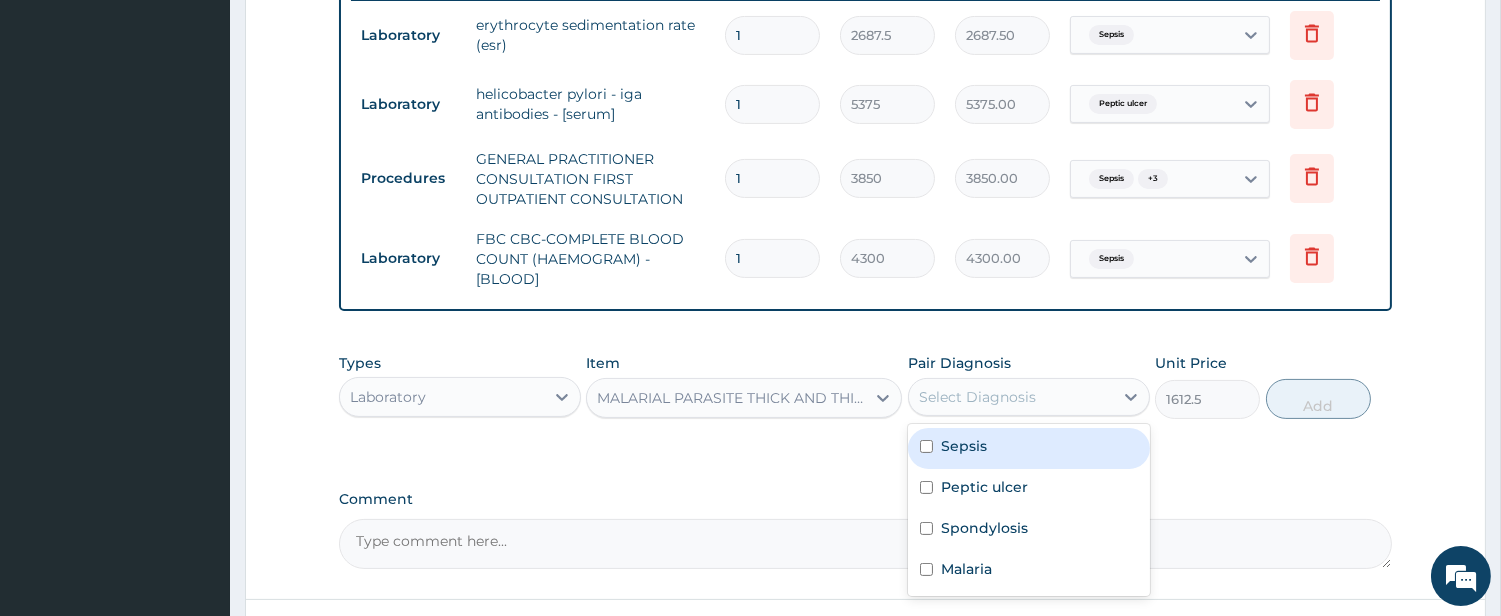 click on "Select Diagnosis" at bounding box center [1011, 397] 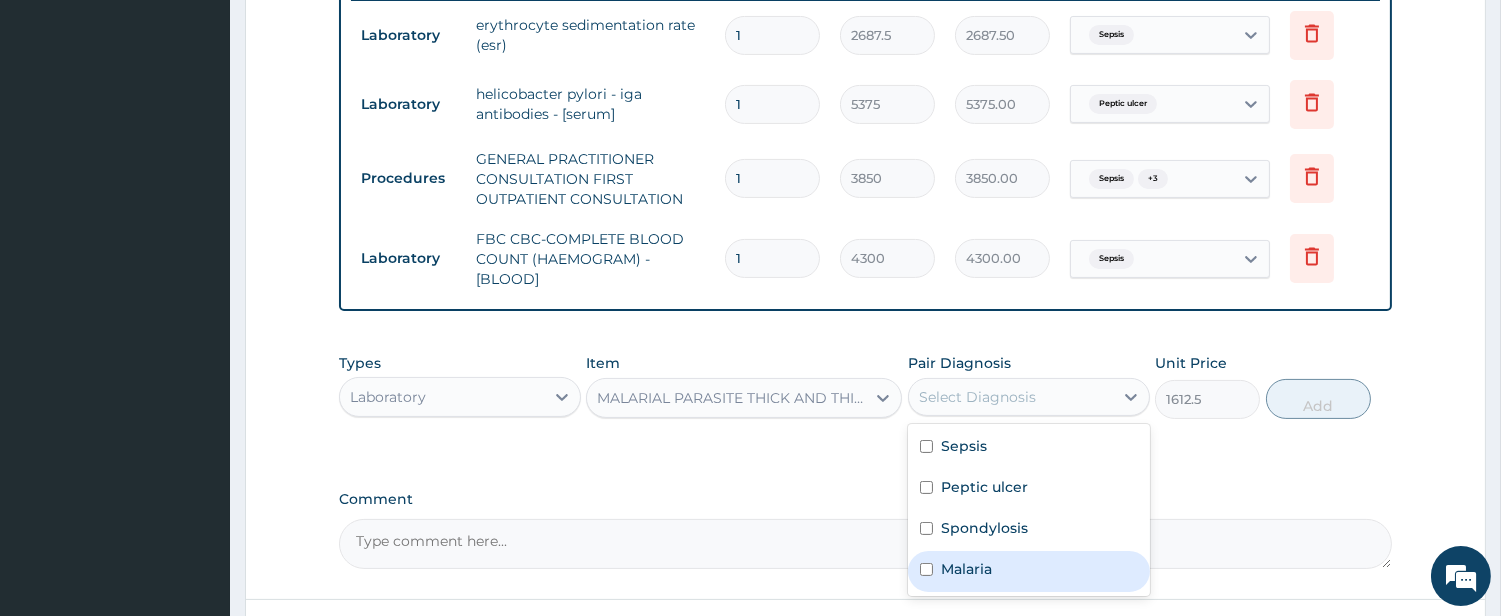 click on "Malaria" at bounding box center [966, 569] 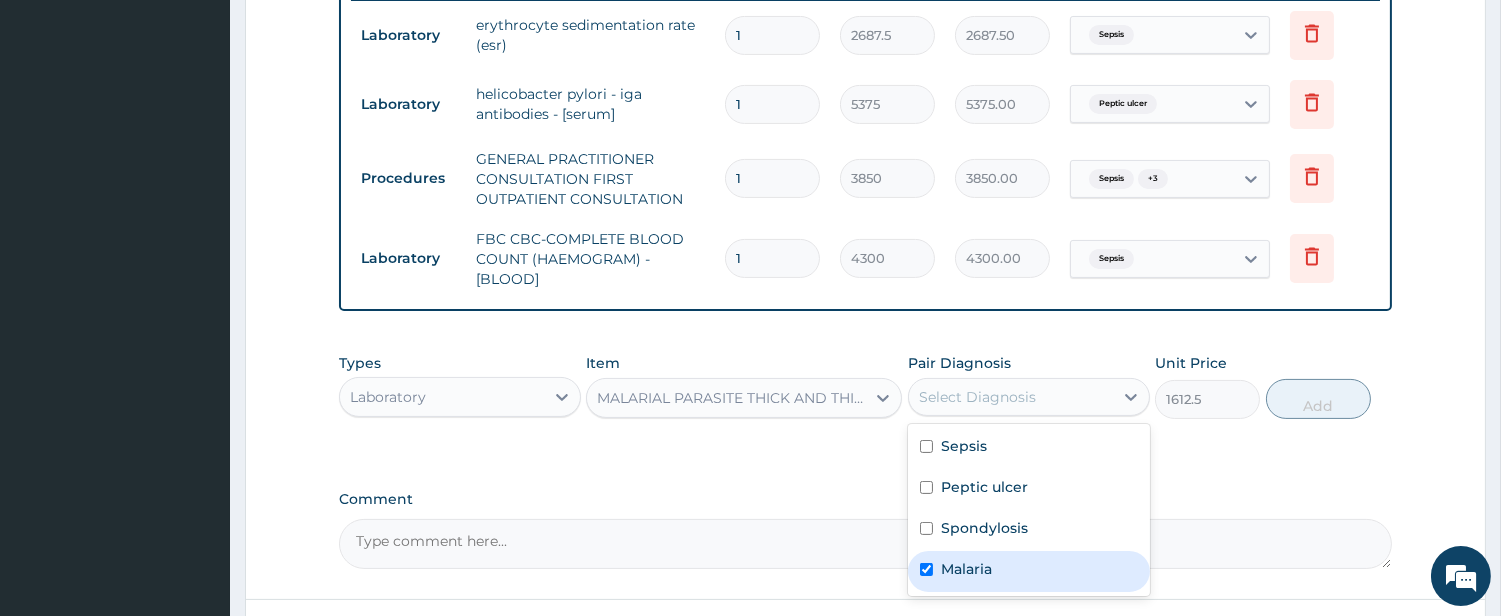 checkbox on "true" 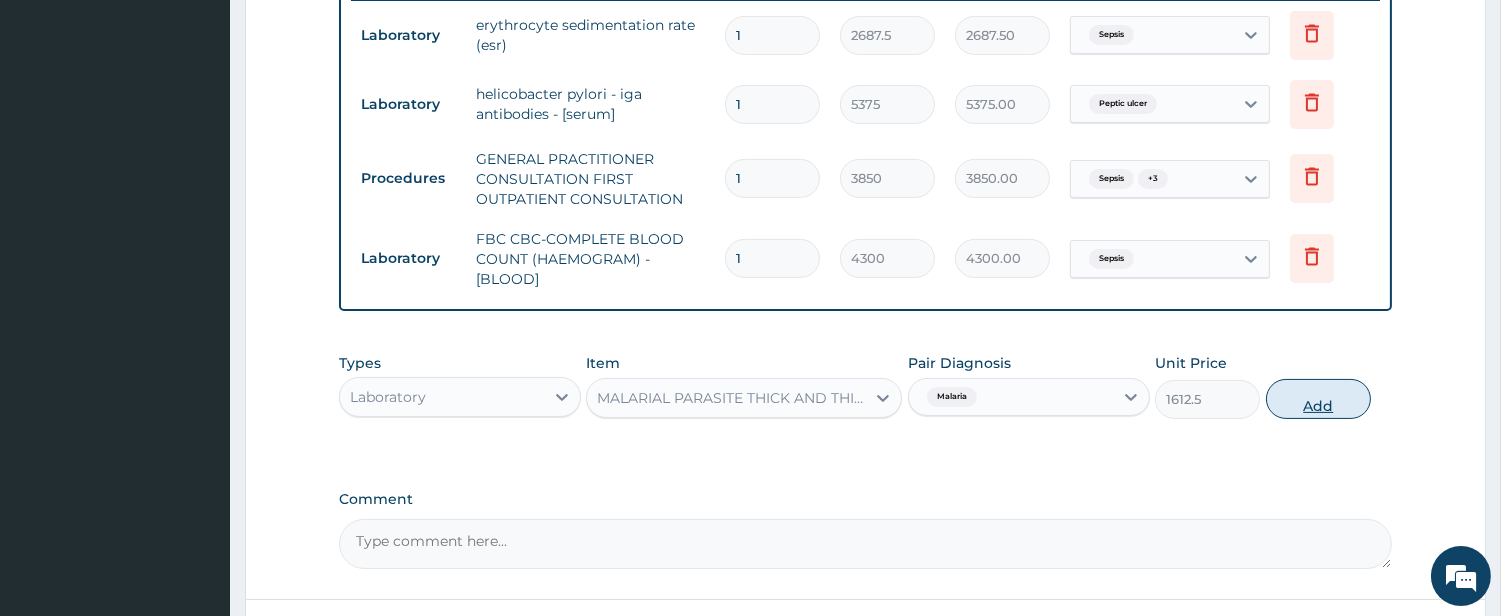 click on "Add" at bounding box center [1318, 399] 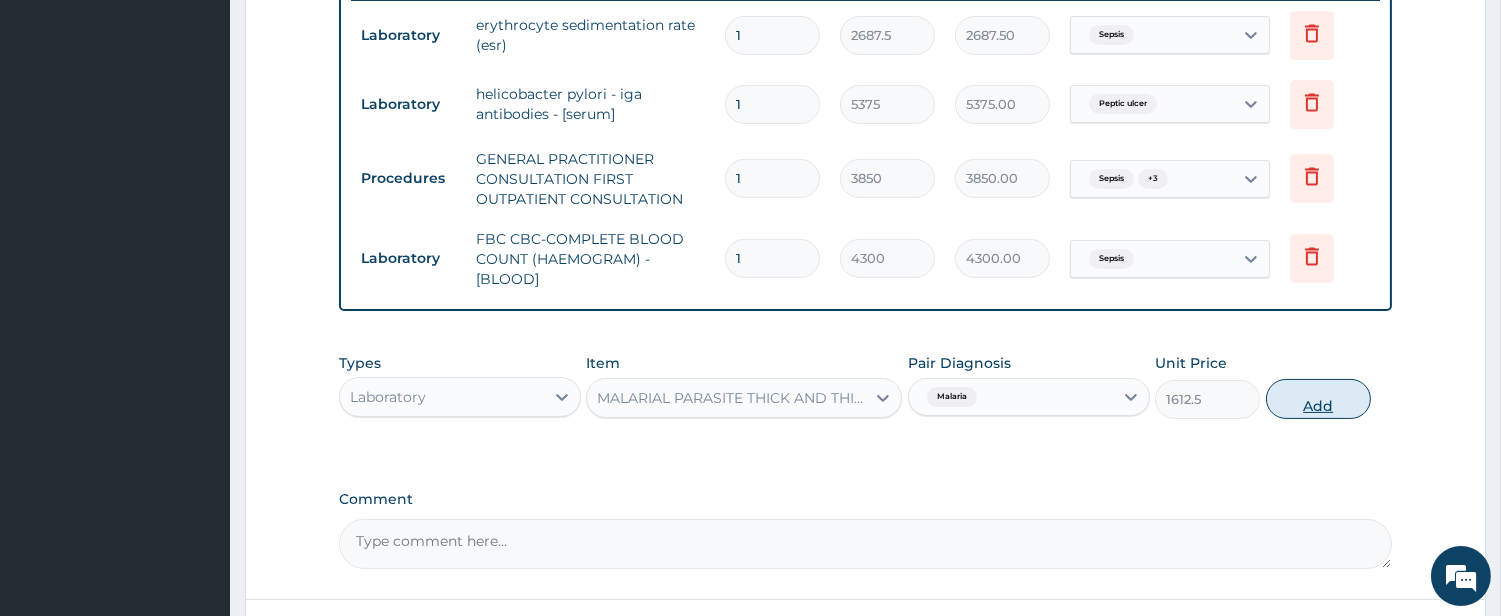 type on "0" 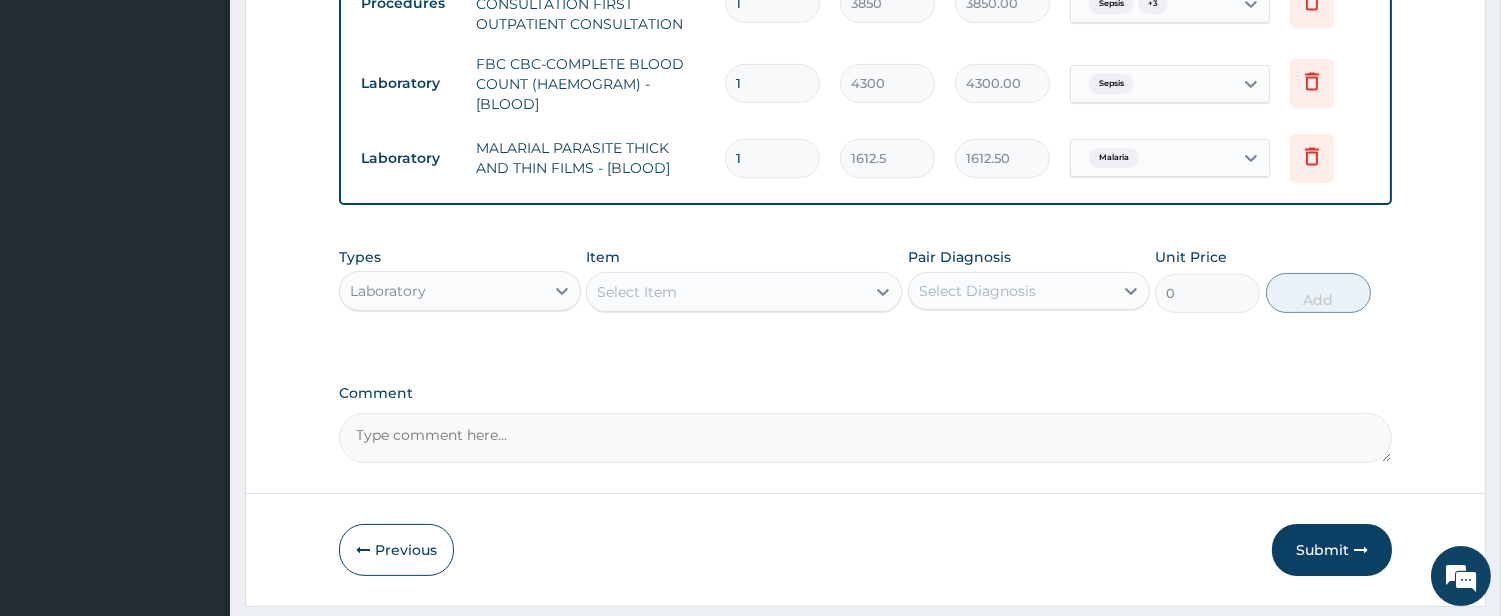 scroll, scrollTop: 1027, scrollLeft: 0, axis: vertical 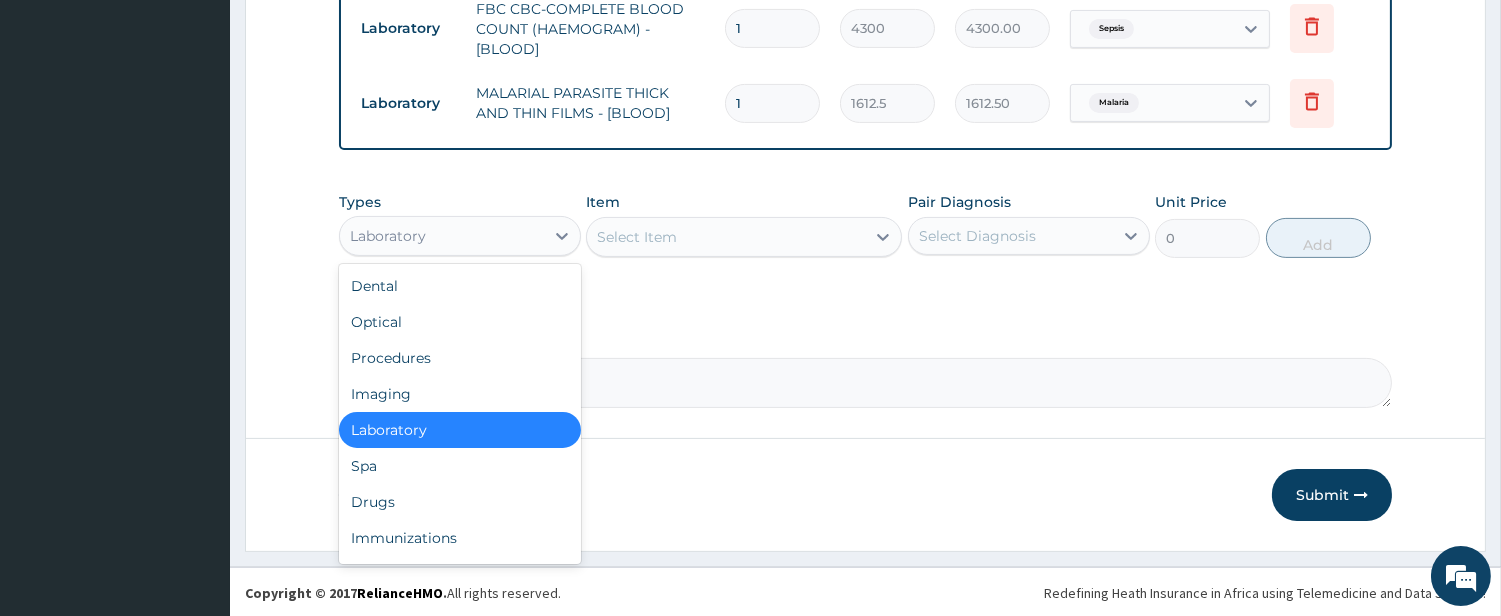 click on "Laboratory" at bounding box center (442, 236) 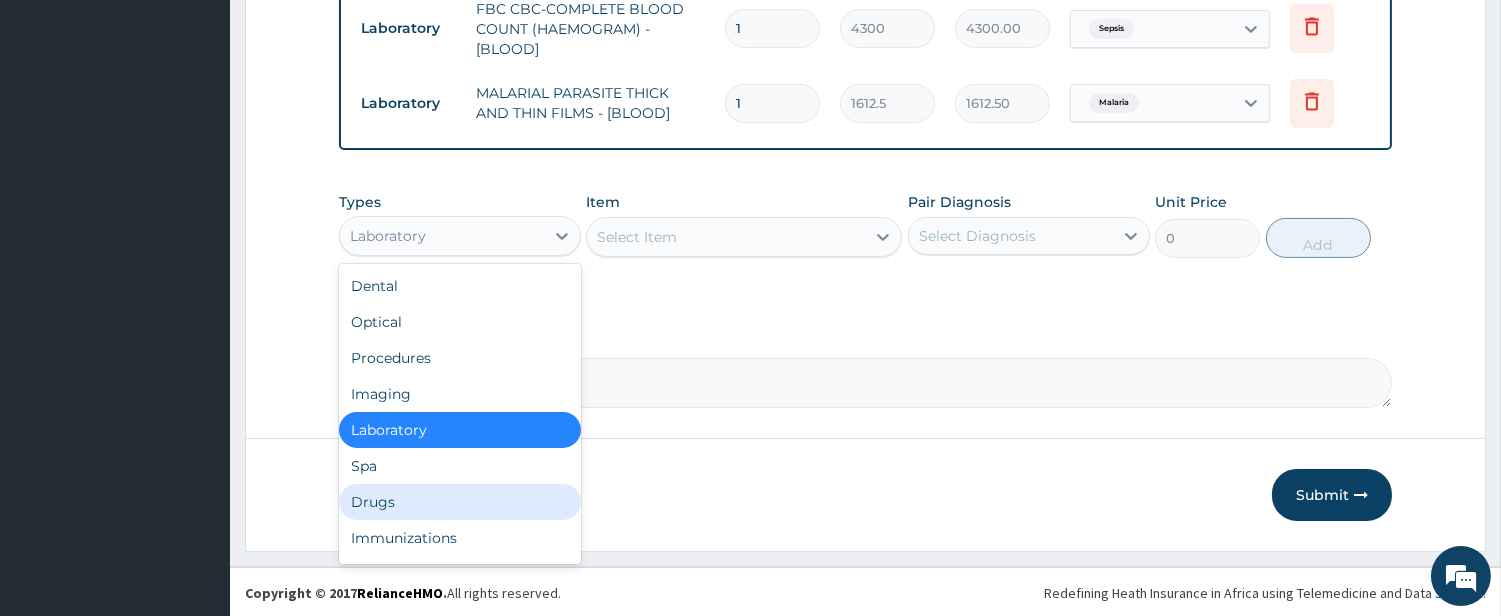 click on "Drugs" at bounding box center [460, 502] 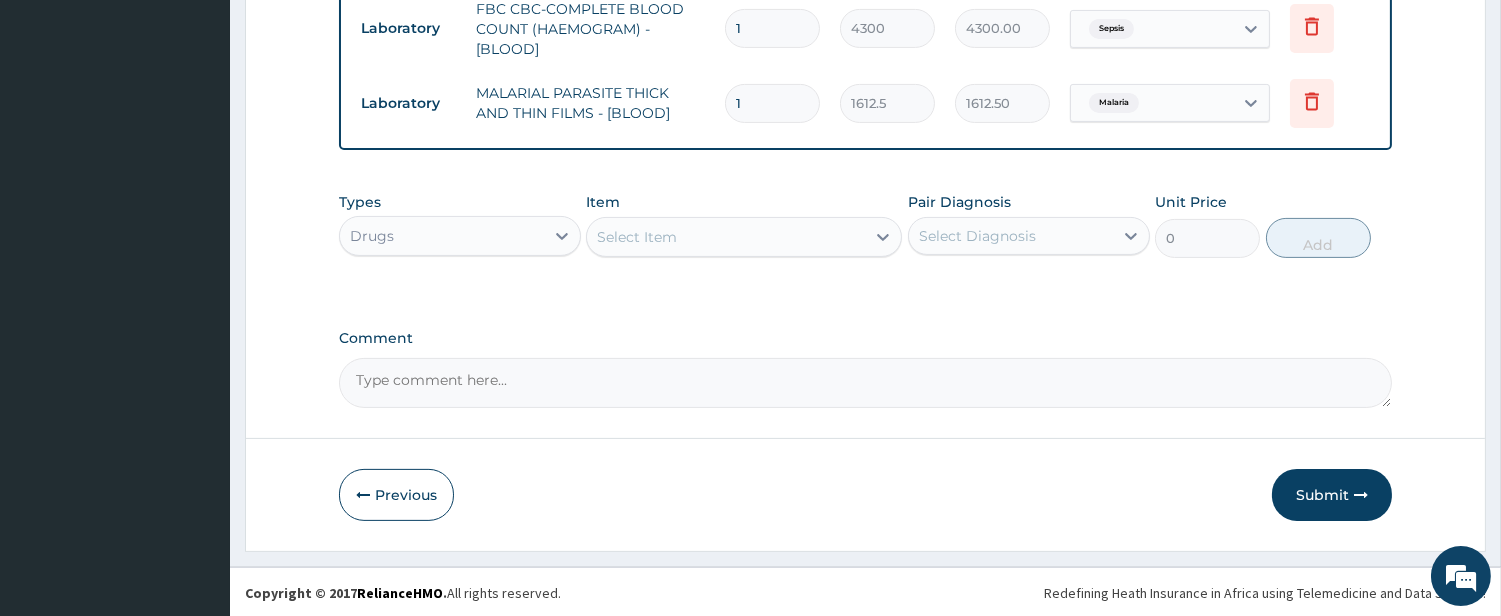 click on "Select Item" at bounding box center [726, 237] 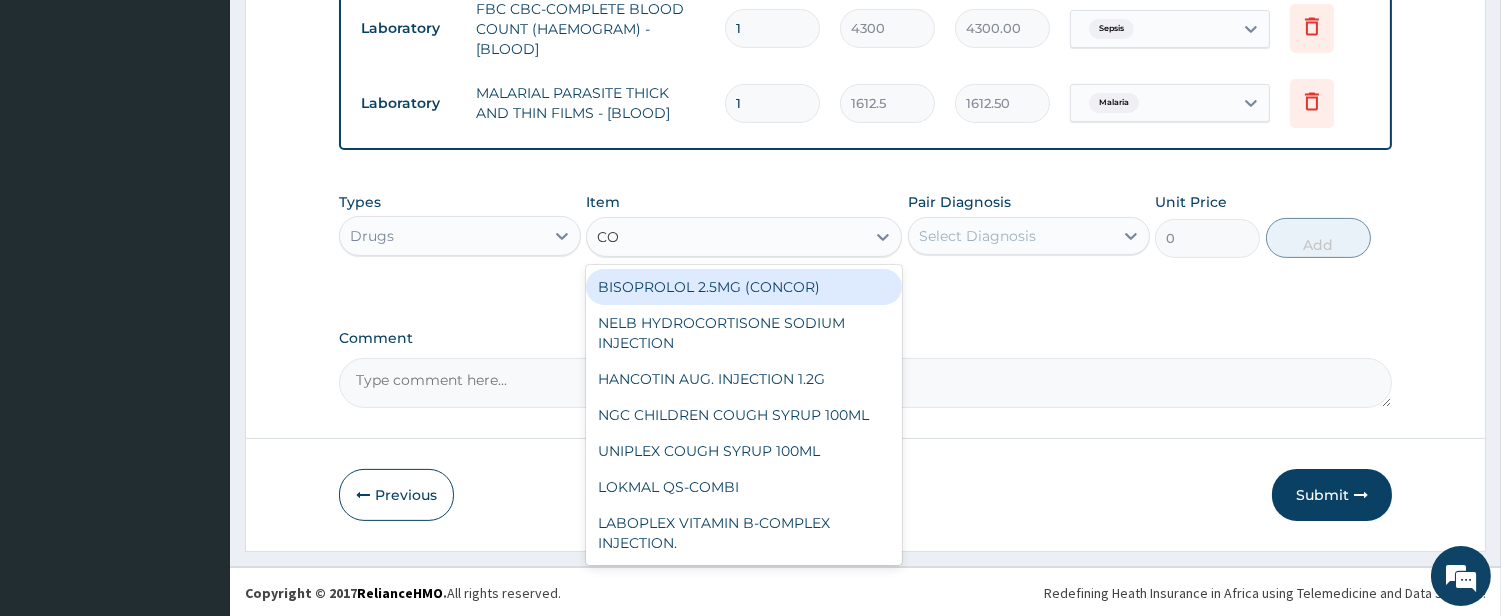 type on "COA" 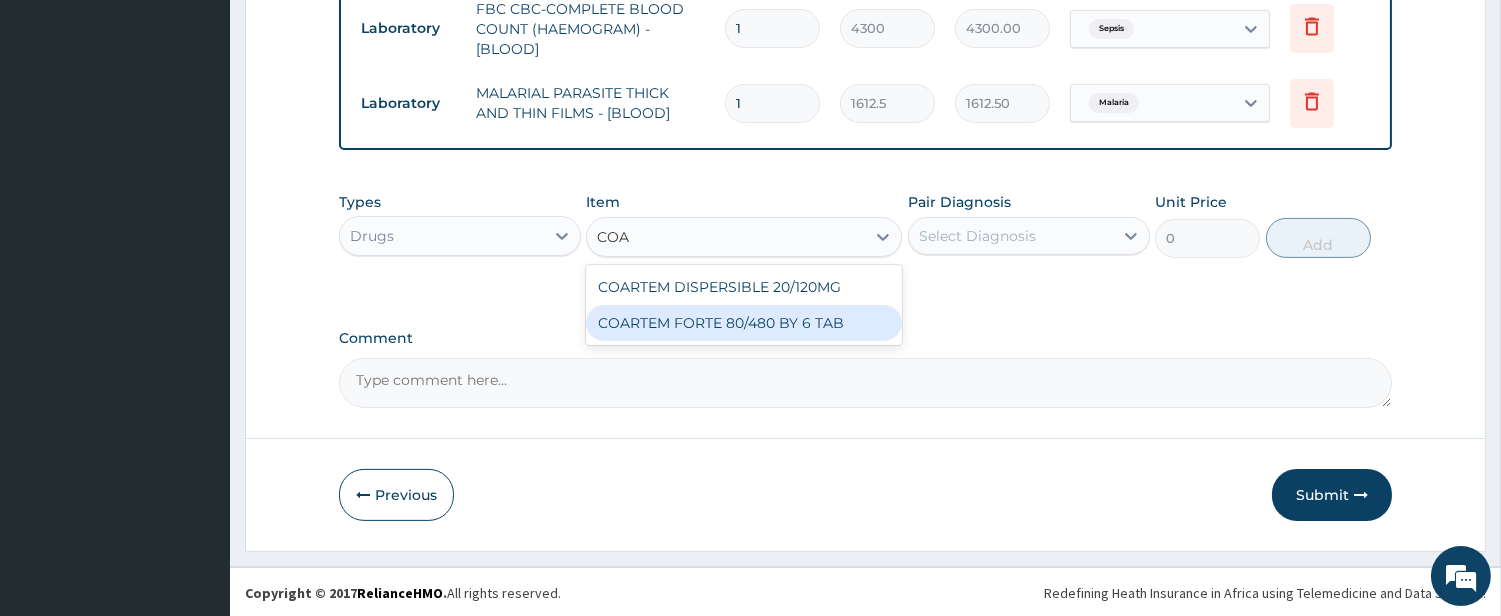 click on "COARTEM FORTE 80/480 BY 6 TAB" at bounding box center (744, 323) 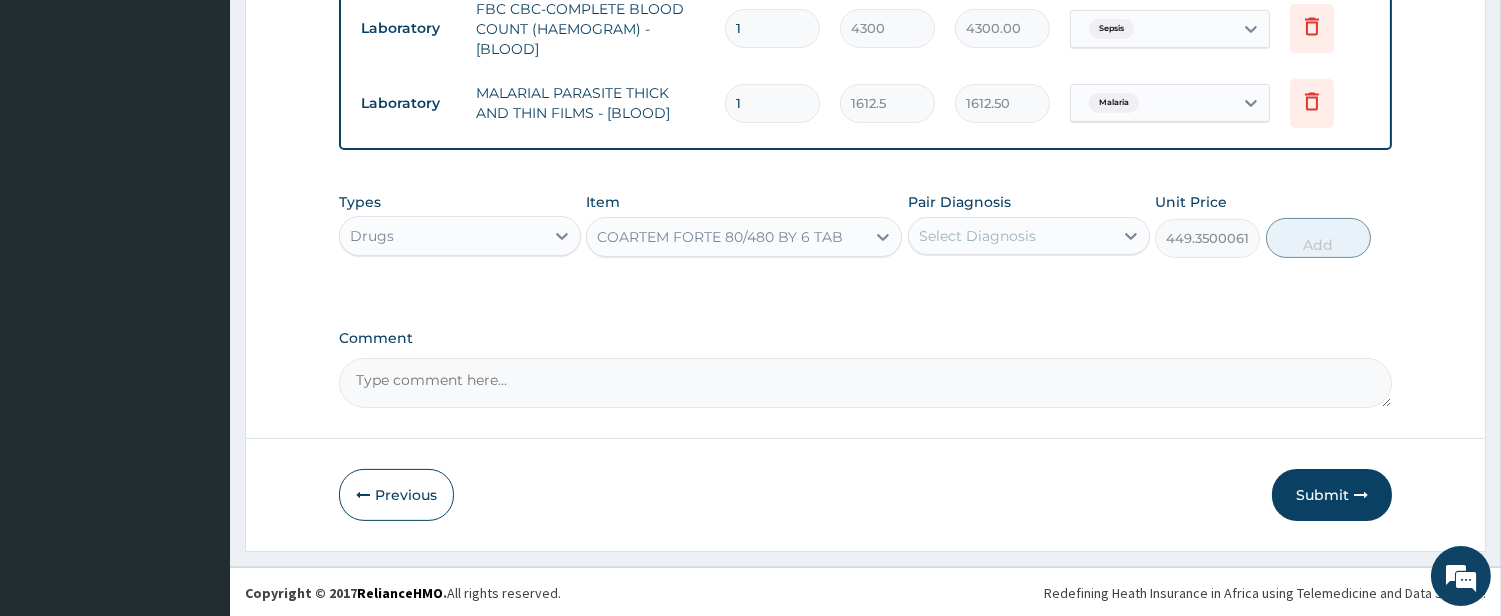 click on "Select Diagnosis" at bounding box center (1011, 236) 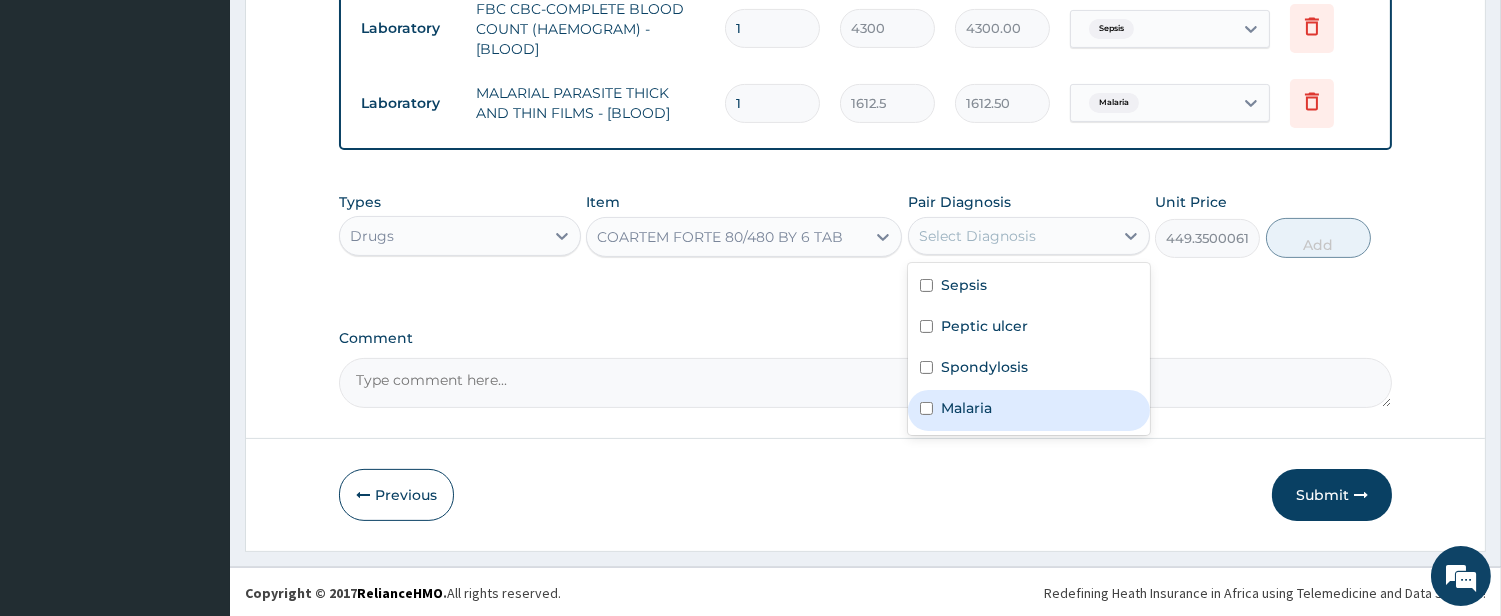 click on "Malaria" at bounding box center (1029, 410) 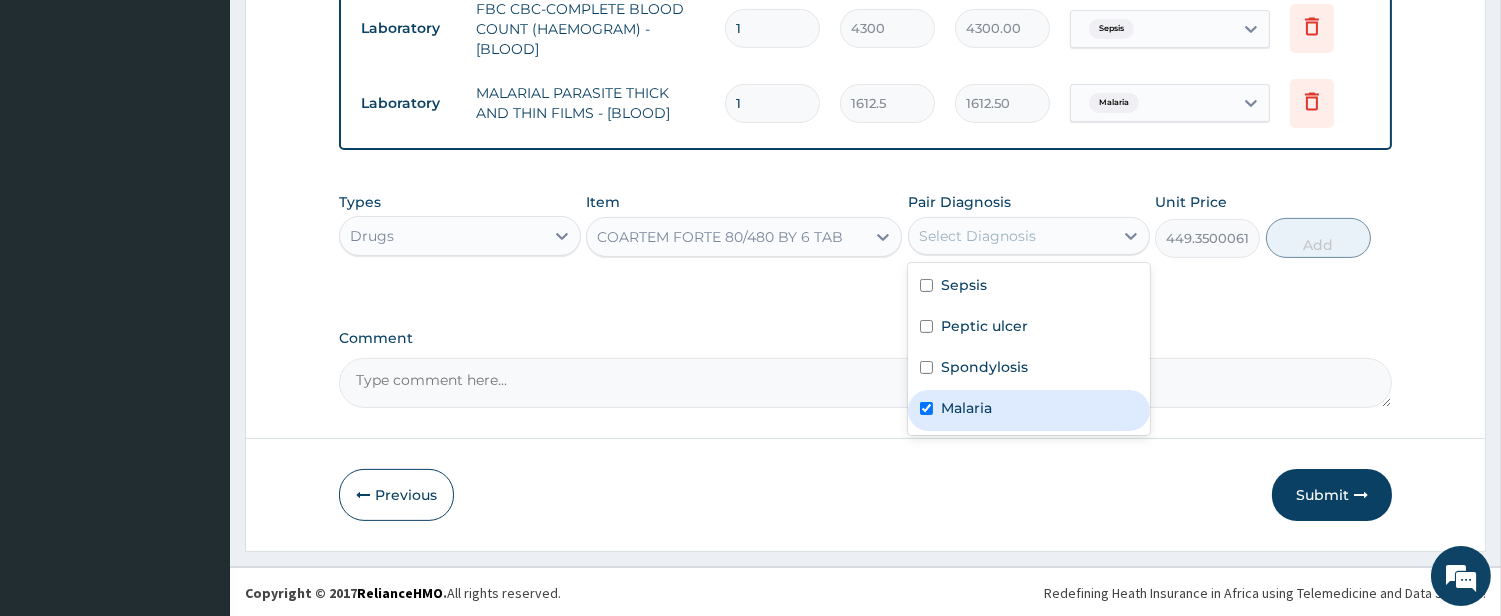 checkbox on "true" 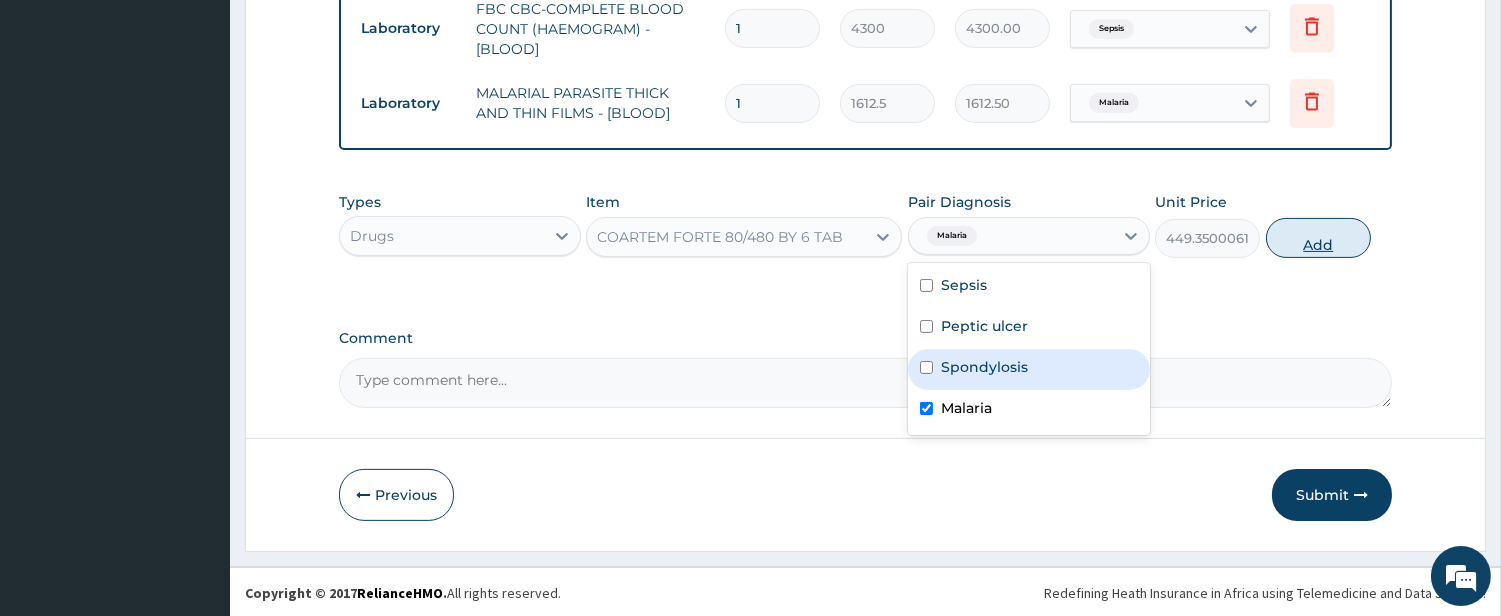click on "Add" at bounding box center [1318, 238] 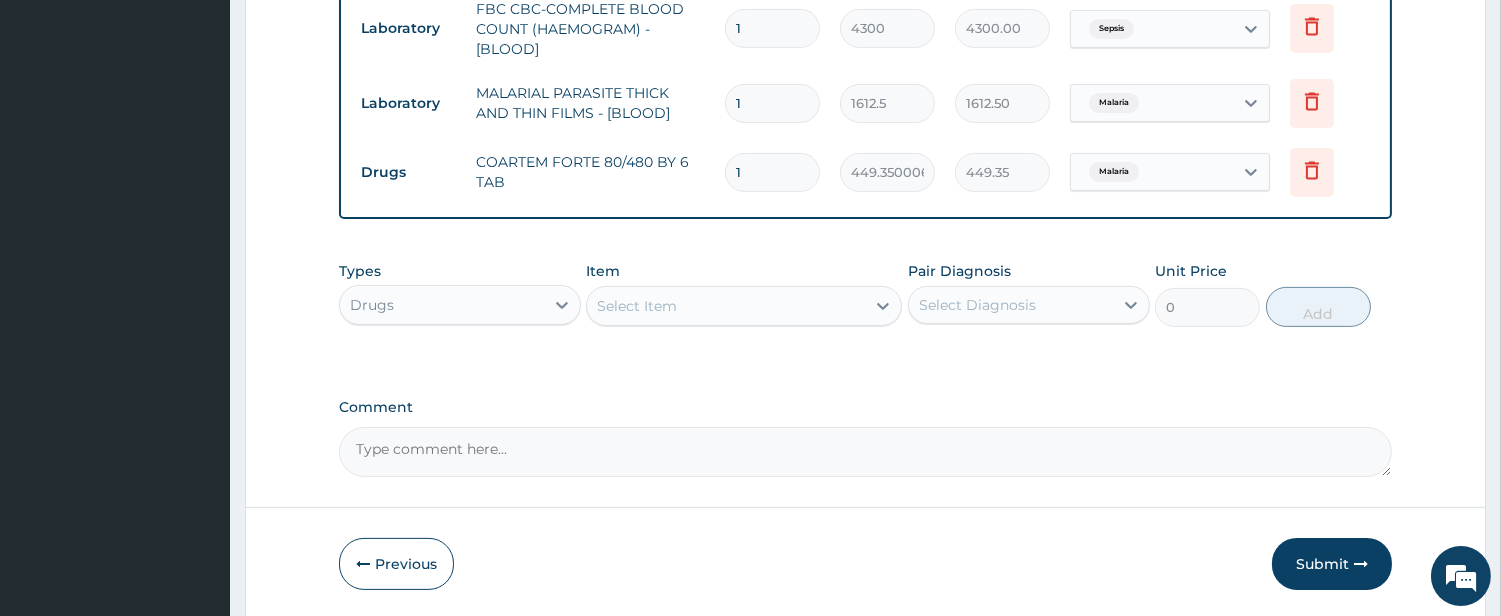 type 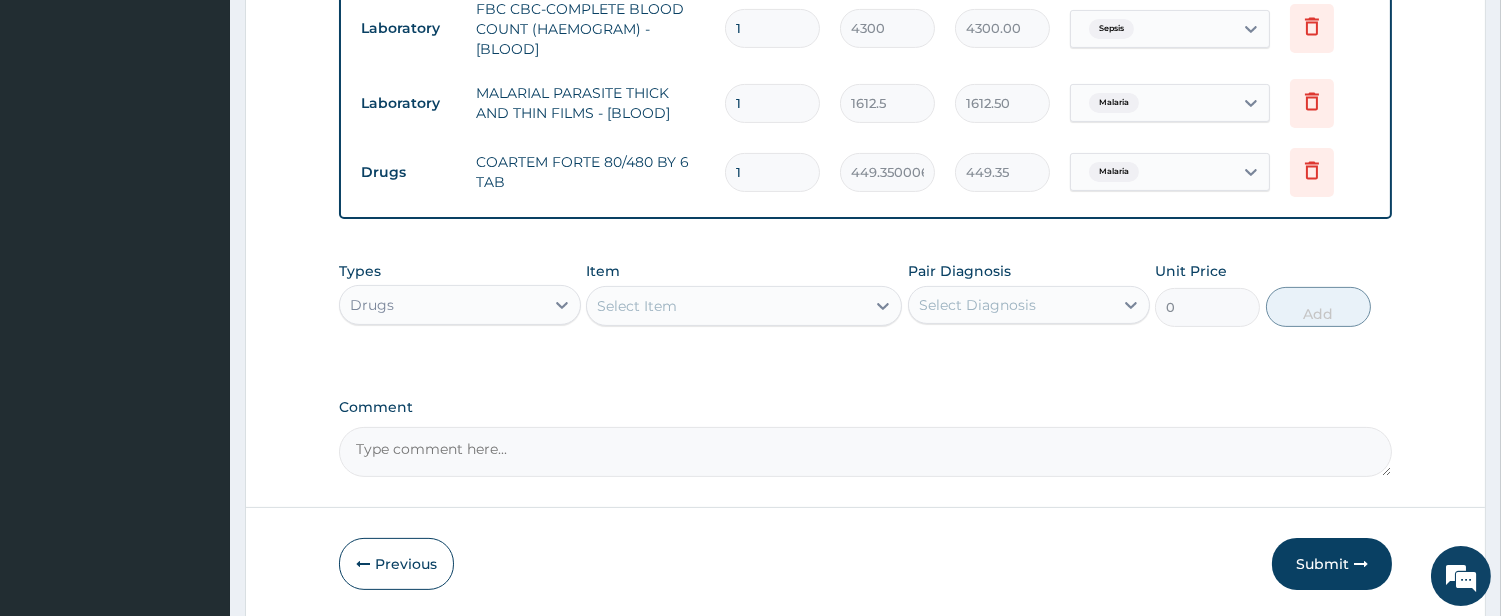 type on "0.00" 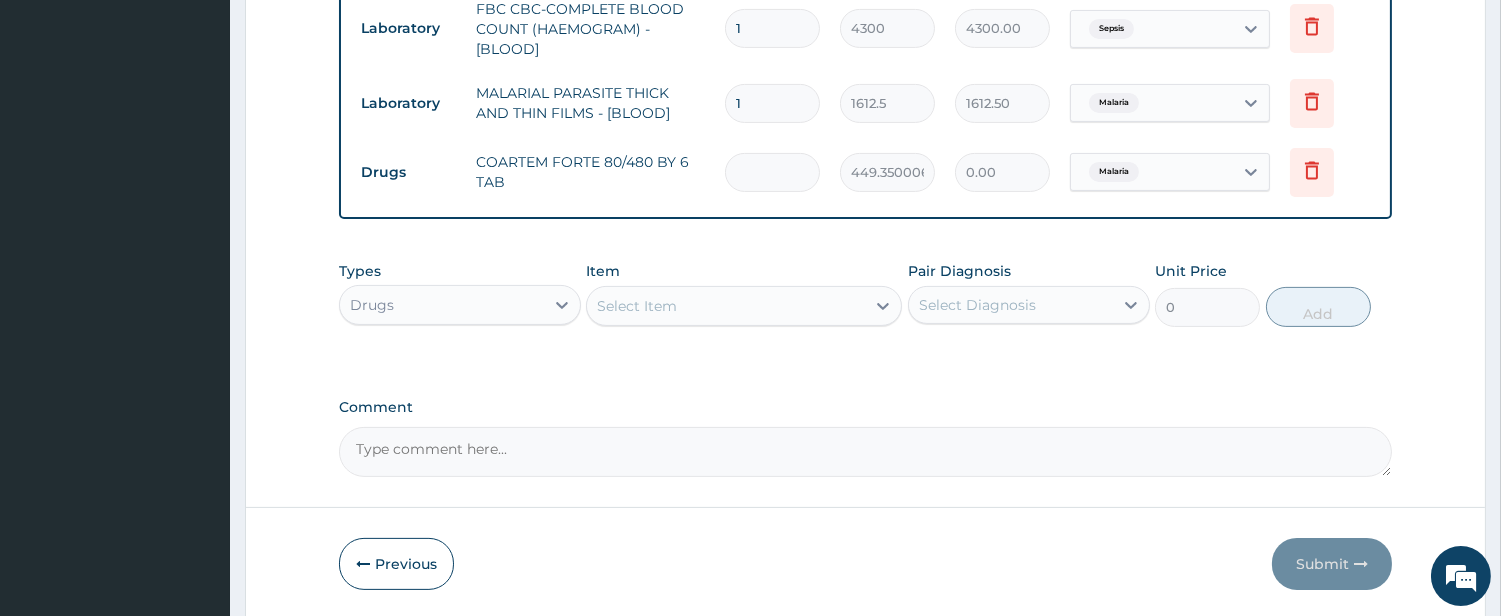 type on "6" 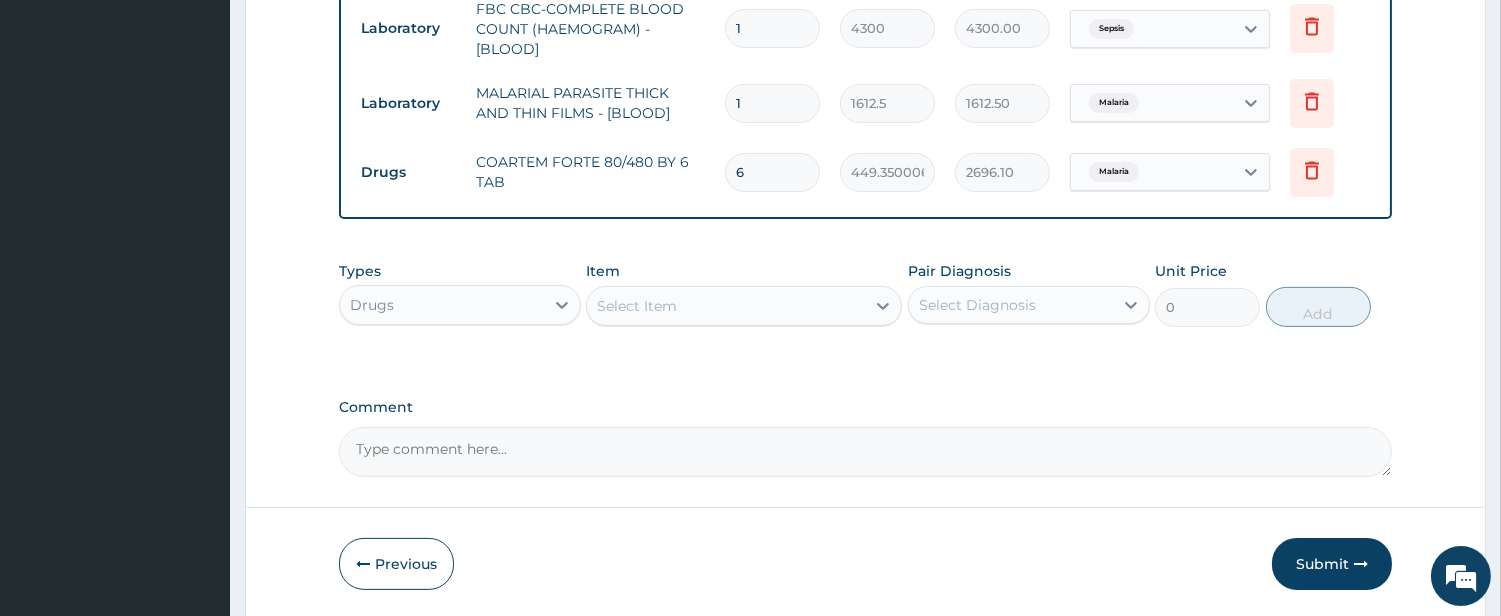 type on "6" 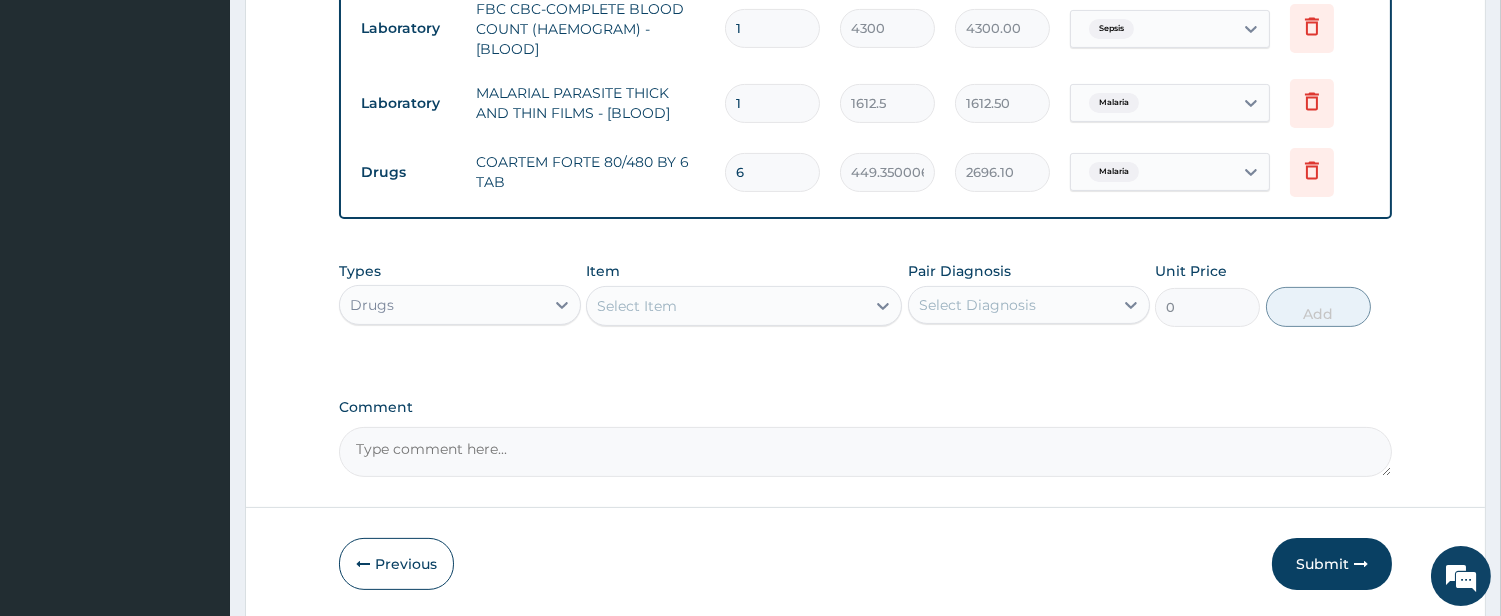 click on "Select Item" at bounding box center [726, 306] 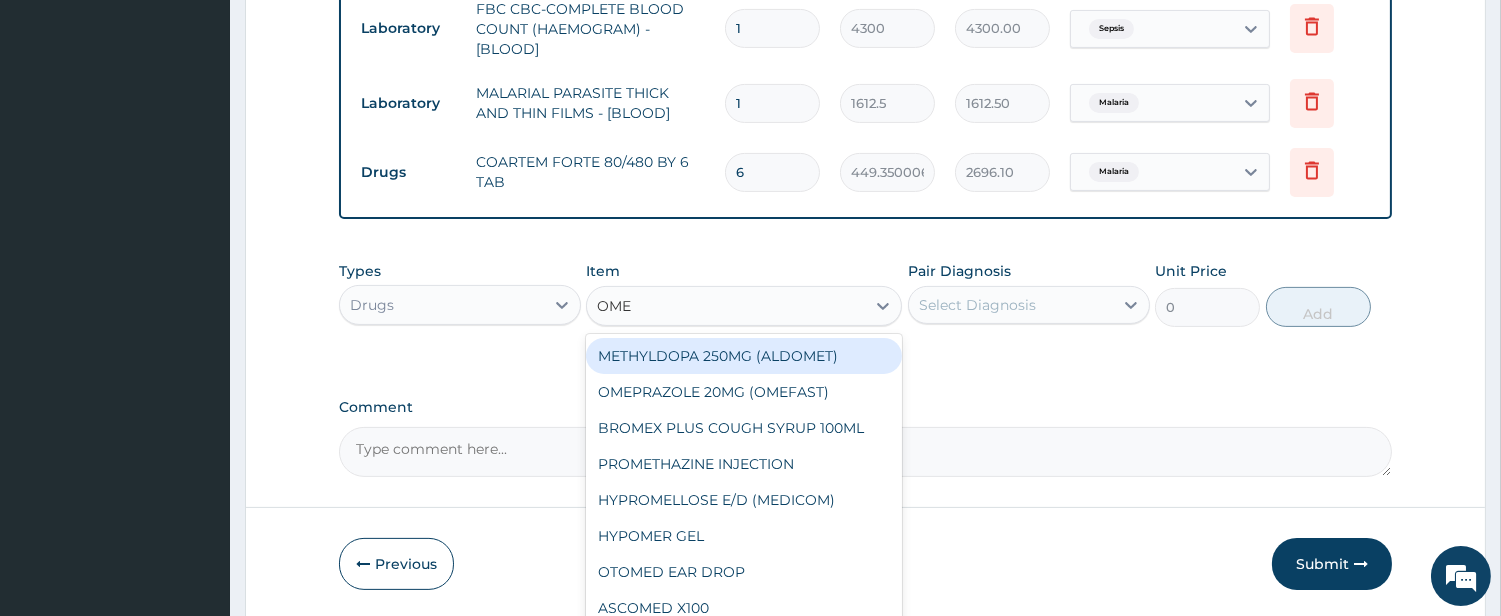 type on "OMEP" 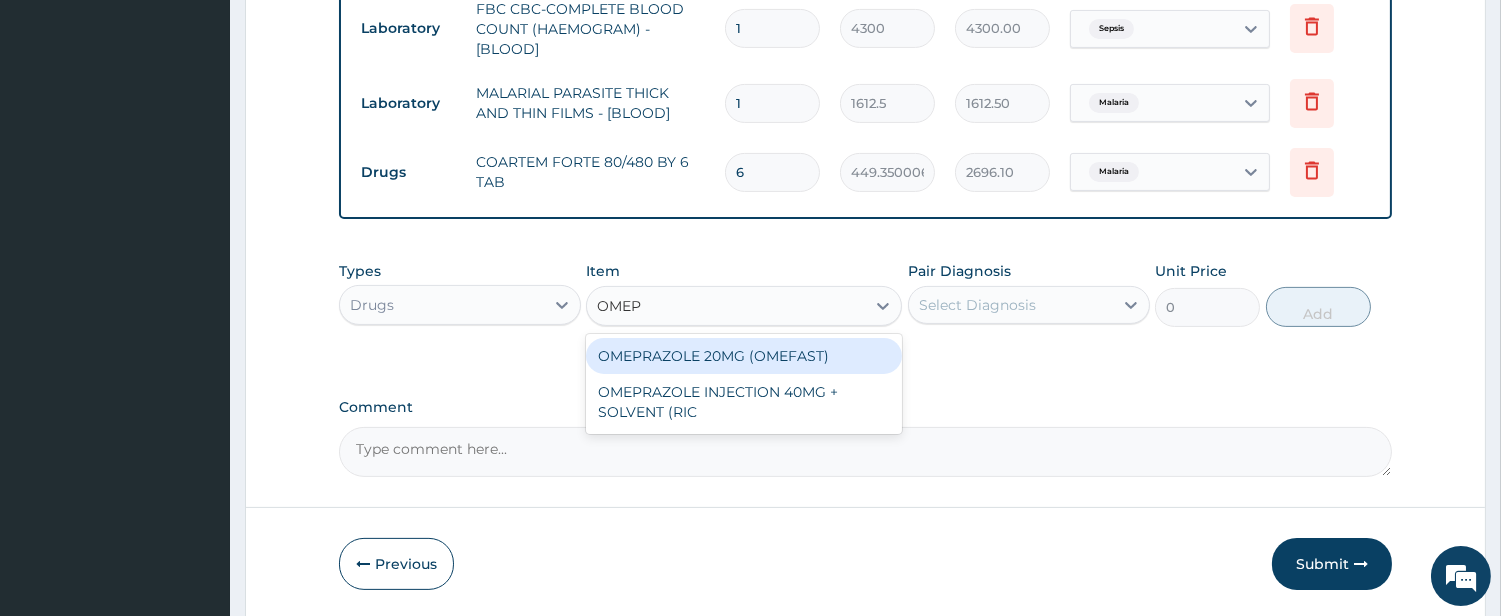click on "OMEPRAZOLE 20MG (OMEFAST)" at bounding box center [744, 356] 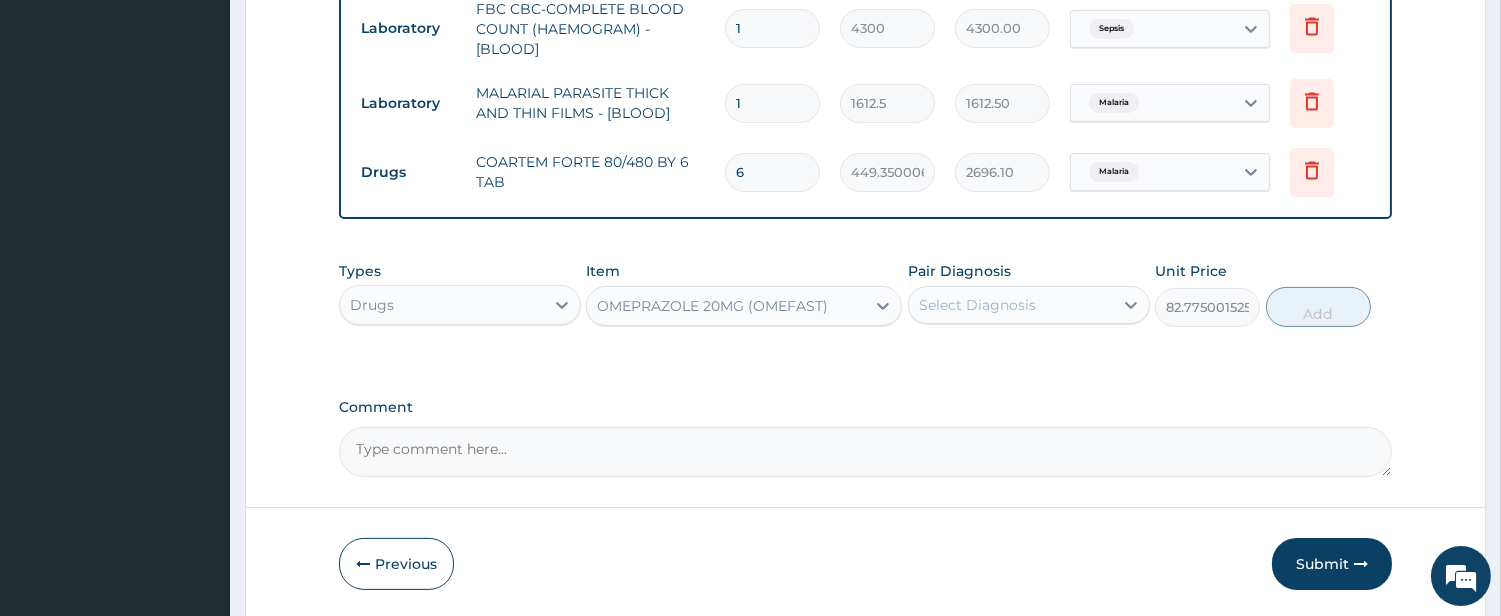 click on "Select Diagnosis" at bounding box center [977, 305] 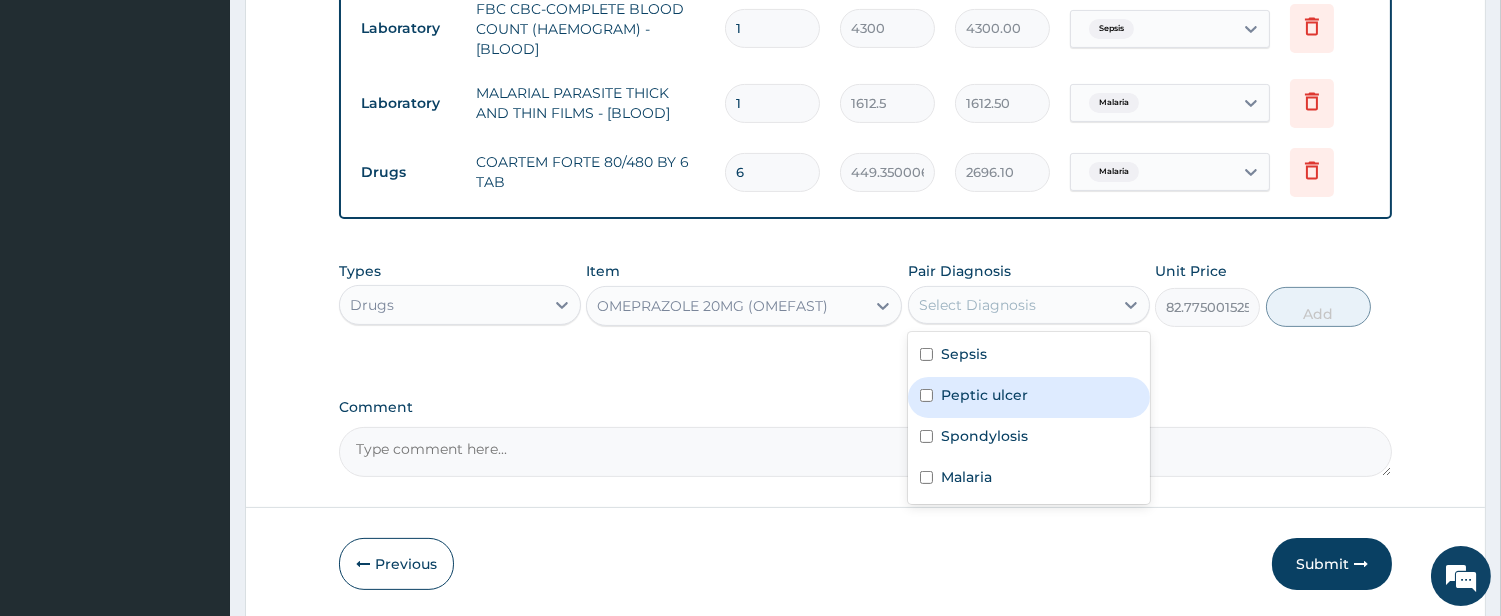 click on "Peptic ulcer" at bounding box center (984, 395) 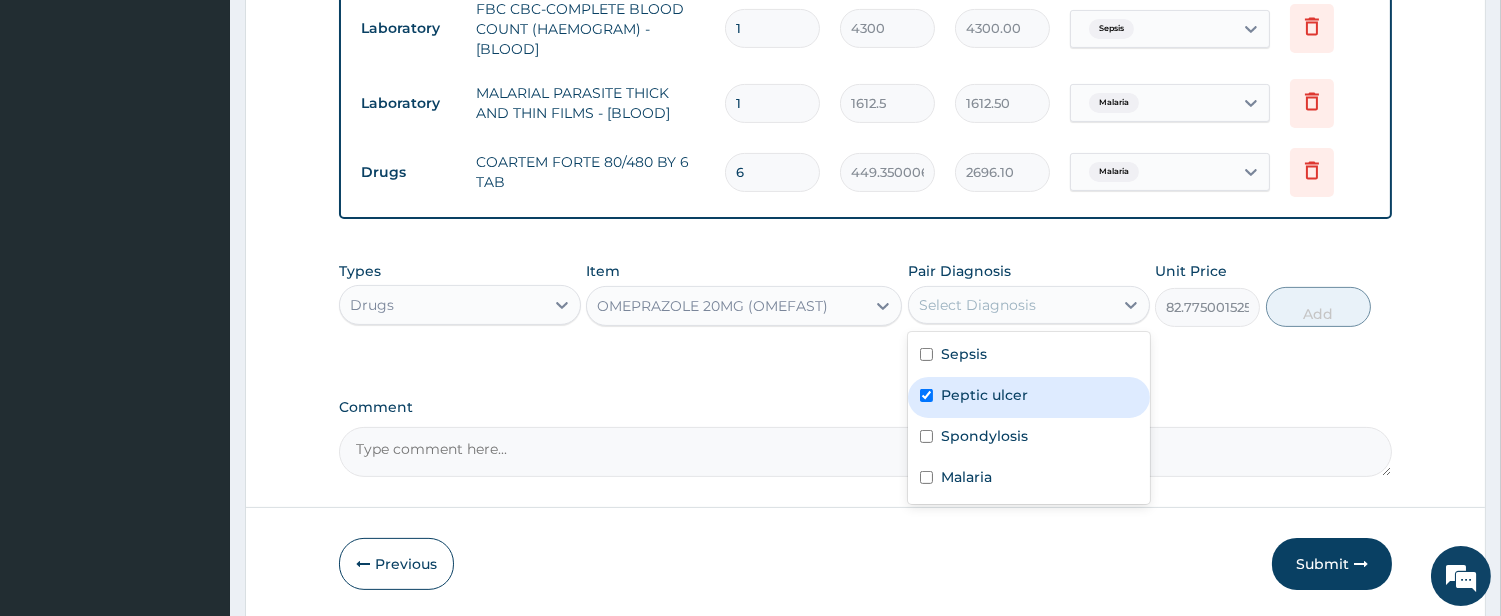 checkbox on "true" 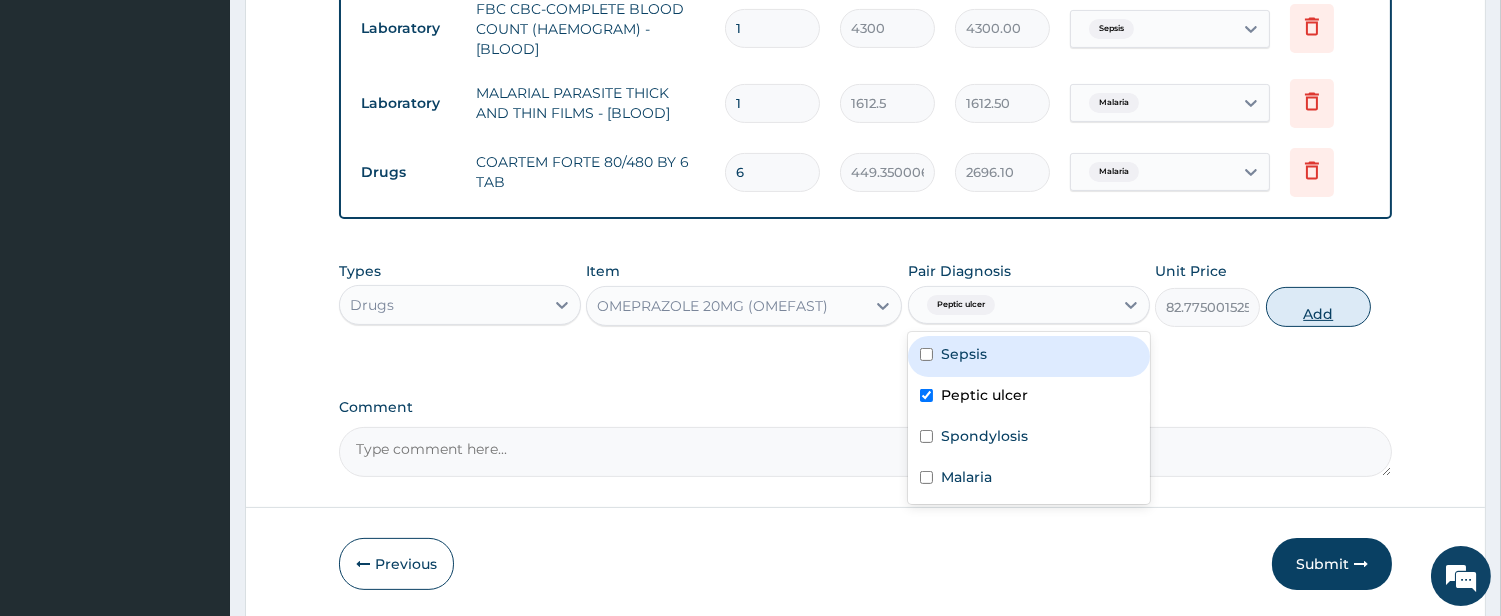 click on "Add" at bounding box center [1318, 307] 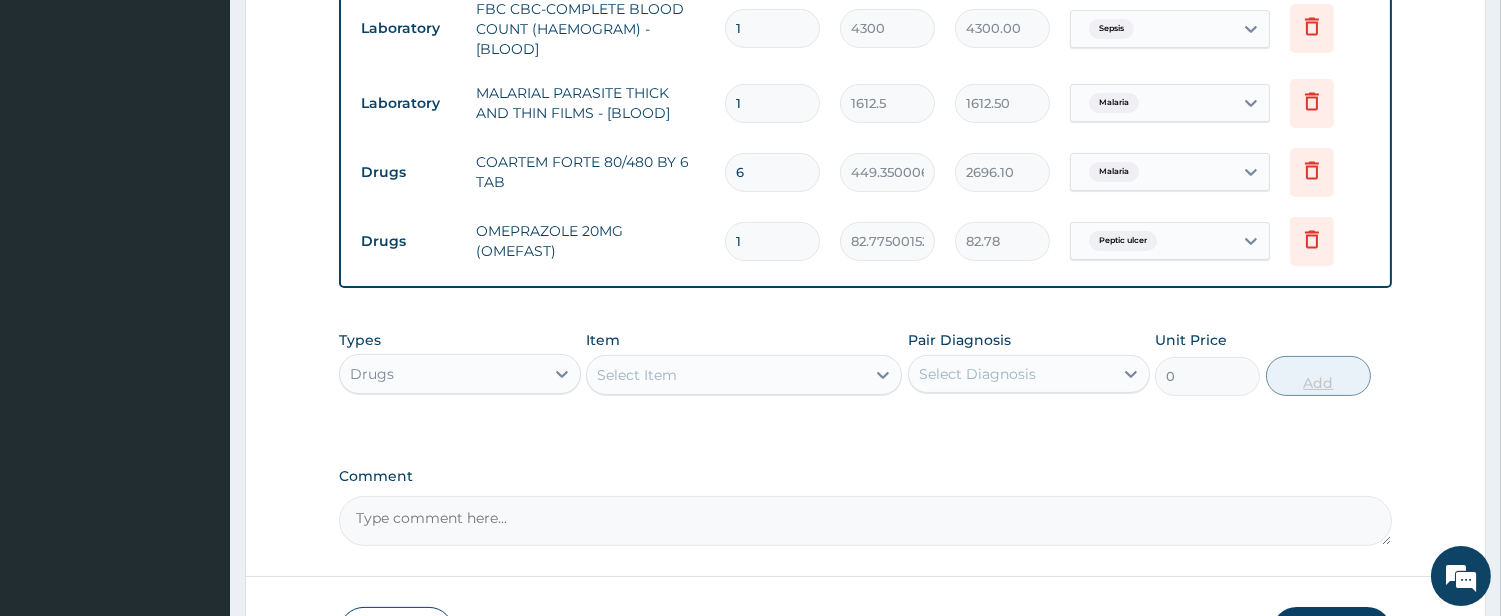 type on "14" 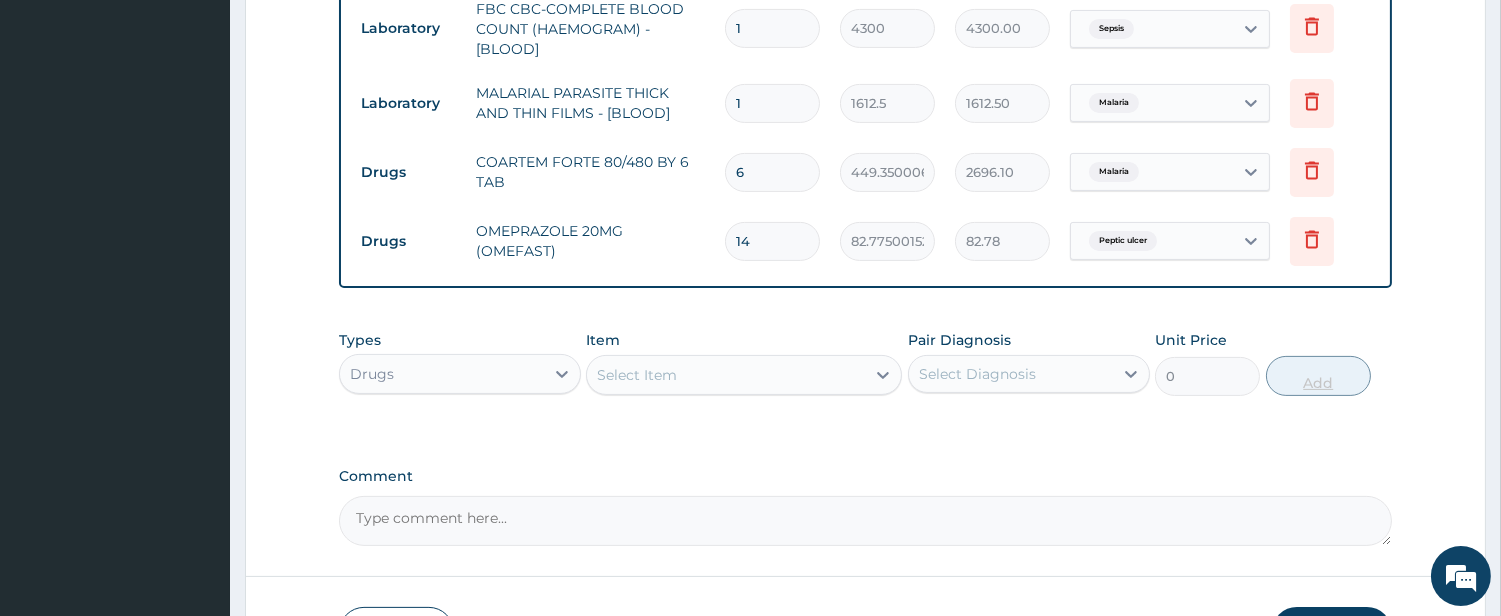 type on "1158.85" 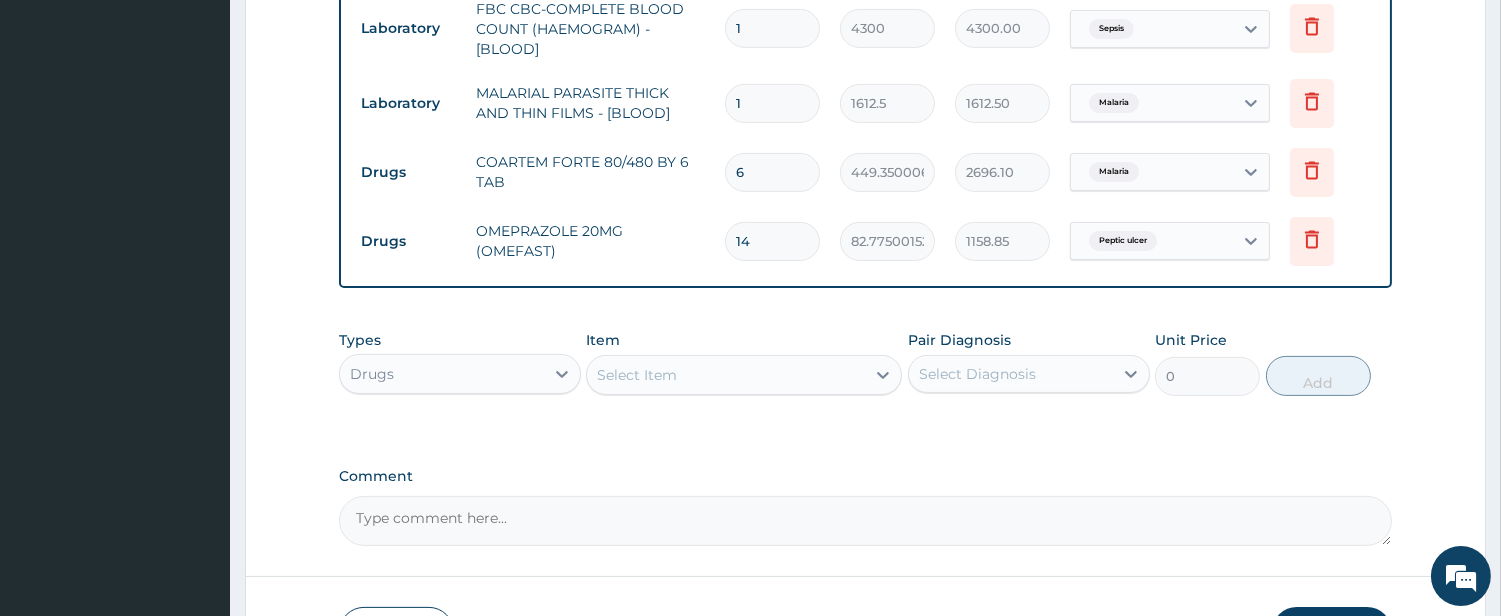 type on "14" 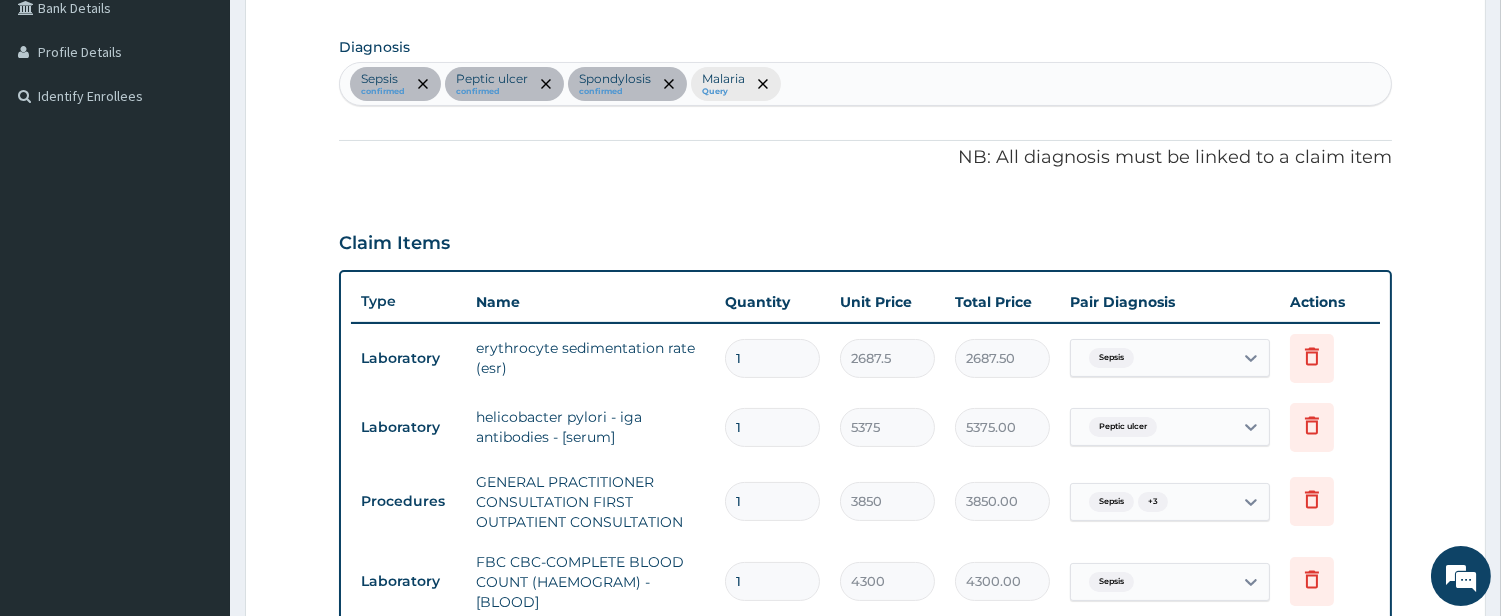 scroll, scrollTop: 472, scrollLeft: 0, axis: vertical 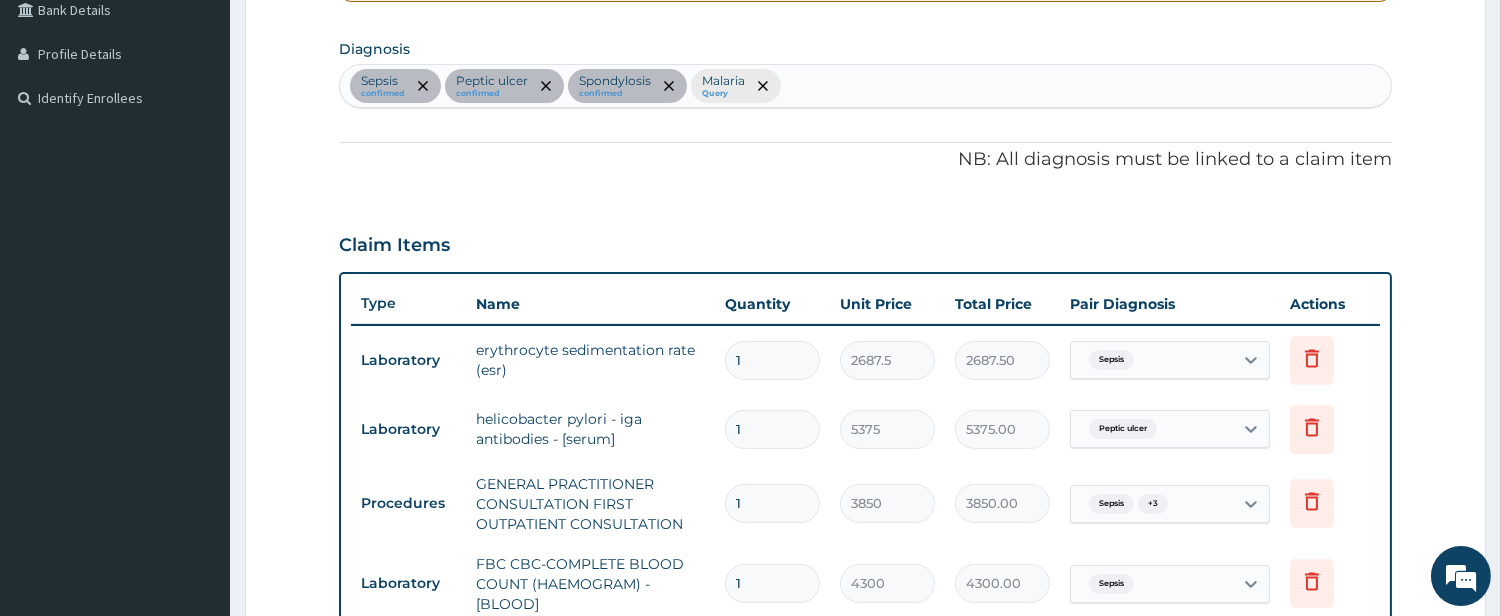 click on "Sepsis confirmed Peptic ulcer confirmed Spondylosis confirmed Malaria Query" at bounding box center (865, 86) 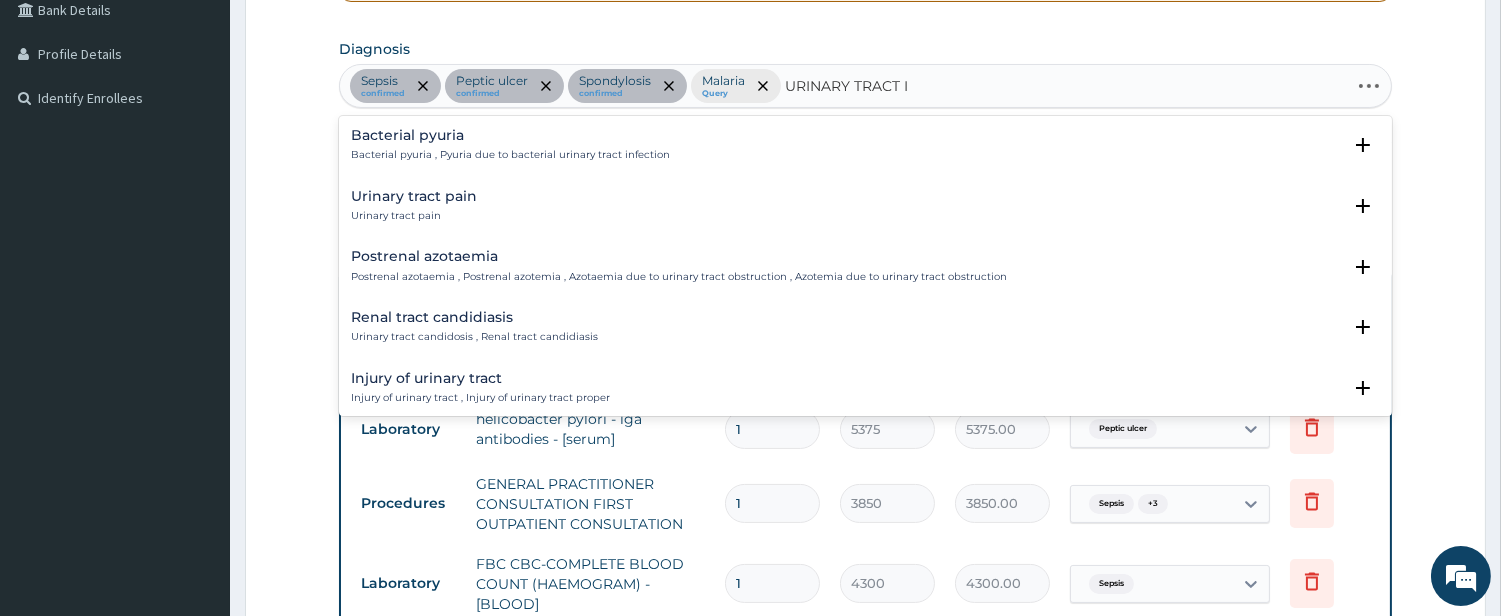 type on "URINARY TRACT IN" 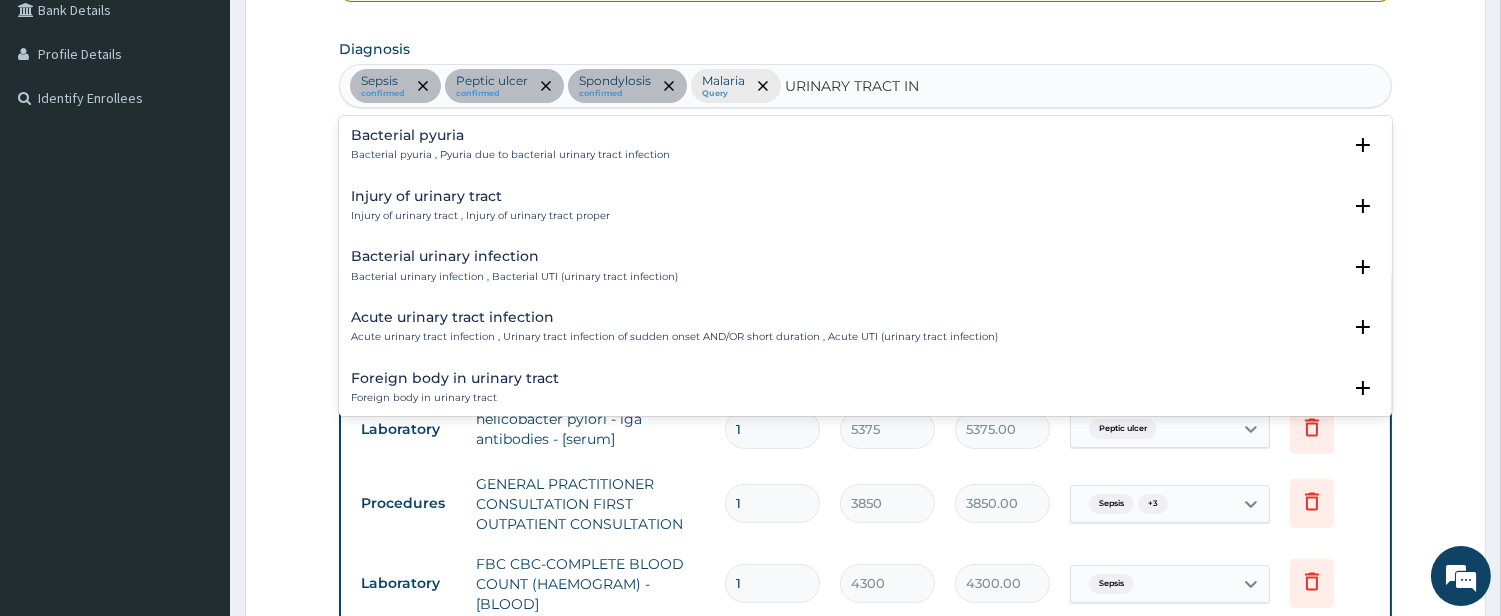 click on "Bacterial urinary infection" at bounding box center [514, 256] 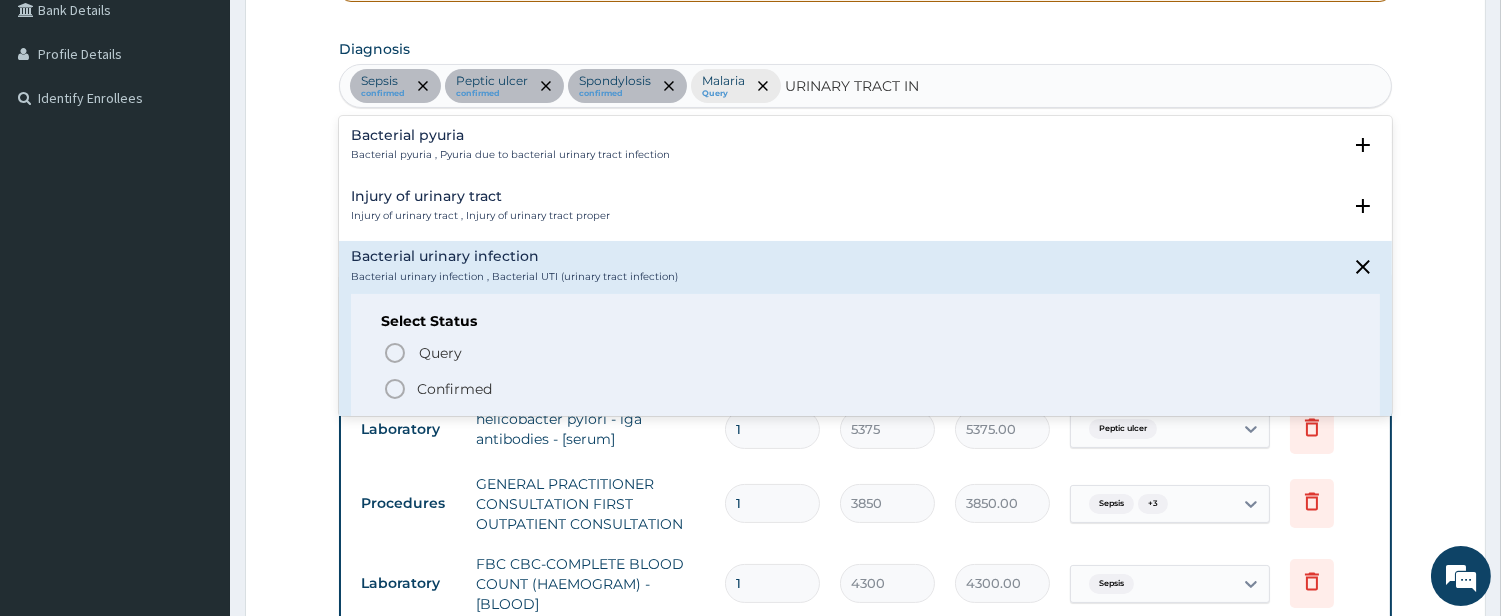 click on "Select Status Query Query covers suspected (?), Keep in view (kiv), Ruled out (r/o) Confirmed" at bounding box center [865, 357] 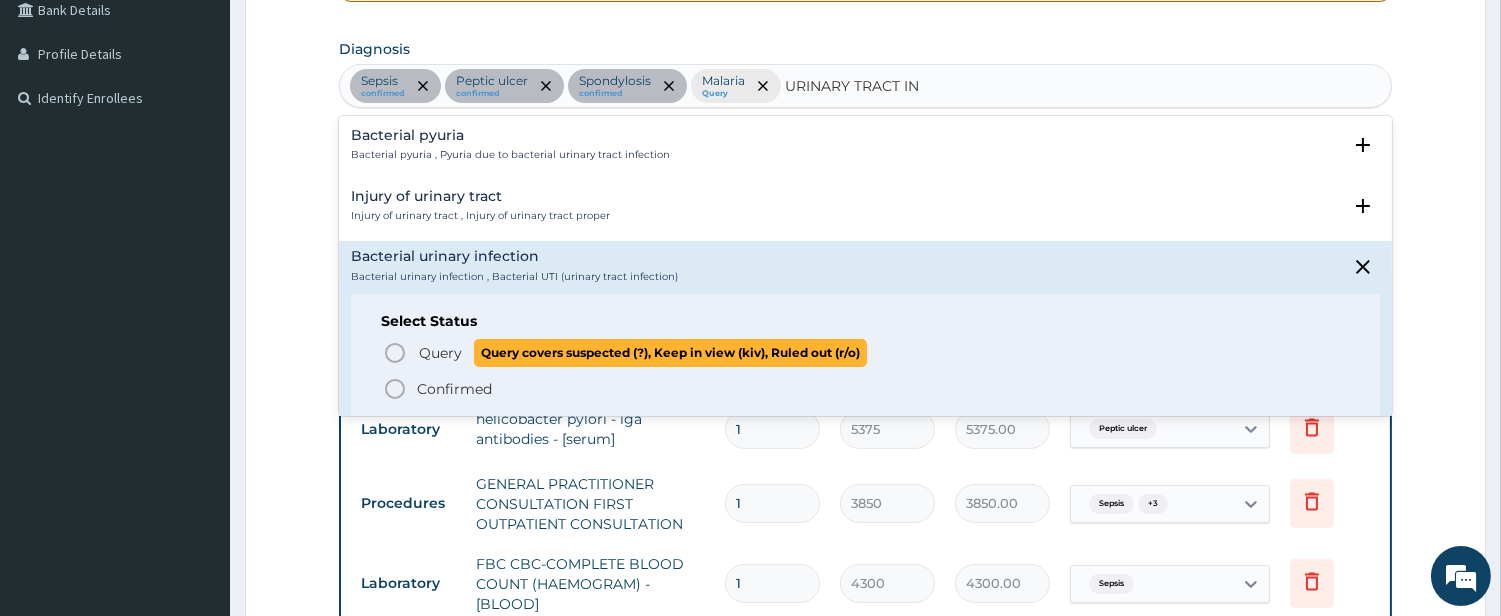 click 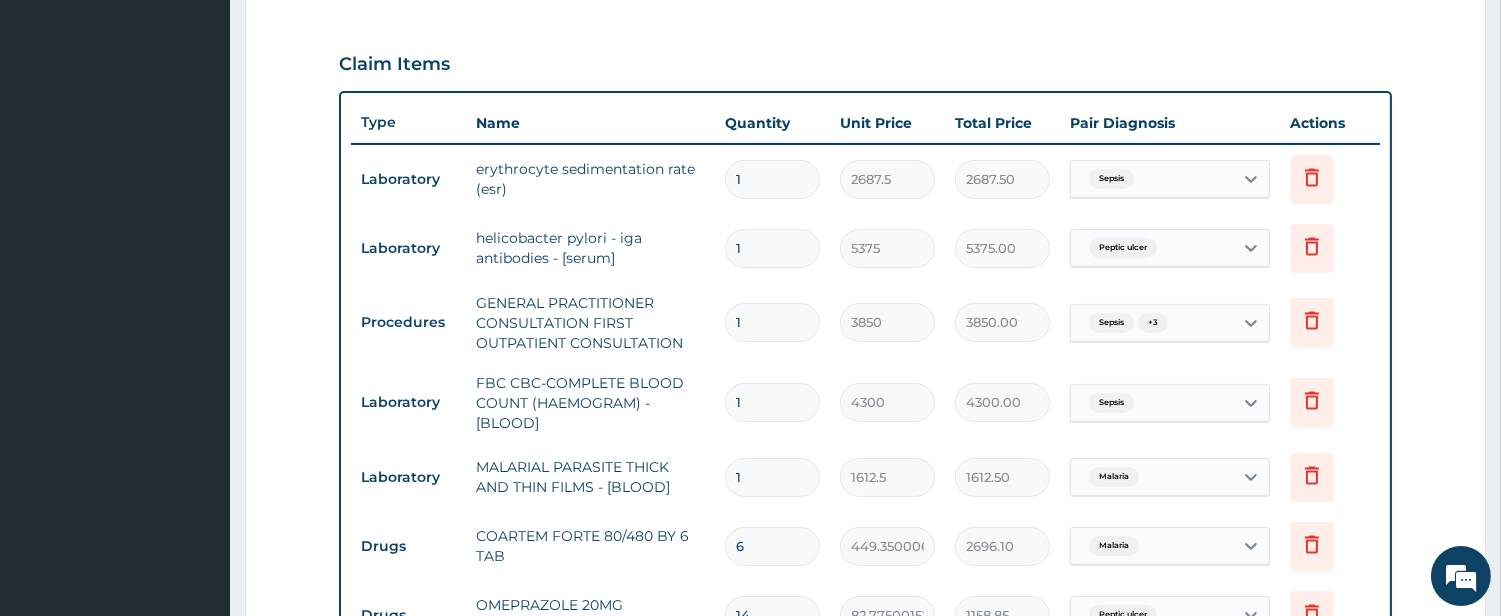 scroll, scrollTop: 1027, scrollLeft: 0, axis: vertical 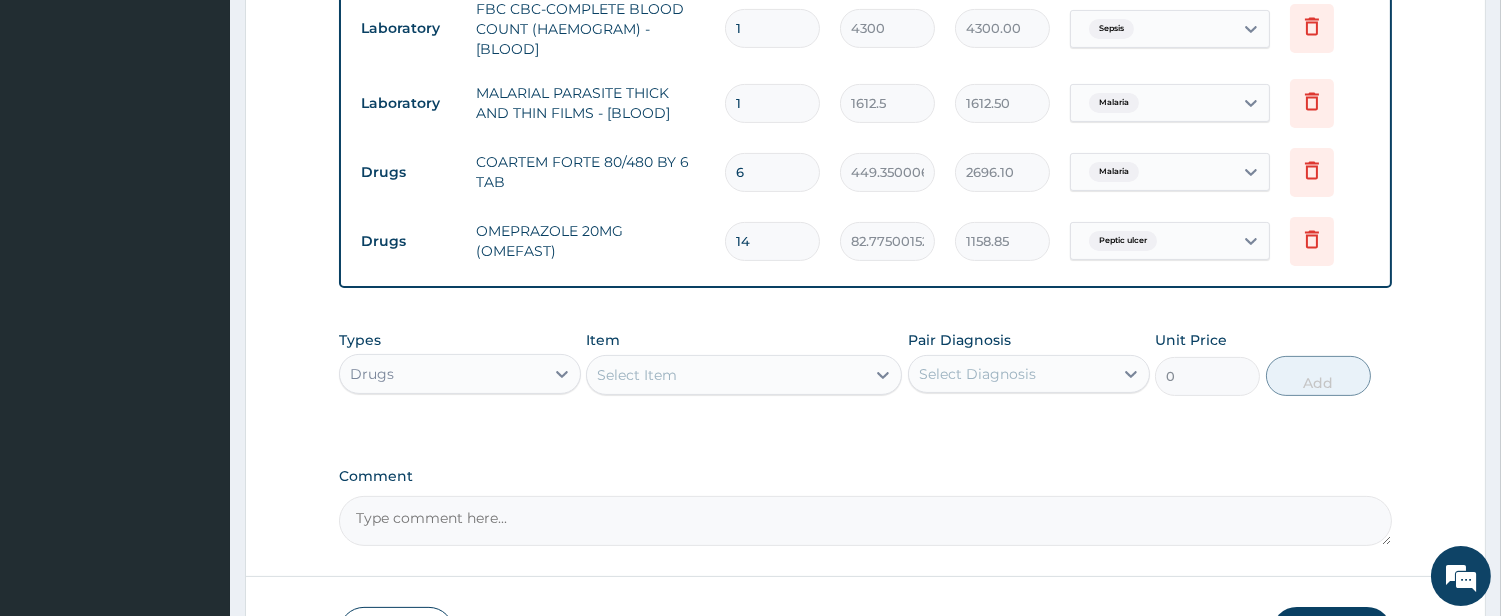 click on "Select Item" at bounding box center (637, 375) 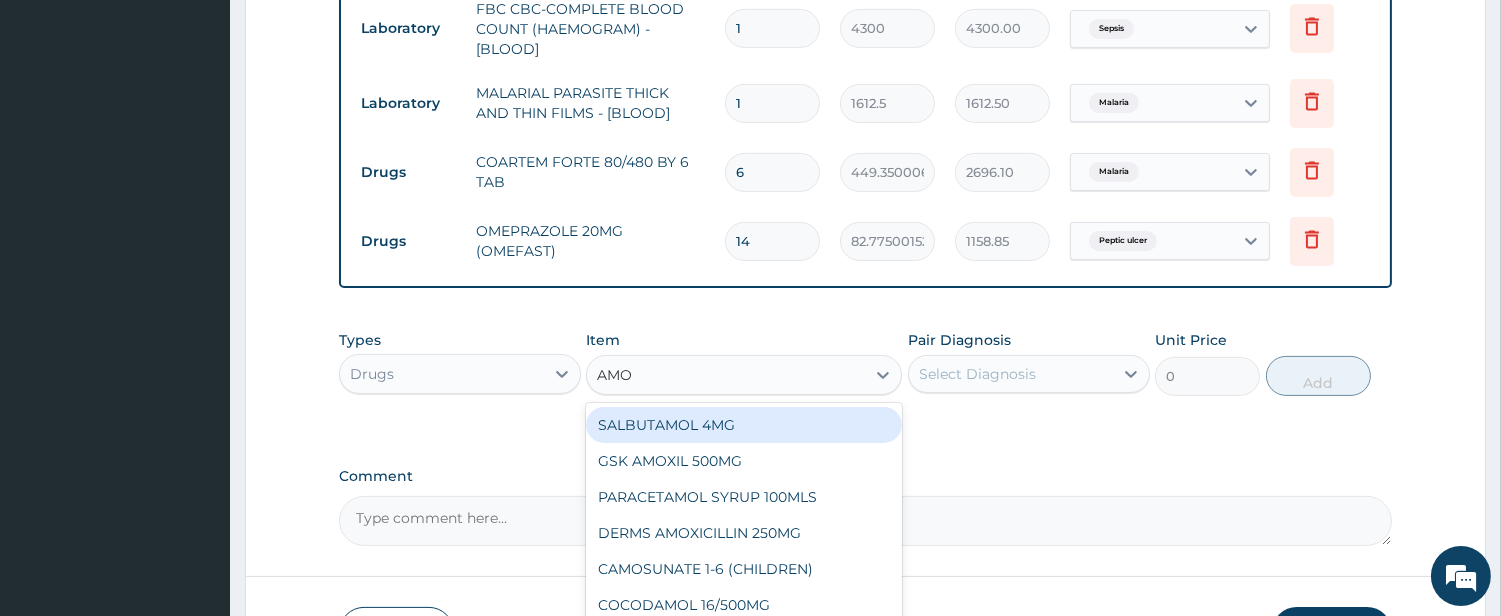 type on "AMOX" 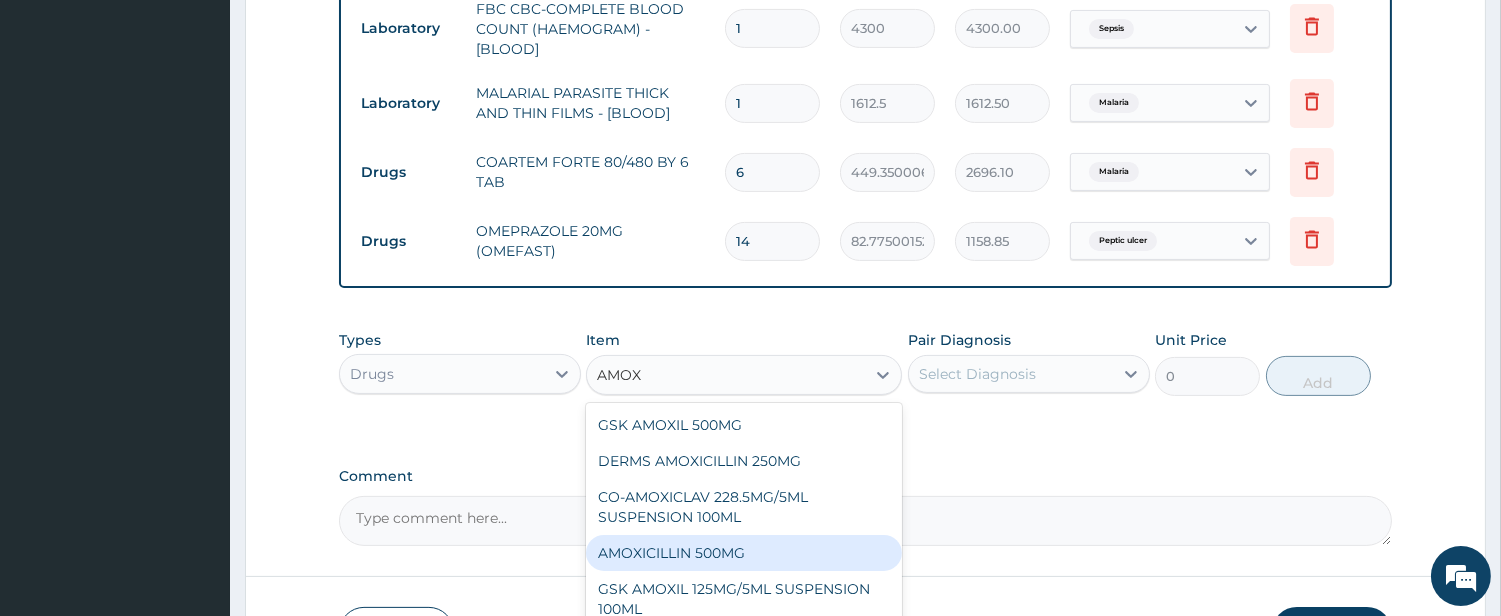 click on "AMOXICILLIN 500MG" at bounding box center [744, 553] 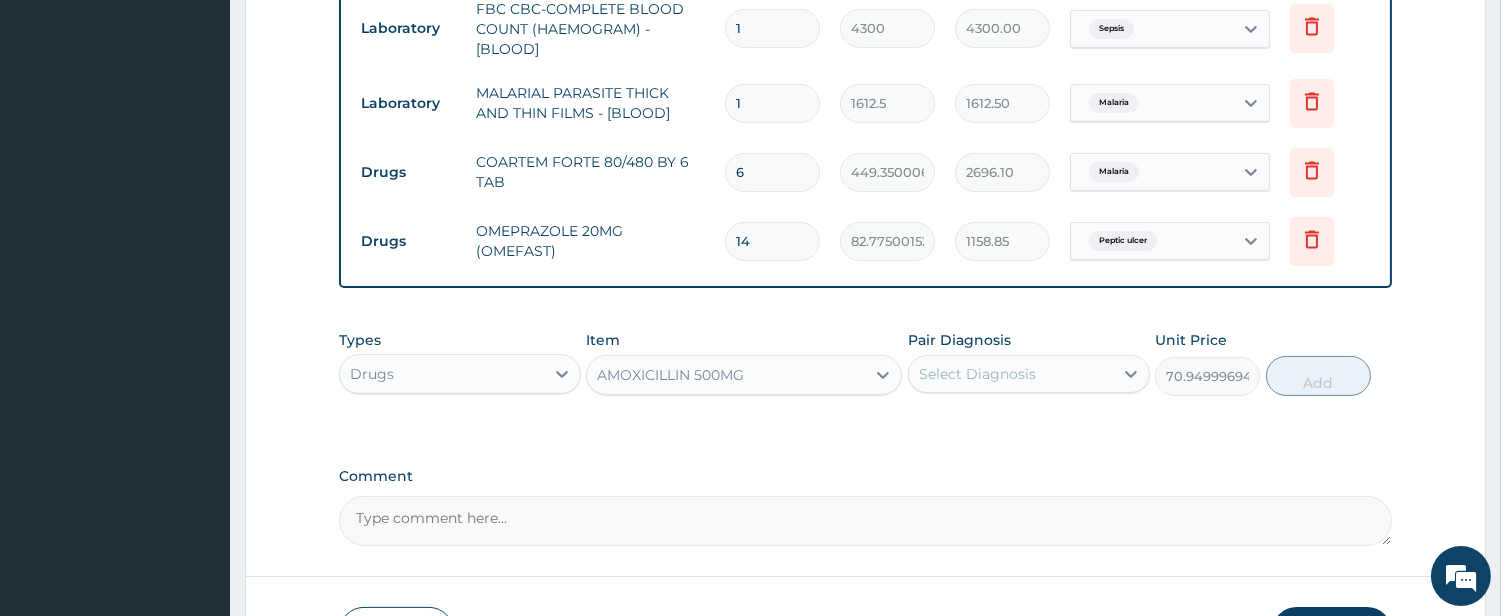 click on "Select Diagnosis" at bounding box center (1011, 374) 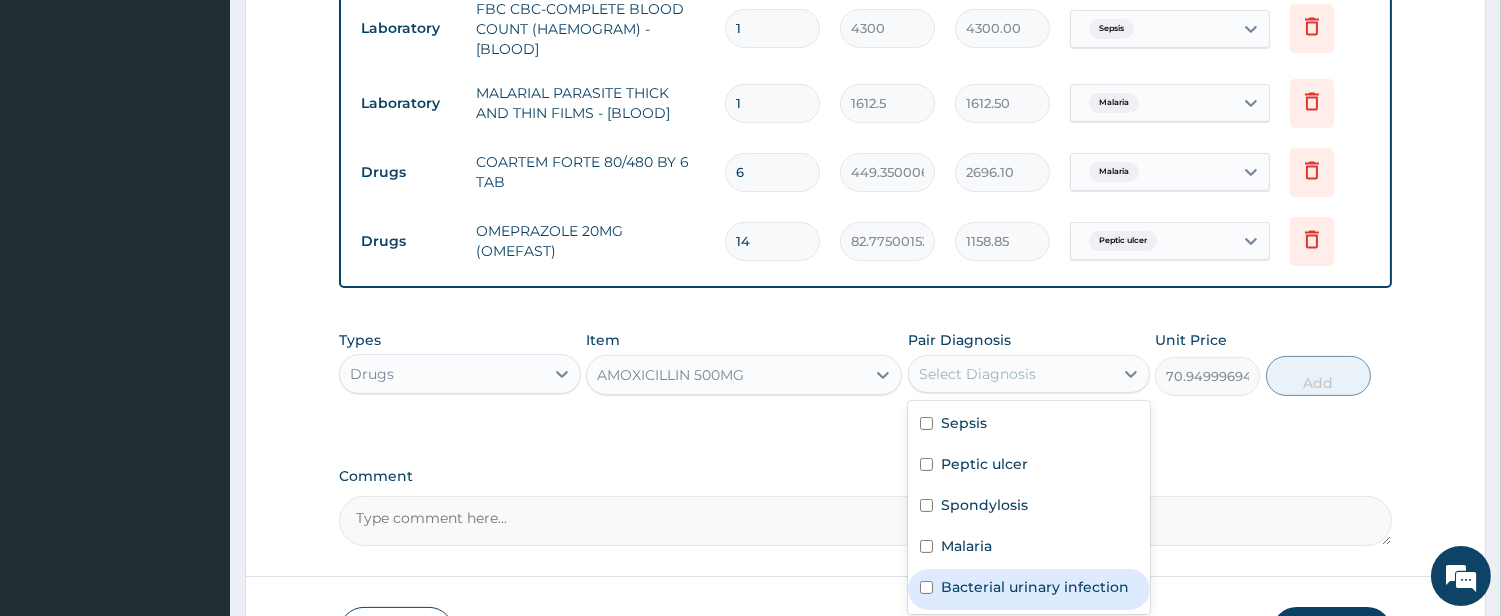 click on "Bacterial urinary infection" at bounding box center [1035, 587] 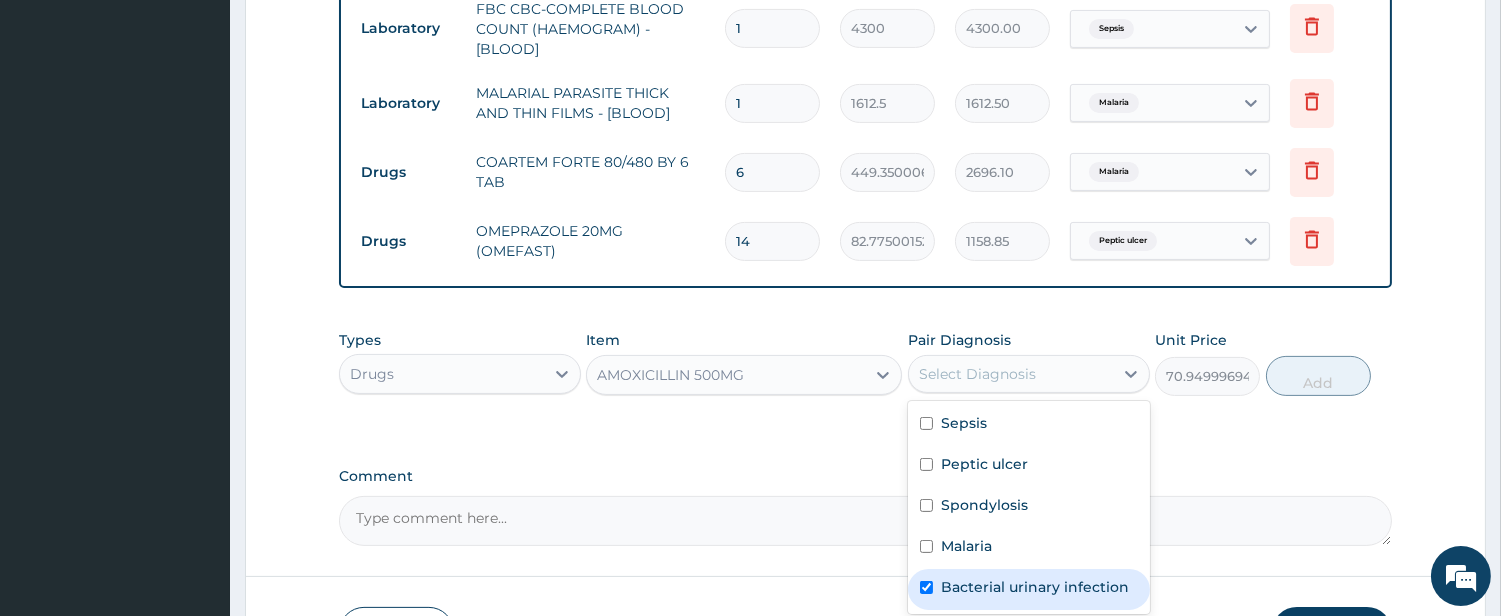 checkbox on "true" 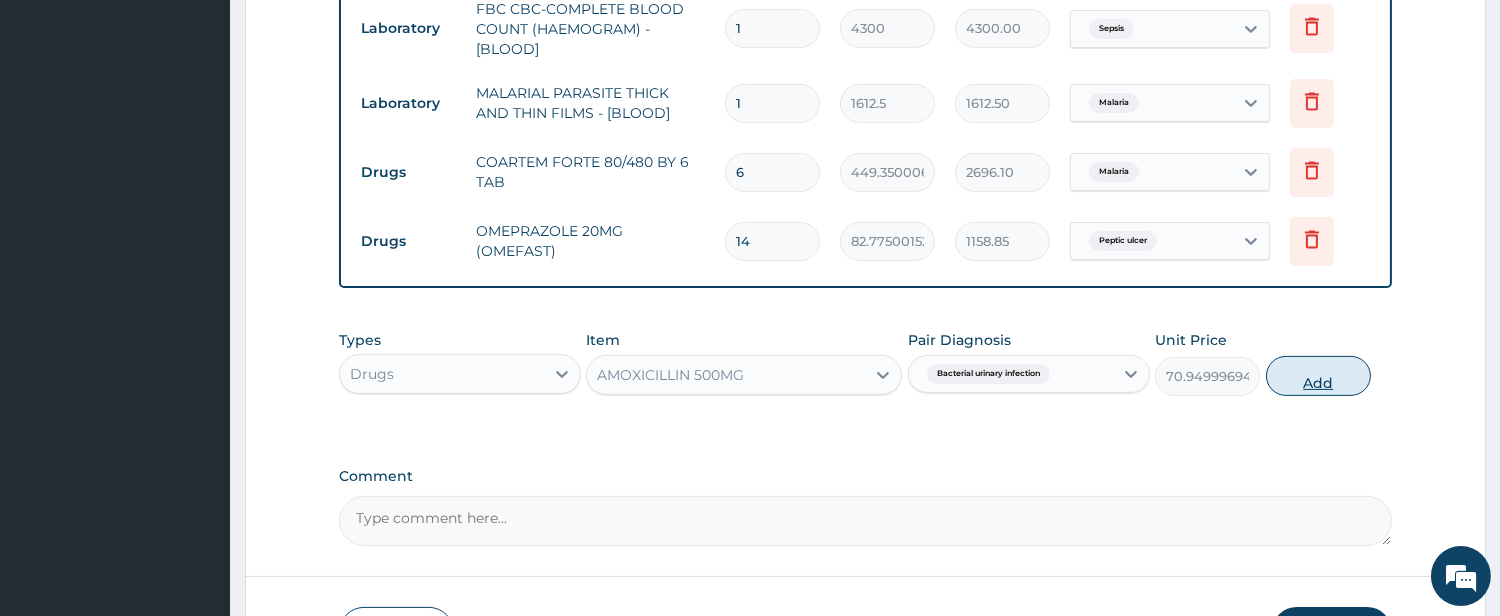 click on "Add" at bounding box center (1318, 376) 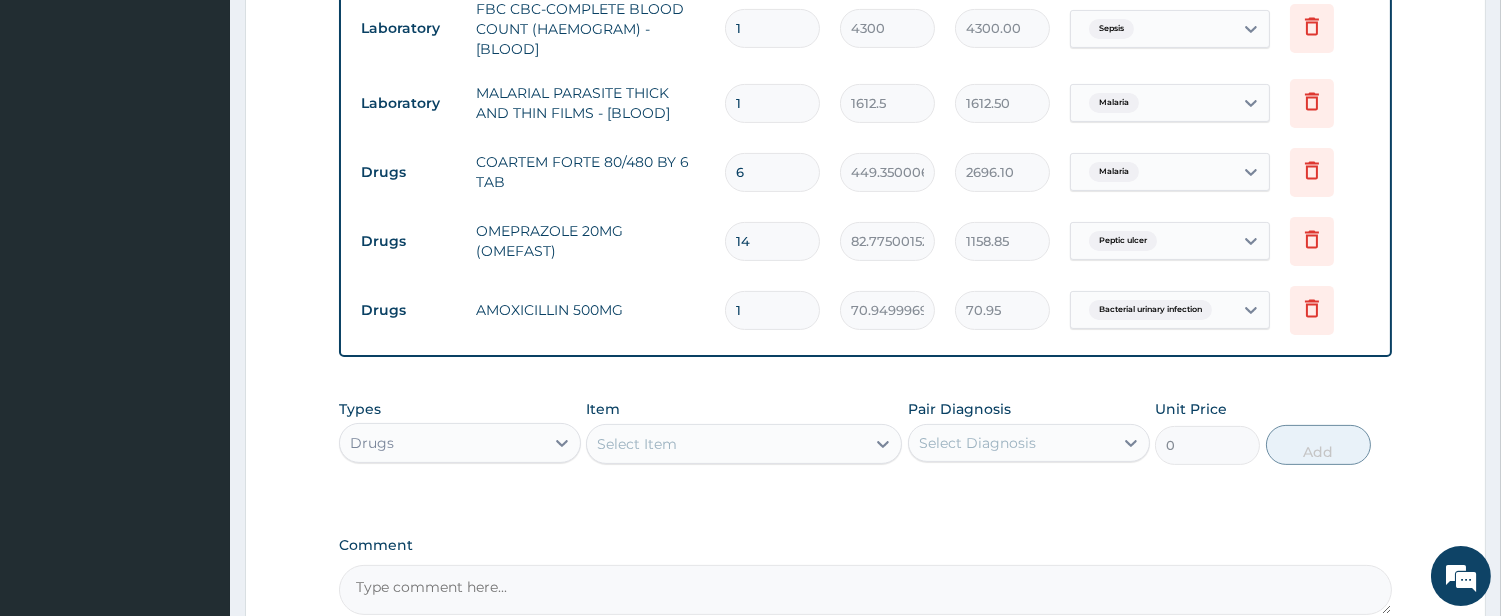 type 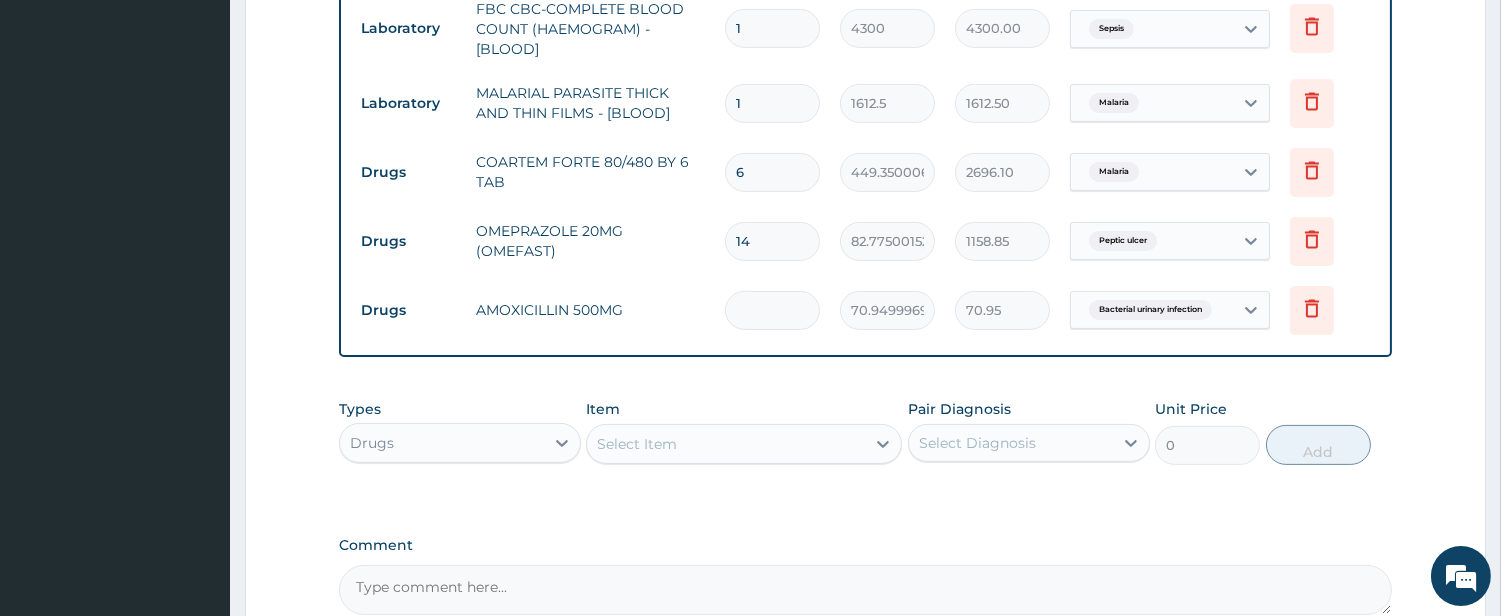 type on "0.00" 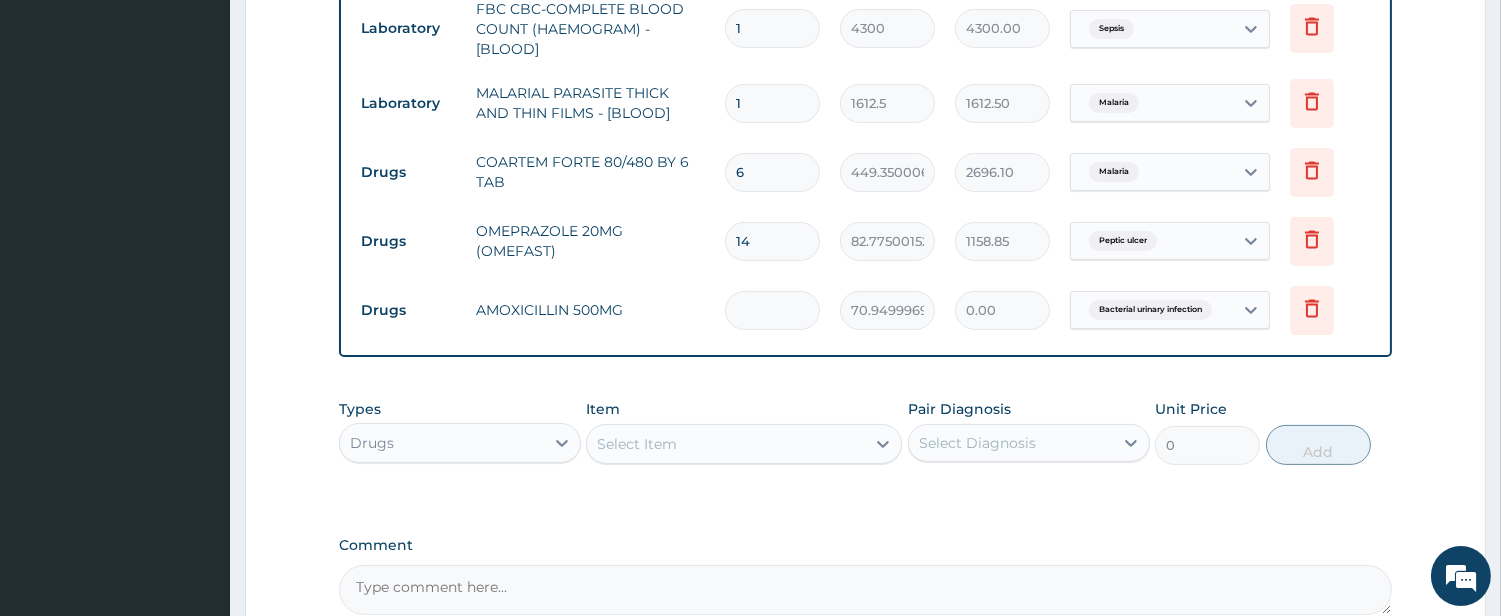type on "2" 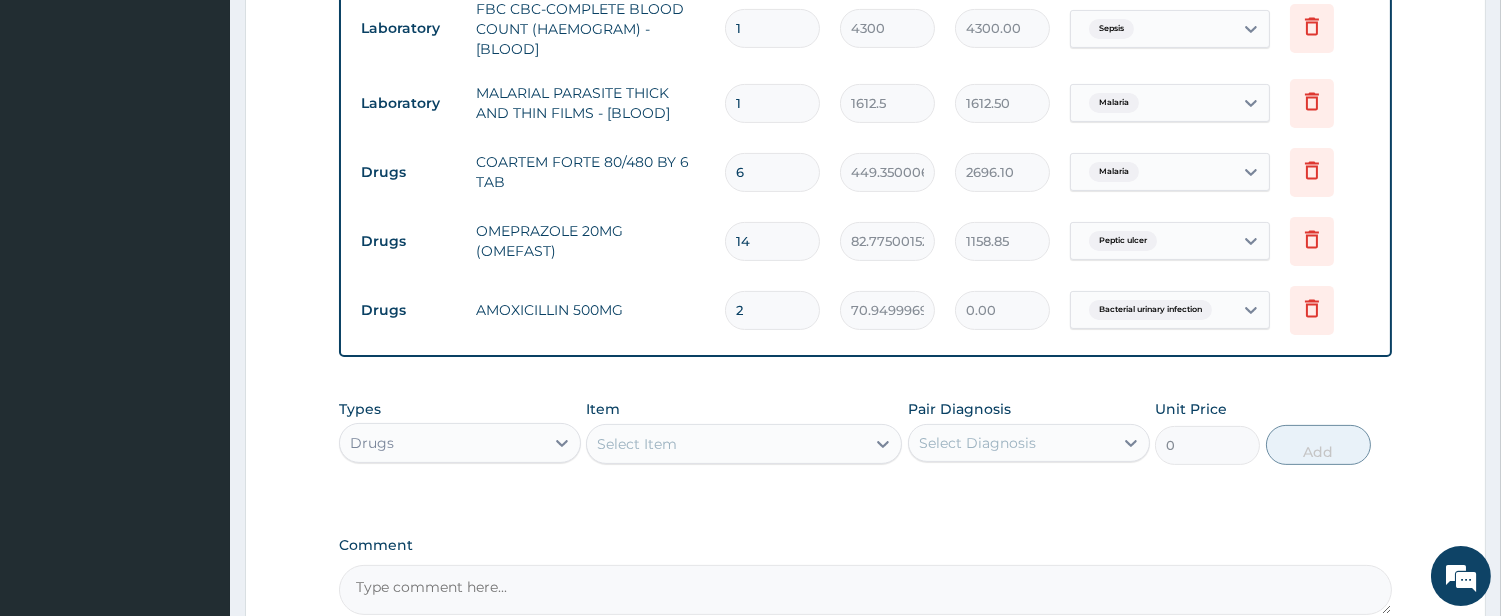 type on "141.90" 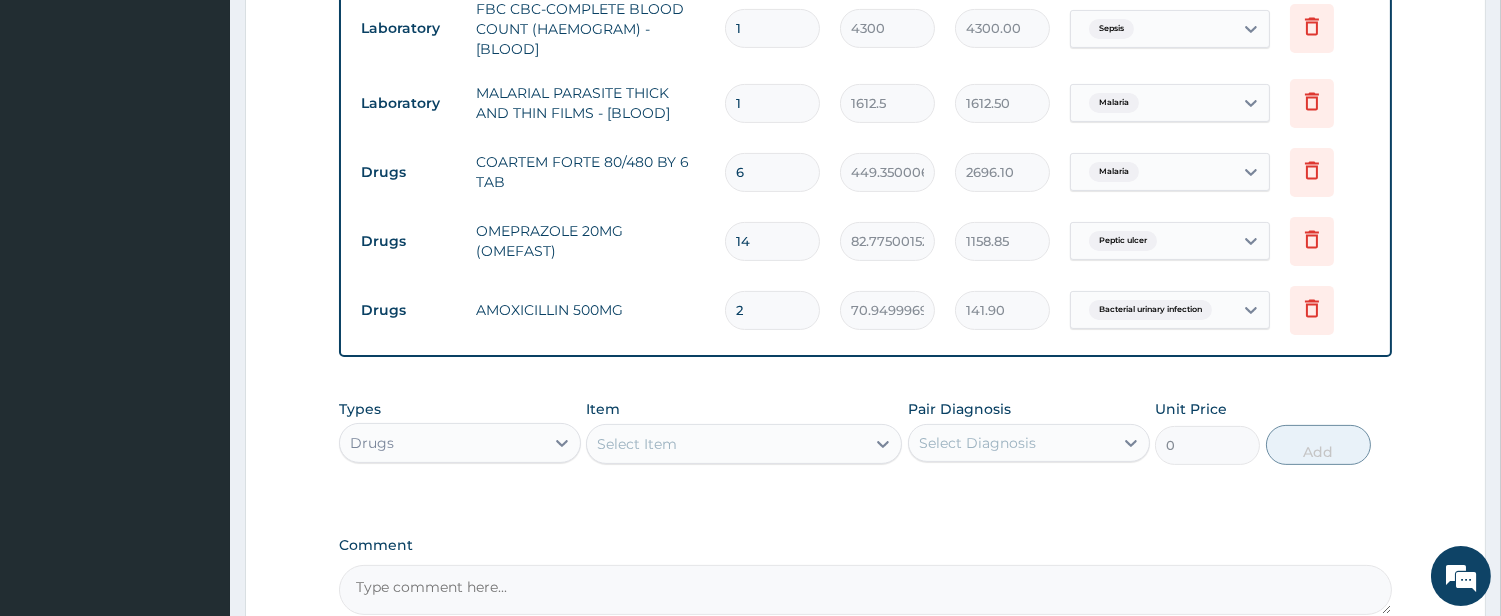 type on "28" 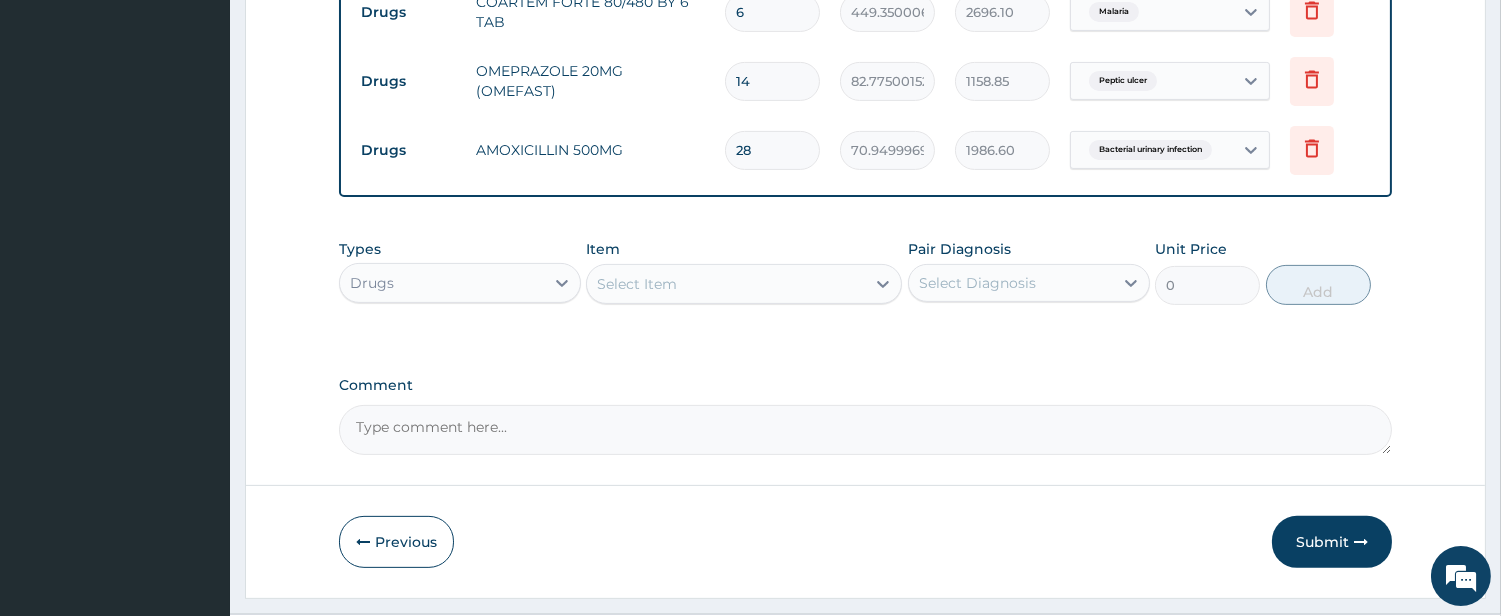 scroll, scrollTop: 1236, scrollLeft: 0, axis: vertical 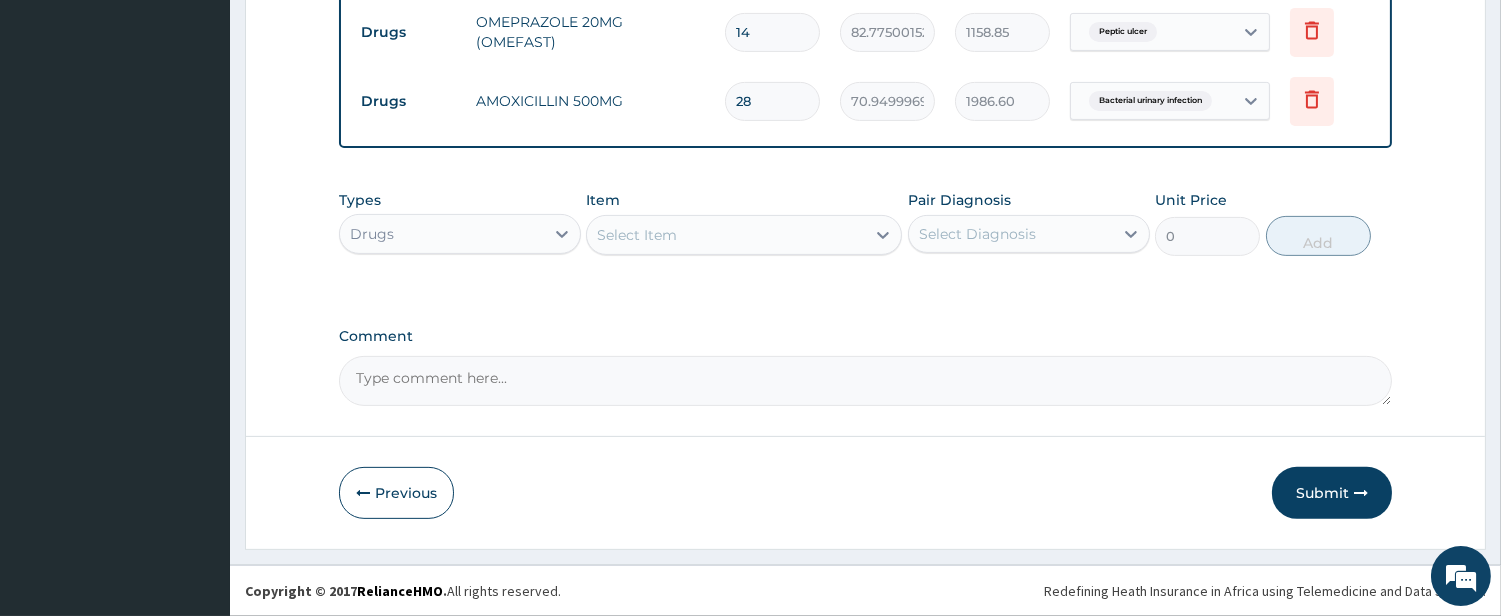 type on "28" 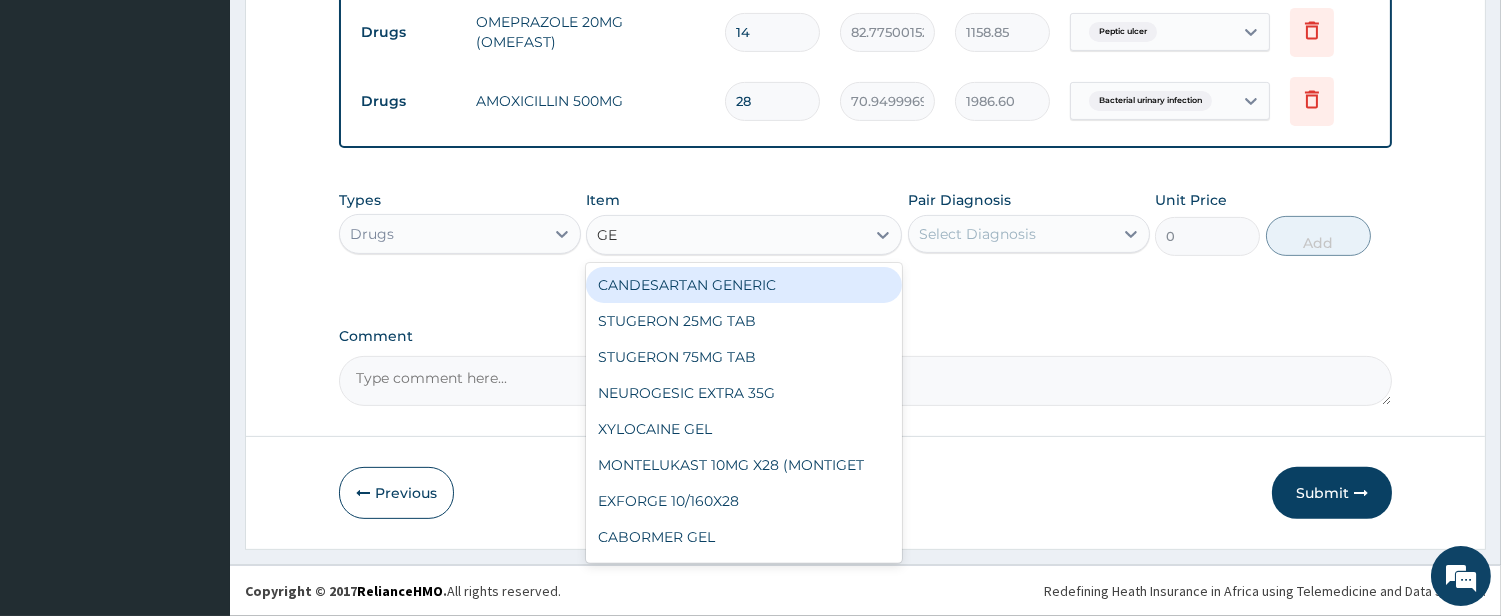 type on "GES" 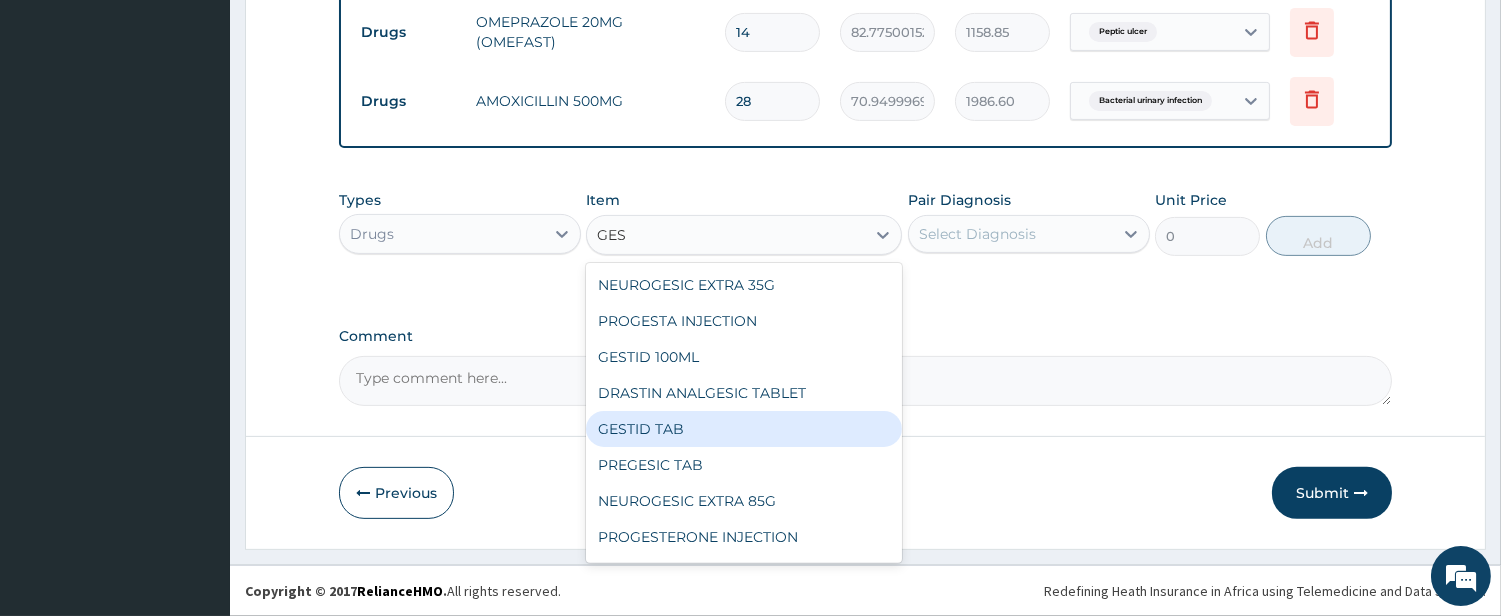 scroll, scrollTop: 67, scrollLeft: 0, axis: vertical 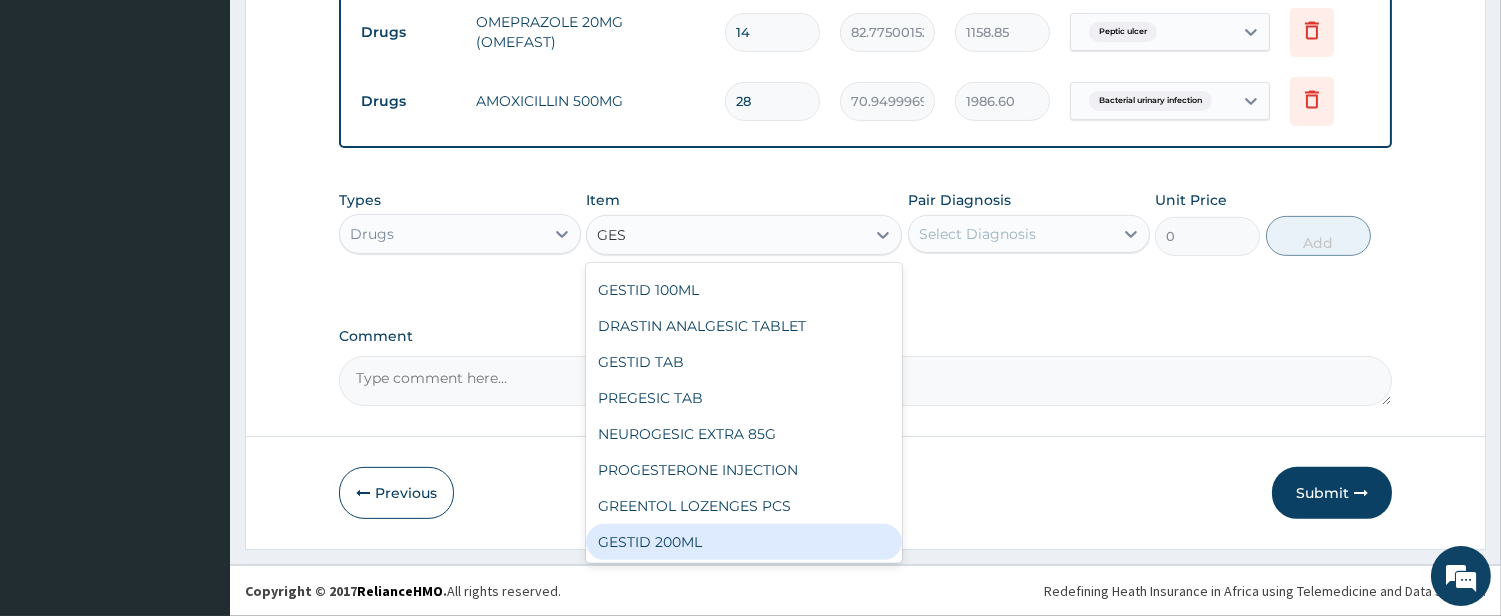 click on "GESTID 200ML" at bounding box center [744, 542] 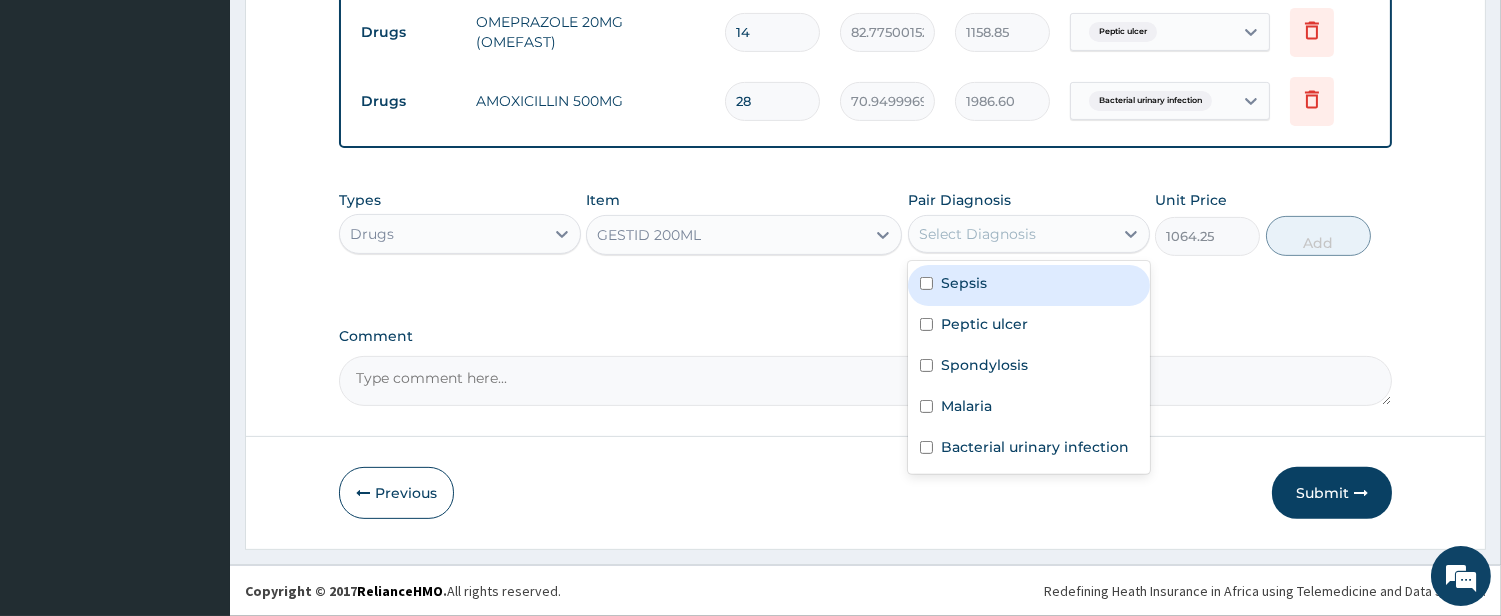 click on "Select Diagnosis" at bounding box center (1011, 234) 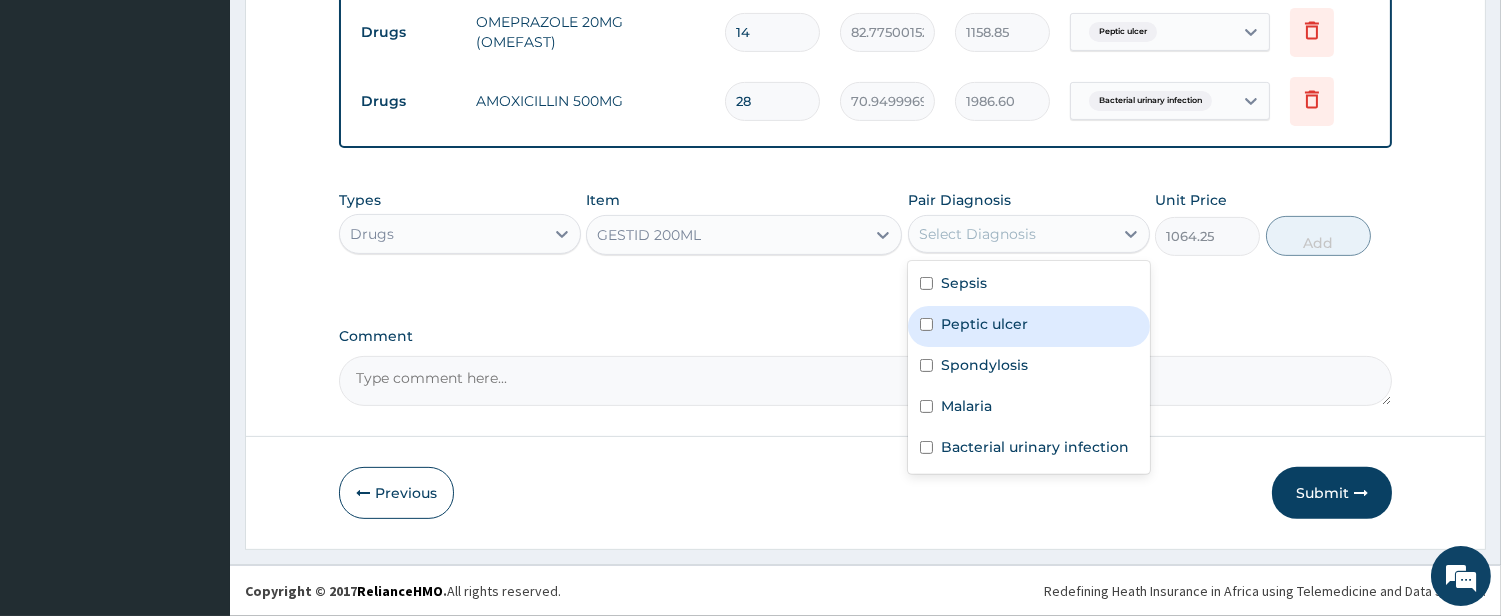 click on "Peptic ulcer" at bounding box center [984, 324] 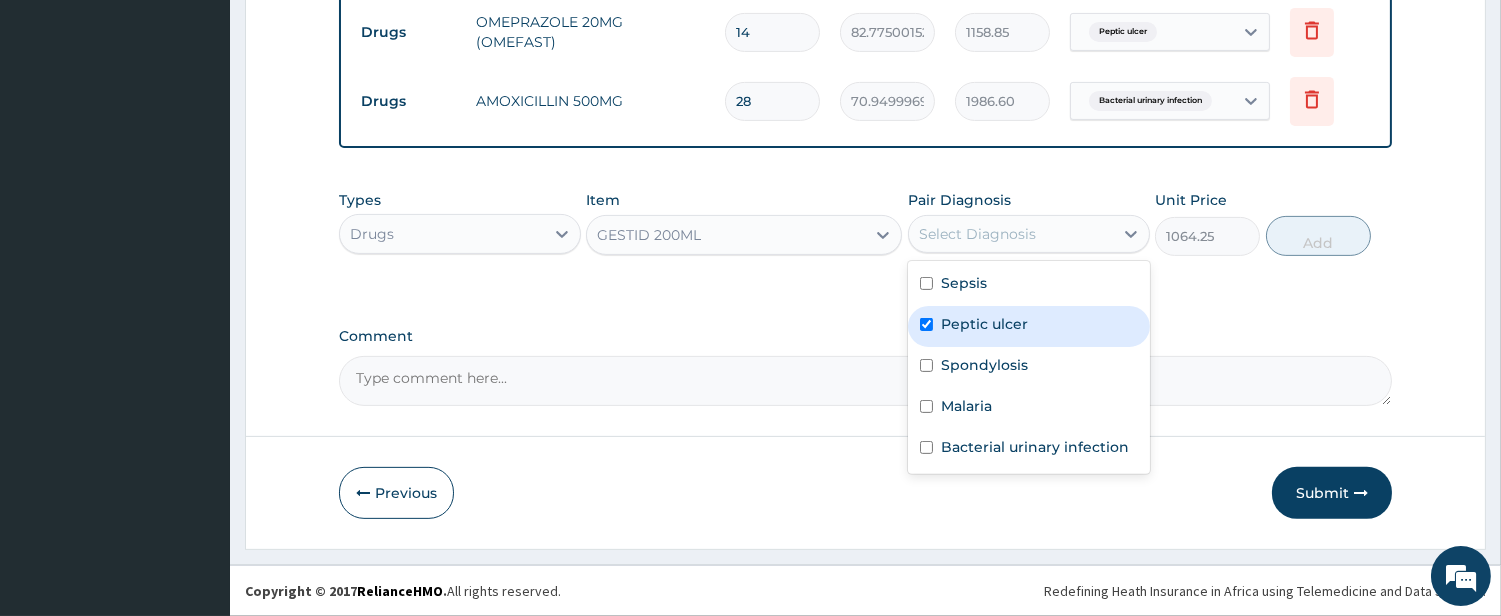 checkbox on "true" 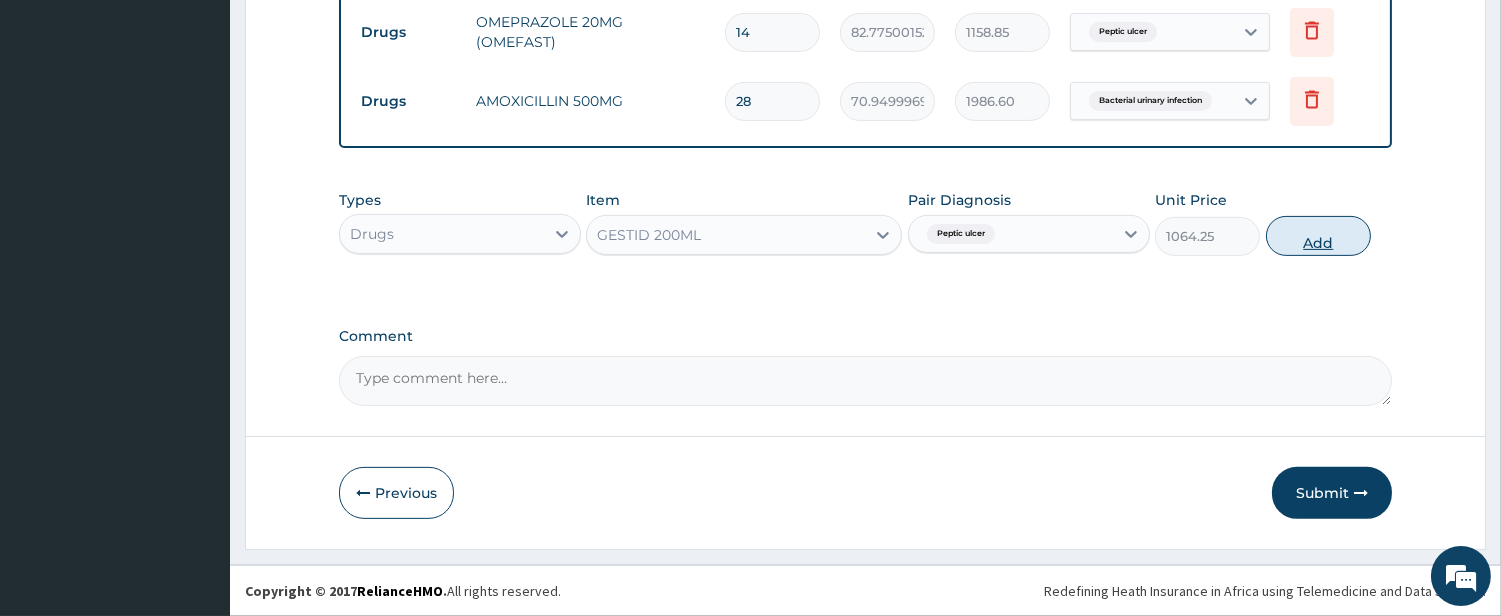 click on "Add" at bounding box center (1318, 236) 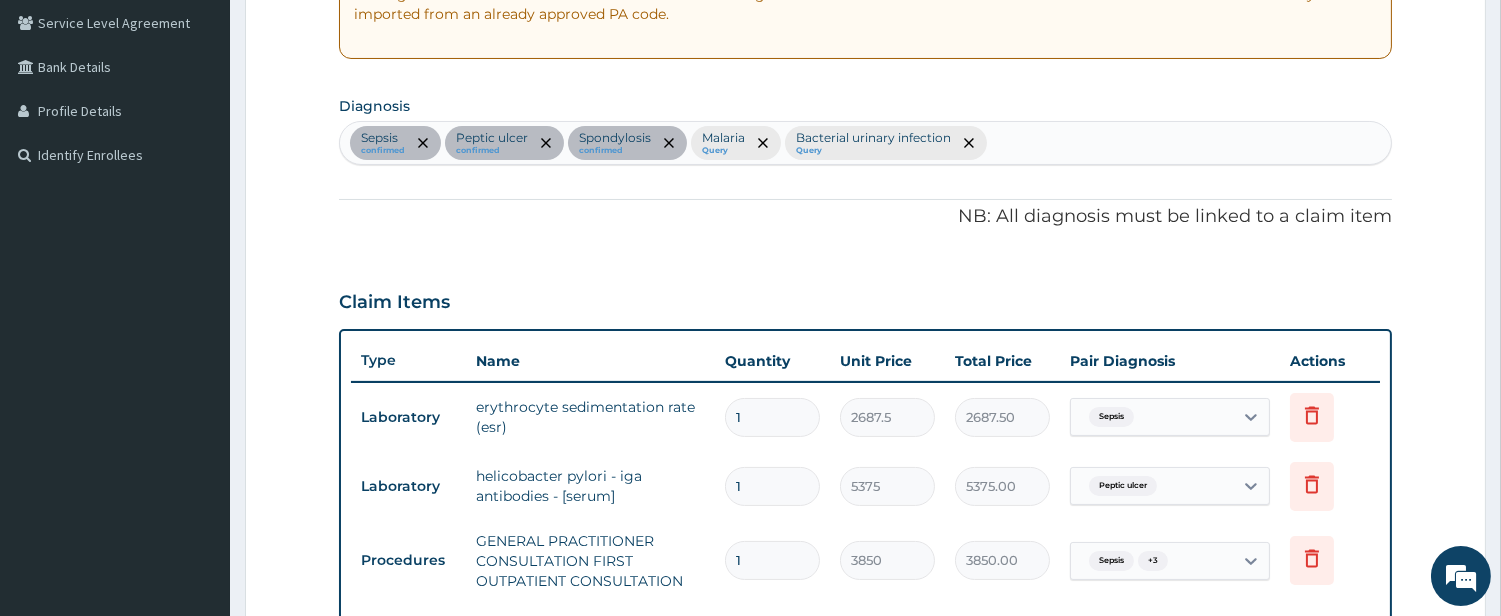 scroll, scrollTop: 311, scrollLeft: 0, axis: vertical 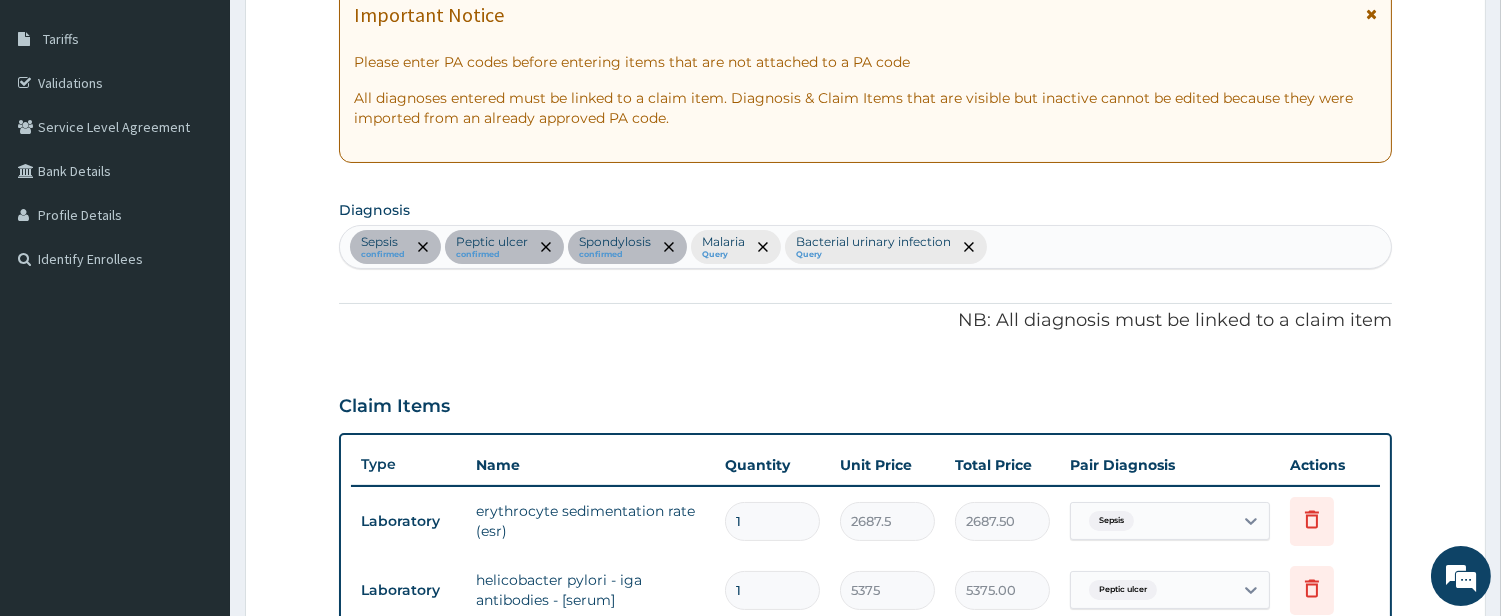 click on "Sepsis confirmed Peptic ulcer confirmed Spondylosis confirmed Malaria Query Bacterial urinary infection Query" at bounding box center [865, 247] 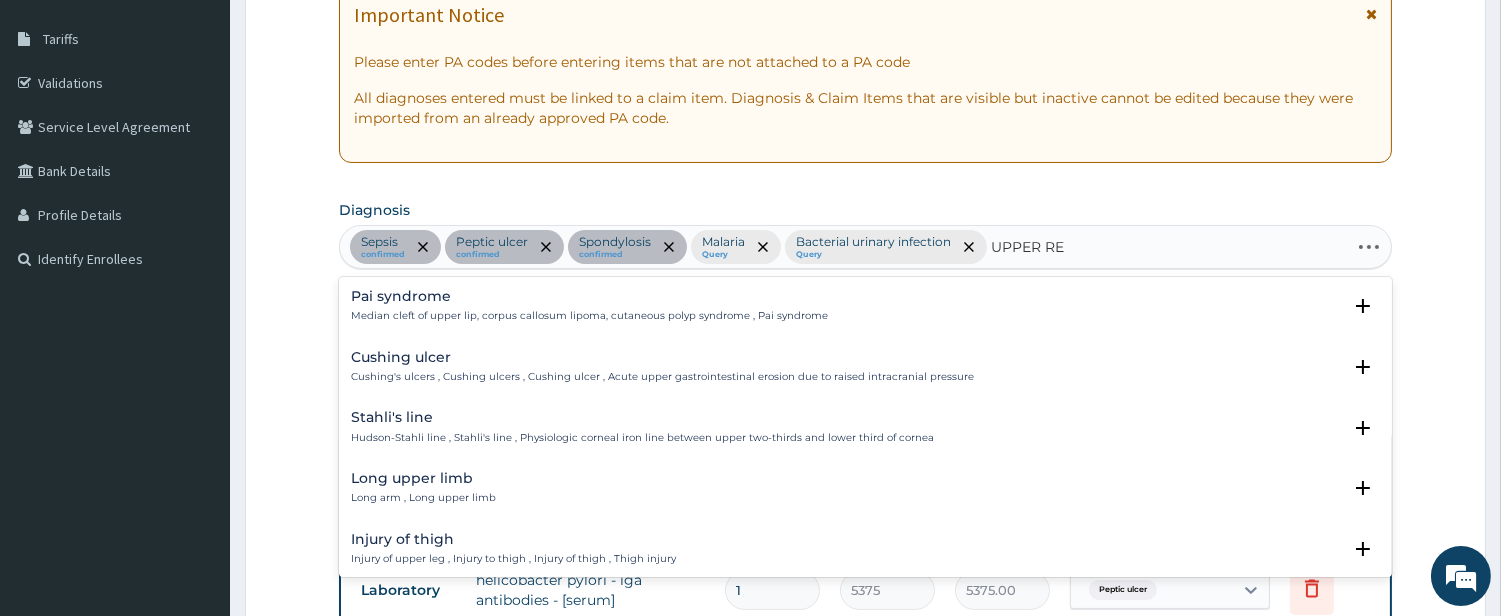 type on "UPPER RES" 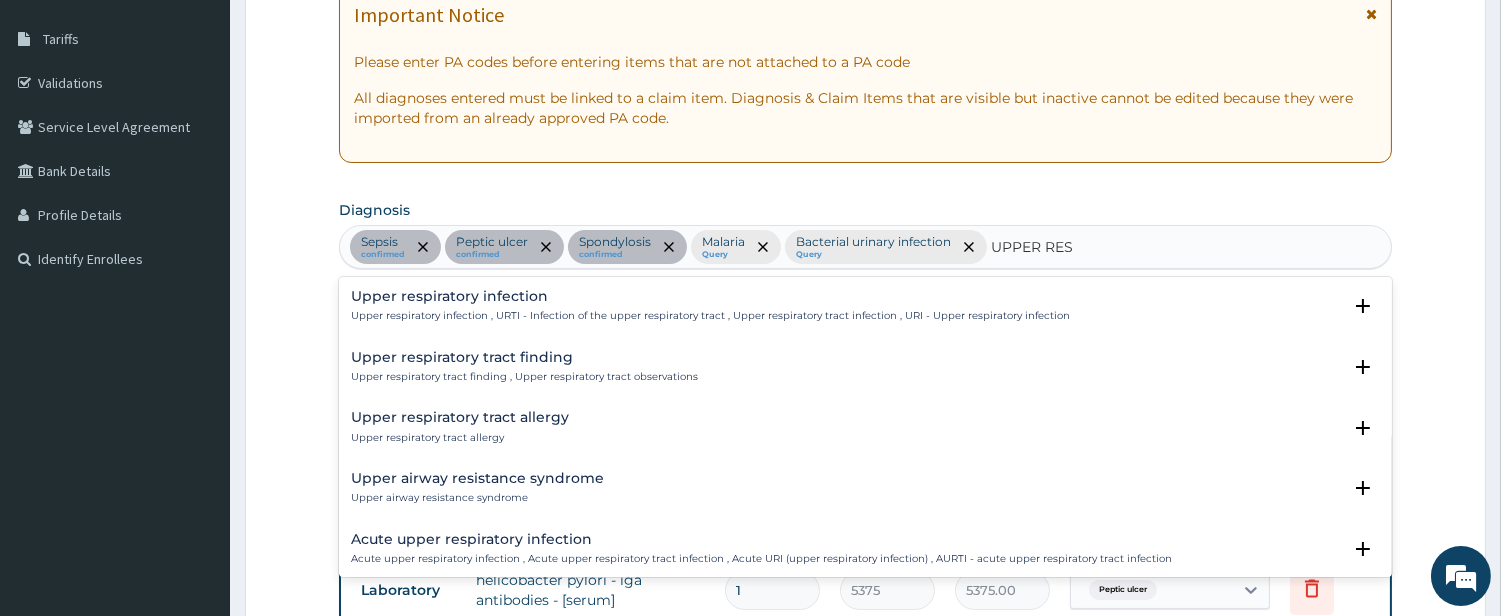 click on "Upper respiratory infection" at bounding box center [710, 296] 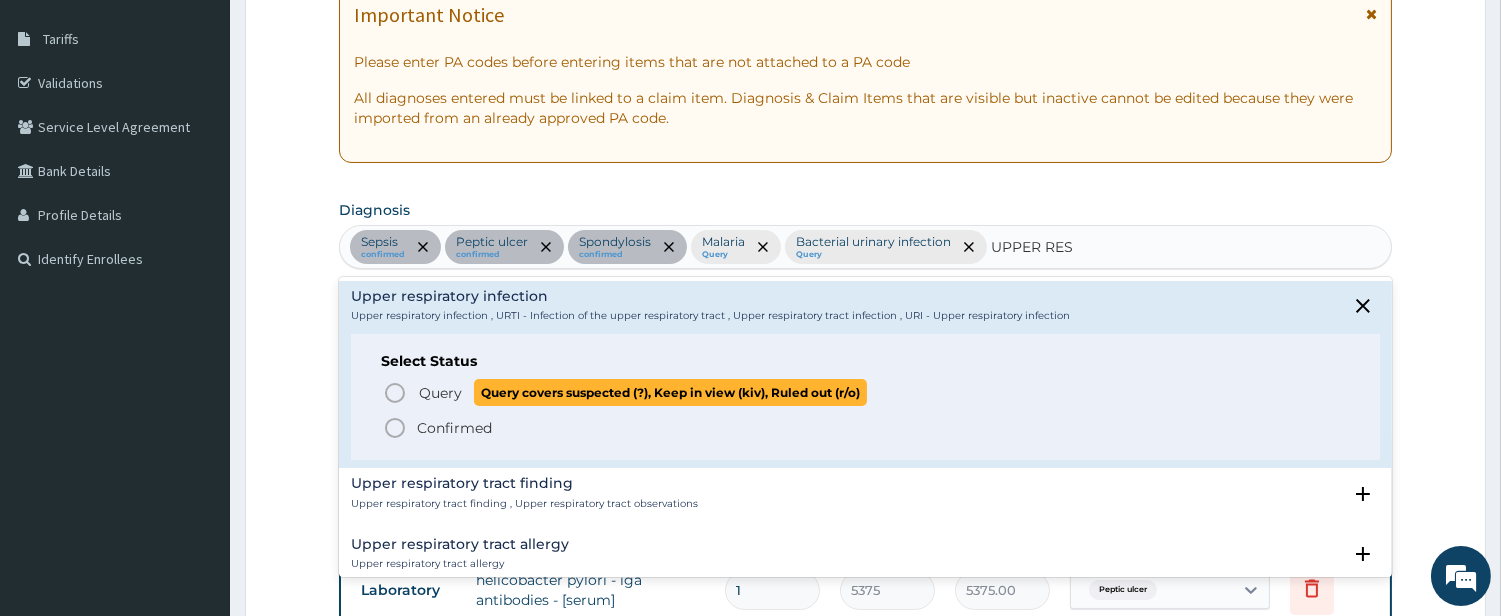 click on "Query Query covers suspected (?), Keep in view (kiv), Ruled out (r/o)" at bounding box center (866, 392) 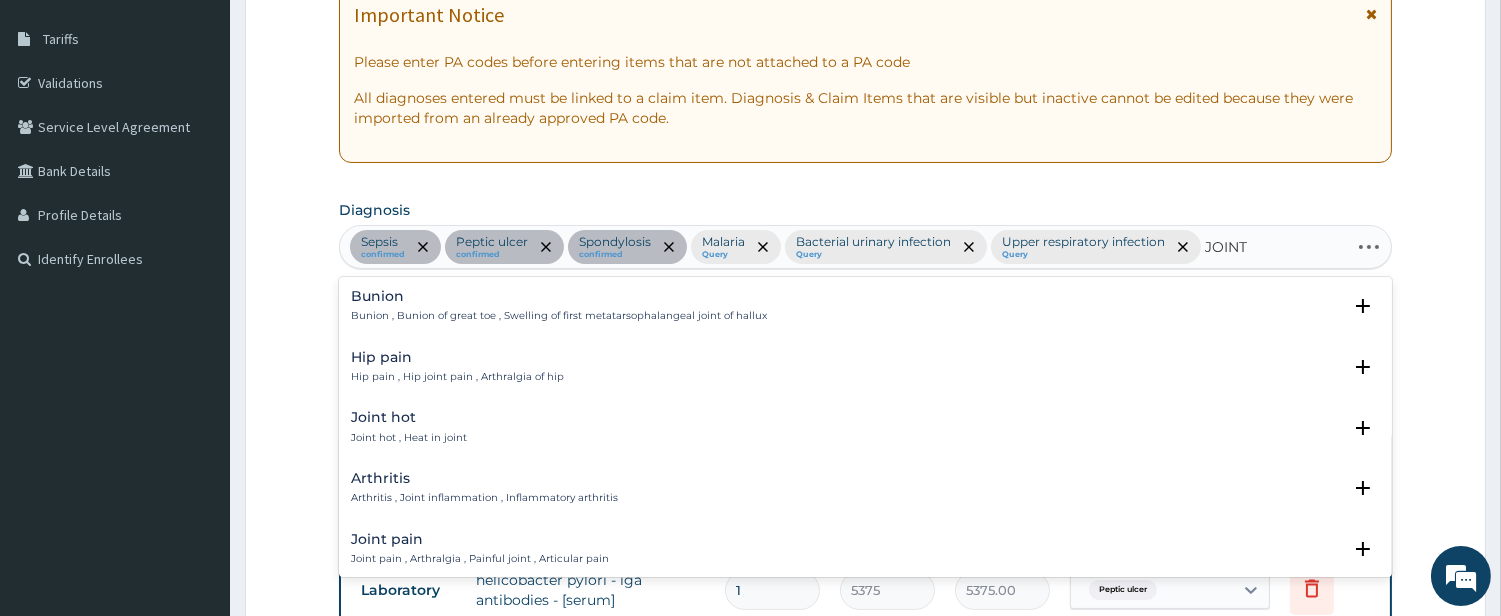 type on "JOINT P" 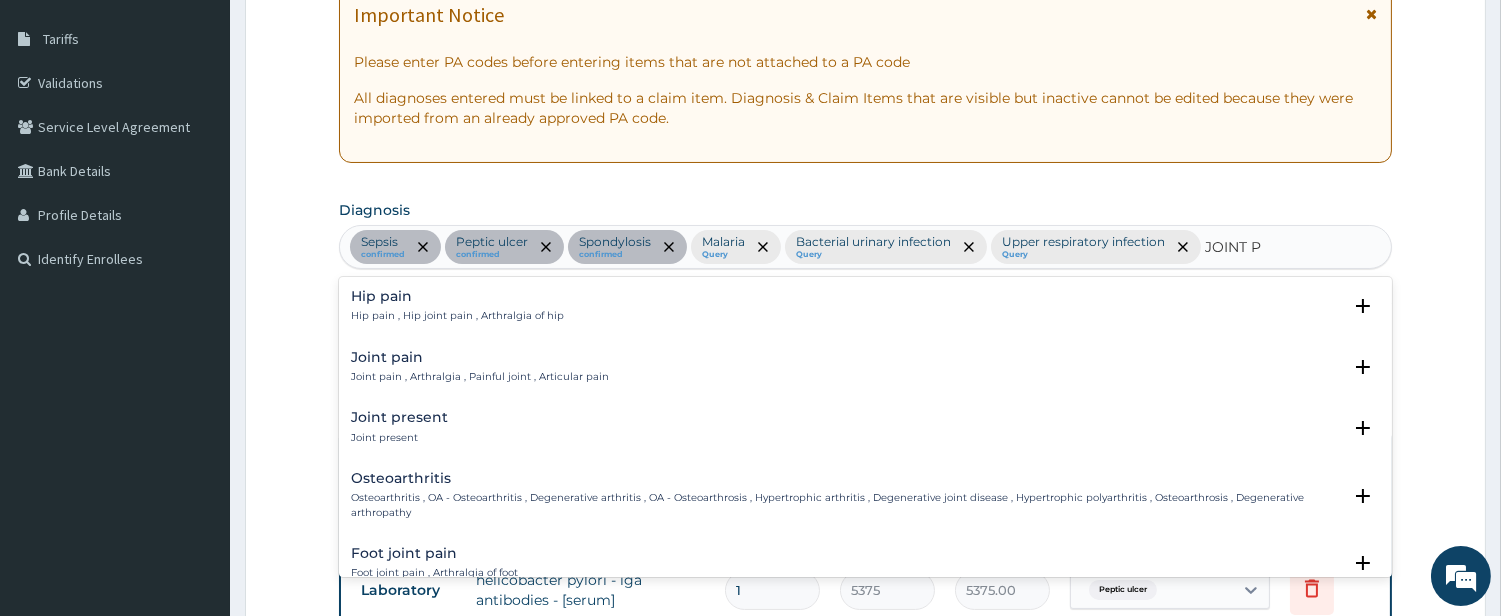 click on "Joint pain Joint pain , Arthralgia , Painful joint , Articular pain Select Status Query Query covers suspected (?), Keep in view (kiv), Ruled out (r/o) Confirmed" at bounding box center [865, 372] 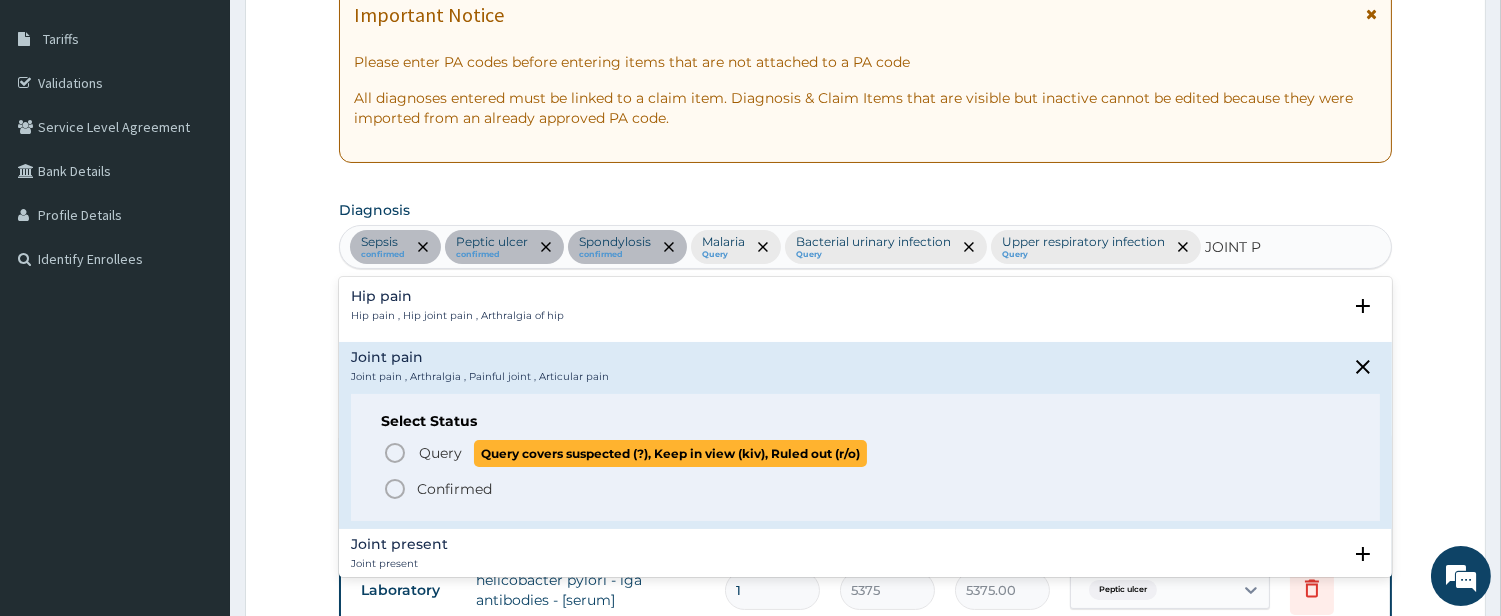 click 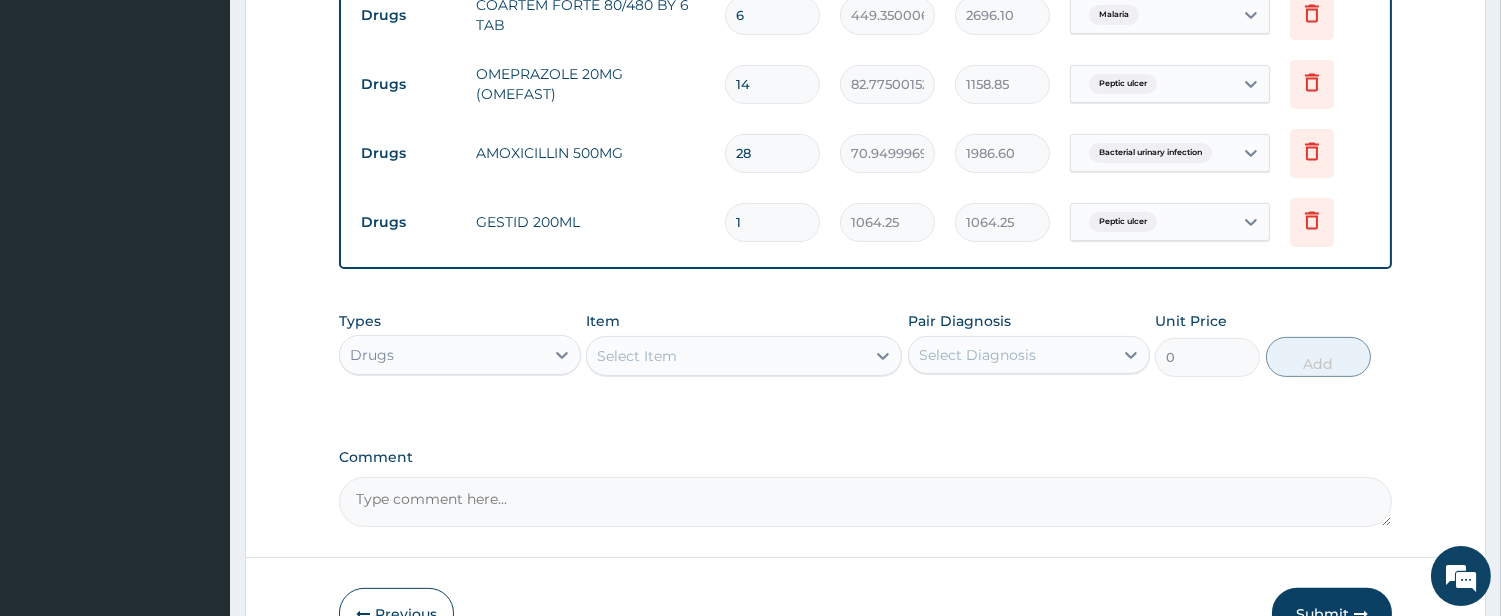 scroll, scrollTop: 1305, scrollLeft: 0, axis: vertical 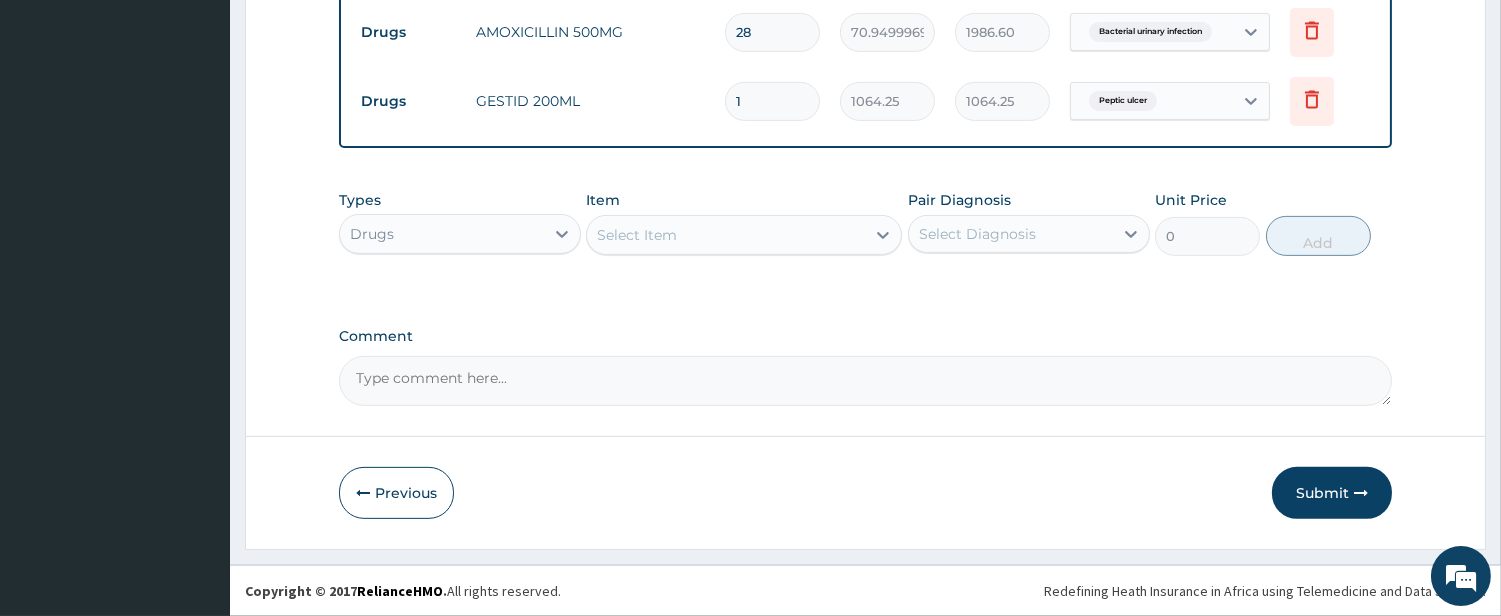 click on "Select Item" at bounding box center [726, 235] 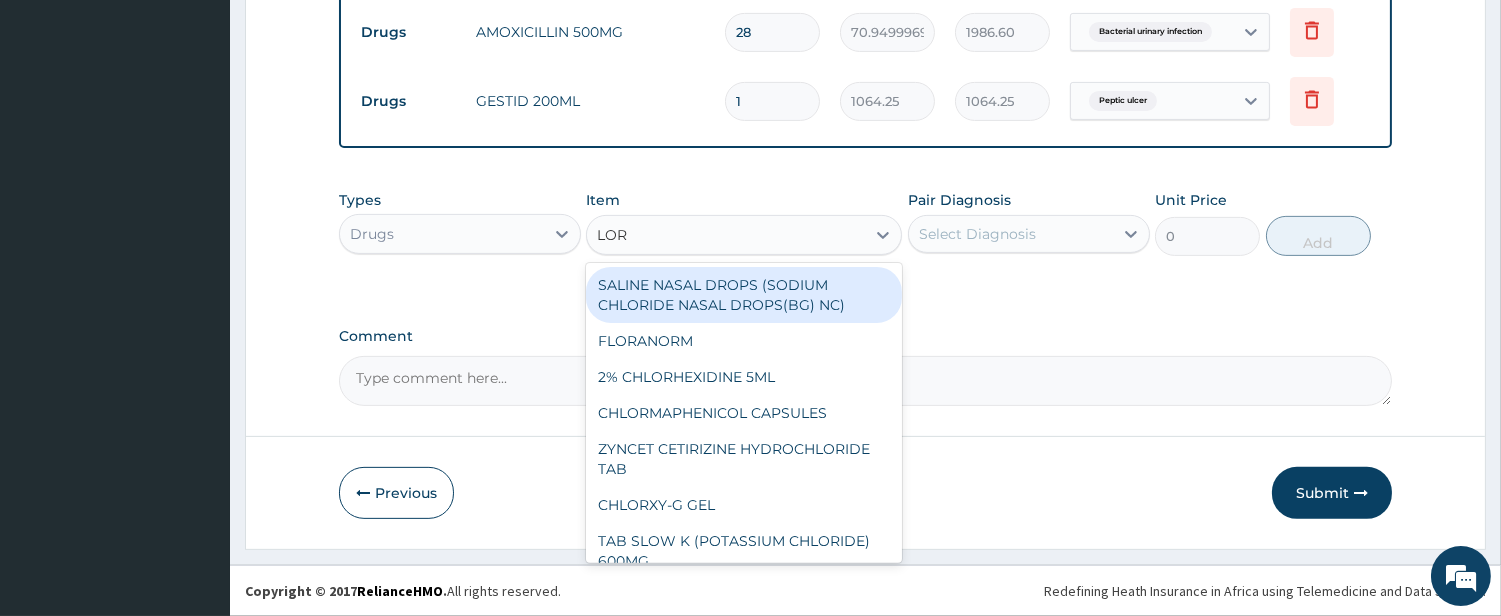 type on "LORA" 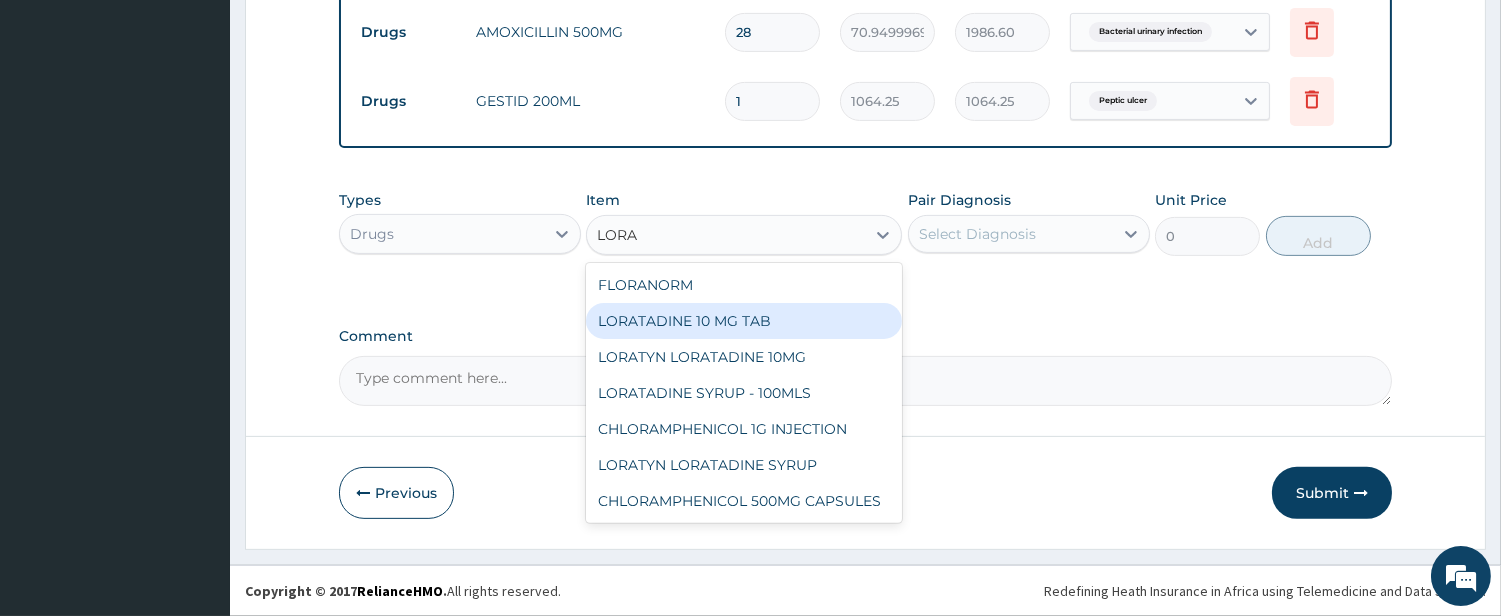 click on "LORATADINE 10 MG TAB" at bounding box center (744, 321) 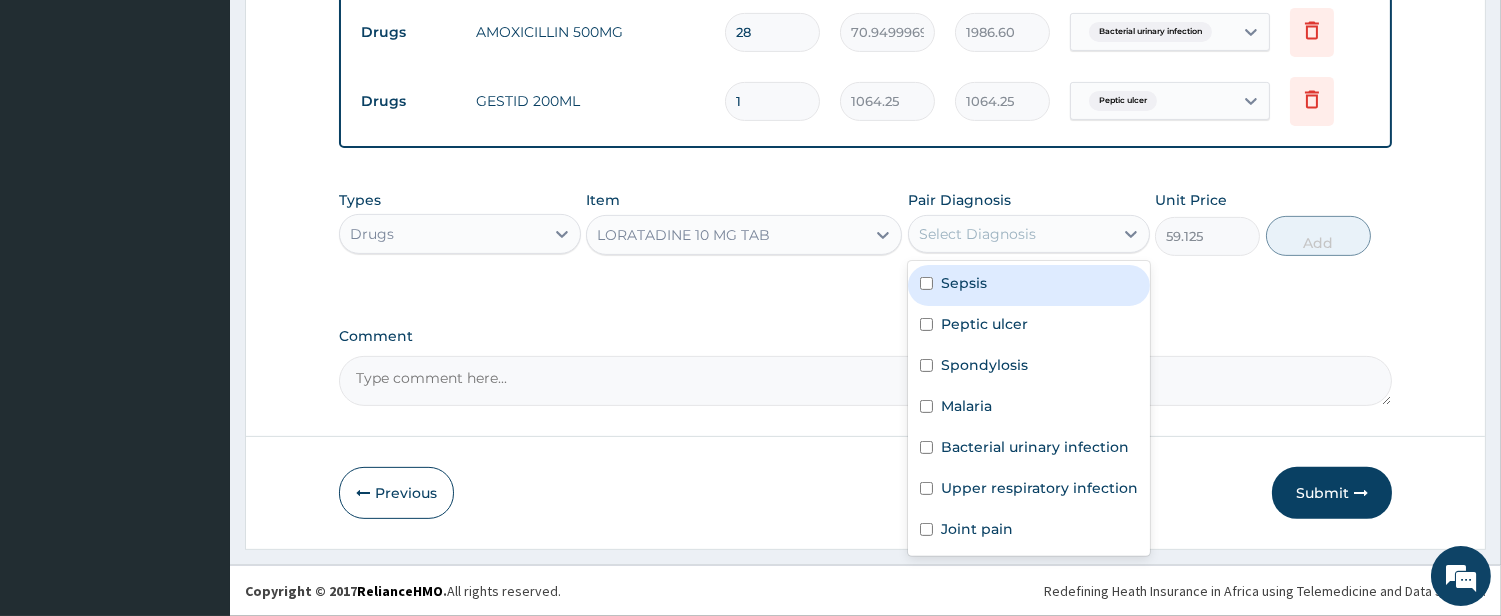 click on "Select Diagnosis" at bounding box center [977, 234] 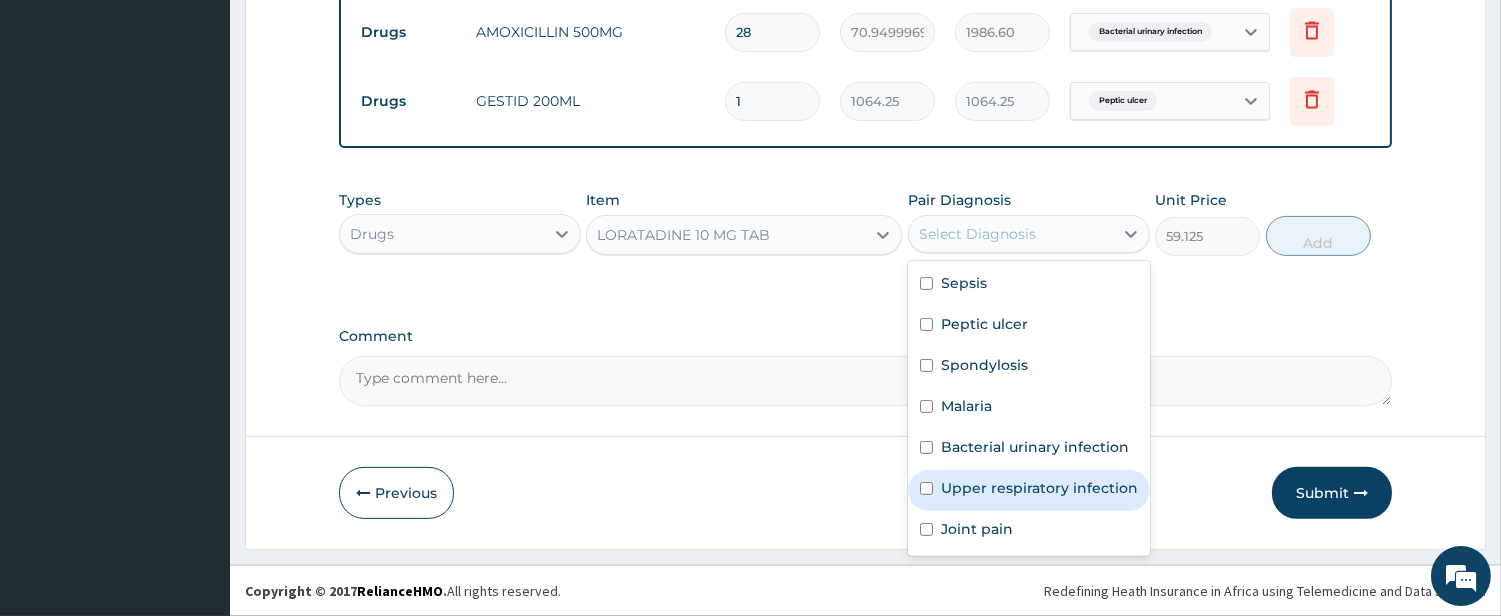 click at bounding box center [926, 488] 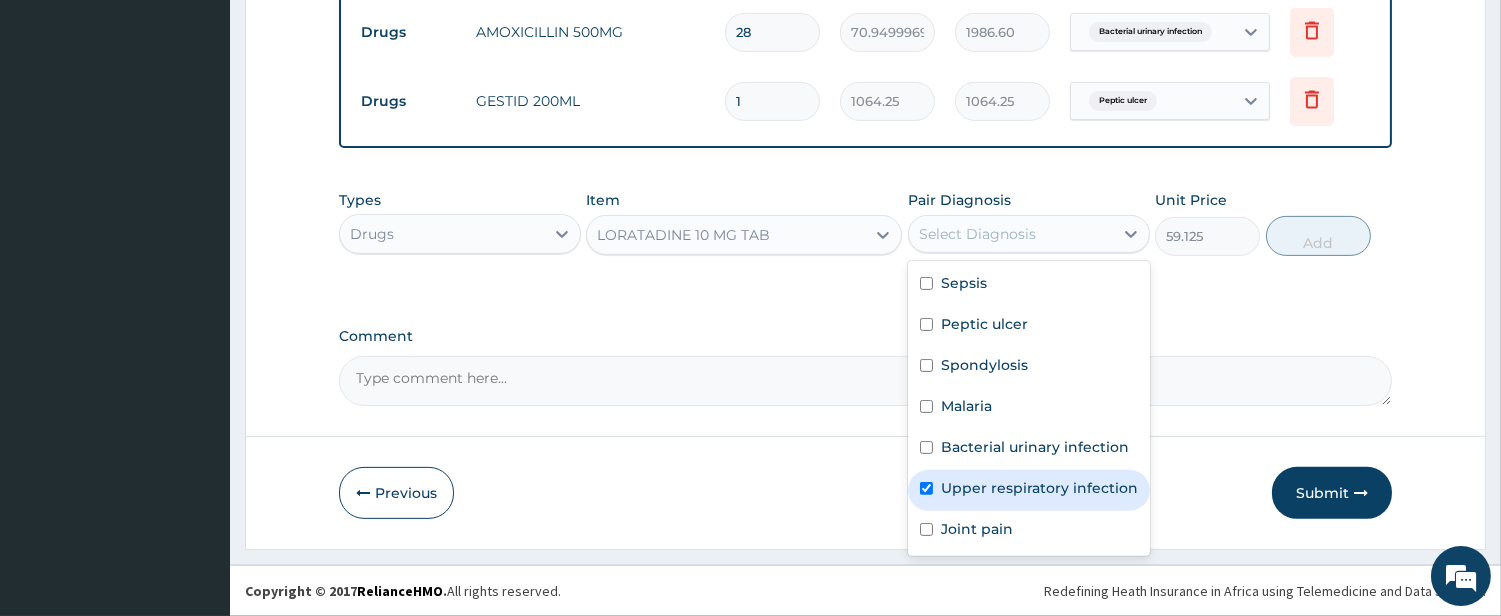 checkbox on "true" 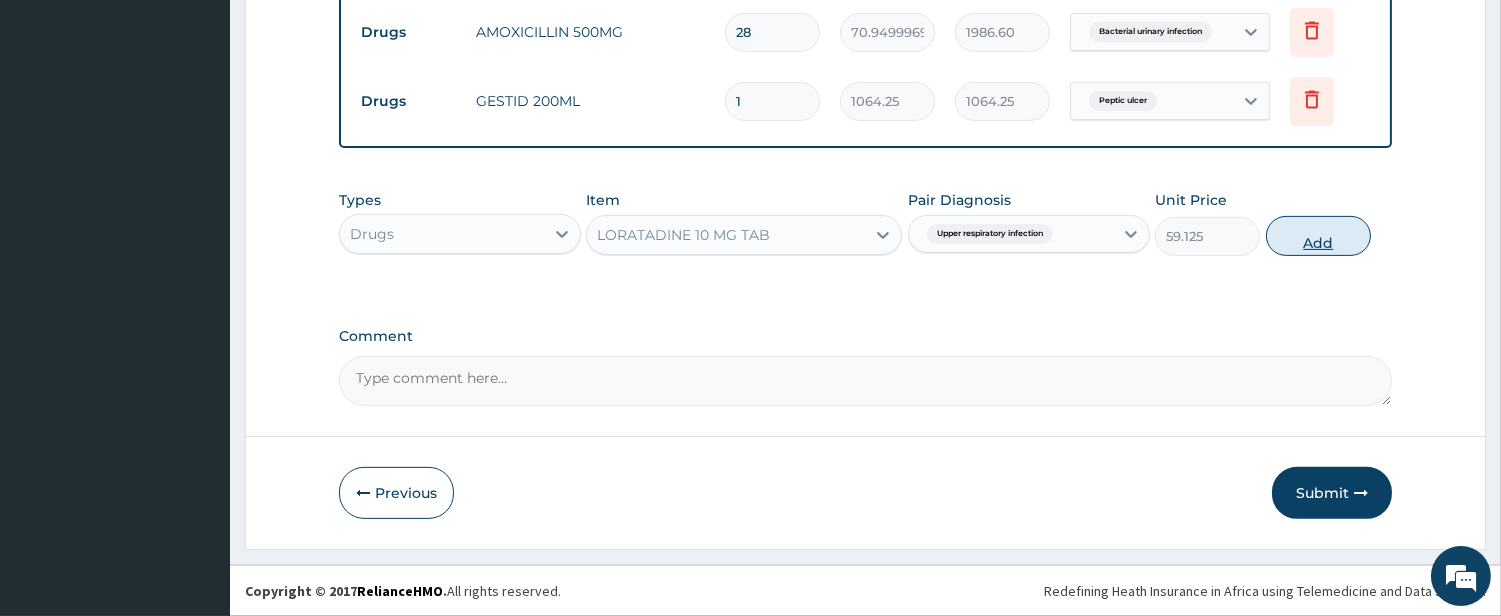 click on "Add" at bounding box center [1318, 236] 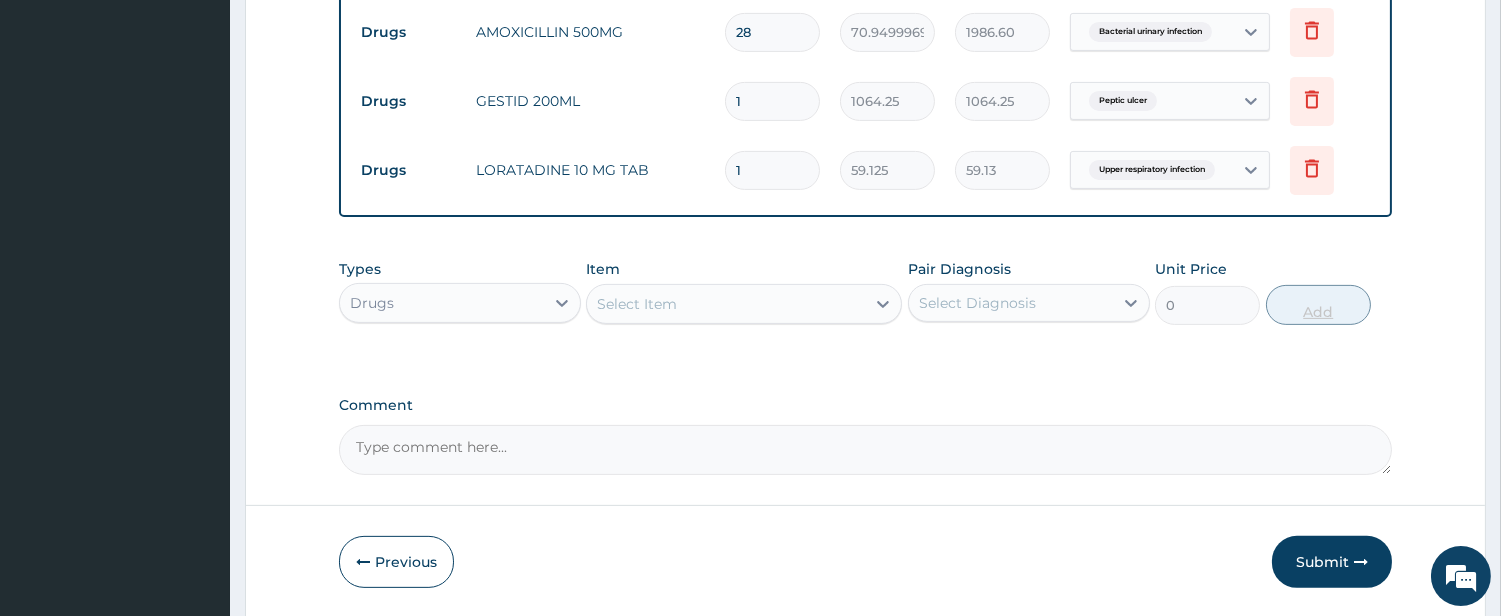 type 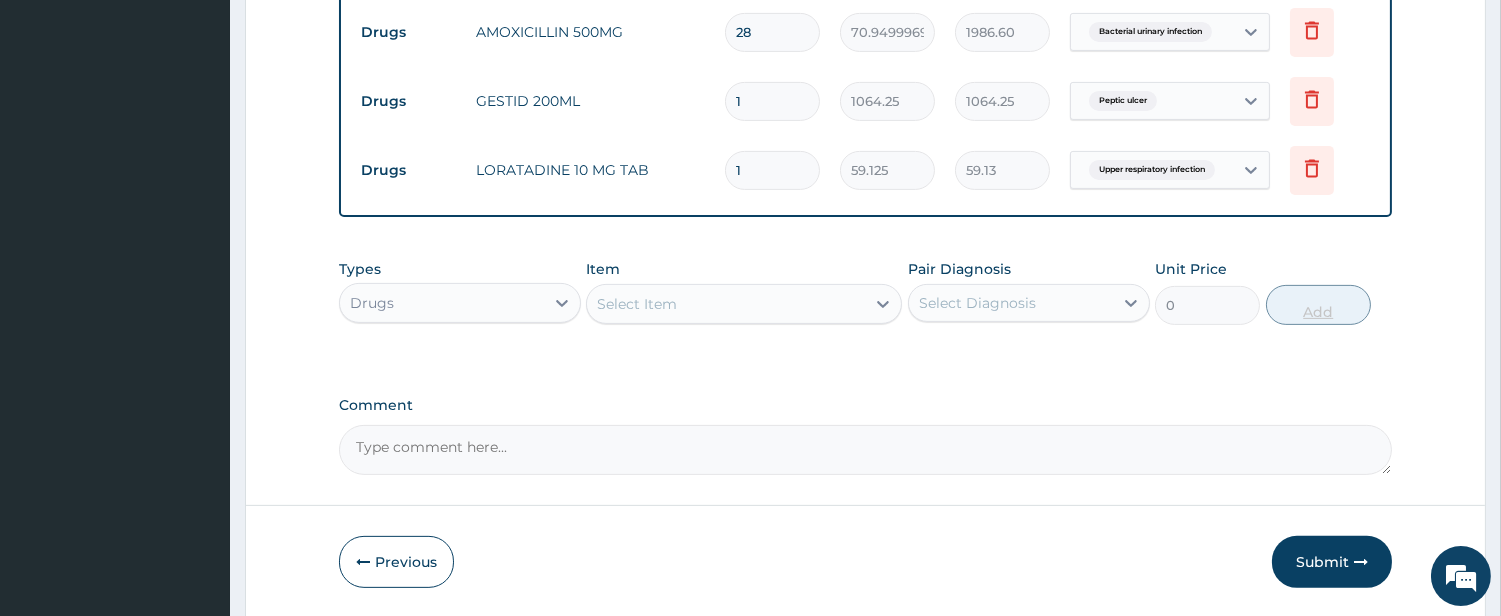 type on "0.00" 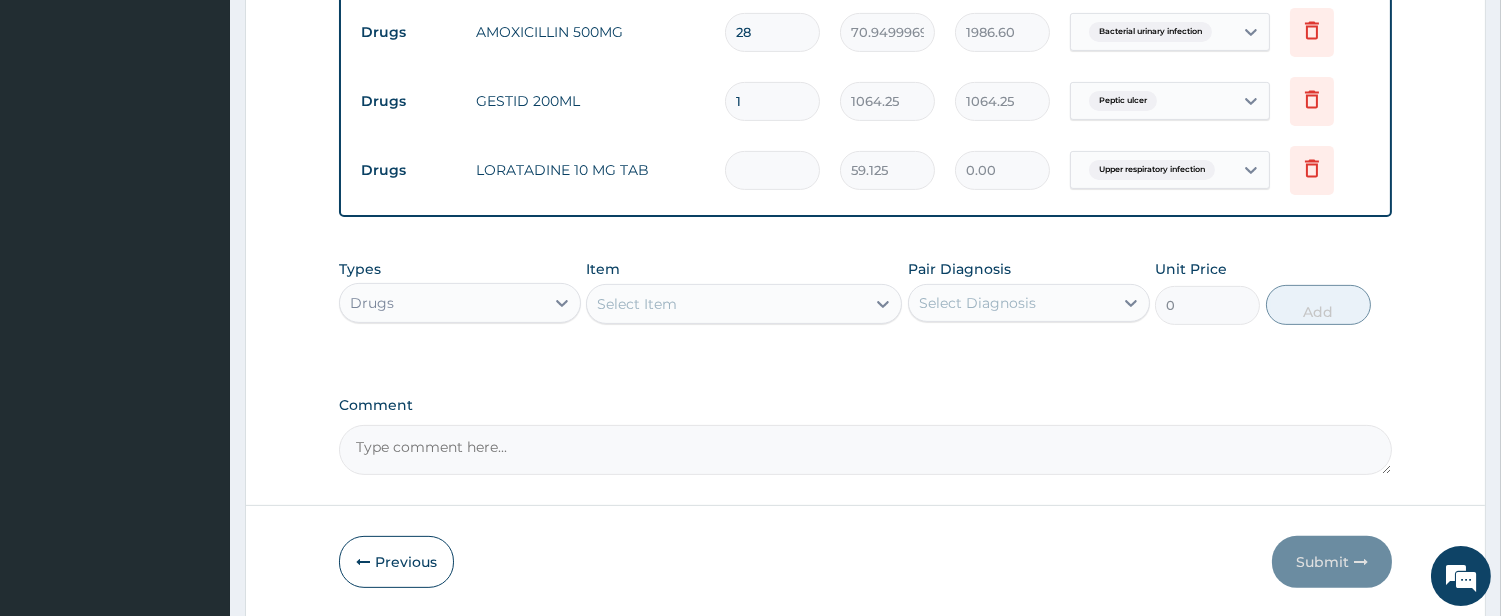 type on "5" 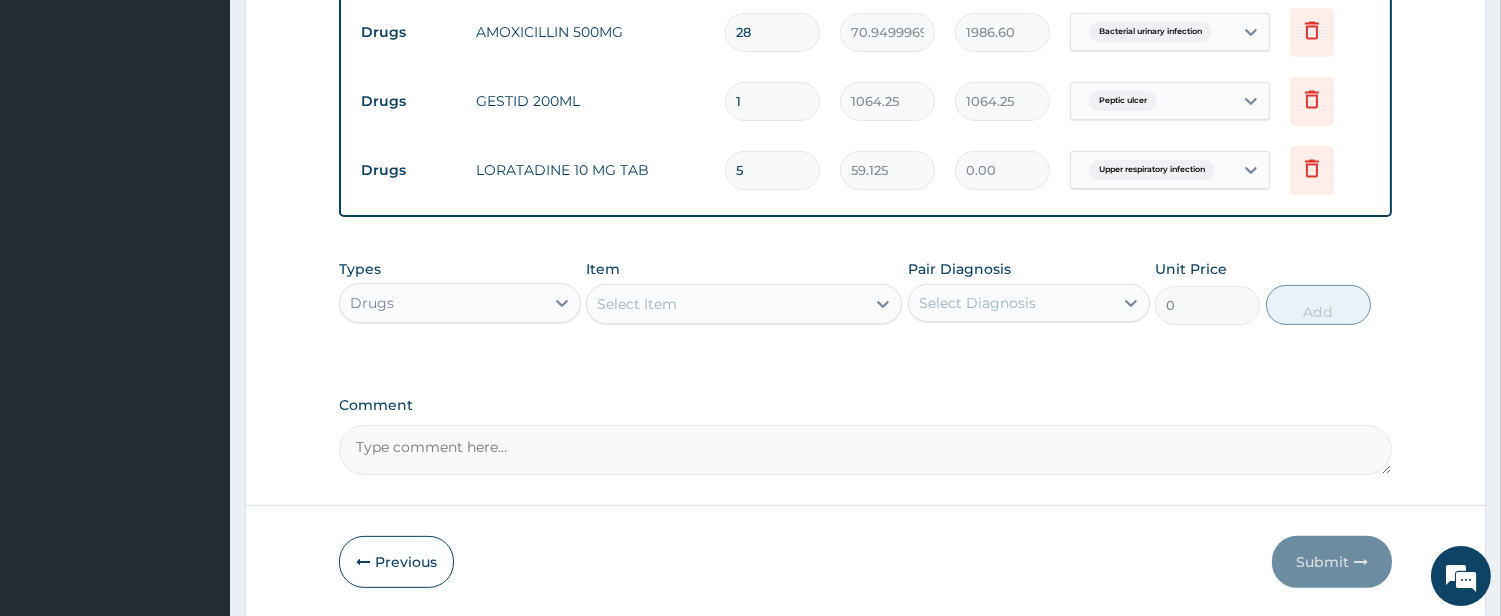 type on "295.63" 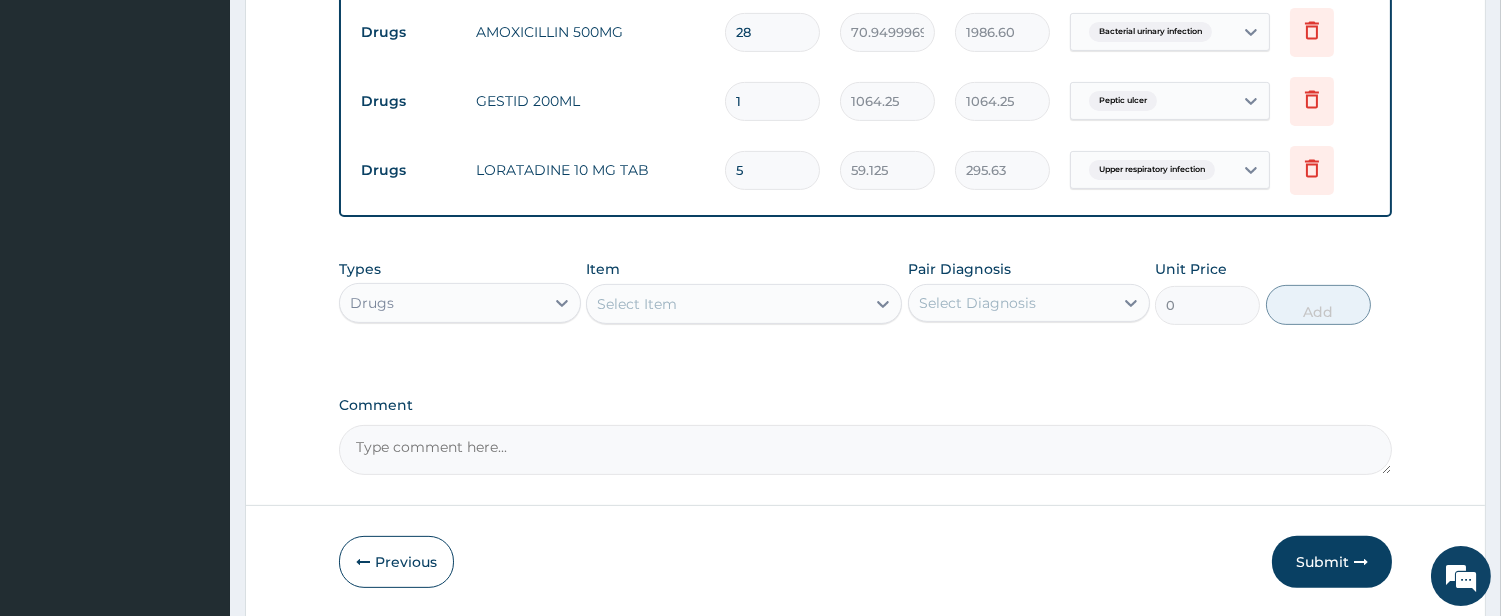 type on "5" 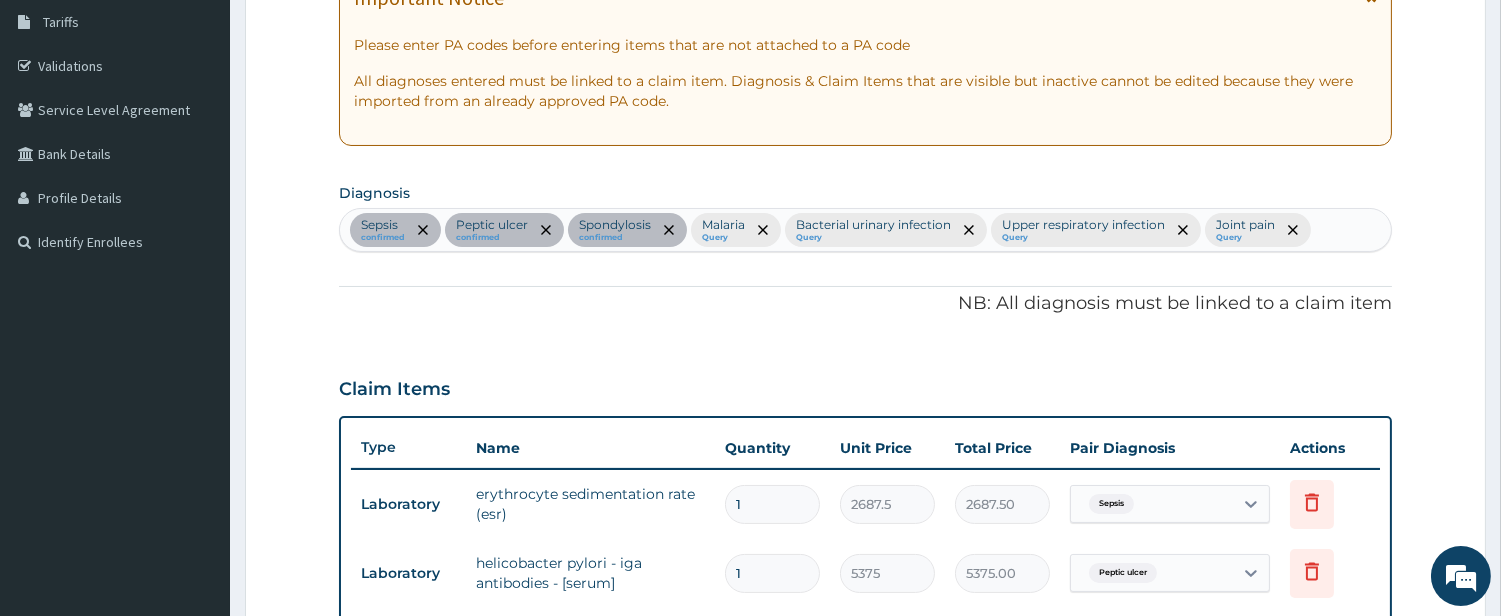 scroll, scrollTop: 194, scrollLeft: 0, axis: vertical 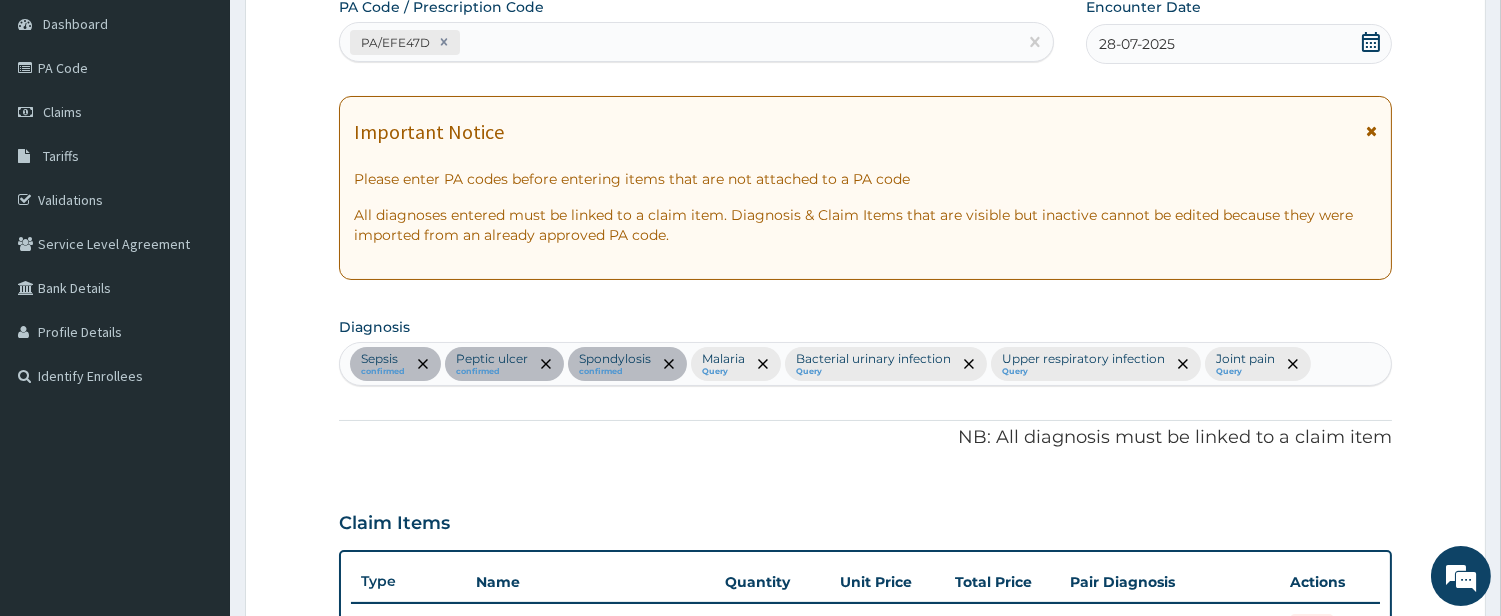 click on "Sepsis confirmed Peptic ulcer confirmed Spondylosis confirmed Malaria Query Bacterial urinary infection Query Upper respiratory infection Query Joint pain Query" at bounding box center (865, 364) 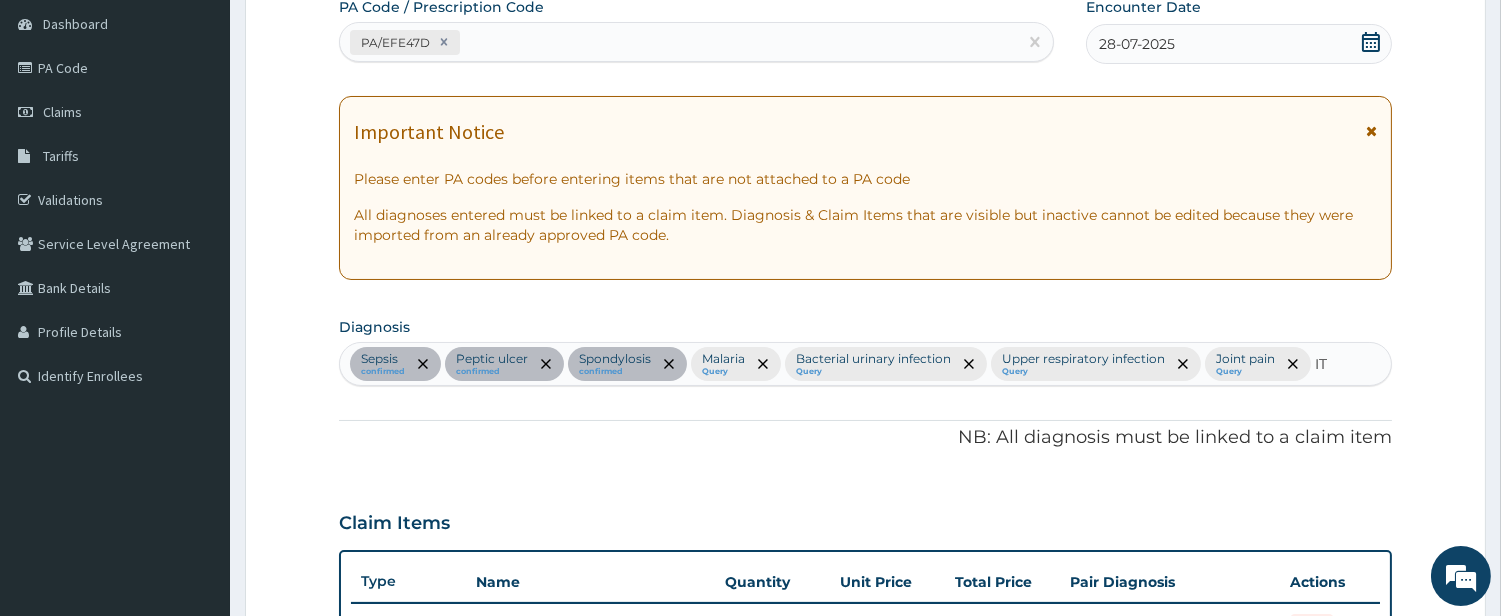 type on "ITC" 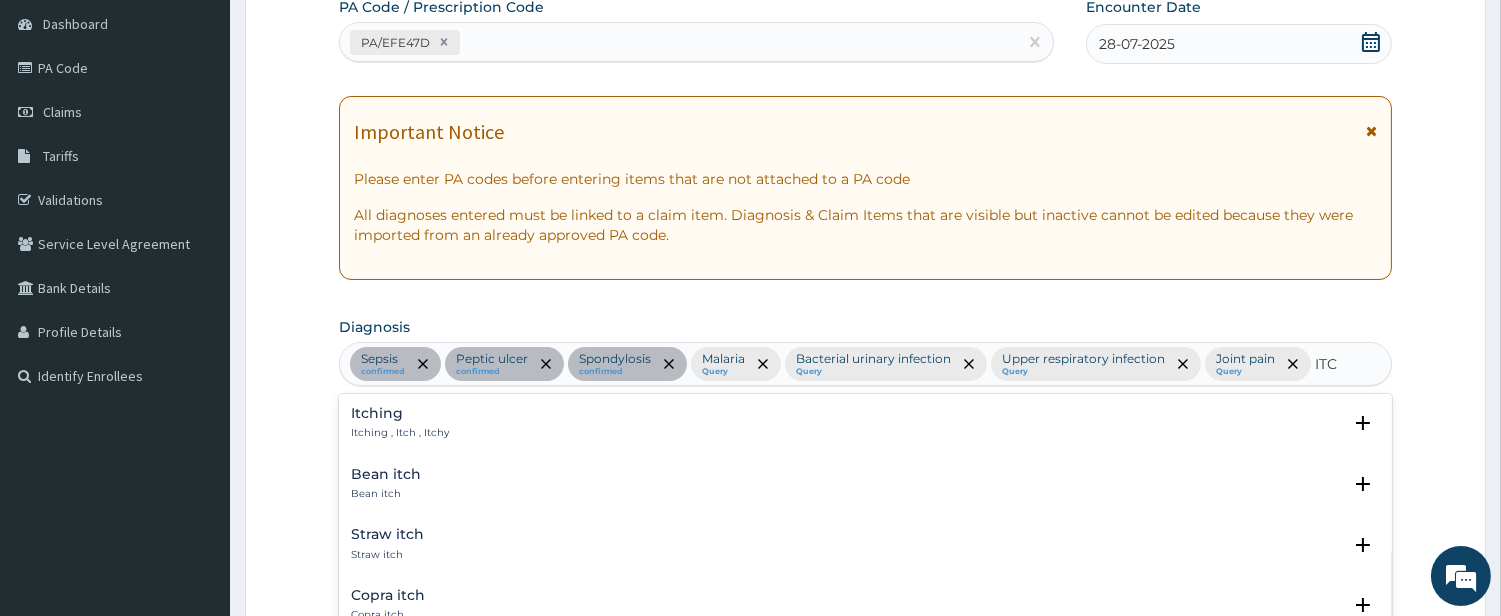 click on "Itching , Itch , Itchy" at bounding box center (400, 433) 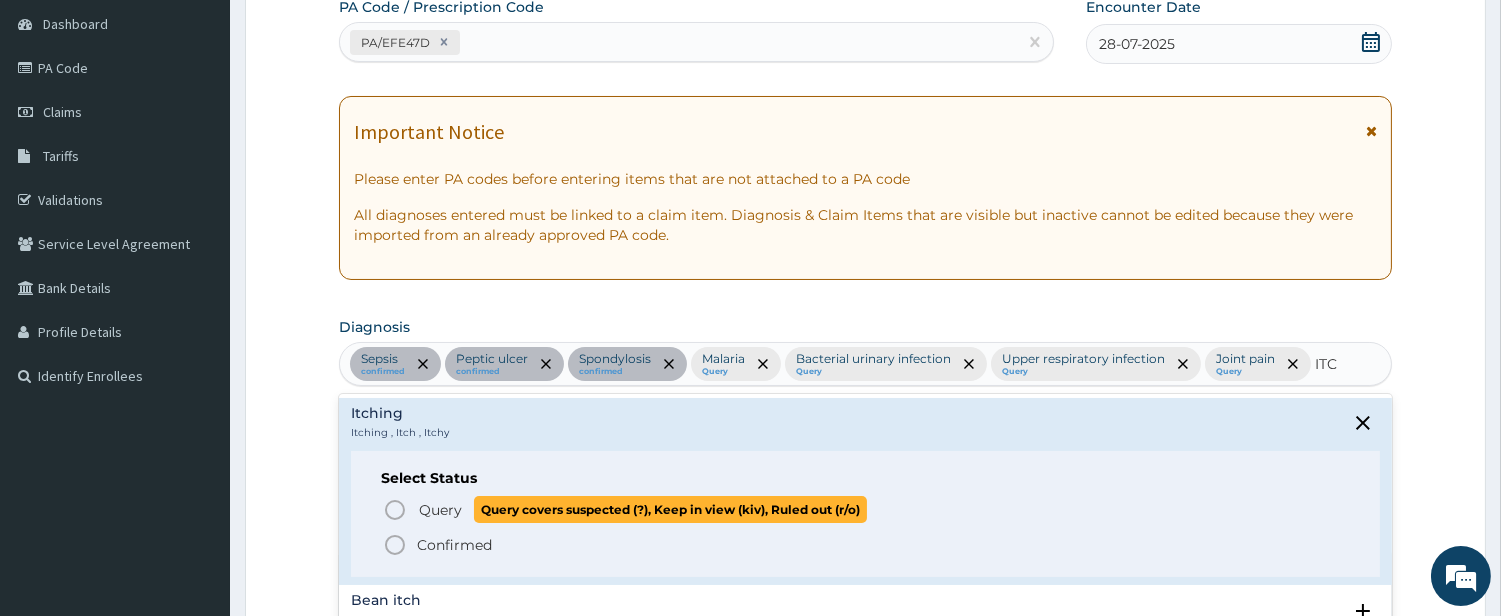 click 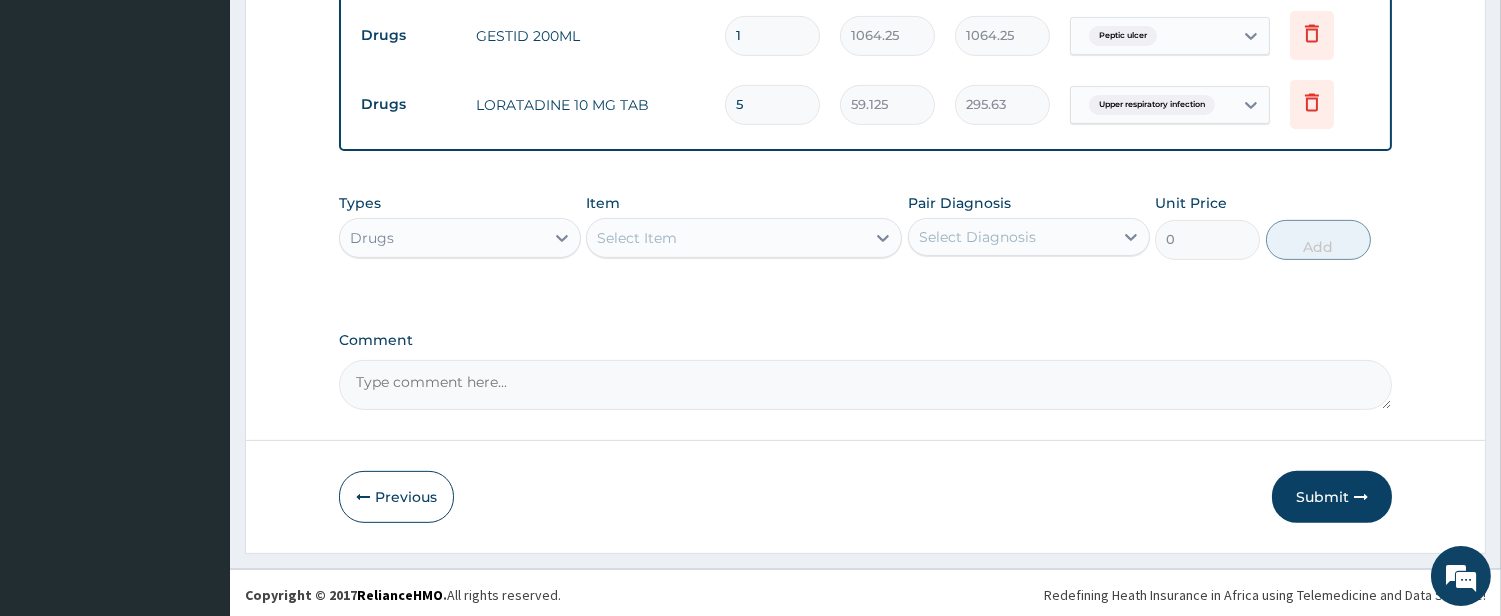 scroll, scrollTop: 1413, scrollLeft: 0, axis: vertical 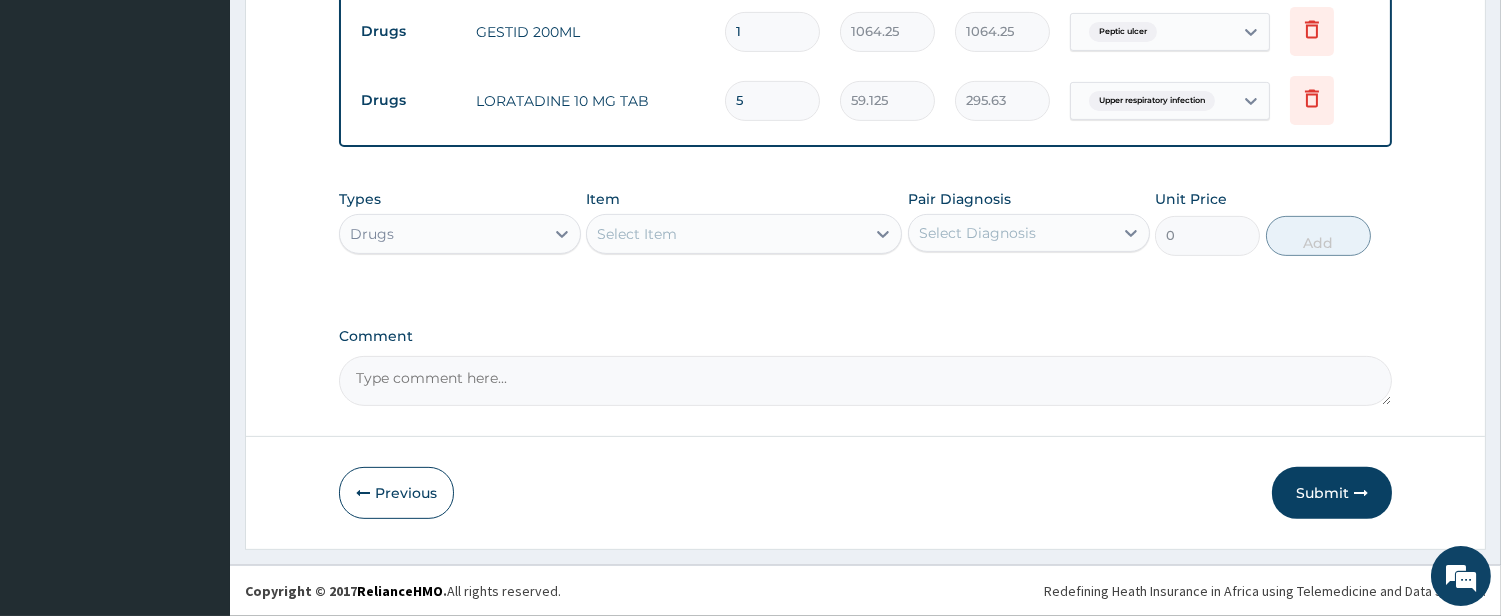 click on "Select Item" at bounding box center [726, 234] 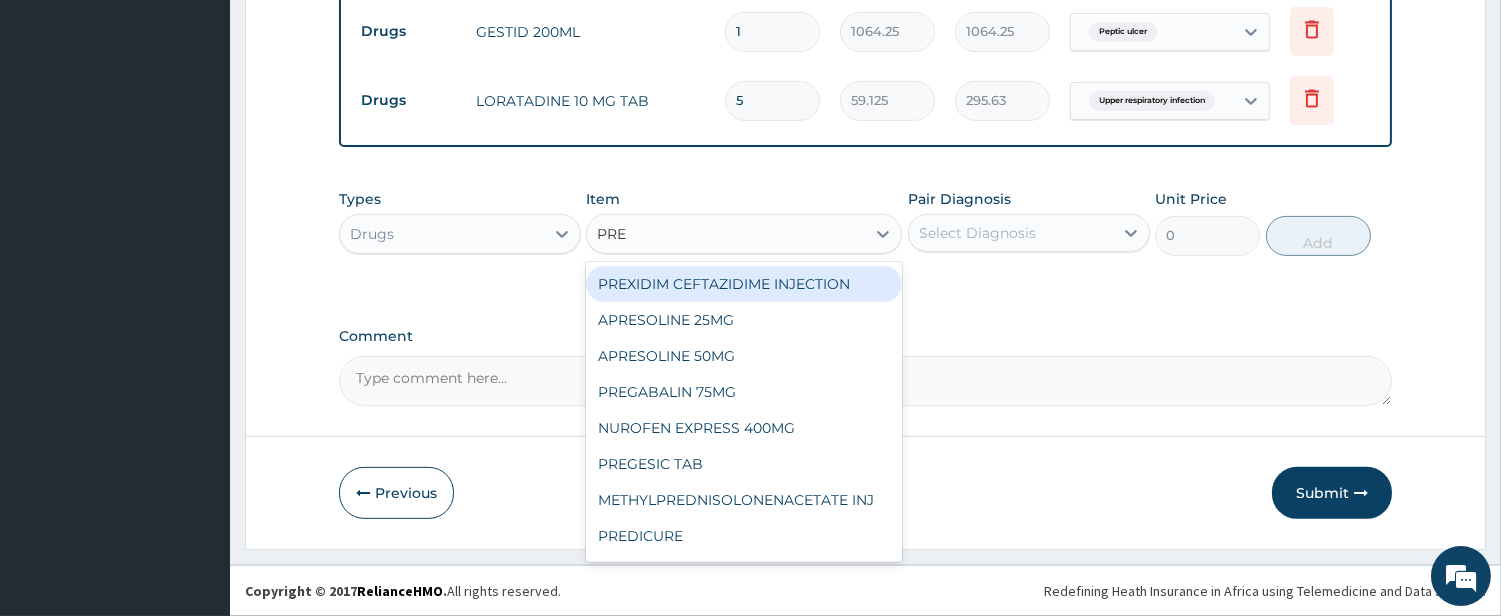 type on "PRED" 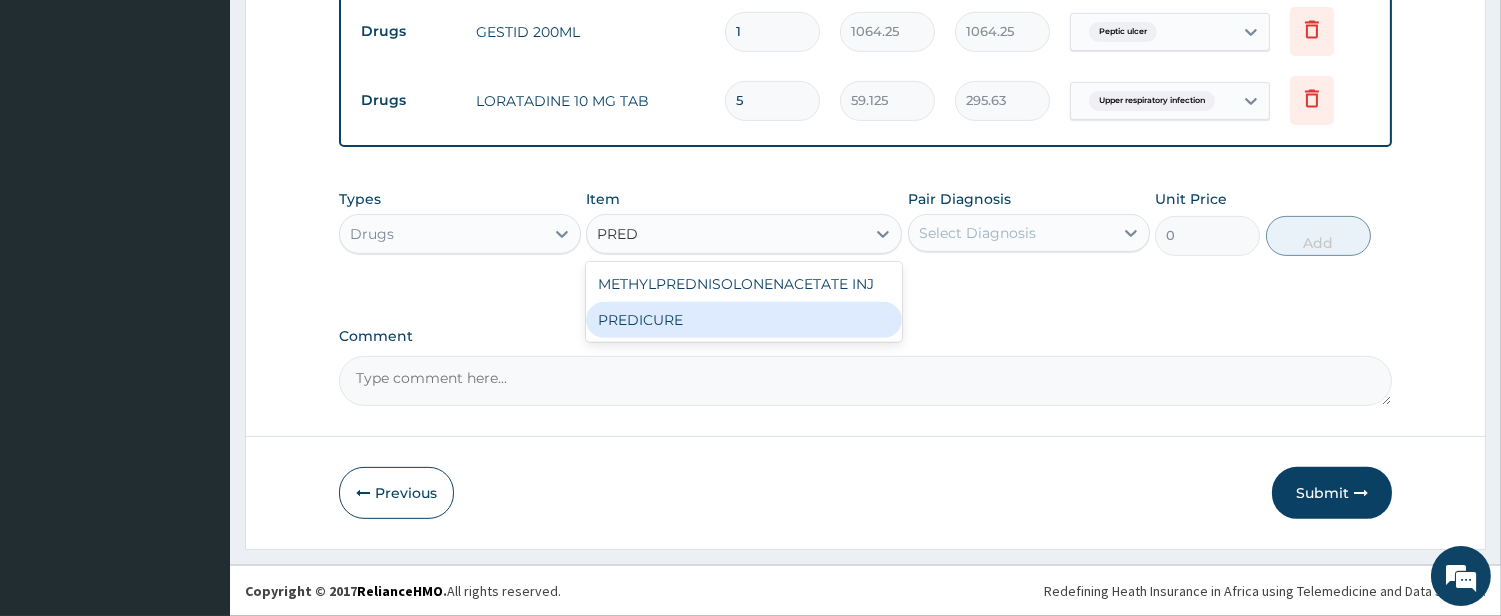 click on "PREDICURE" at bounding box center (744, 320) 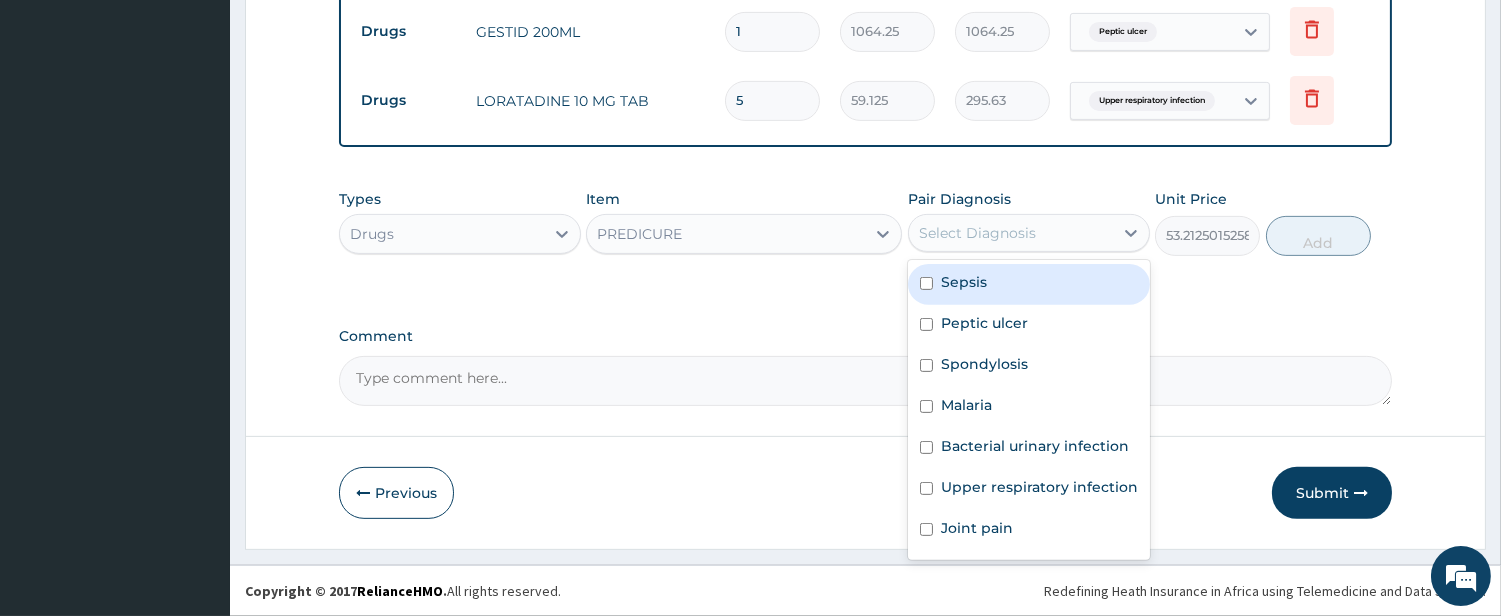 click on "Select Diagnosis" at bounding box center [977, 233] 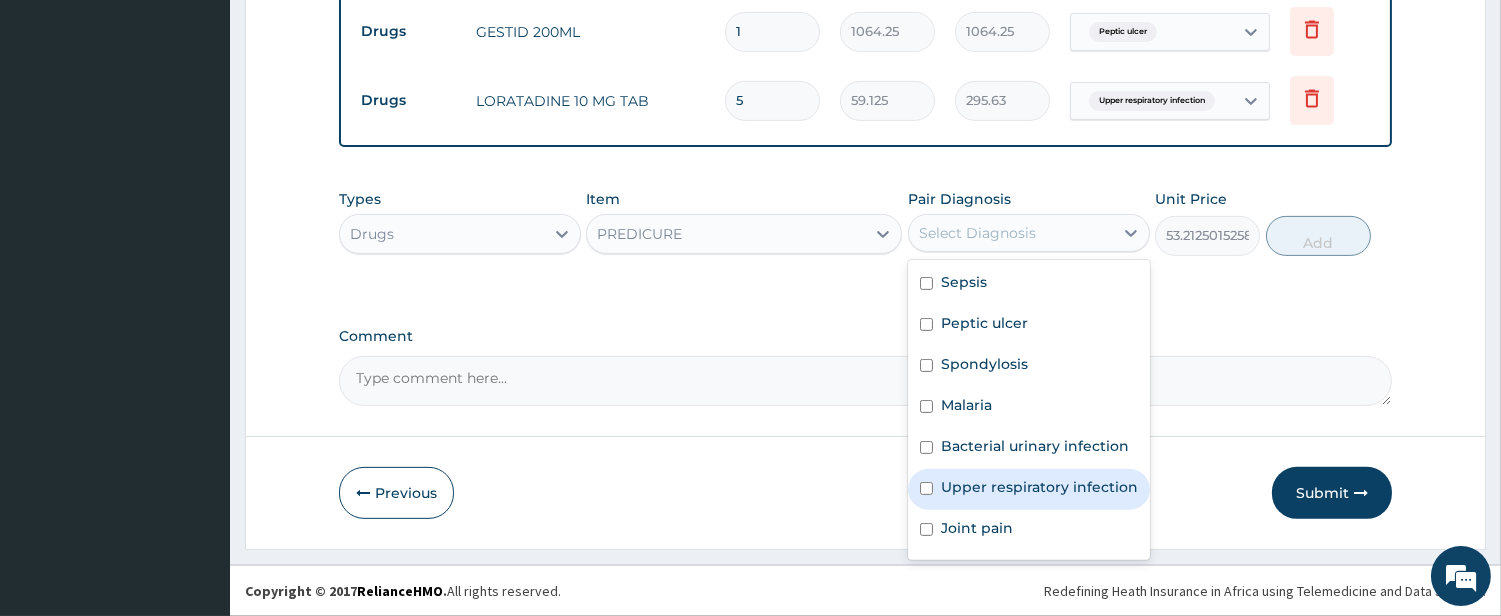 scroll, scrollTop: 75, scrollLeft: 0, axis: vertical 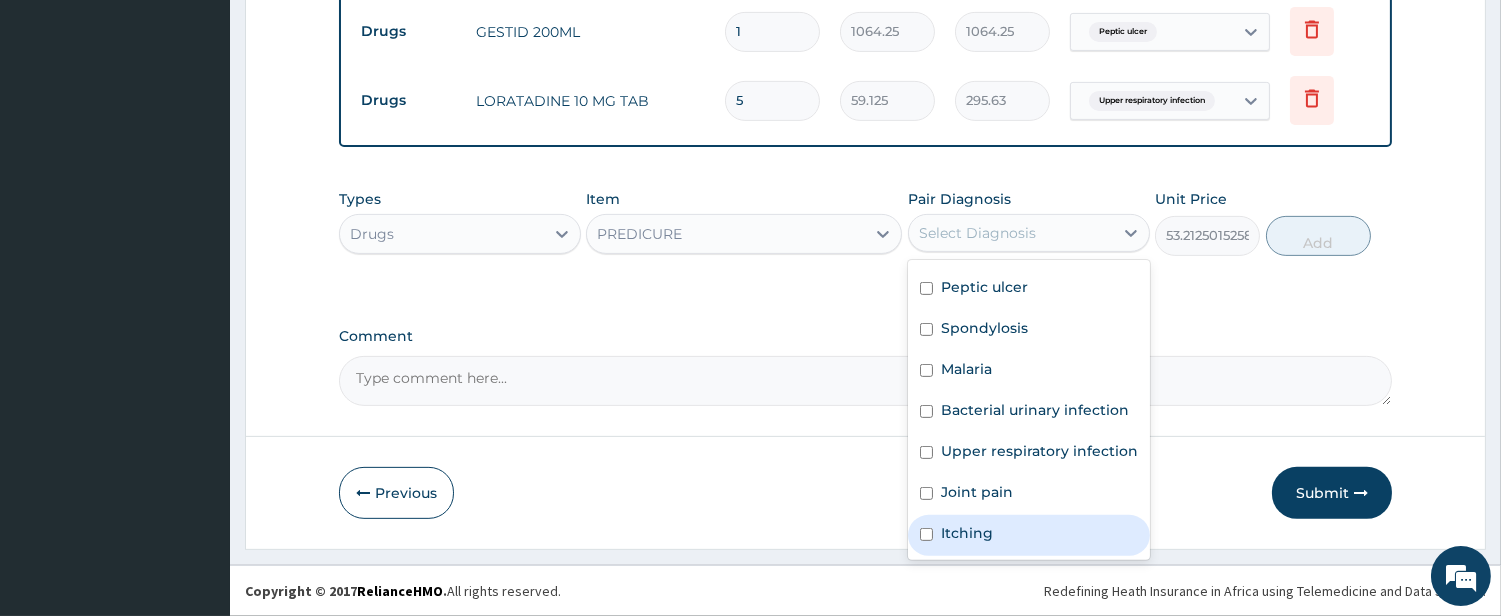 click on "Itching" at bounding box center (1029, 535) 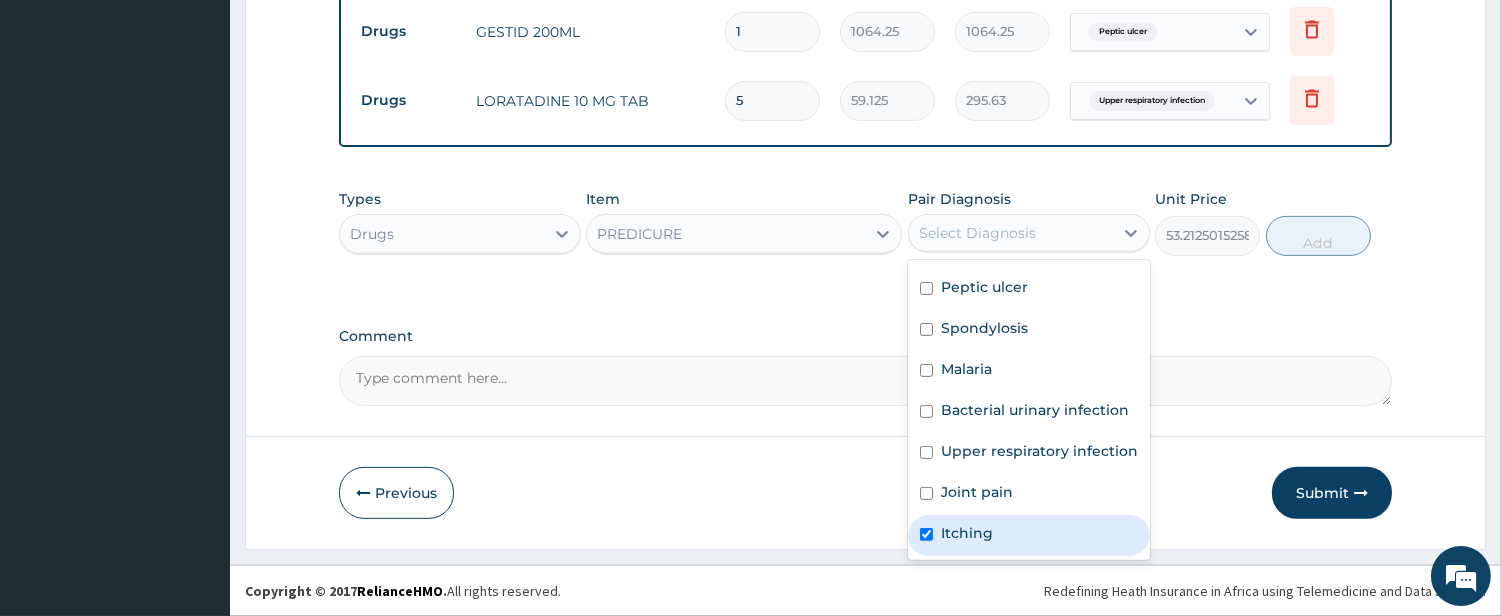 checkbox on "true" 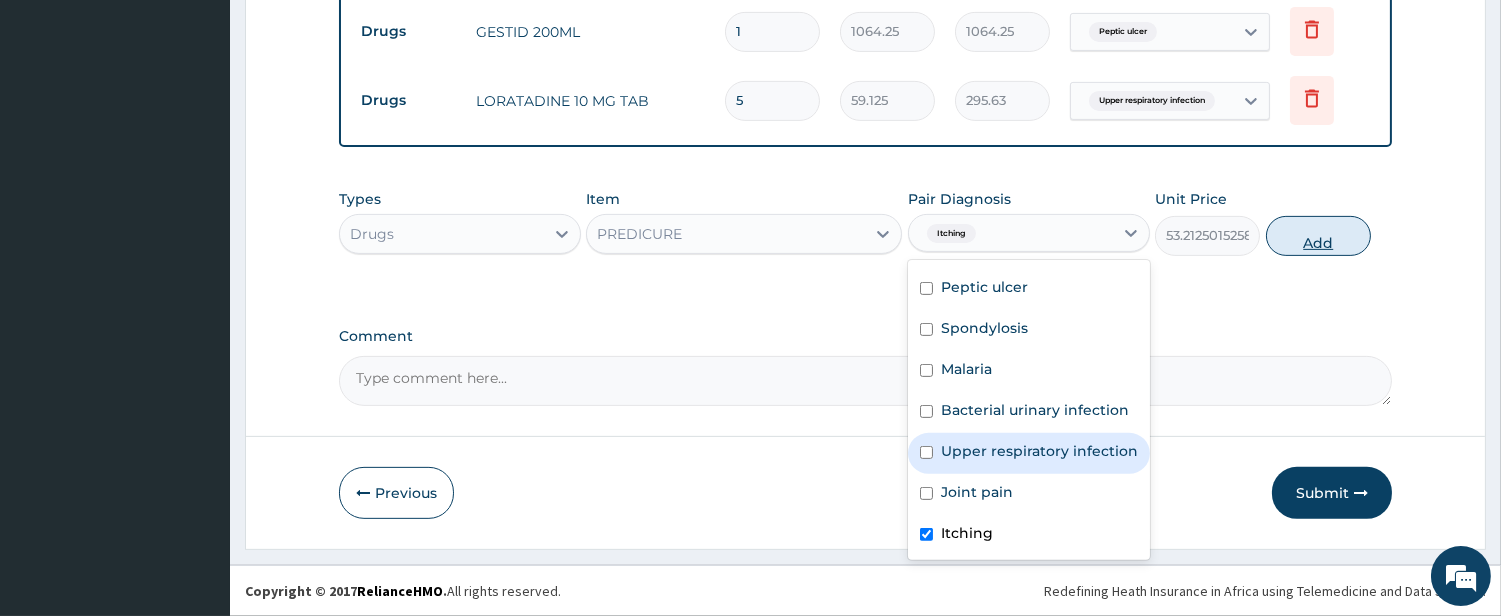 click on "Add" at bounding box center [1318, 236] 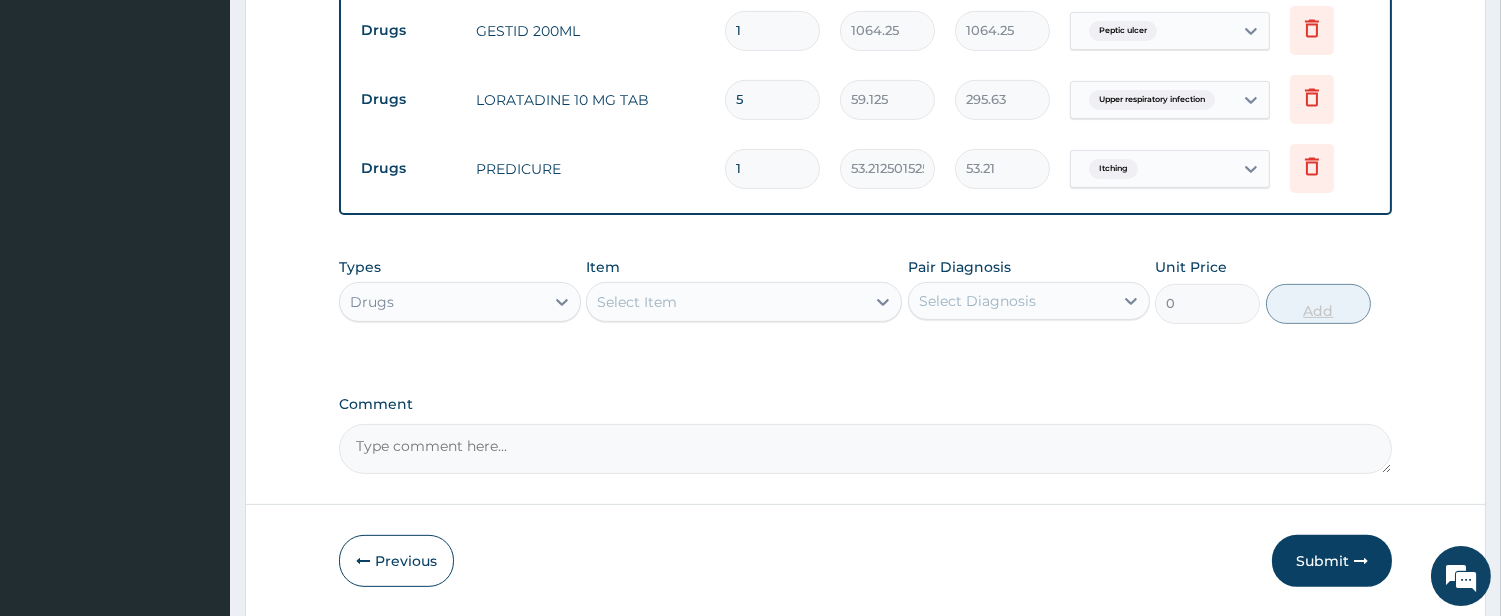 type on "10" 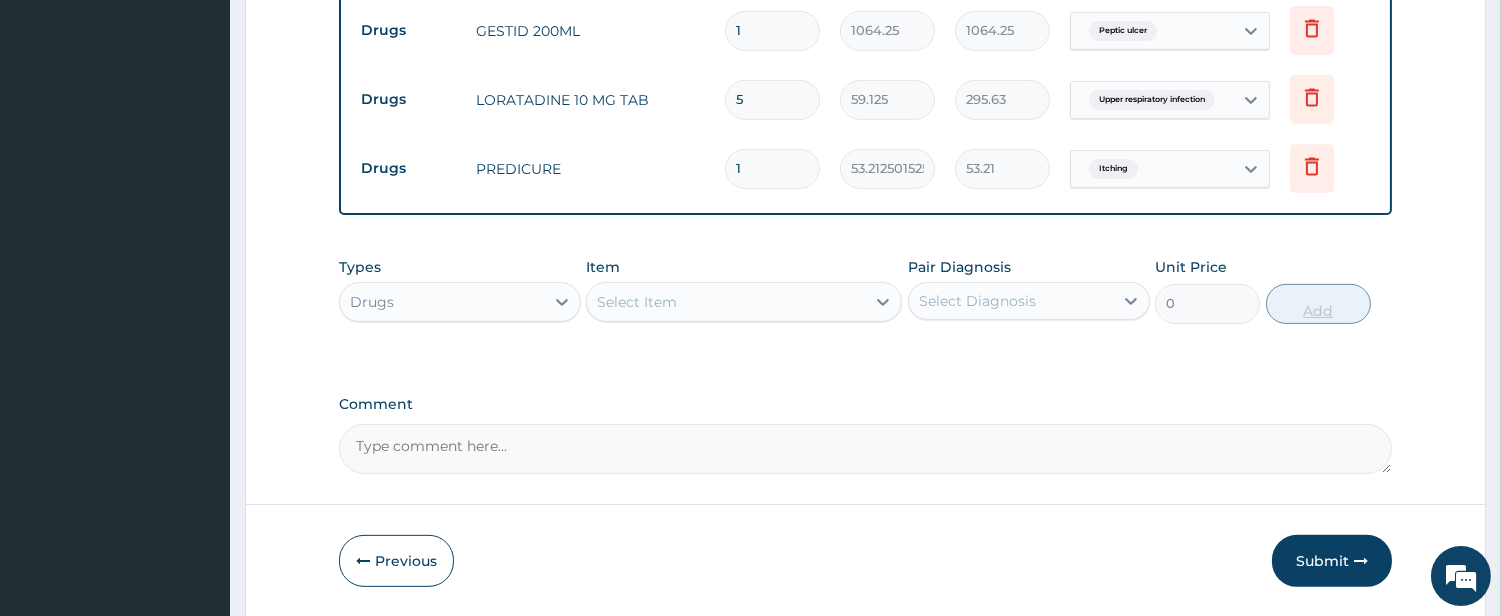 type on "532.13" 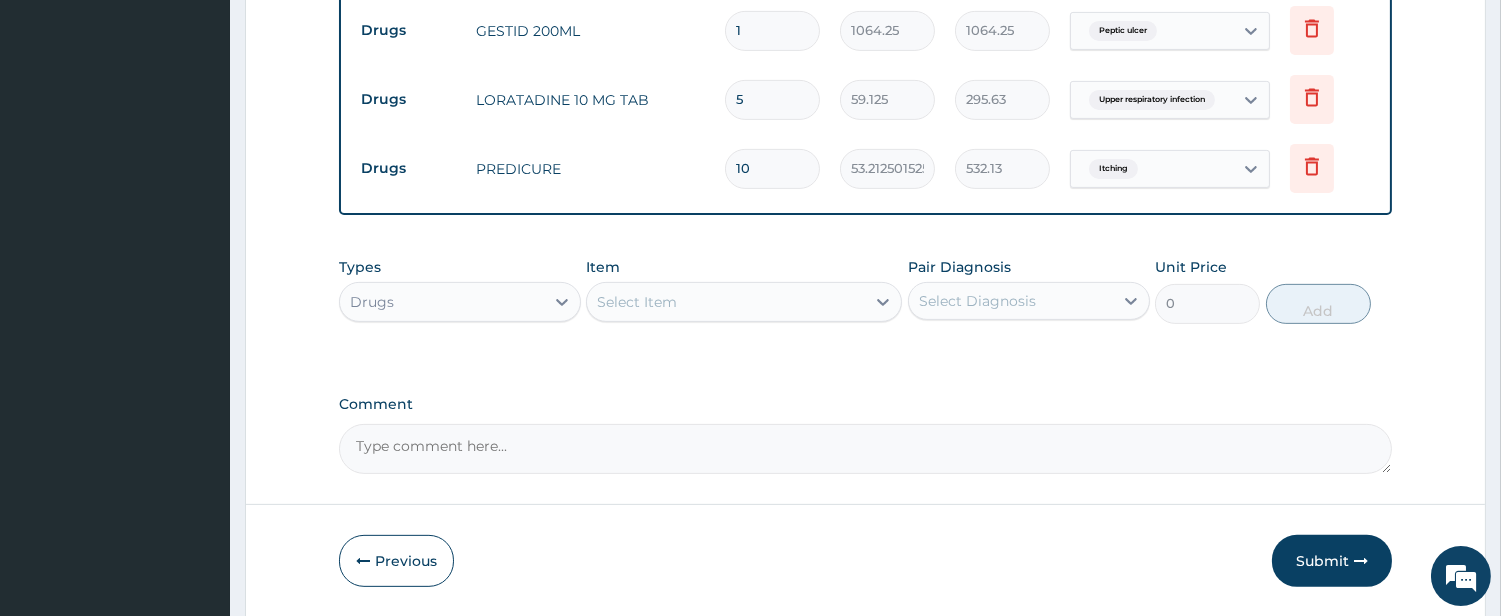 type on "10" 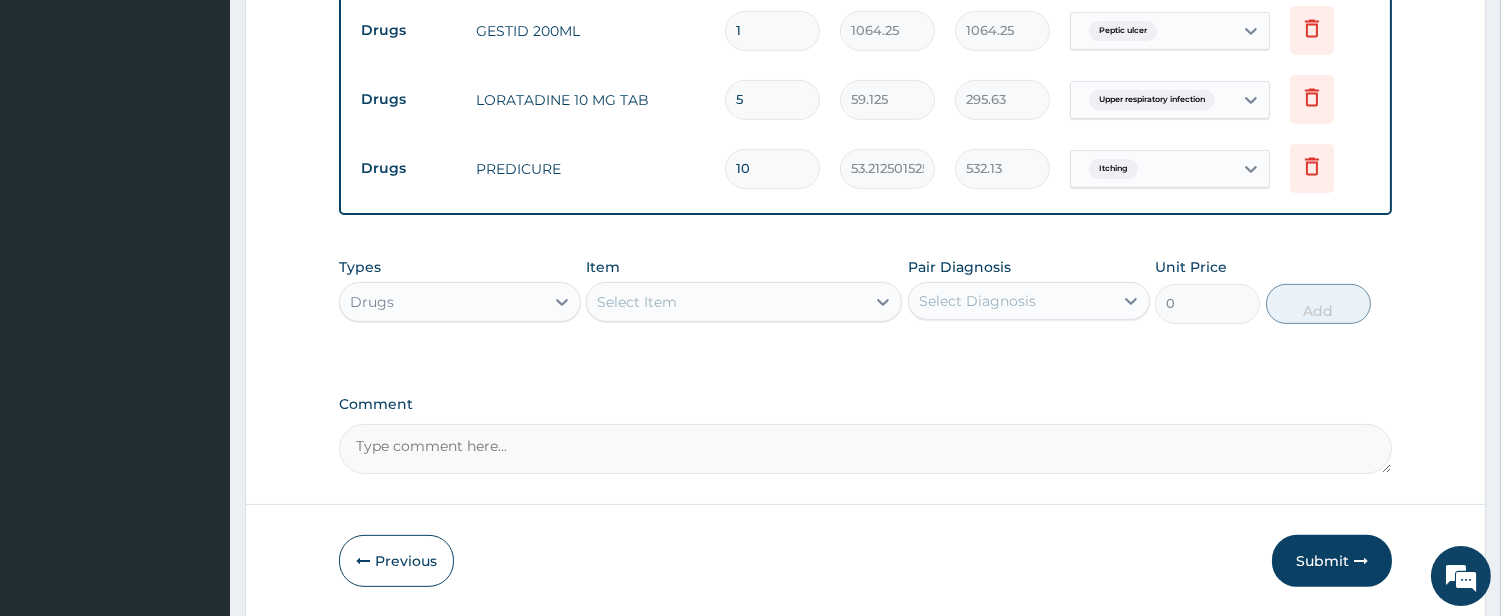 click on "Select Item" at bounding box center [637, 302] 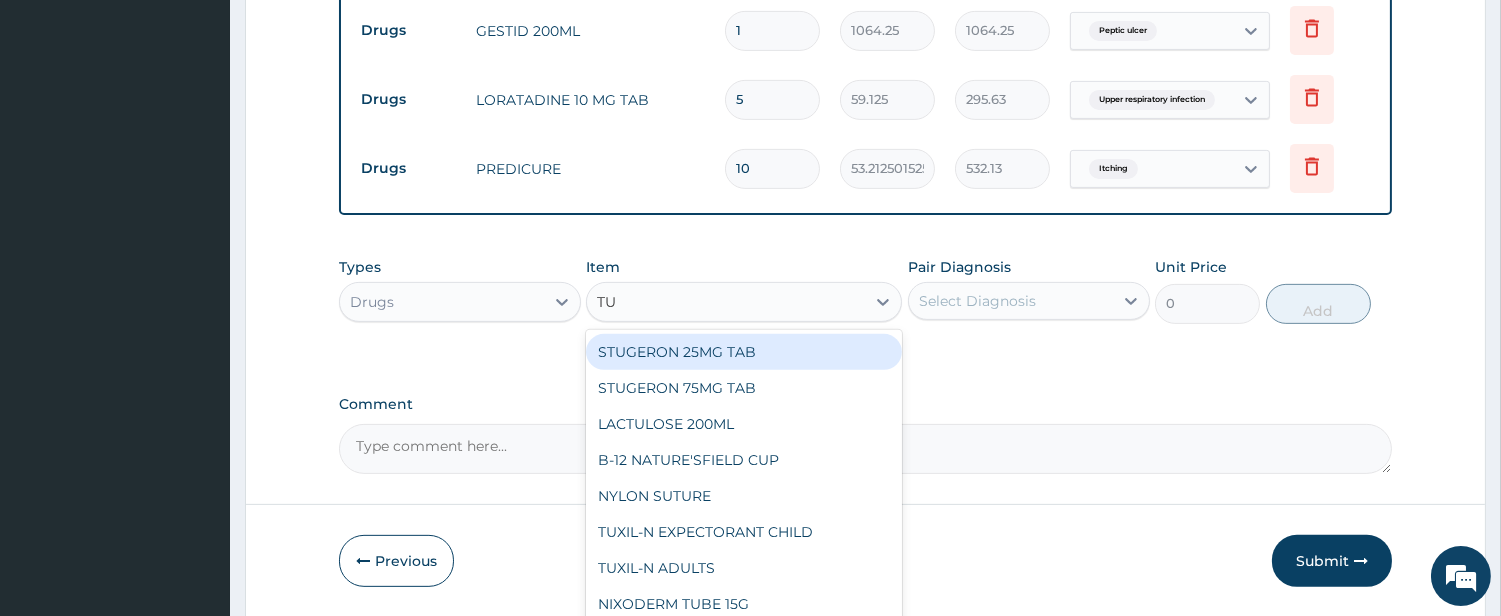 type on "TUX" 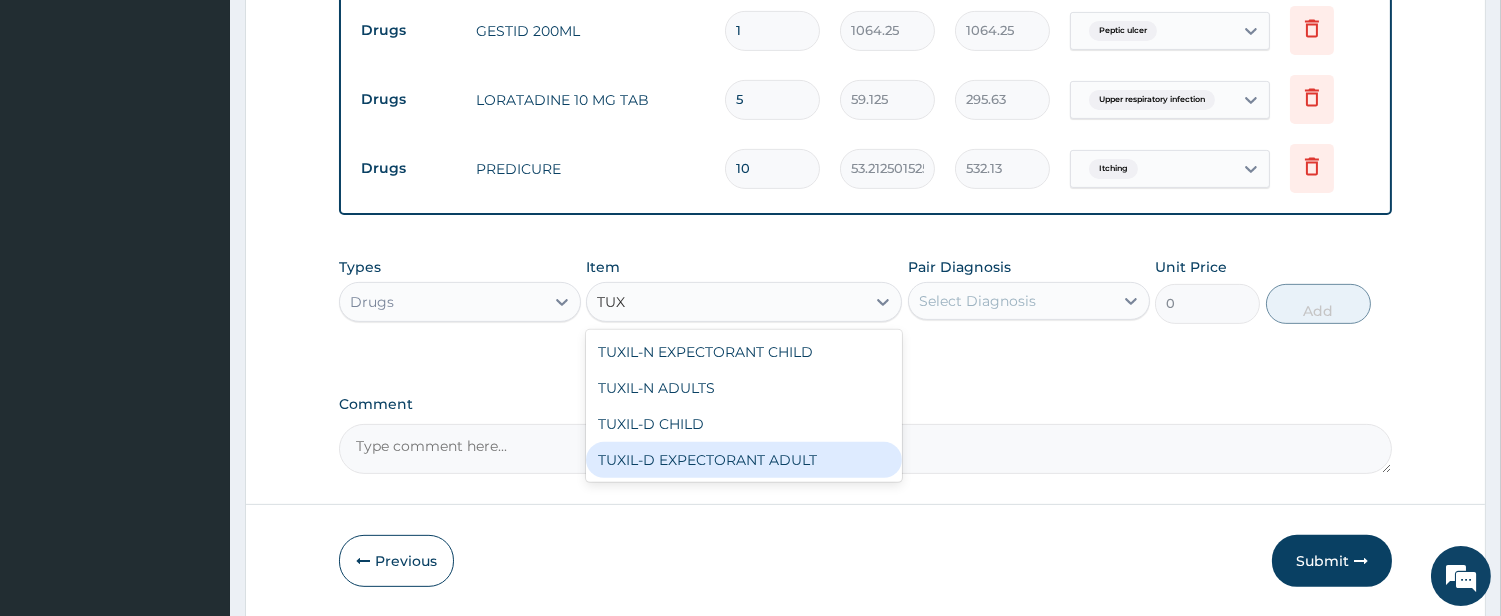 click on "TUXIL-D EXPECTORANT ADULT" at bounding box center (744, 460) 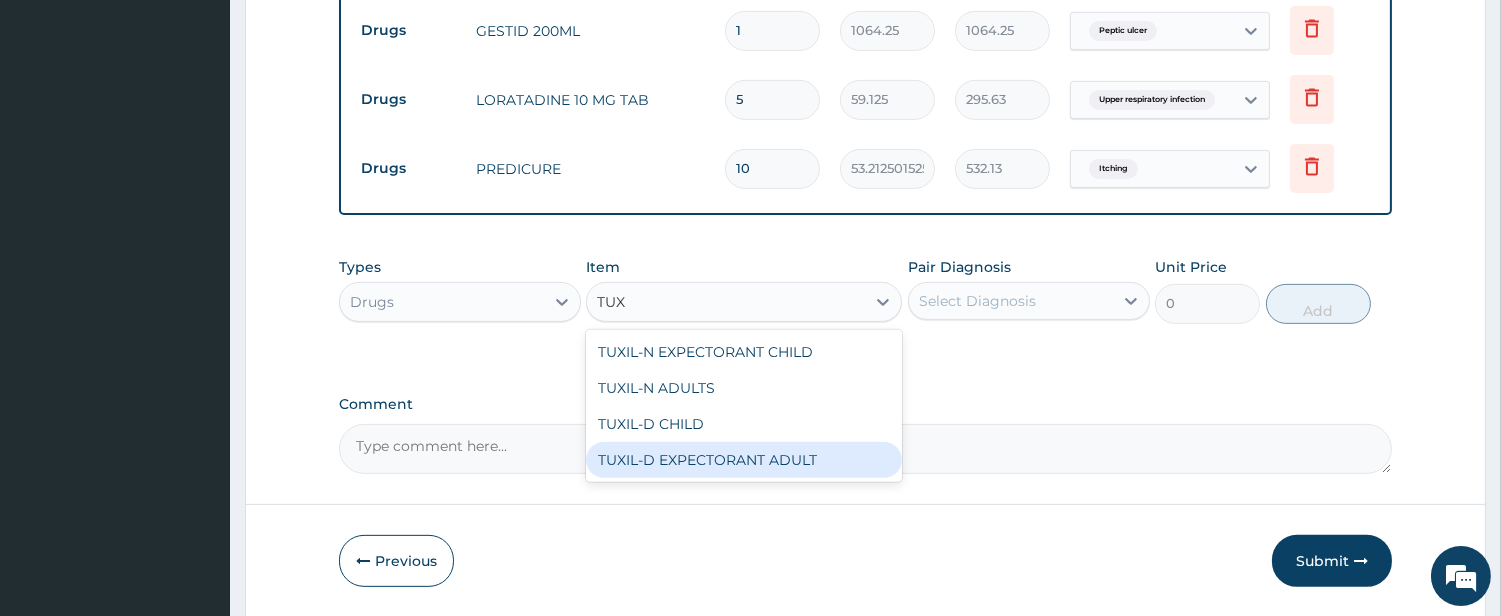 type 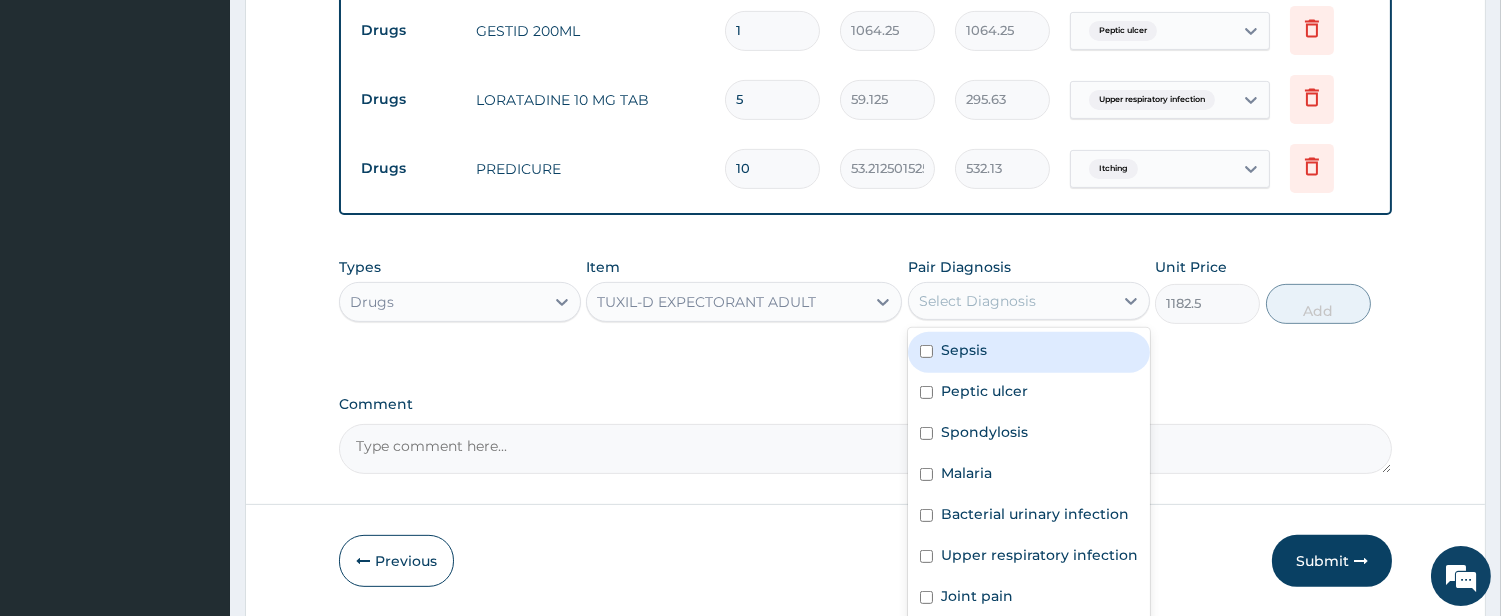 click on "Select Diagnosis" at bounding box center (977, 301) 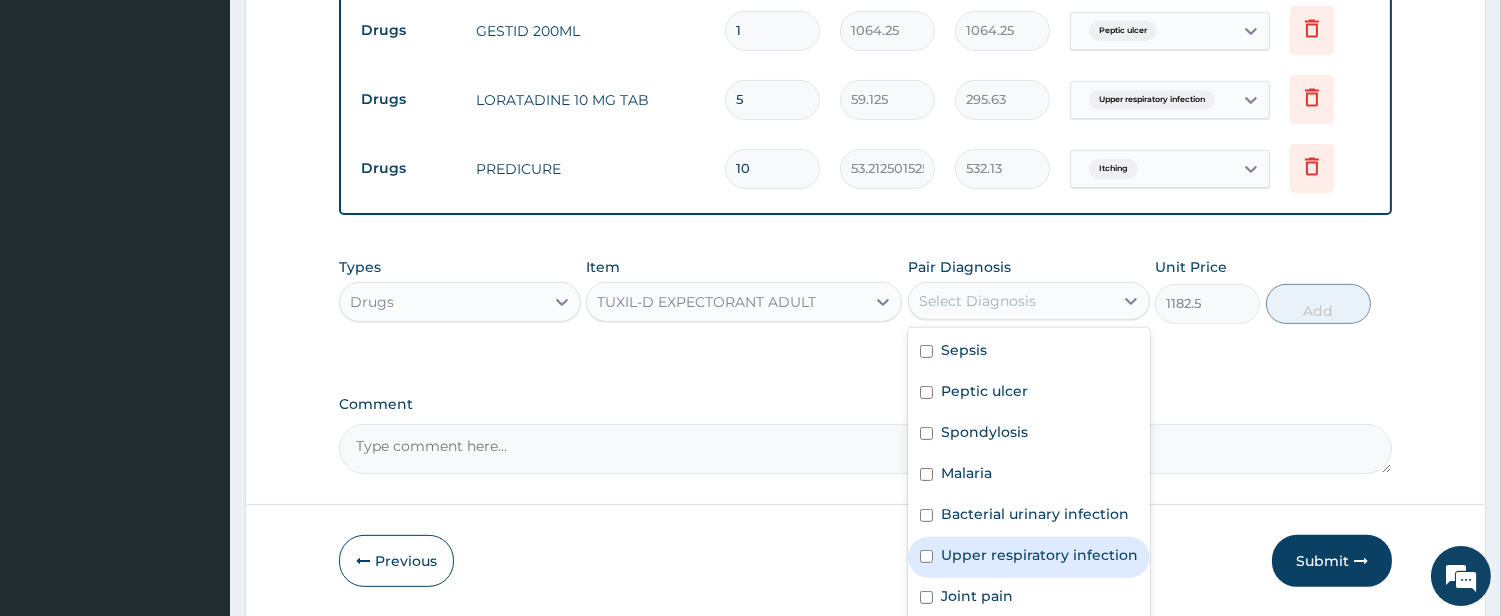 click on "Upper respiratory infection" at bounding box center (1039, 555) 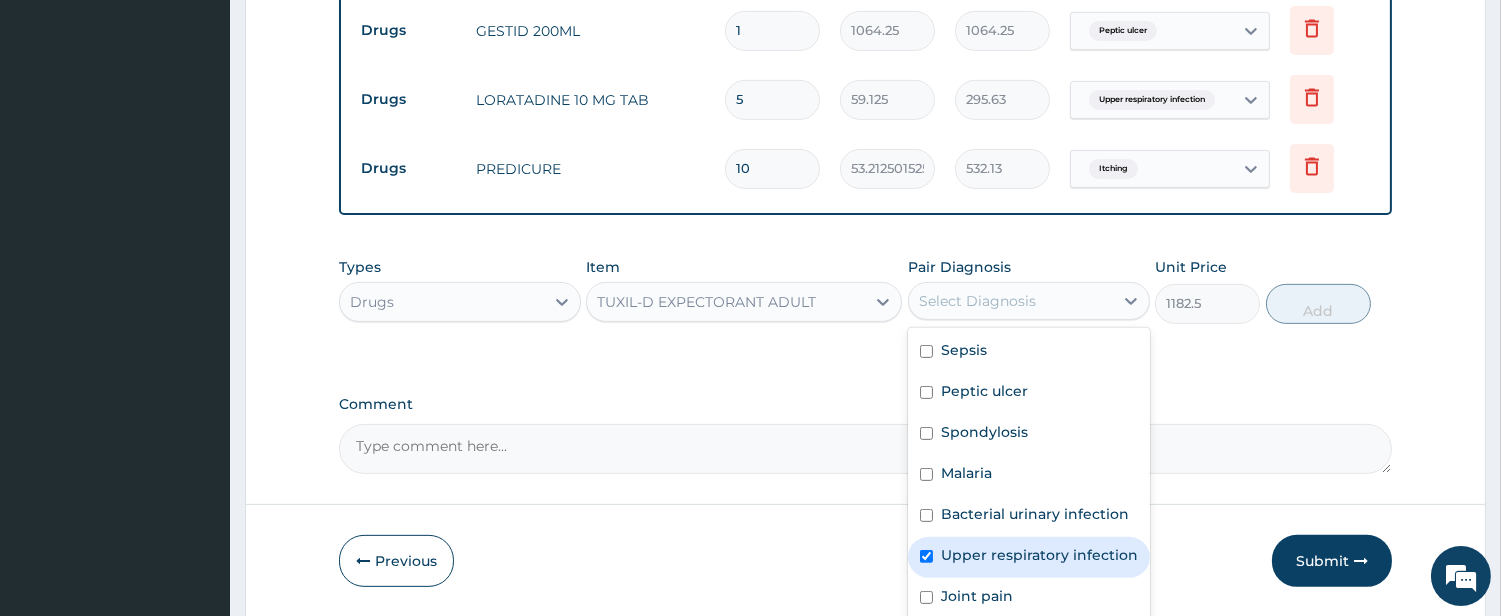 checkbox on "true" 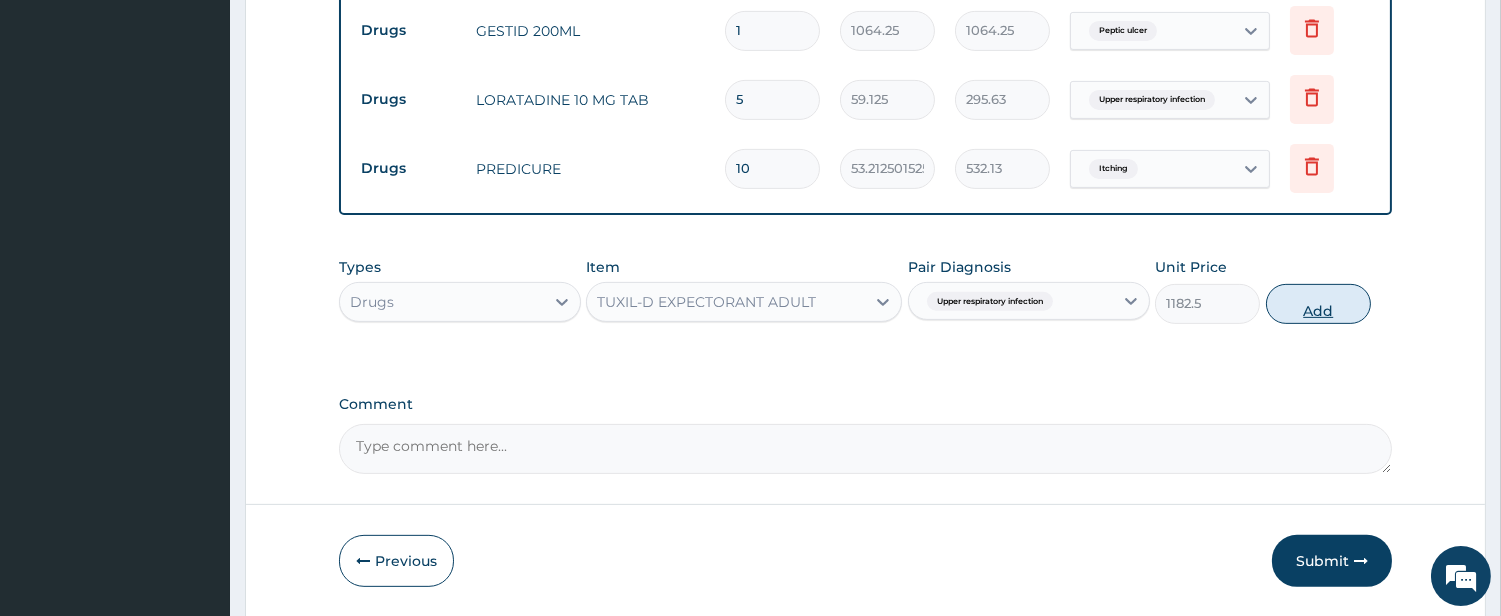 click on "Add" at bounding box center (1318, 304) 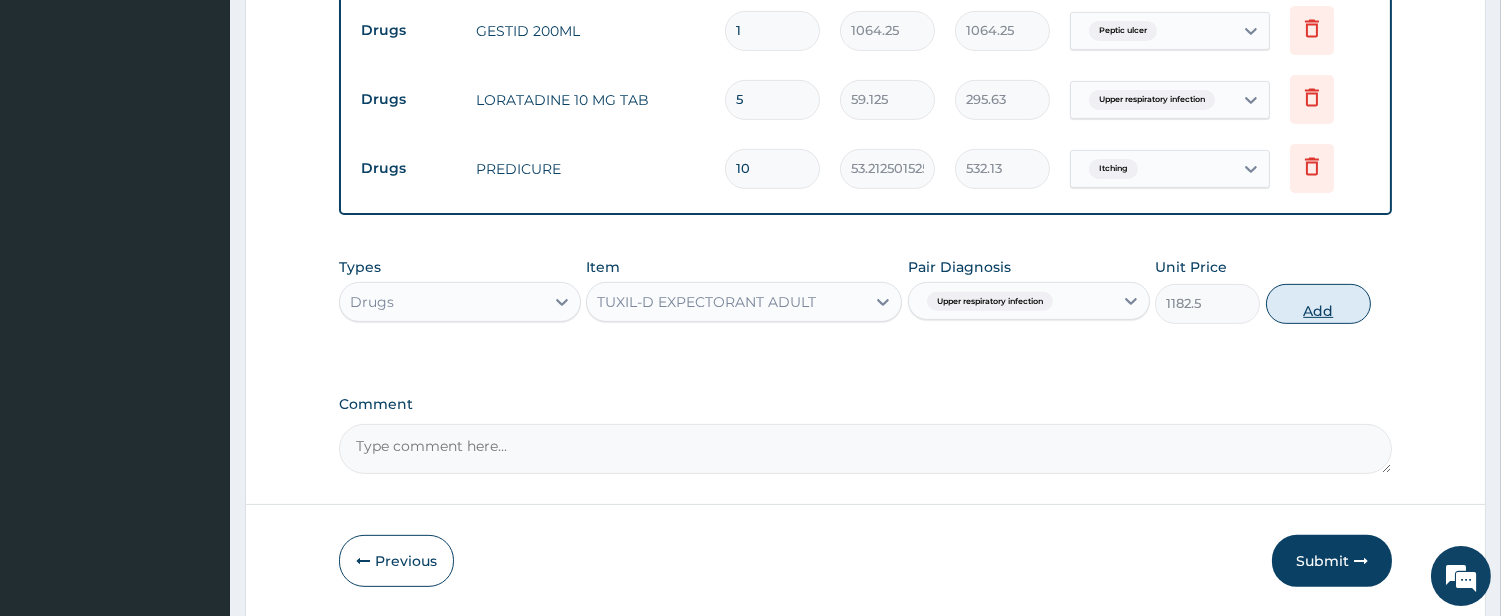 type on "0" 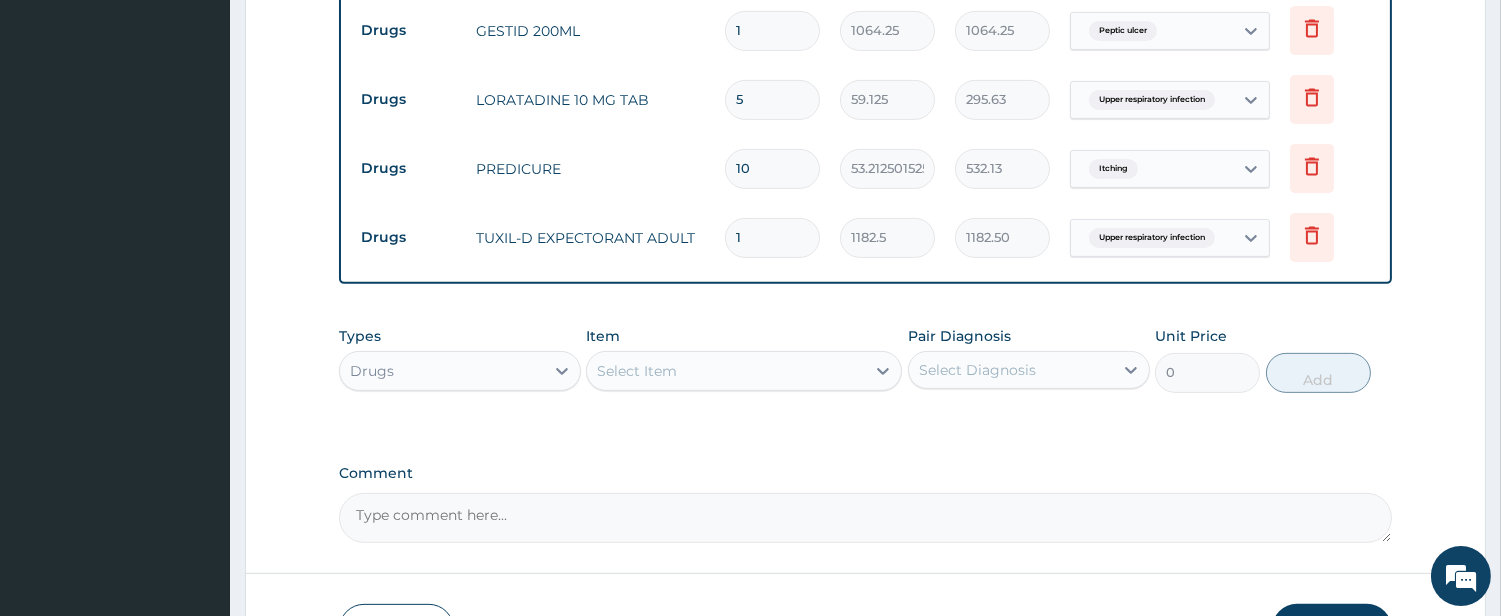 click on "Select Item" at bounding box center [726, 371] 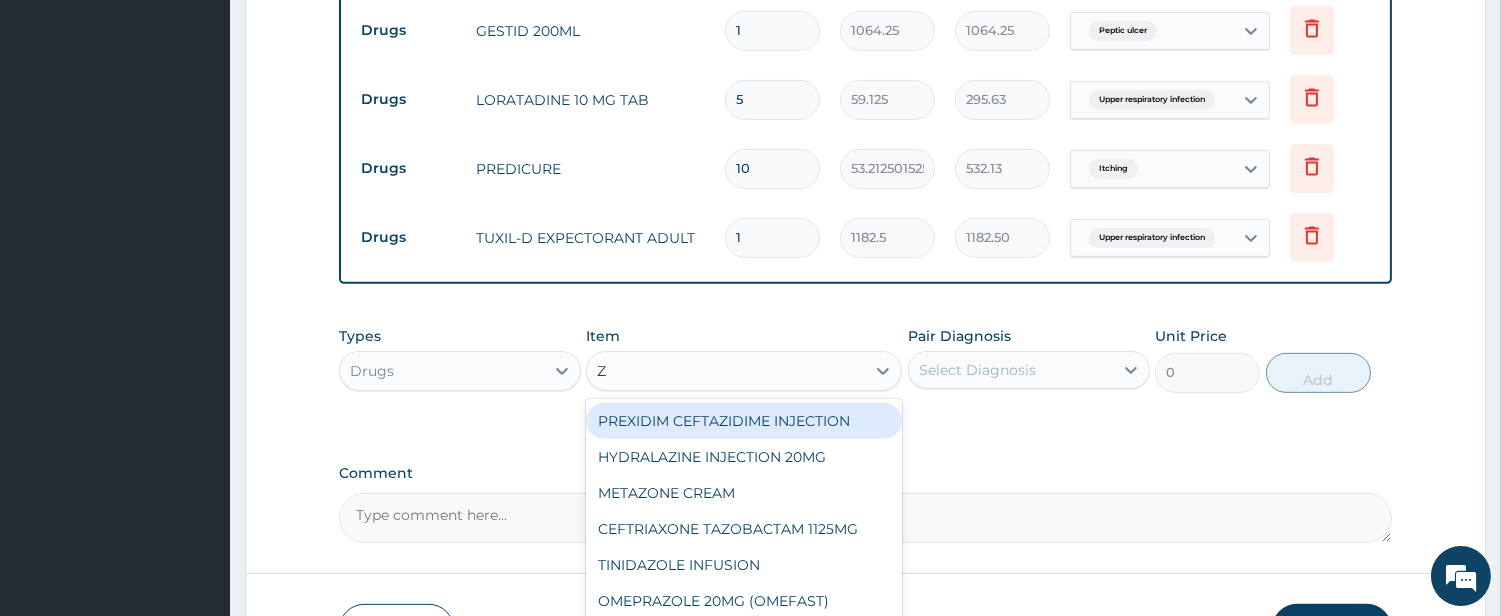 type on "ZI" 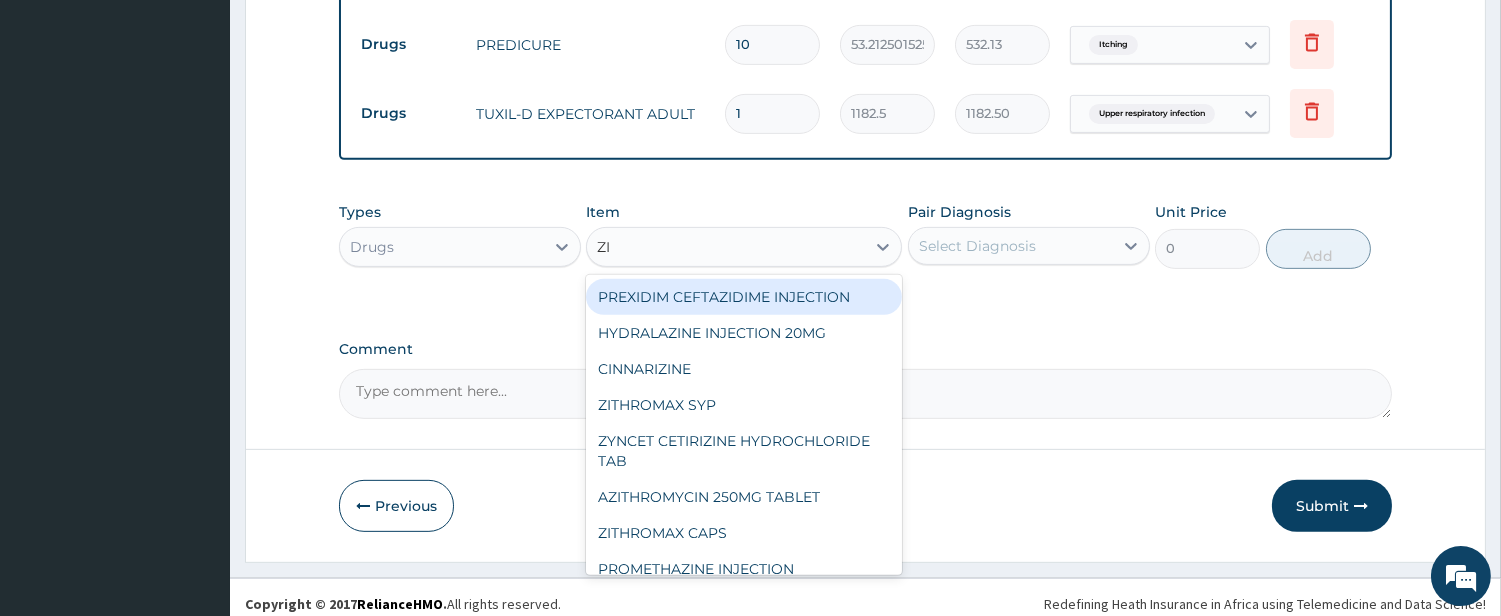 scroll, scrollTop: 1552, scrollLeft: 0, axis: vertical 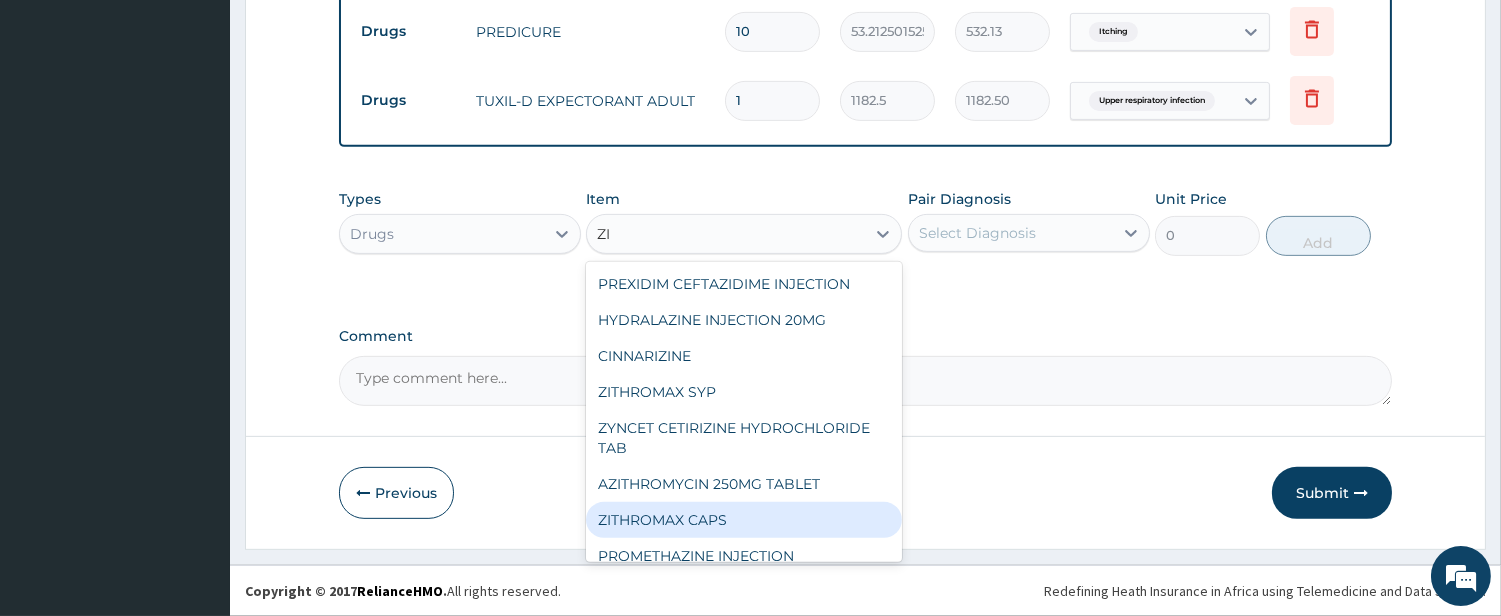 click on "ZITHROMAX CAPS" at bounding box center [744, 520] 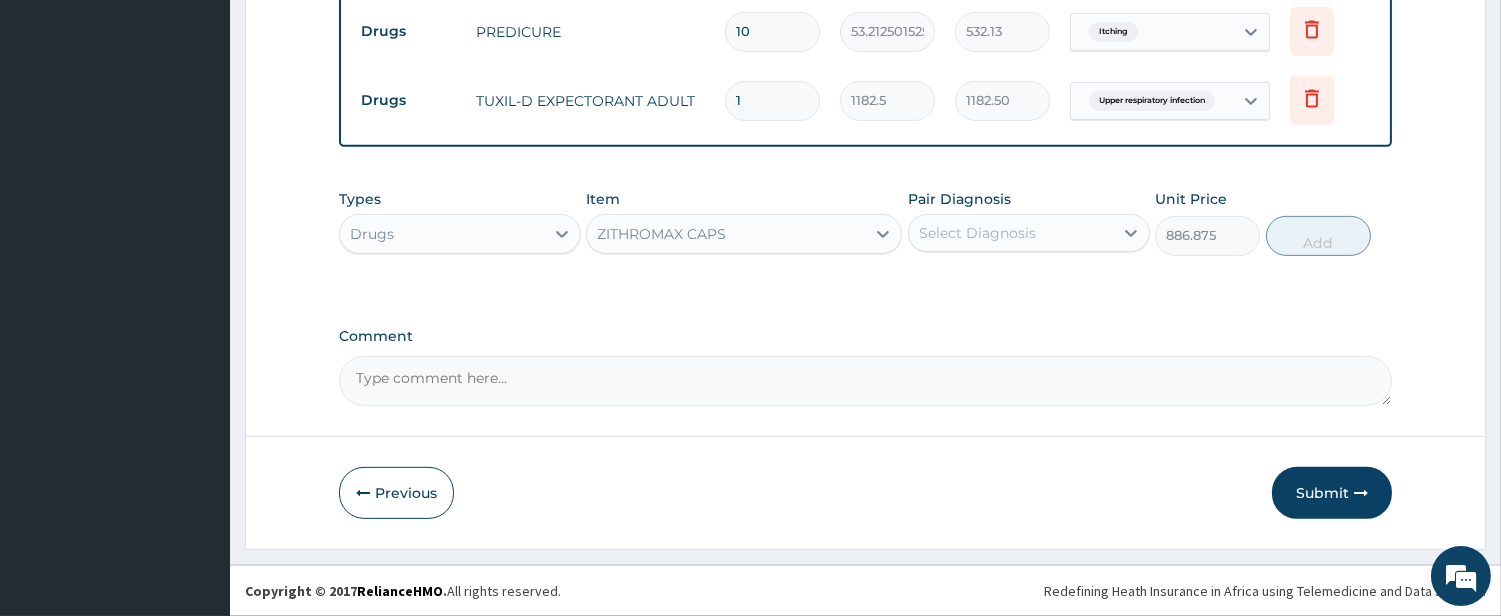 click on "Select Diagnosis" at bounding box center (977, 233) 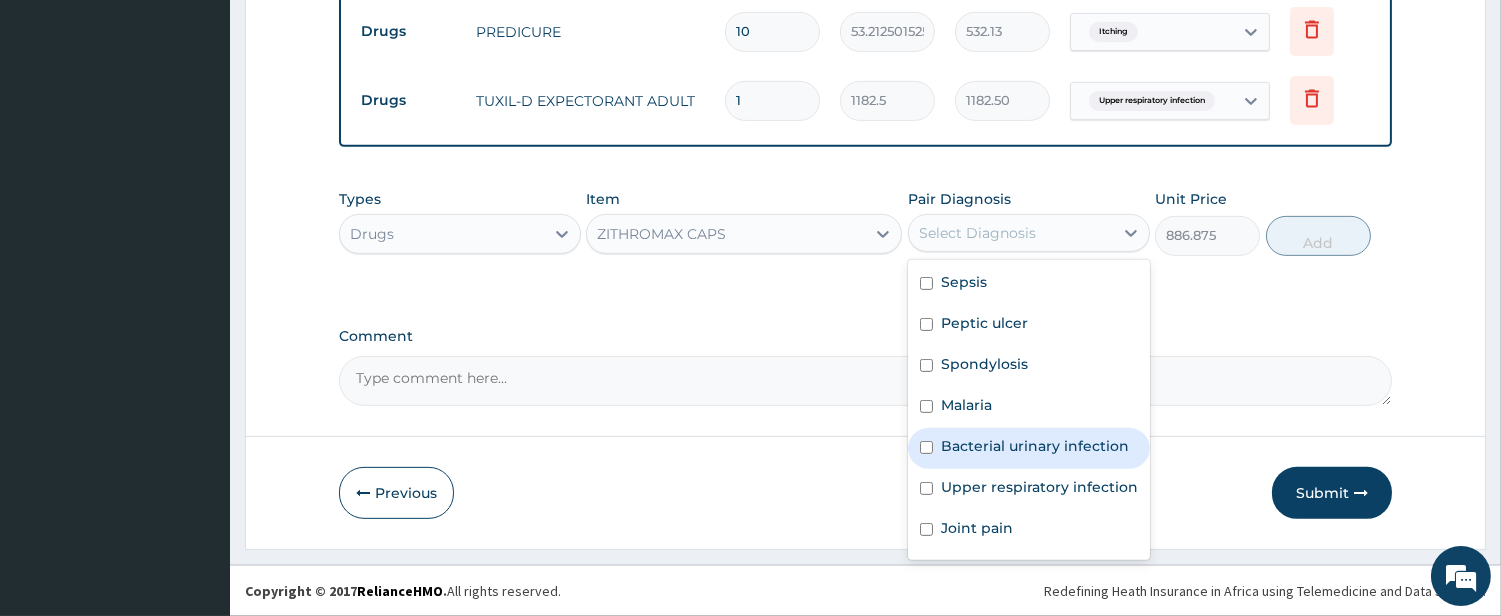 click on "Bacterial urinary infection" at bounding box center (1035, 446) 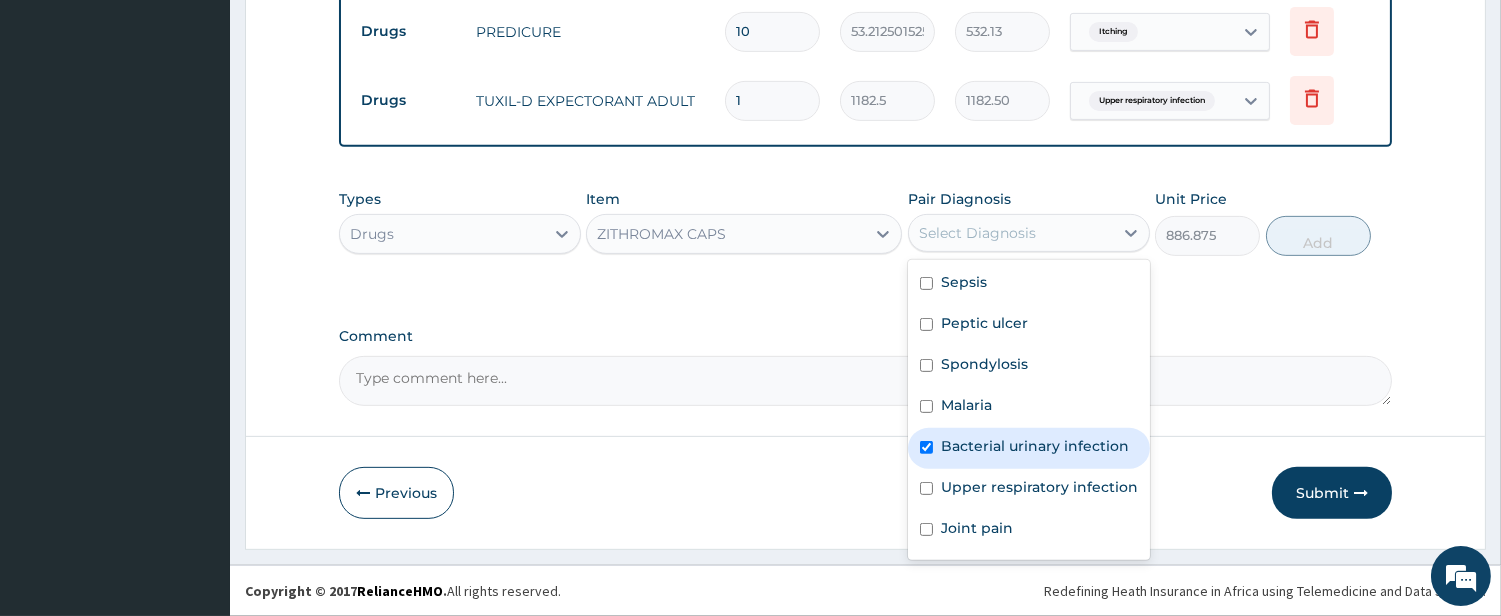 checkbox on "true" 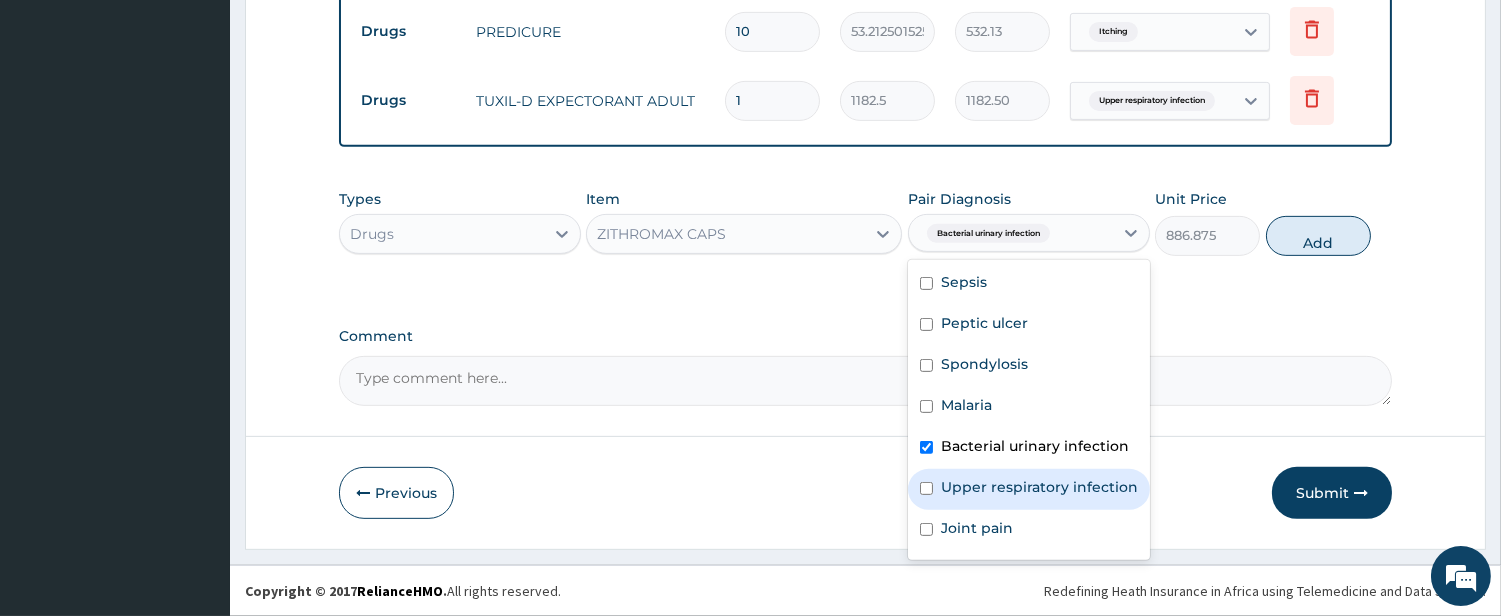 click on "Upper respiratory infection" at bounding box center [1039, 487] 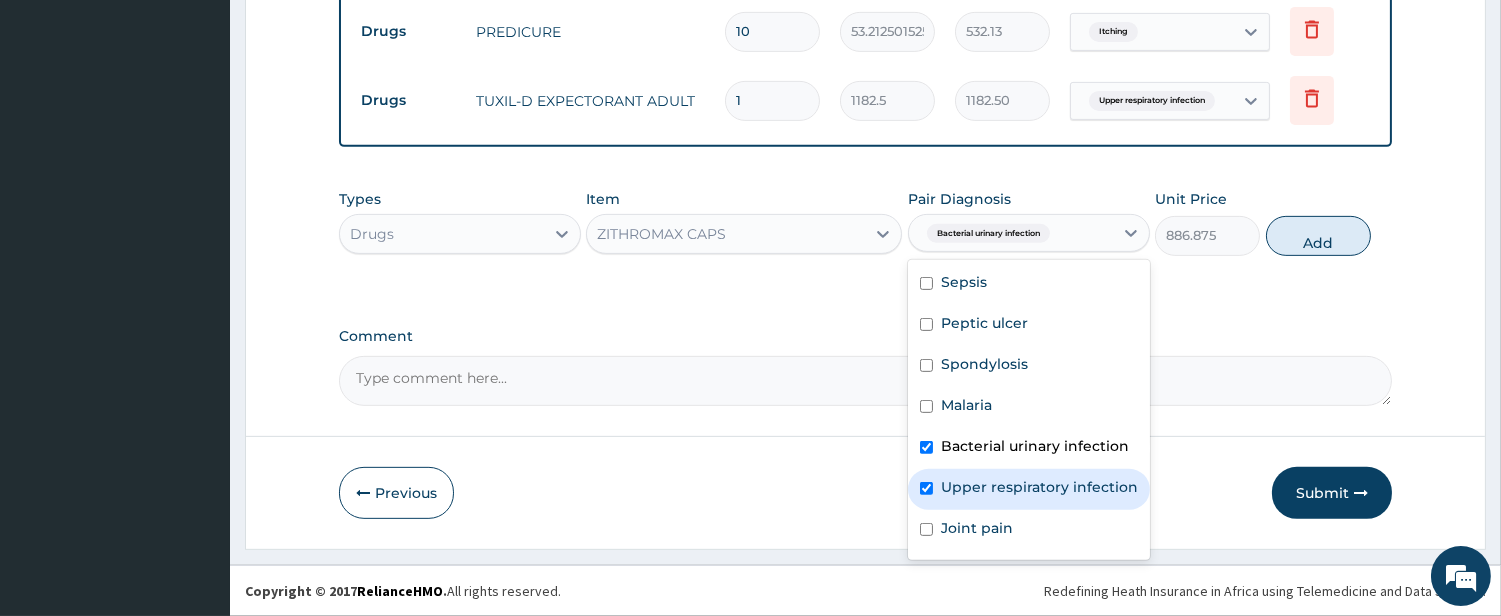 checkbox on "true" 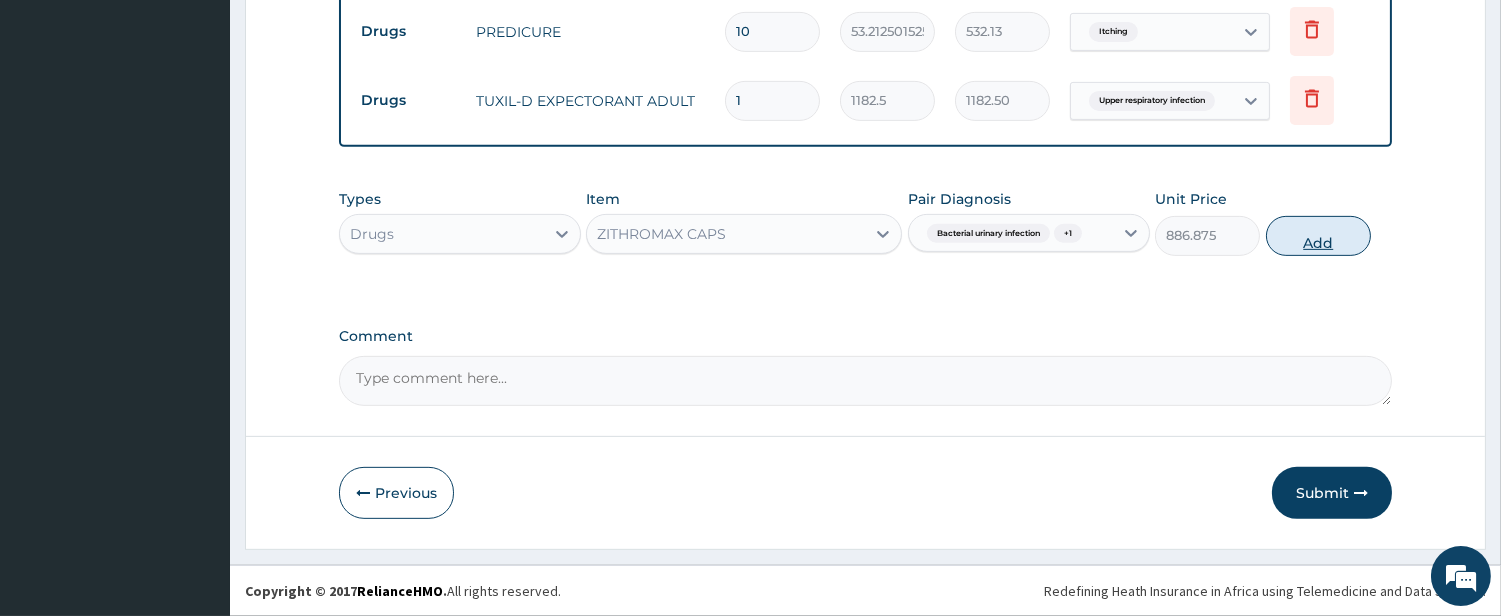 click on "Add" at bounding box center [1318, 236] 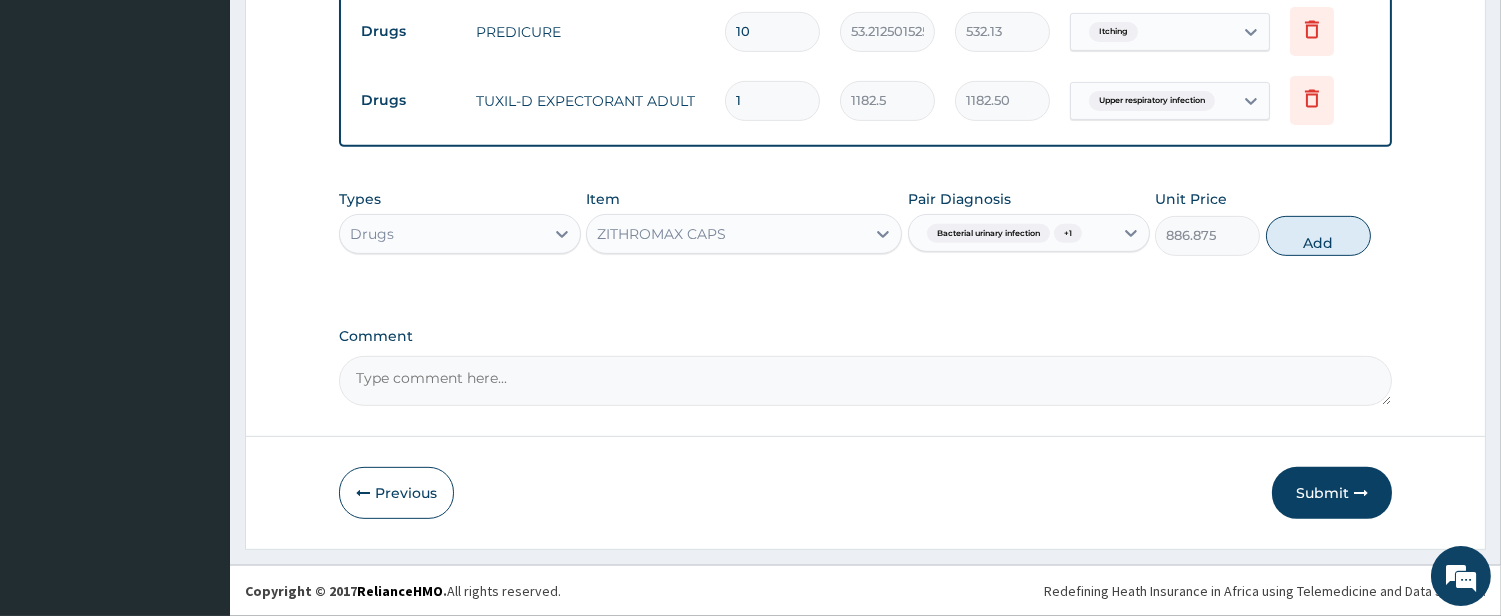 type on "0" 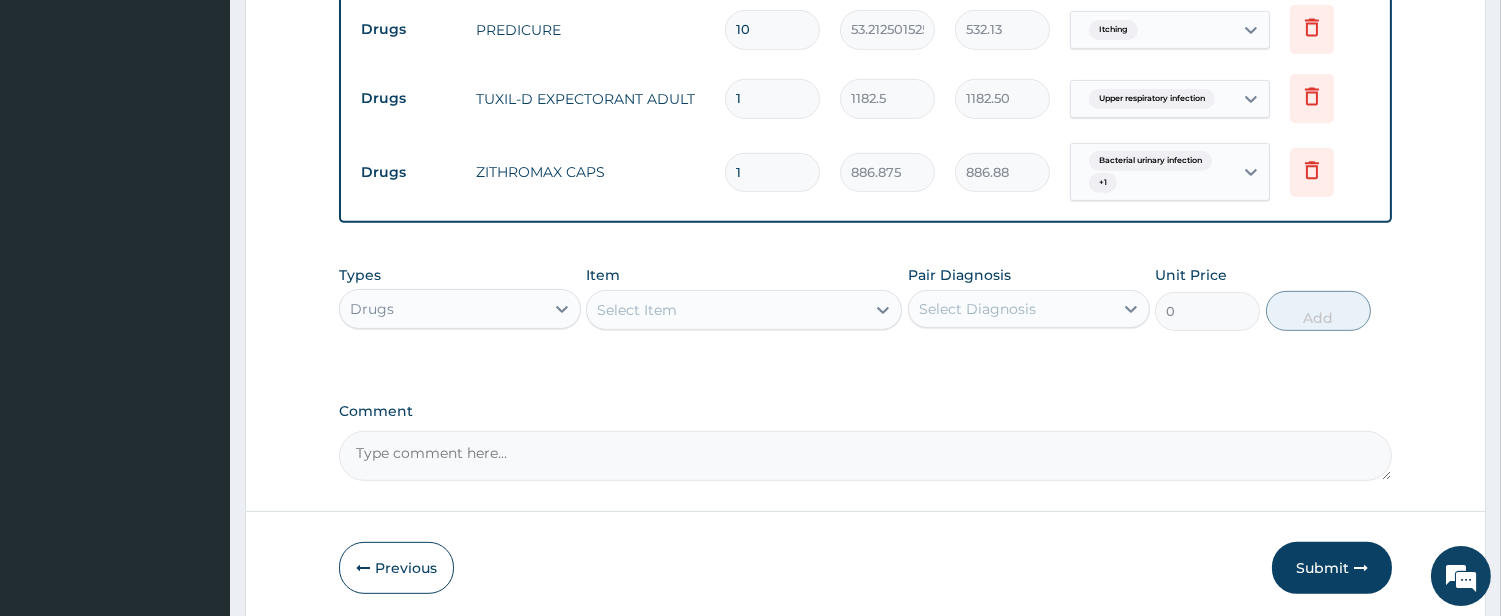 type 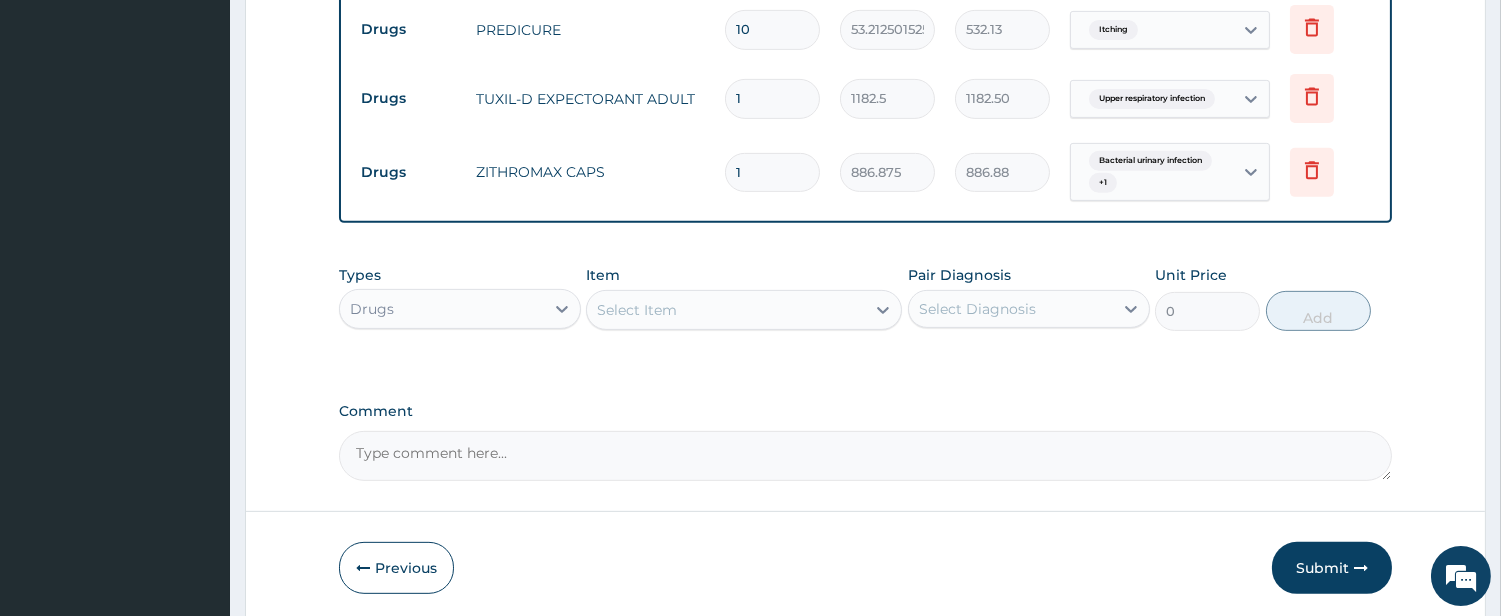 type on "0.00" 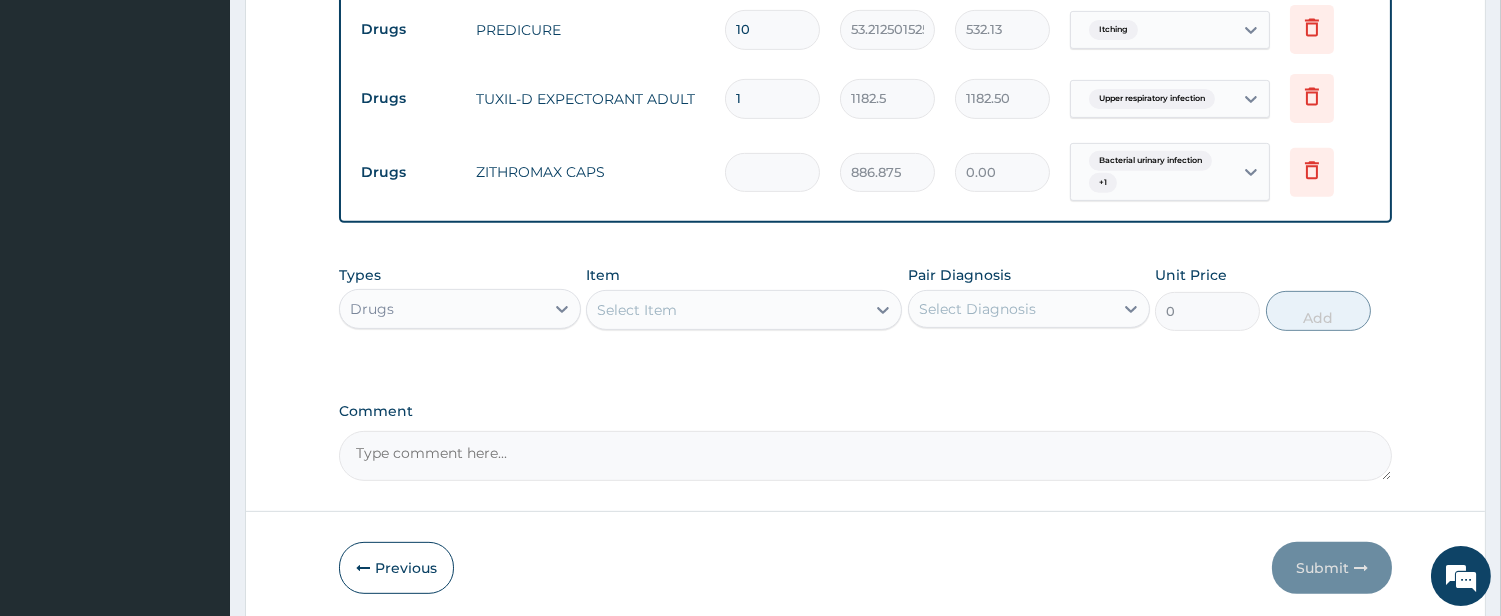type on "5" 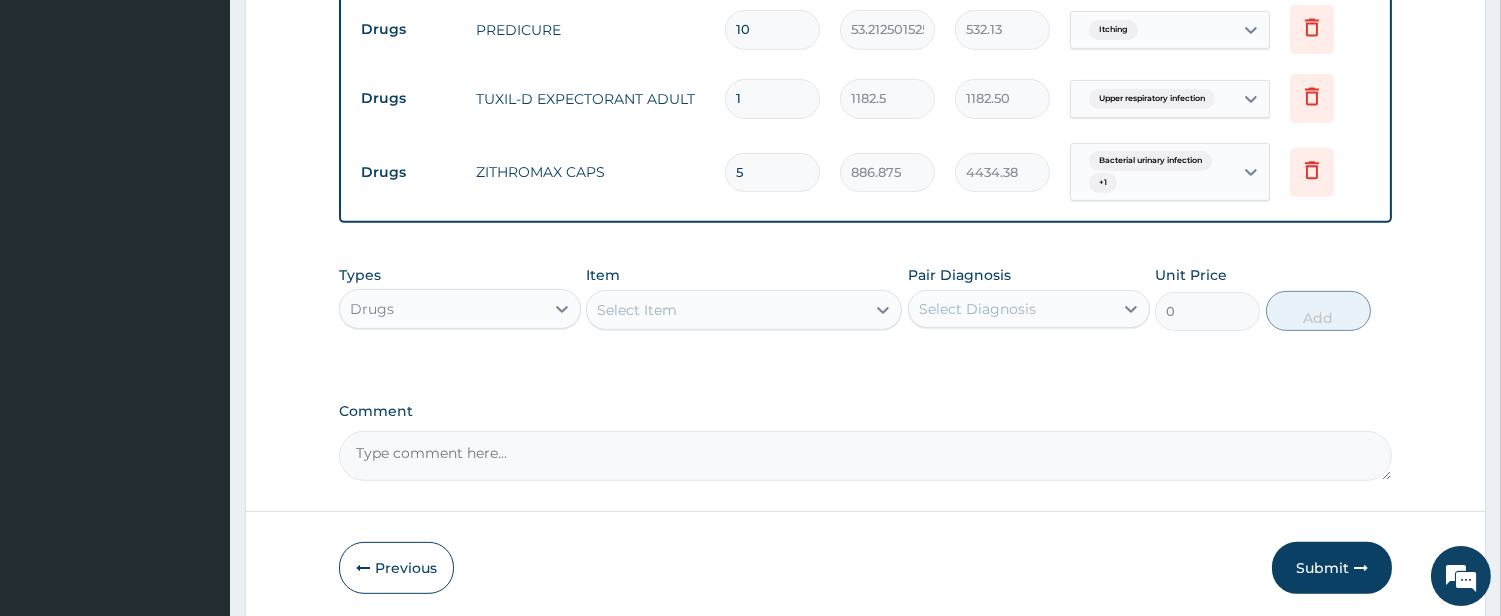 type on "5" 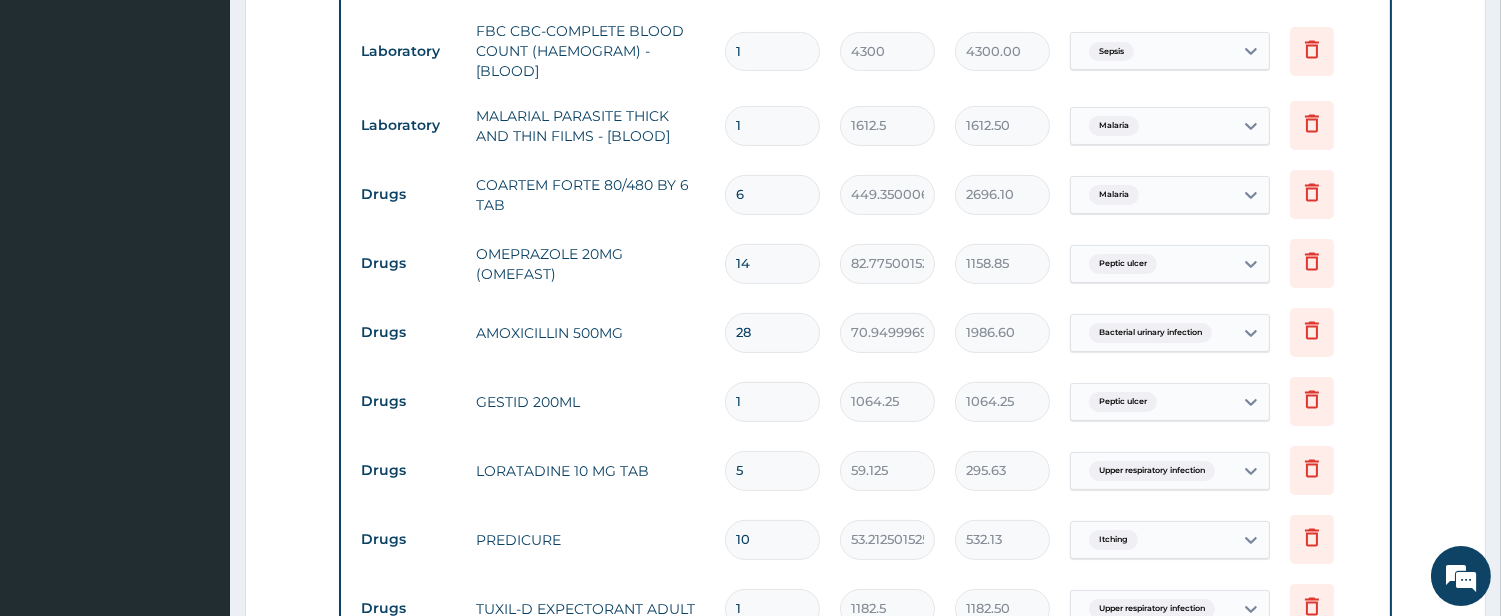 scroll, scrollTop: 996, scrollLeft: 0, axis: vertical 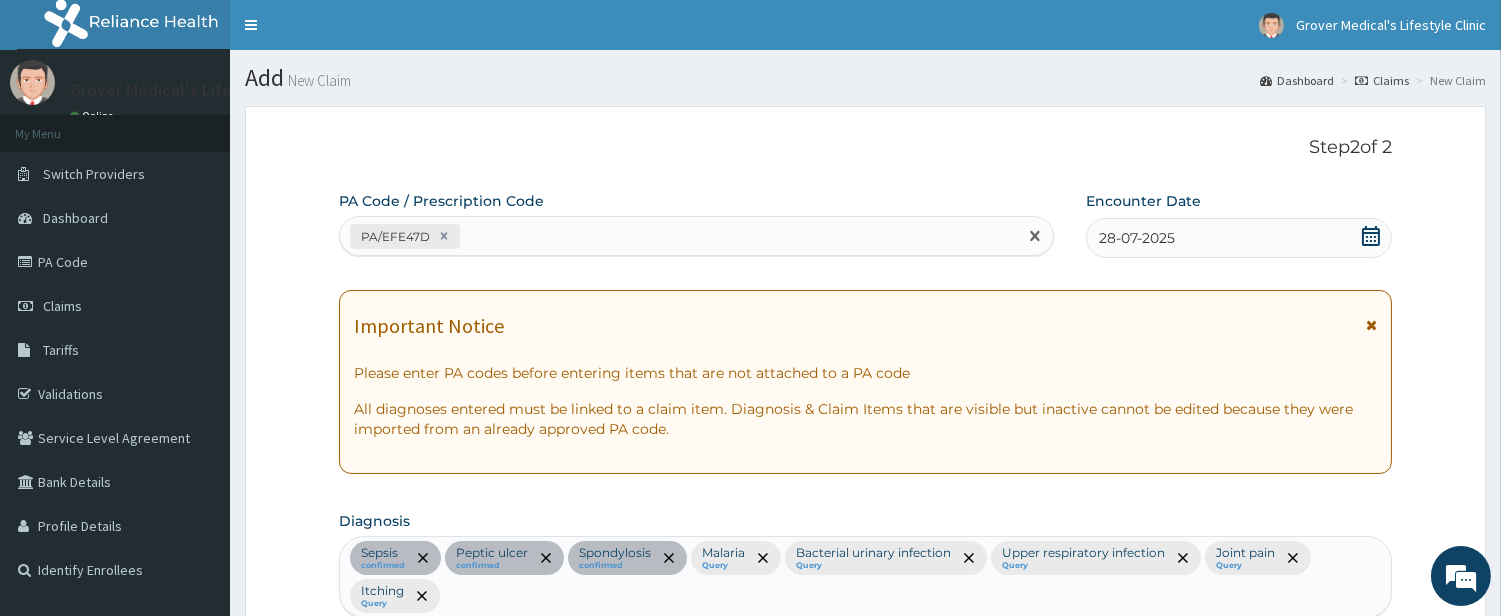 click on "PA/EFE47D" at bounding box center [678, 236] 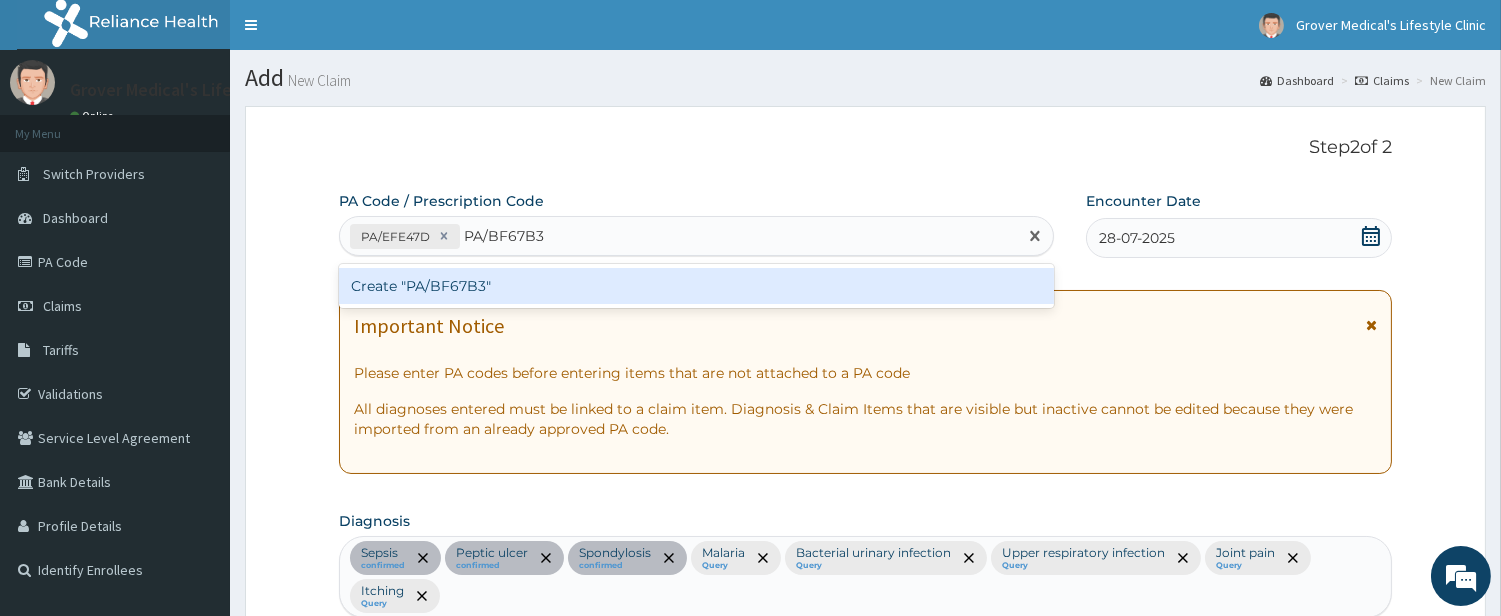 click on "Create "PA/BF67B3"" at bounding box center [696, 286] 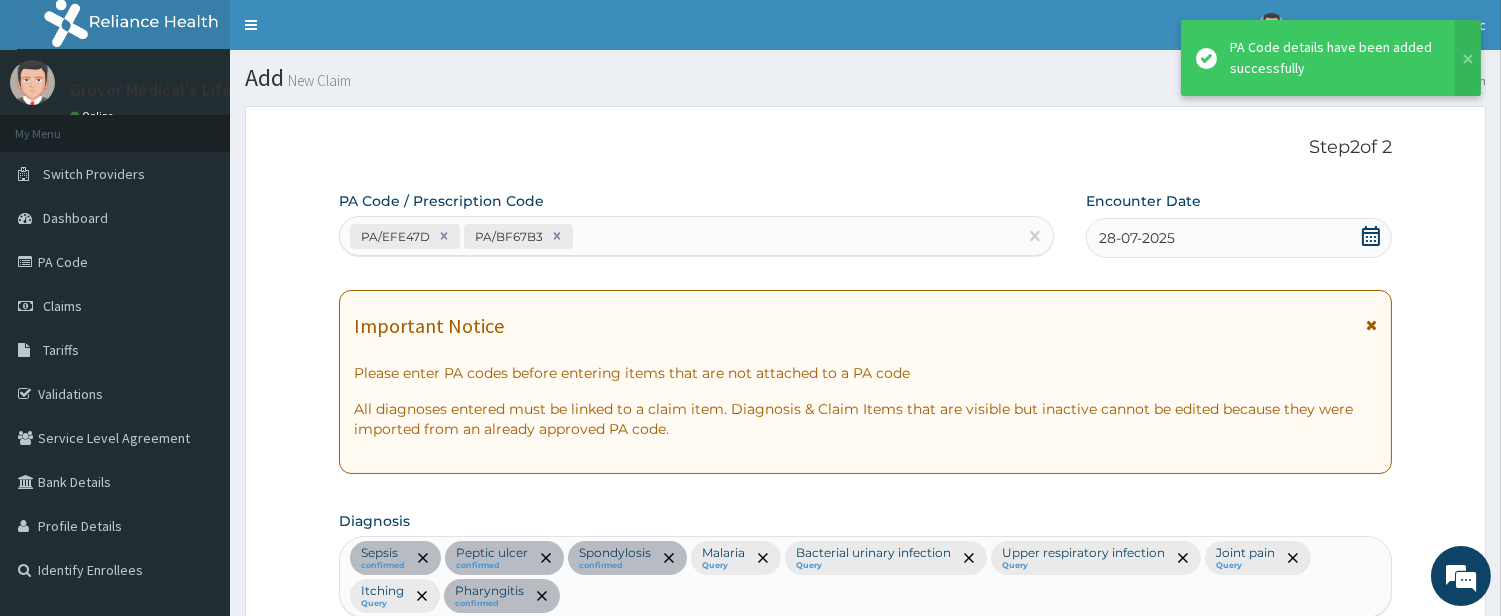 scroll, scrollTop: 1702, scrollLeft: 0, axis: vertical 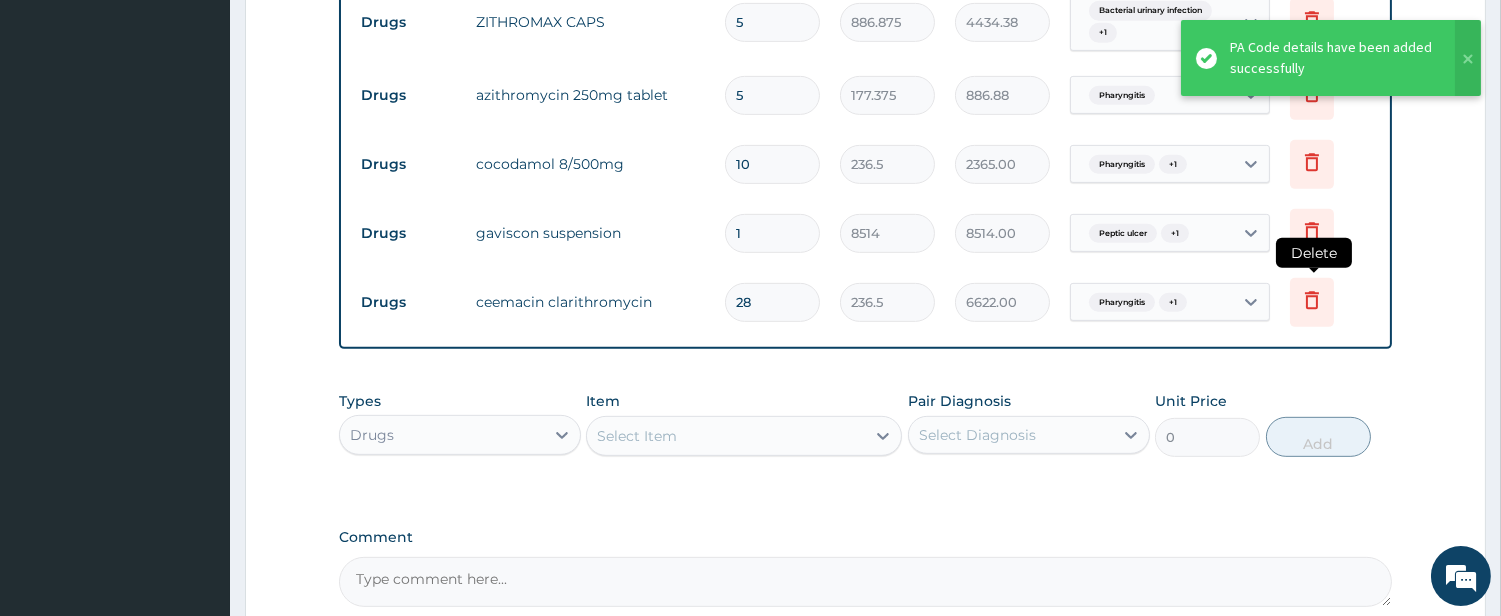 click 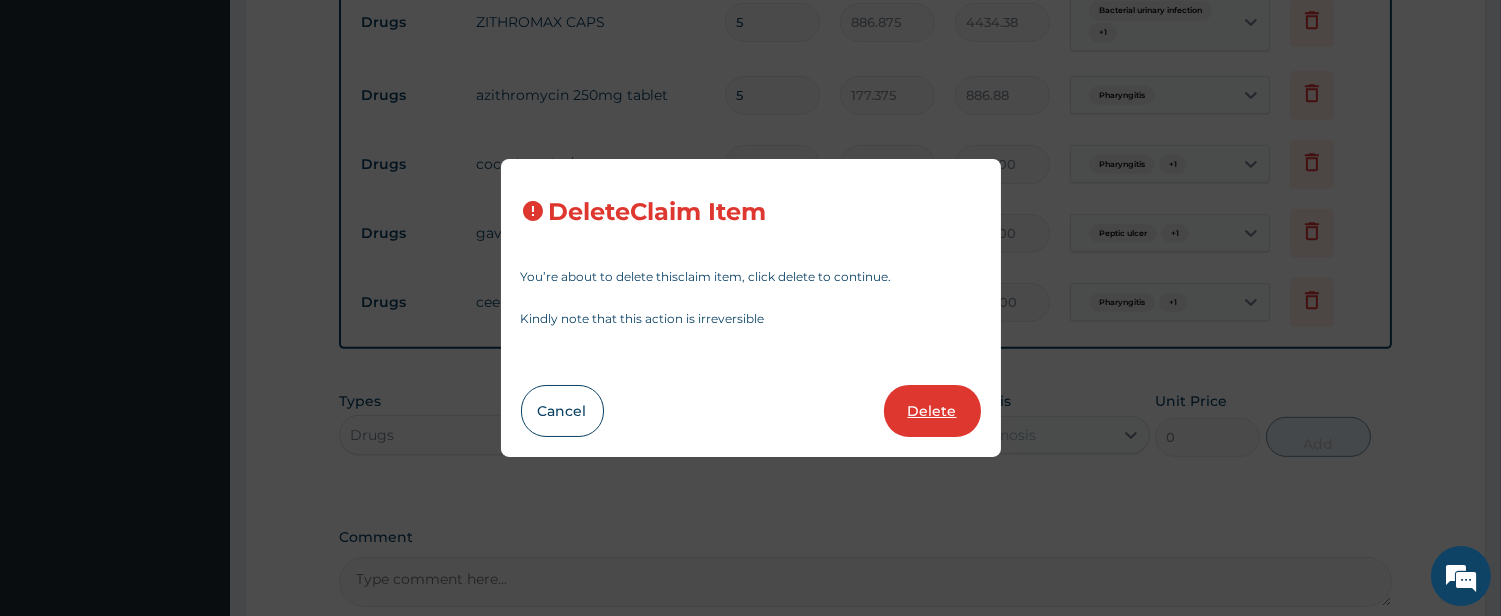 click on "Delete" at bounding box center [932, 411] 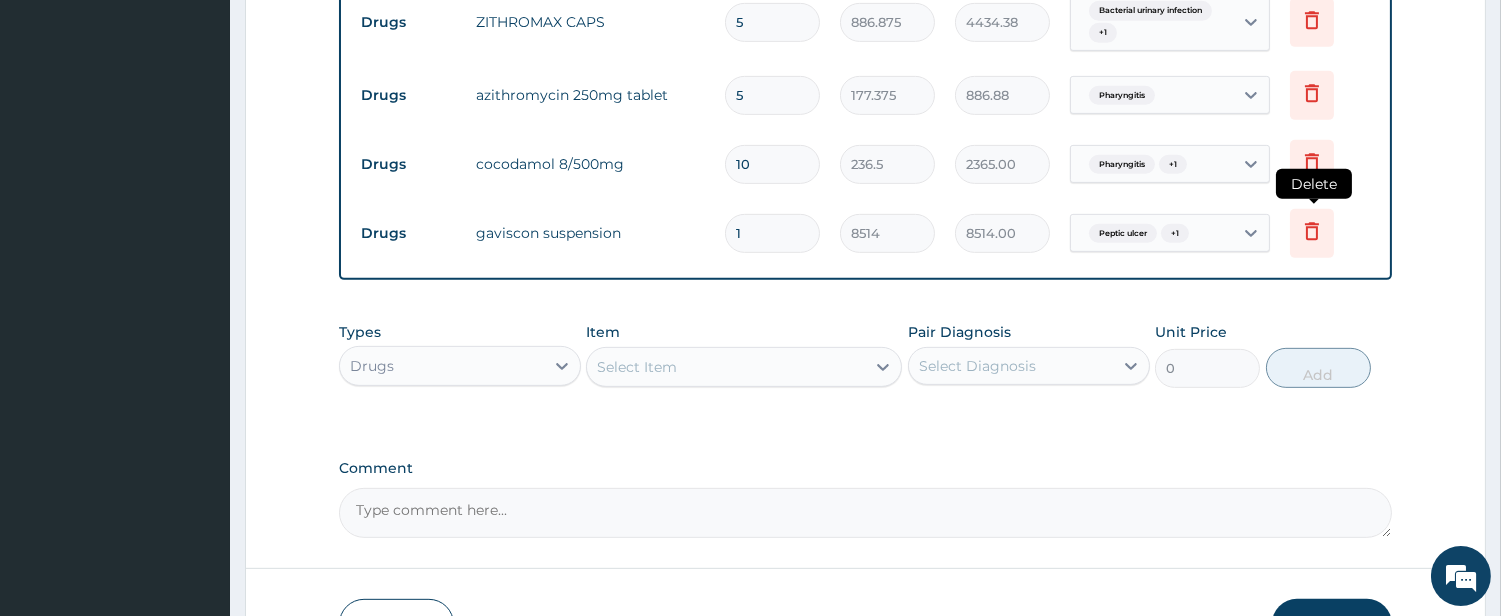 click 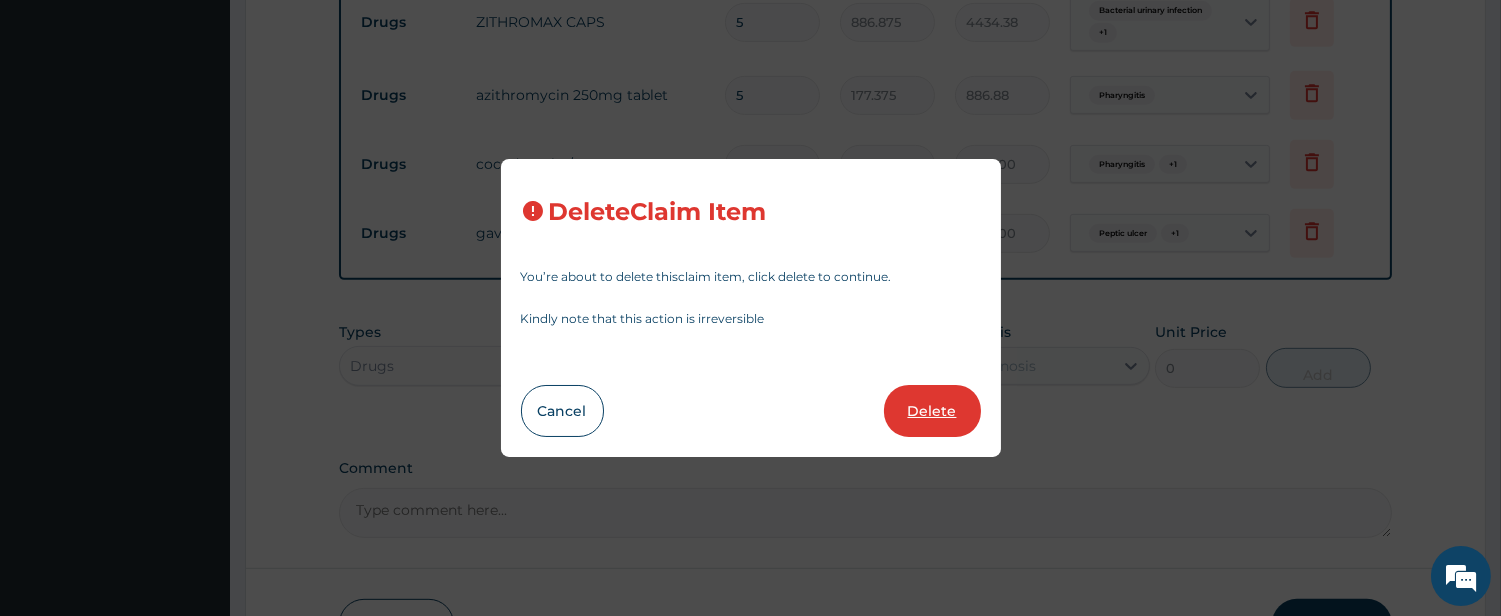 click on "Delete" at bounding box center [932, 411] 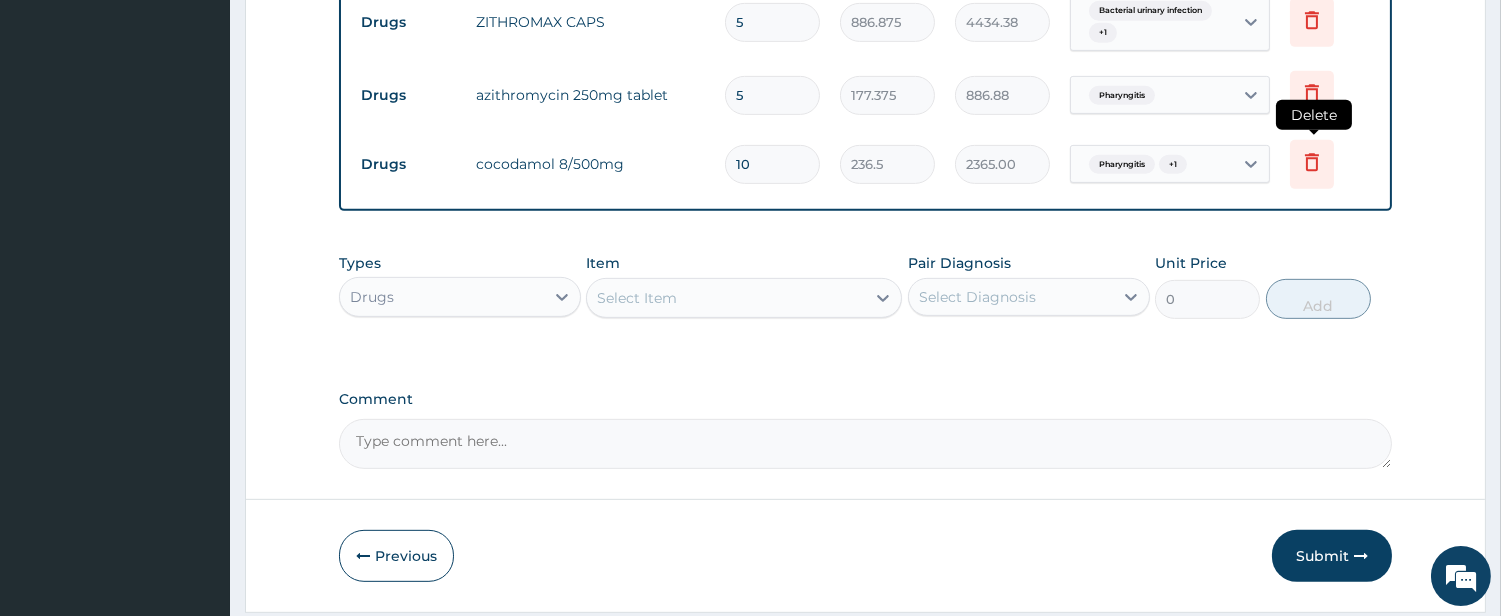 click 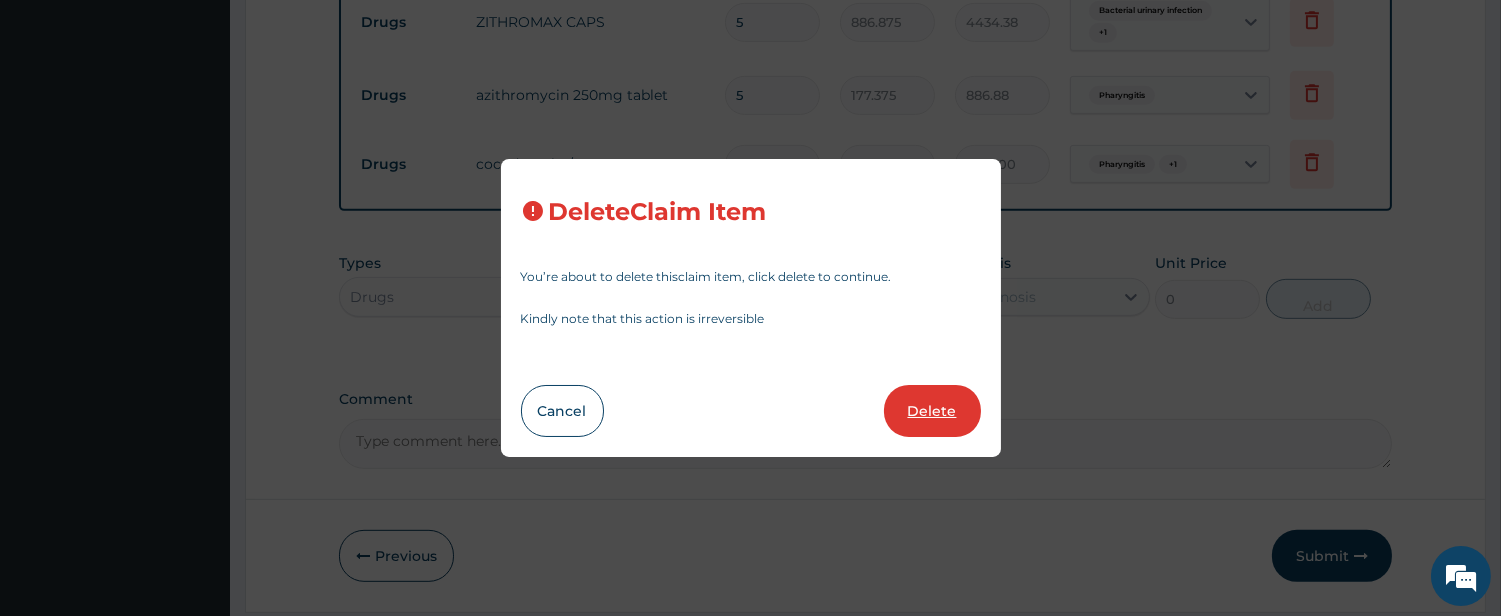 click on "Delete" at bounding box center [932, 411] 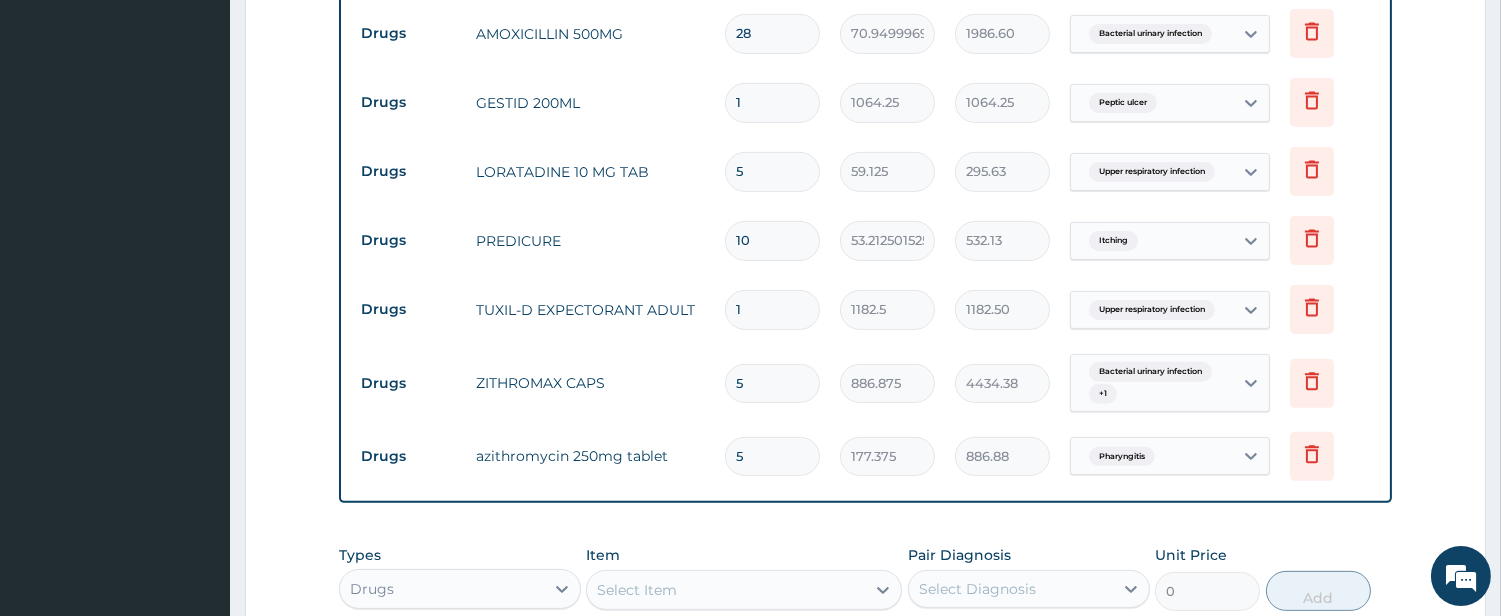 scroll, scrollTop: 1330, scrollLeft: 0, axis: vertical 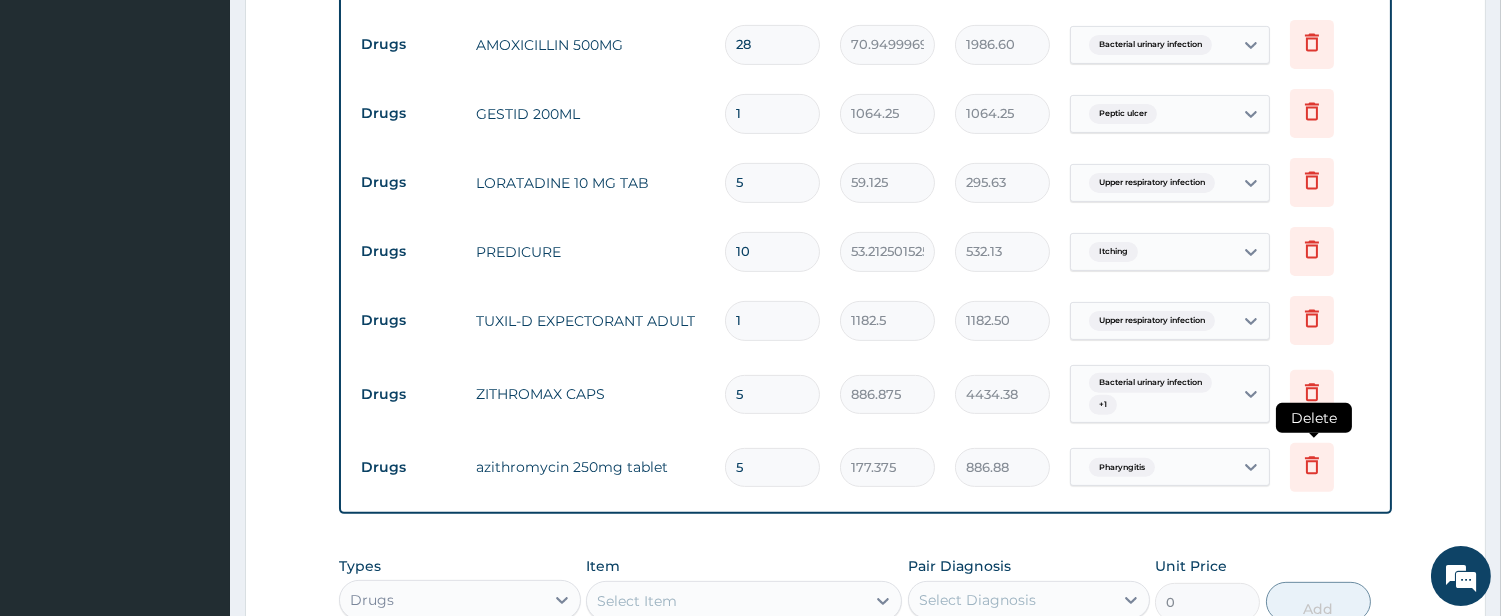 click 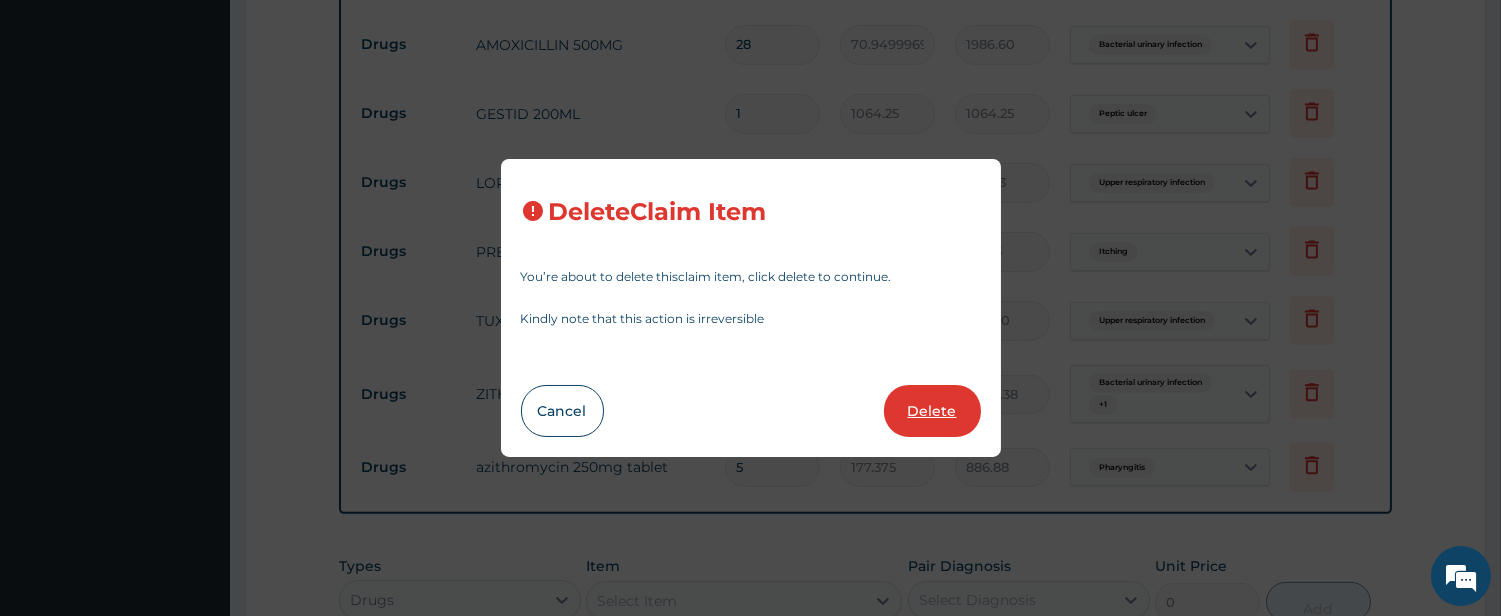 click on "Delete" at bounding box center [932, 411] 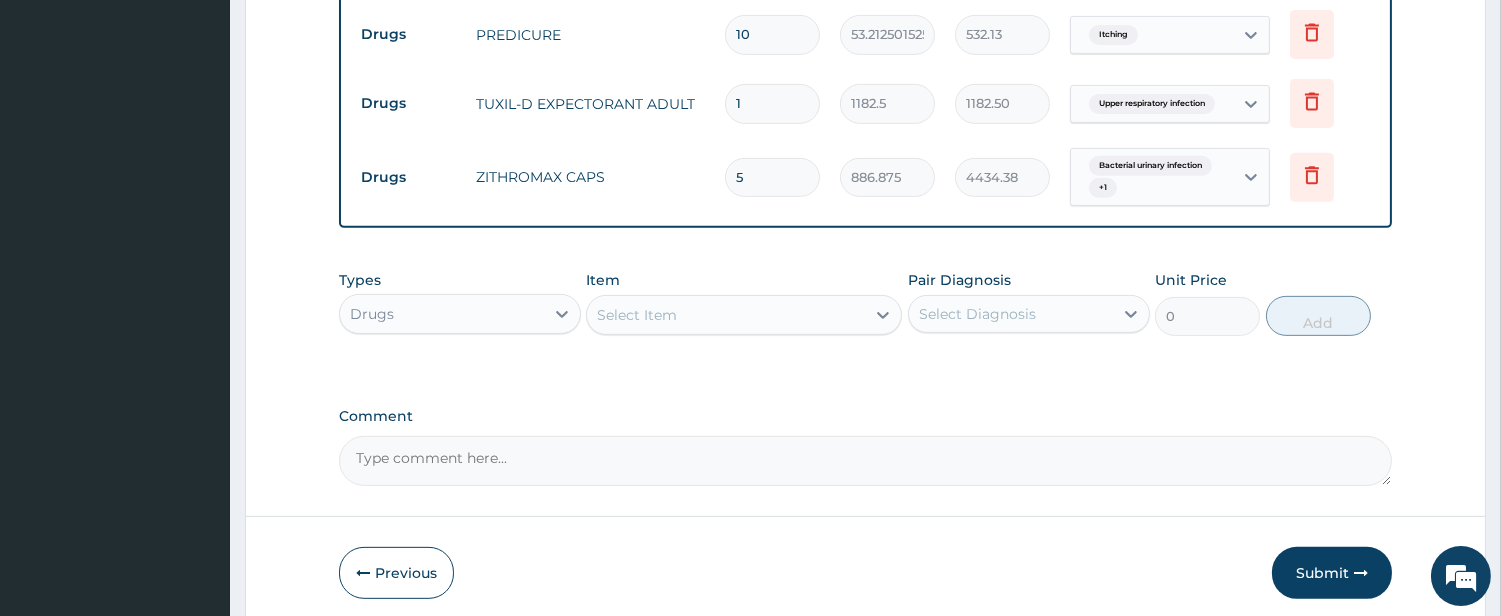 scroll, scrollTop: 1630, scrollLeft: 0, axis: vertical 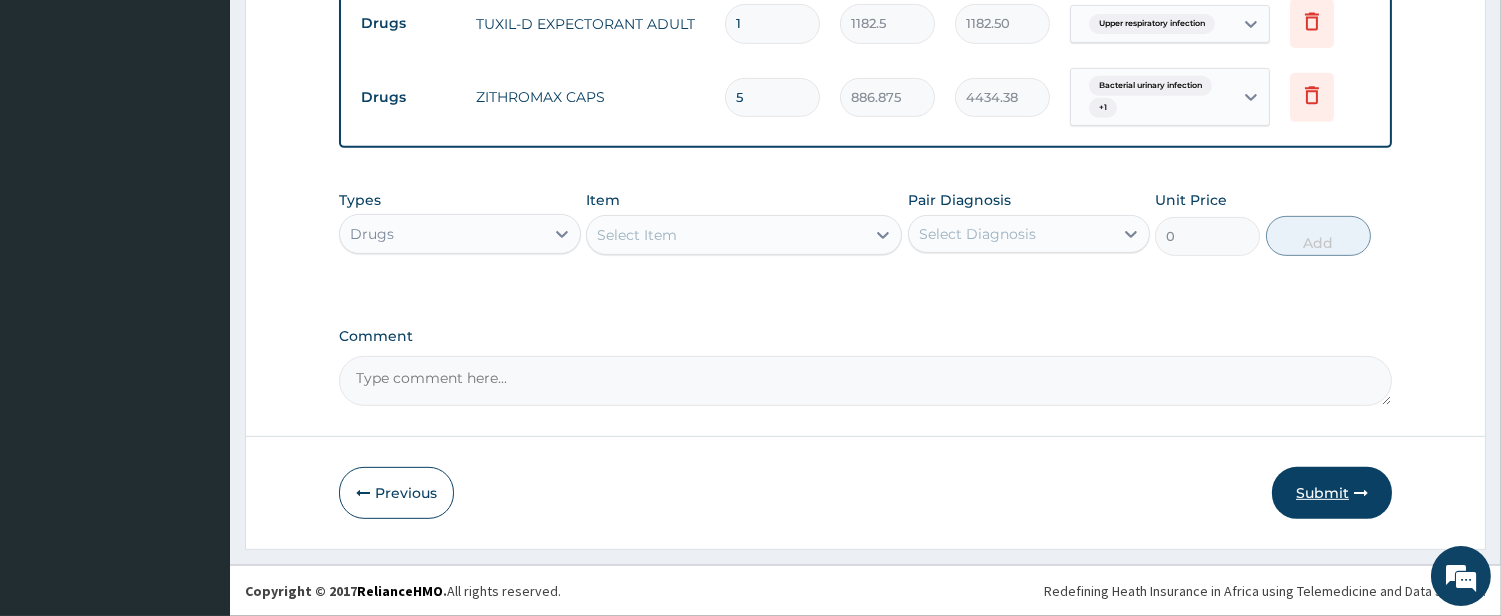 click on "Submit" at bounding box center (1332, 493) 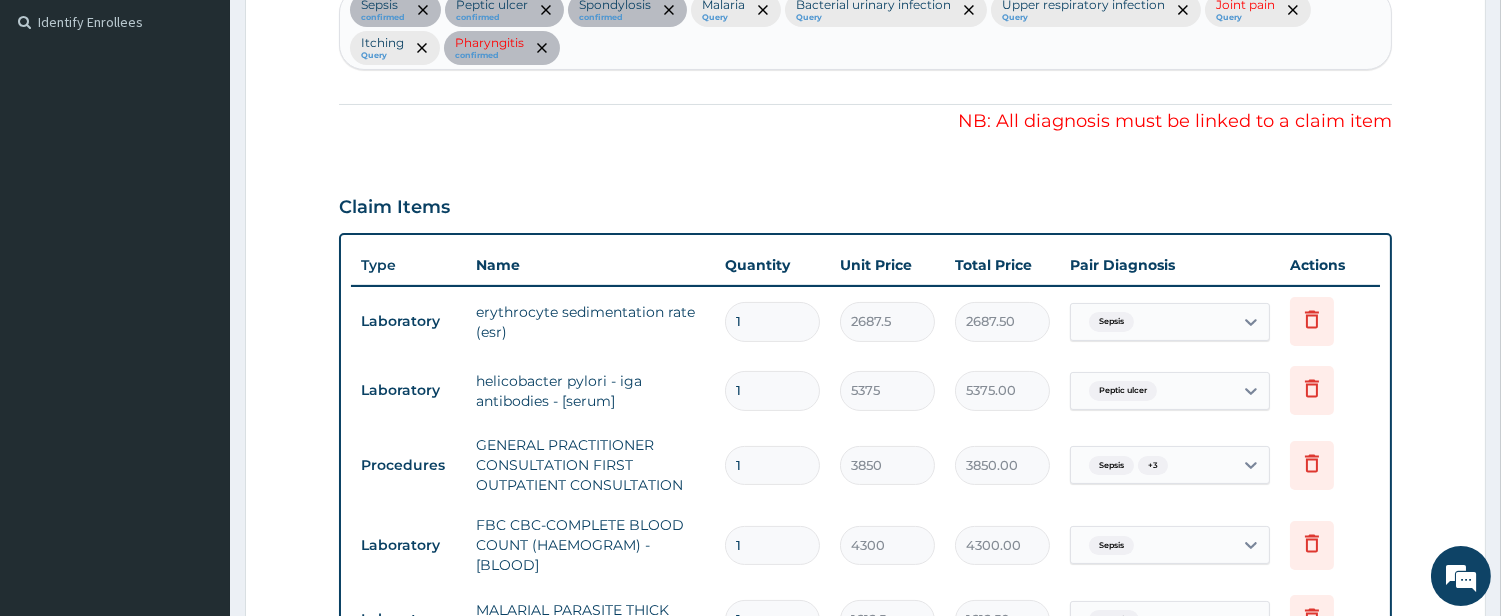 scroll, scrollTop: 518, scrollLeft: 0, axis: vertical 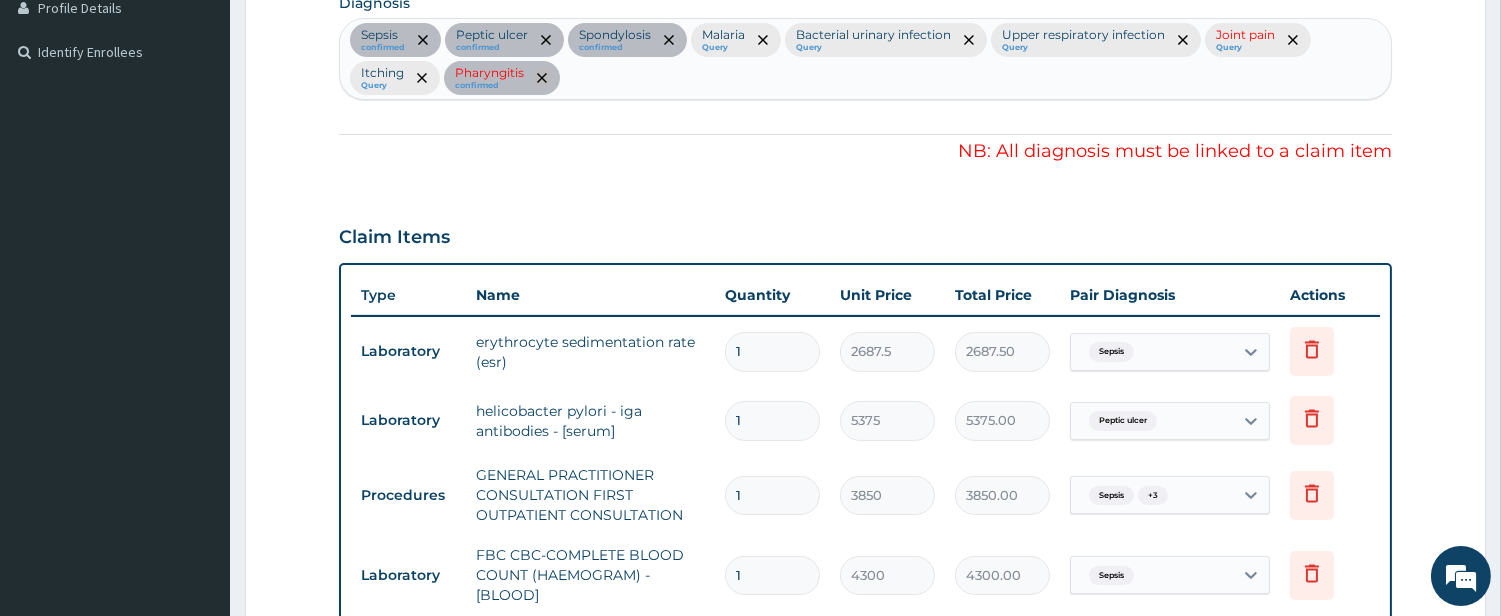 click 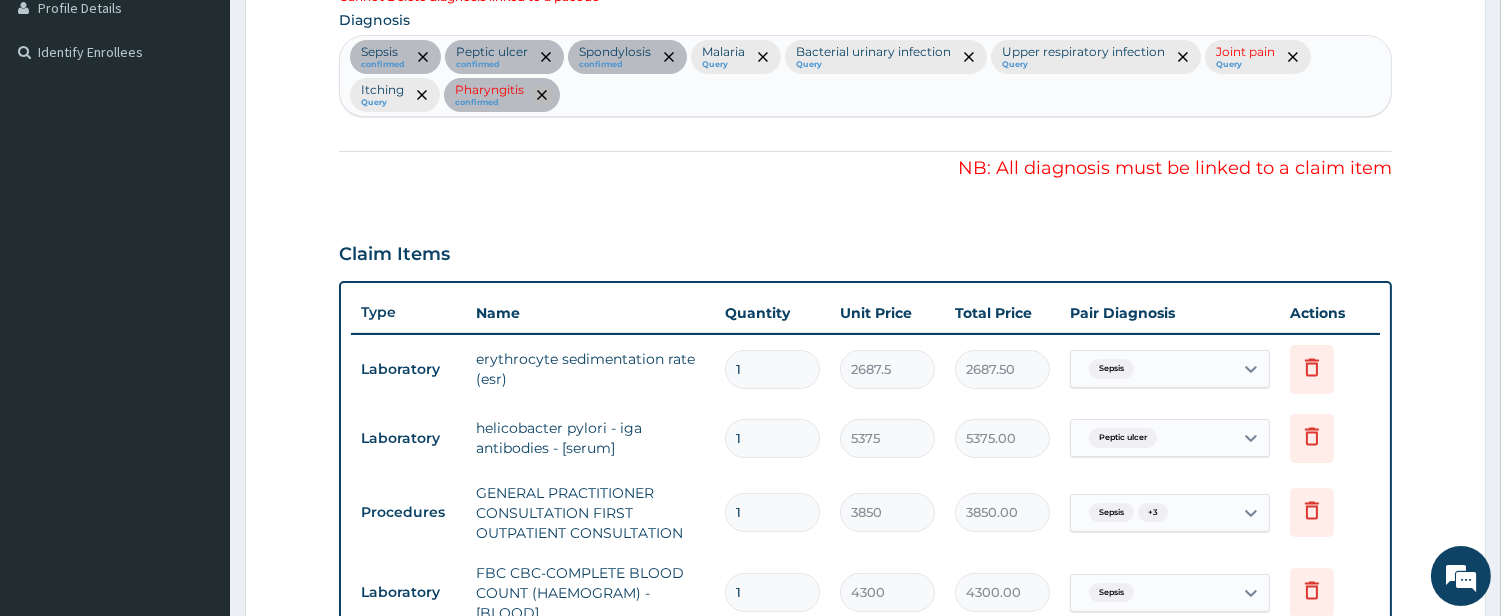 click 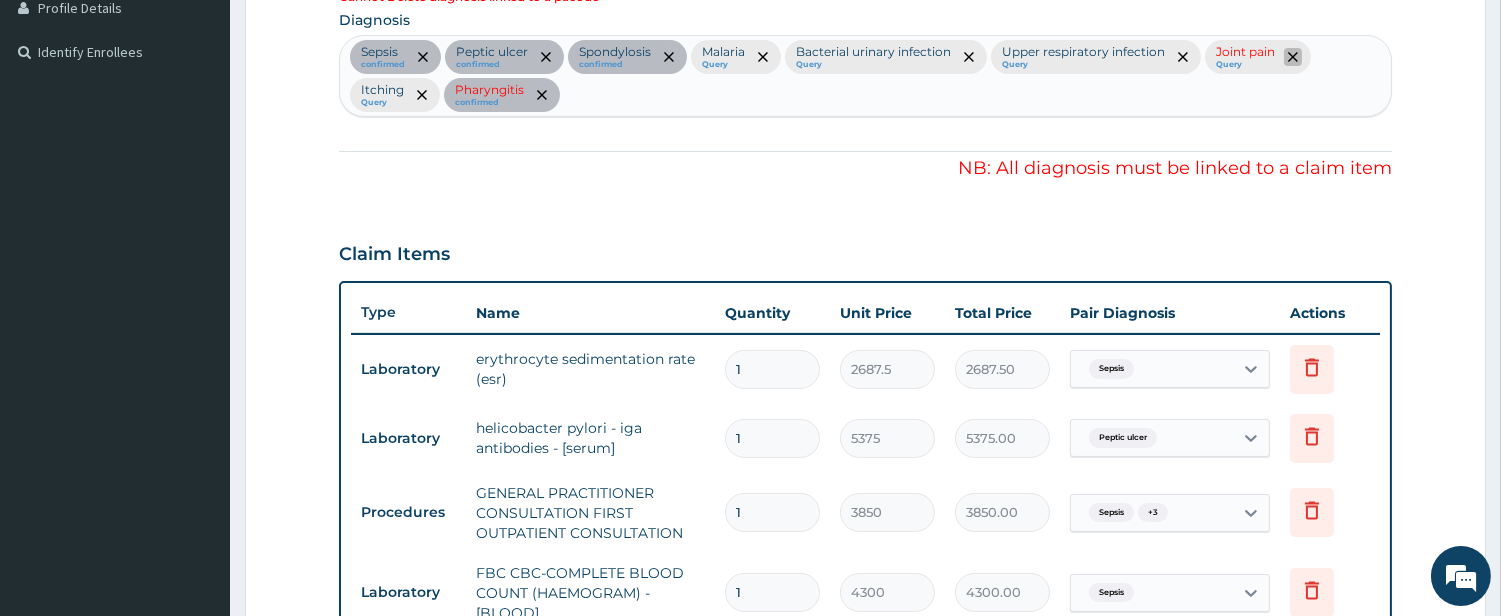 click 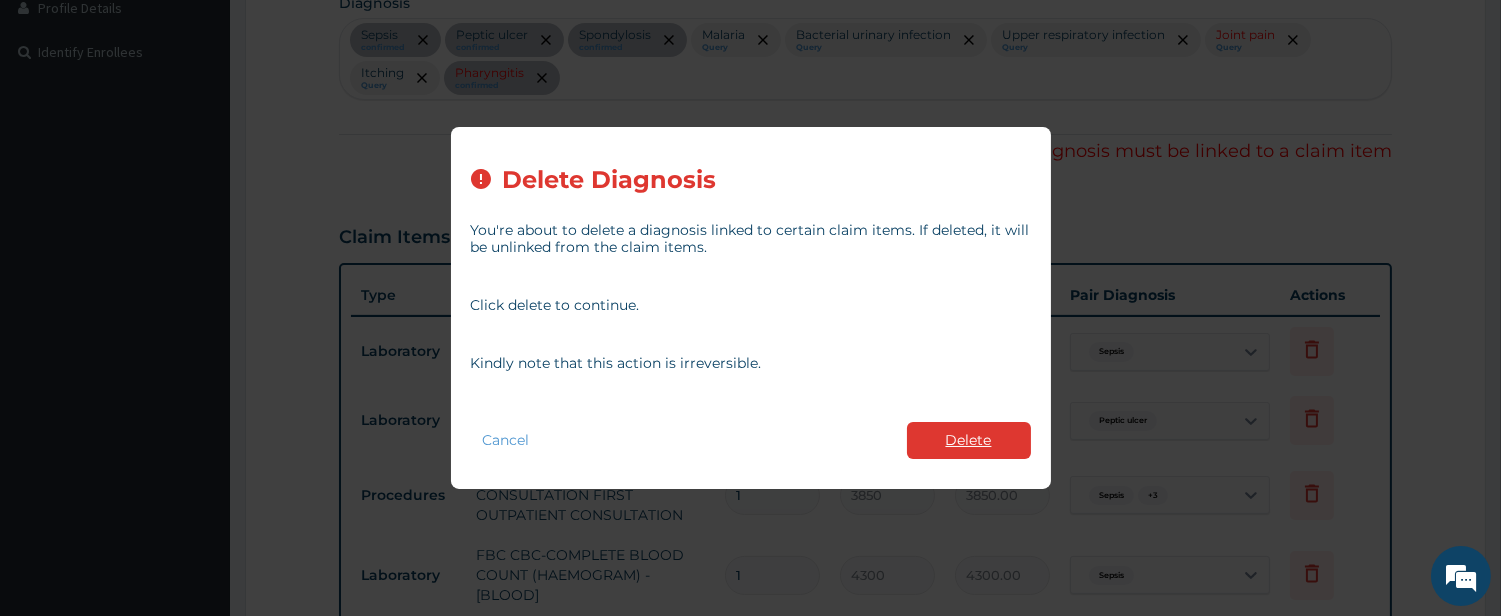 click on "Delete" at bounding box center [969, 440] 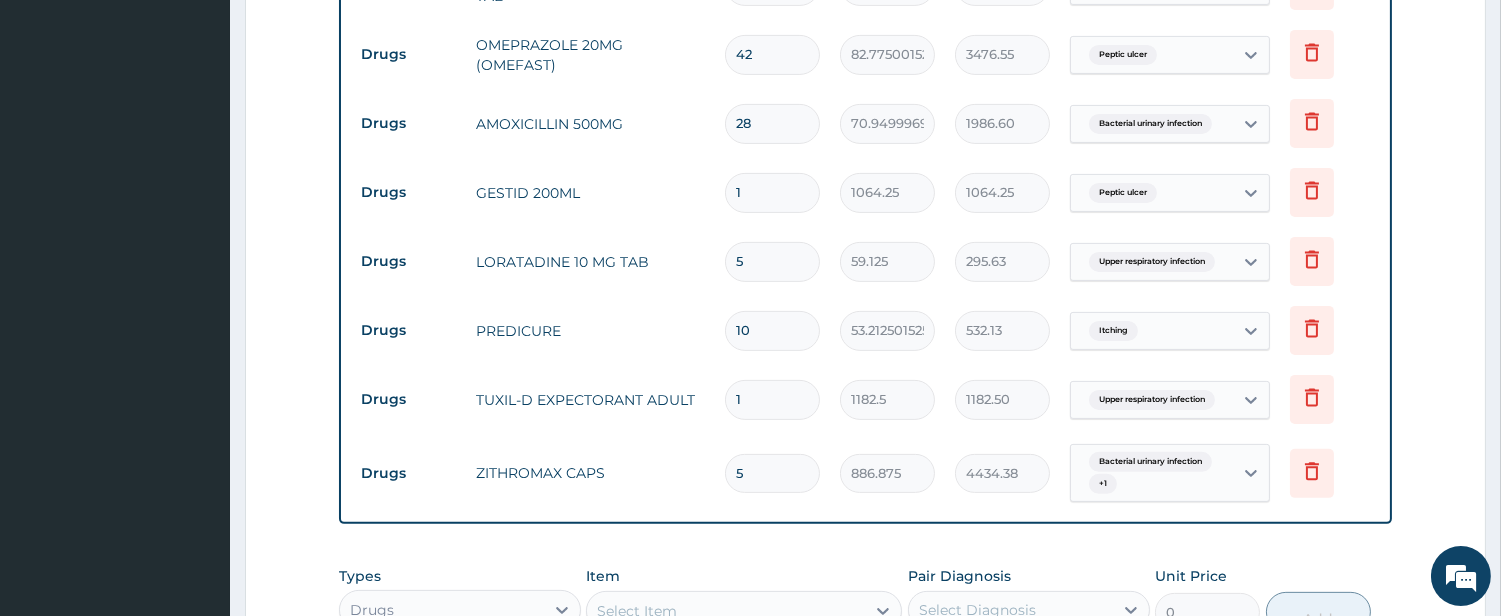 scroll, scrollTop: 1260, scrollLeft: 0, axis: vertical 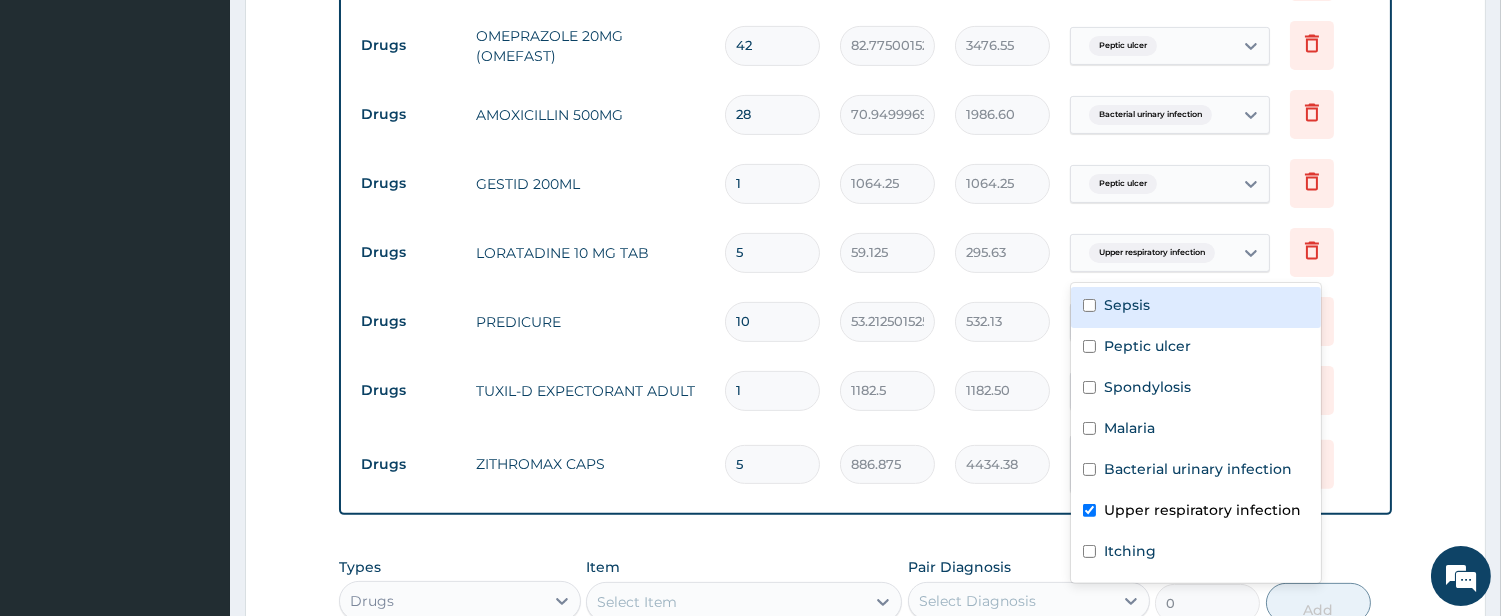 click at bounding box center [1222, 253] 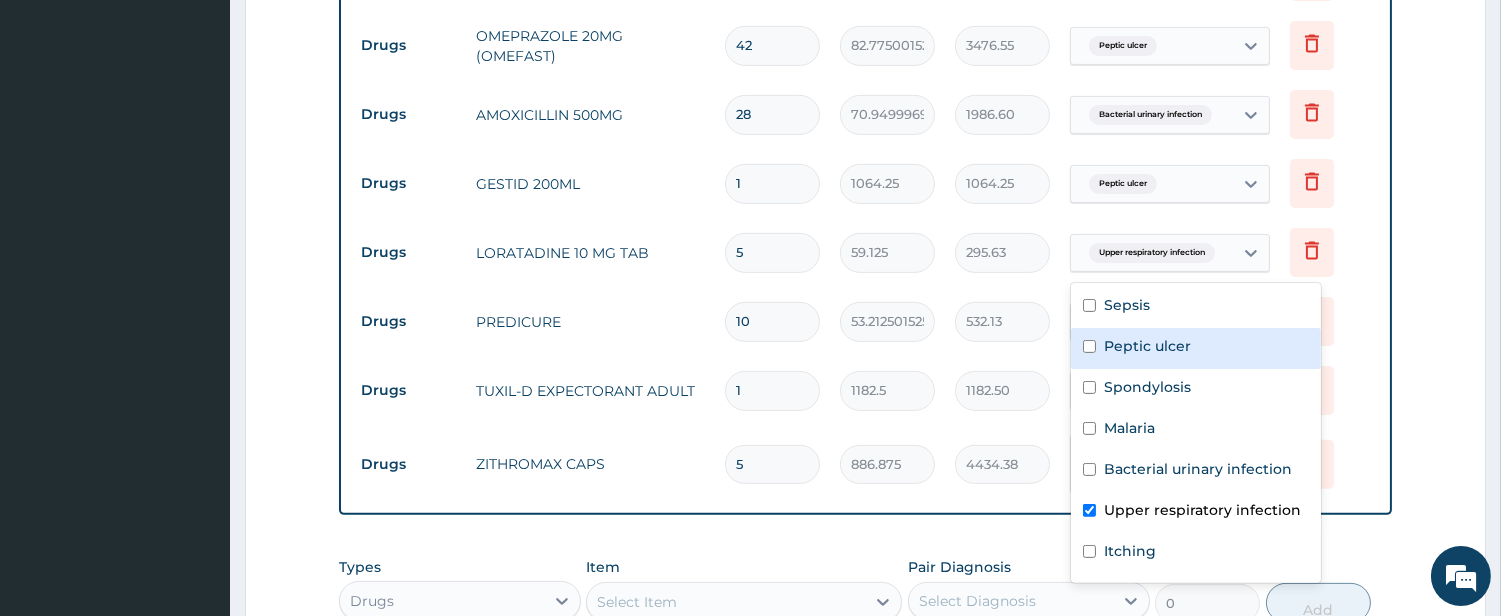 scroll, scrollTop: 55, scrollLeft: 0, axis: vertical 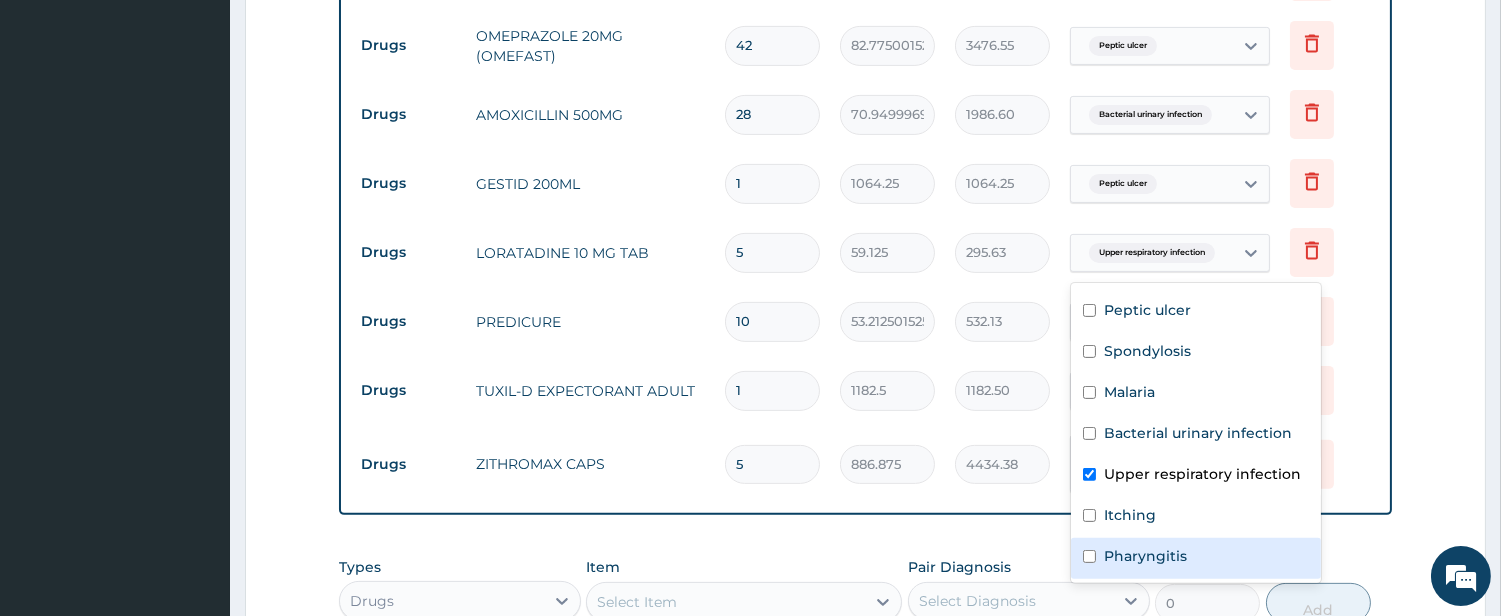 click on "Pharyngitis" at bounding box center [1145, 556] 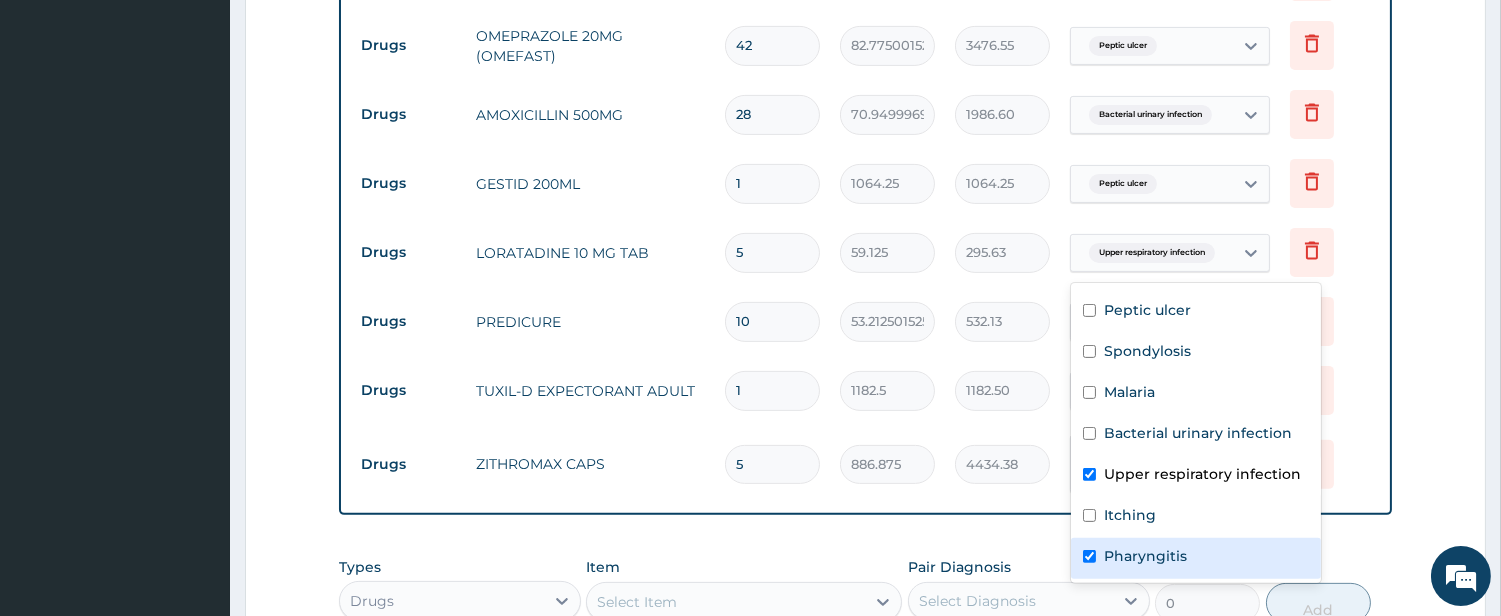 checkbox on "true" 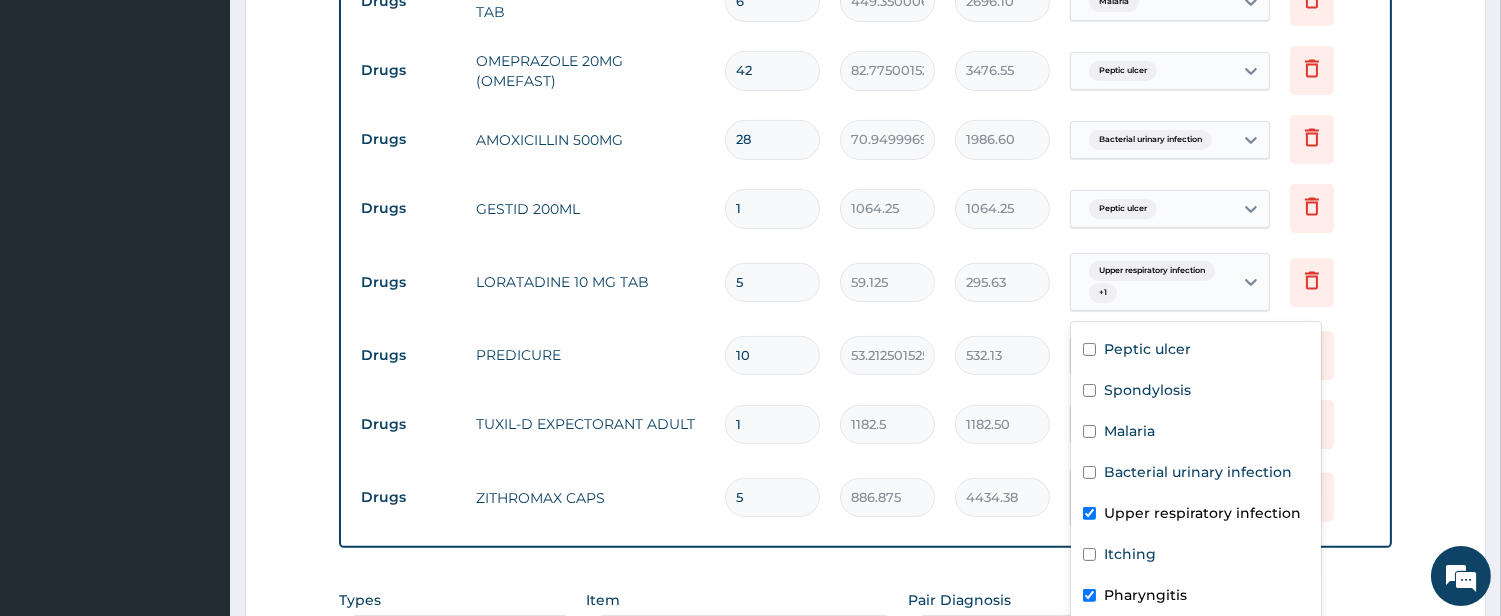 scroll, scrollTop: 1267, scrollLeft: 0, axis: vertical 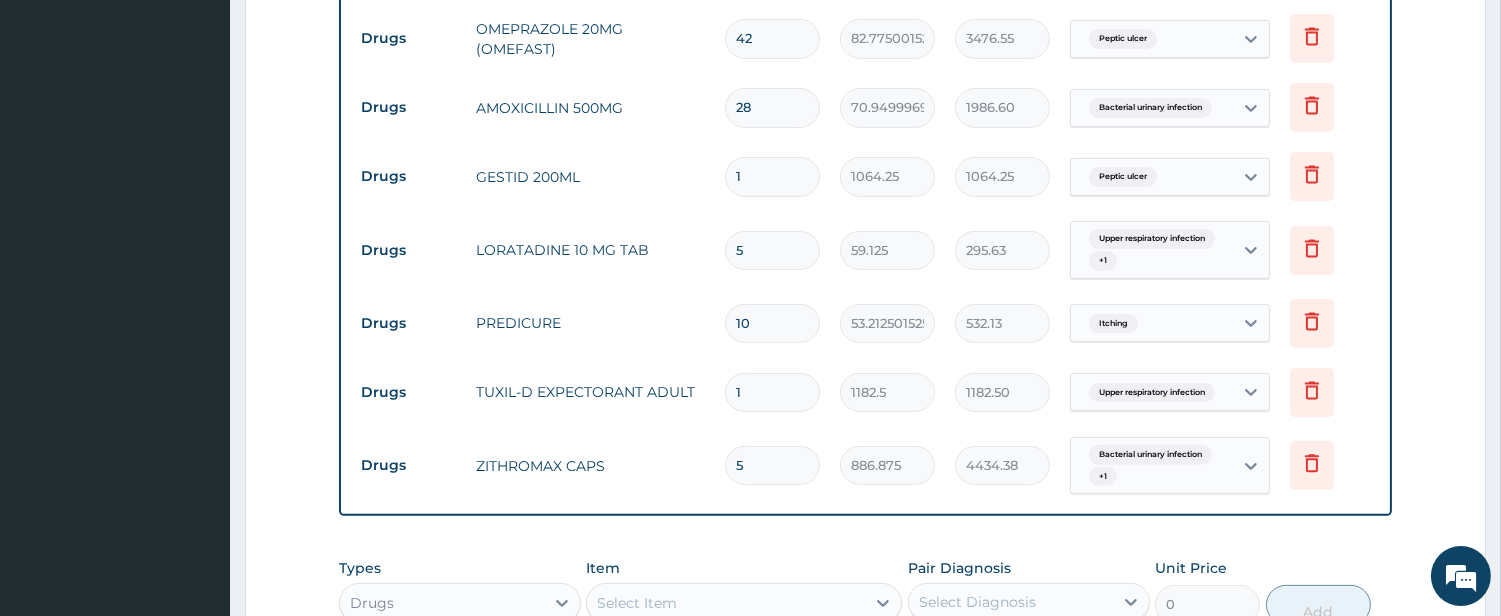click on "Step  2  of 2 PA Code / Prescription Code PA/EFE47D PA/BF67B3 Encounter Date 28-07-2025 Important Notice Please enter PA codes before entering items that are not attached to a PA code   All diagnoses entered must be linked to a claim item. Diagnosis & Claim Items that are visible but inactive cannot be edited because they were imported from an already approved PA code. Diagnosis Sepsis confirmed Peptic ulcer confirmed Spondylosis confirmed Malaria Query Bacterial urinary infection Query Upper respiratory infection Query Itching Query Pharyngitis confirmed NB: All diagnosis must be linked to a claim item Claim Items Type Name Quantity Unit Price Total Price Pair Diagnosis Actions Laboratory erythrocyte sedimentation rate (esr) 1 2687.5 2687.50 Sepsis Delete Laboratory helicobacter pylori - iga antibodies - [serum] 1 5375 5375.00 Peptic ulcer Delete Procedures GENERAL PRACTITIONER CONSULTATION FIRST OUTPATIENT CONSULTATION 1 3850 3850.00 Sepsis  + 3 Delete Laboratory 1 4300 4300.00 Sepsis Delete Laboratory 1 6" at bounding box center (865, -122) 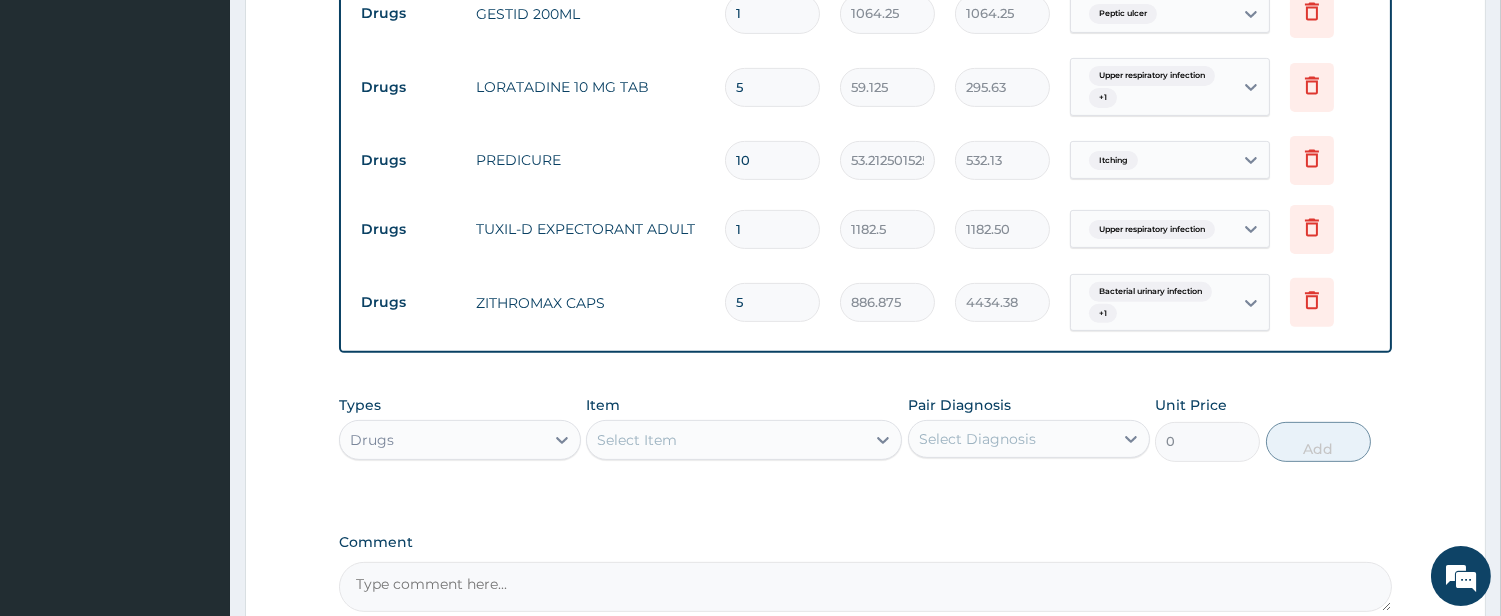 scroll, scrollTop: 1637, scrollLeft: 0, axis: vertical 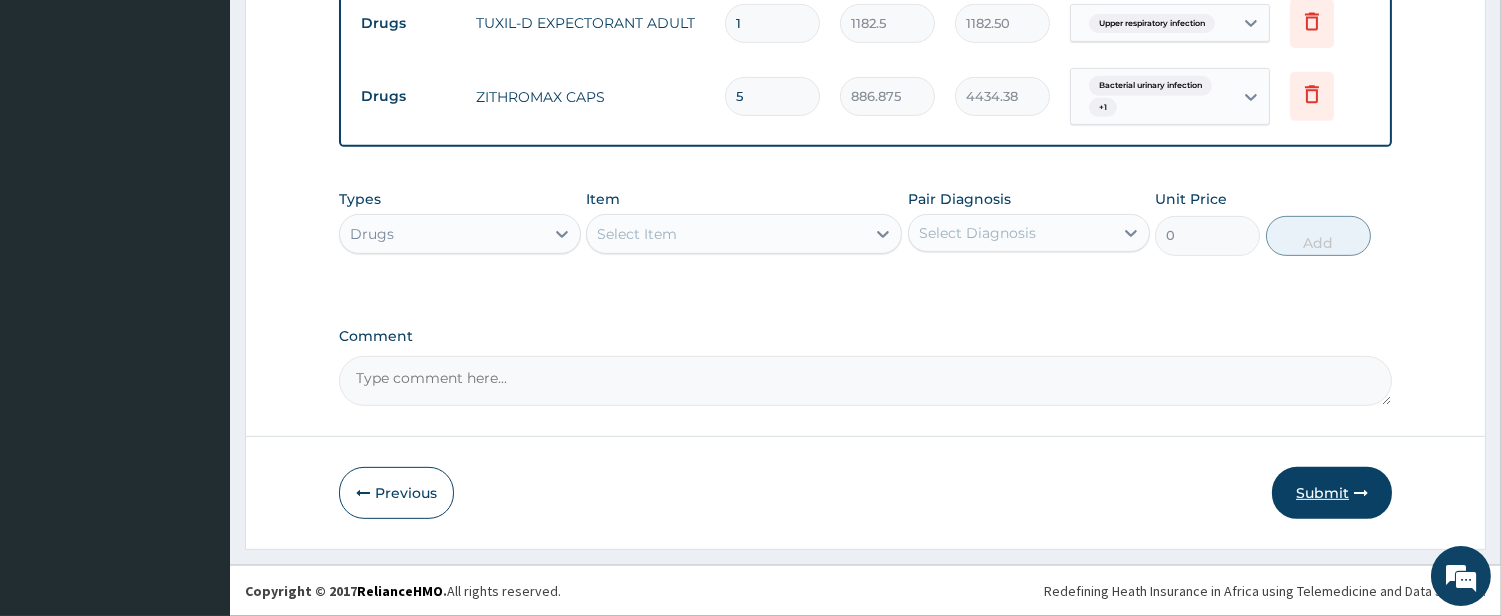 click on "Submit" at bounding box center (1332, 493) 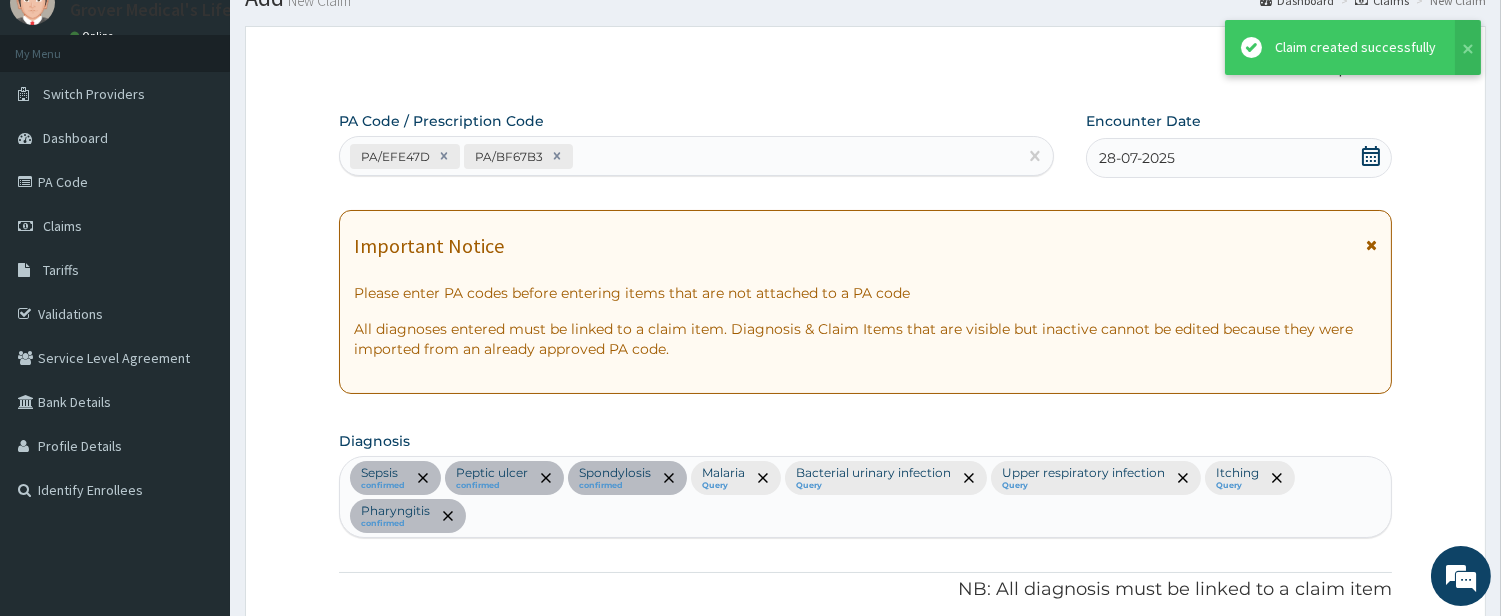 scroll, scrollTop: 1637, scrollLeft: 0, axis: vertical 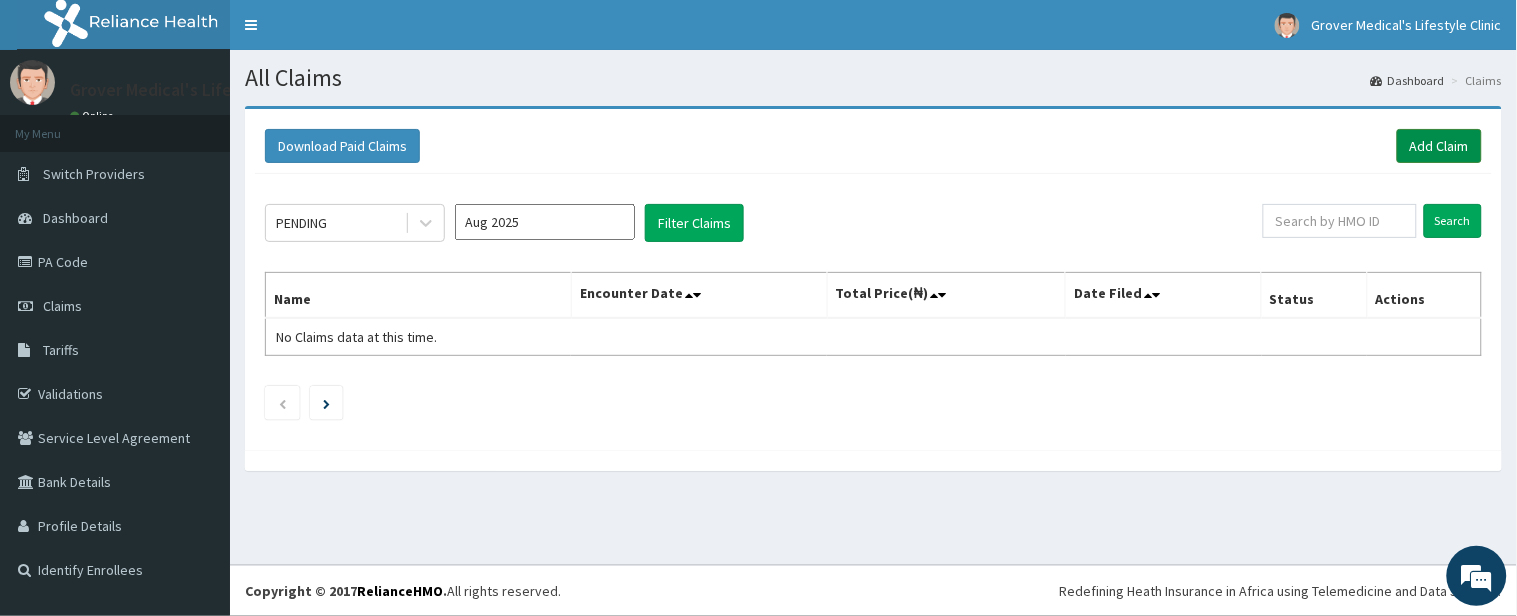 click on "Add Claim" at bounding box center [1439, 146] 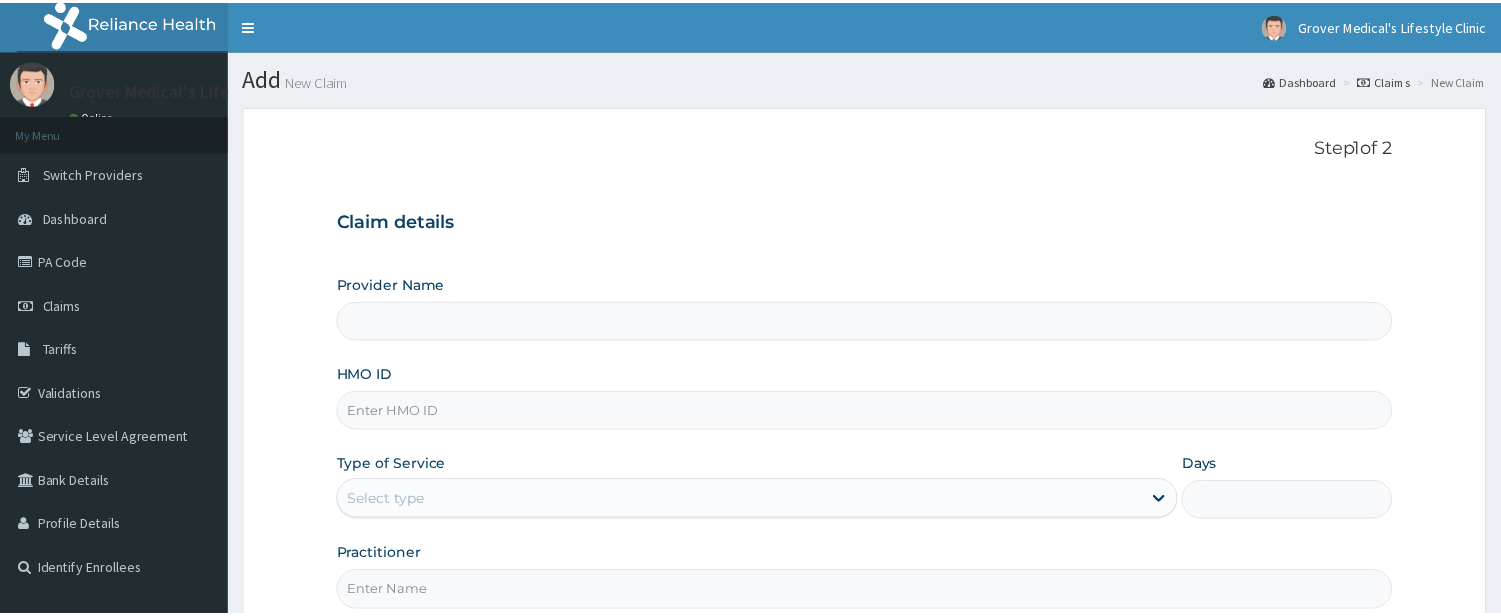 scroll, scrollTop: 205, scrollLeft: 0, axis: vertical 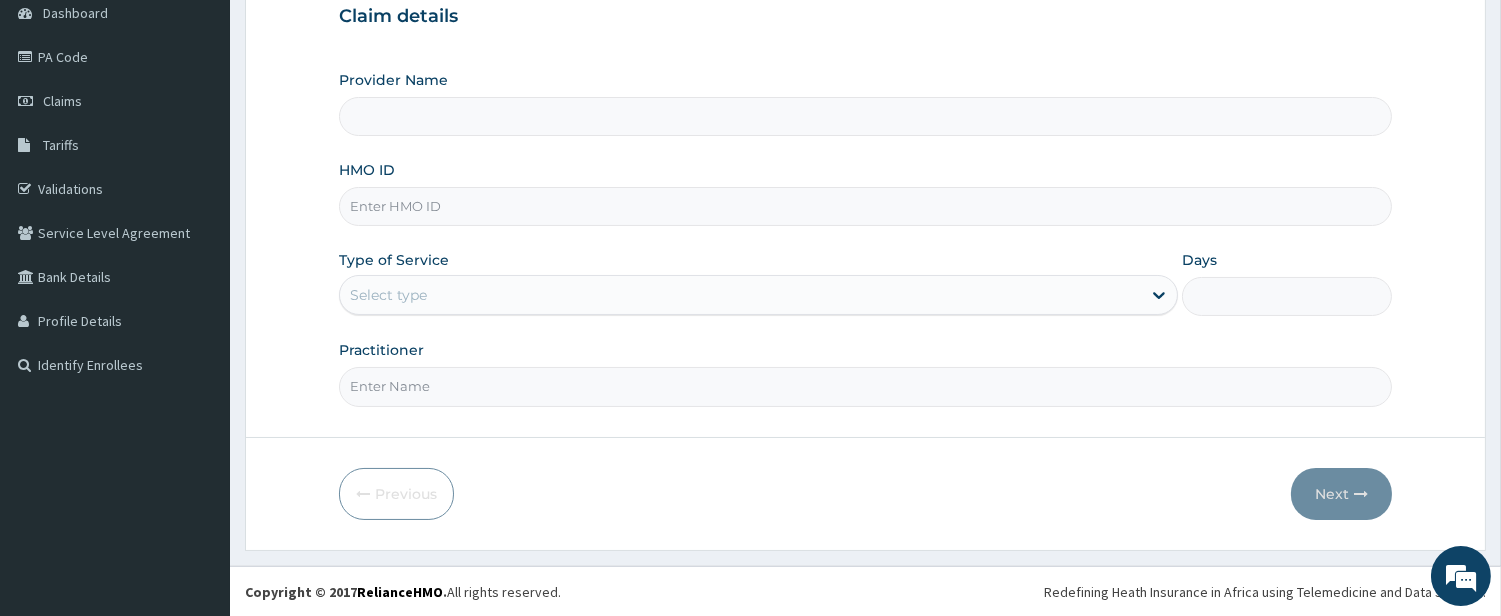 type on "Grover Medical's Lifestyle clinic" 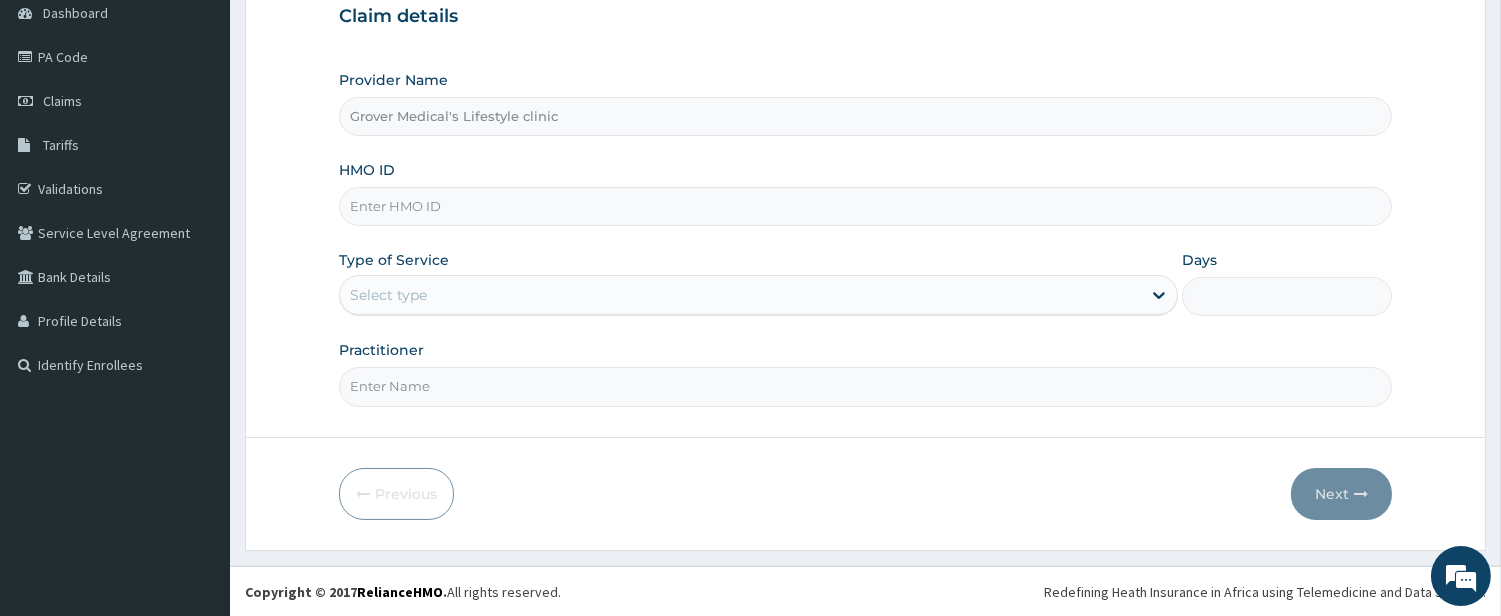 click on "HMO ID" at bounding box center [865, 206] 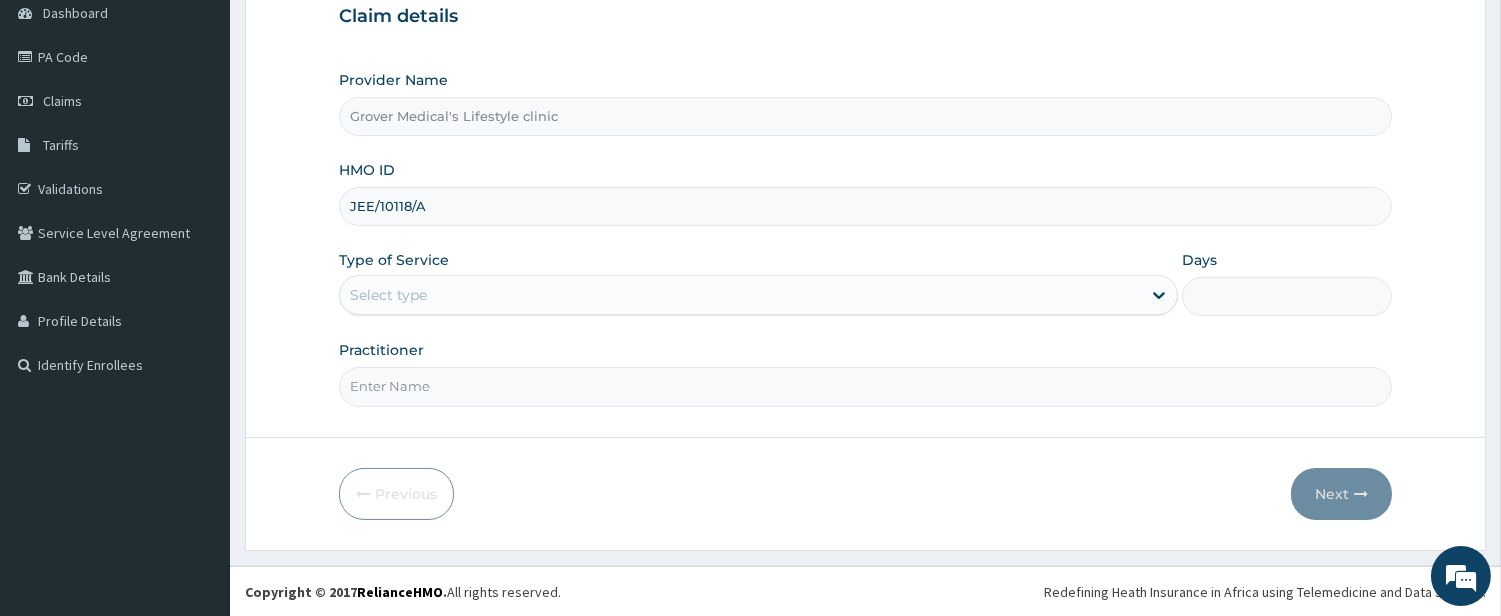 type on "JEE/10118/A" 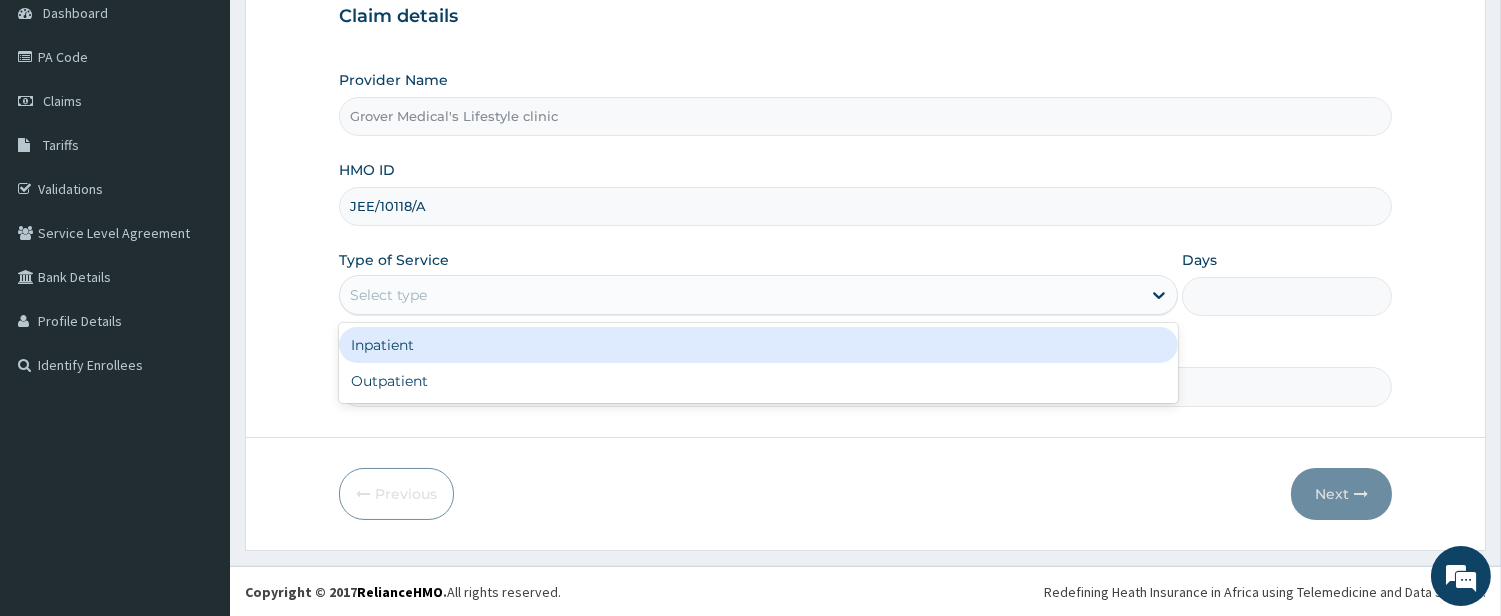 click on "Select type" at bounding box center (388, 295) 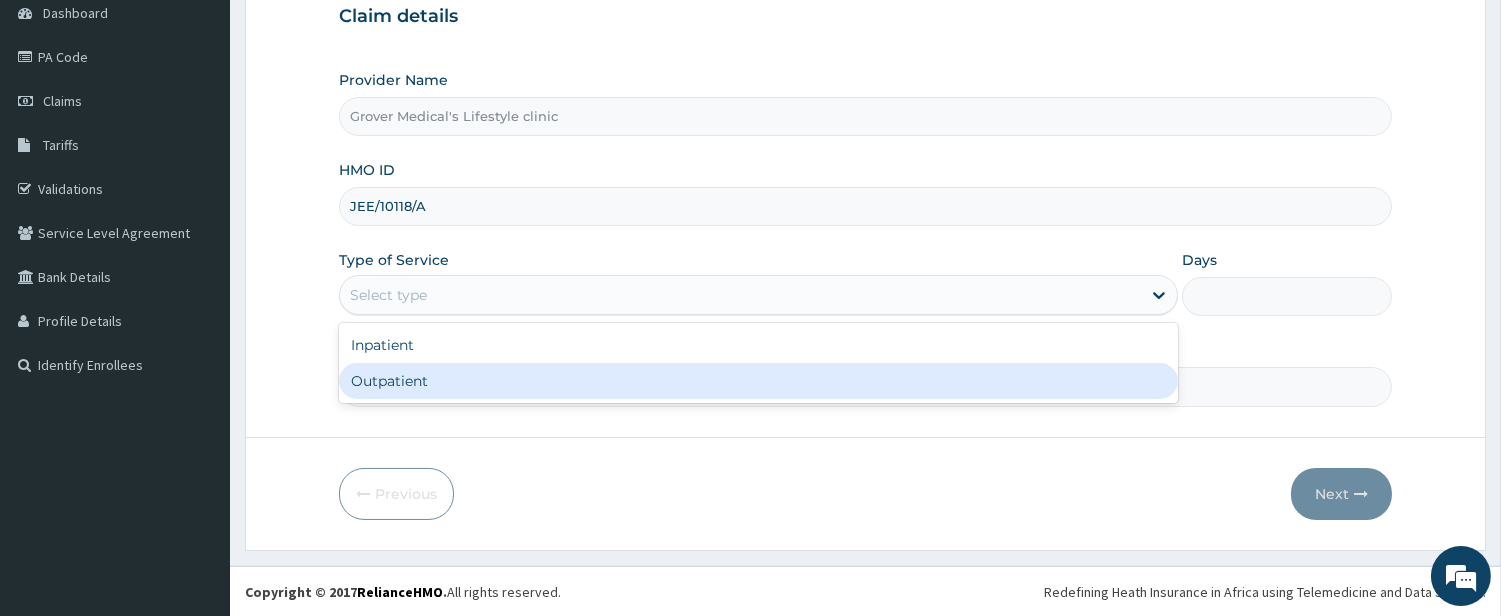 click on "Outpatient" at bounding box center (758, 381) 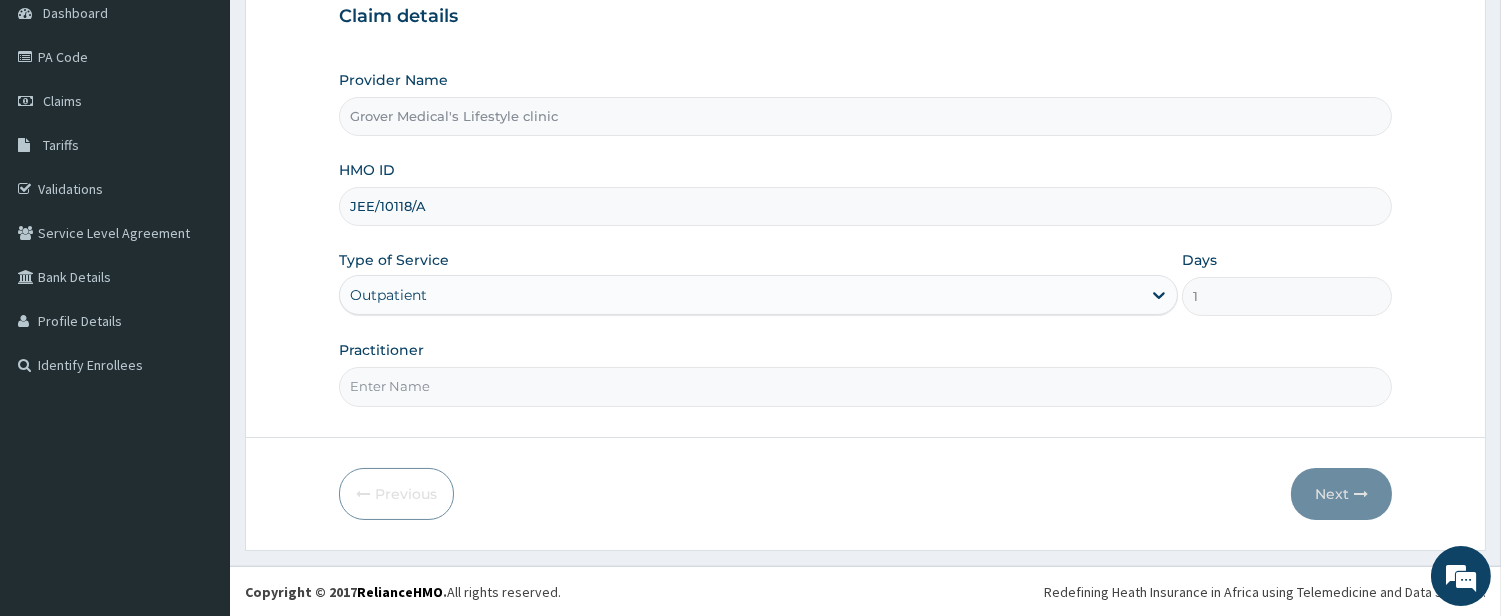 click on "Practitioner" at bounding box center (865, 386) 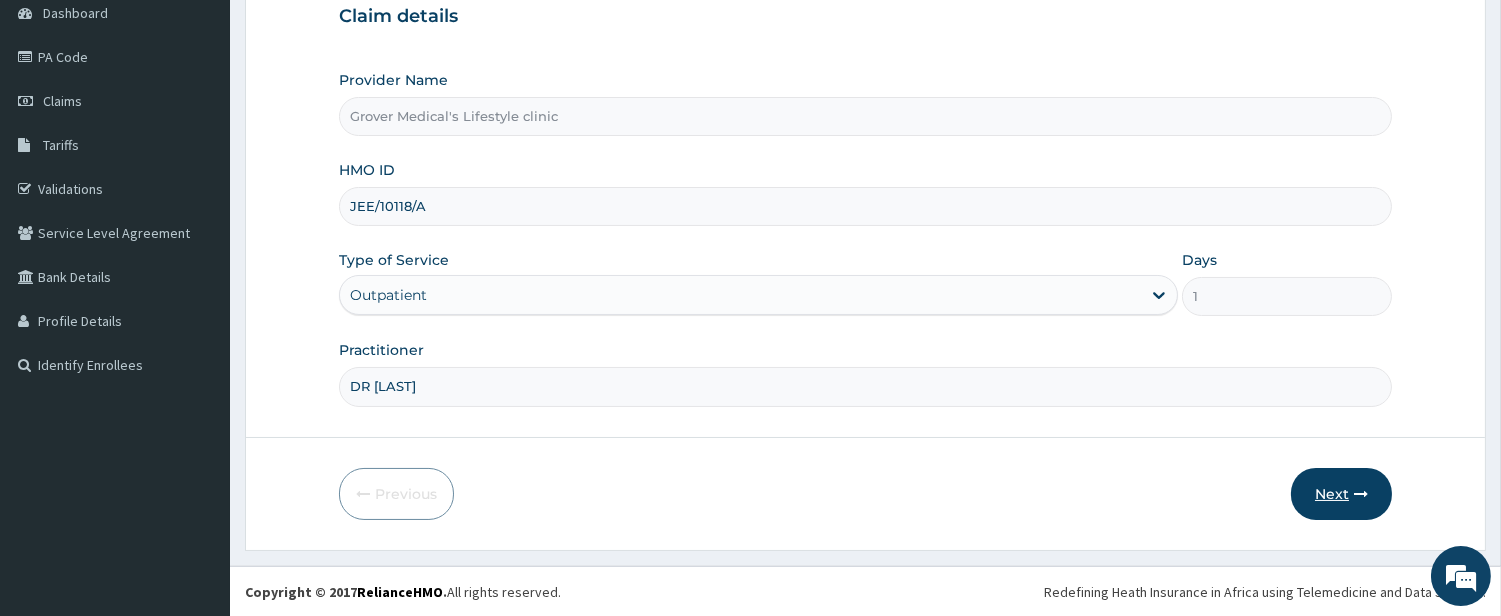 click on "Next" at bounding box center [1341, 494] 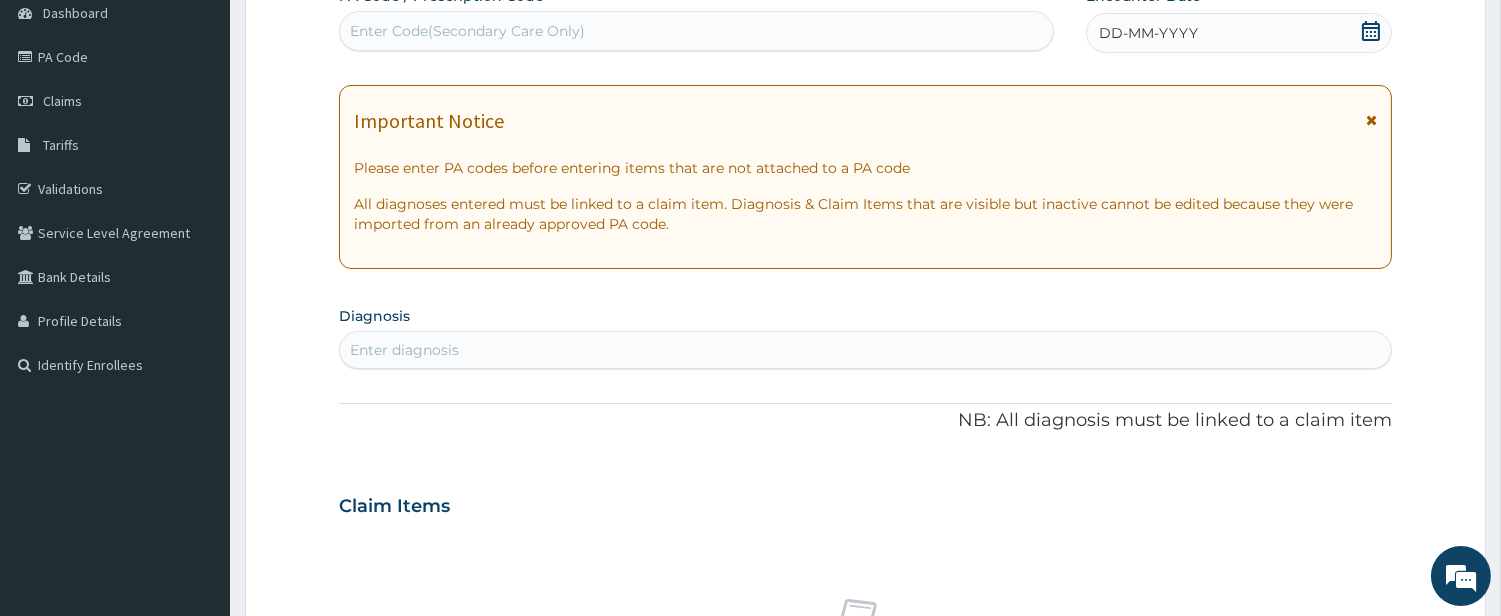scroll, scrollTop: 0, scrollLeft: 0, axis: both 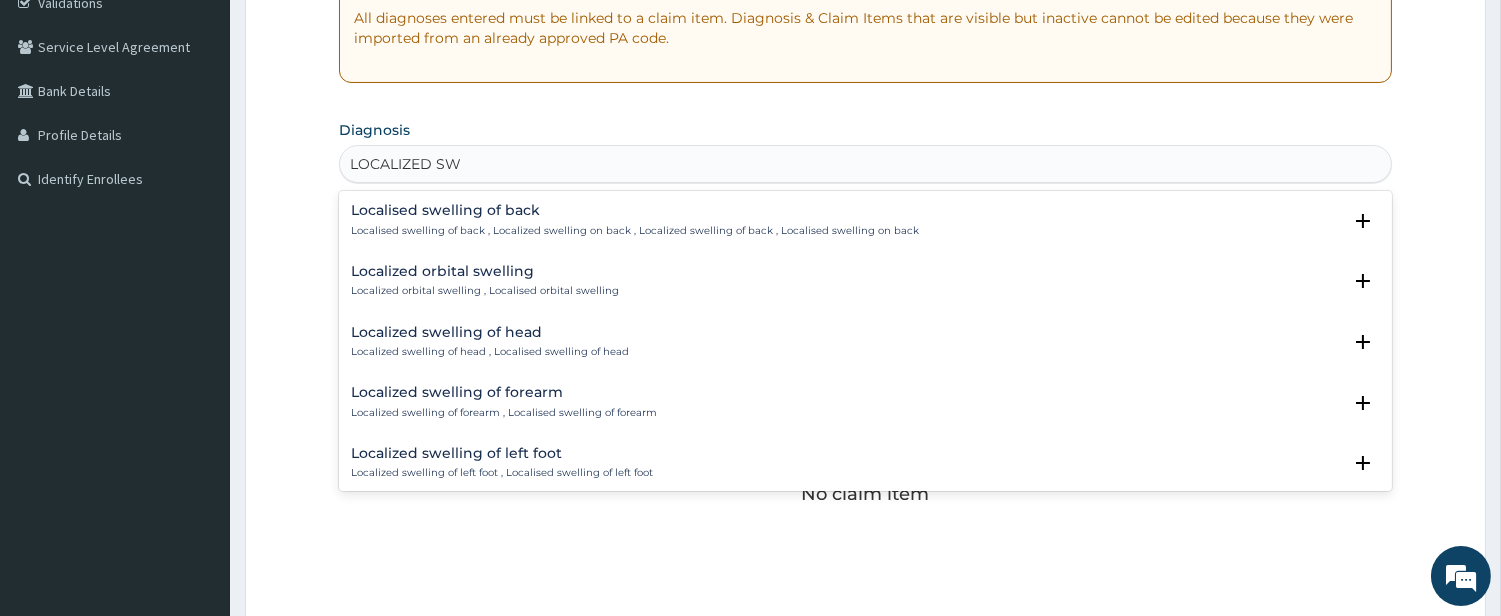 type on "LOCALIZED SW" 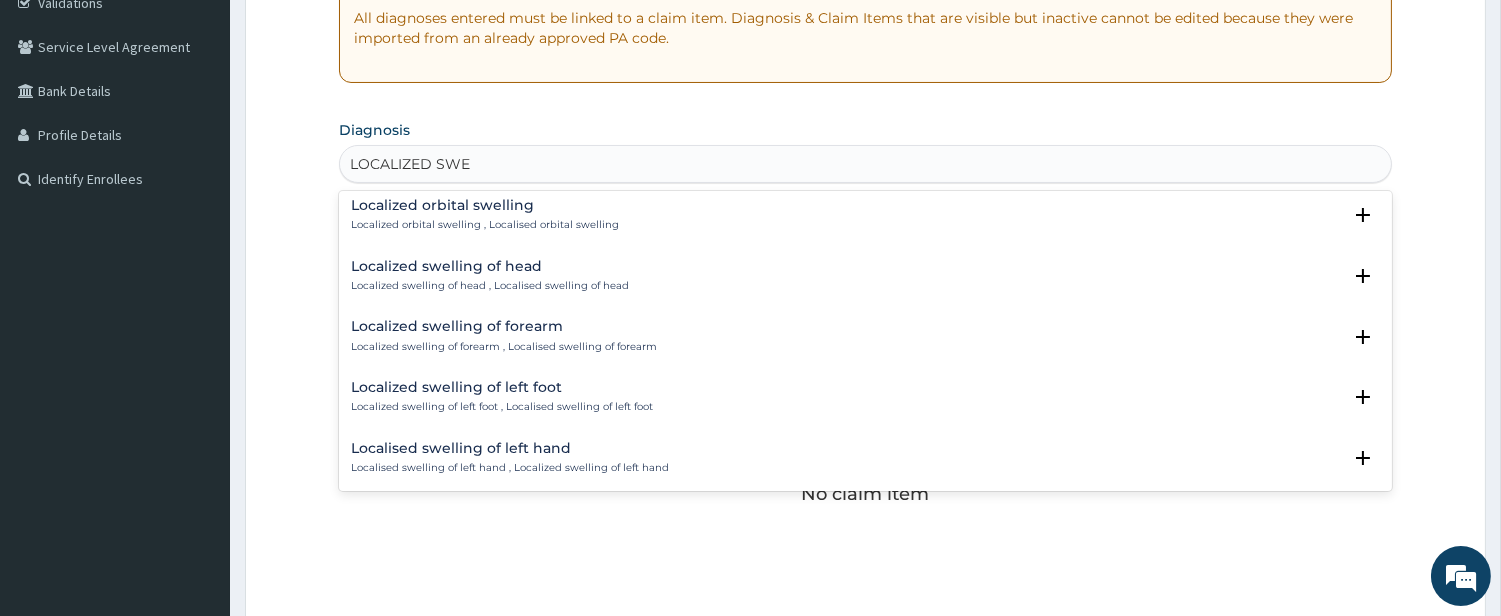scroll, scrollTop: 201, scrollLeft: 0, axis: vertical 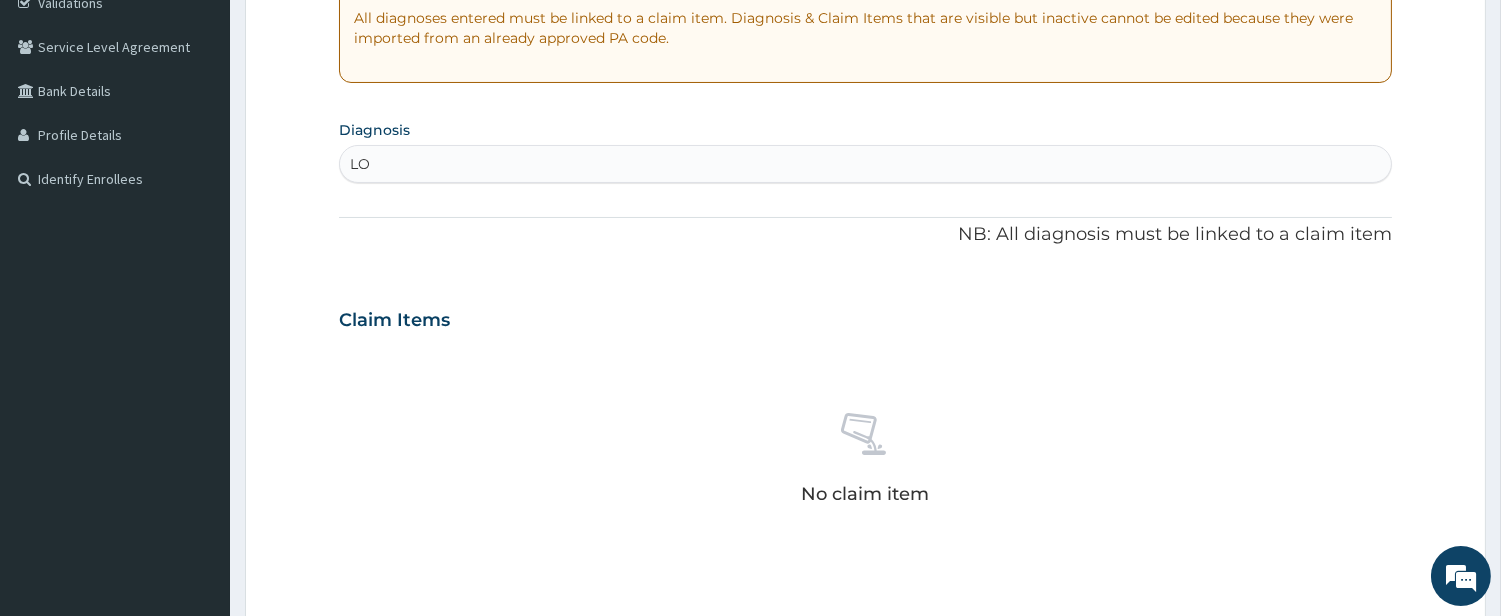 type on "L" 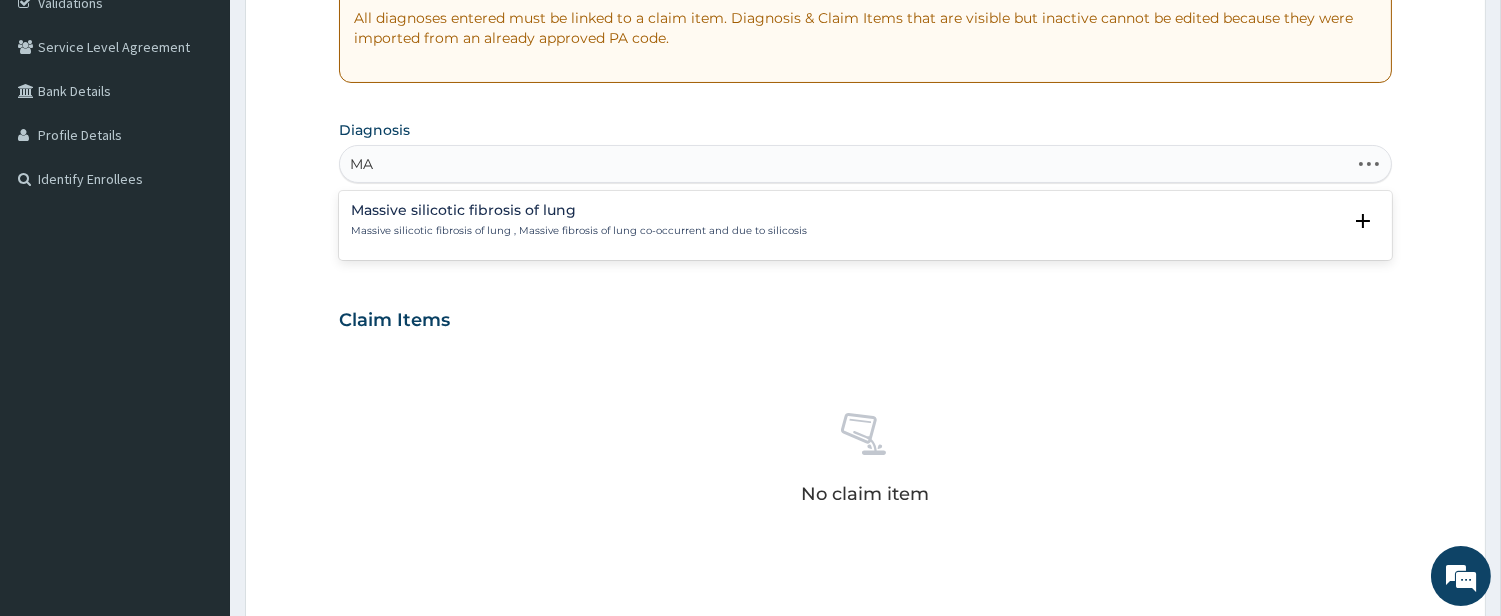 type on "M" 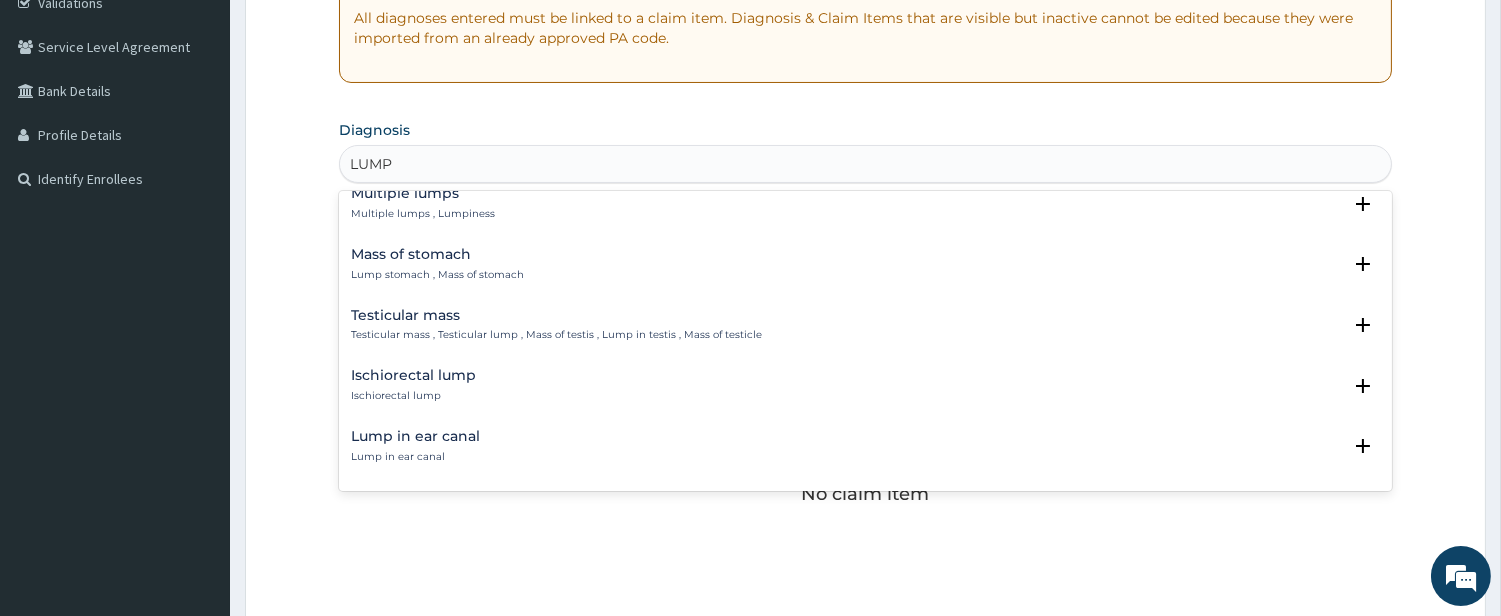 scroll, scrollTop: 1481, scrollLeft: 0, axis: vertical 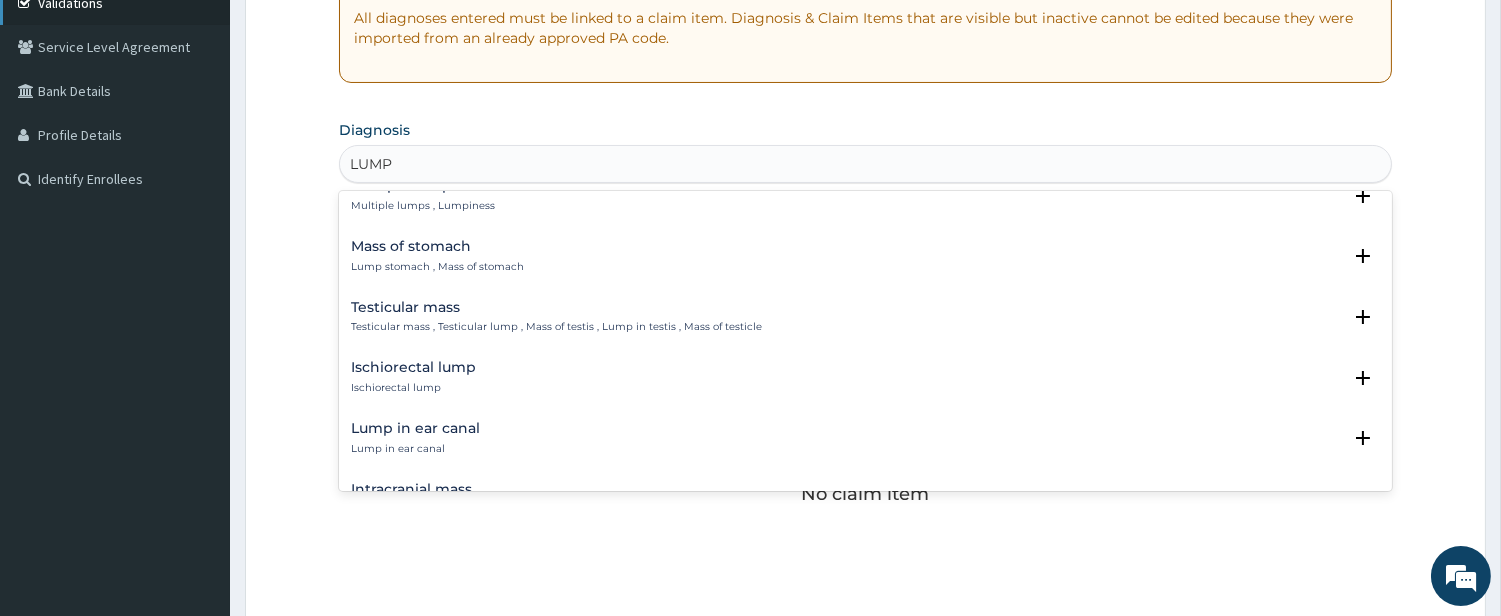 type on "LUMP" 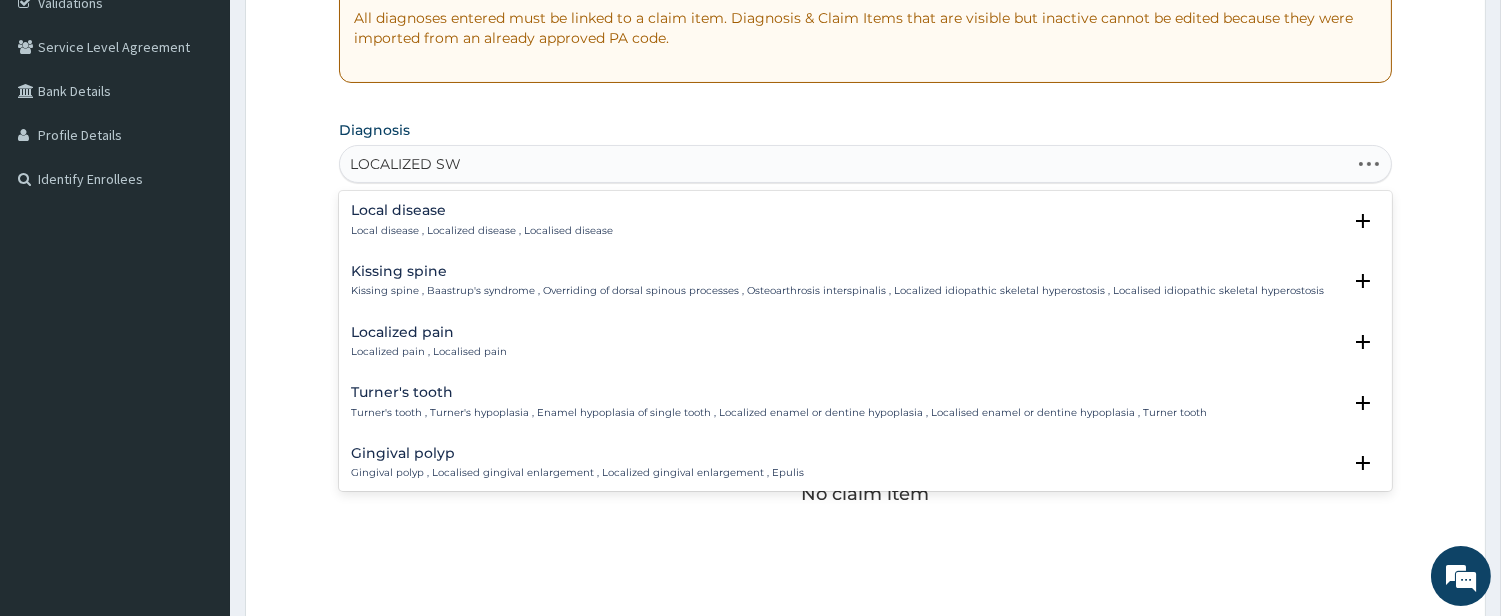 type on "LOCALIZED SWE" 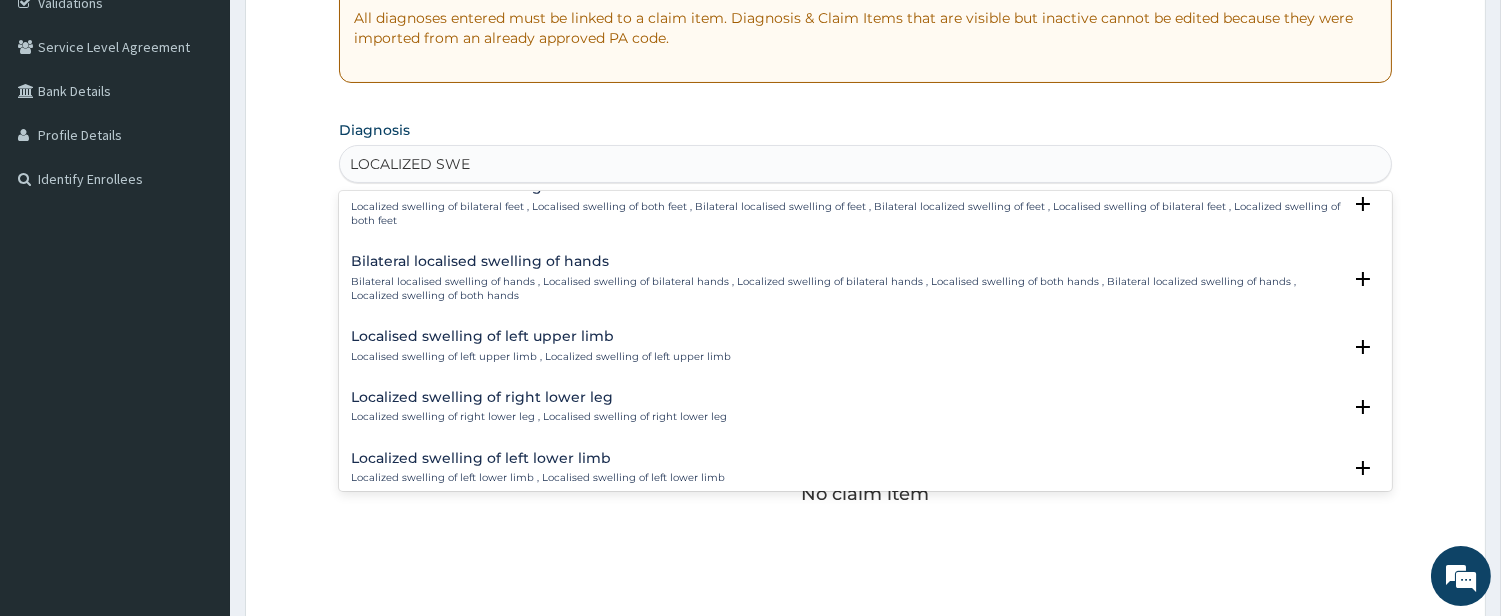scroll, scrollTop: 1111, scrollLeft: 0, axis: vertical 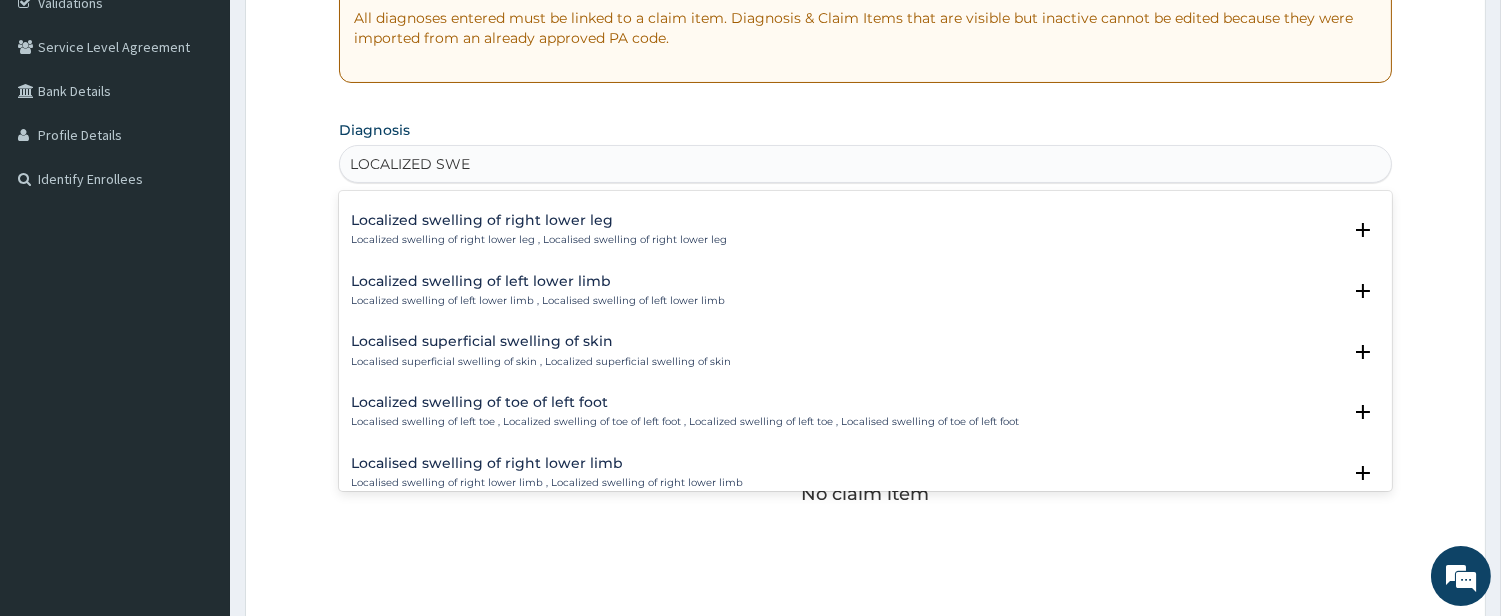 click on "Localized swelling of left lower limb , Localised swelling of left lower limb" at bounding box center [538, 301] 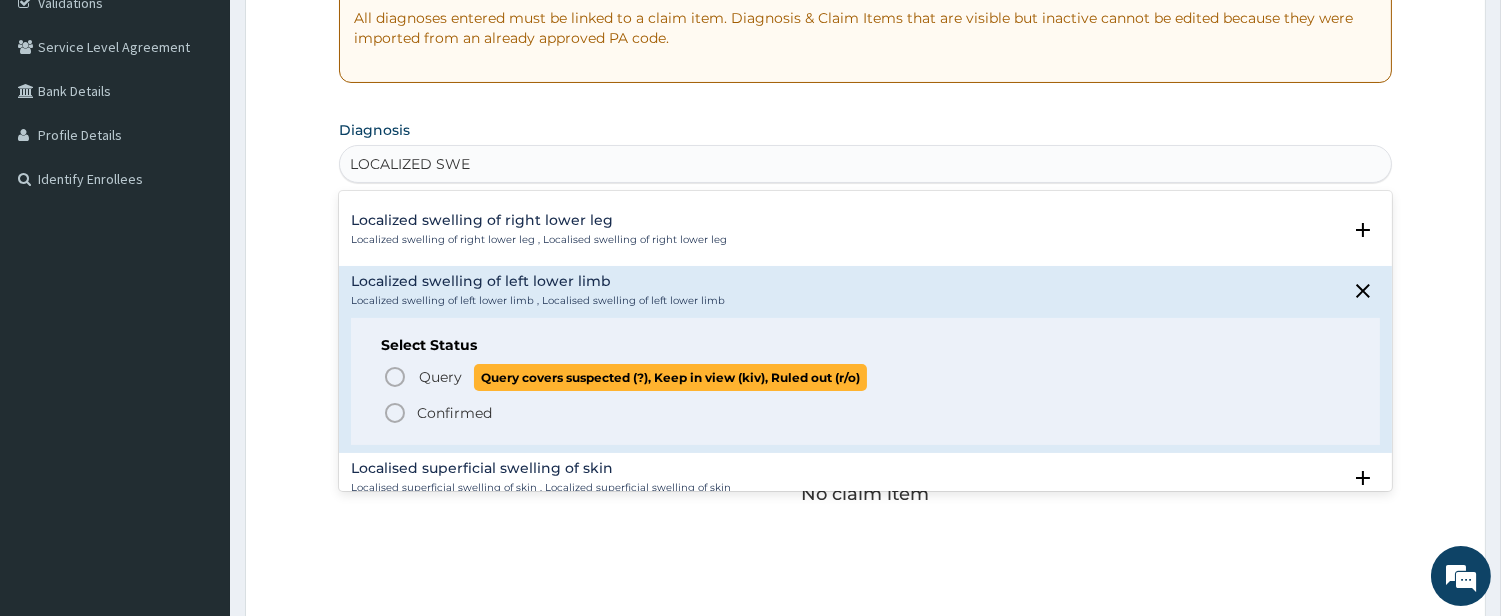 click on "Query Query covers suspected (?), Keep in view (kiv), Ruled out (r/o)" at bounding box center [866, 377] 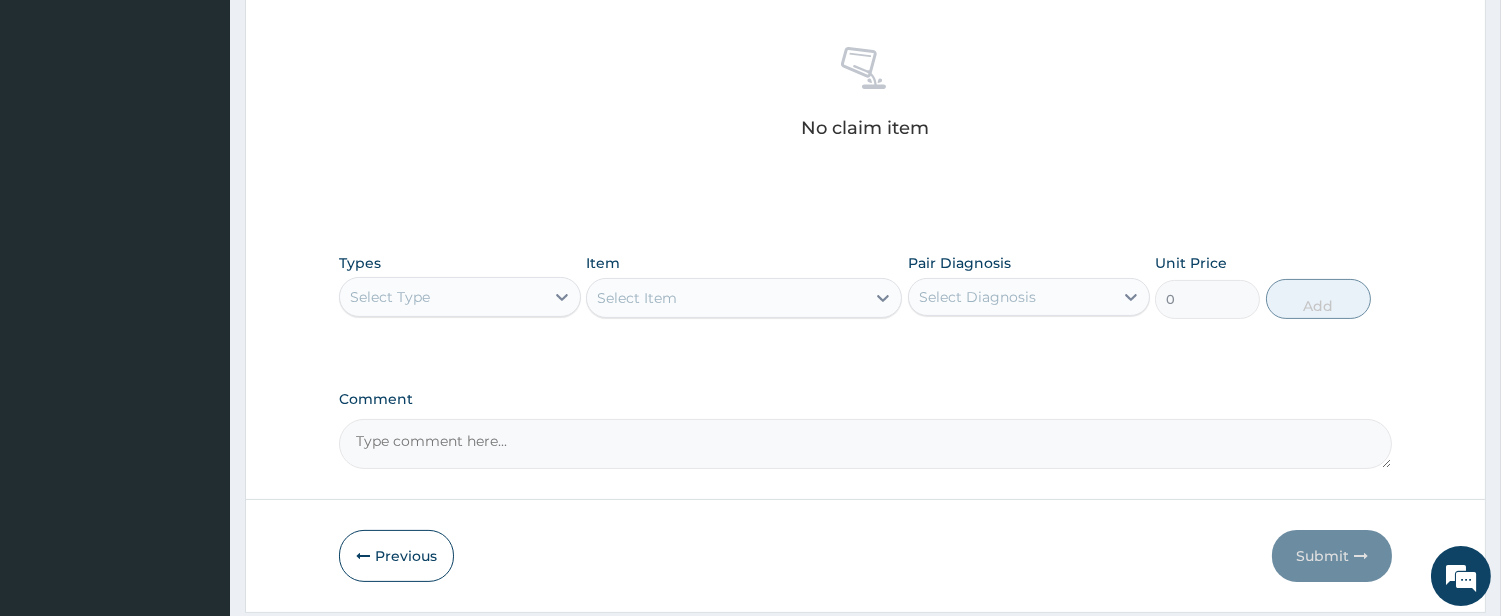 scroll, scrollTop: 825, scrollLeft: 0, axis: vertical 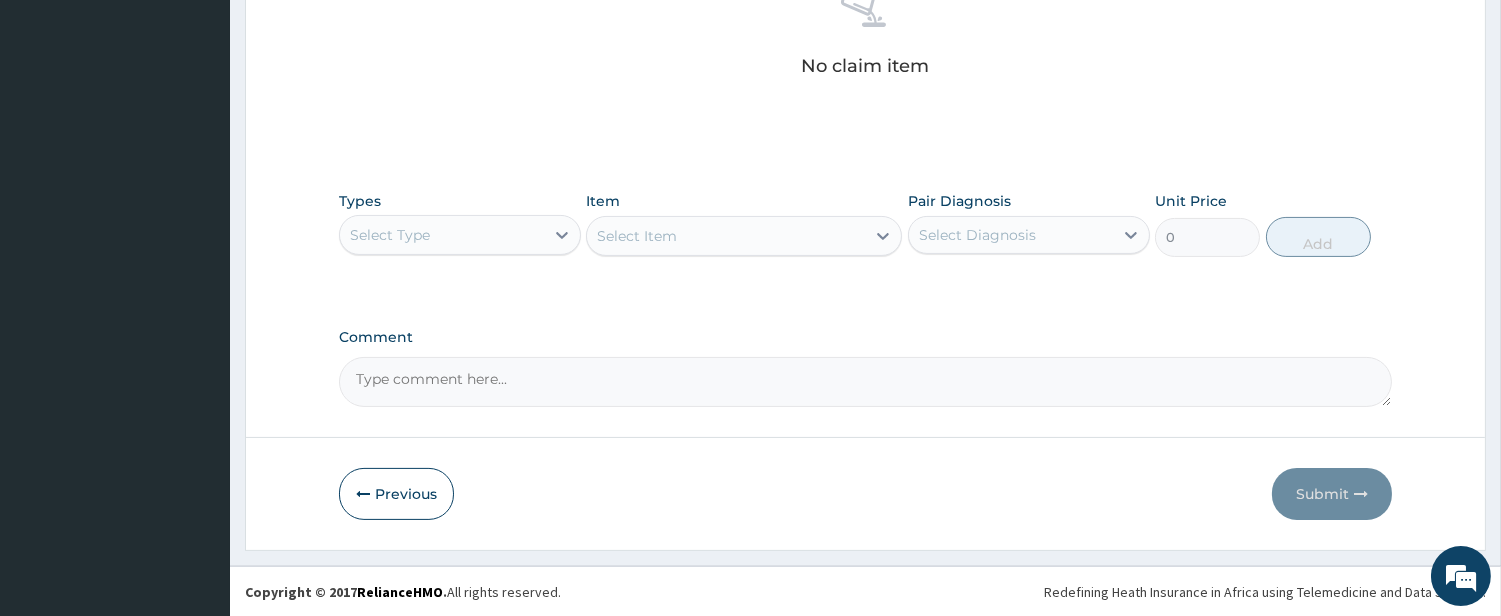 click on "Select Type" at bounding box center (460, 235) 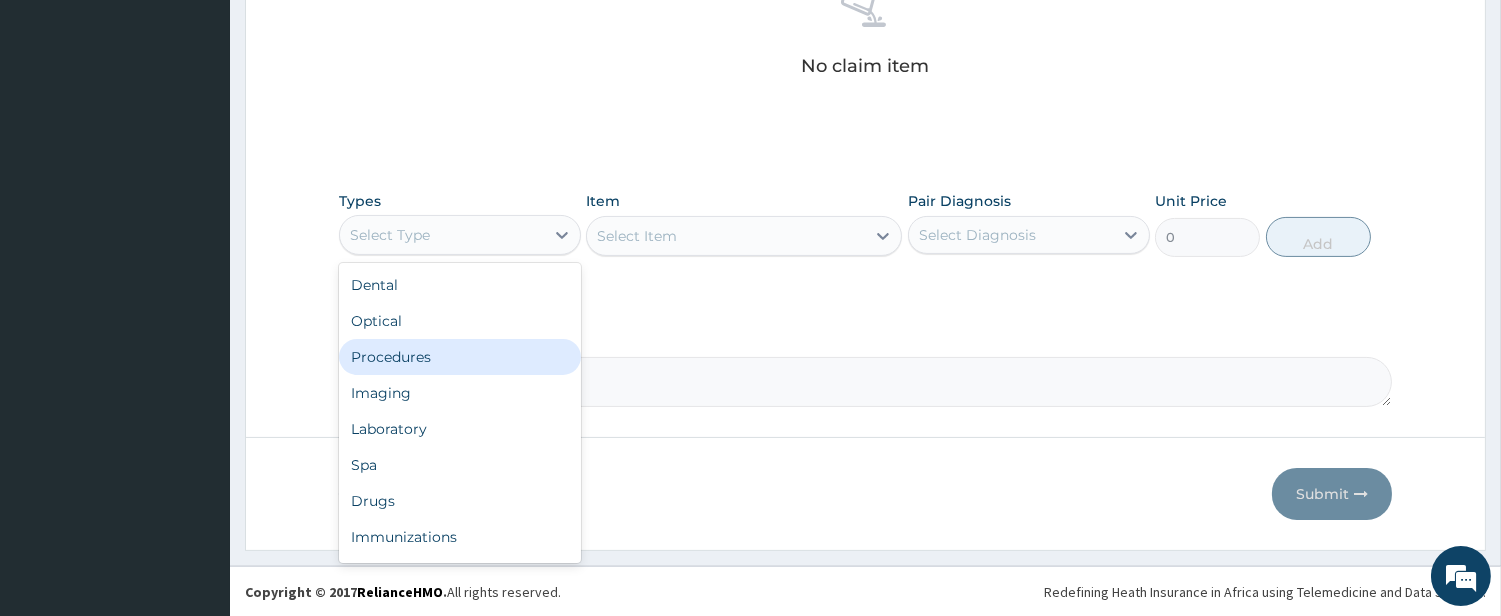 click on "Procedures" at bounding box center [460, 357] 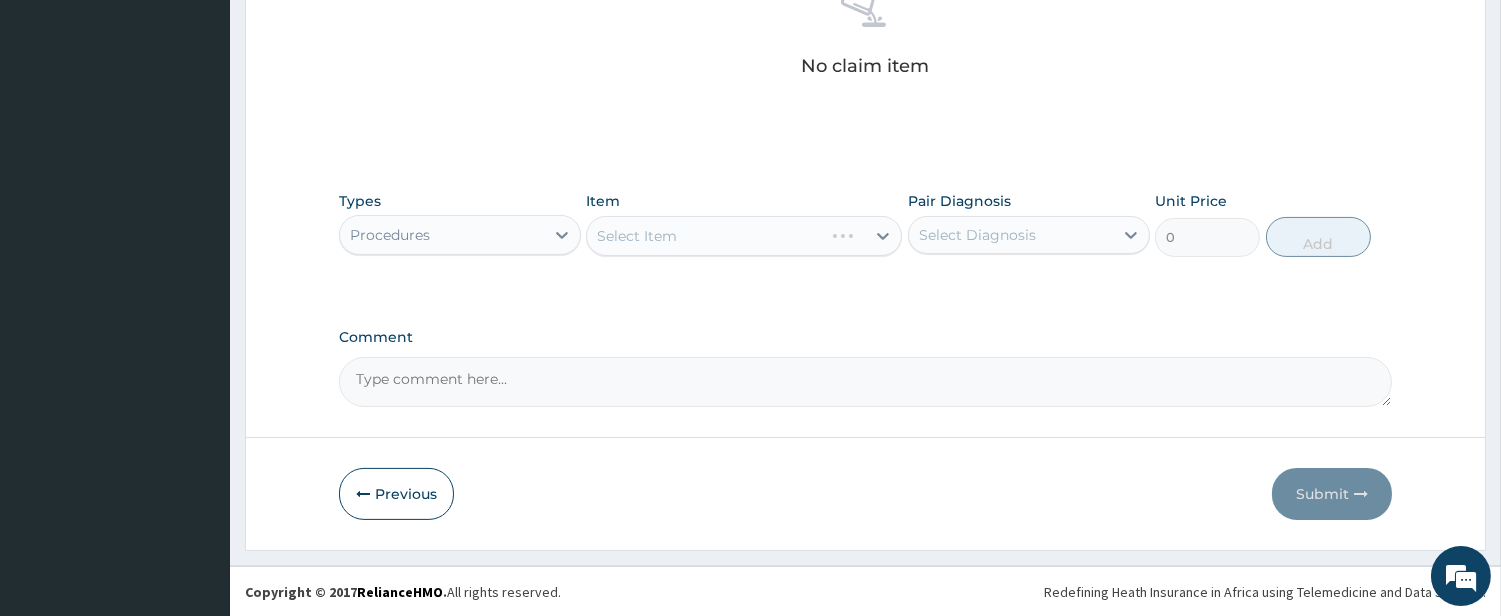 click on "Select Item" at bounding box center (744, 236) 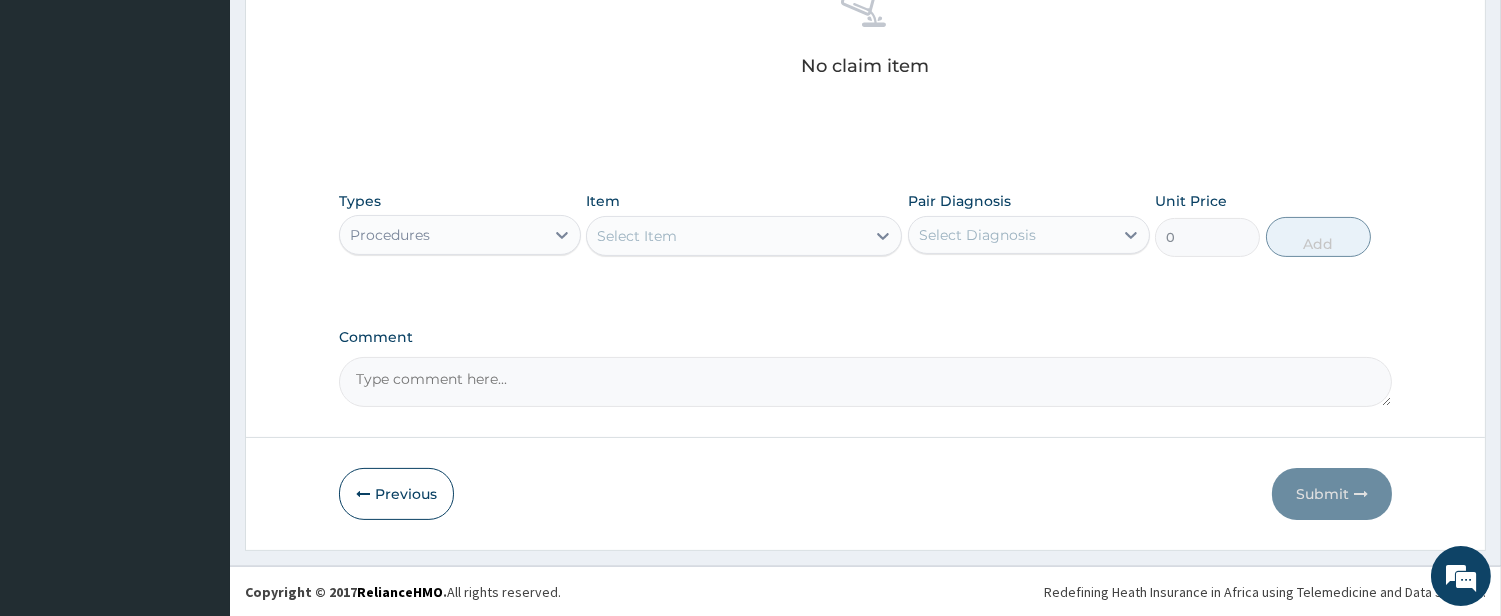 click on "Select Item" at bounding box center (726, 236) 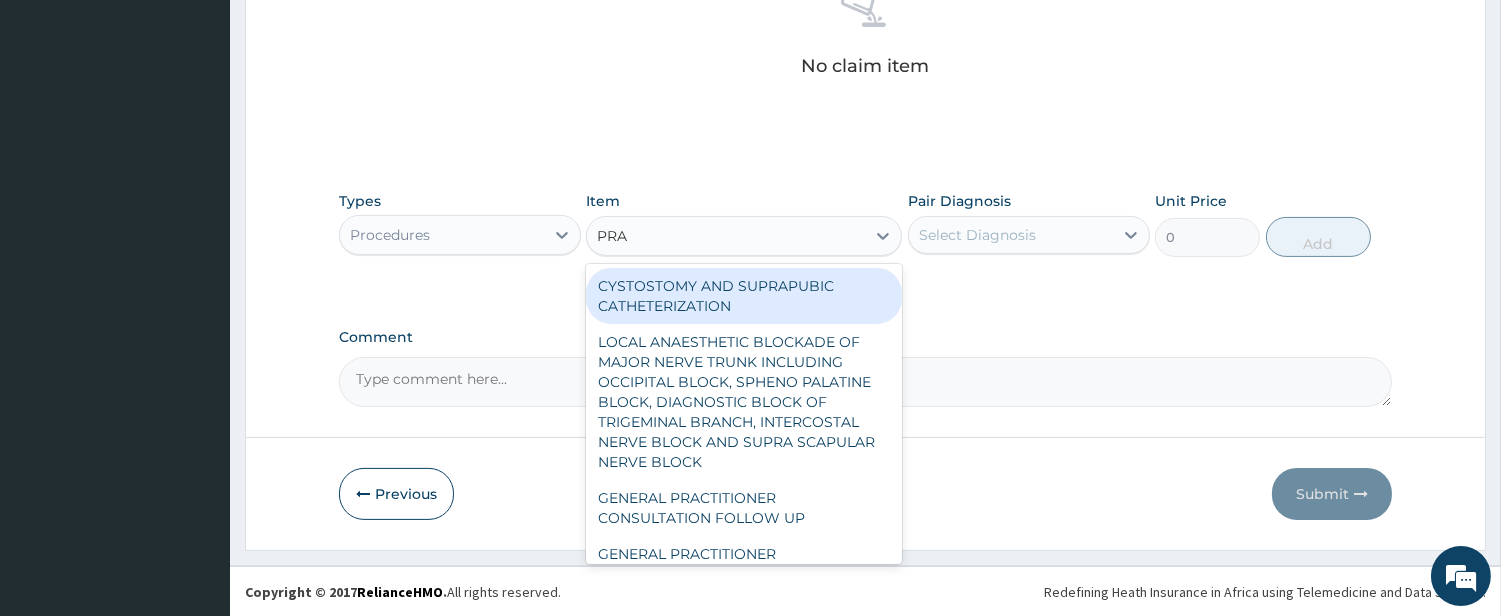 type on "PRAC" 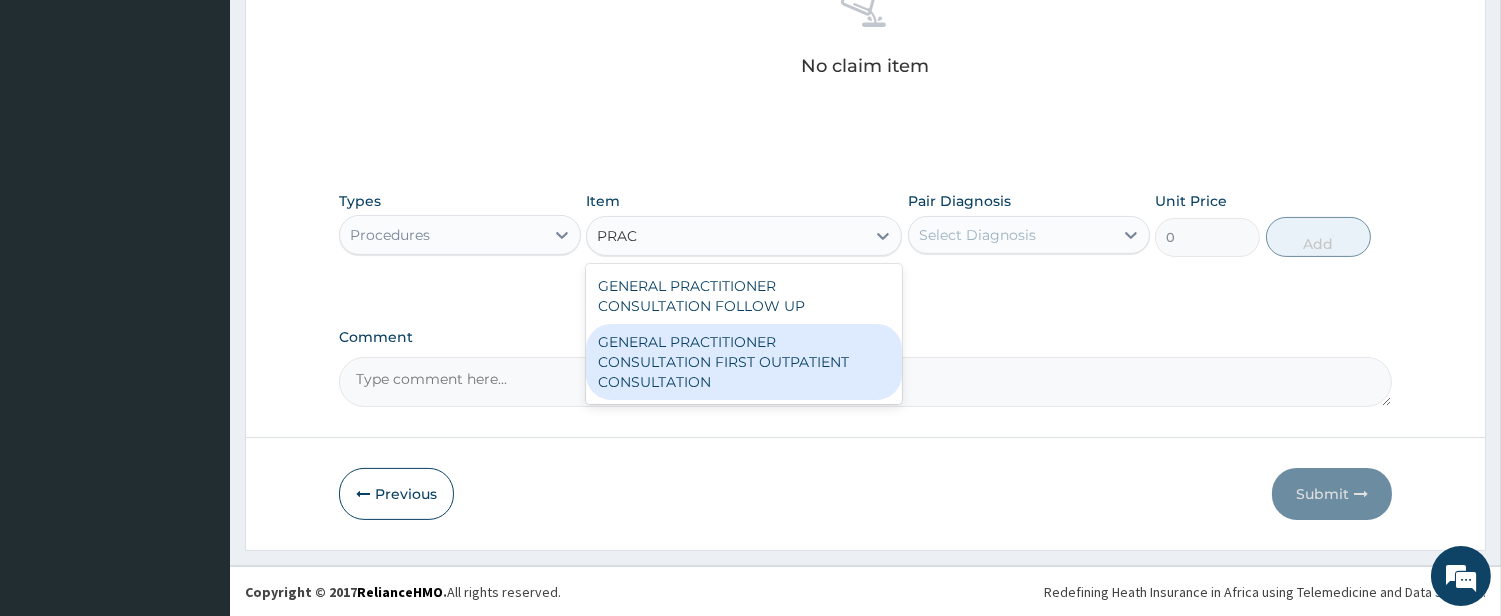 click on "GENERAL PRACTITIONER CONSULTATION FIRST OUTPATIENT CONSULTATION" at bounding box center (744, 362) 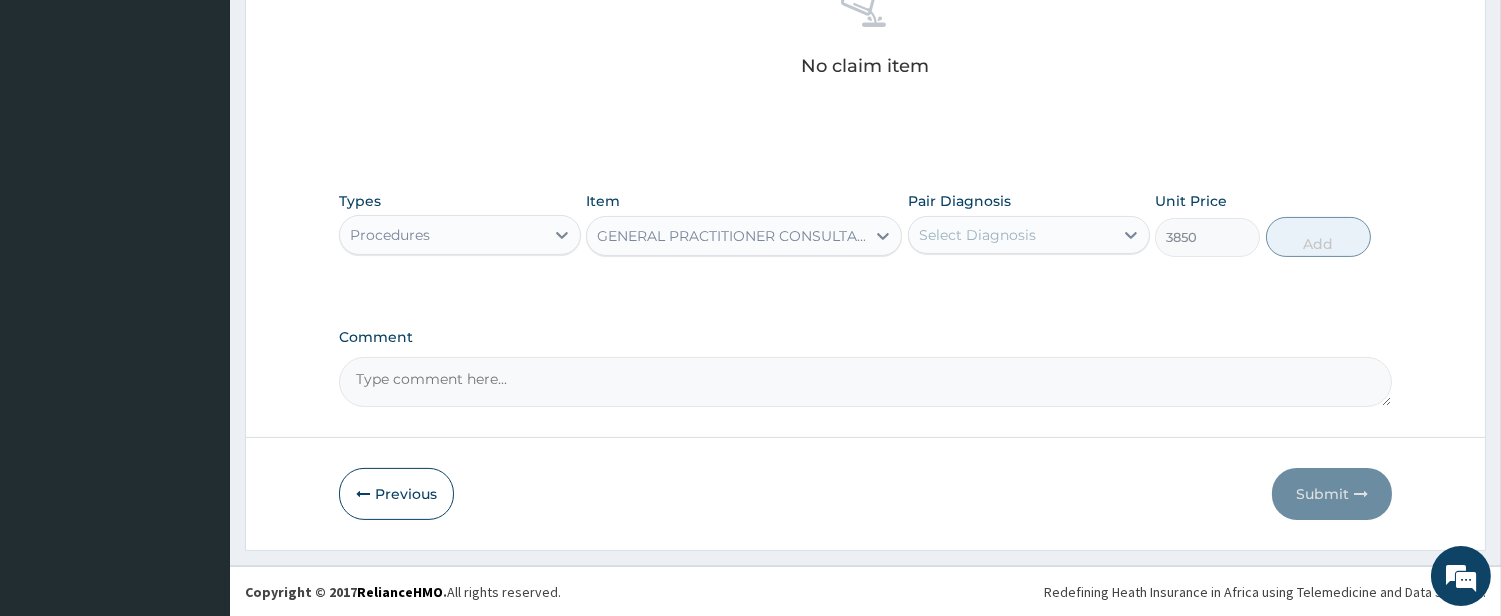 click on "Select Diagnosis" at bounding box center [977, 235] 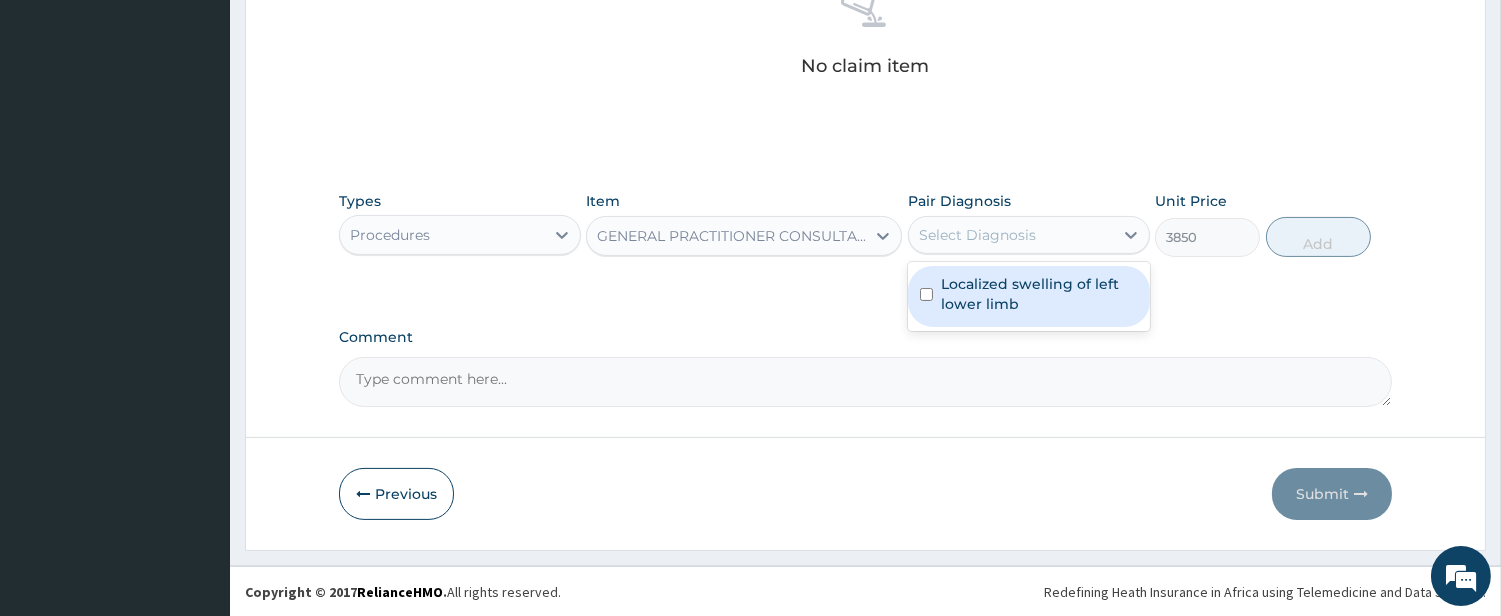 click on "Localized swelling of left lower limb" at bounding box center (1039, 294) 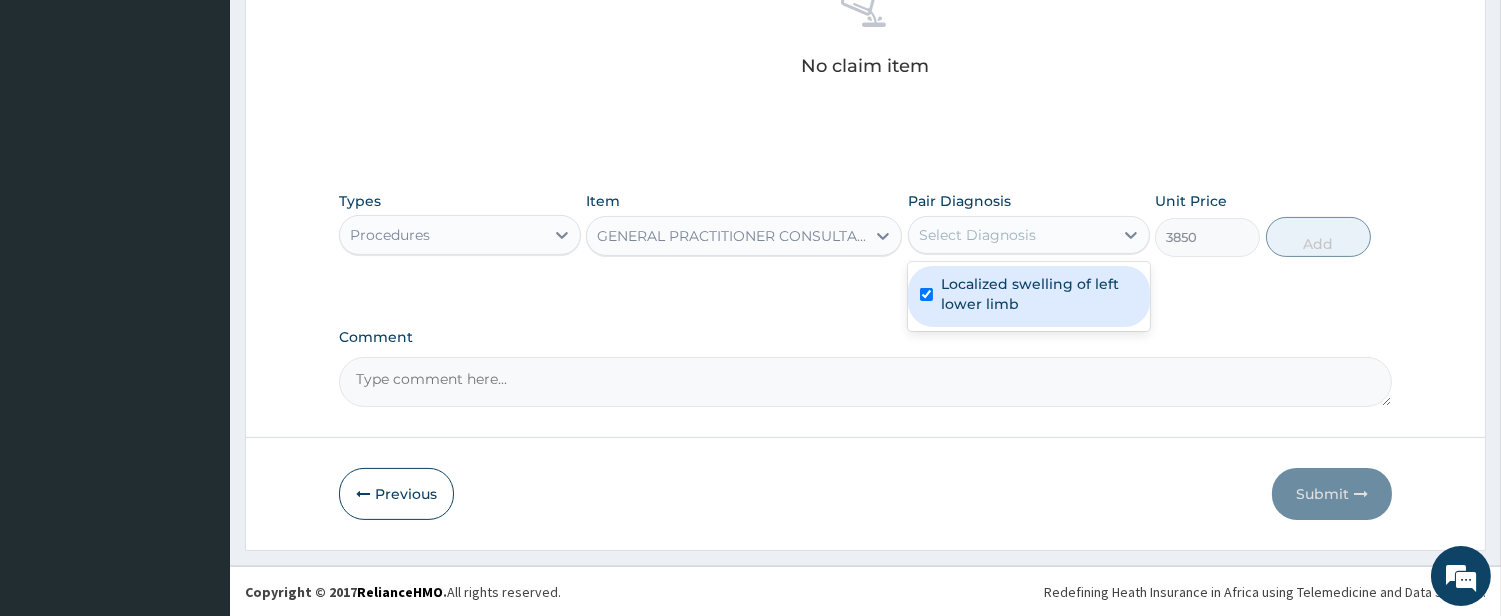 checkbox on "true" 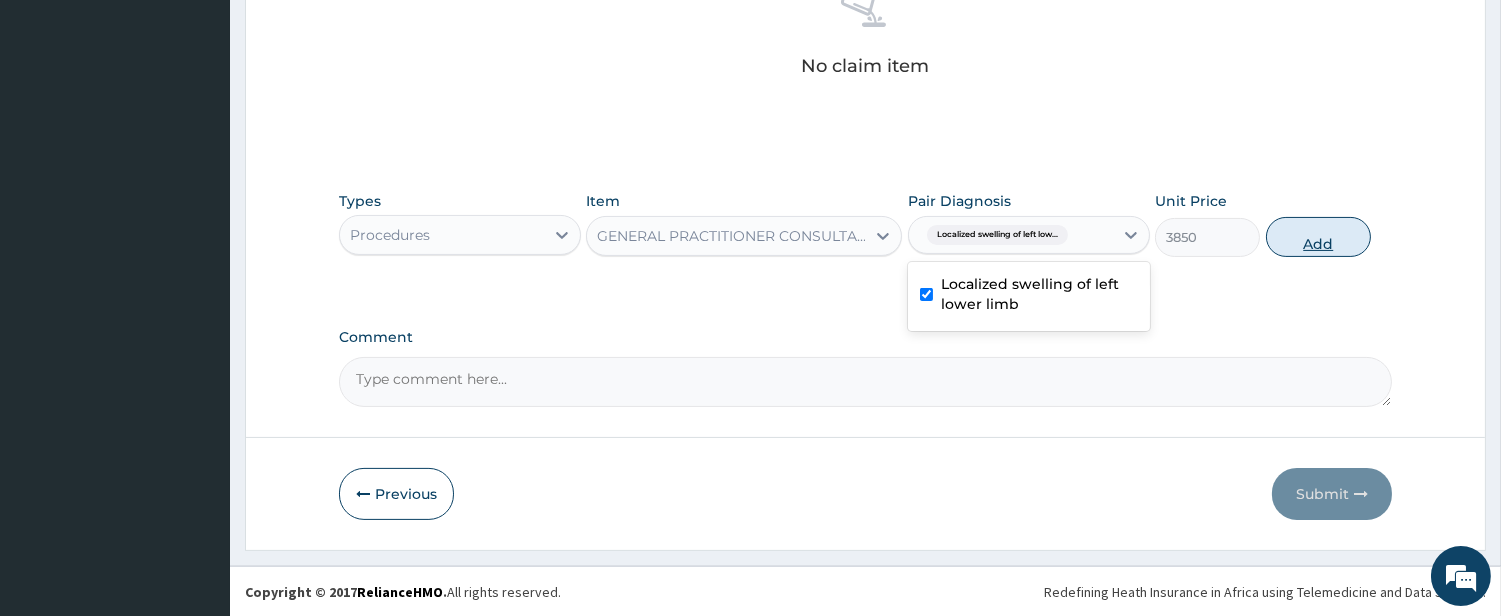 click on "Add" at bounding box center [1318, 237] 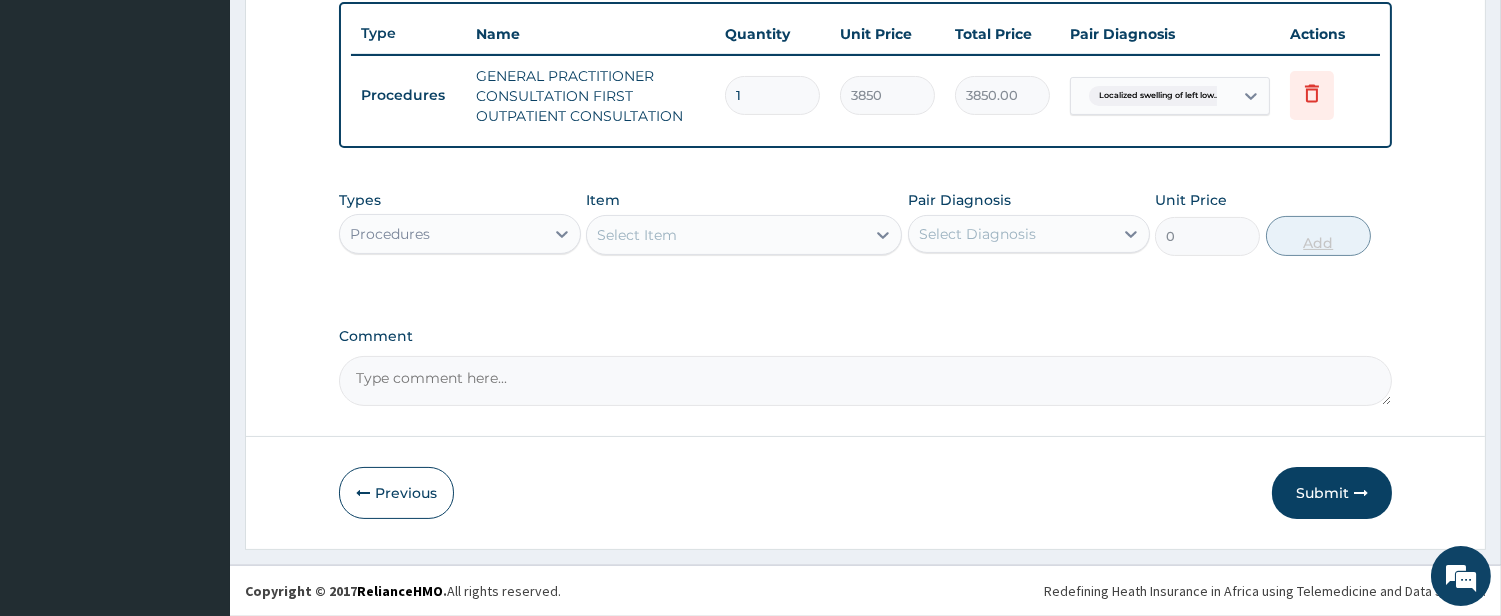scroll, scrollTop: 738, scrollLeft: 0, axis: vertical 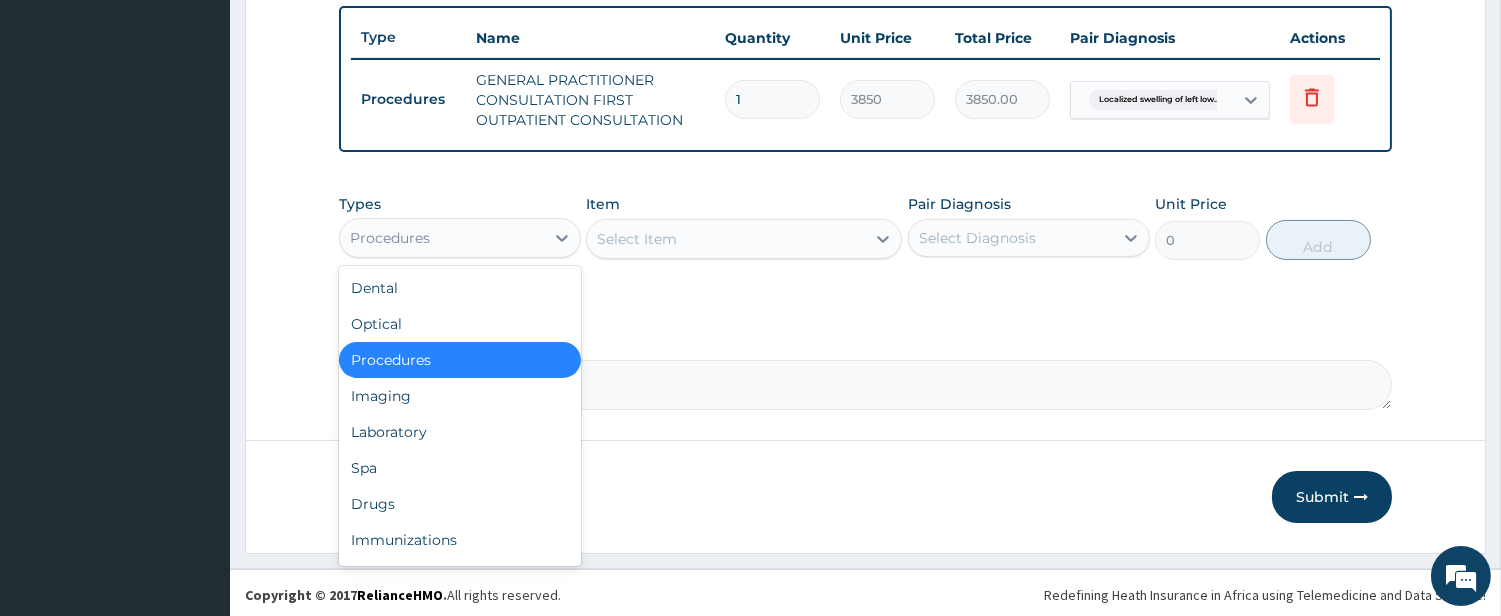 click on "Procedures" at bounding box center [442, 238] 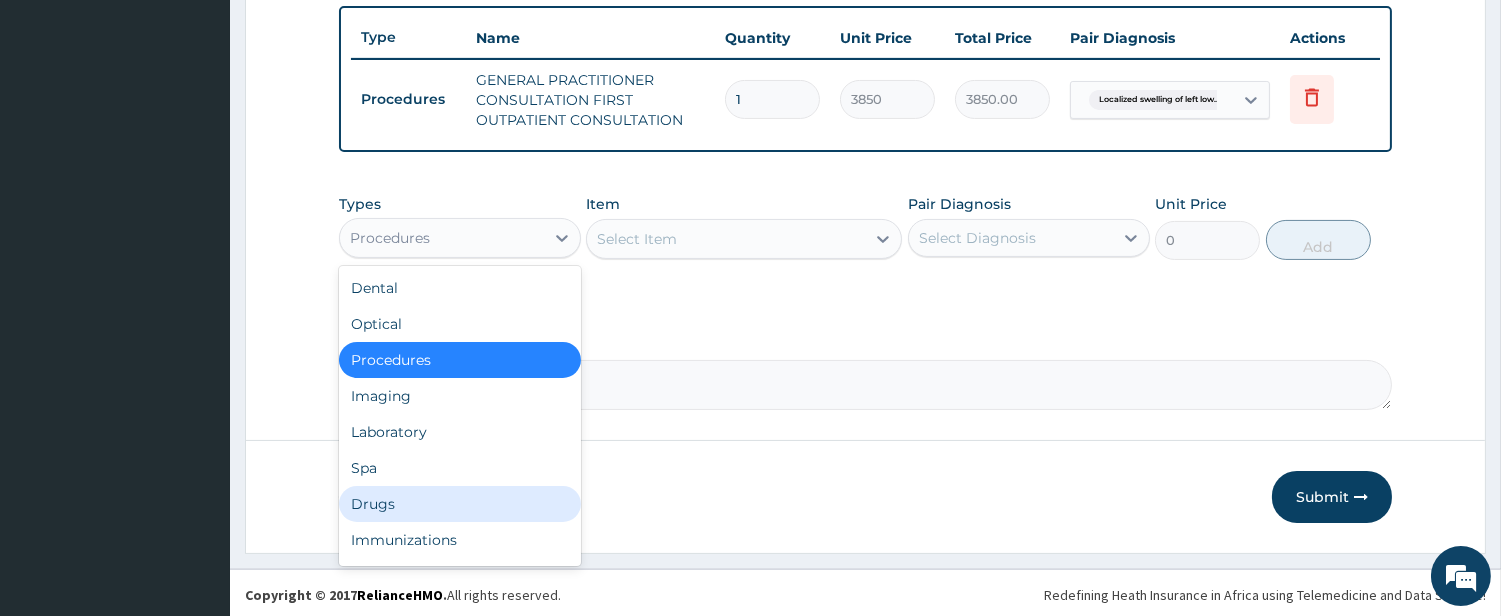 click on "Drugs" at bounding box center (460, 504) 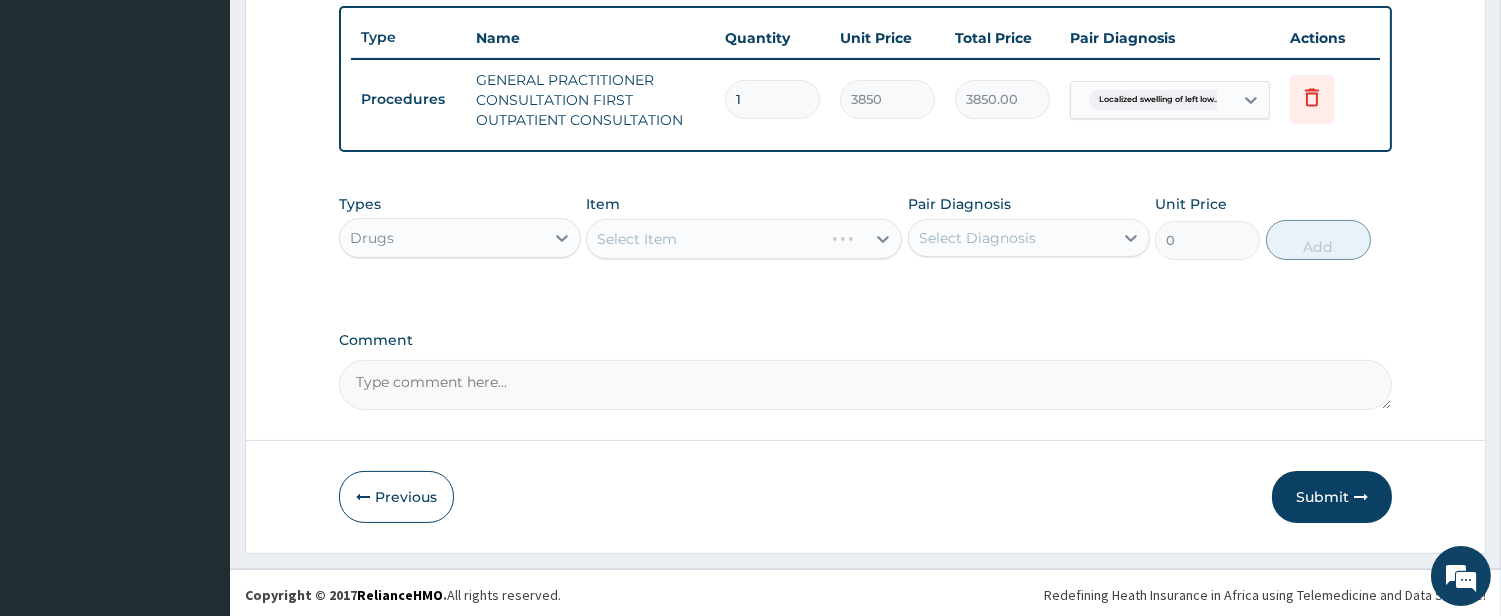 click on "Select Item" at bounding box center [744, 239] 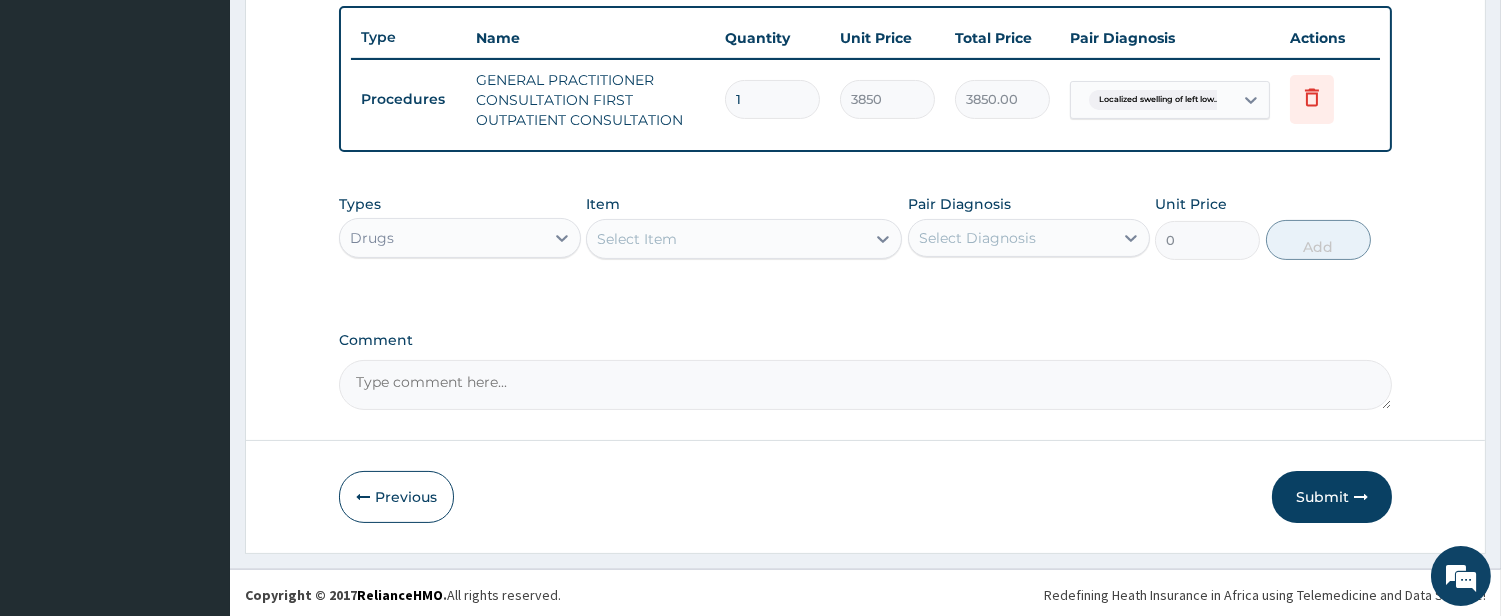 click on "Select Item" at bounding box center (726, 239) 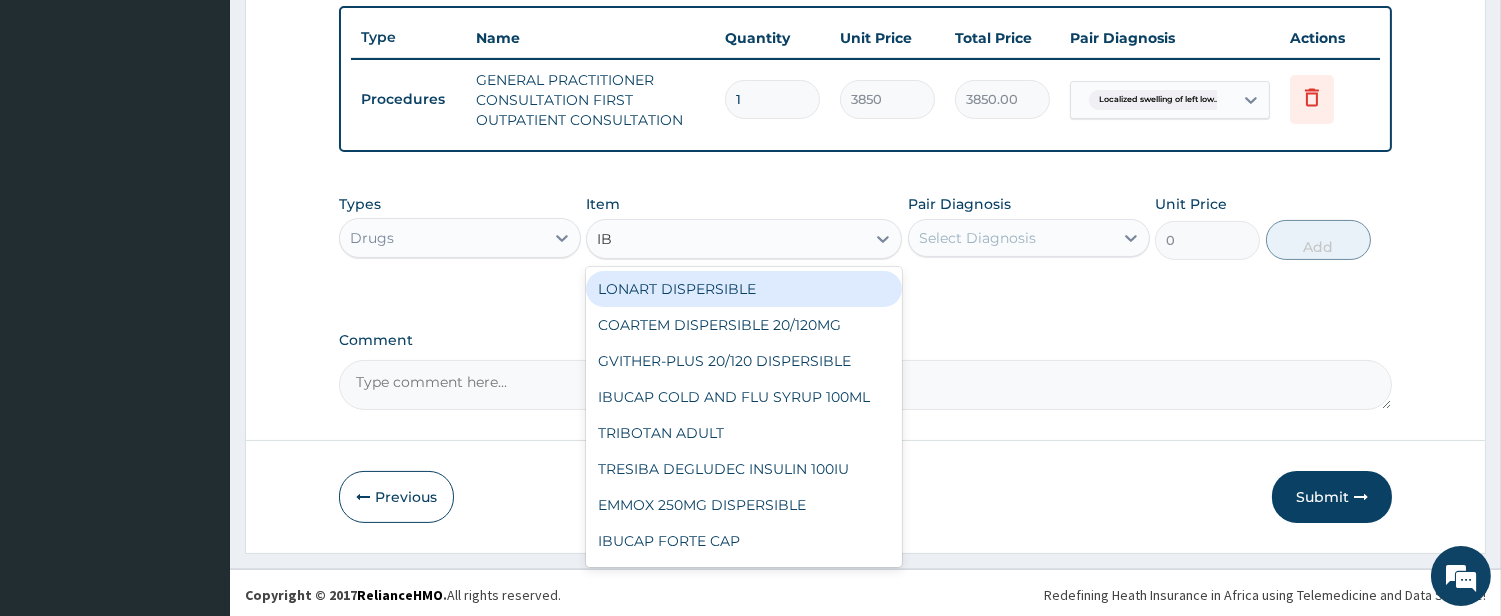 type on "IBU" 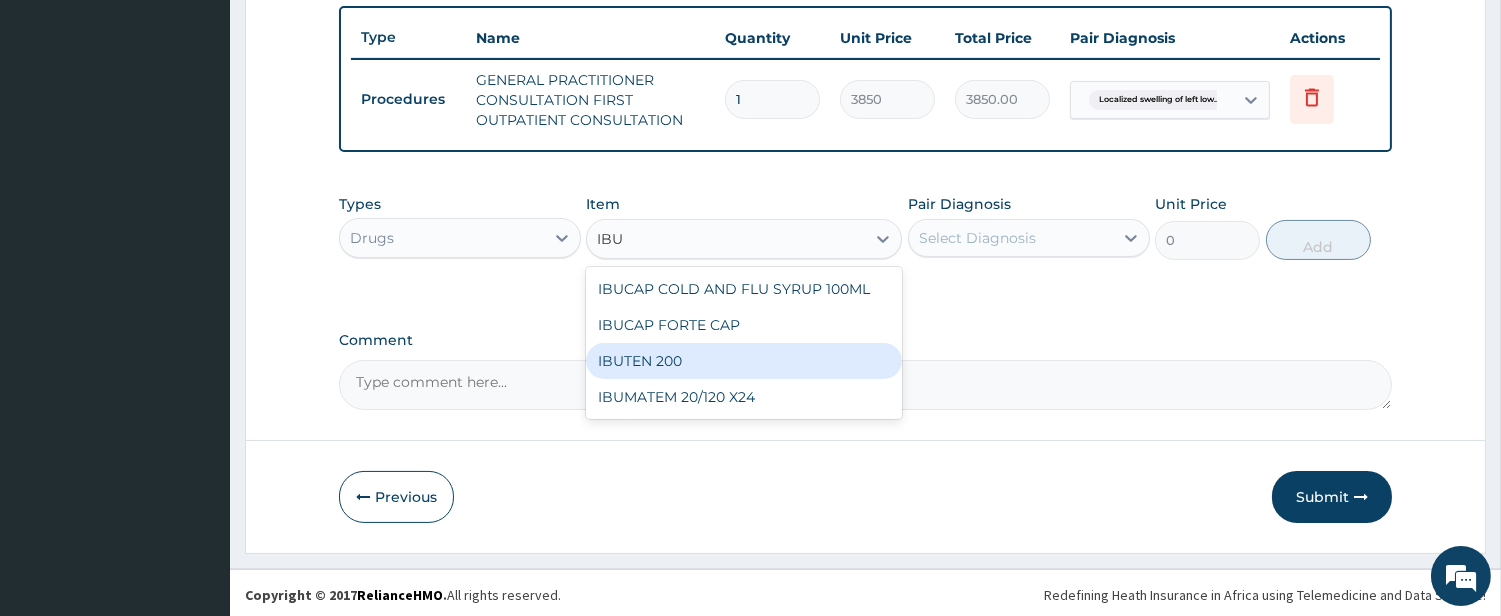 click on "IBUTEN 200" at bounding box center [744, 361] 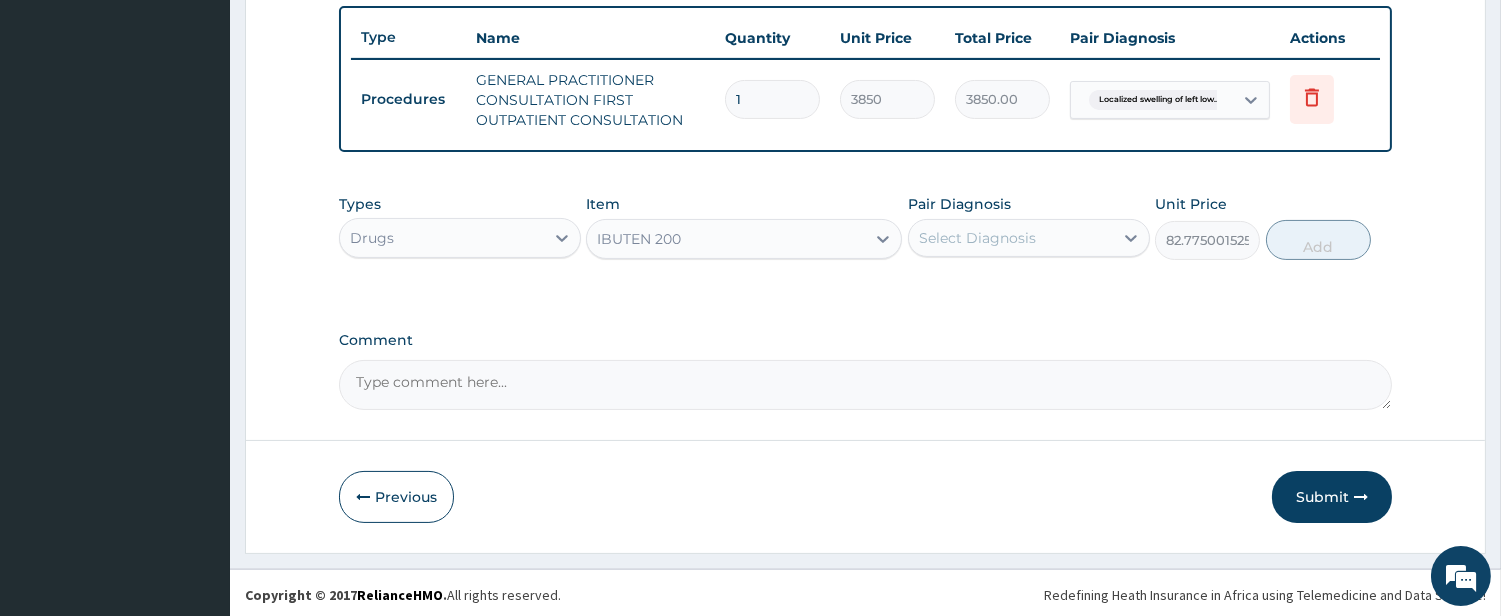 click on "Select Diagnosis" at bounding box center (977, 238) 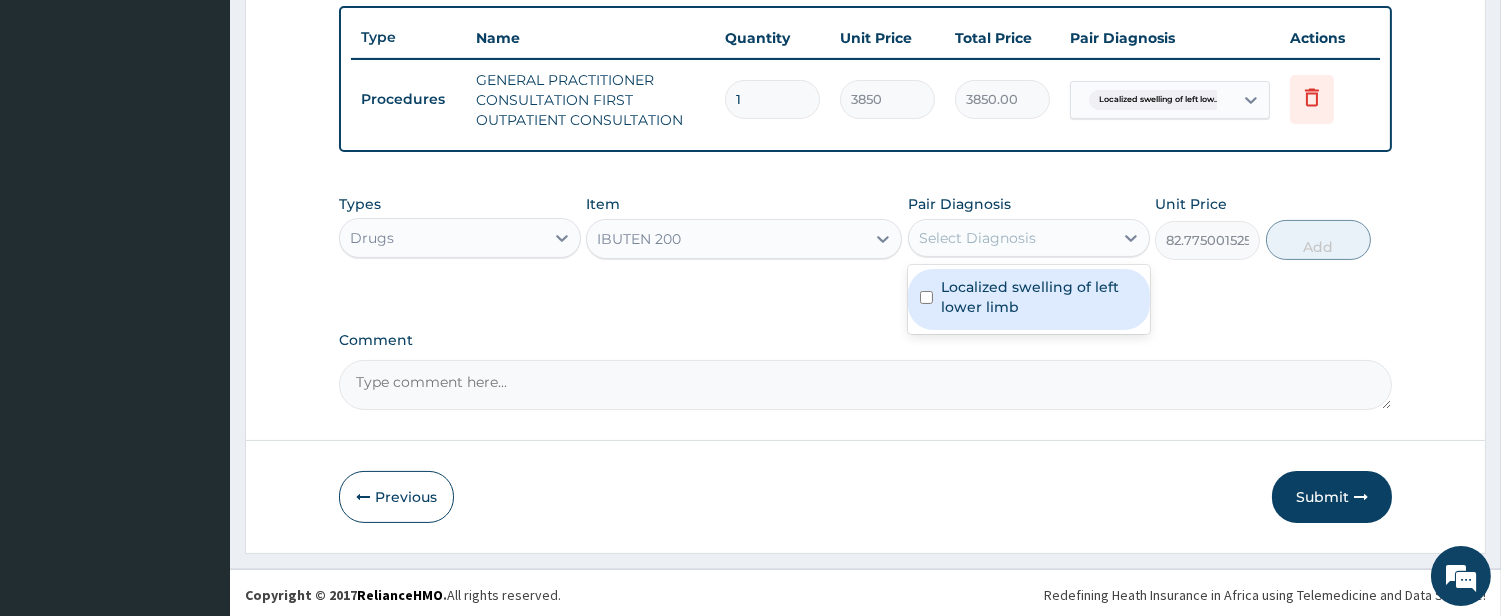 click on "Localized swelling of left lower limb" at bounding box center (1039, 297) 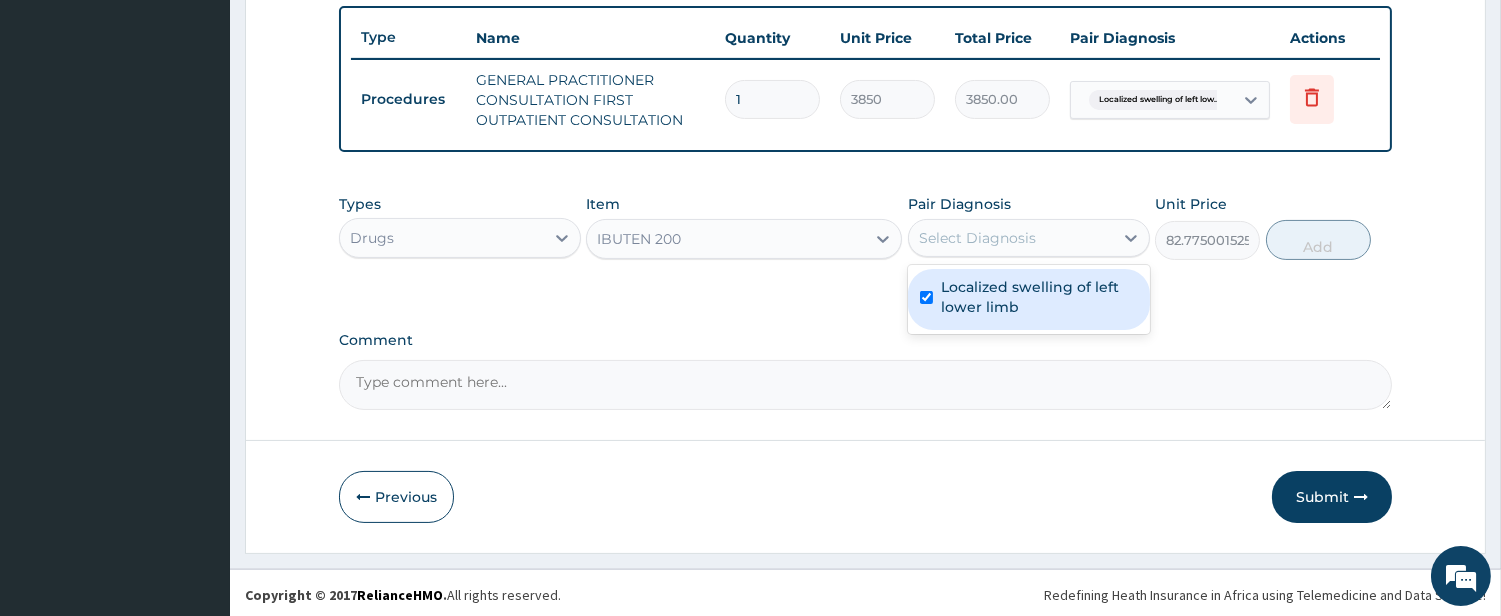 checkbox on "true" 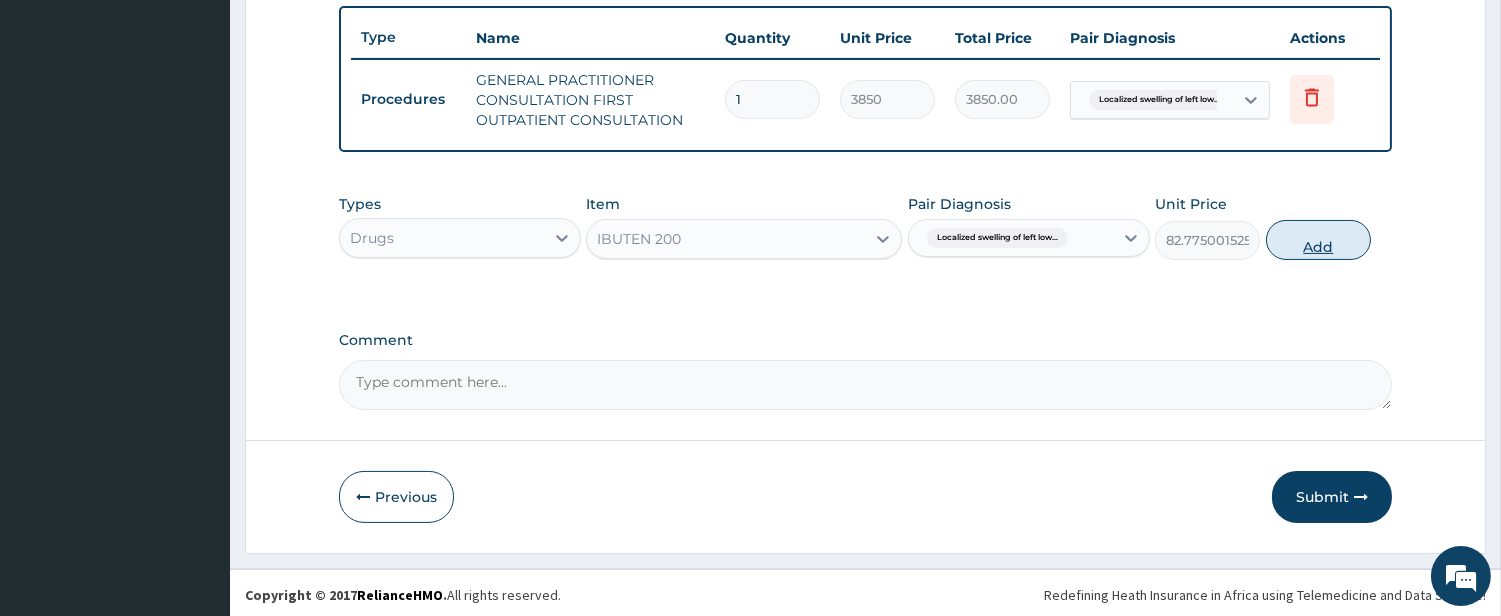click on "Add" at bounding box center [1318, 240] 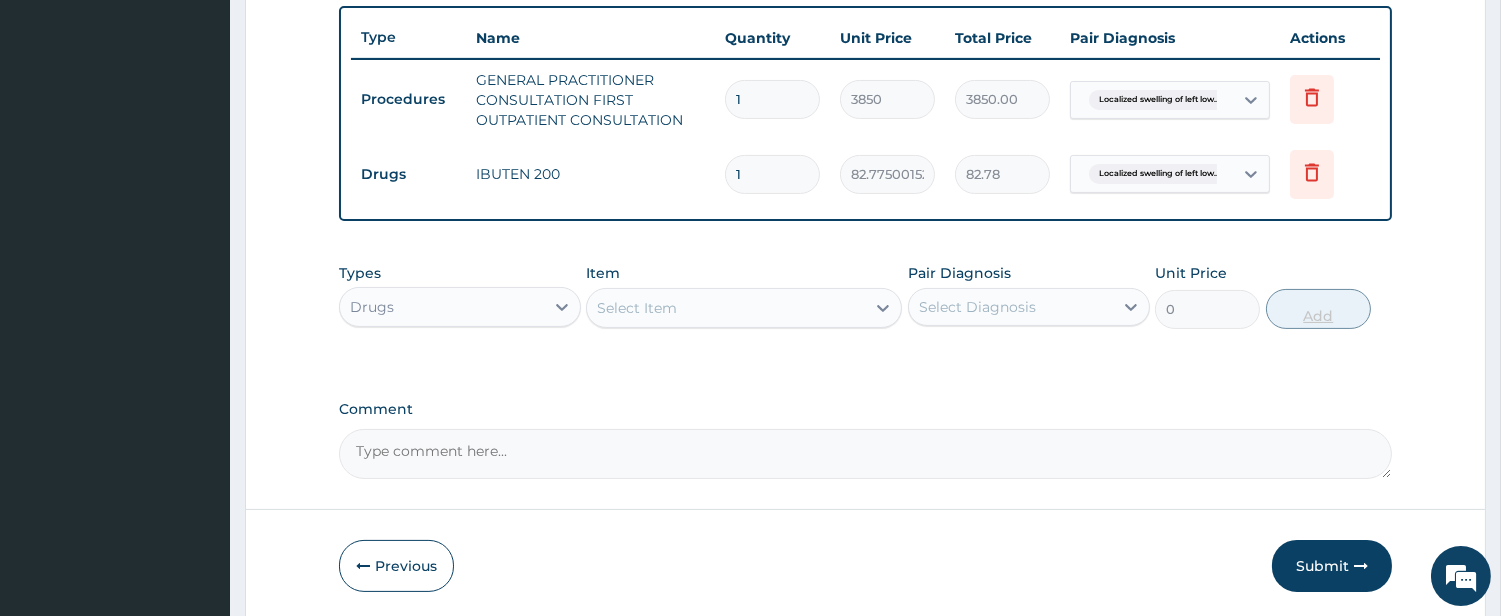 type on "15" 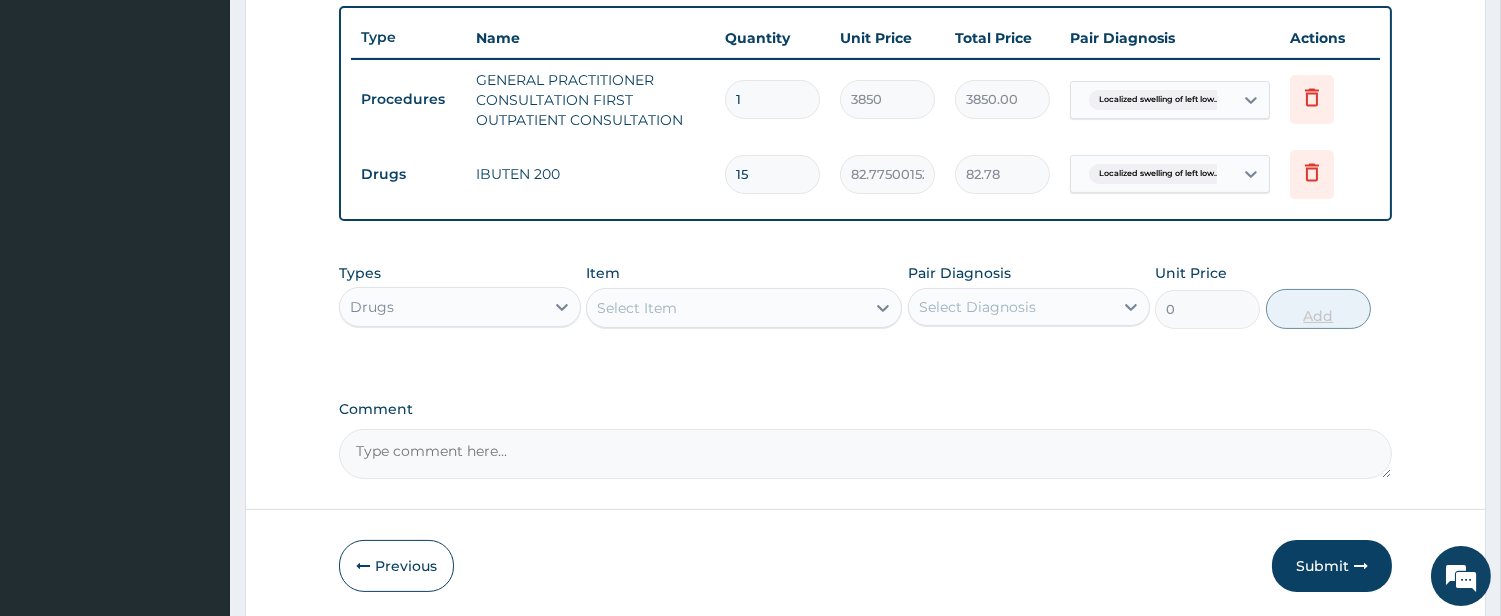 type on "1241.63" 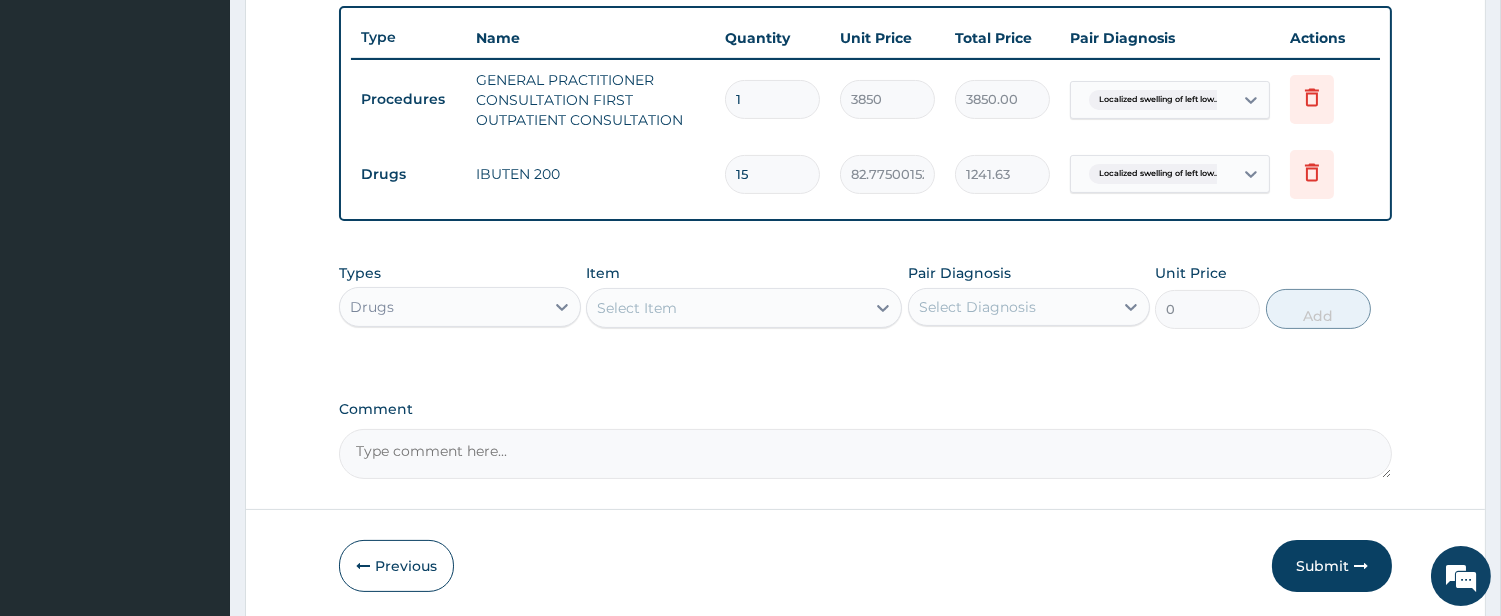 type on "15" 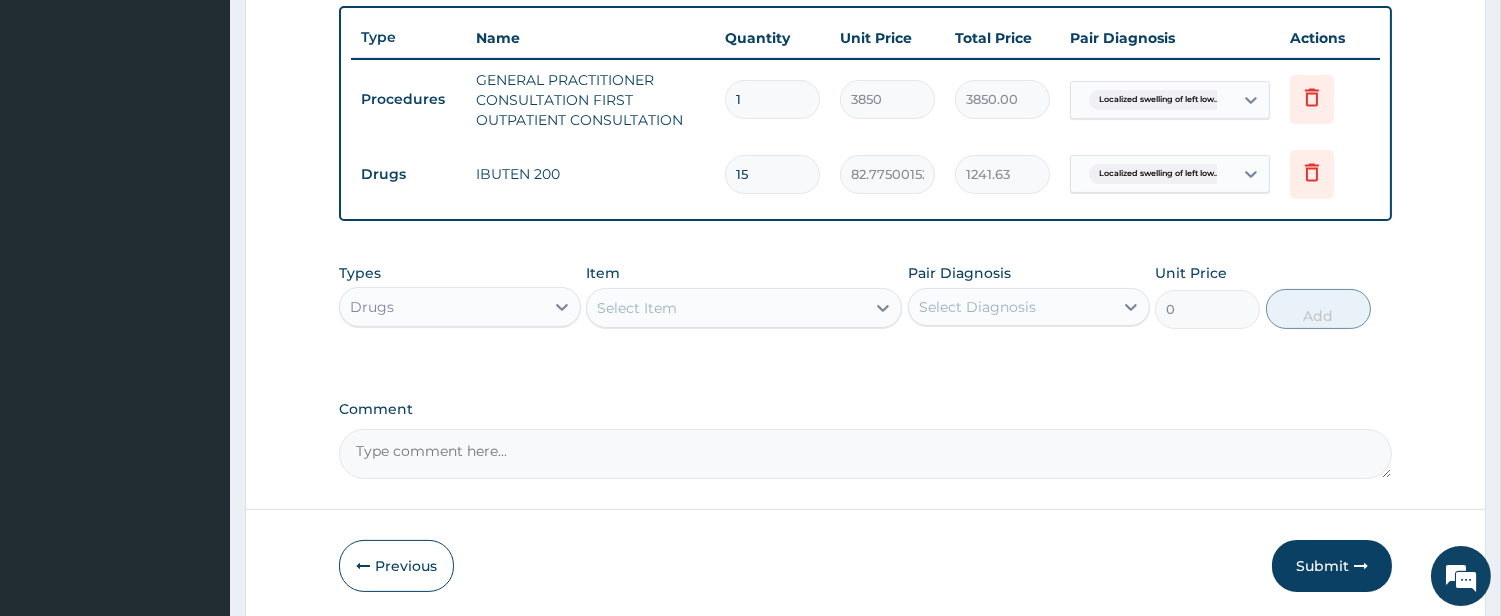 click on "Select Item" at bounding box center [726, 308] 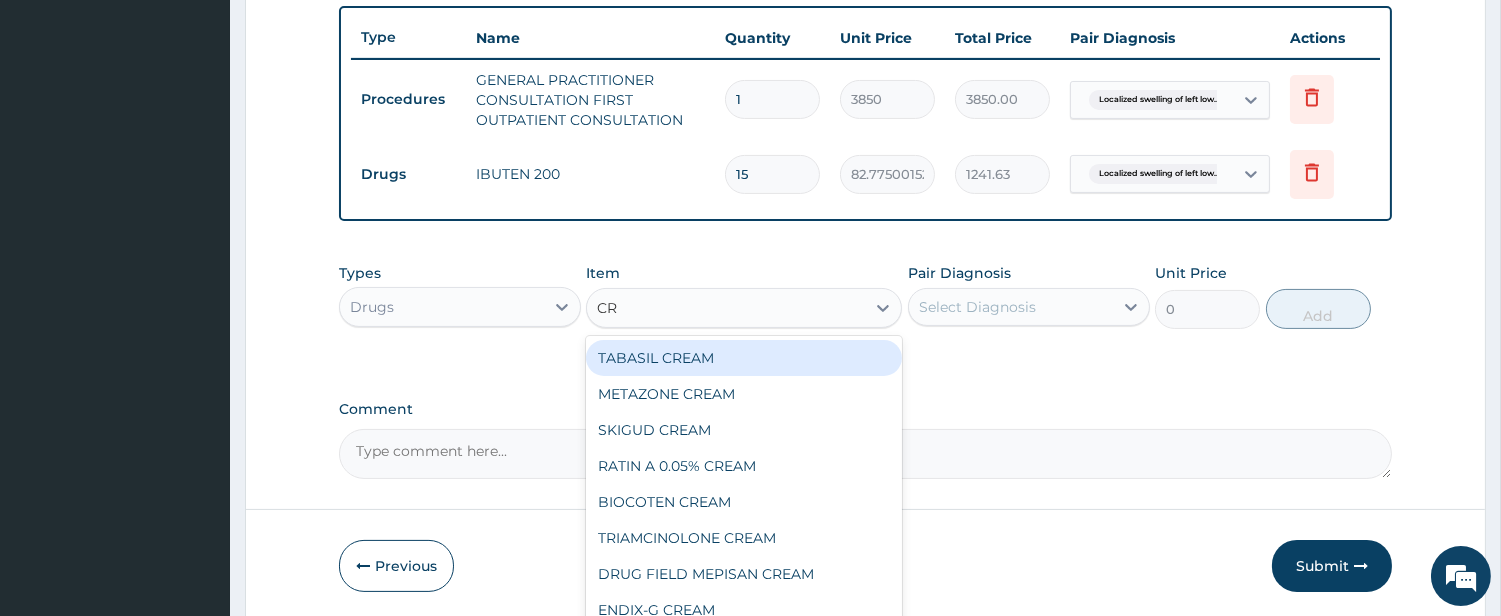 type on "C" 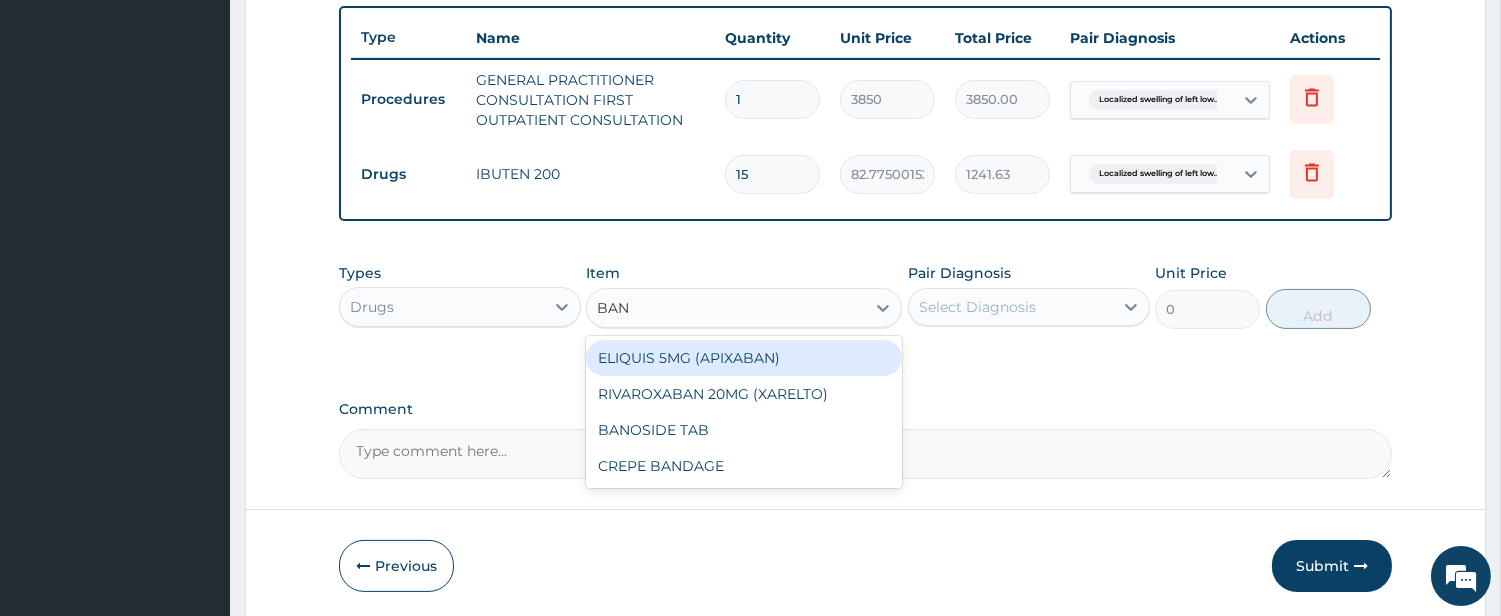 type on "BAND" 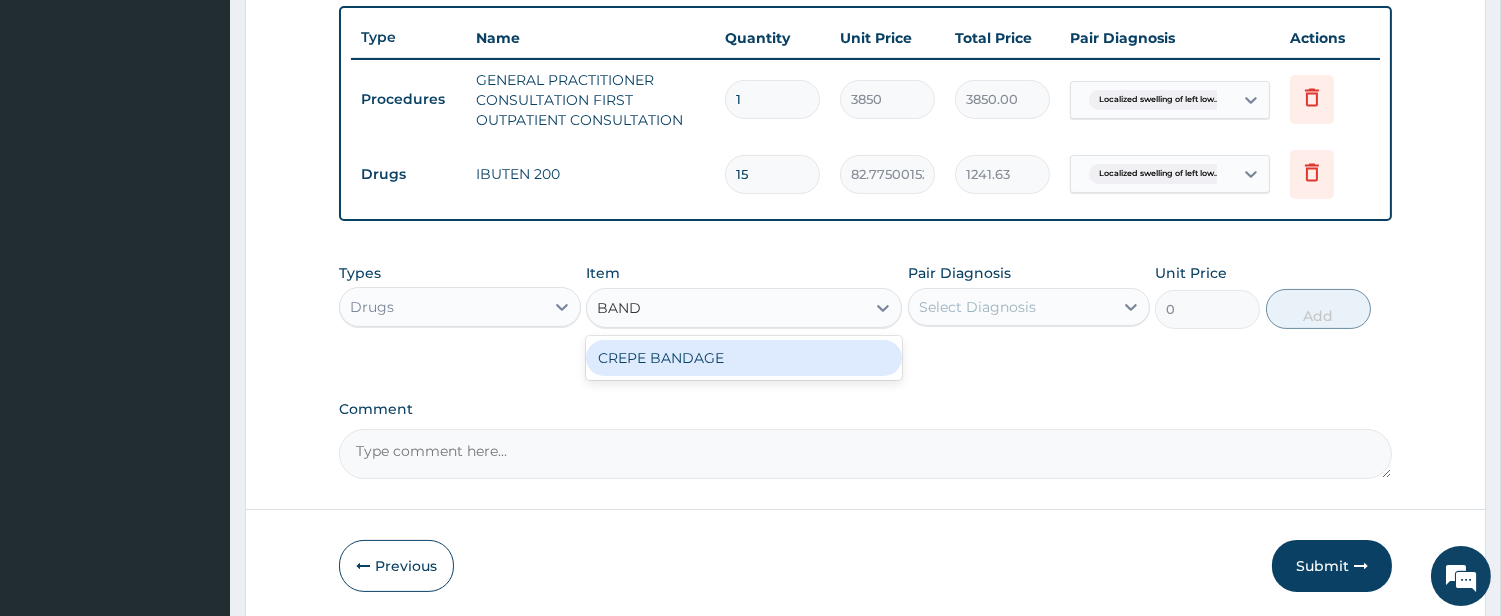 click on "CREPE BANDAGE" at bounding box center [744, 358] 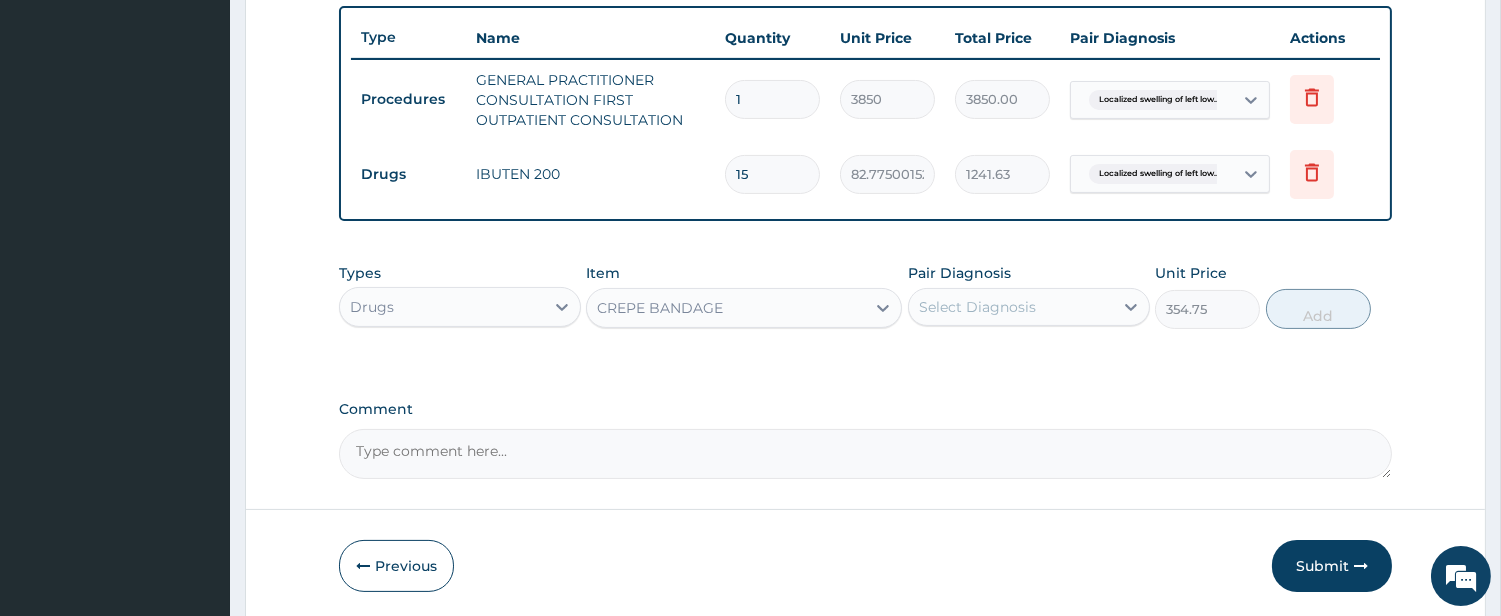 click on "Select Diagnosis" at bounding box center [977, 307] 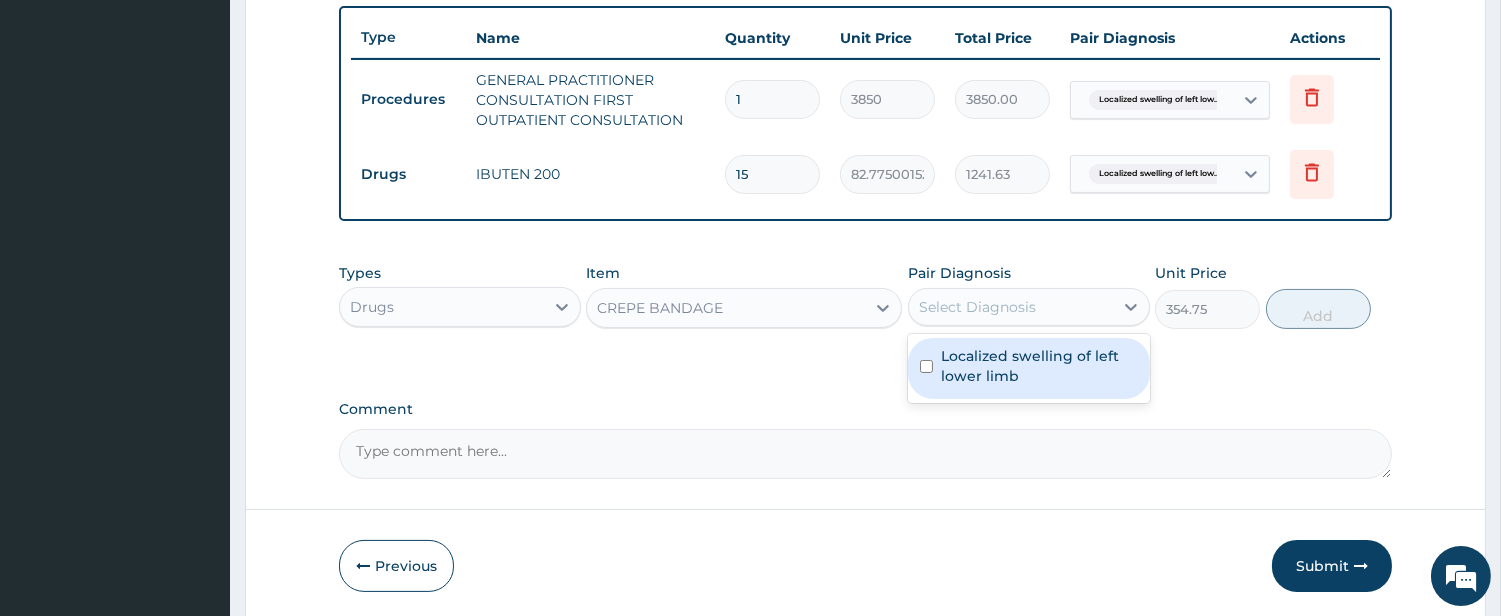 click on "Localized swelling of left lower limb" at bounding box center (1039, 366) 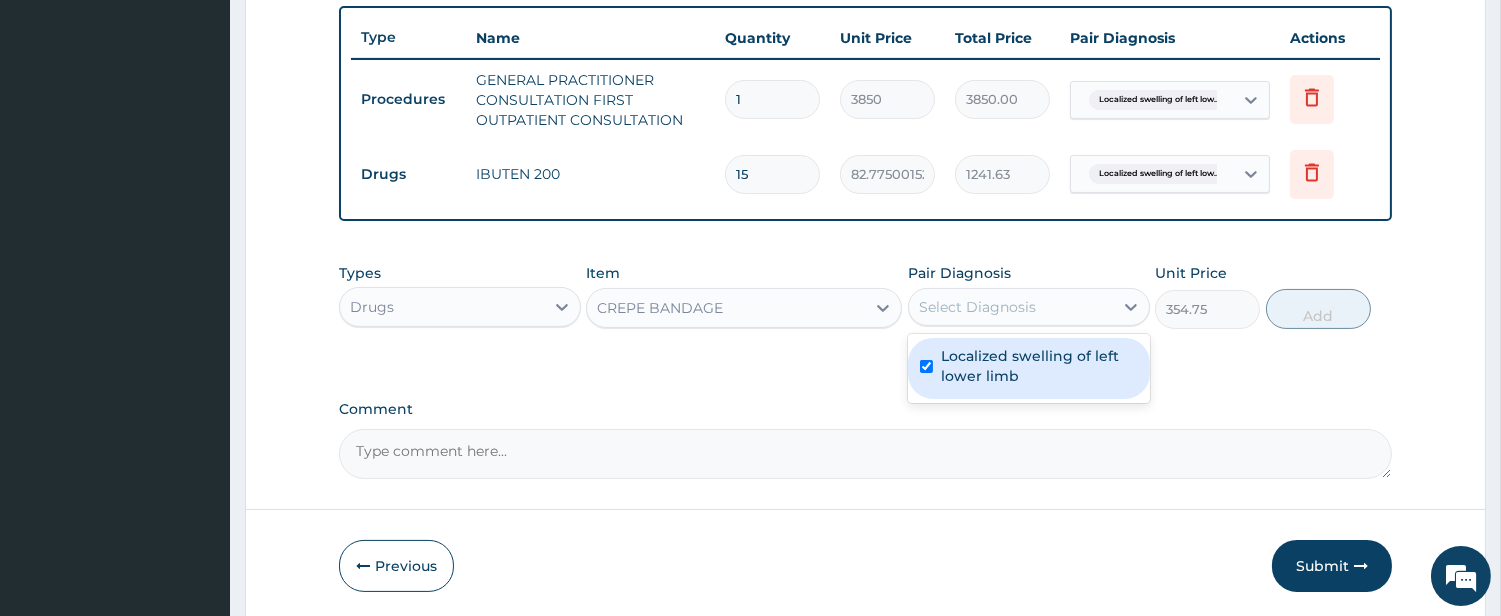checkbox on "true" 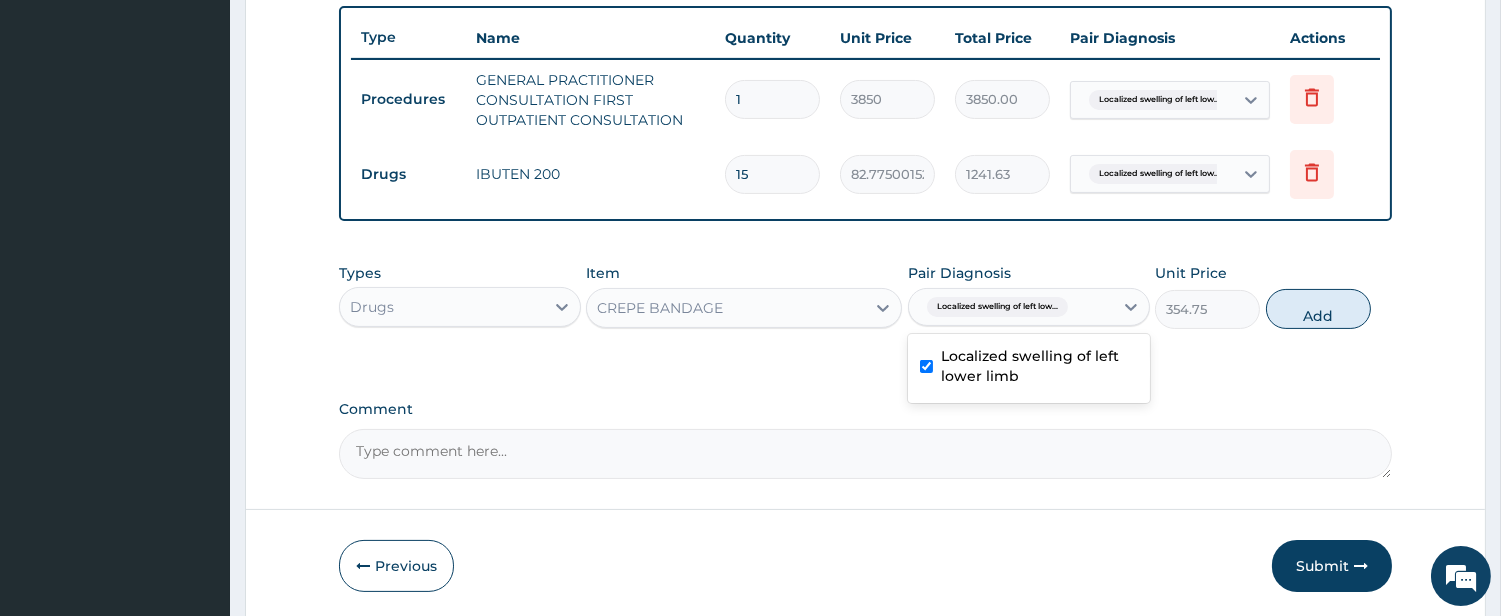 click on "Add" at bounding box center [1318, 309] 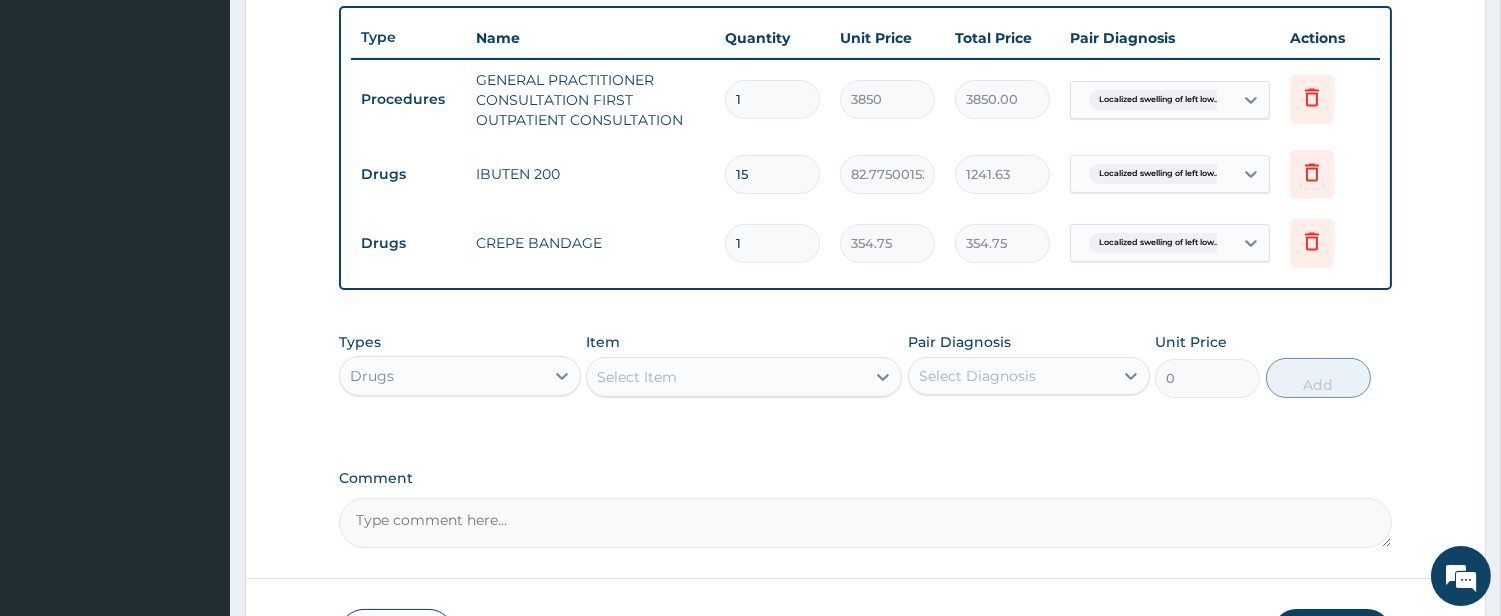 click on "Select Item" at bounding box center (726, 377) 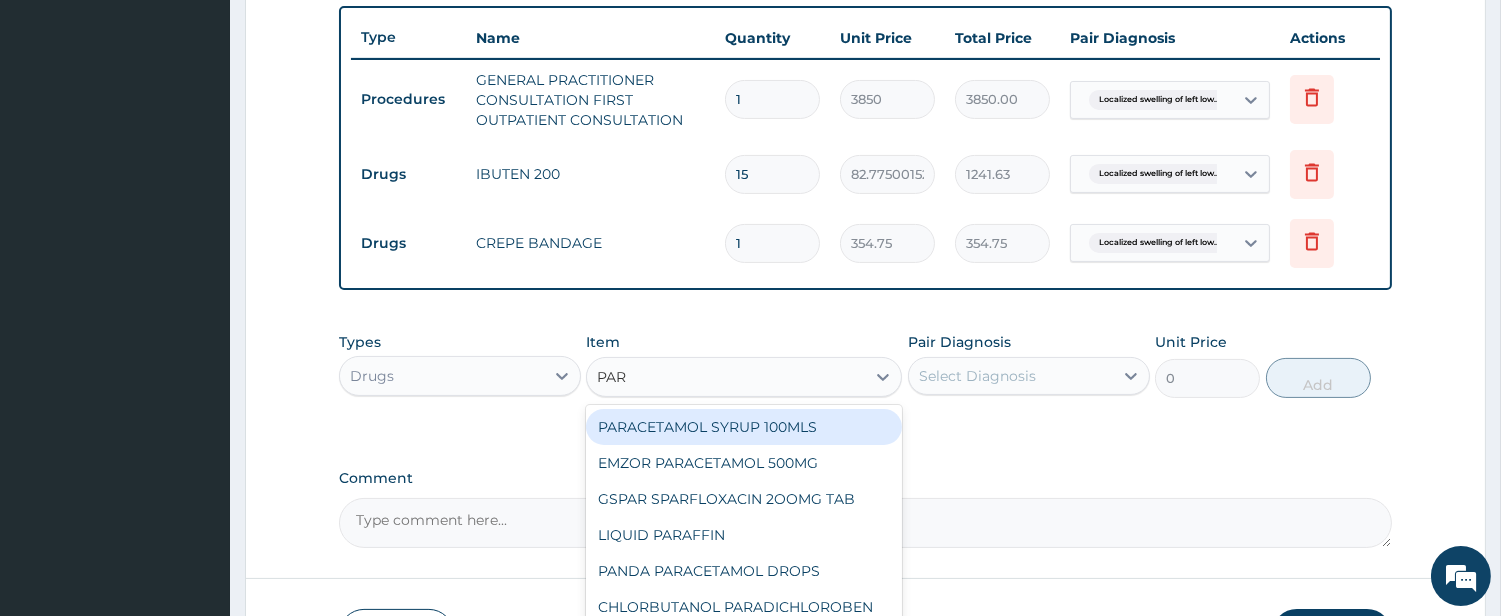 type on "PARA" 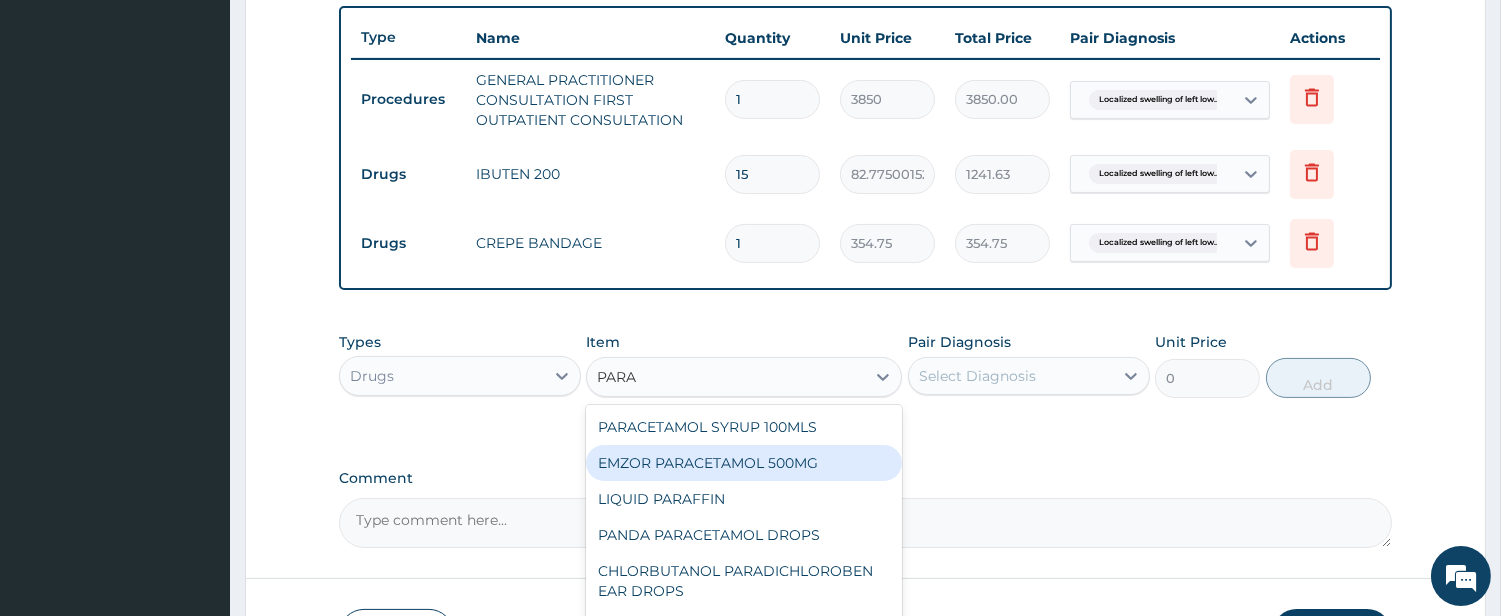 click on "EMZOR PARACETAMOL 500MG" at bounding box center (744, 463) 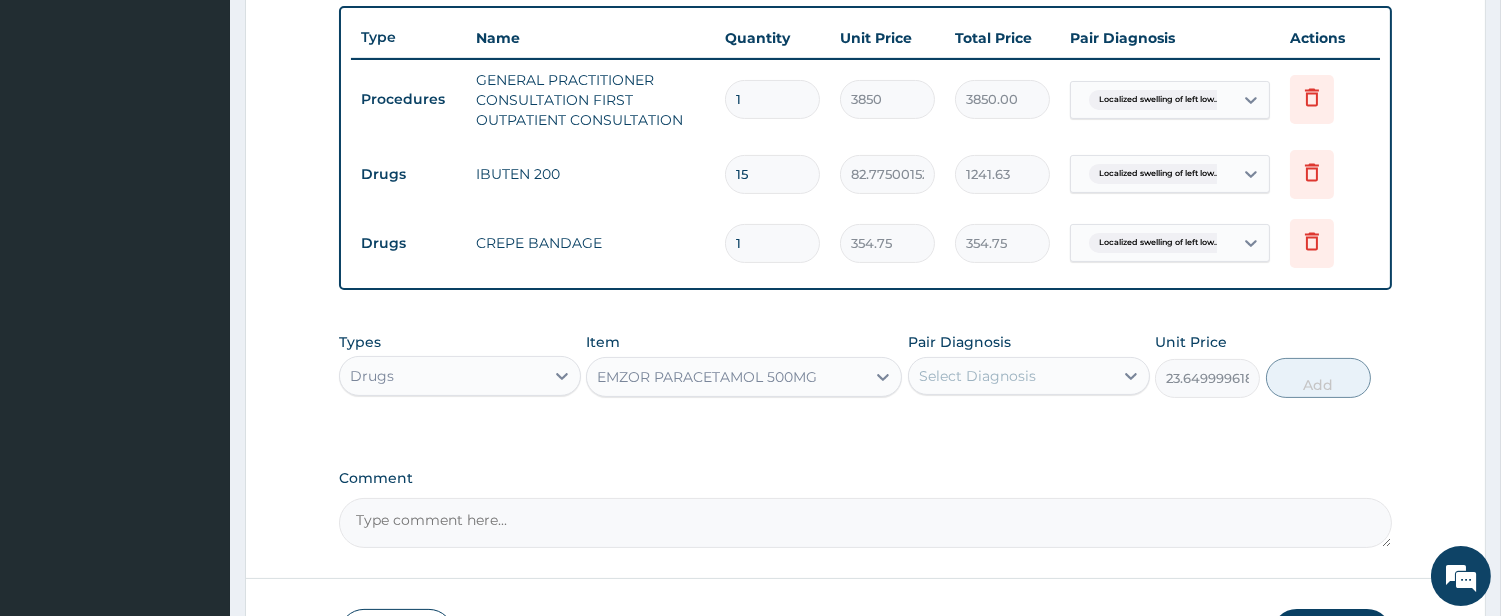 click on "Select Diagnosis" at bounding box center (977, 376) 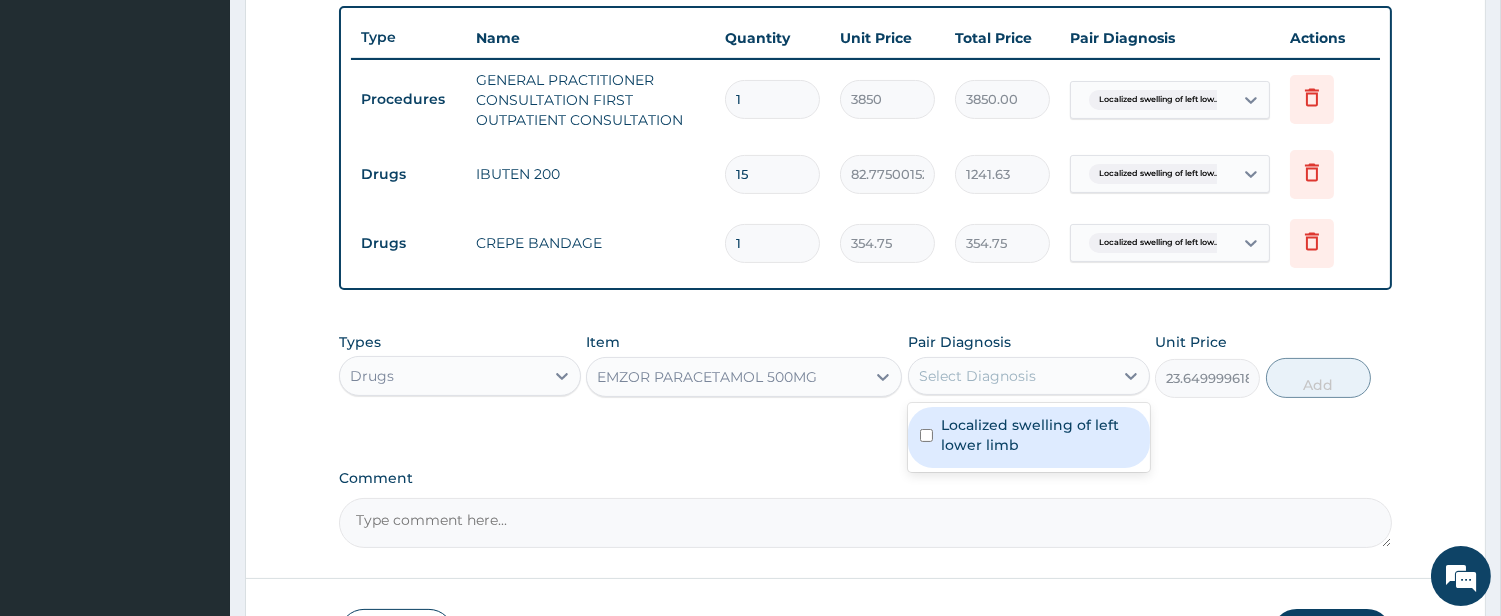 click on "Localized swelling of left lower limb" at bounding box center [1039, 435] 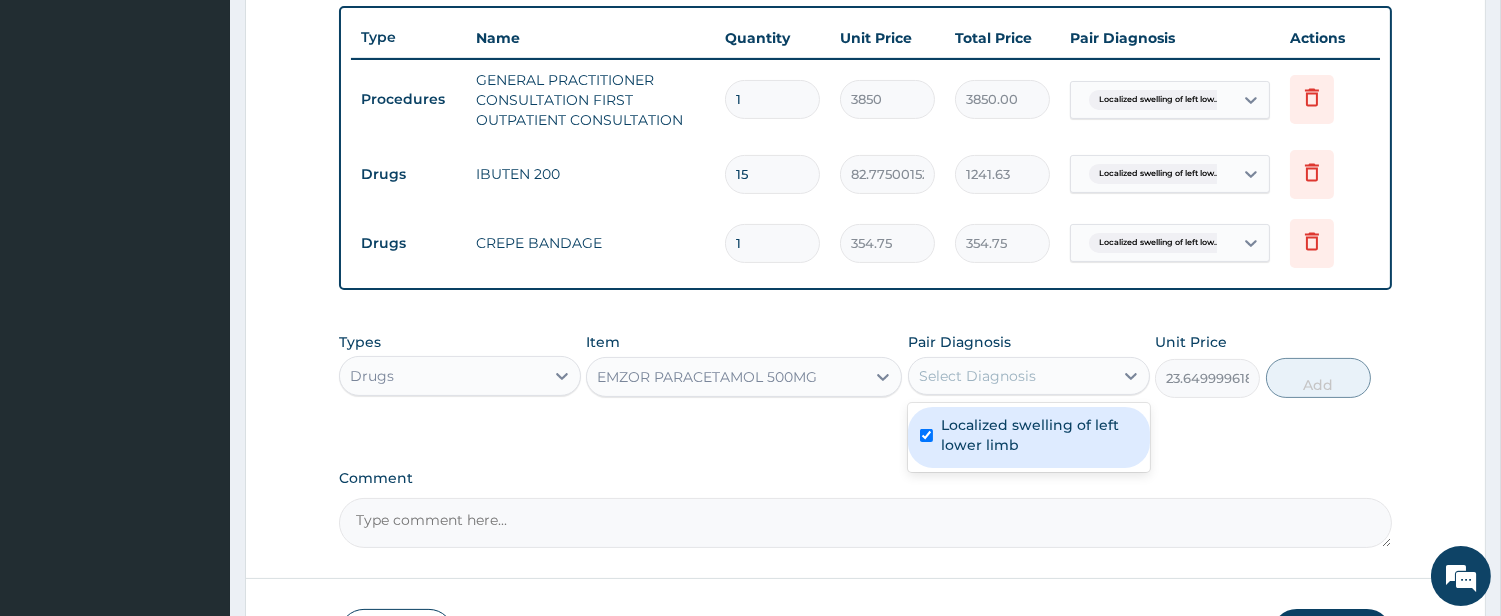 checkbox on "true" 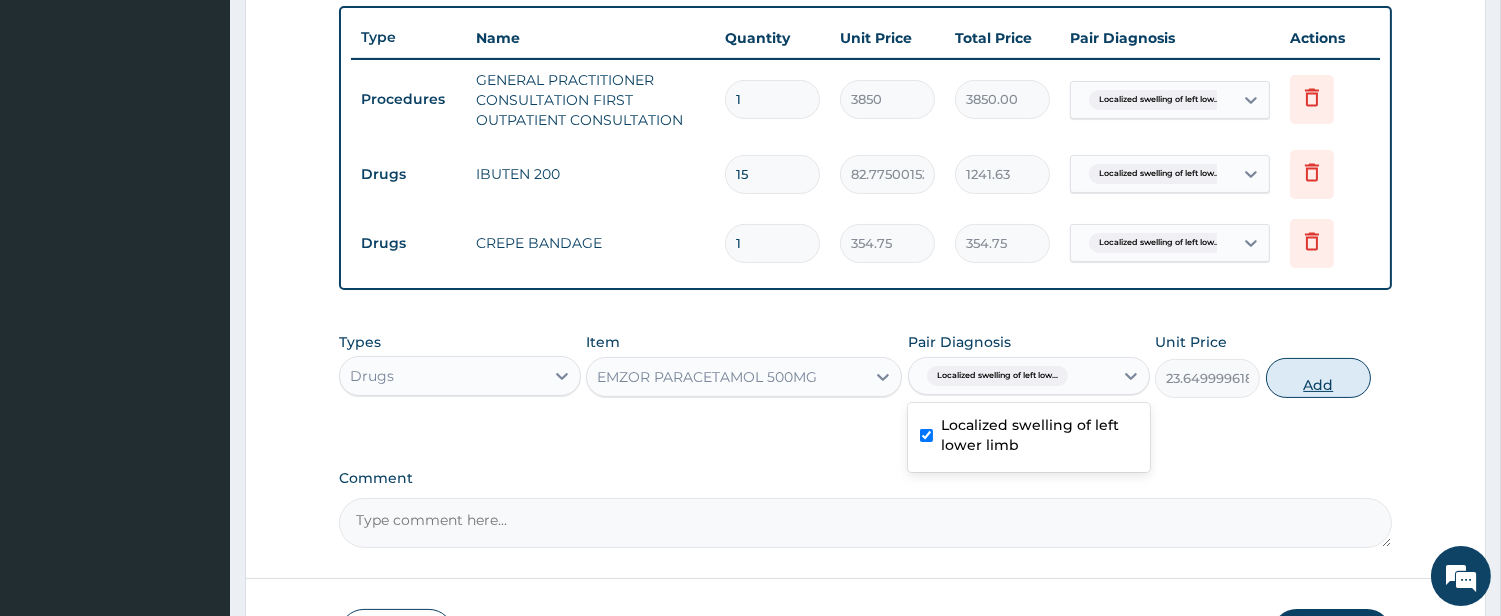 click on "Add" at bounding box center [1318, 378] 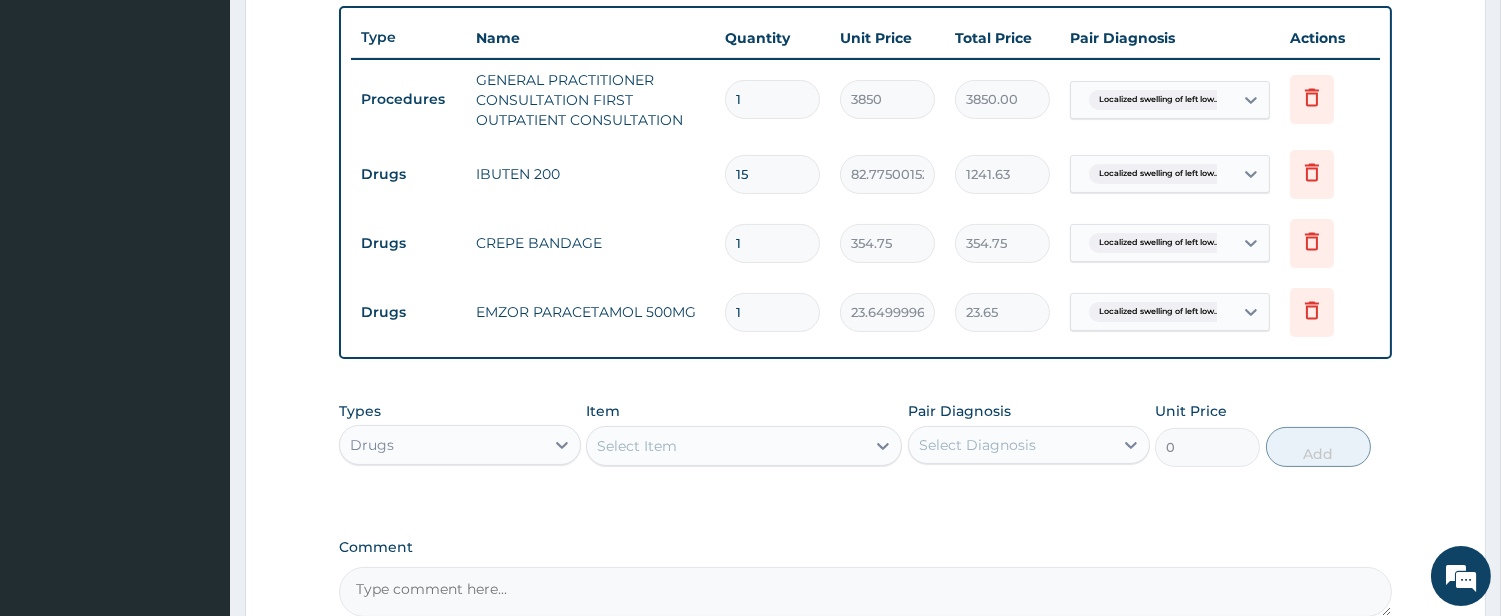 type on "18" 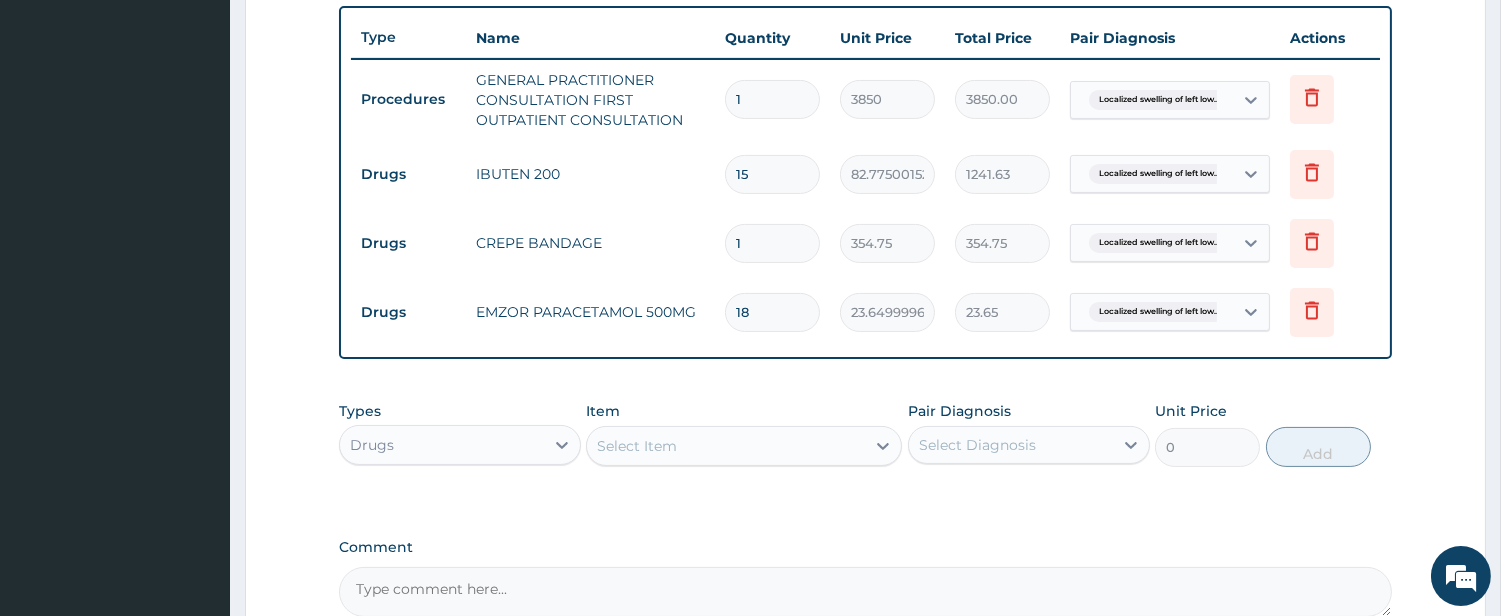 type on "425.70" 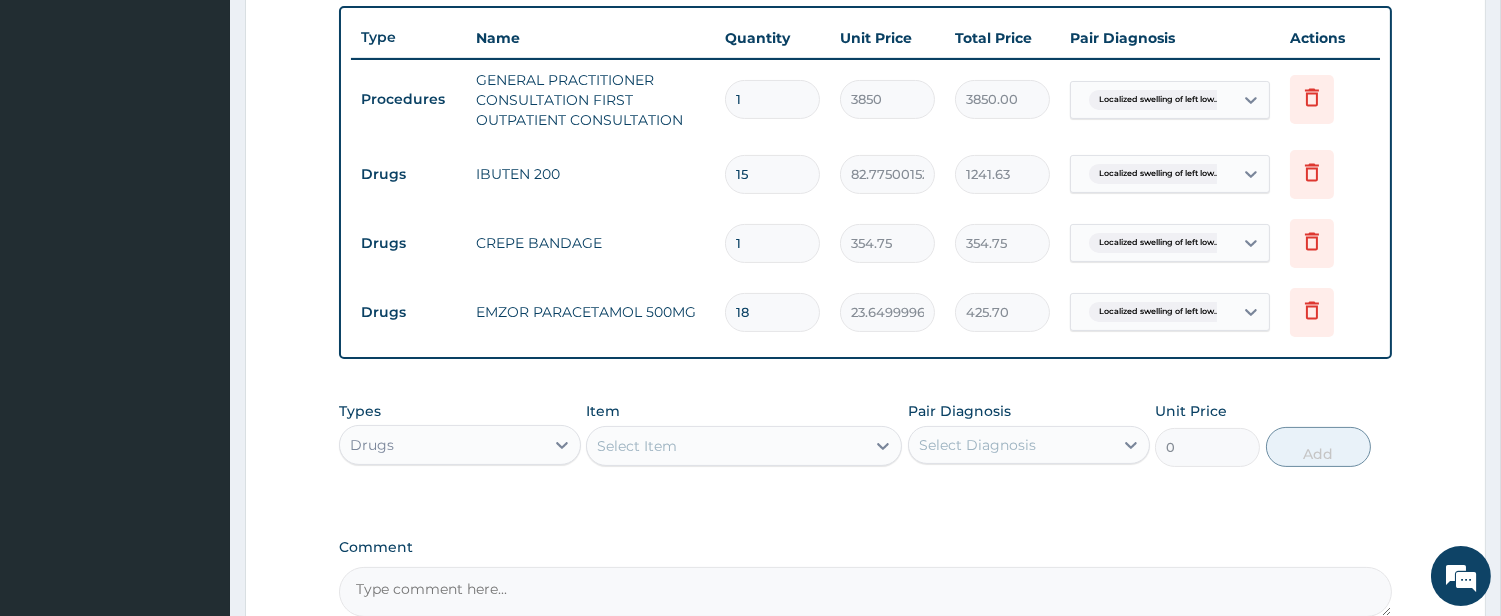 type on "18" 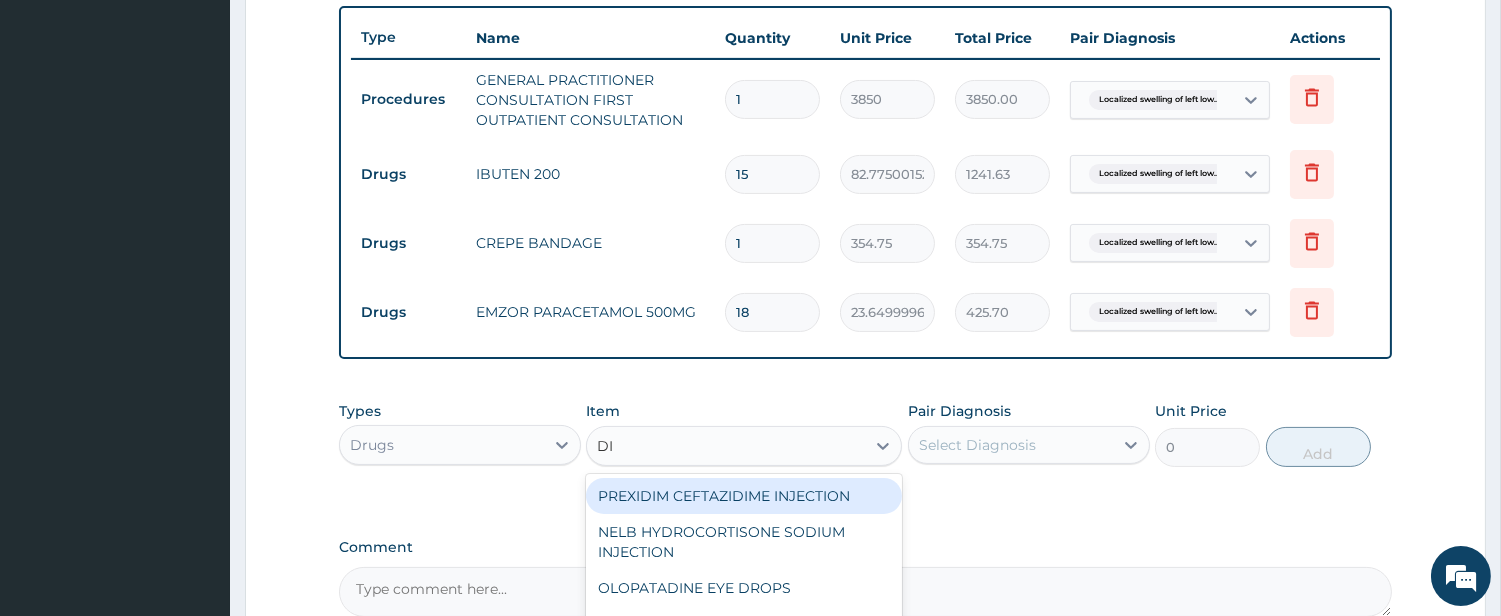 type on "DIC" 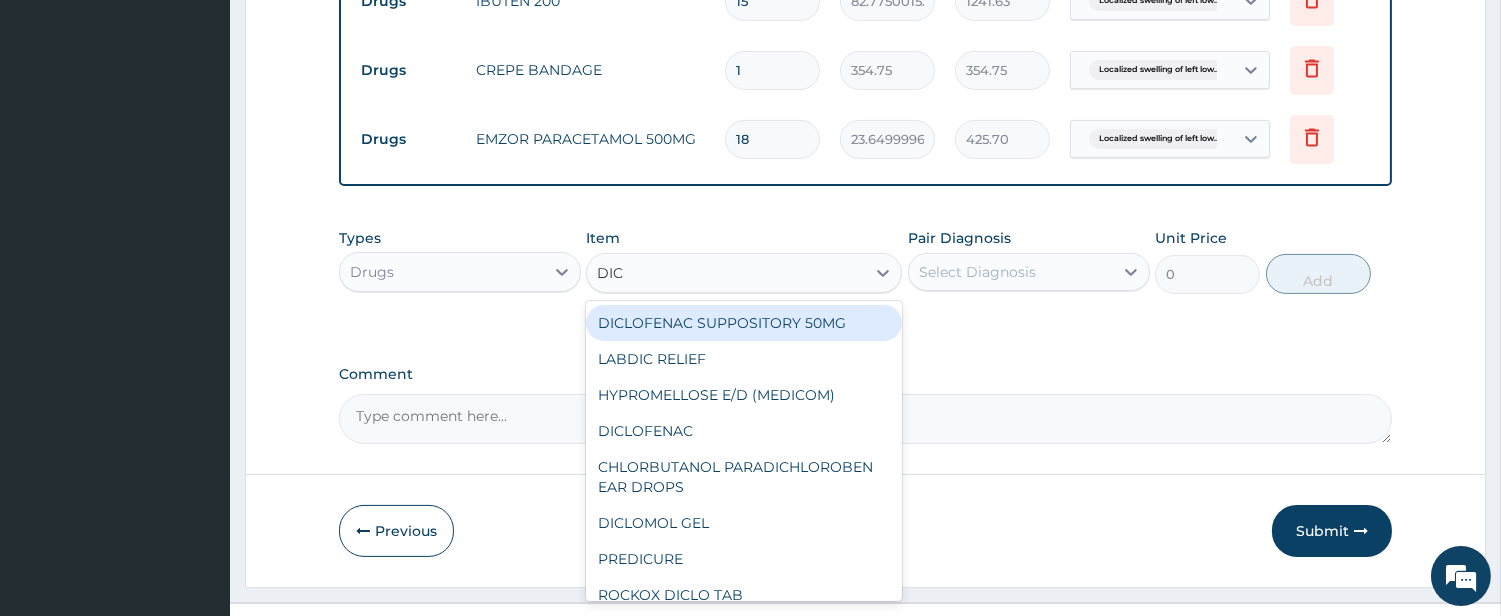 scroll, scrollTop: 924, scrollLeft: 0, axis: vertical 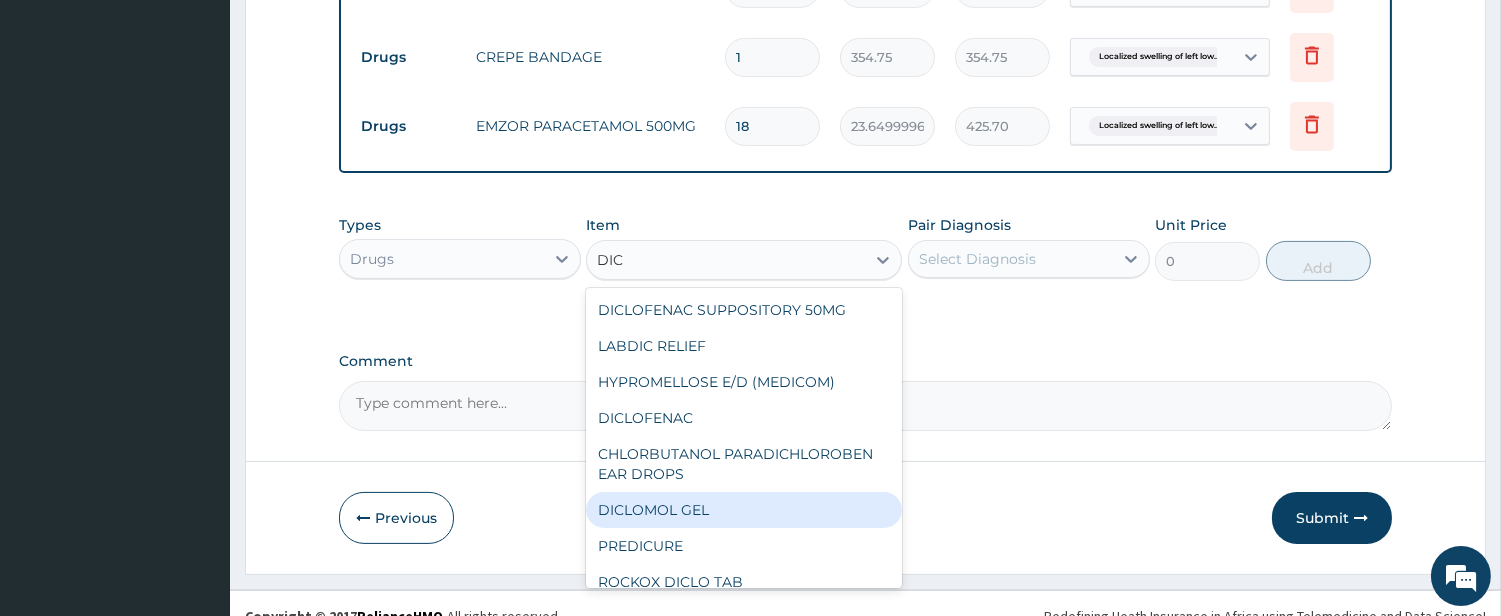 click on "DICLOMOL GEL" at bounding box center (744, 510) 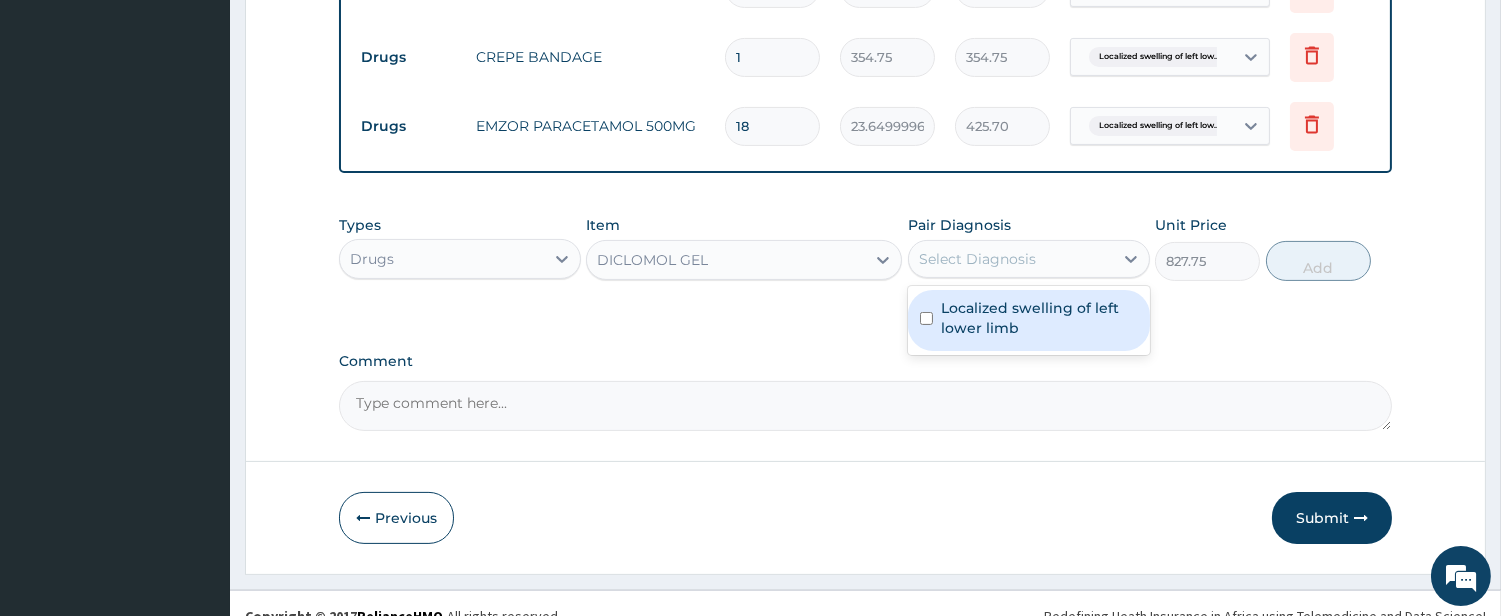 click on "Select Diagnosis" at bounding box center [1011, 259] 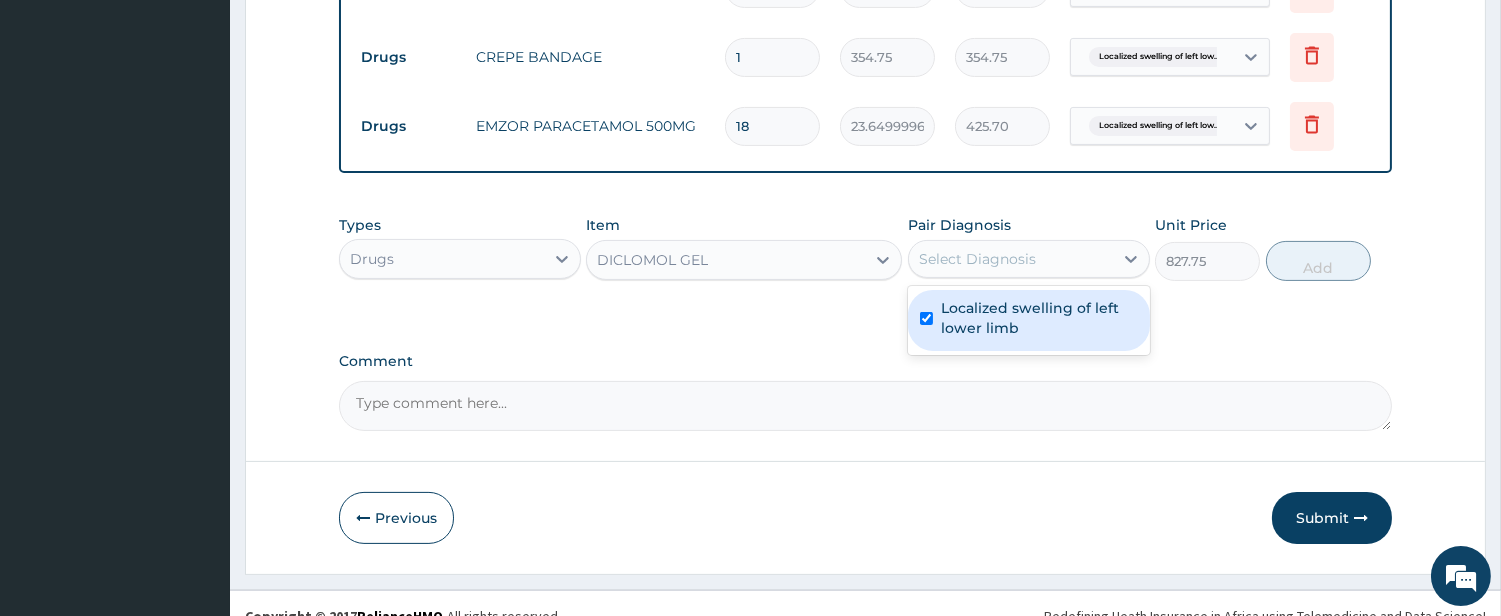 checkbox on "true" 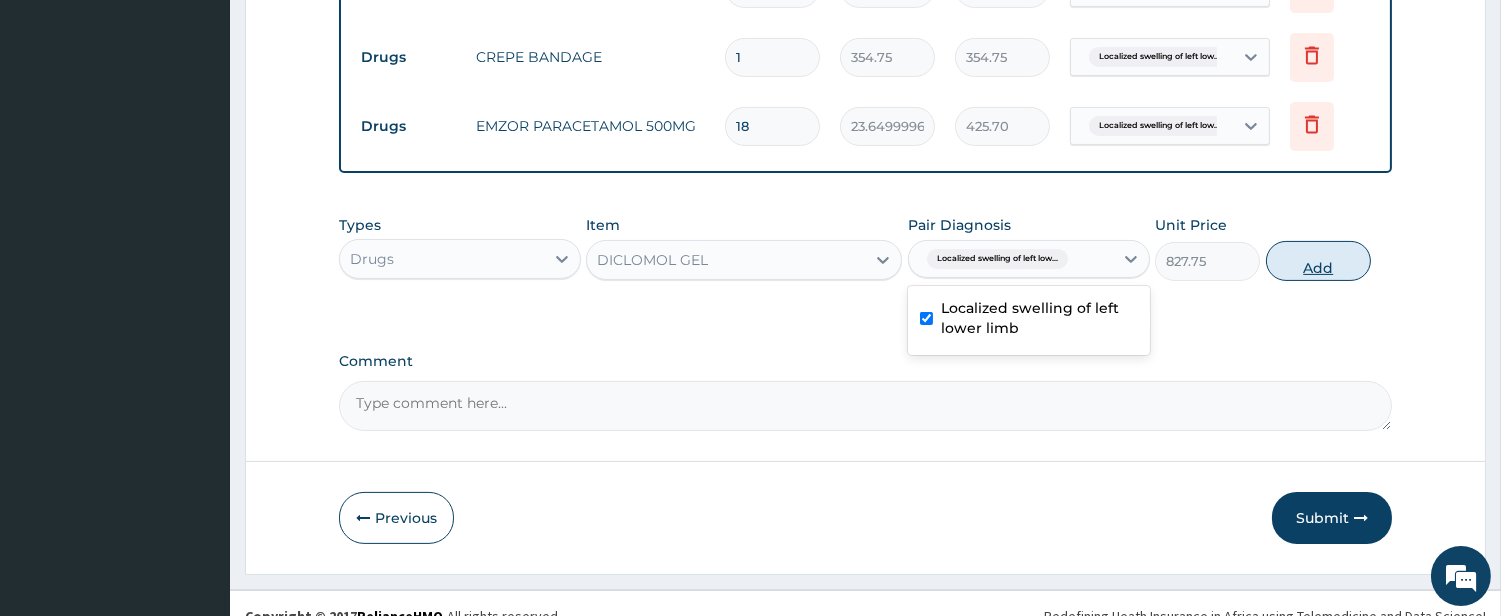 click on "Add" at bounding box center (1318, 261) 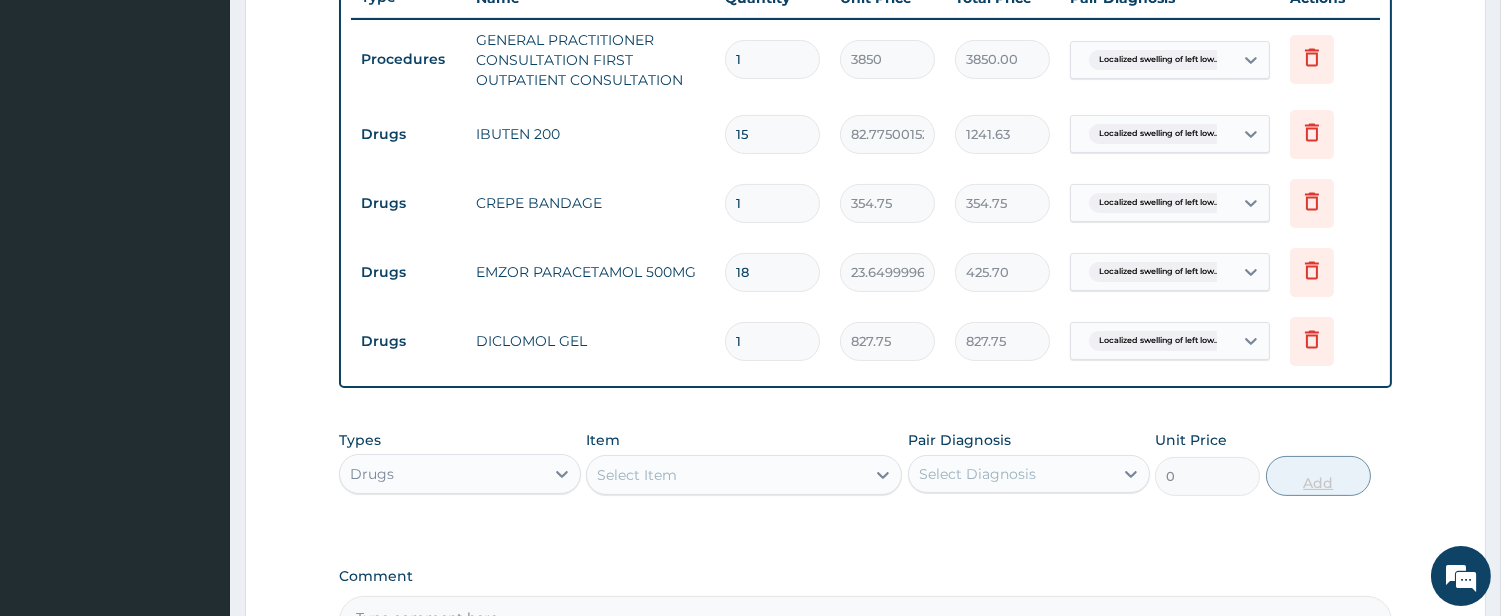 scroll, scrollTop: 738, scrollLeft: 0, axis: vertical 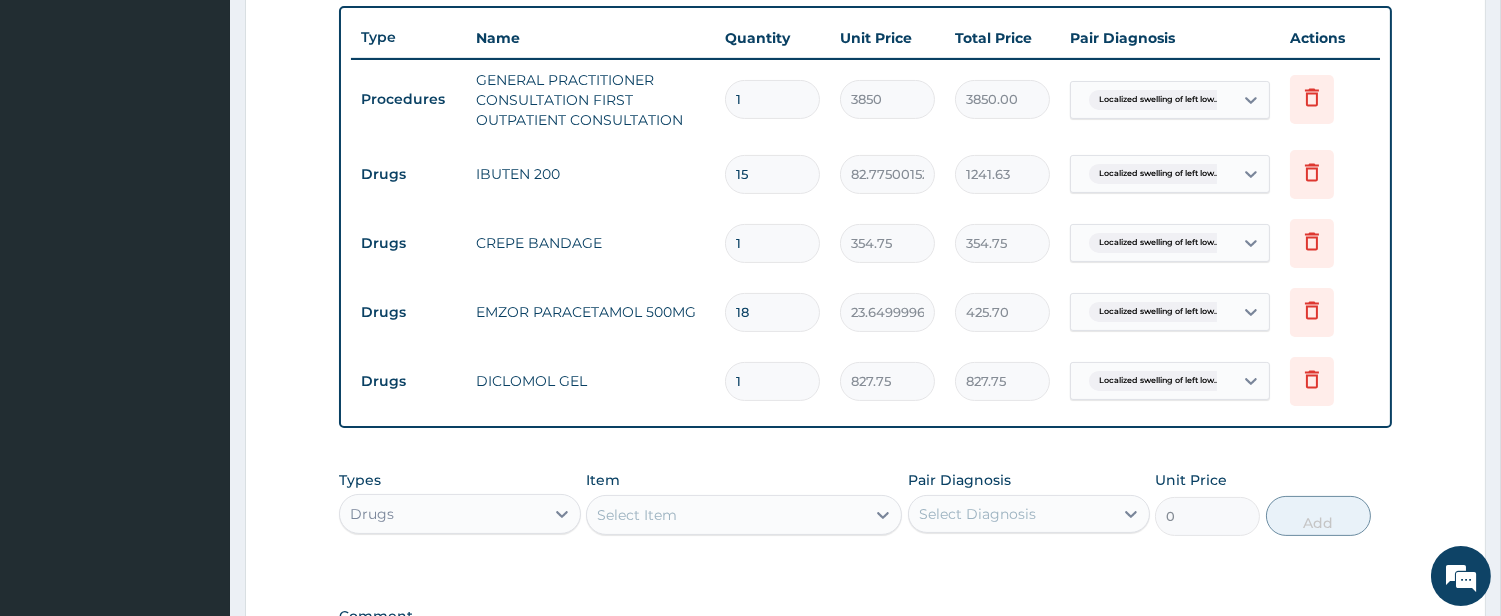 drag, startPoint x: 763, startPoint y: 170, endPoint x: 735, endPoint y: 171, distance: 28.01785 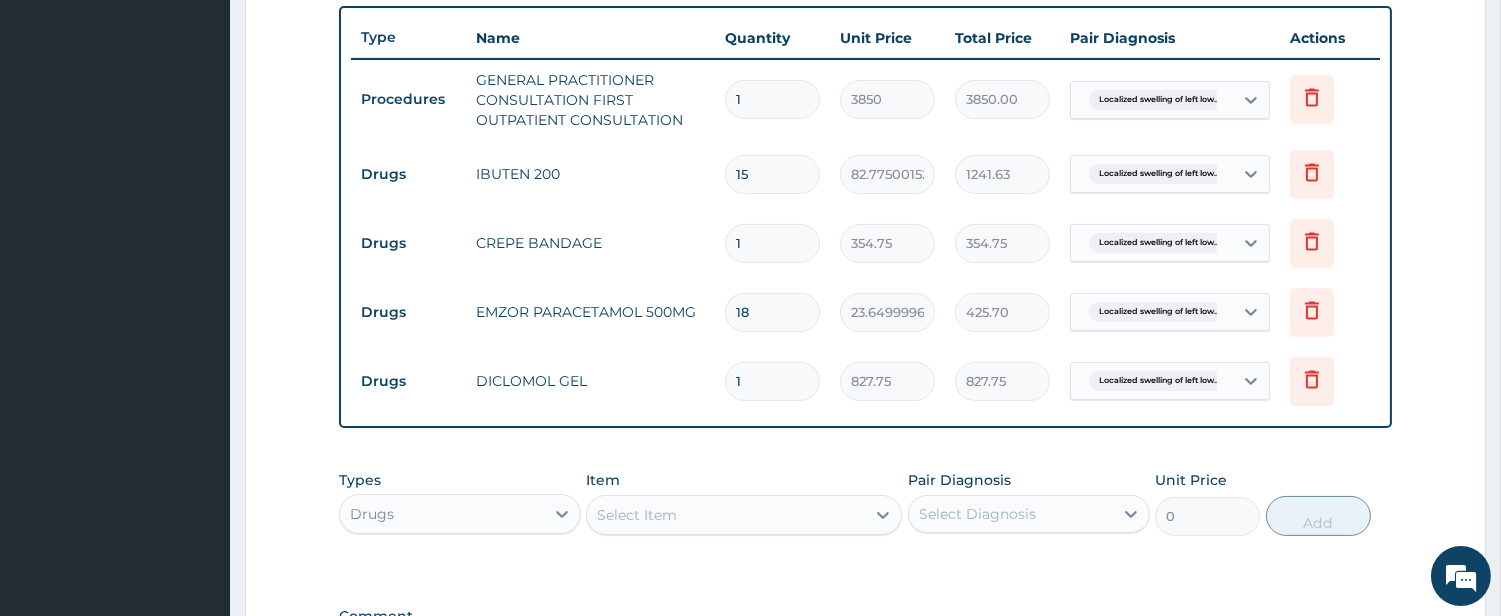 type on "3" 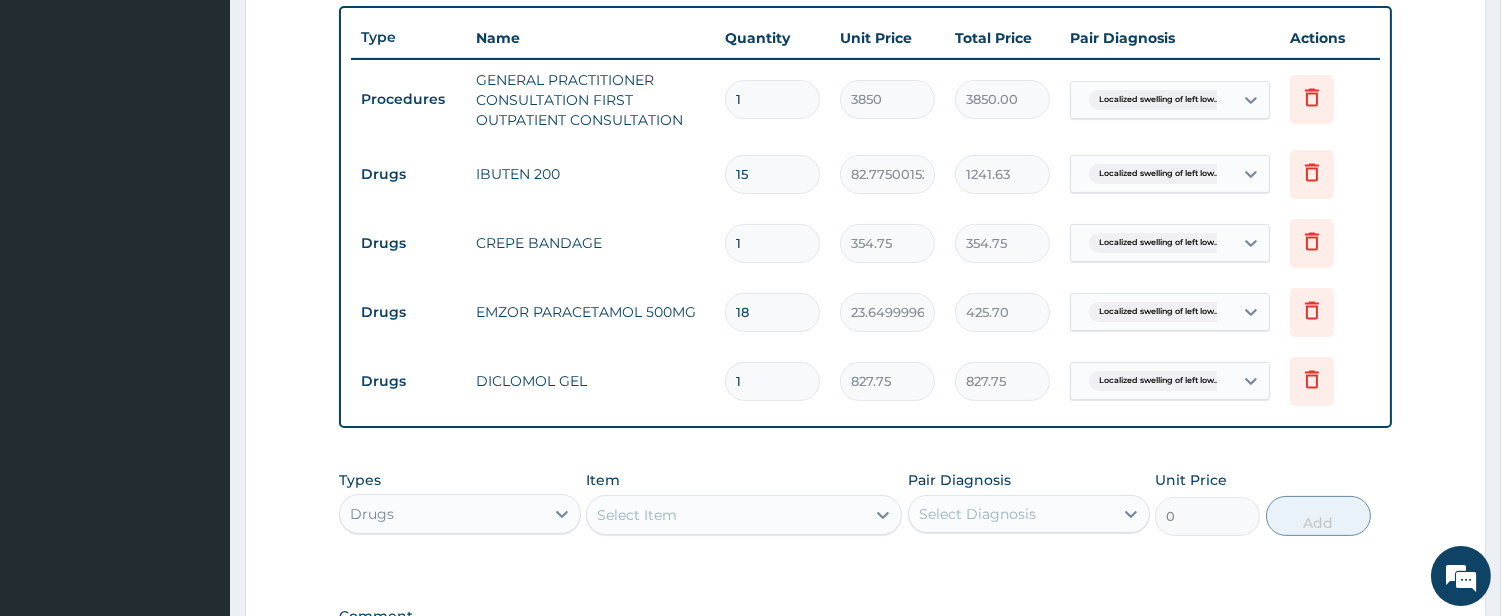 type on "248.33" 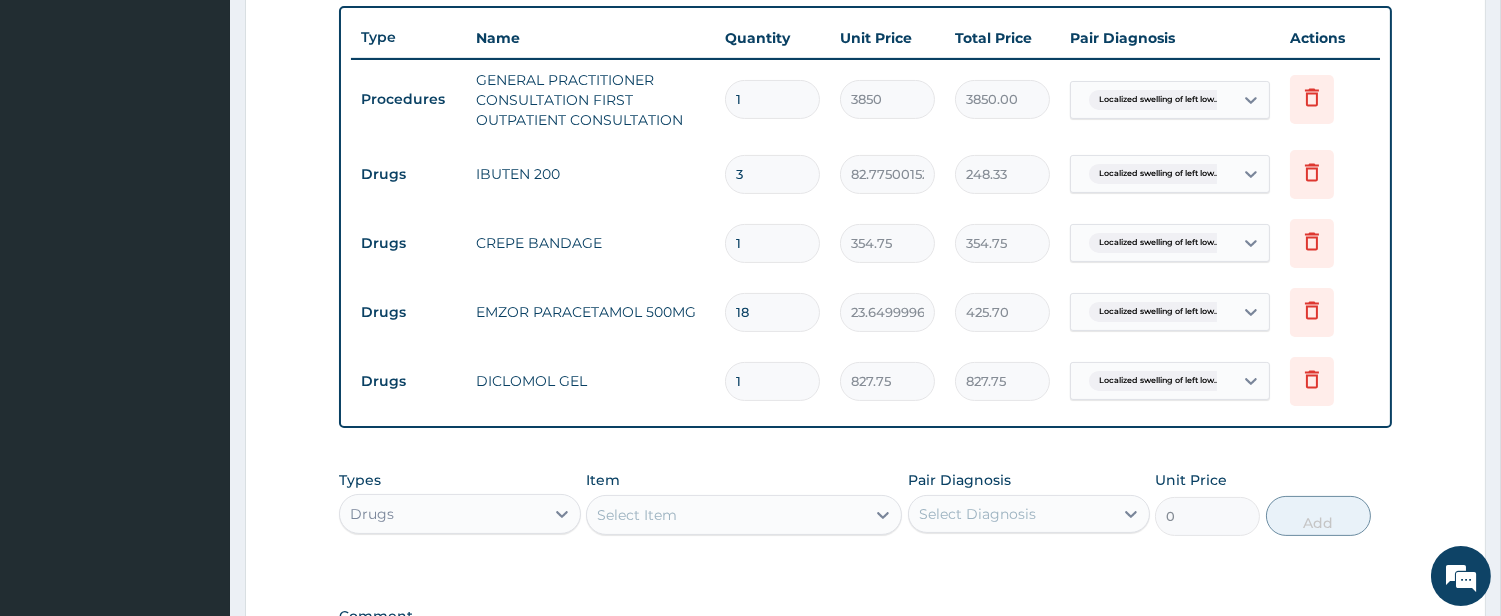 type on "30" 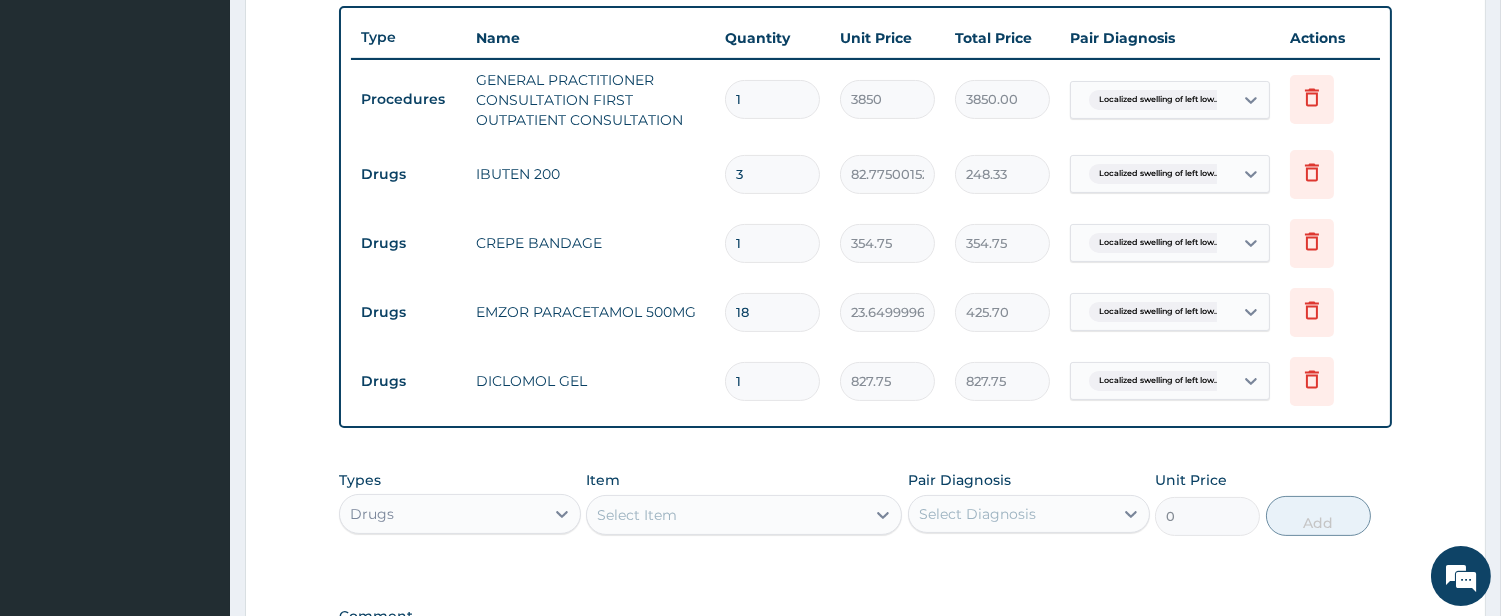 type on "2483.25" 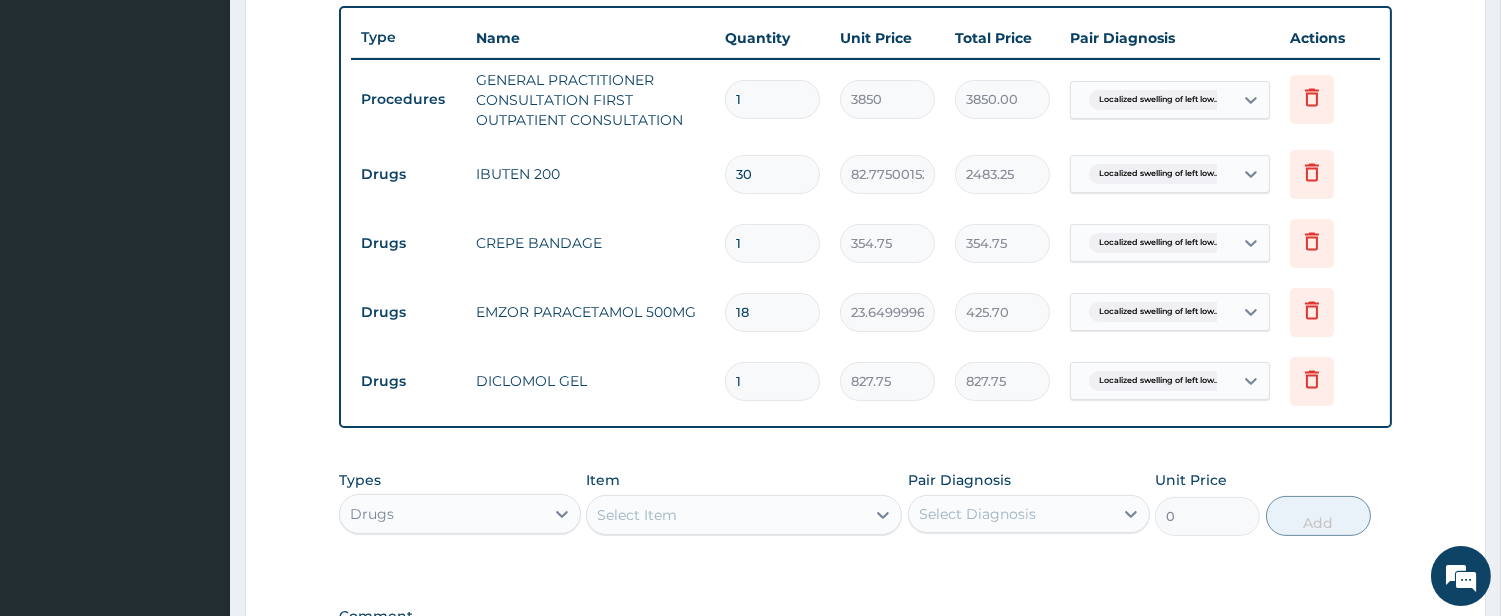 type on "30" 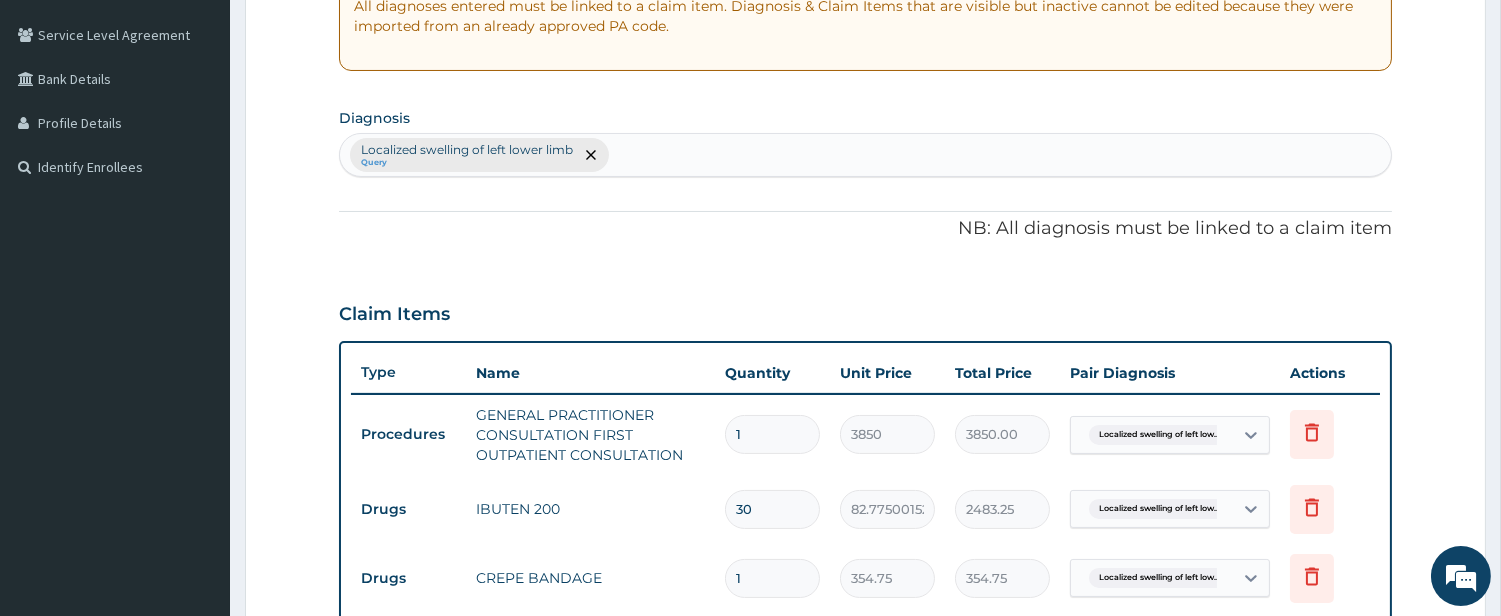 scroll, scrollTop: 183, scrollLeft: 0, axis: vertical 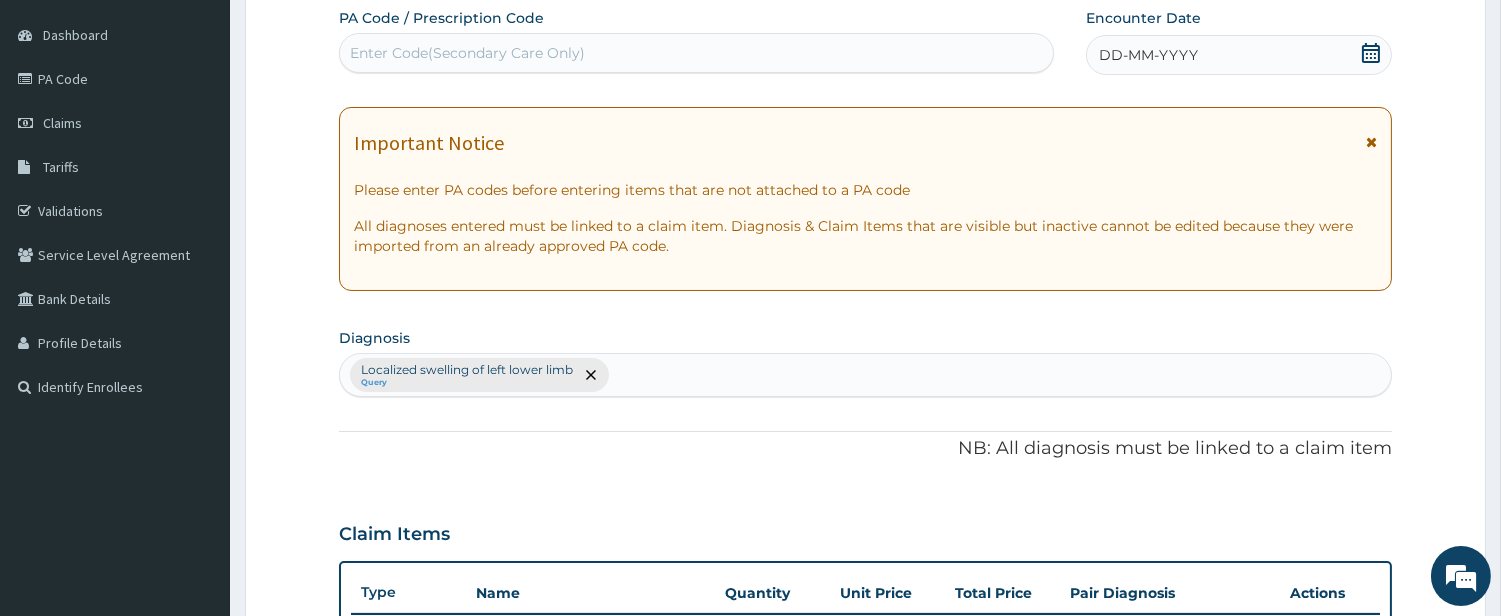 click on "DD-MM-YYYY" at bounding box center [1148, 55] 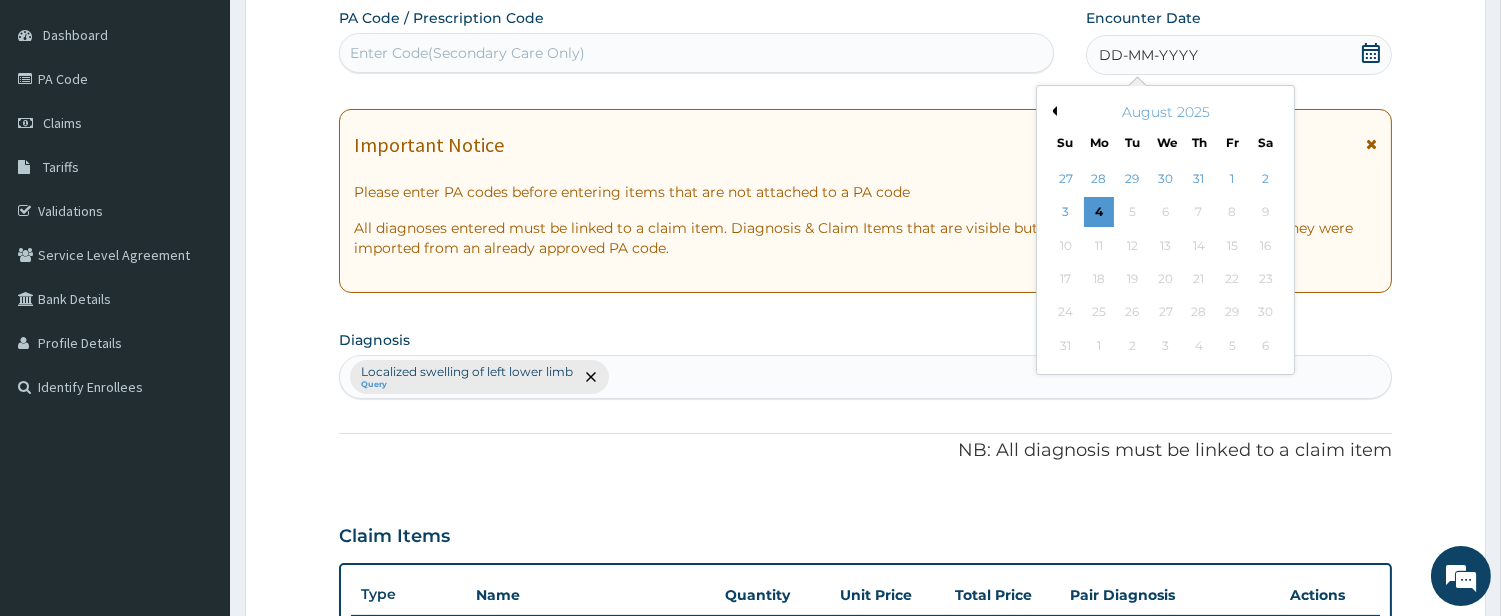 click on "August 2025" at bounding box center [1165, 112] 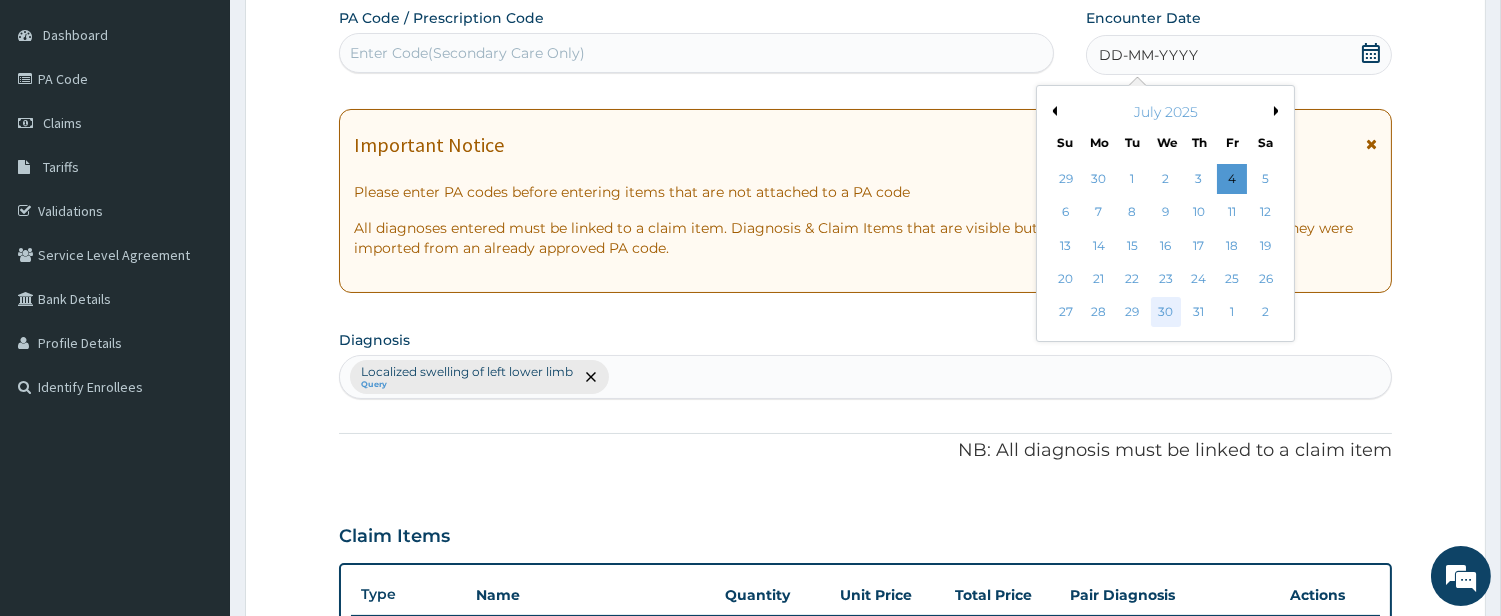 click on "30" at bounding box center [1165, 313] 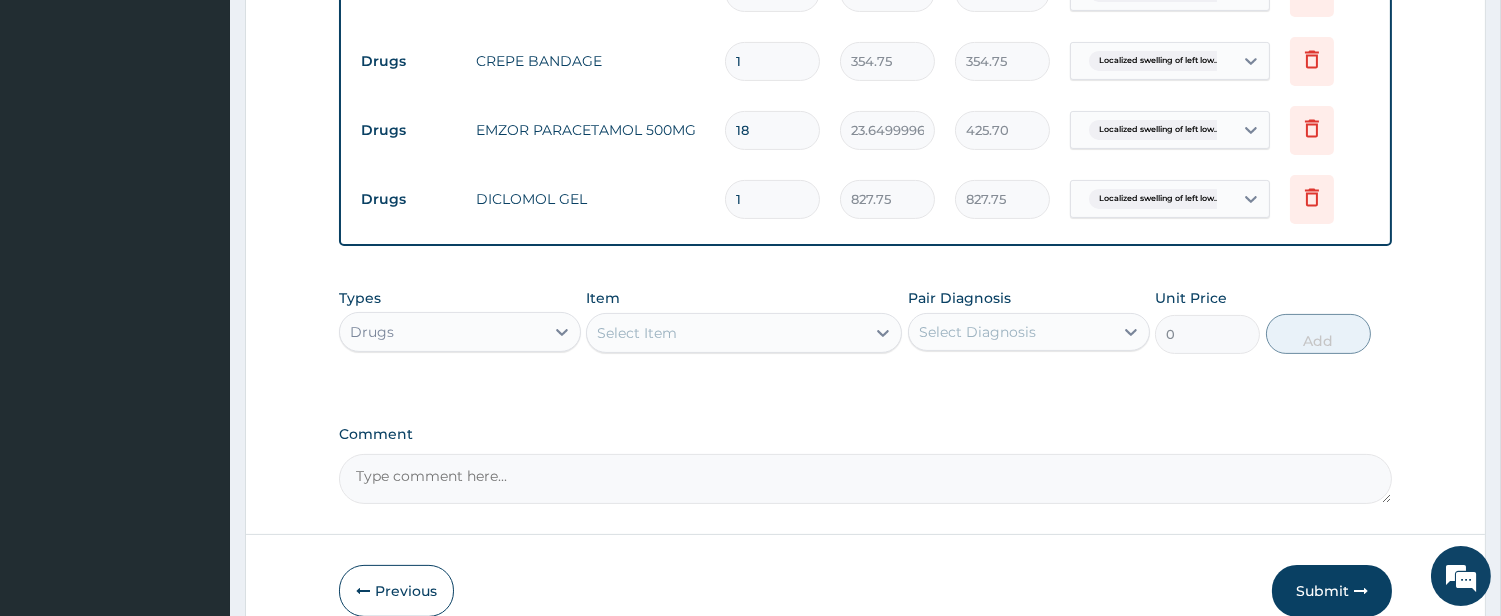 scroll, scrollTop: 1017, scrollLeft: 0, axis: vertical 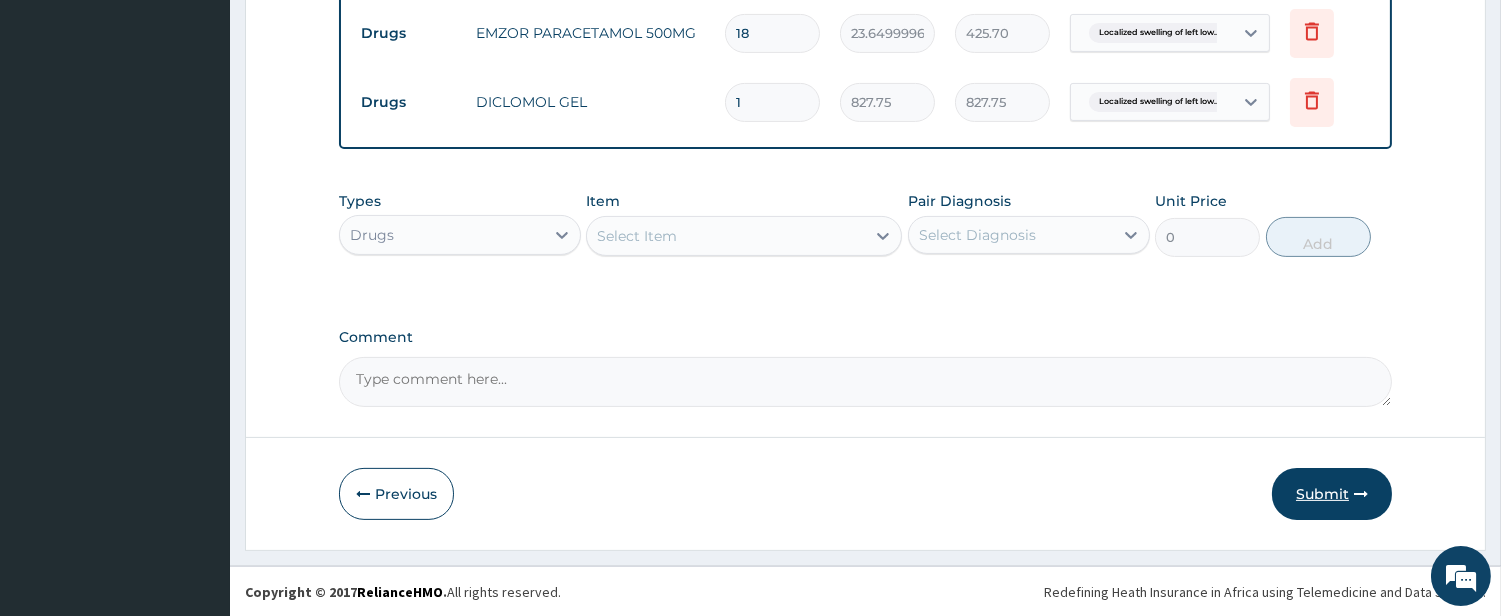 click on "Submit" at bounding box center (1332, 494) 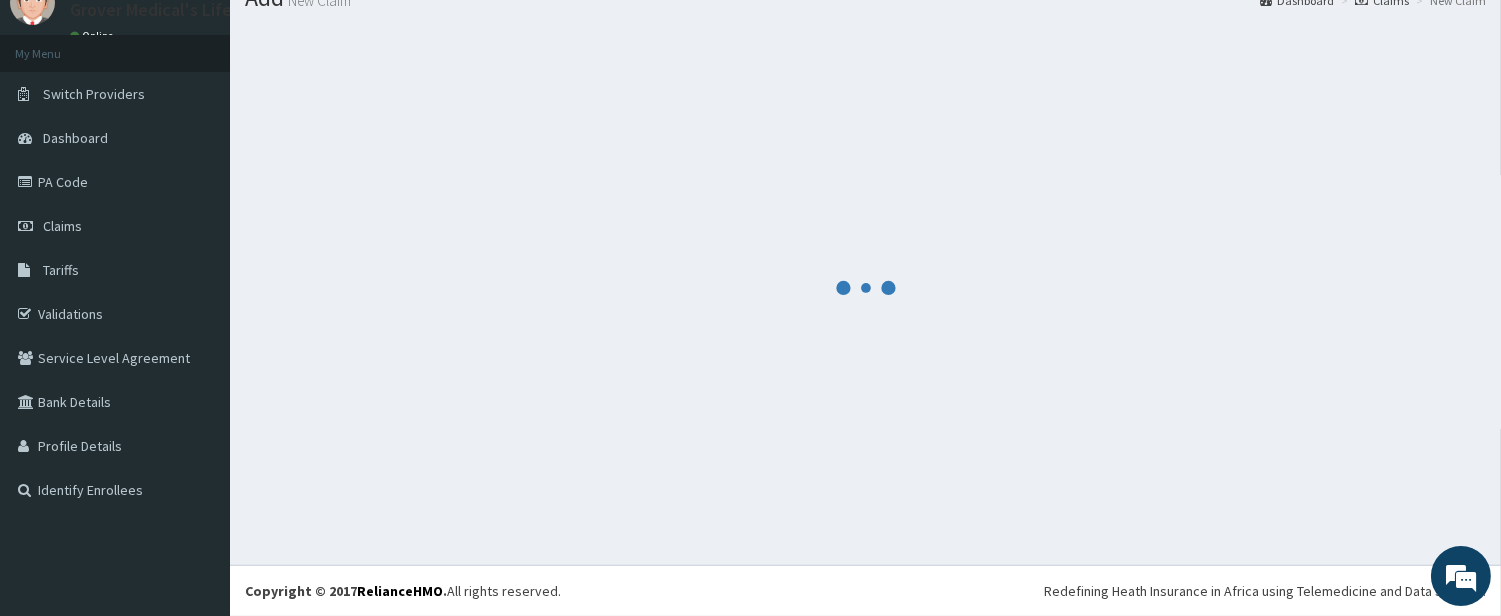 scroll, scrollTop: 1017, scrollLeft: 0, axis: vertical 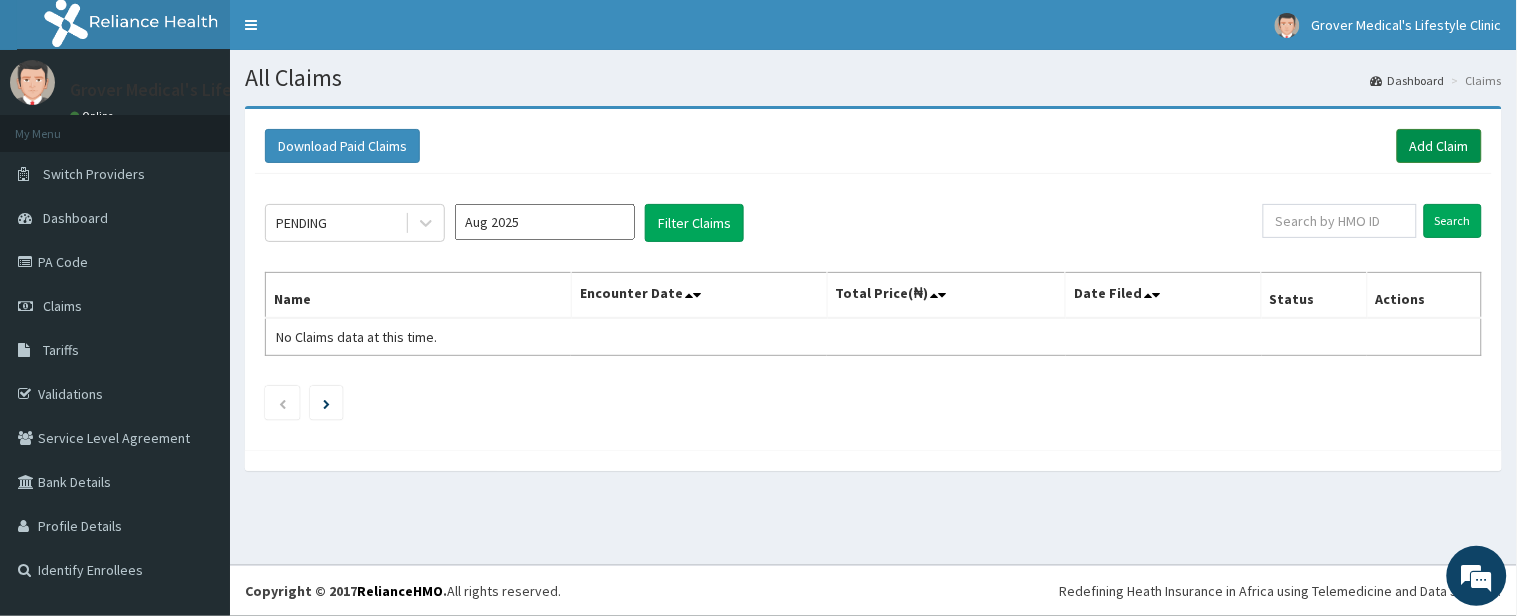 click on "Add Claim" at bounding box center (1439, 146) 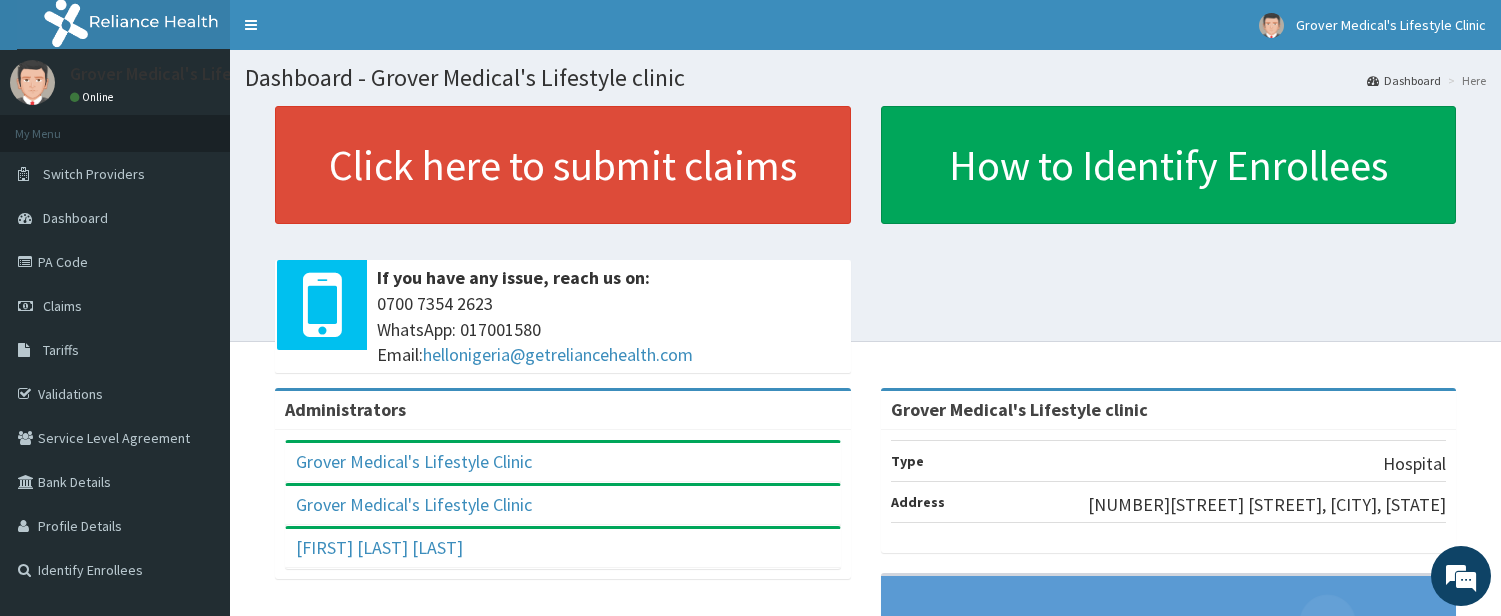 scroll, scrollTop: 0, scrollLeft: 0, axis: both 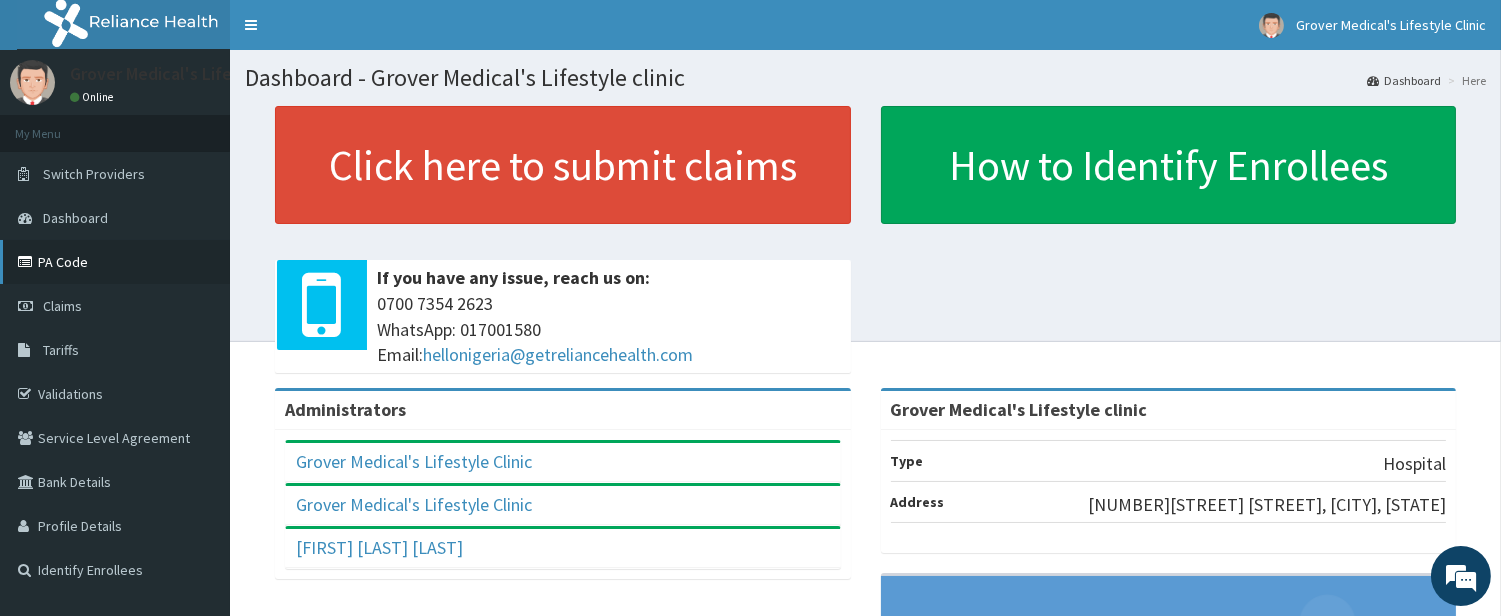 click on "PA Code" at bounding box center (115, 262) 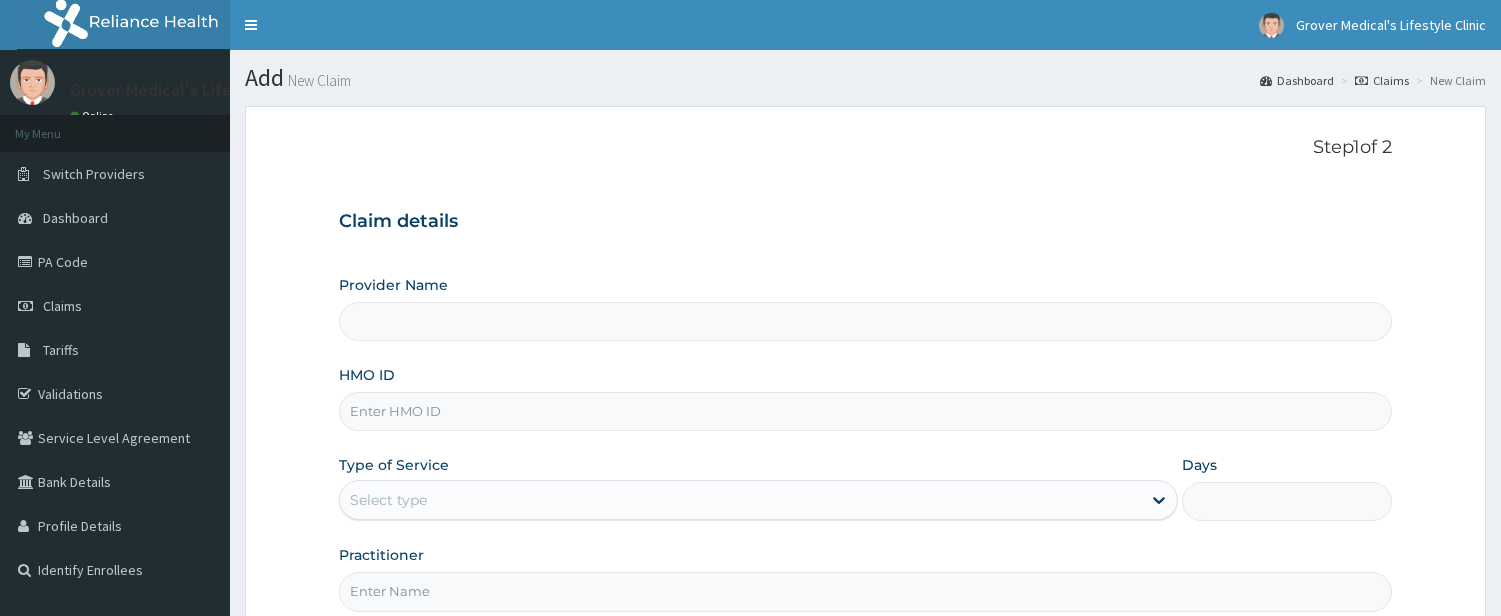 scroll, scrollTop: 0, scrollLeft: 0, axis: both 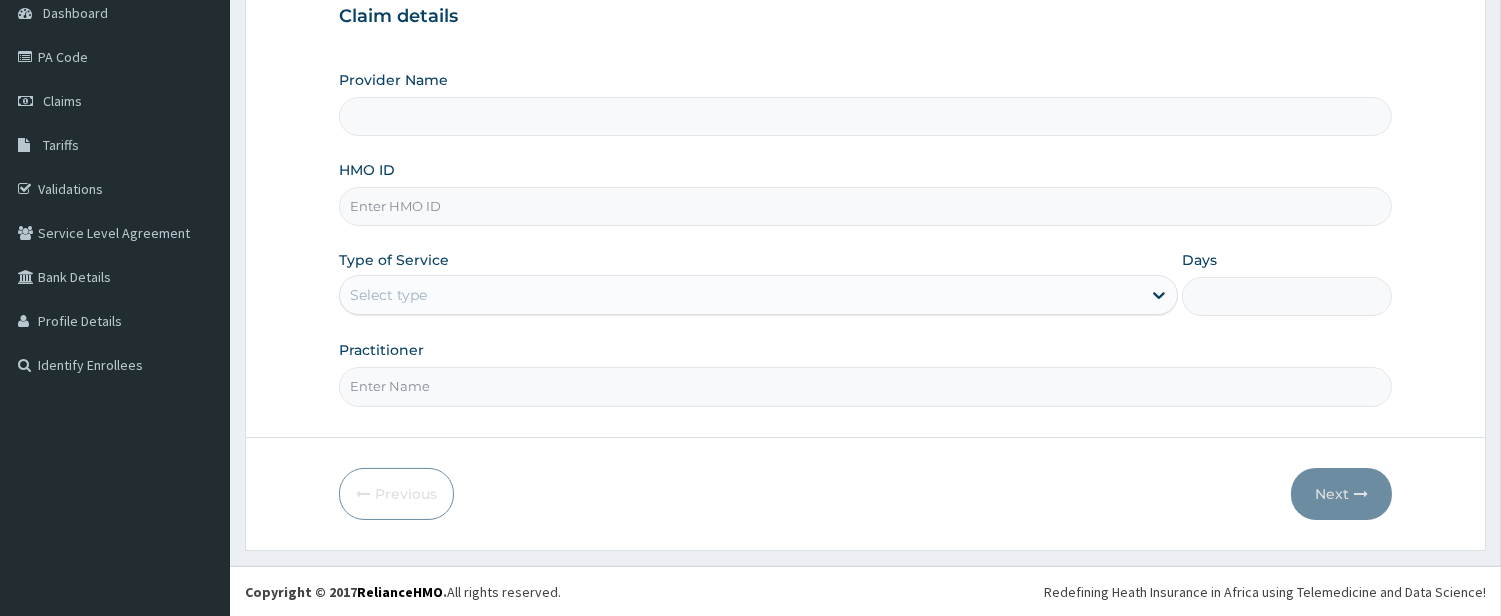 type on "Grover Medical's Lifestyle clinic" 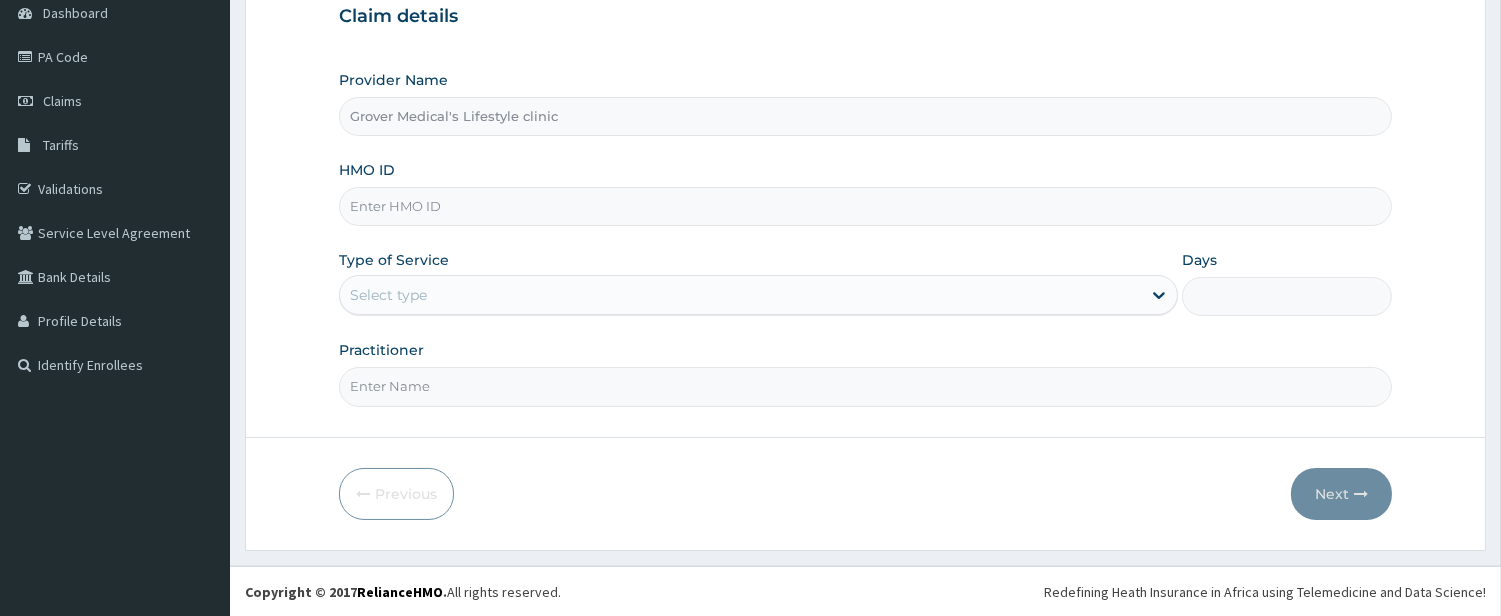 click on "HMO ID" at bounding box center [865, 206] 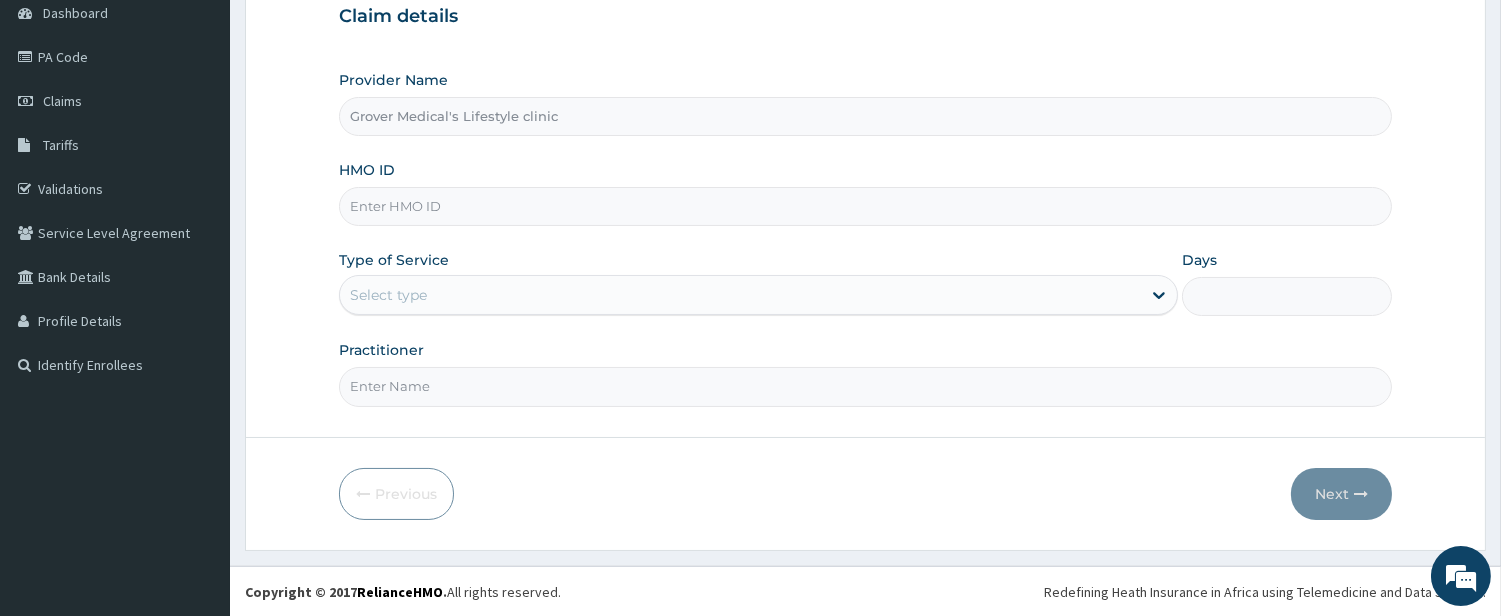 paste on "TLM/10065/A" 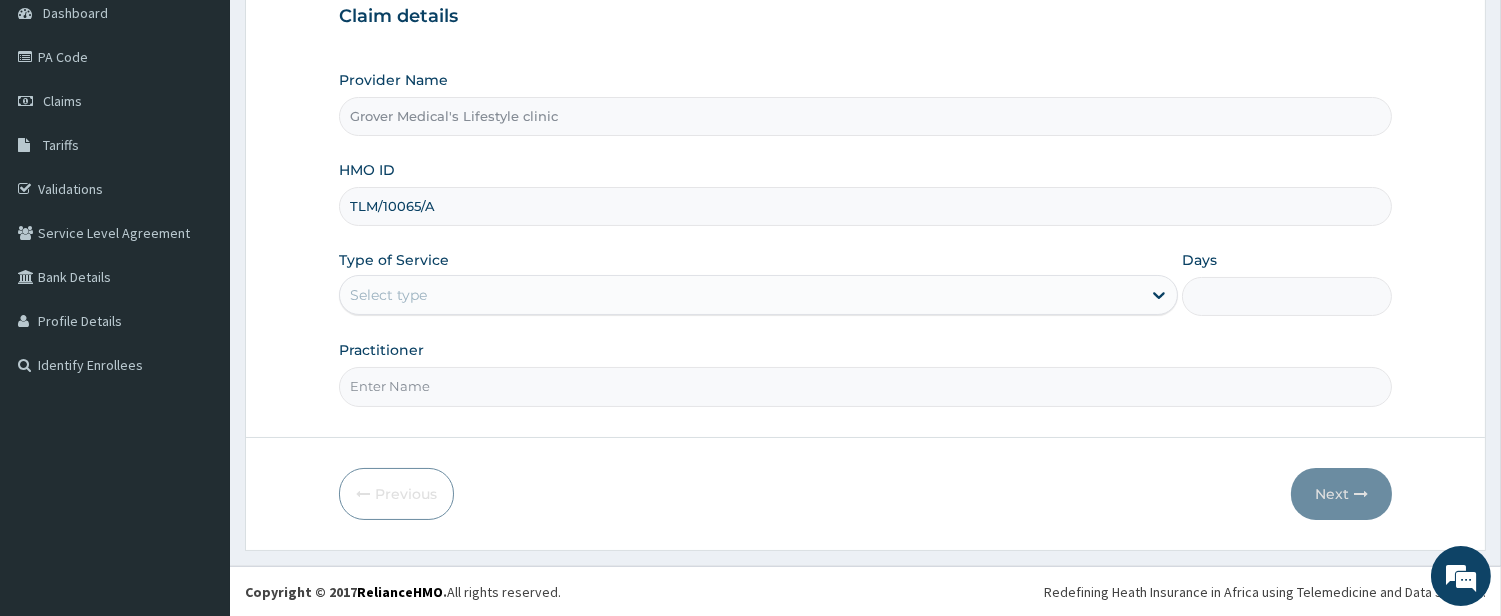 type on "TLM/10065/A" 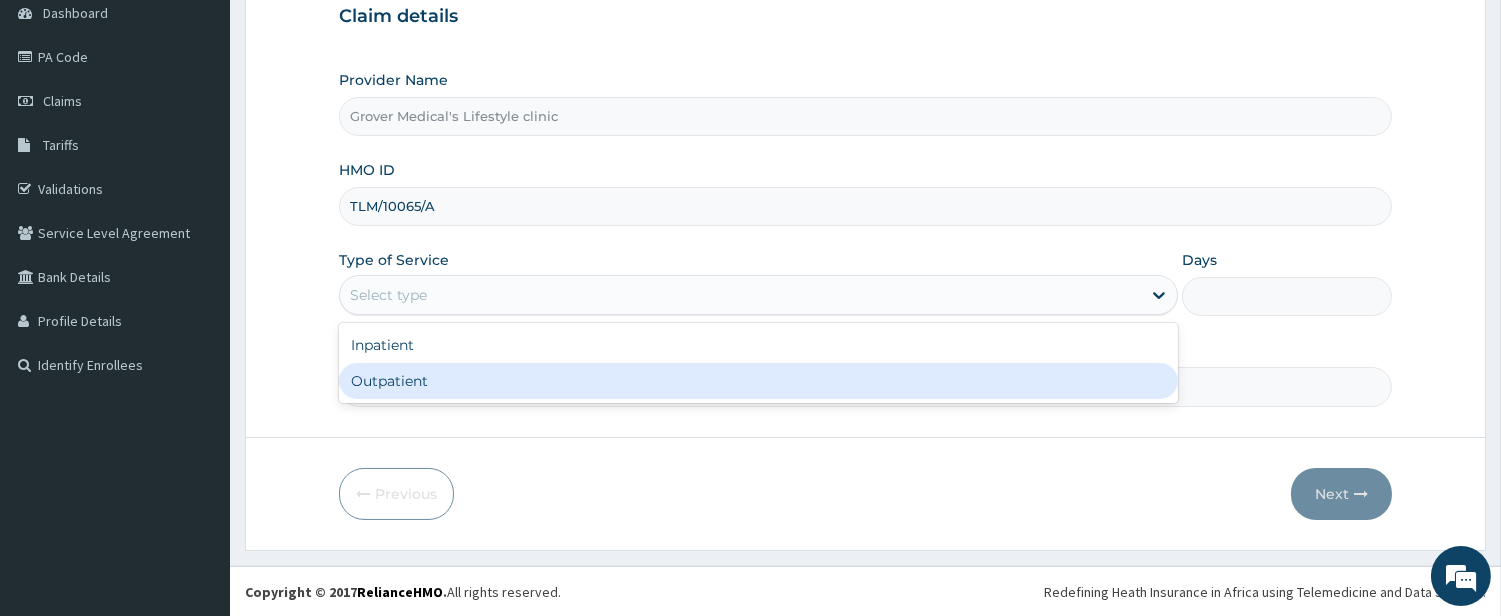 click on "Outpatient" at bounding box center [758, 381] 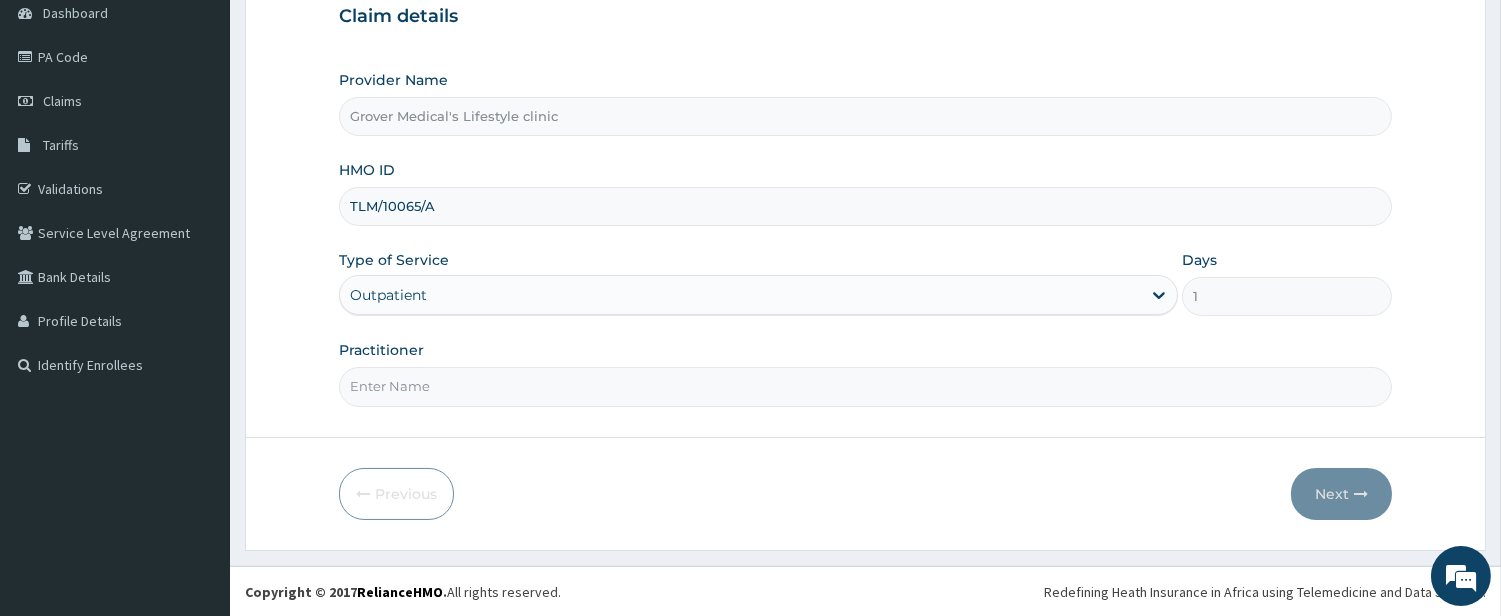 click on "Practitioner" at bounding box center (865, 386) 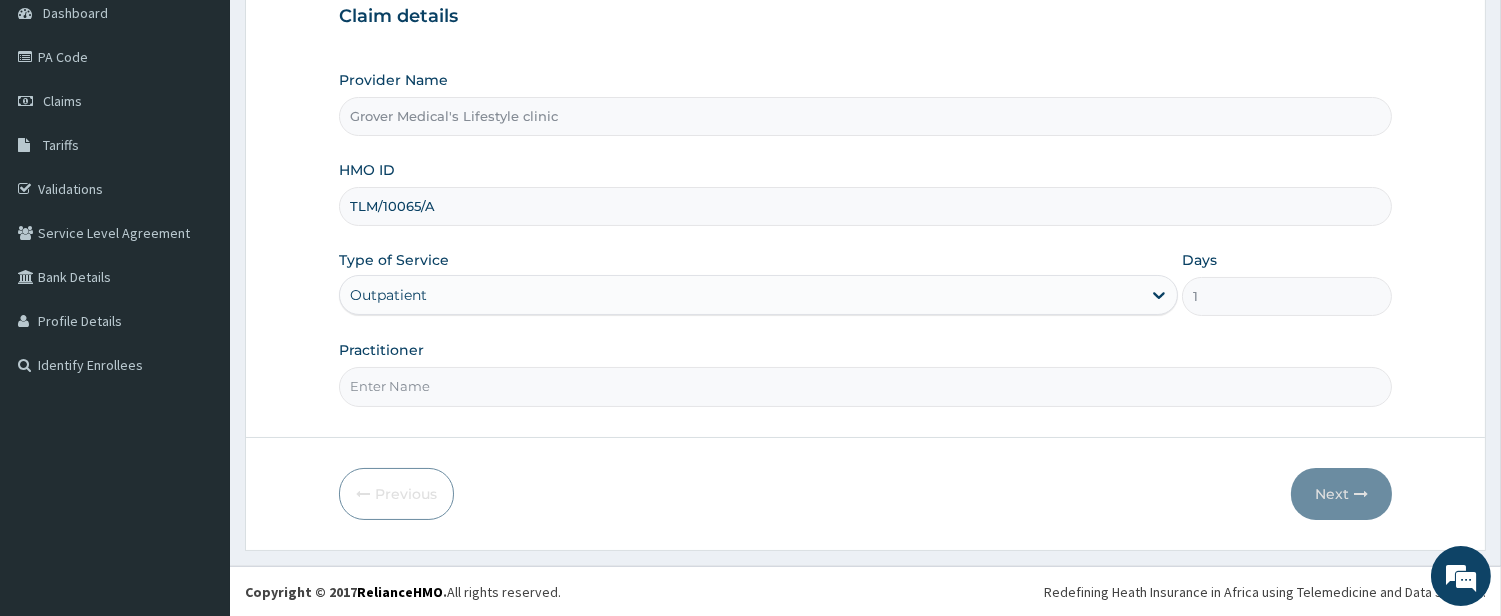 type on "DR Jerry Itaman" 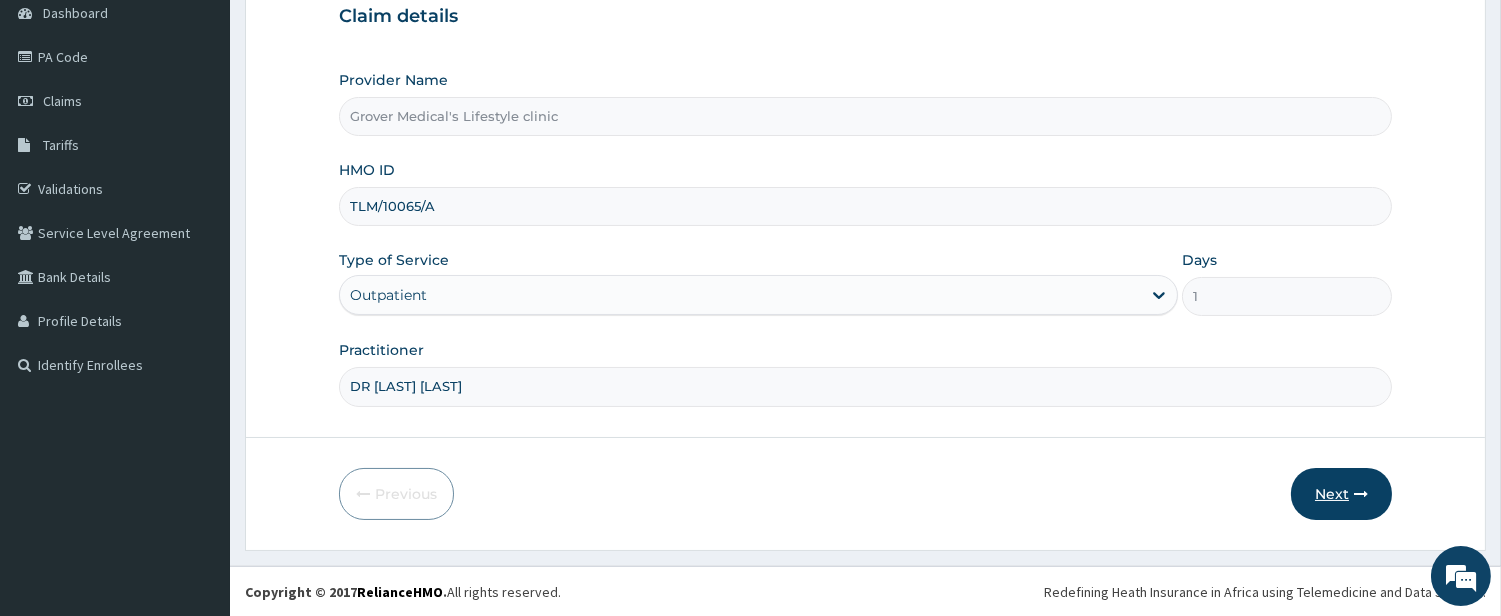 click on "Next" at bounding box center (1341, 494) 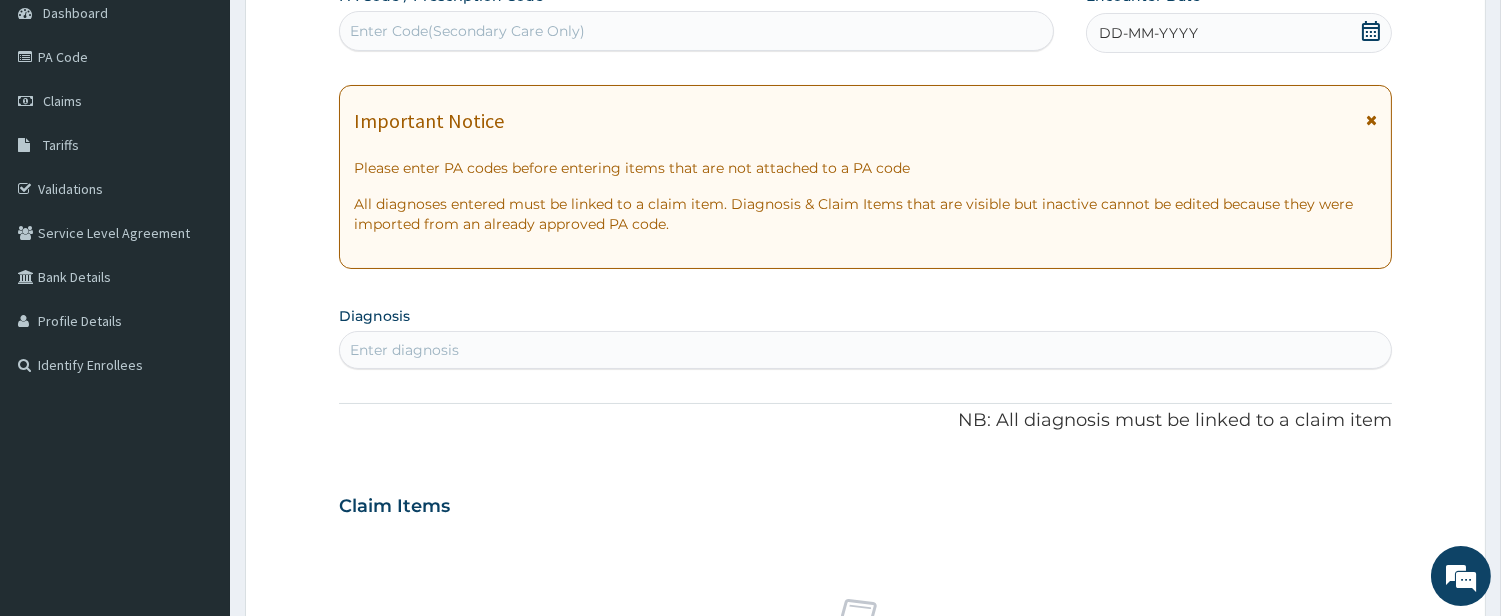 scroll, scrollTop: 0, scrollLeft: 0, axis: both 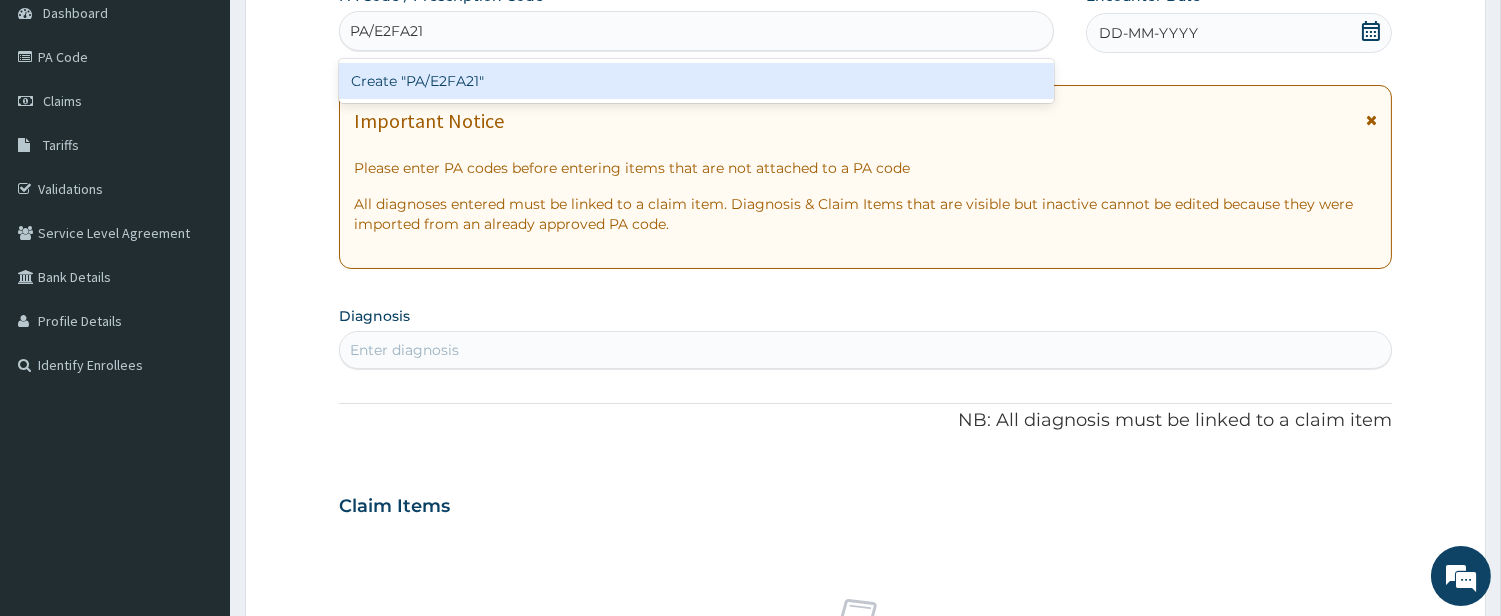 click on "Create "PA/E2FA21"" at bounding box center [696, 81] 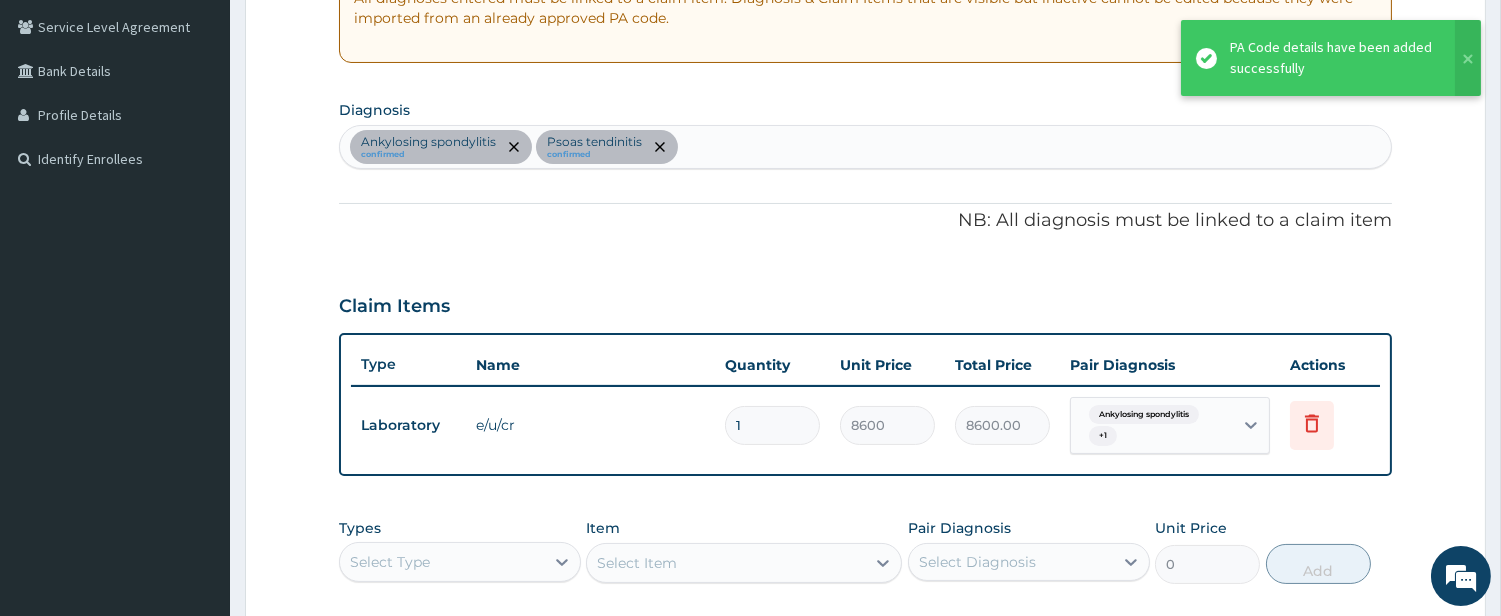 scroll, scrollTop: 423, scrollLeft: 0, axis: vertical 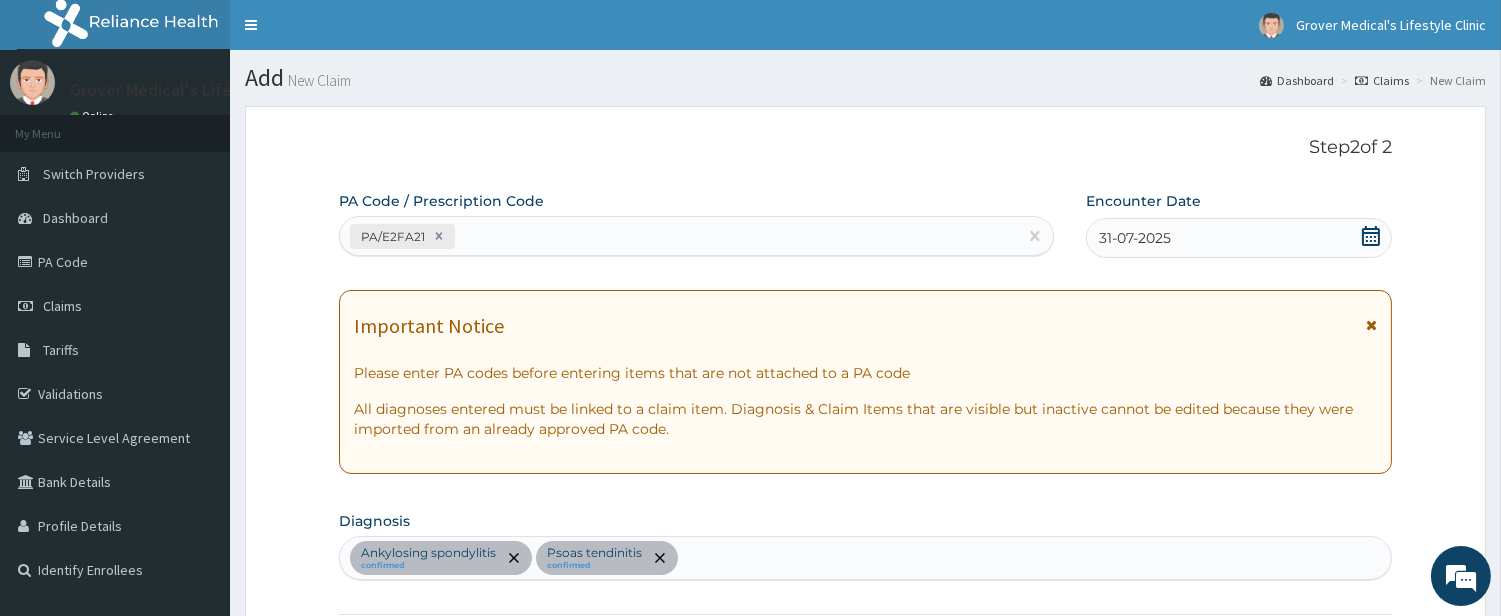 click on "PA/E2FA21" at bounding box center (678, 236) 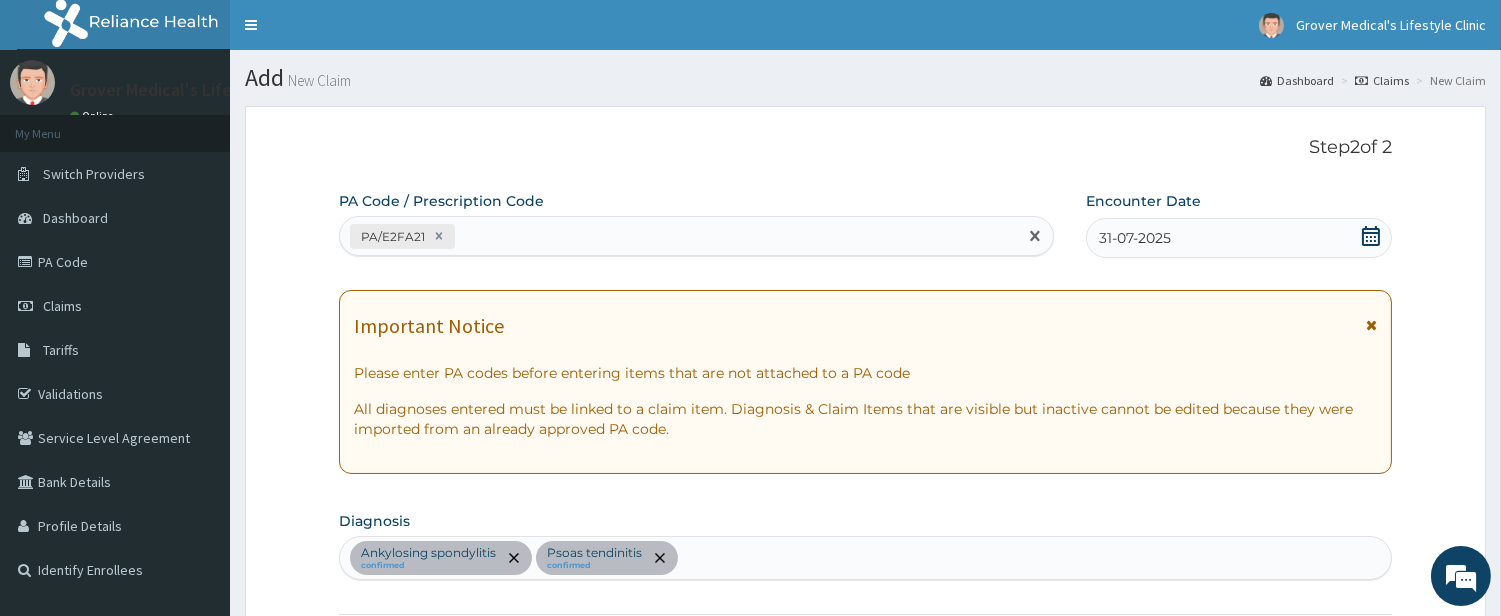 paste on "PA/C6260D" 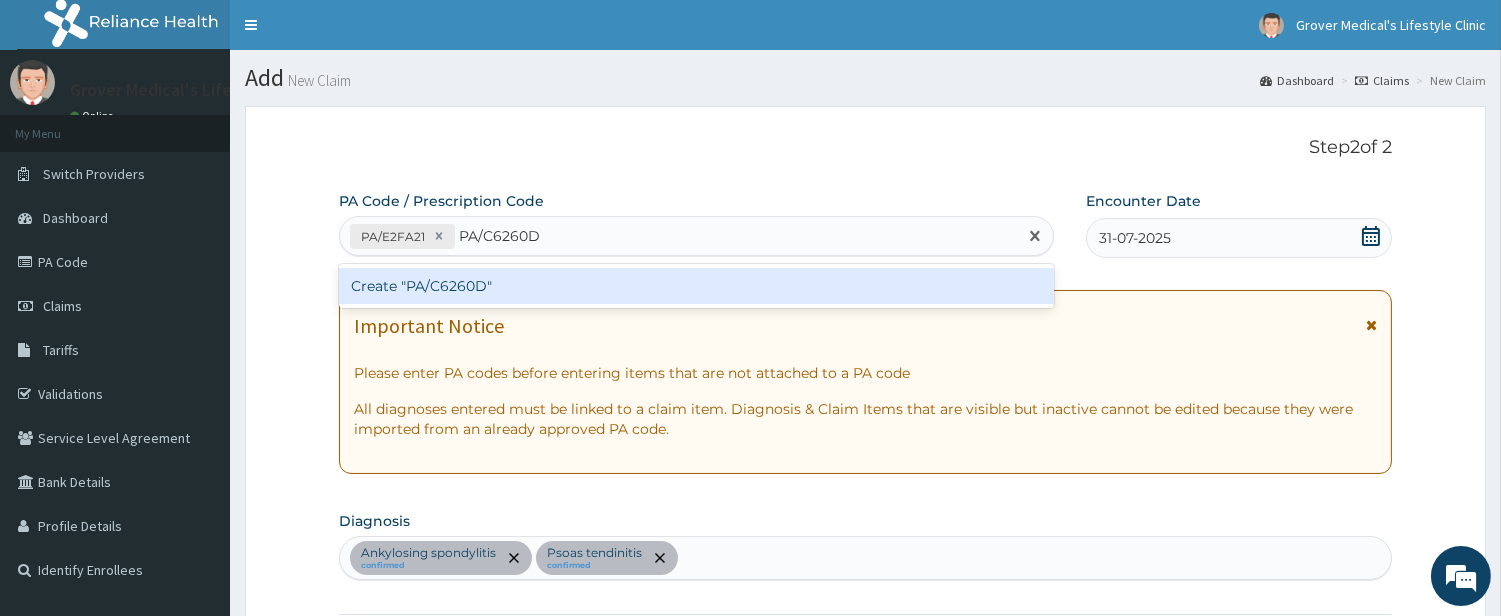 click on "Create "PA/C6260D"" at bounding box center (696, 286) 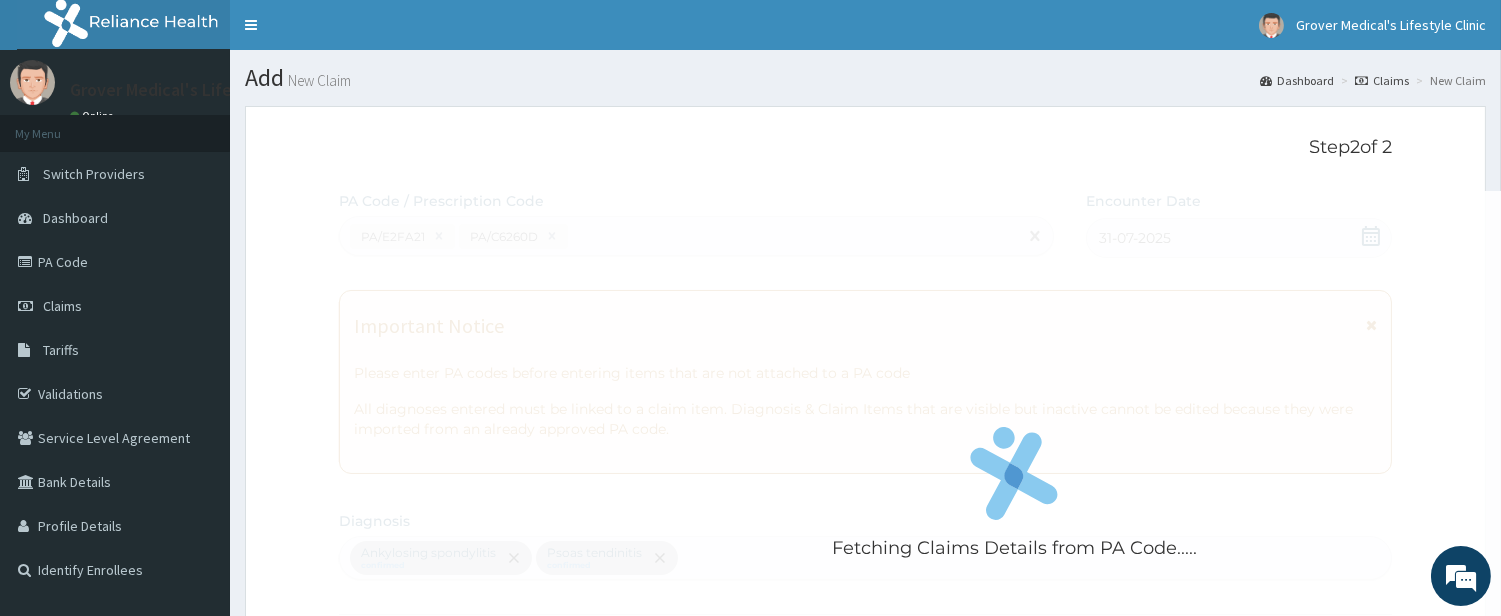 scroll, scrollTop: 755, scrollLeft: 0, axis: vertical 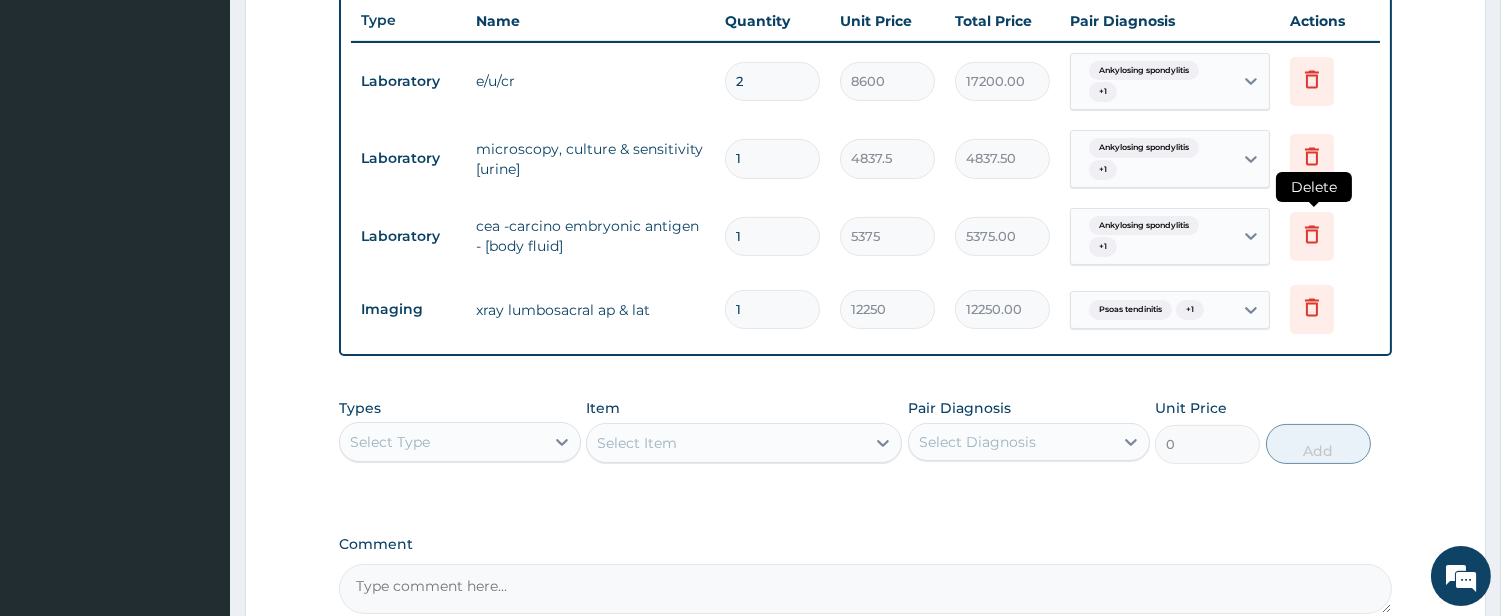 click 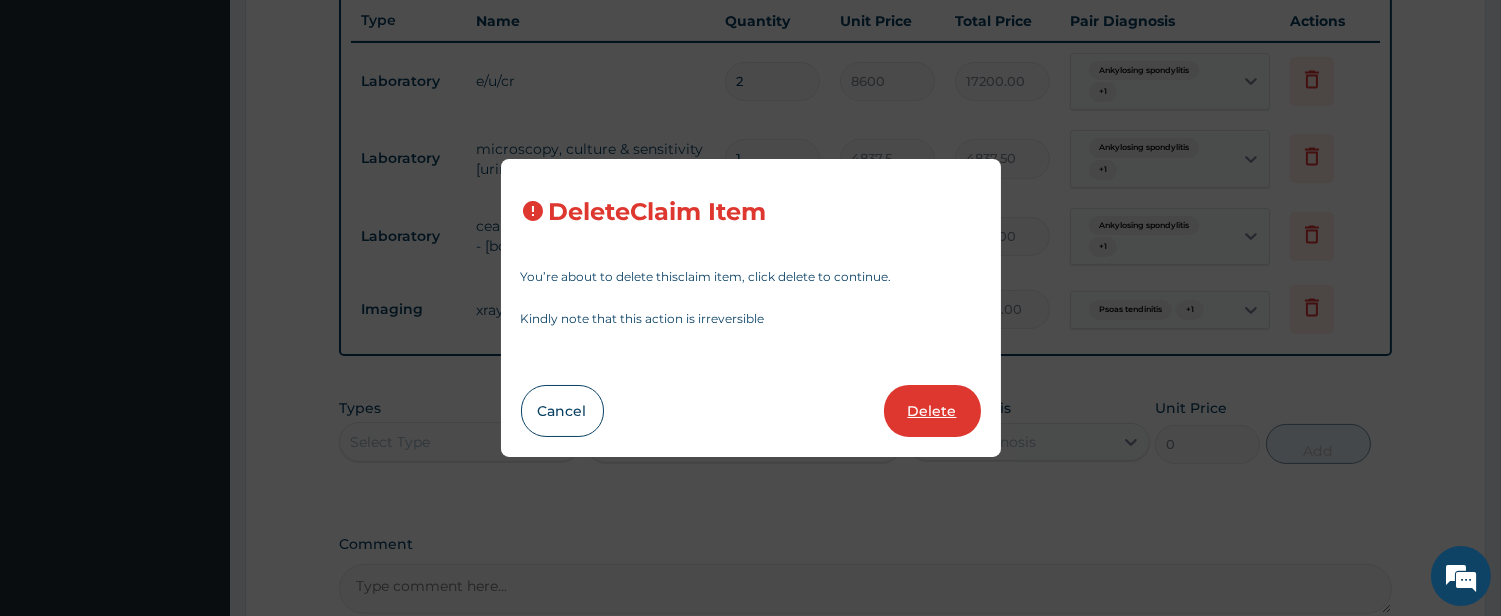 click on "Delete" at bounding box center [932, 411] 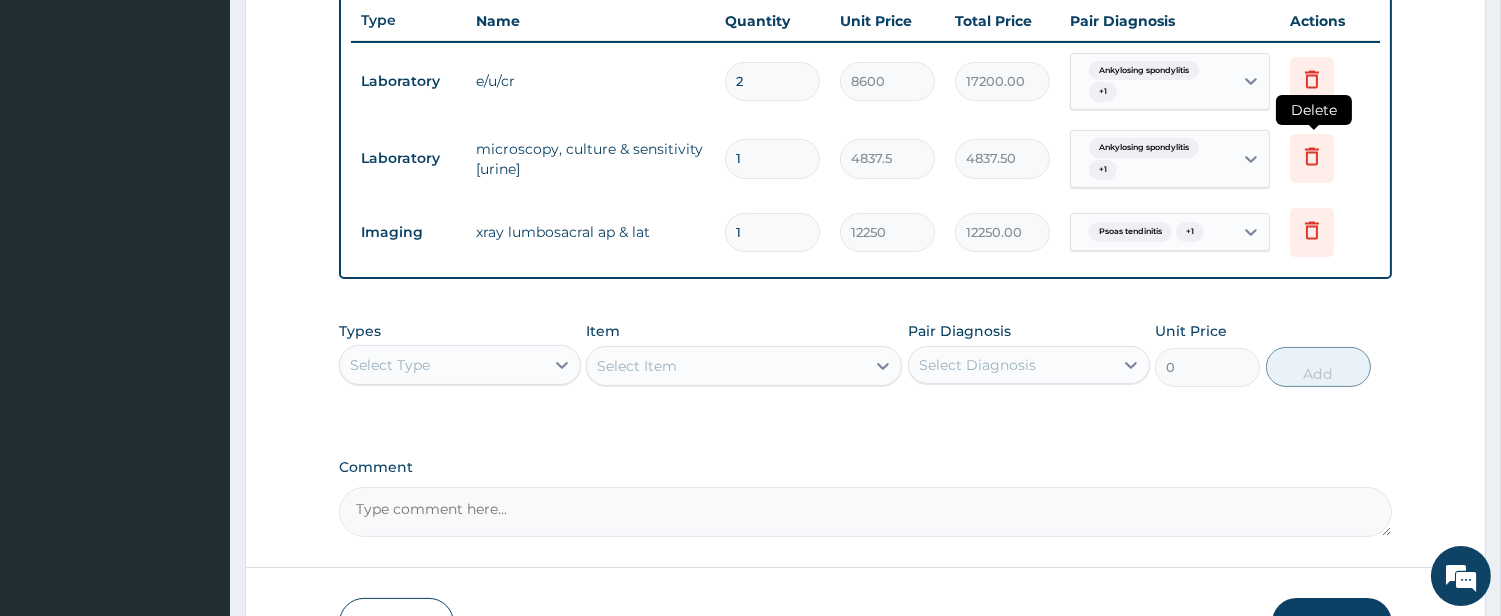 click 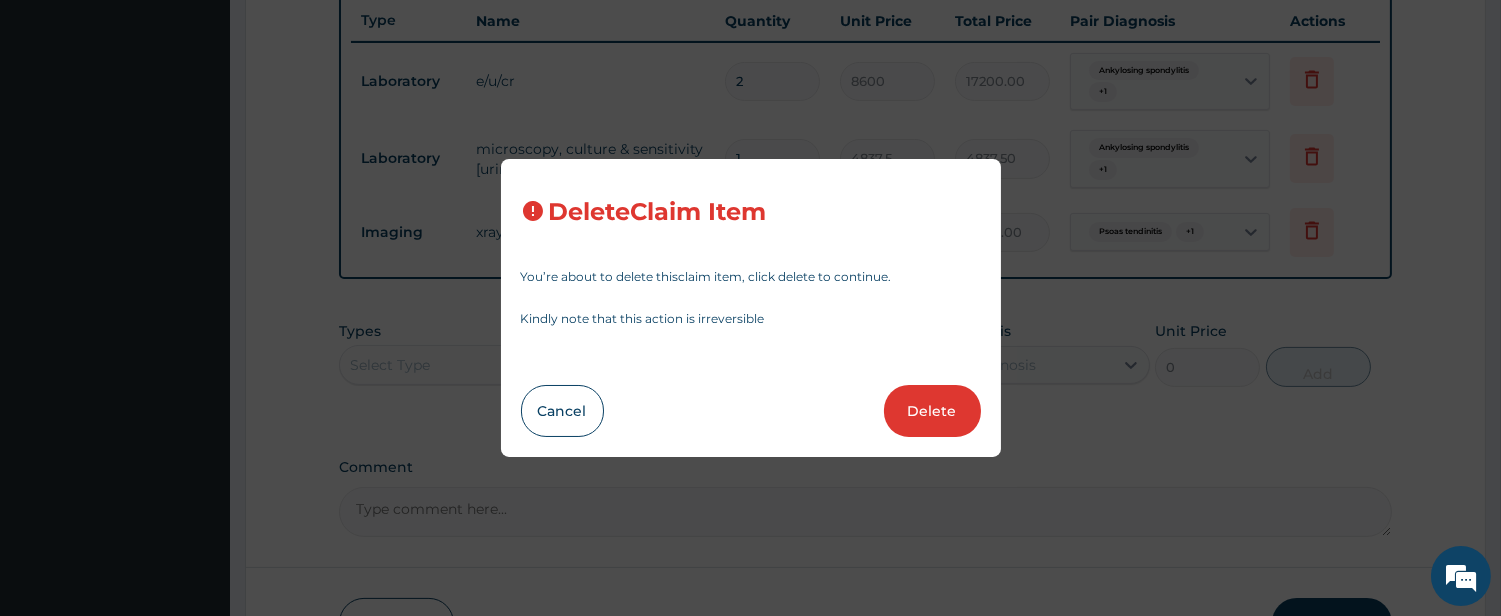 click on "Delete" at bounding box center [932, 411] 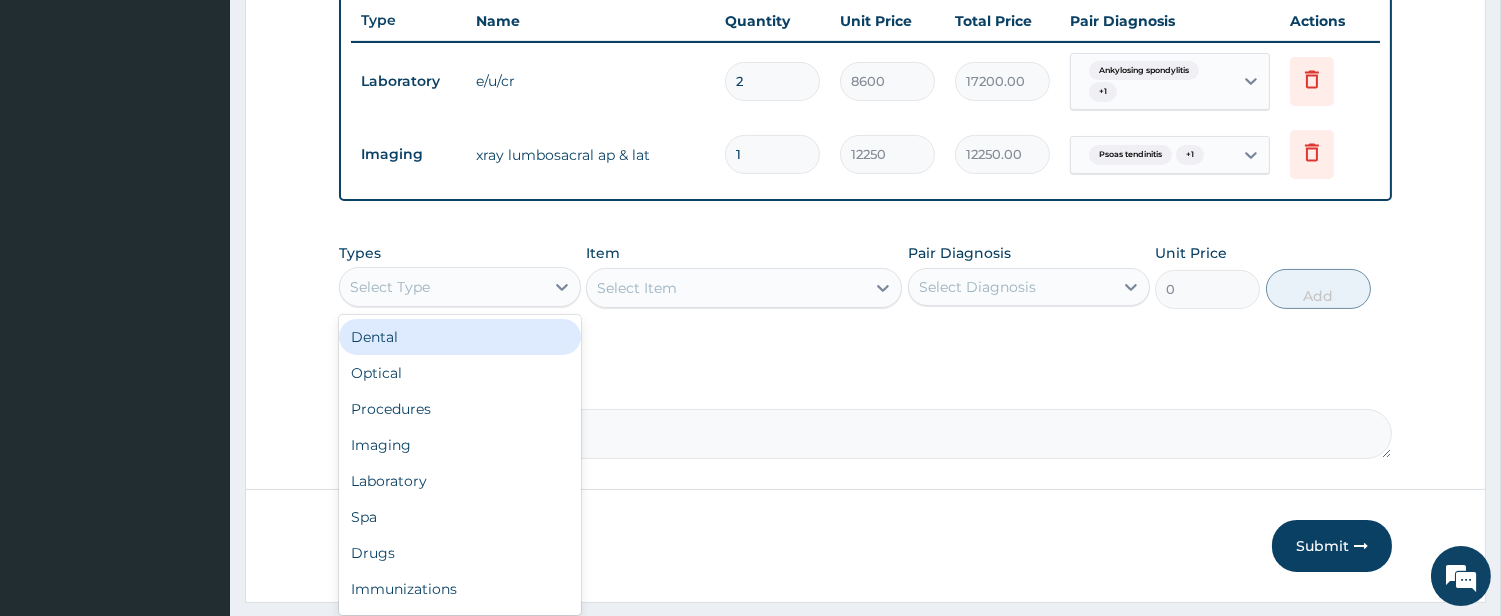 click on "Select Type" at bounding box center (390, 287) 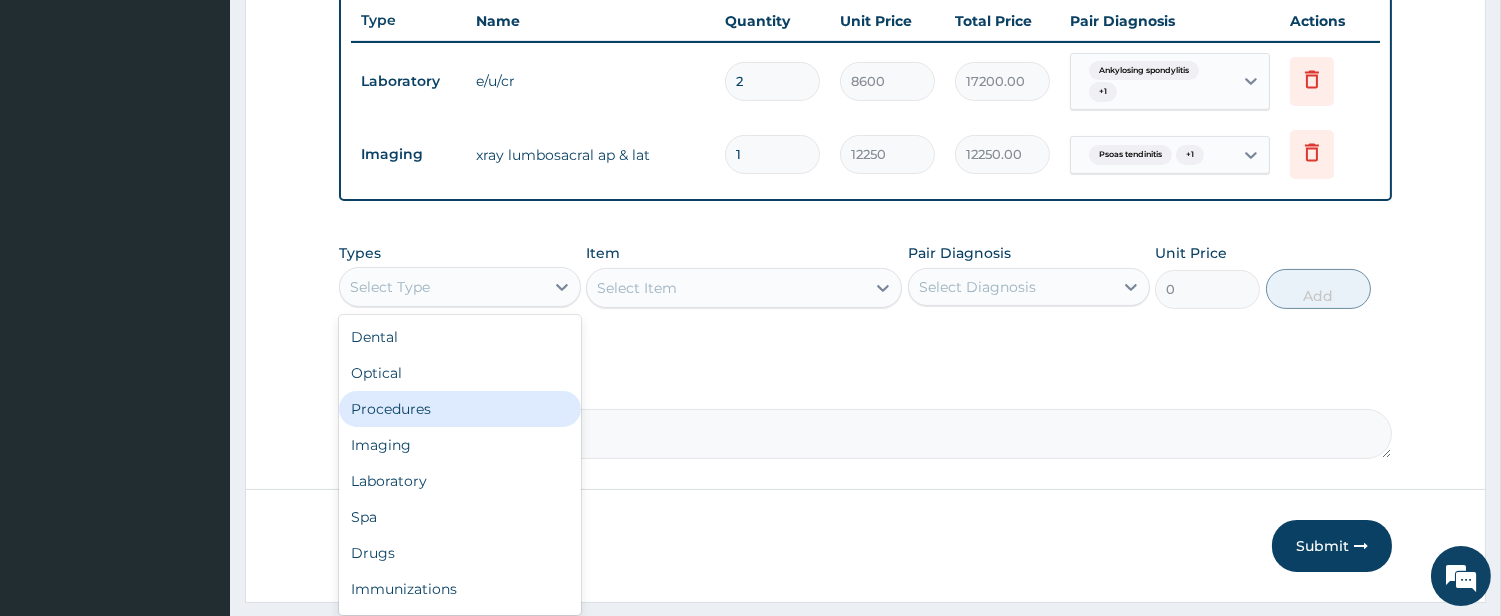 click on "Procedures" at bounding box center [460, 409] 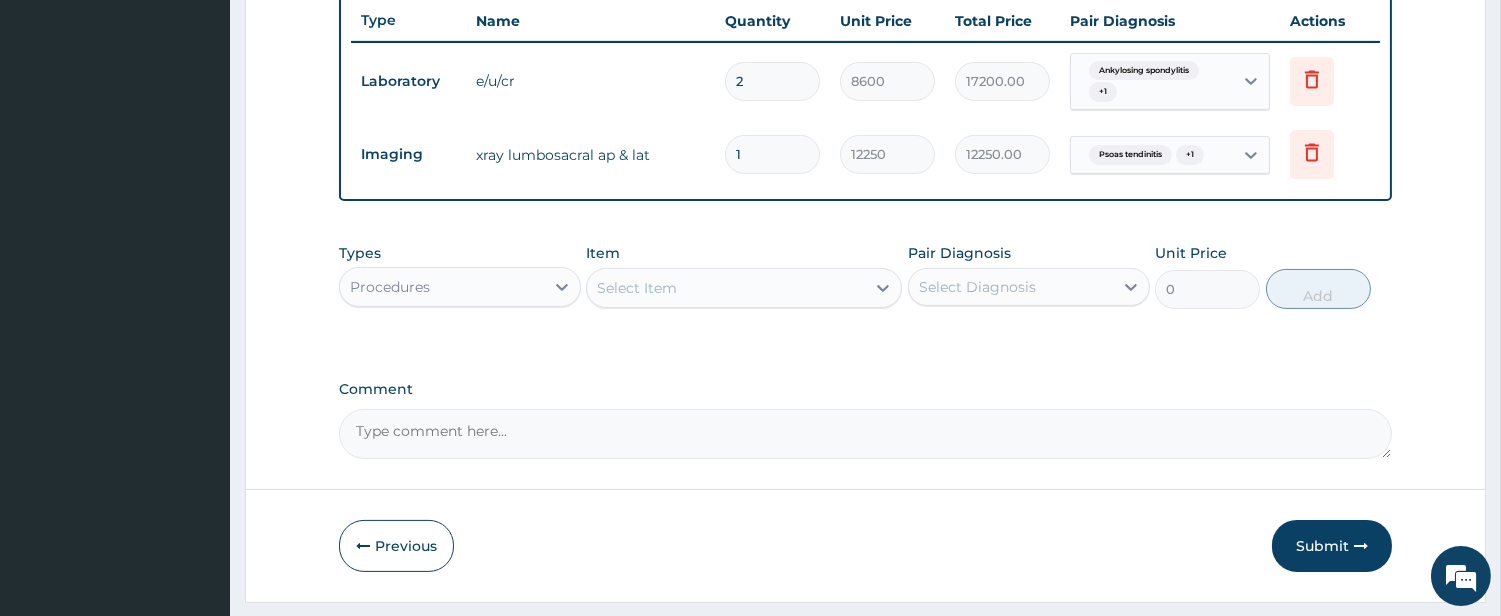click on "2" at bounding box center [772, 81] 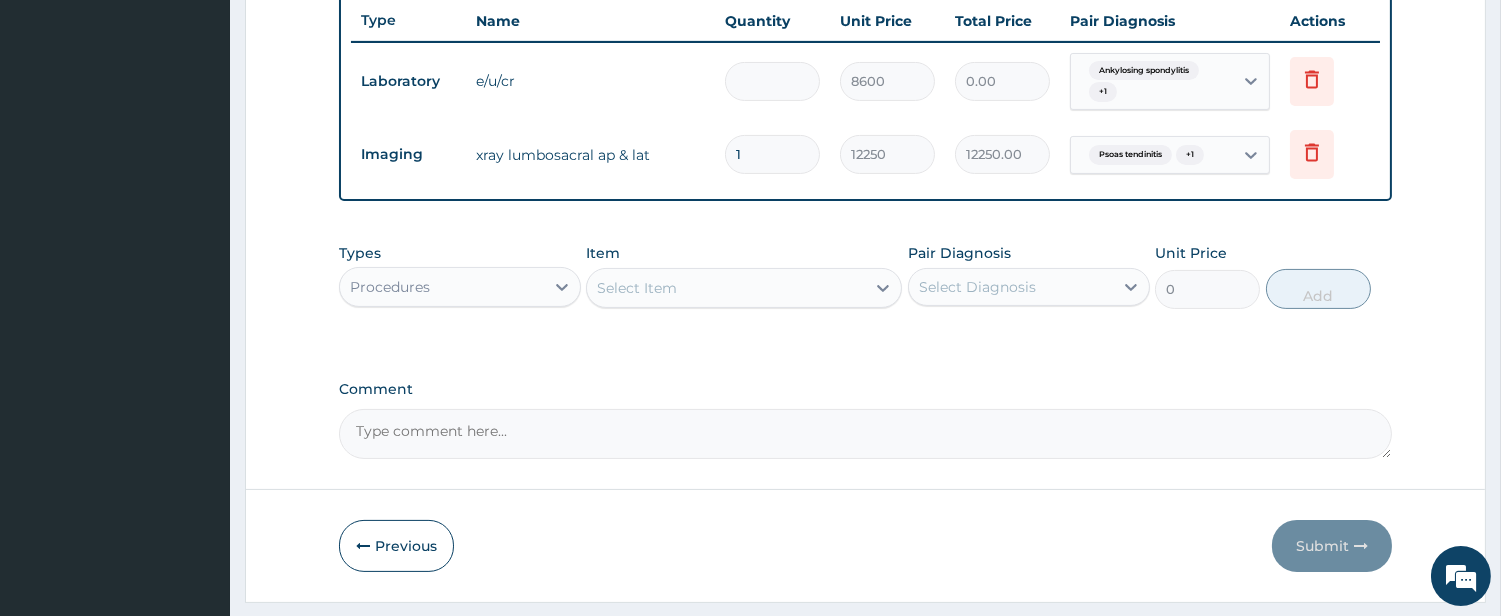 type on "1" 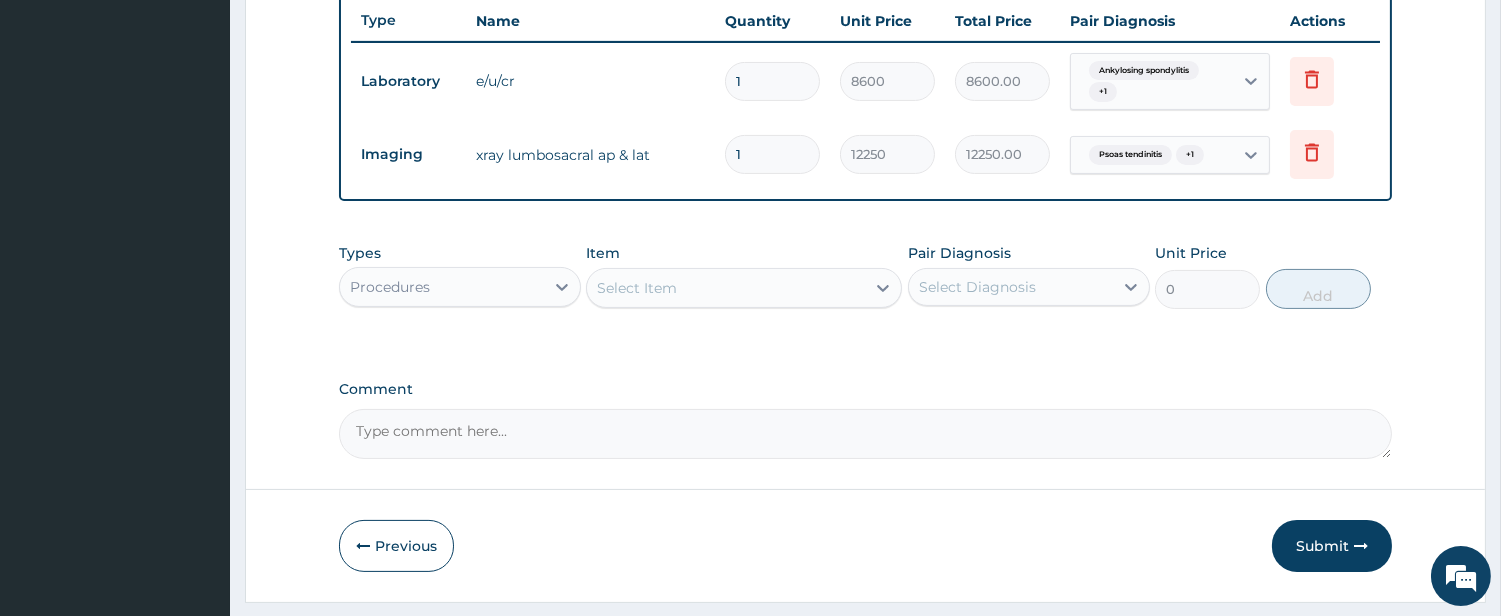 type on "1" 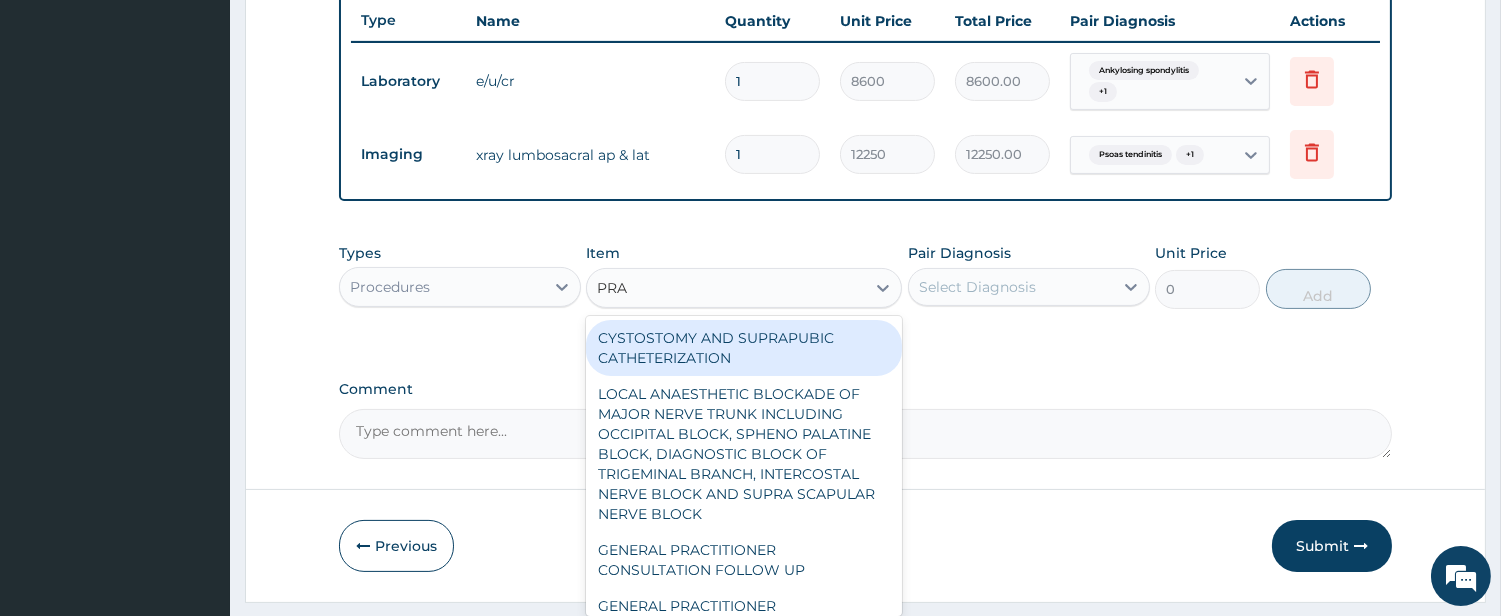 type on "PRAC" 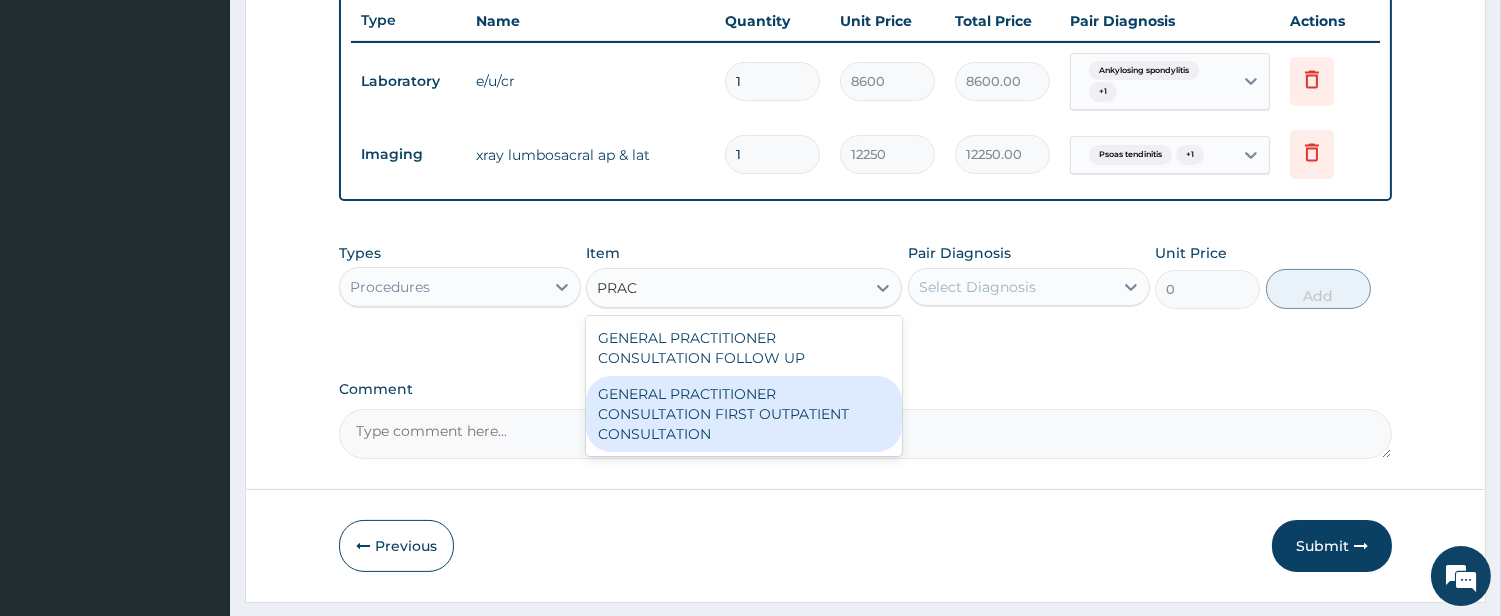 click on "GENERAL PRACTITIONER CONSULTATION FIRST OUTPATIENT CONSULTATION" at bounding box center [744, 414] 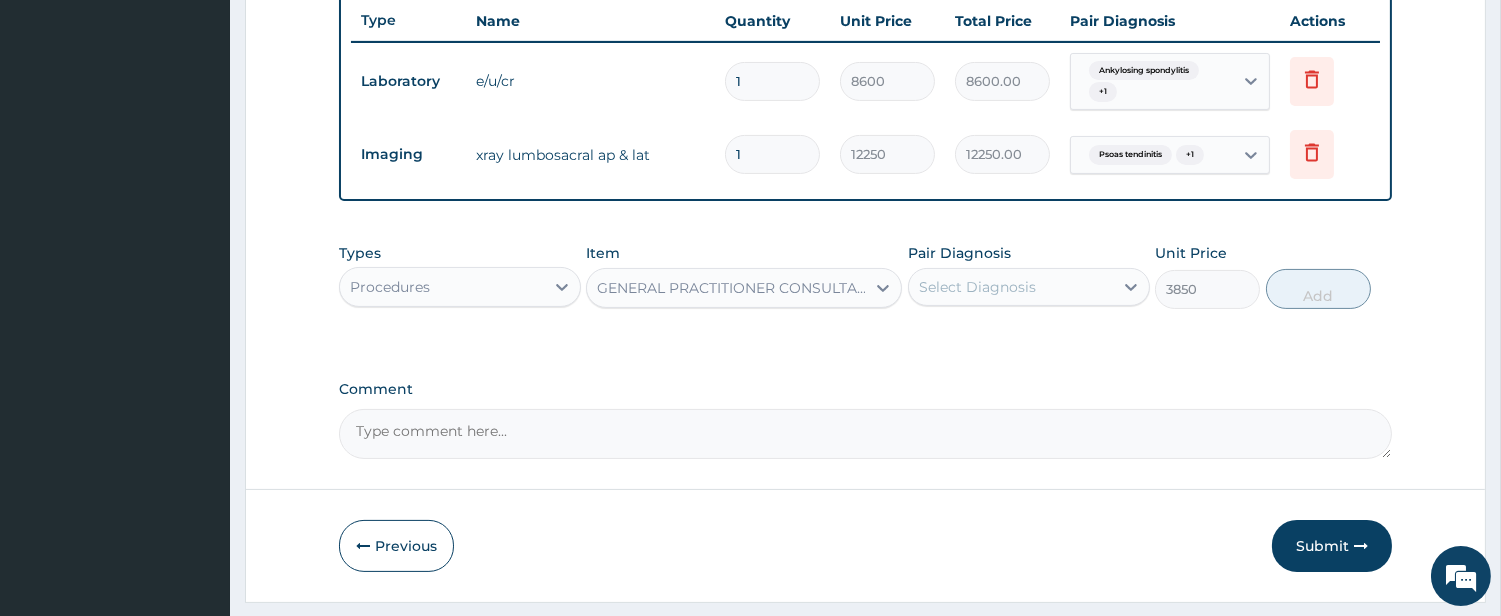 click on "Select Diagnosis" at bounding box center (1011, 287) 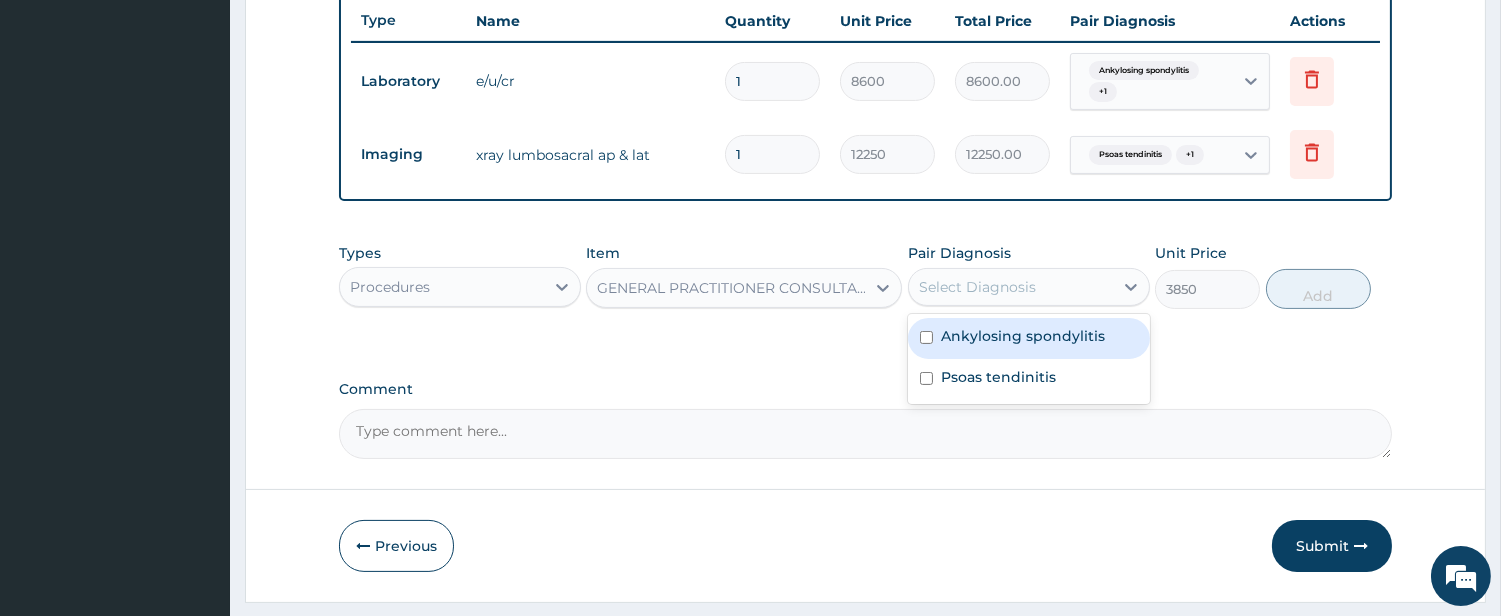 click on "Ankylosing spondylitis Psoas tendinitis" at bounding box center (1029, 359) 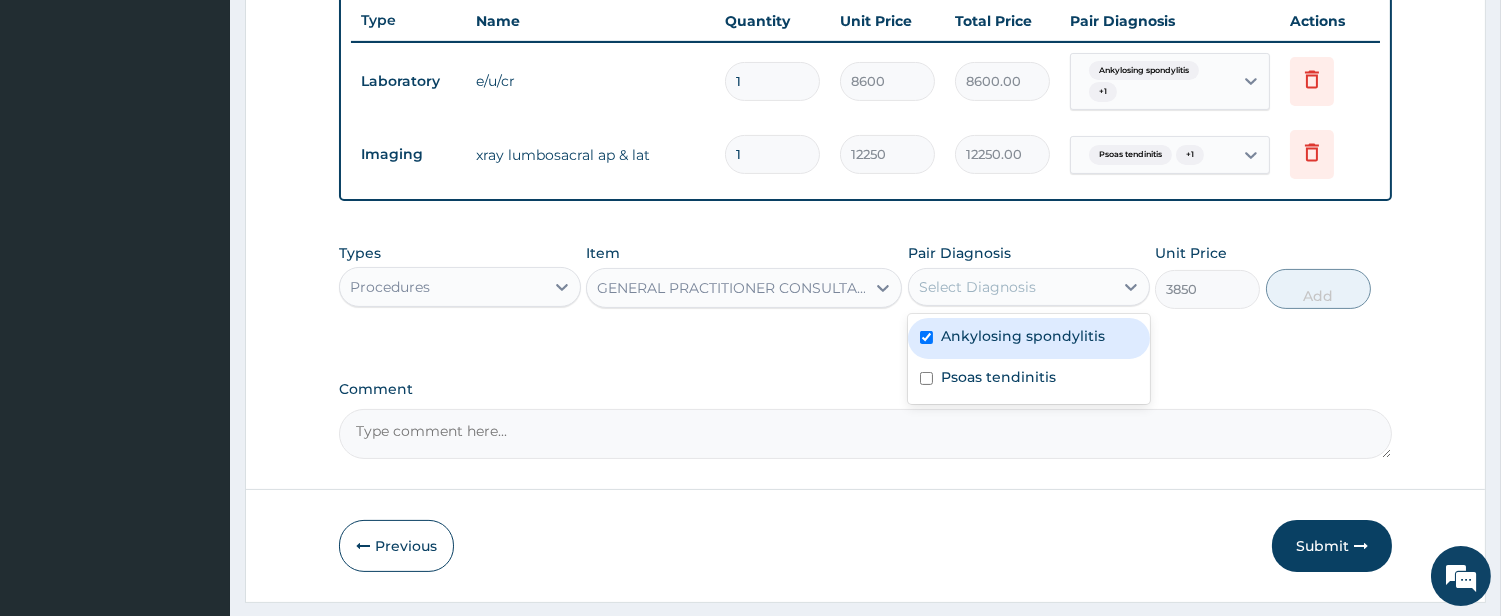 checkbox on "true" 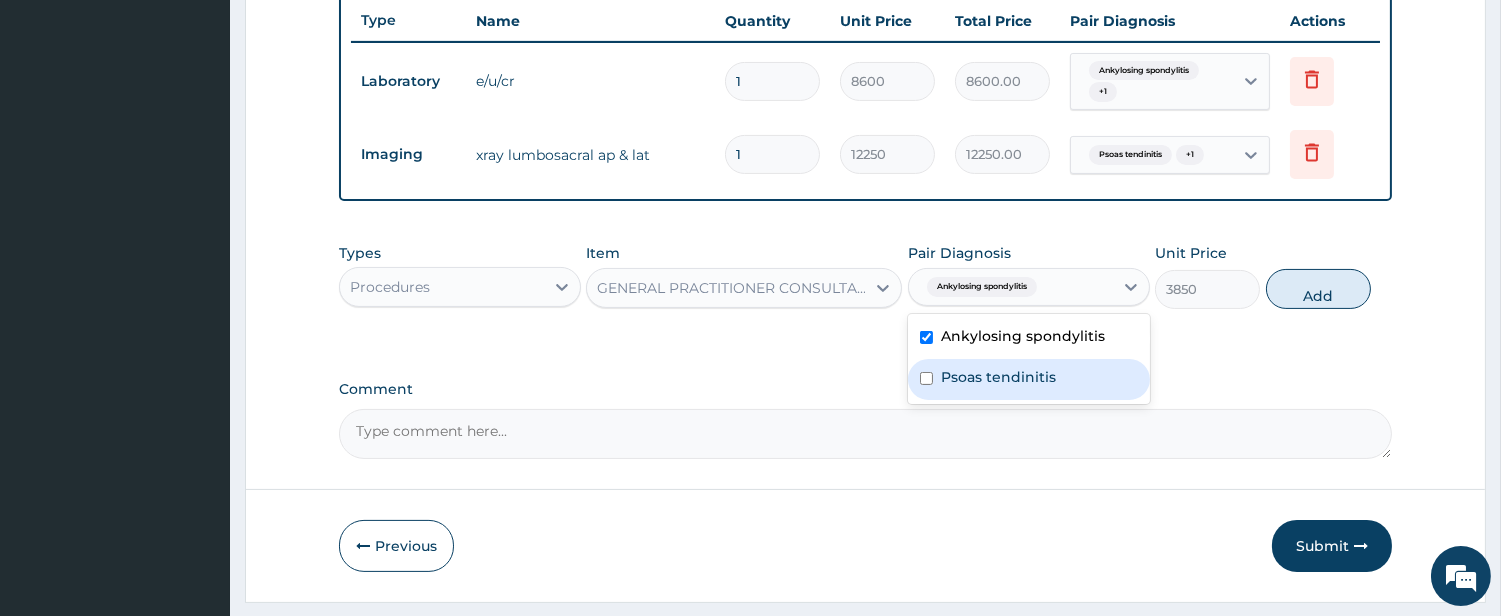 click on "Psoas tendinitis" at bounding box center (998, 377) 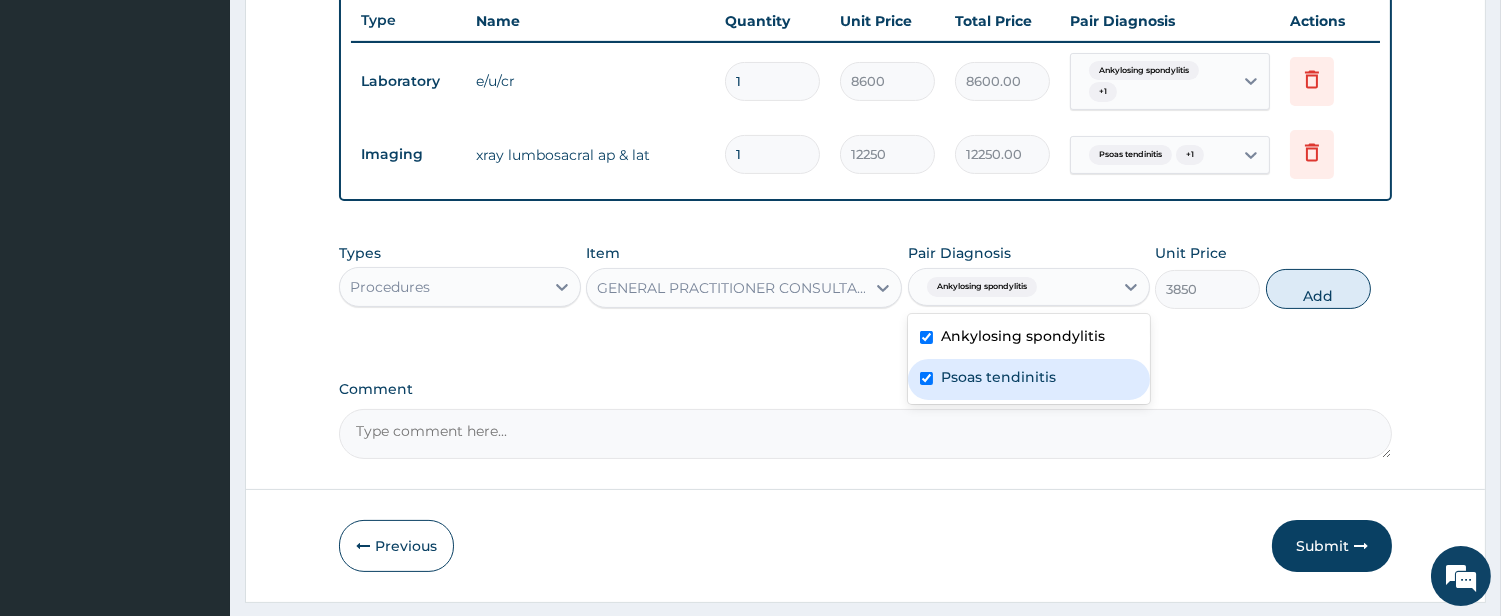 checkbox on "true" 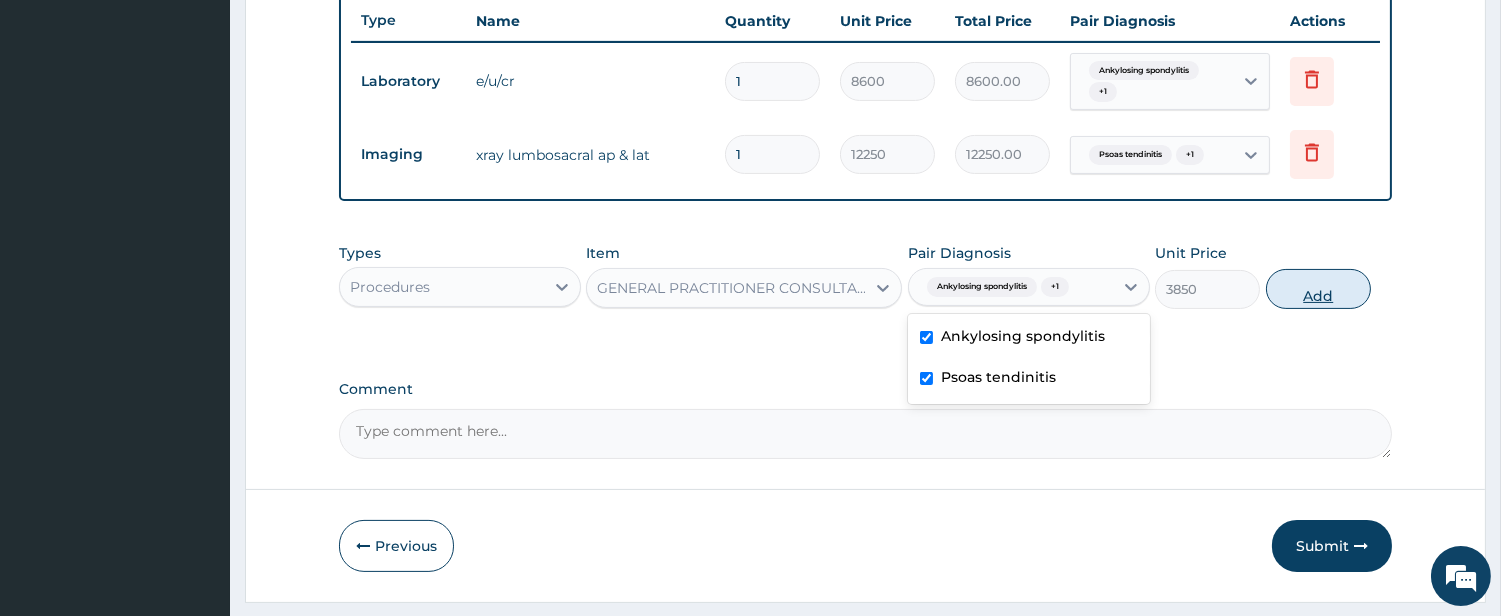 click on "Add" at bounding box center [1318, 289] 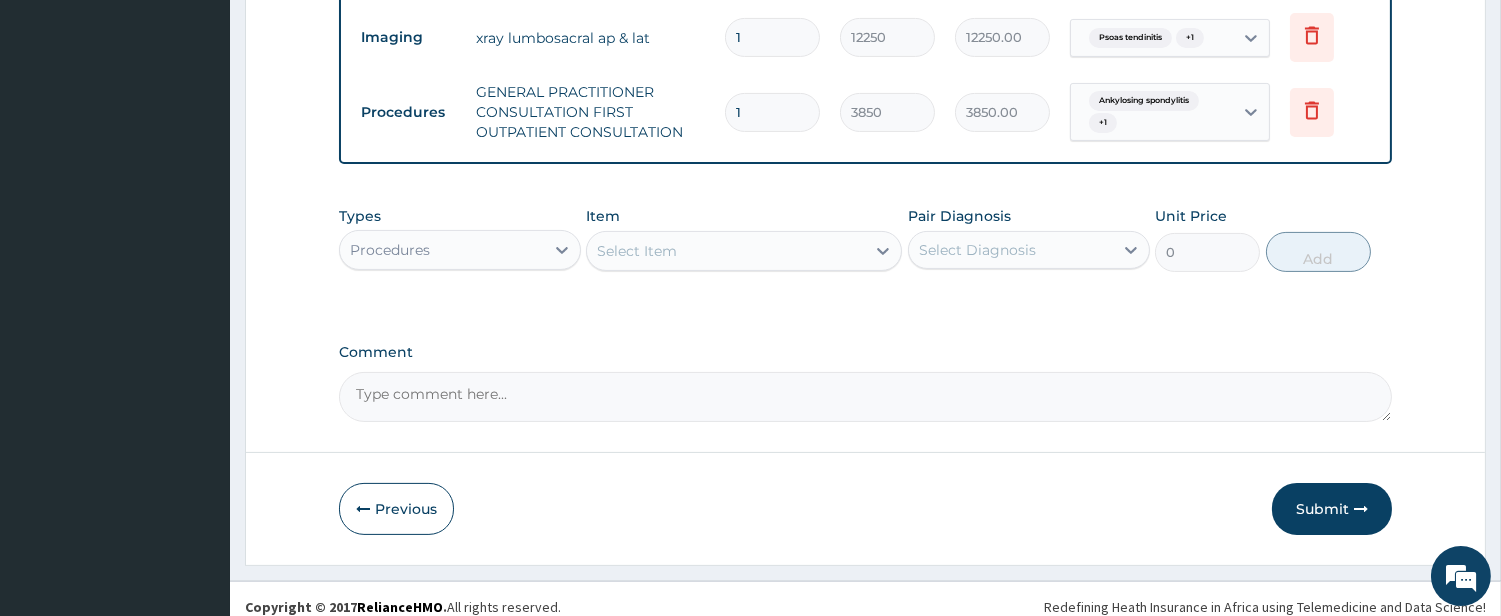 scroll, scrollTop: 886, scrollLeft: 0, axis: vertical 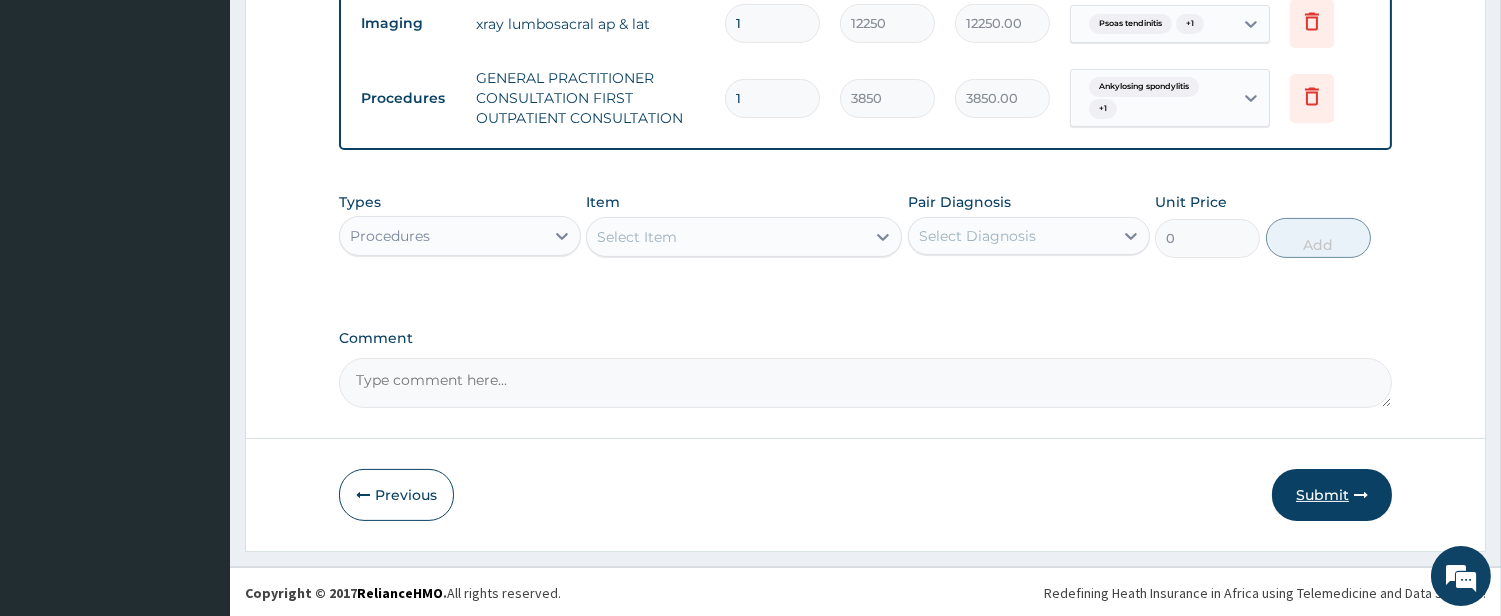 click on "Submit" at bounding box center [1332, 495] 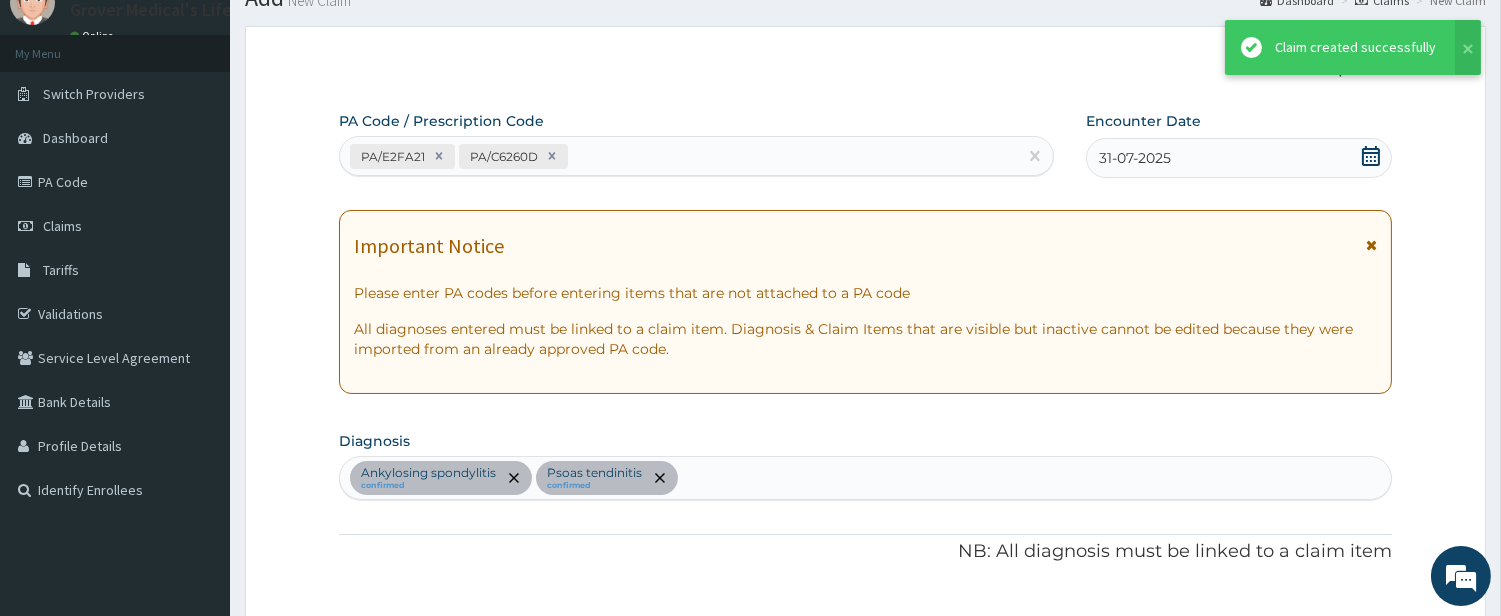 scroll, scrollTop: 886, scrollLeft: 0, axis: vertical 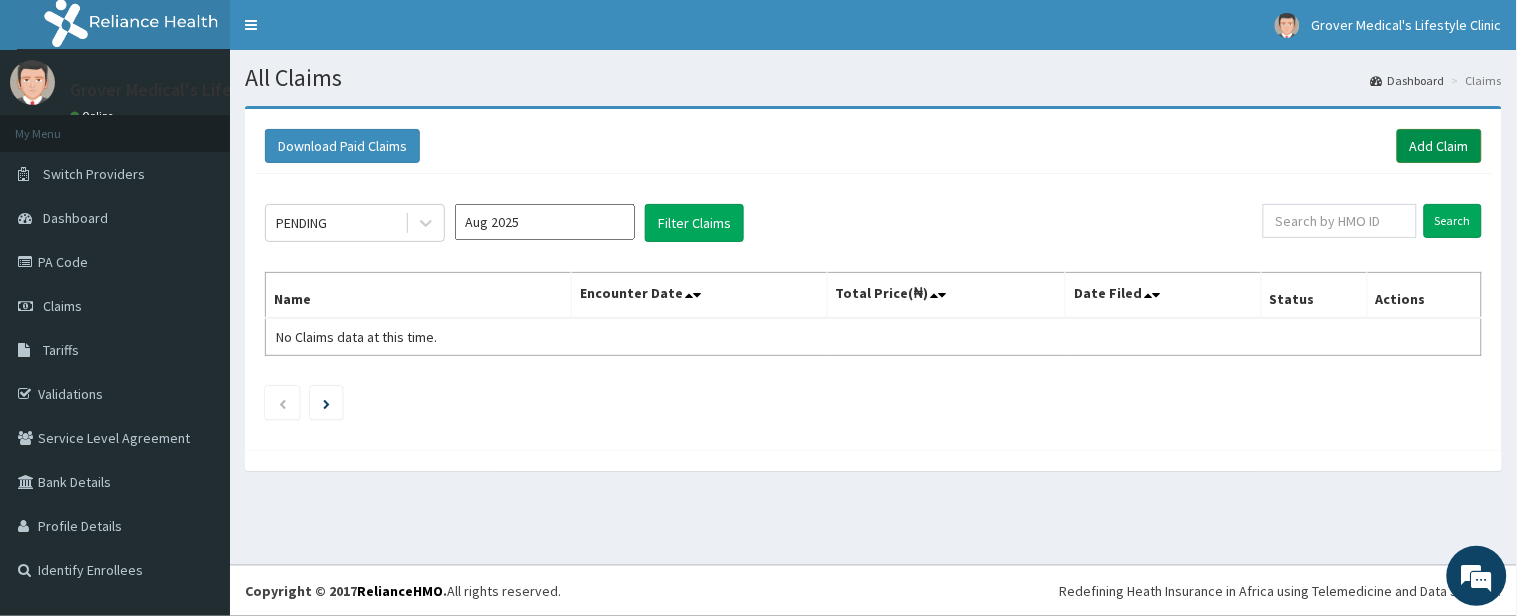 click on "Add Claim" at bounding box center (1439, 146) 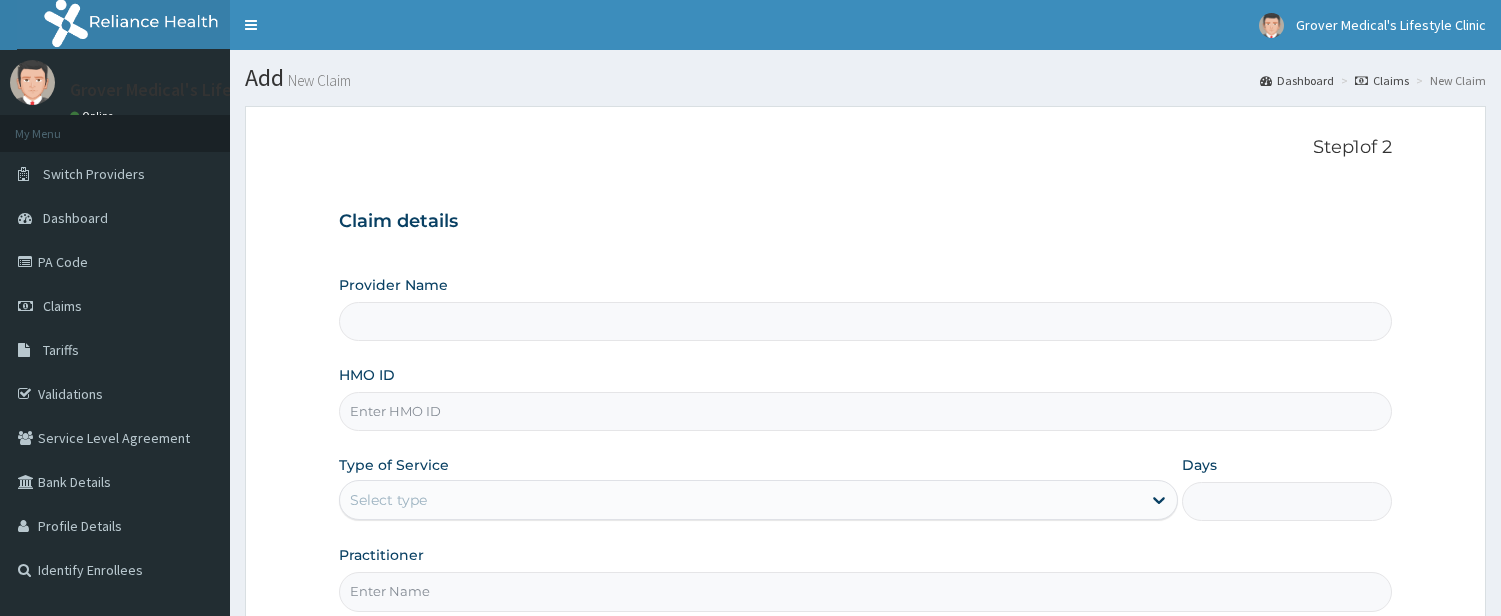 scroll, scrollTop: 0, scrollLeft: 0, axis: both 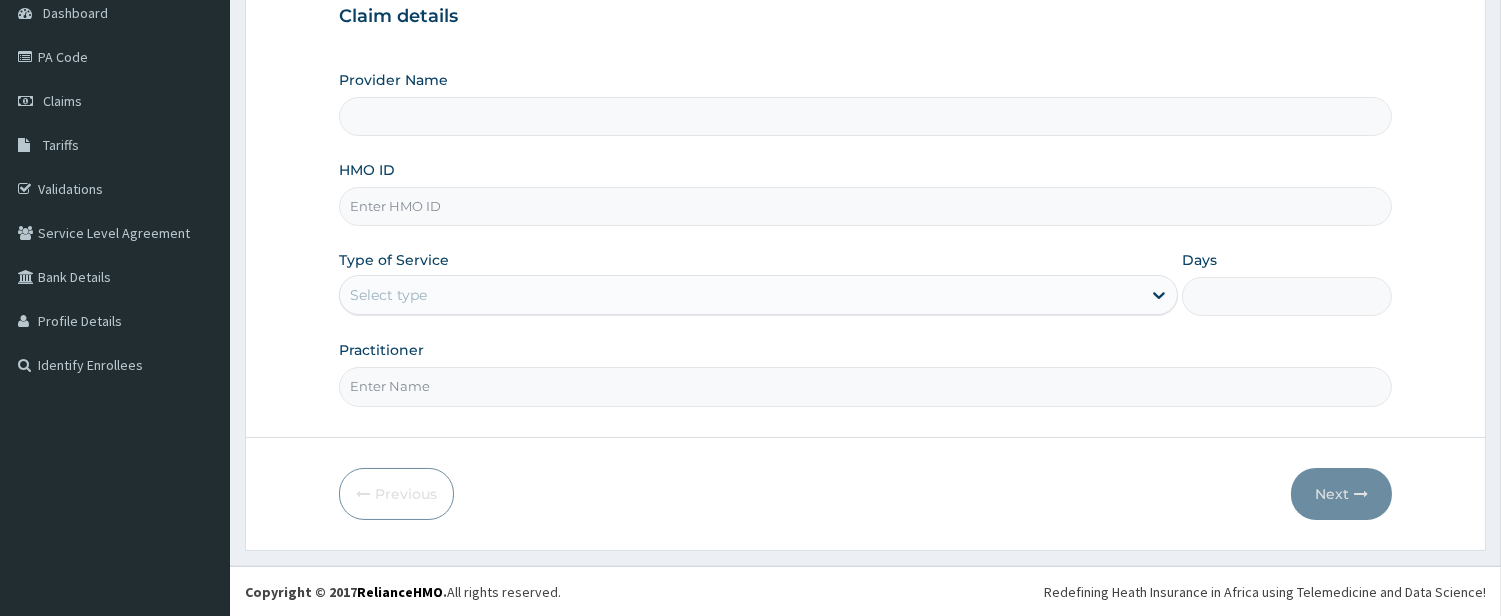 type on "Grover Medical's Lifestyle clinic" 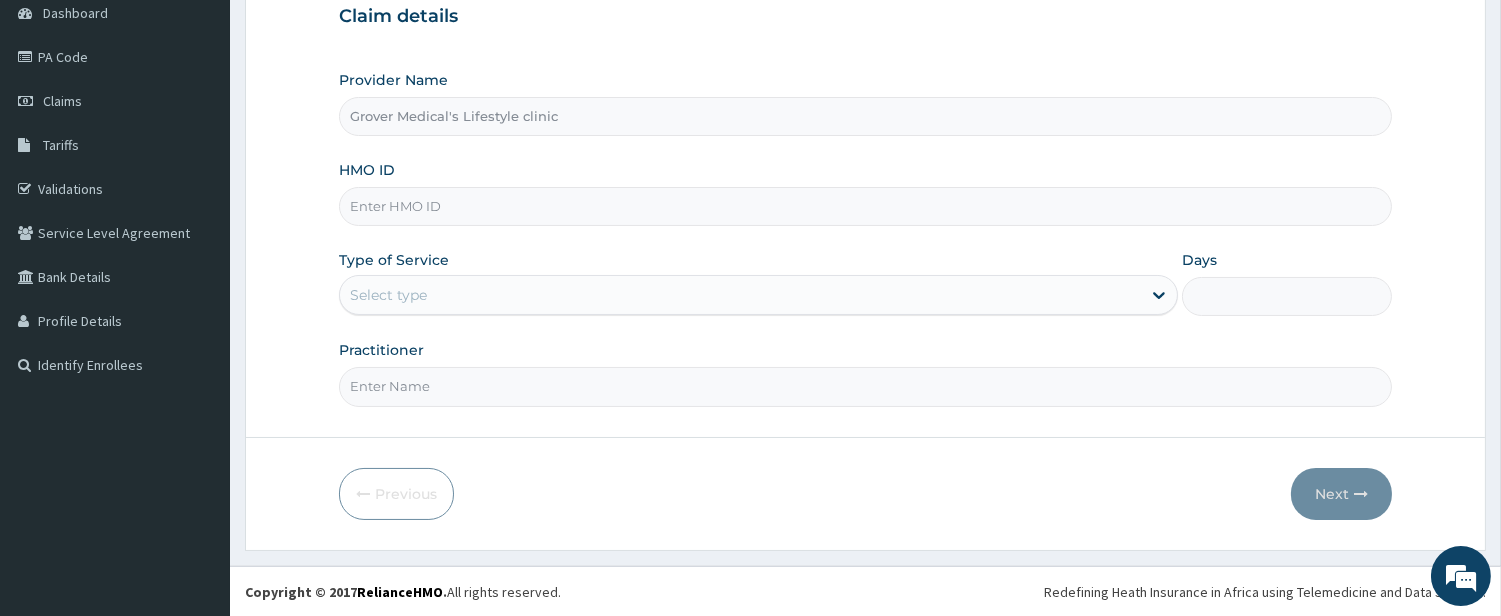 click on "HMO ID" at bounding box center [865, 206] 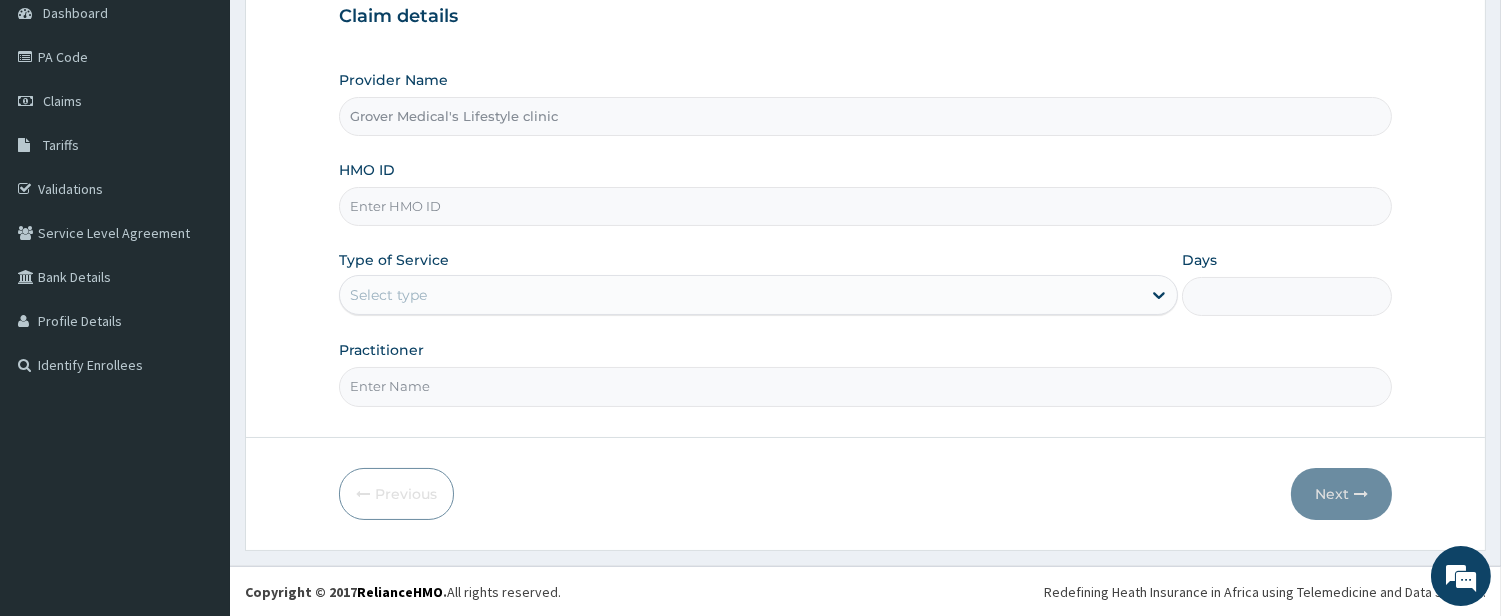 paste on "OMC/10001/B" 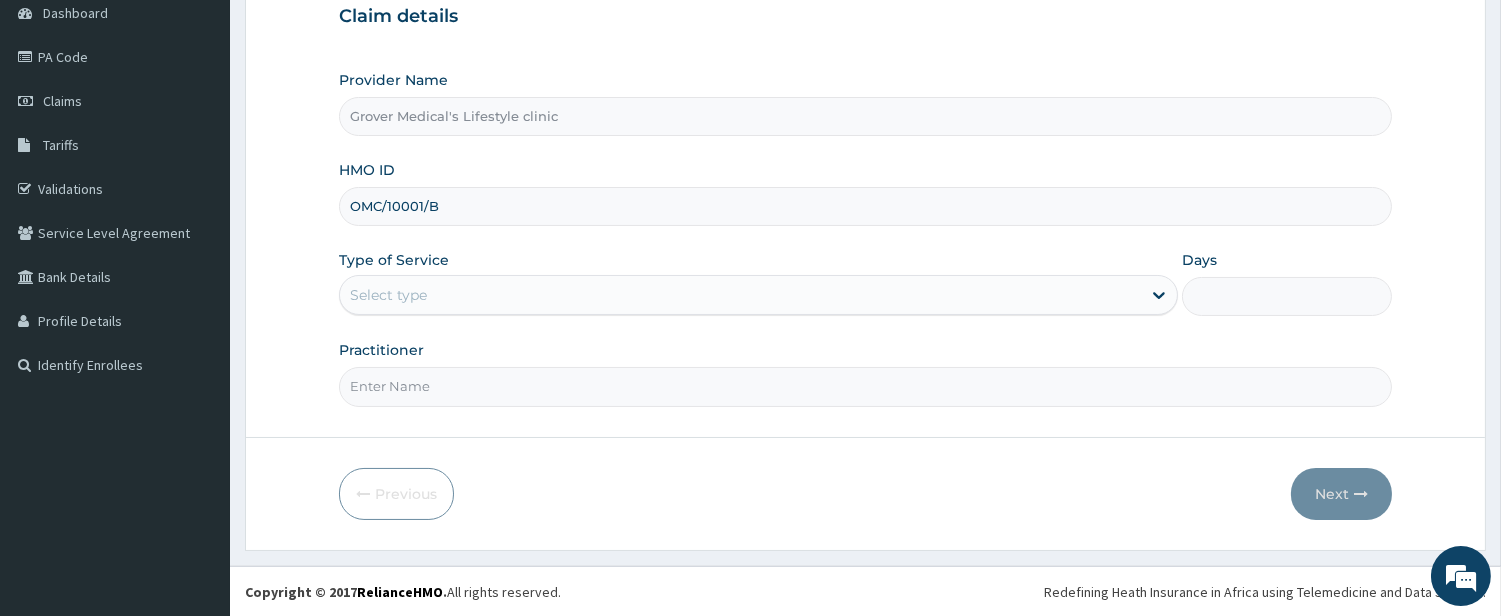 type on "OMC/10001/B" 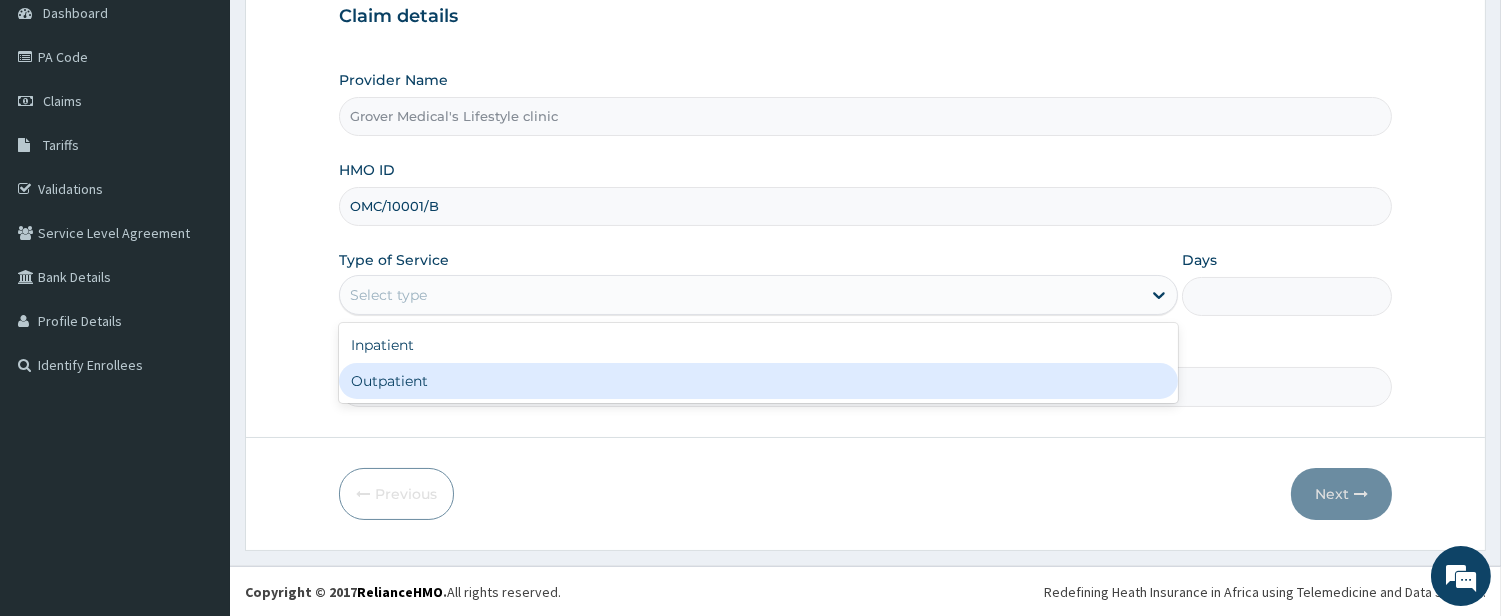 click on "Outpatient" at bounding box center [758, 381] 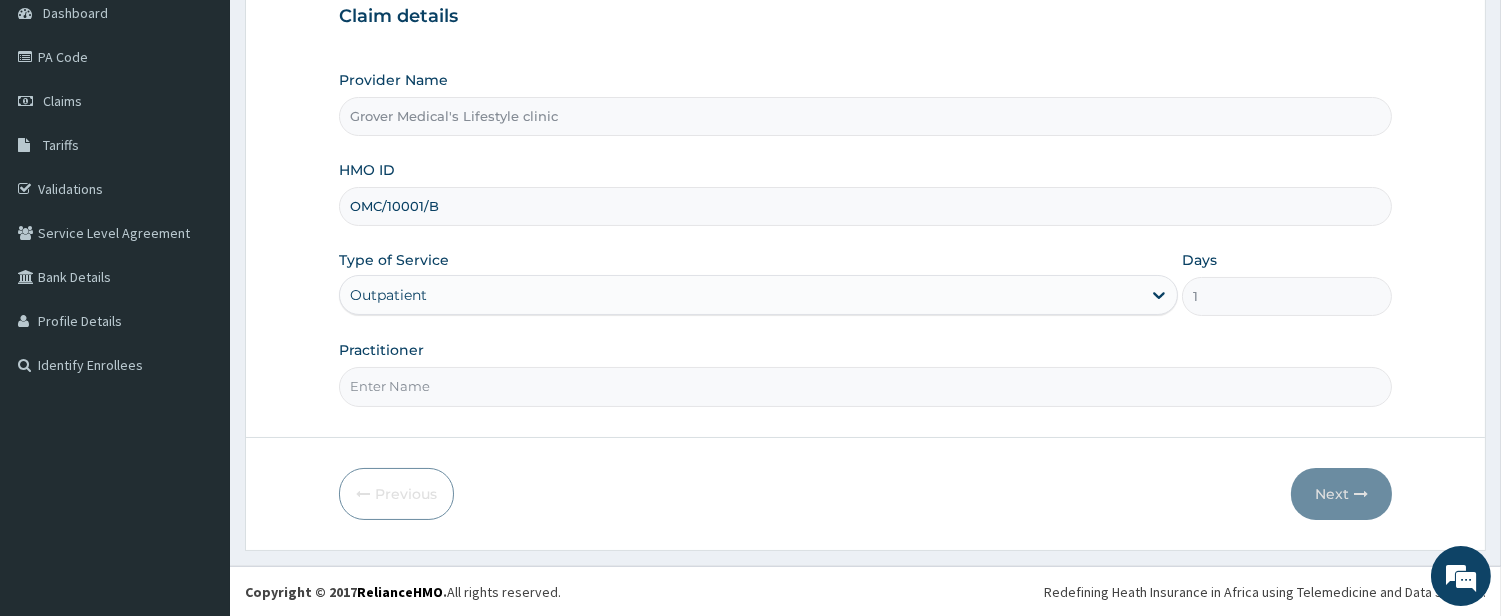 click on "Practitioner" at bounding box center (865, 386) 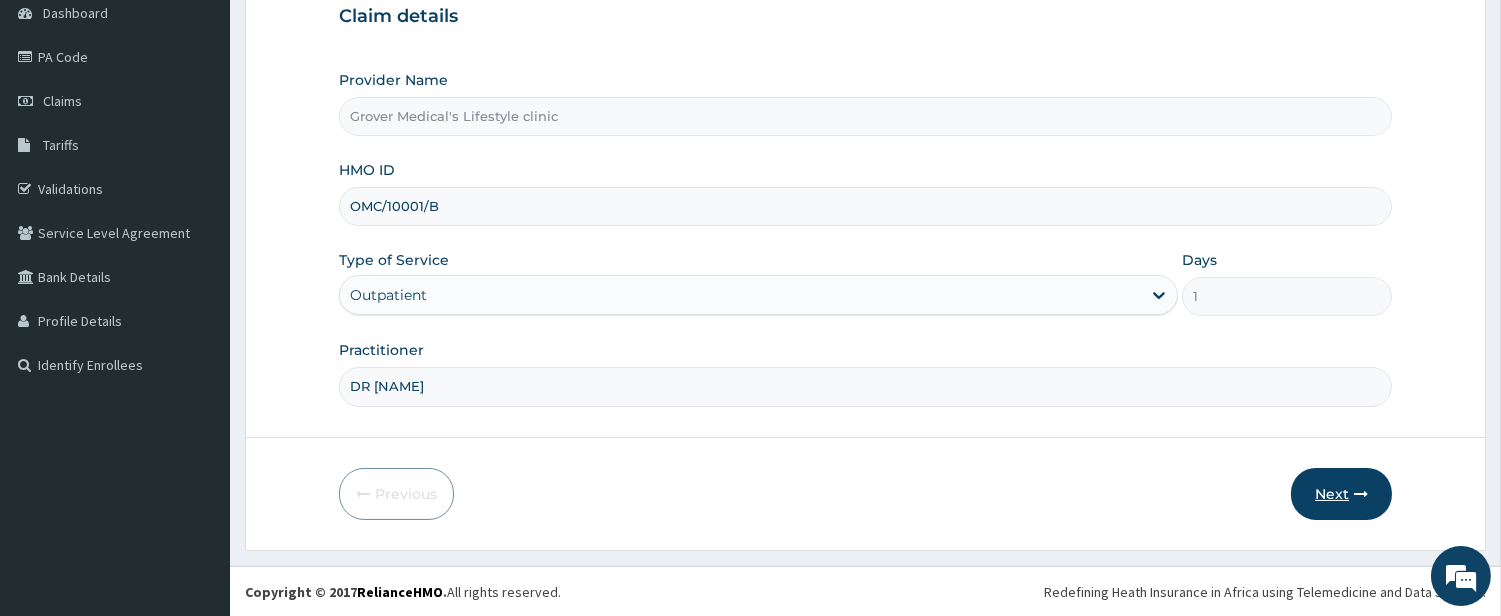 scroll, scrollTop: 0, scrollLeft: 0, axis: both 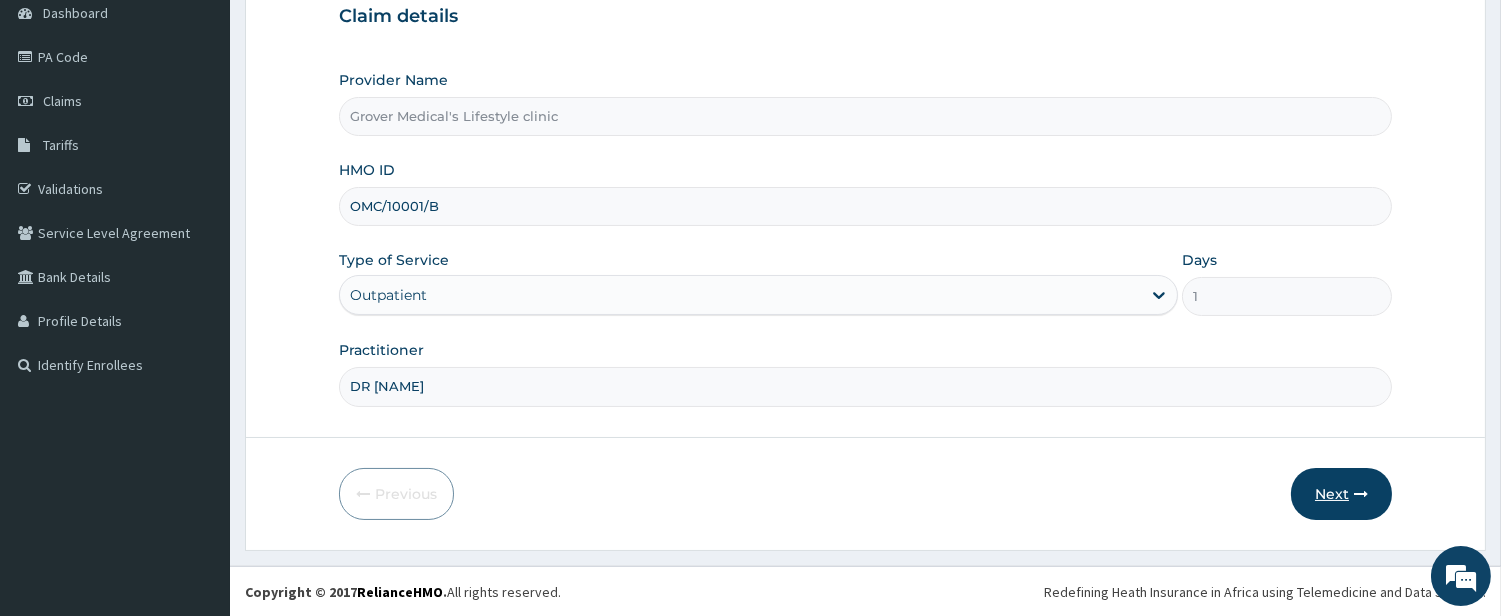 type on "DR [NAME]" 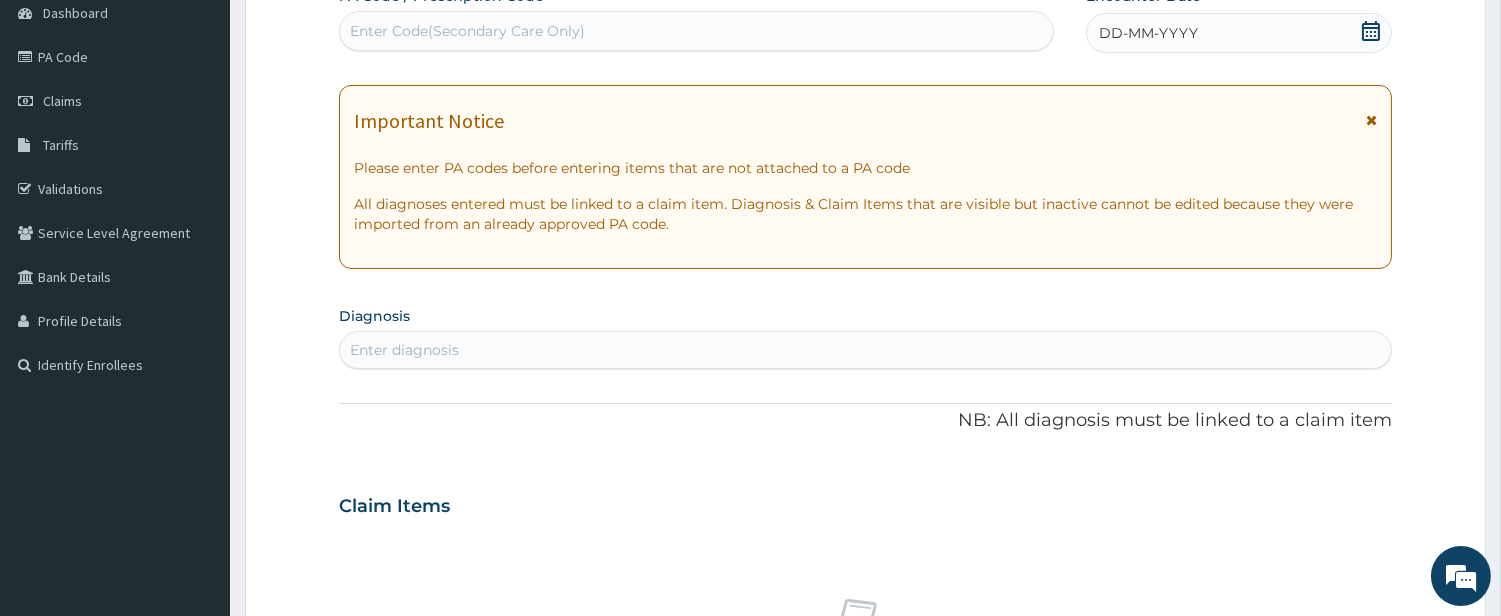 click on "Enter Code(Secondary Care Only)" at bounding box center [696, 31] 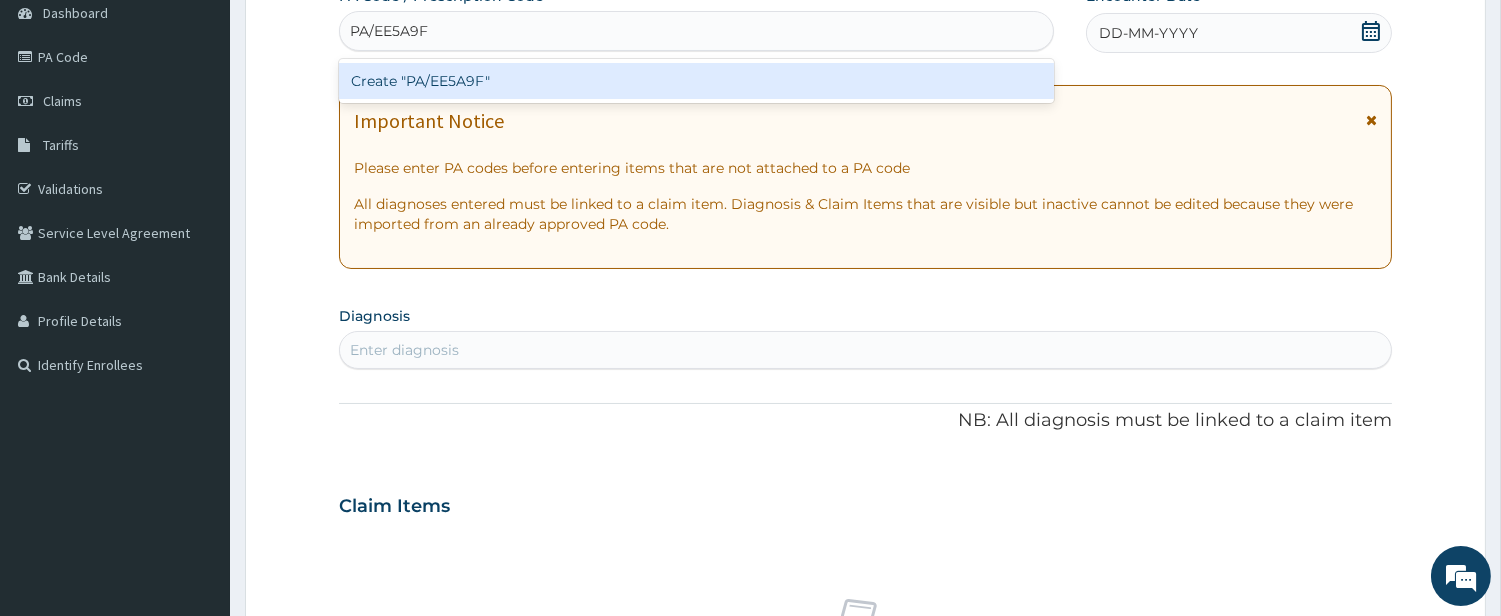 click on "Create "PA/EE5A9F"" at bounding box center [696, 81] 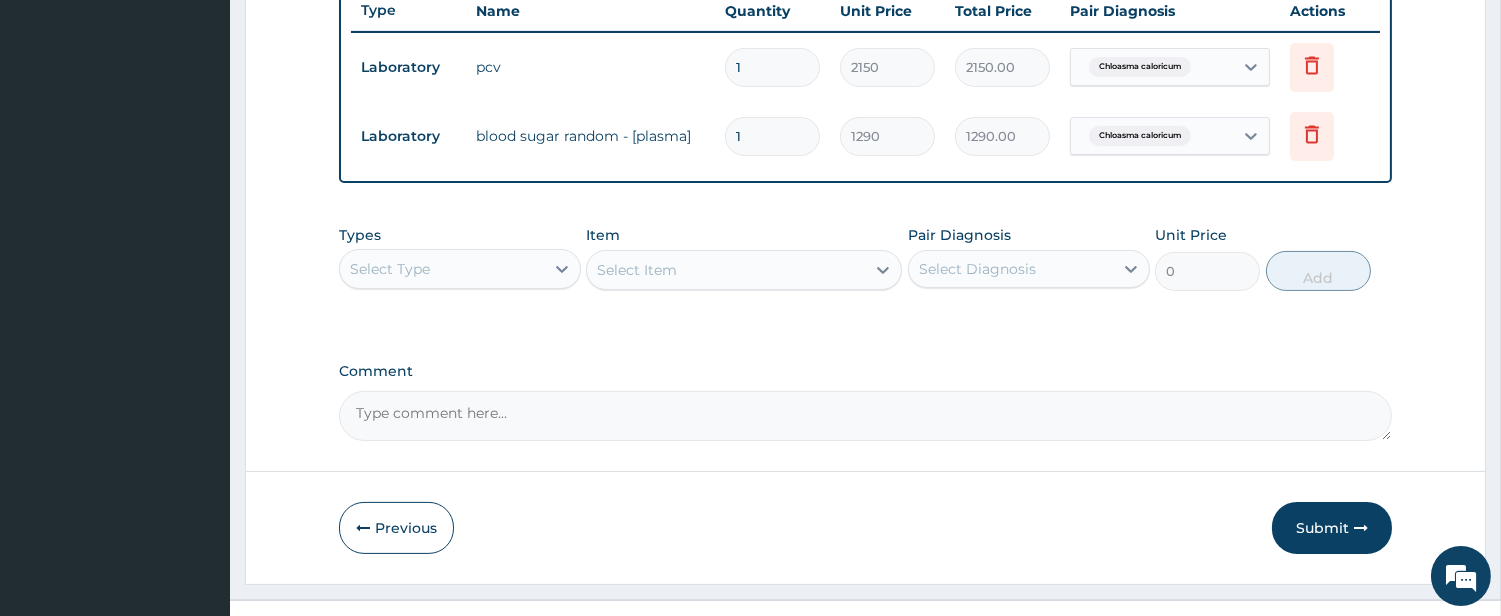 scroll, scrollTop: 777, scrollLeft: 0, axis: vertical 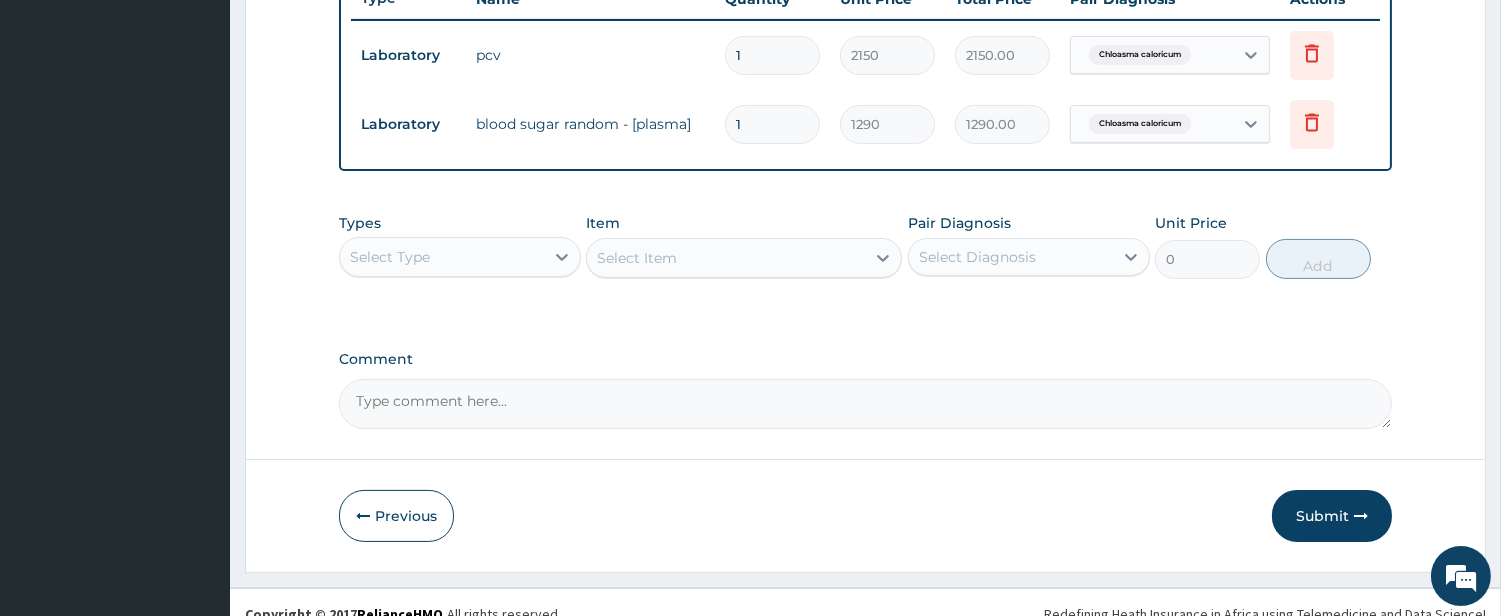 click on "Select Type" at bounding box center (442, 257) 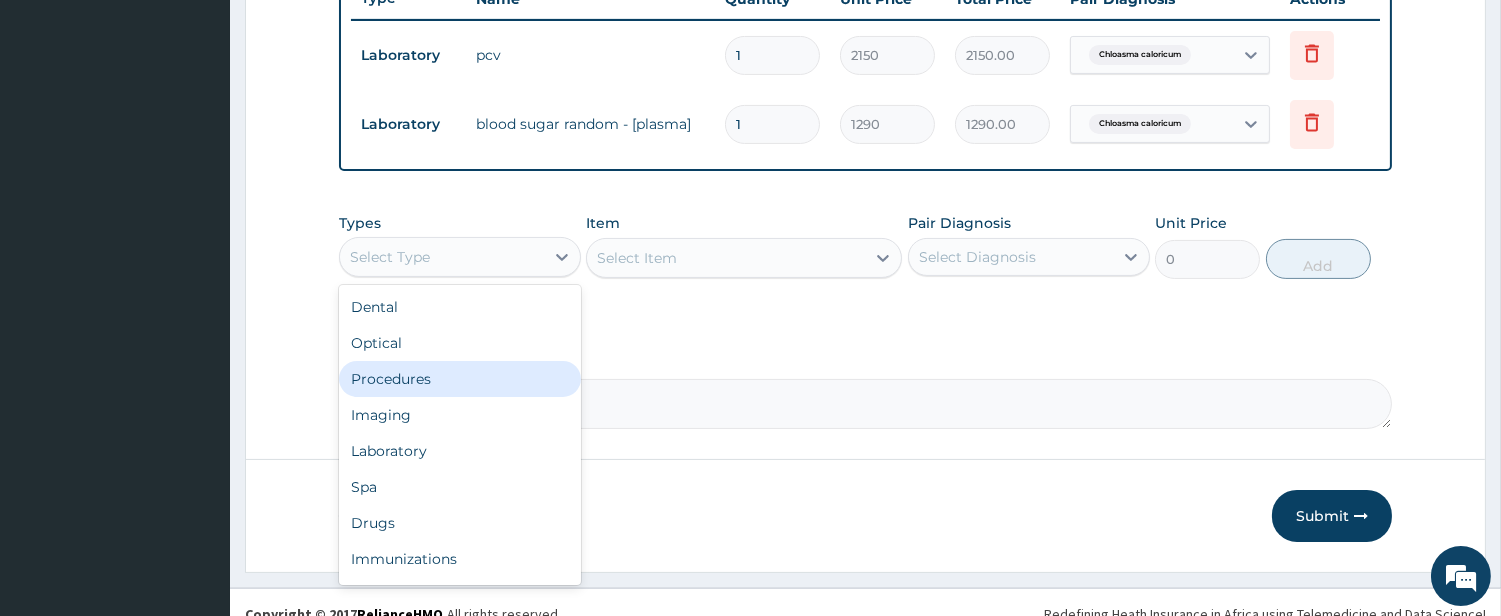 click on "Procedures" at bounding box center (460, 379) 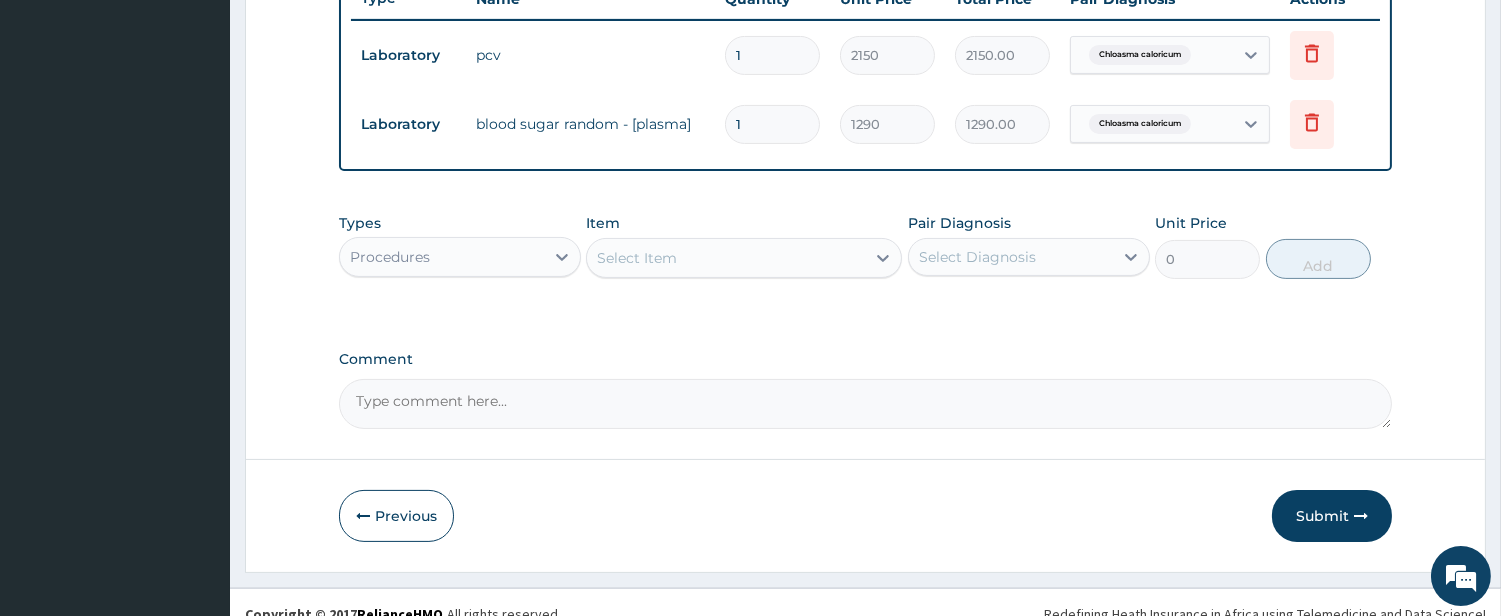 click on "Select Item" at bounding box center [726, 258] 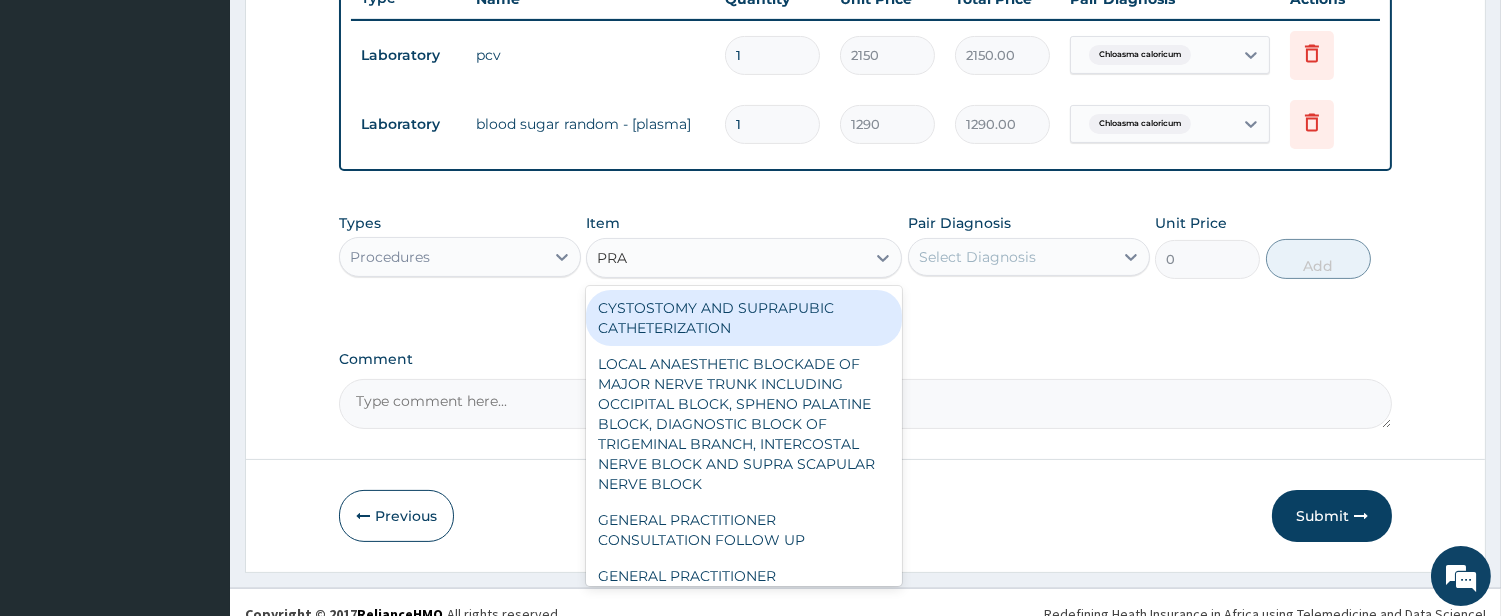 type on "PRAC" 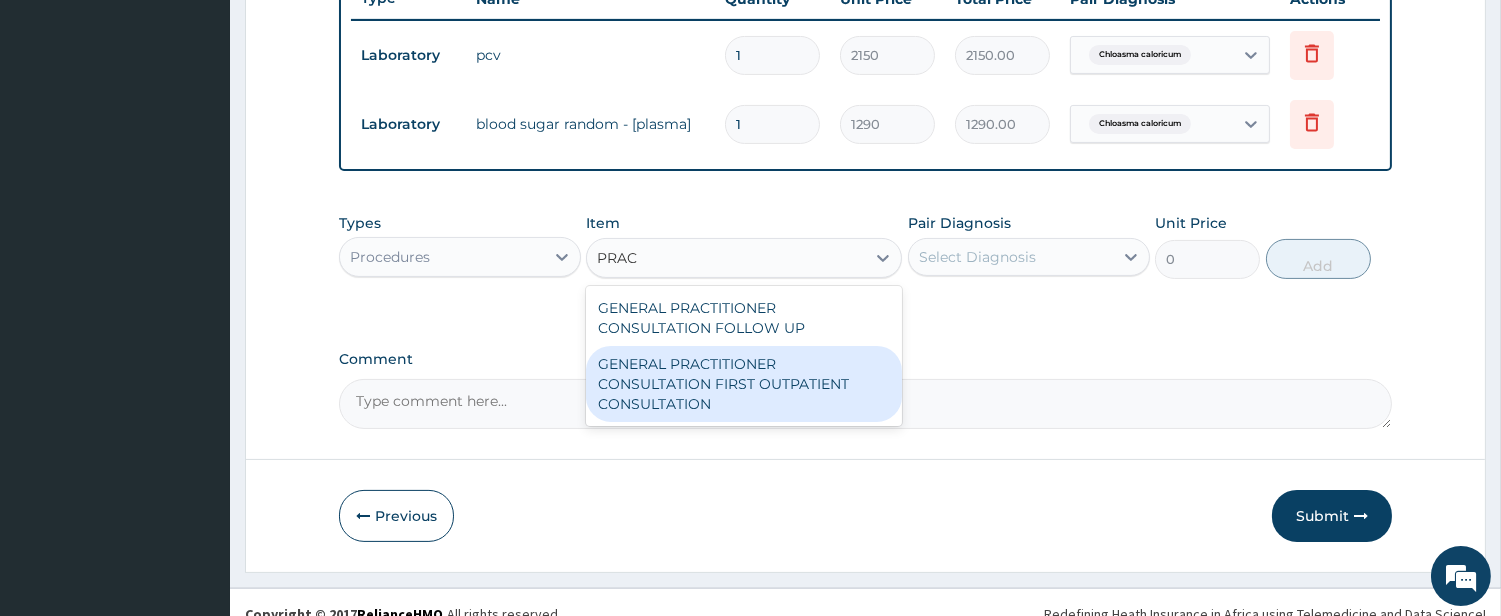 click on "GENERAL PRACTITIONER CONSULTATION FIRST OUTPATIENT CONSULTATION" at bounding box center [744, 384] 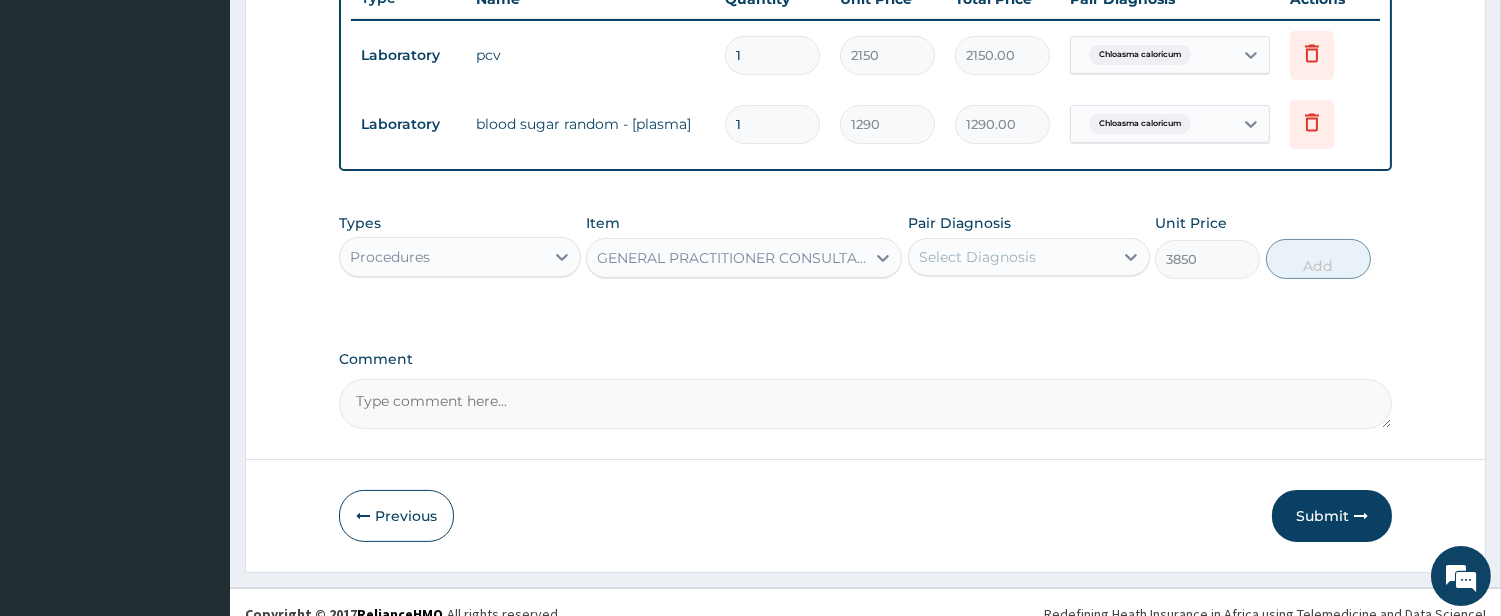 click on "Select Diagnosis" at bounding box center [977, 257] 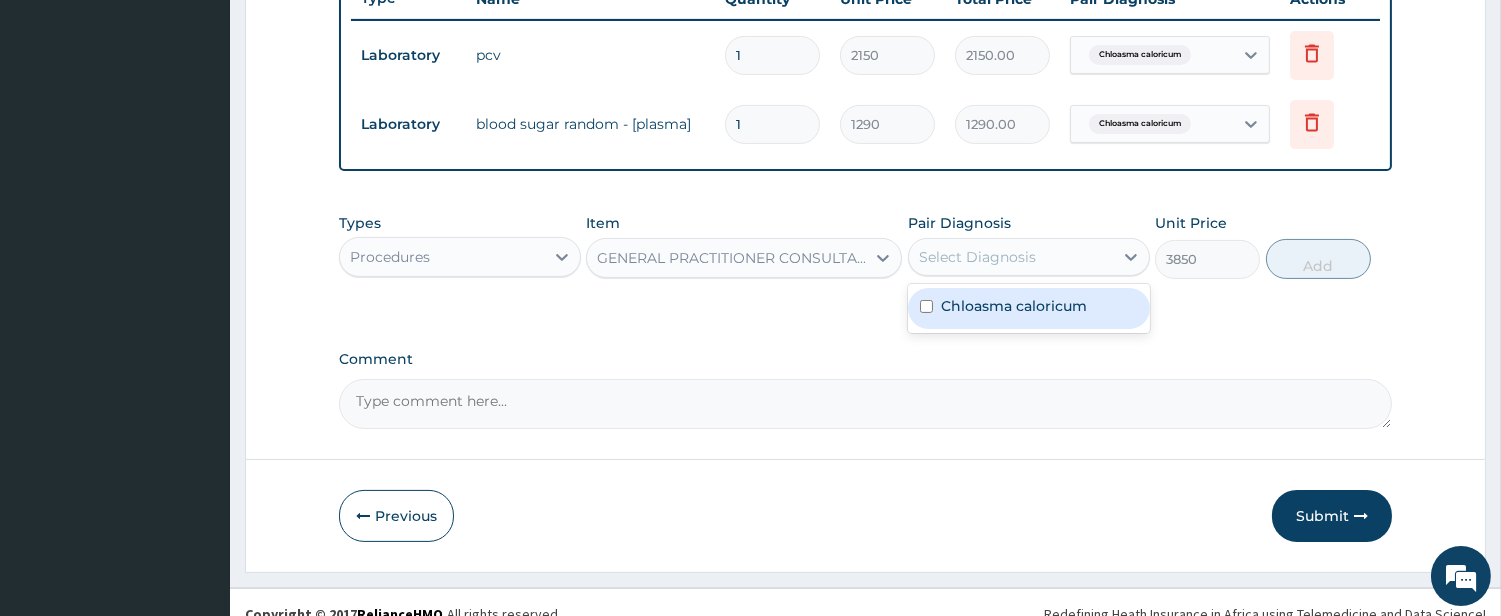 click on "Chloasma caloricum" at bounding box center (1014, 306) 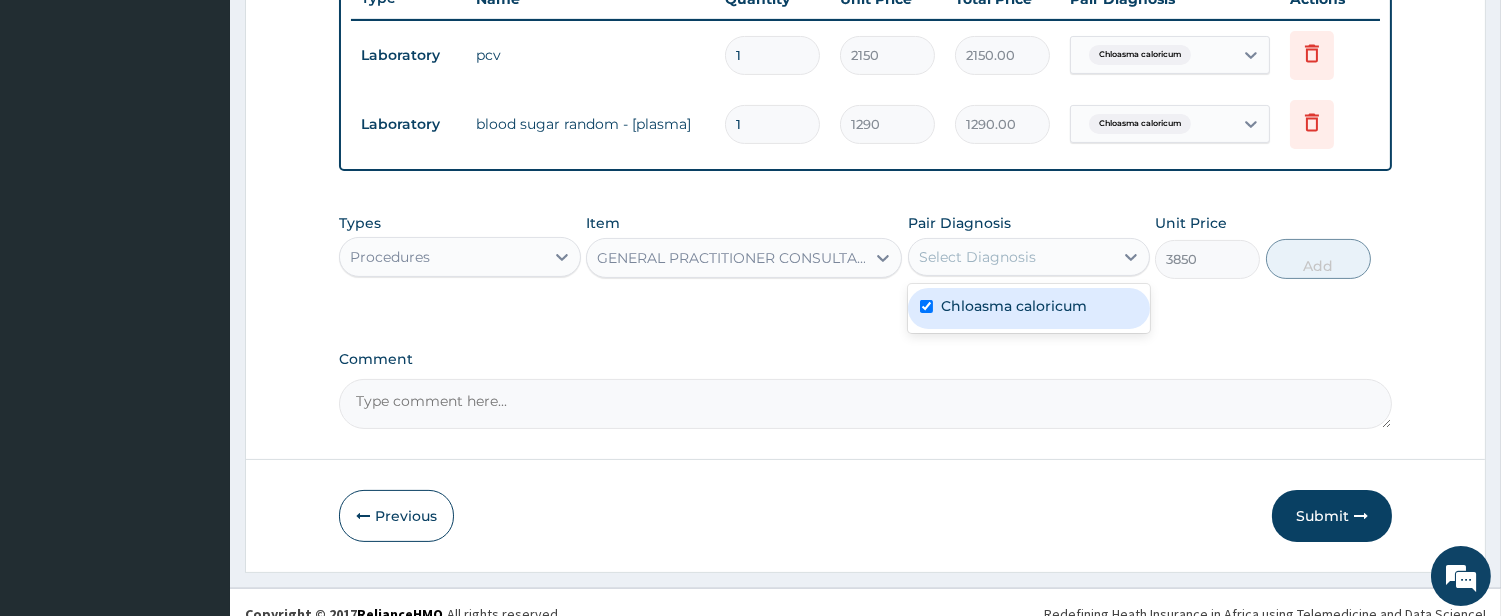 checkbox on "true" 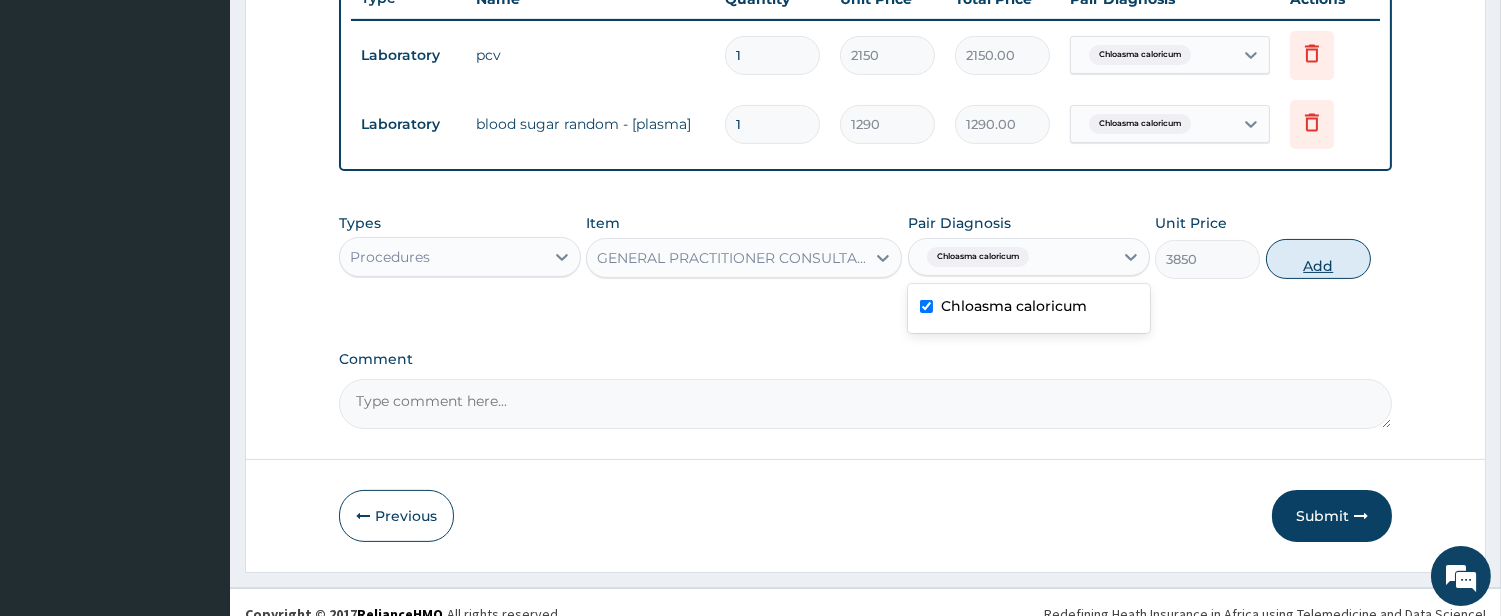 click on "Add" at bounding box center [1318, 259] 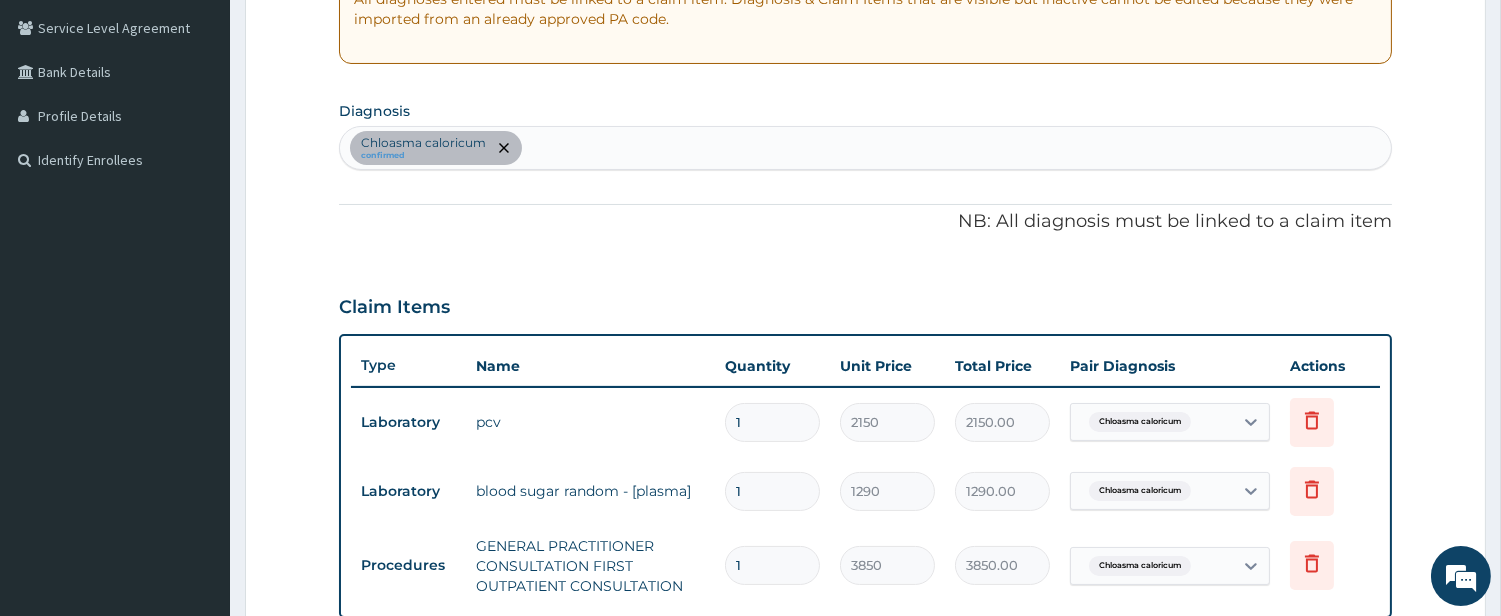 scroll, scrollTop: 36, scrollLeft: 0, axis: vertical 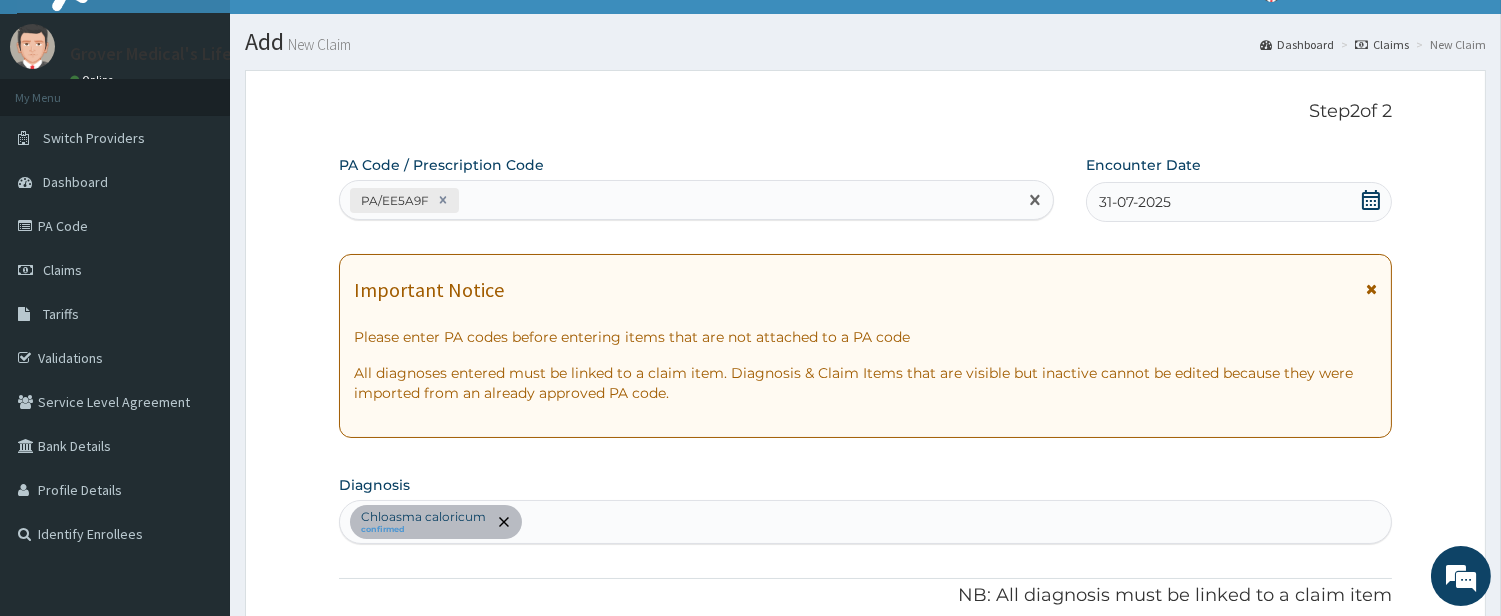 click on "PA/EE5A9F" at bounding box center (678, 200) 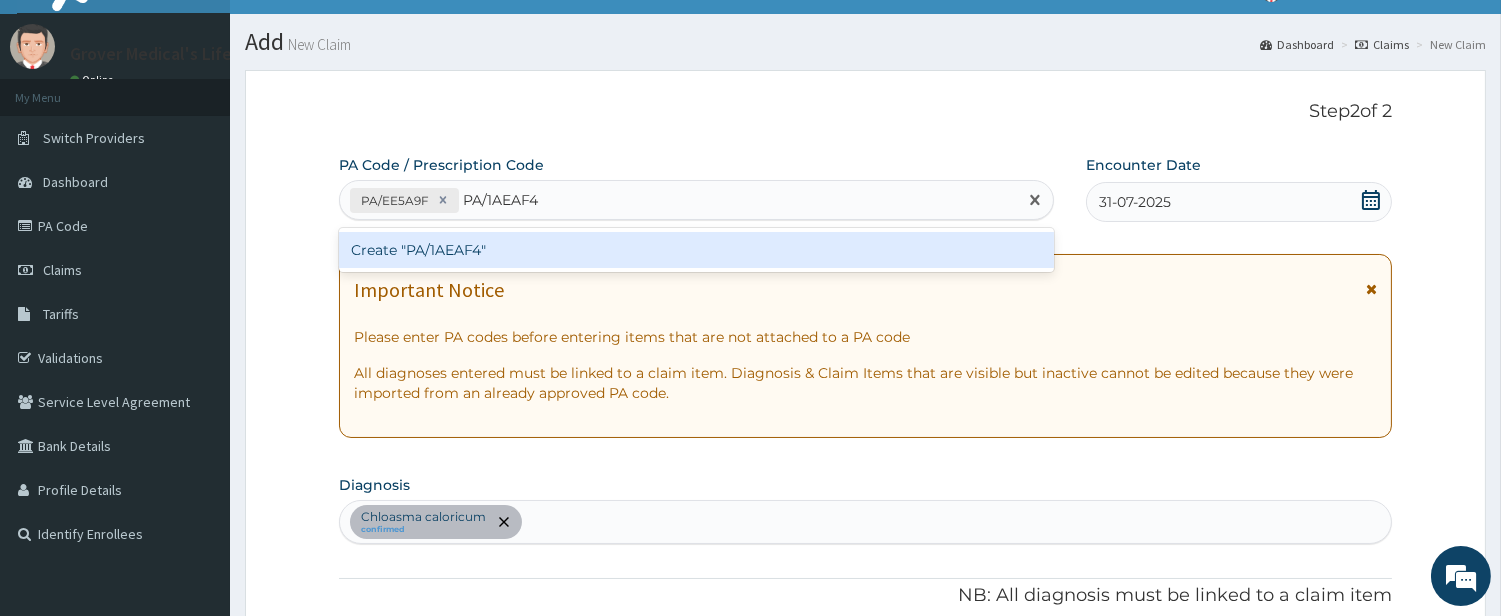 click on "Create "PA/1AEAF4"" at bounding box center [696, 250] 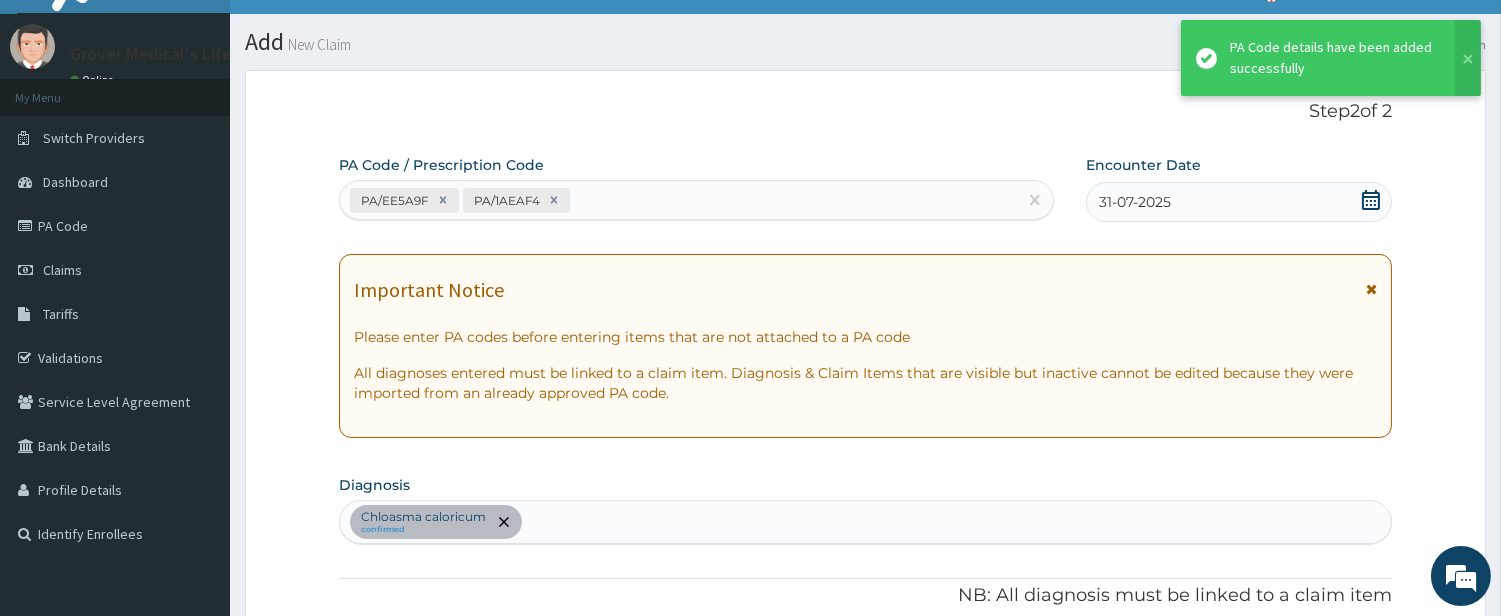 scroll, scrollTop: 742, scrollLeft: 0, axis: vertical 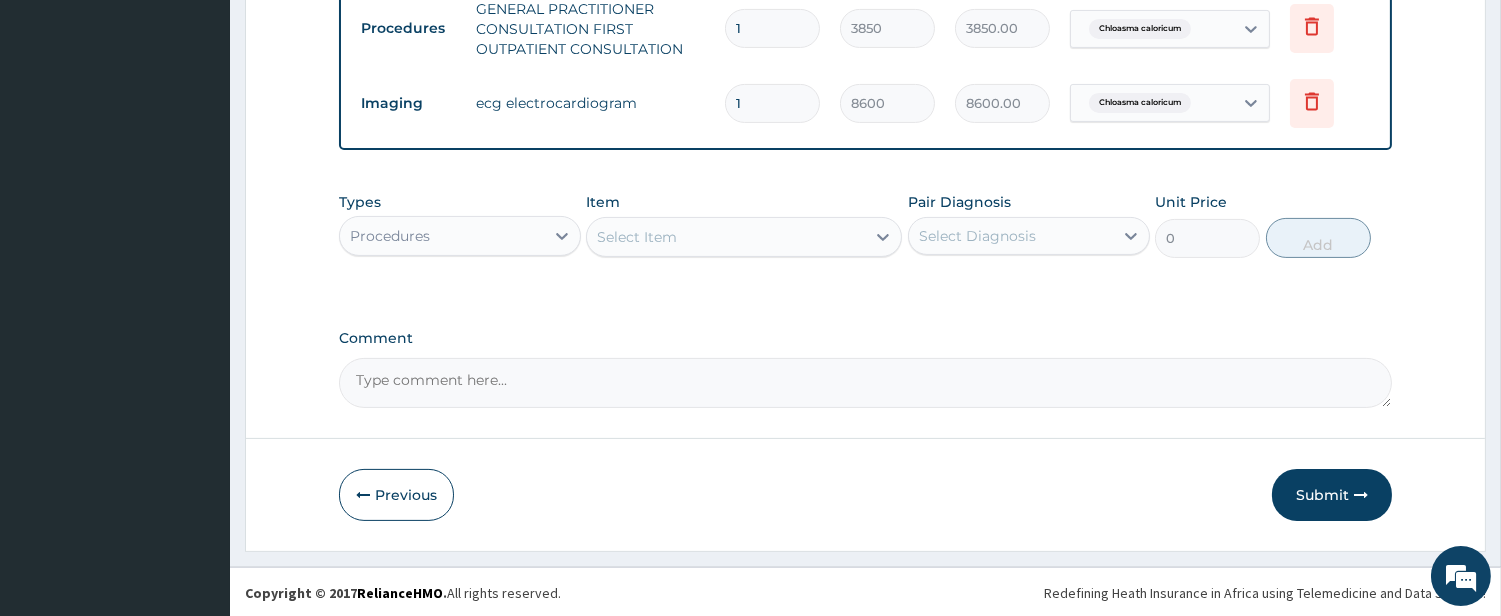 click on "Procedures" at bounding box center (390, 236) 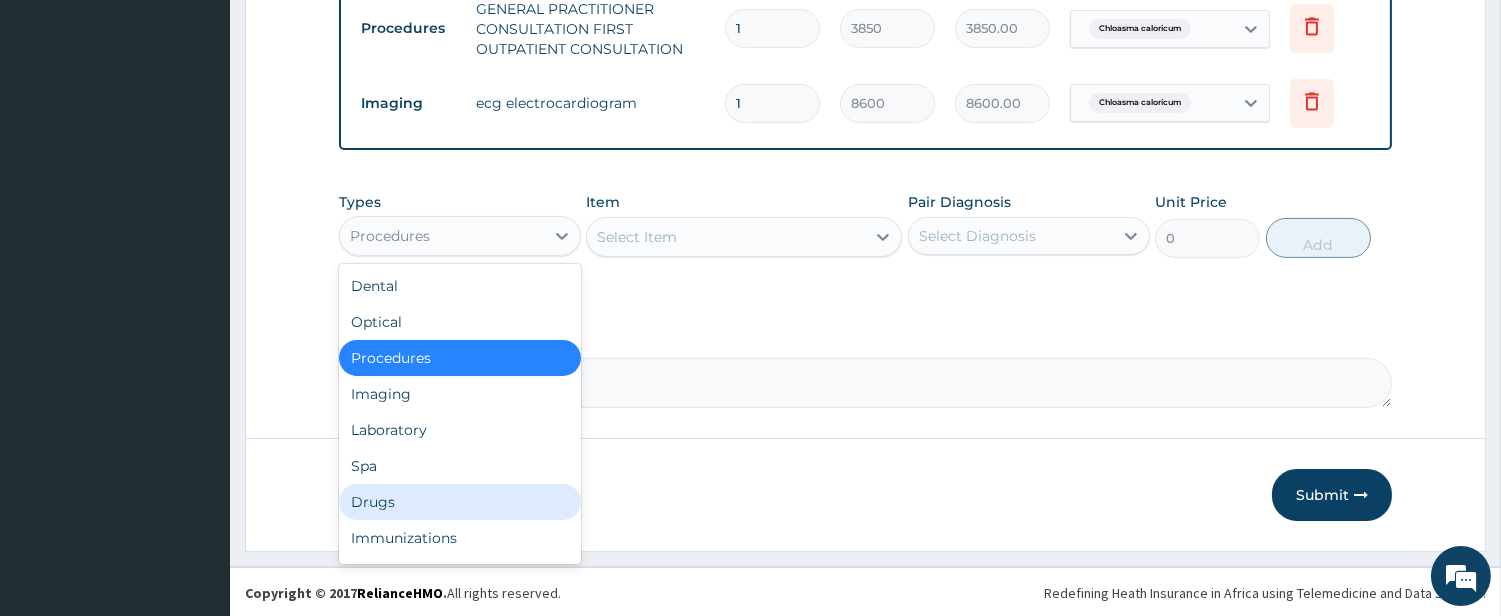 click on "Drugs" at bounding box center [460, 502] 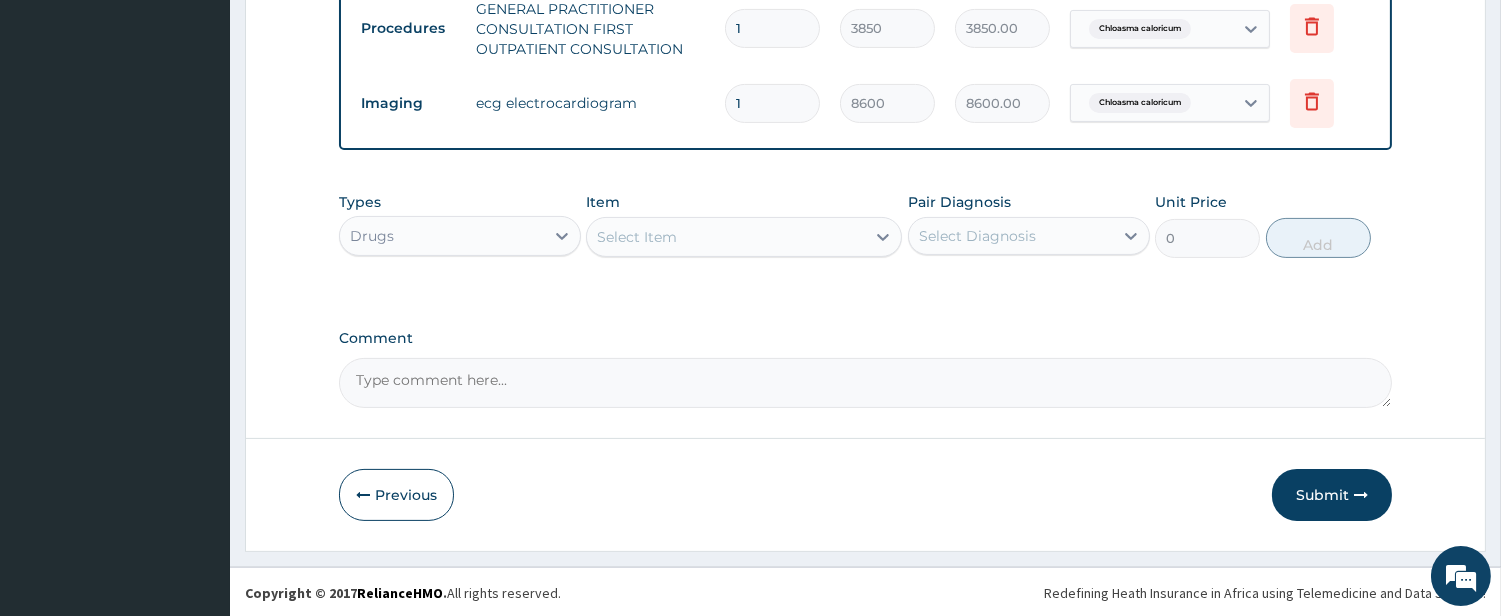 click on "Select Item" at bounding box center (726, 237) 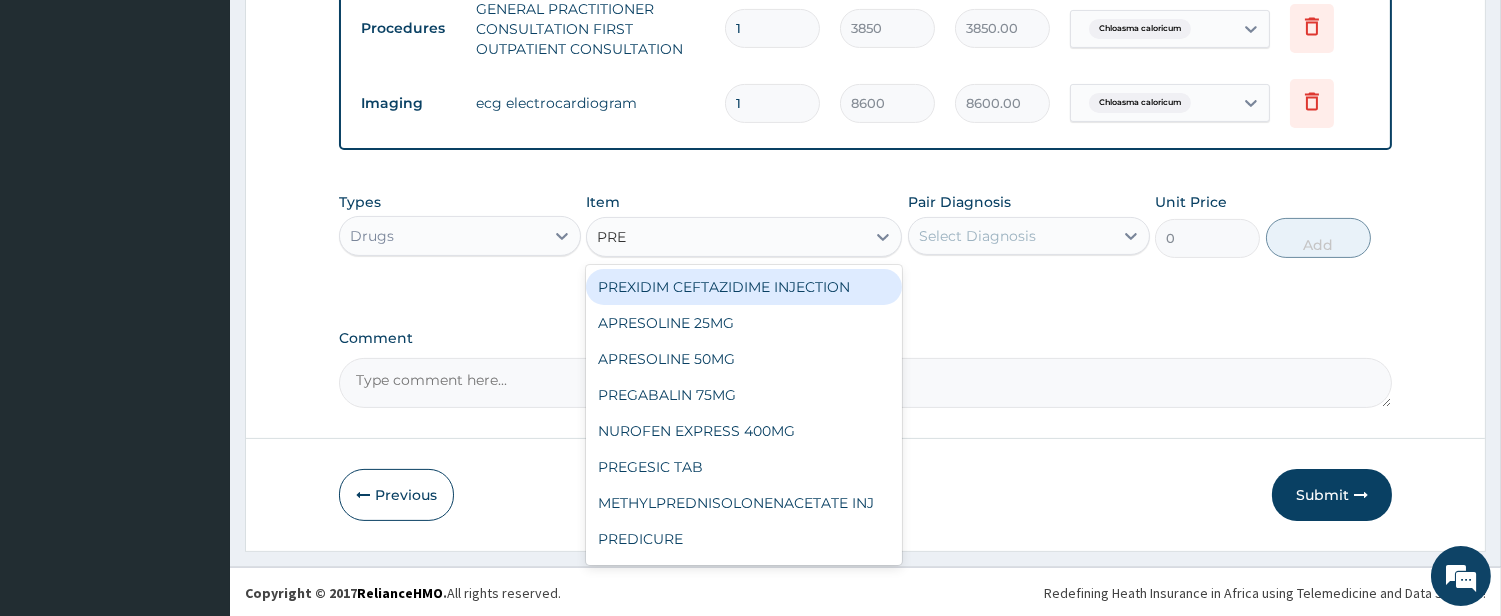 type on "PREG" 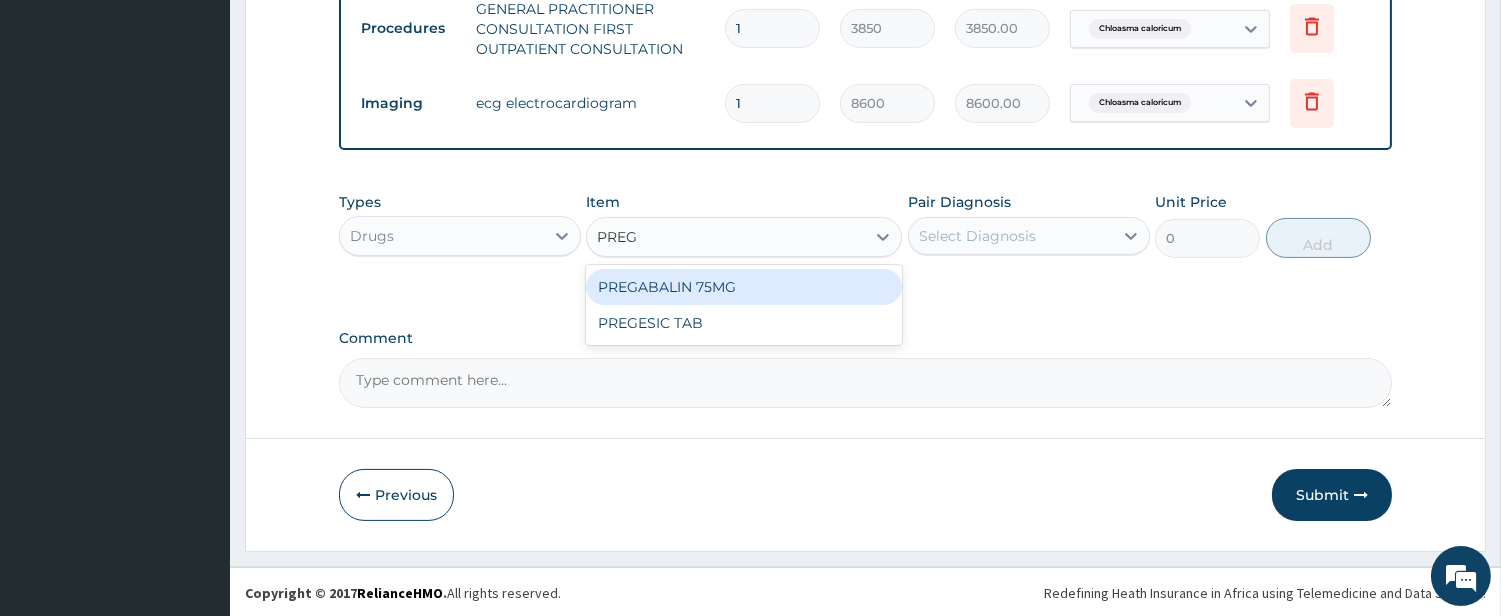 click on "PREGABALIN 75MG" at bounding box center (744, 287) 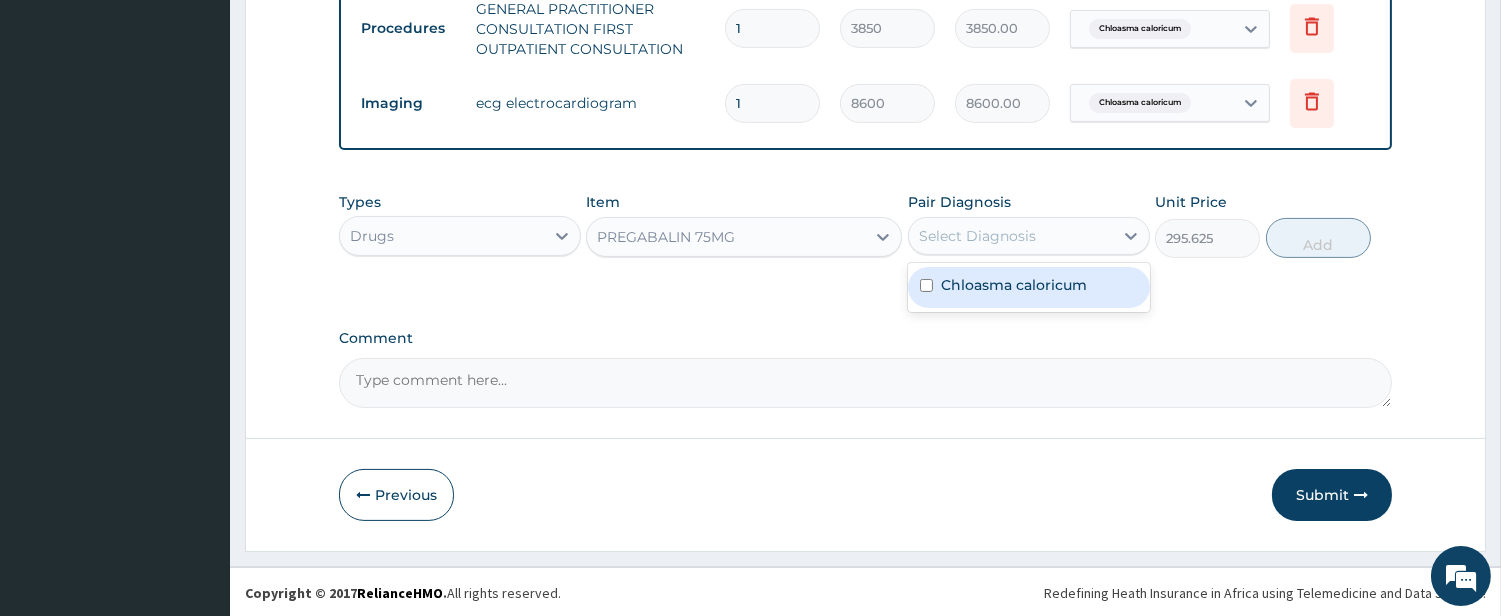 click on "Select Diagnosis" at bounding box center [977, 236] 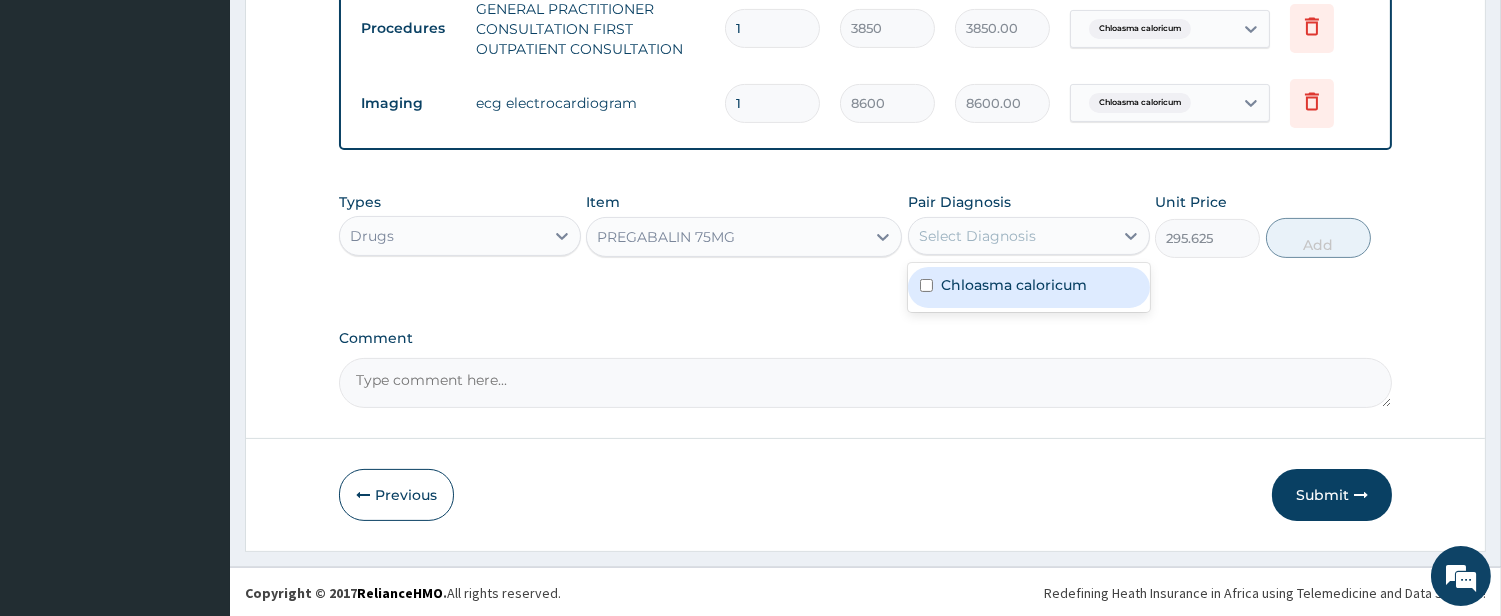 click on "Chloasma caloricum" at bounding box center [1014, 285] 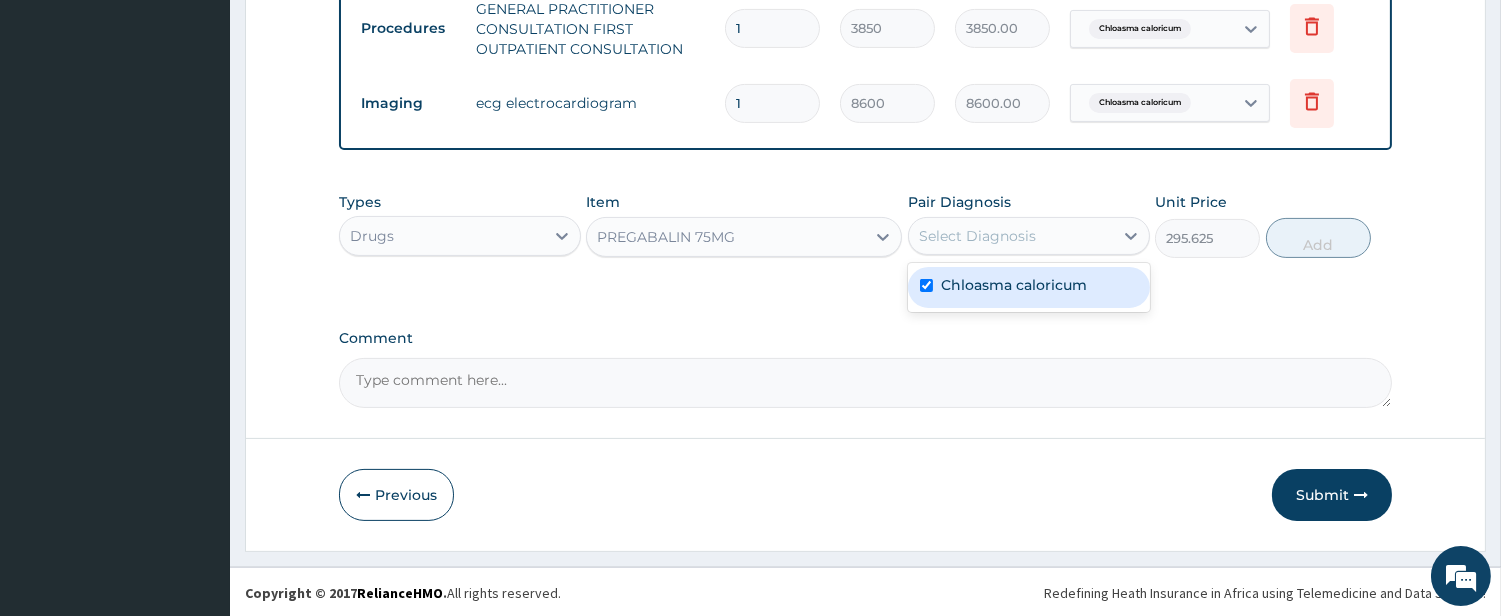checkbox on "true" 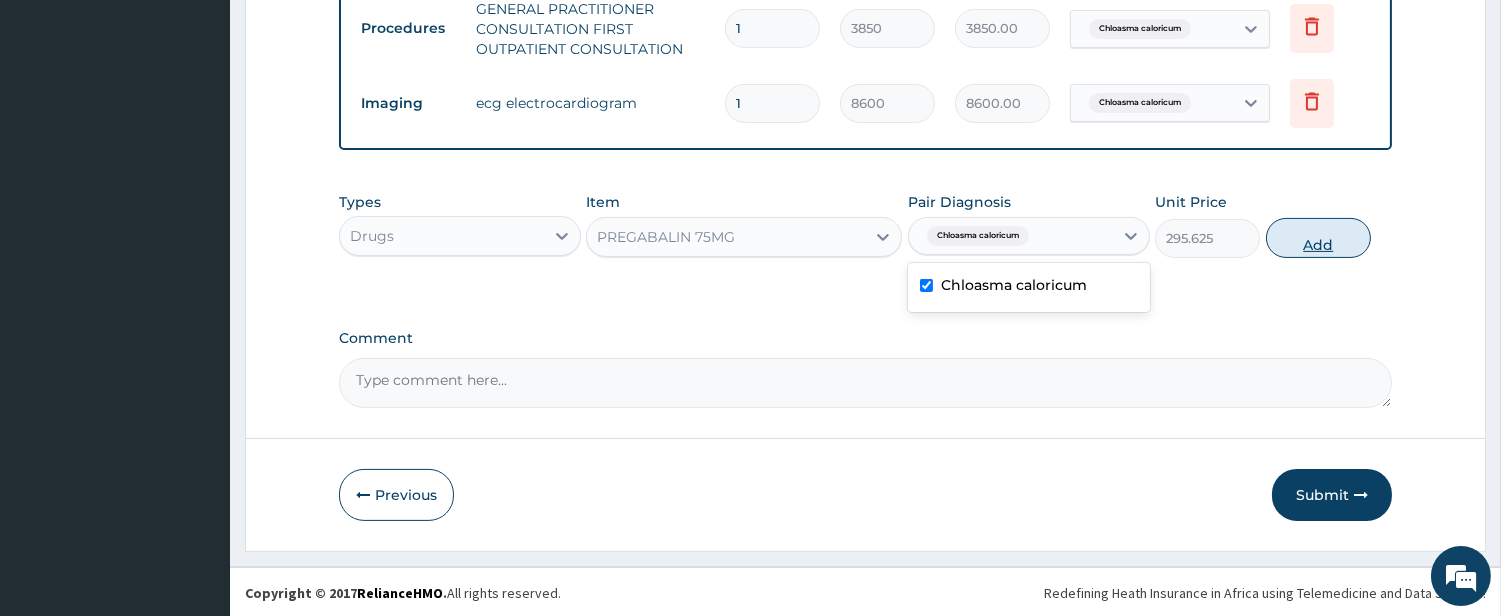 click on "Add" at bounding box center (1318, 238) 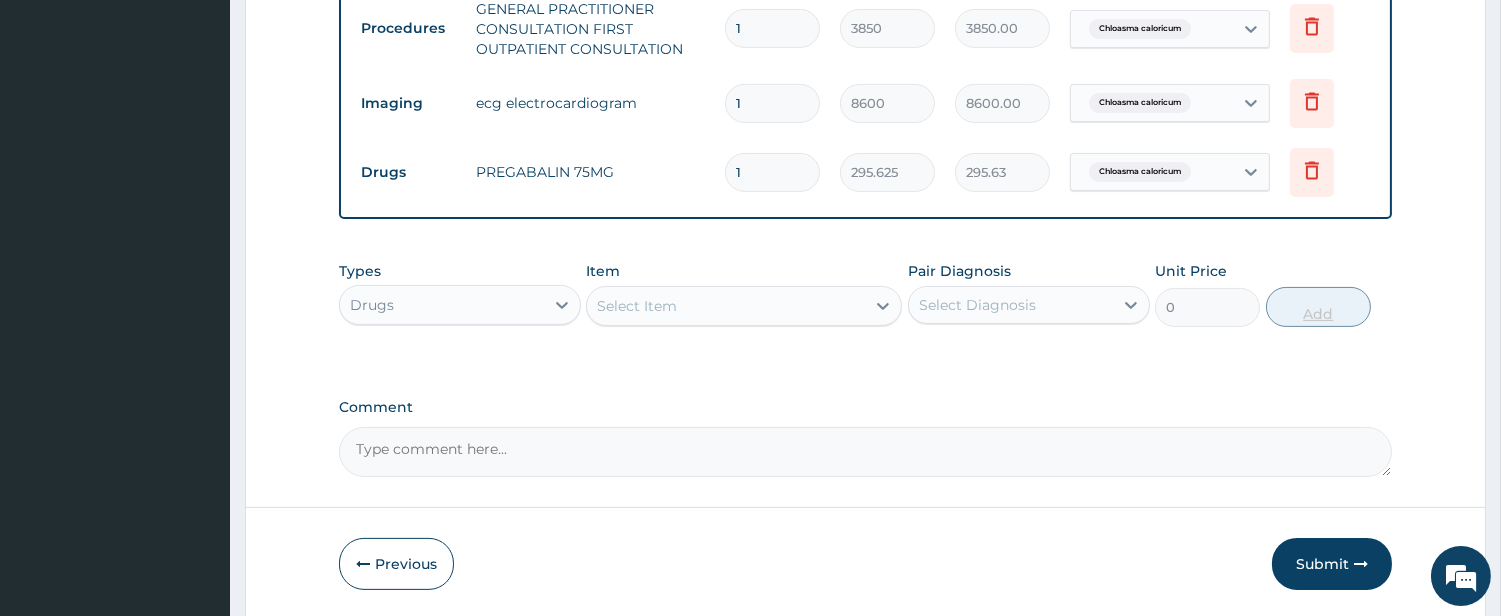 type 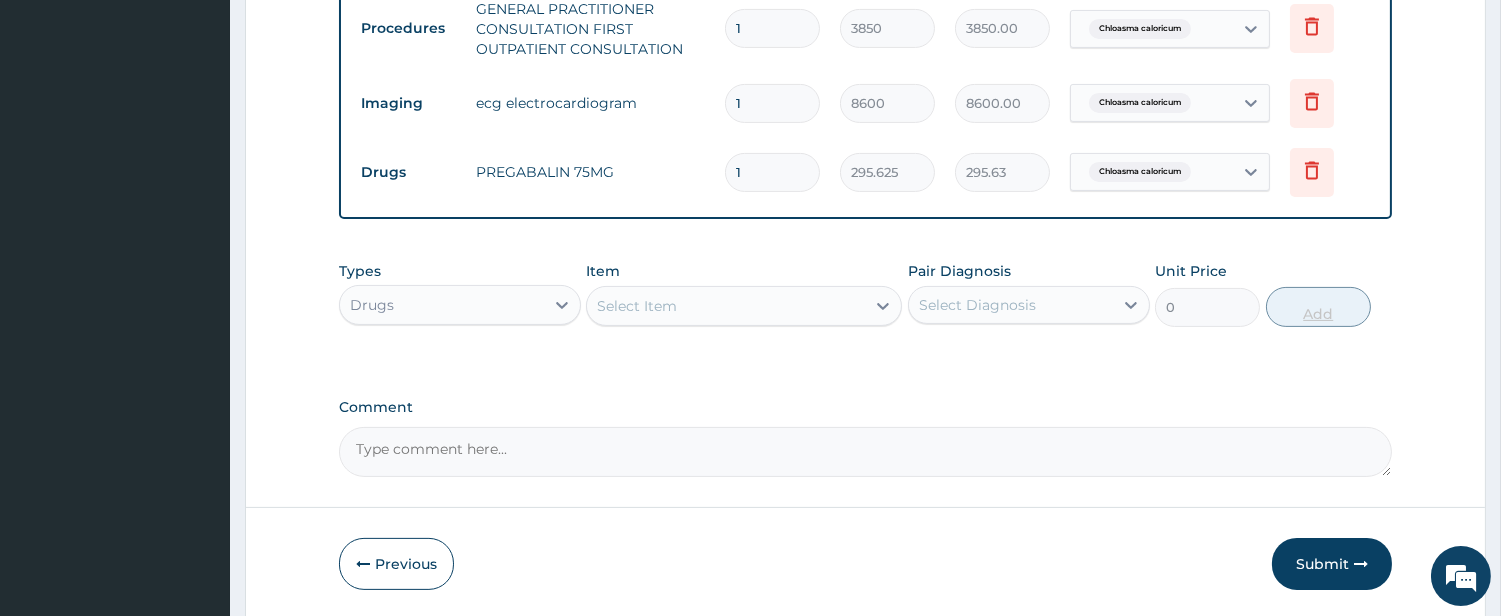 type on "0.00" 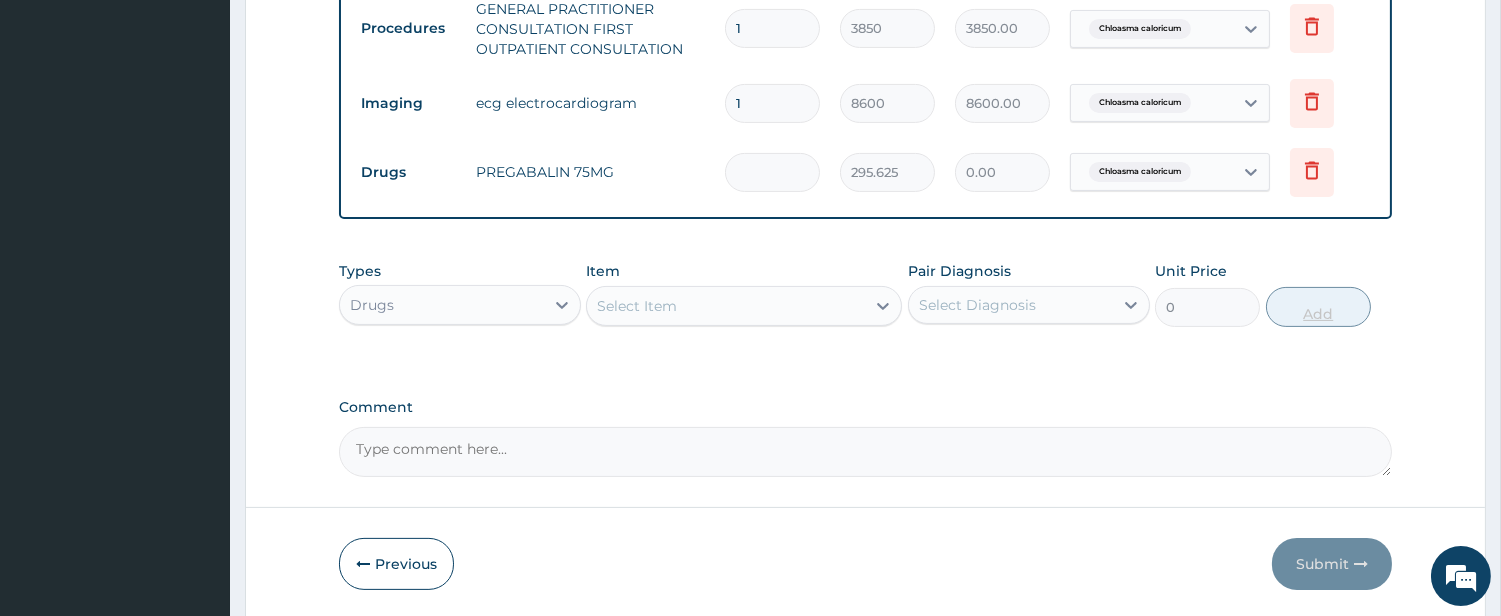 type on "7" 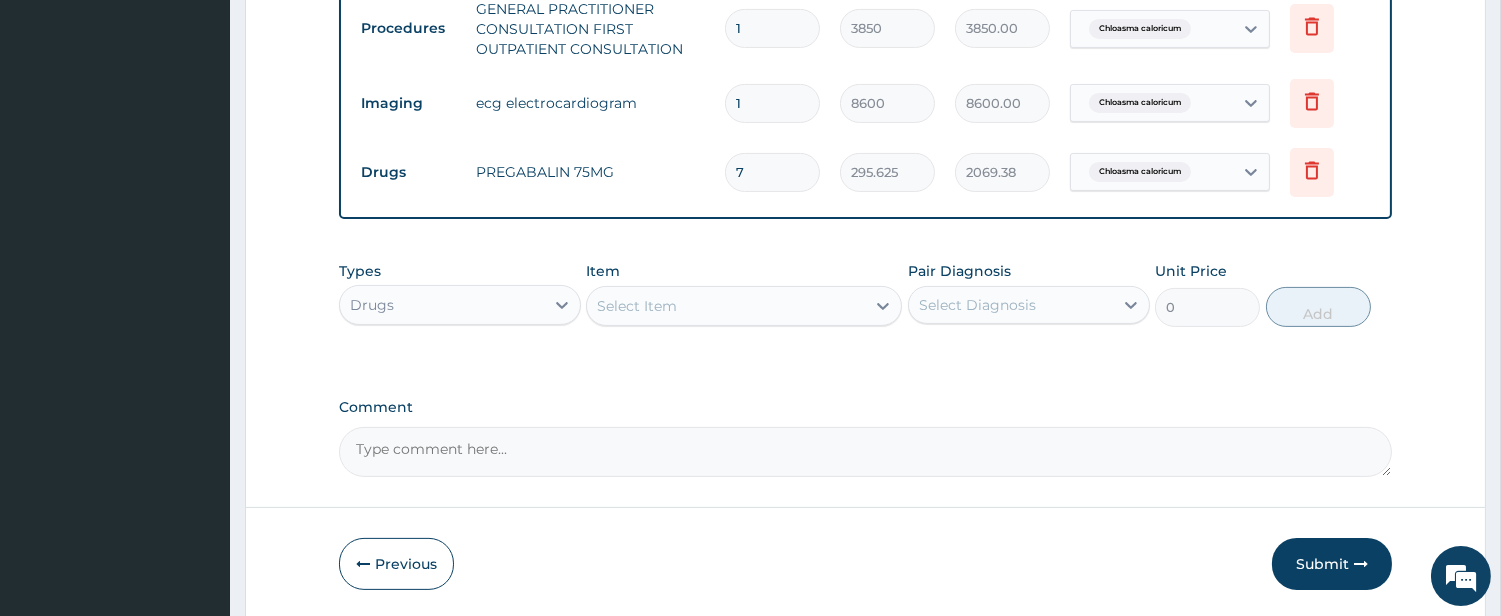 type on "7" 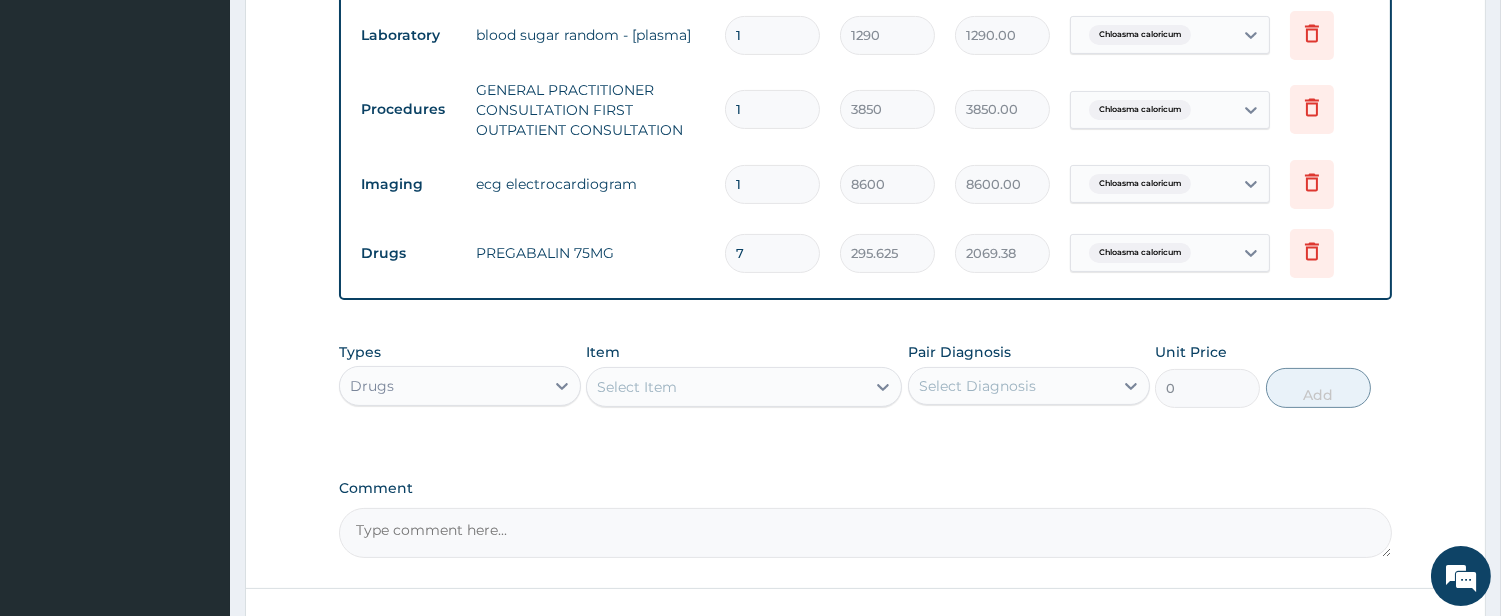 scroll, scrollTop: 1017, scrollLeft: 0, axis: vertical 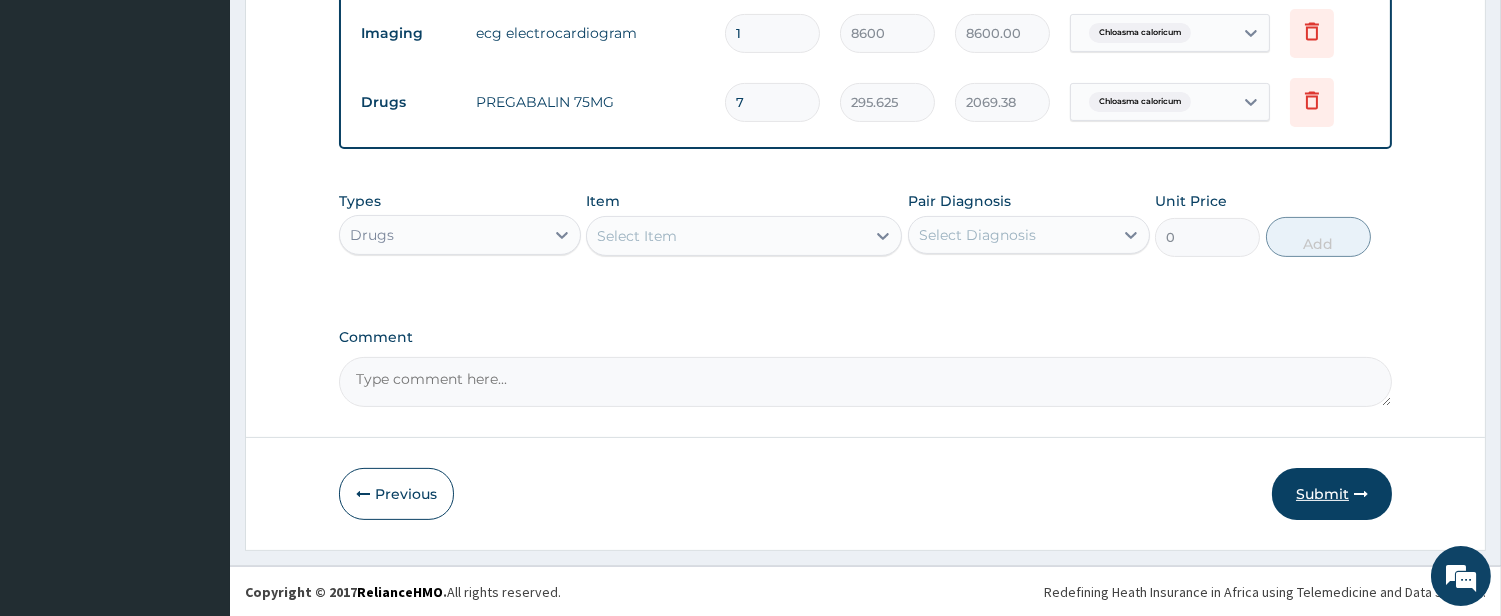 click on "Submit" at bounding box center [1332, 494] 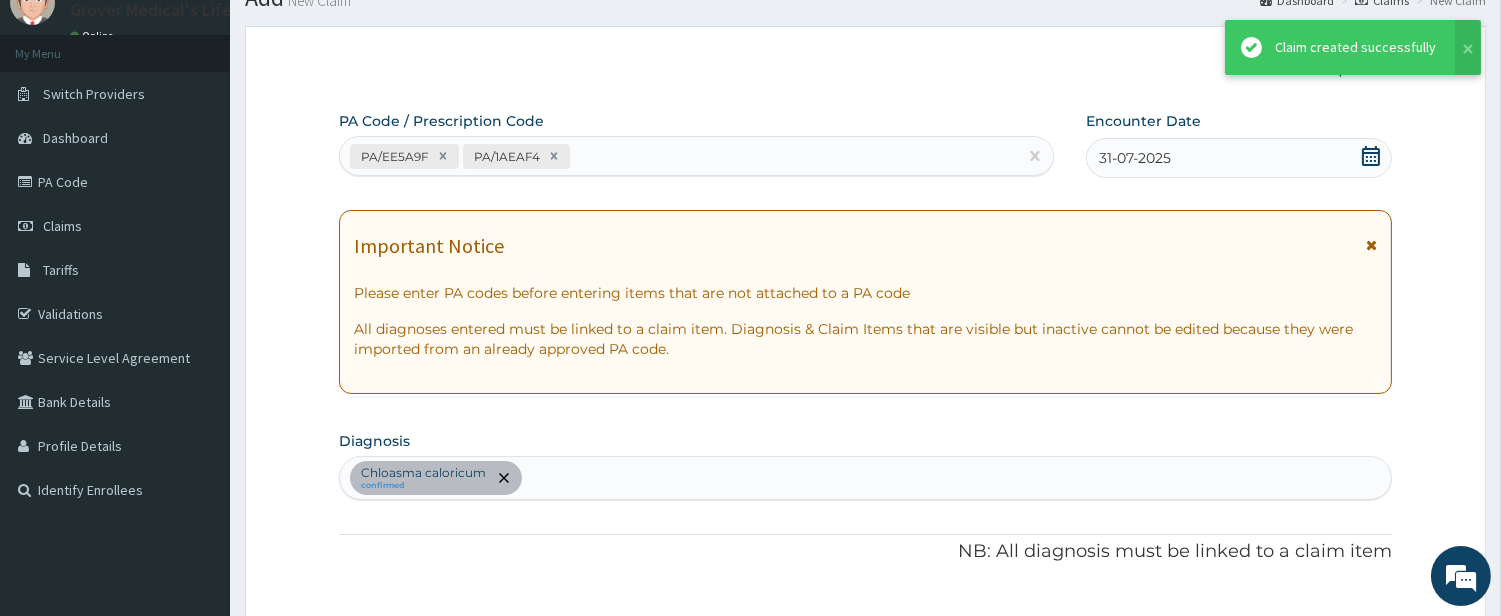 scroll, scrollTop: 1017, scrollLeft: 0, axis: vertical 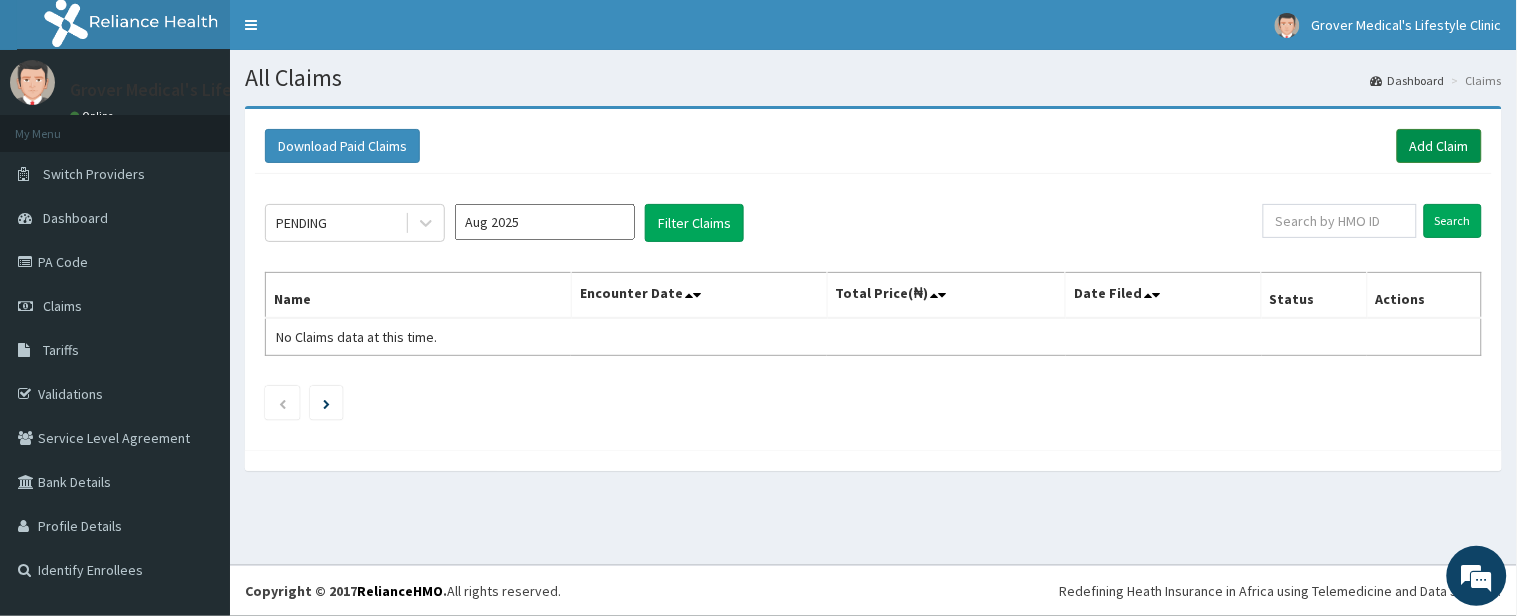 click on "Add Claim" at bounding box center (1439, 146) 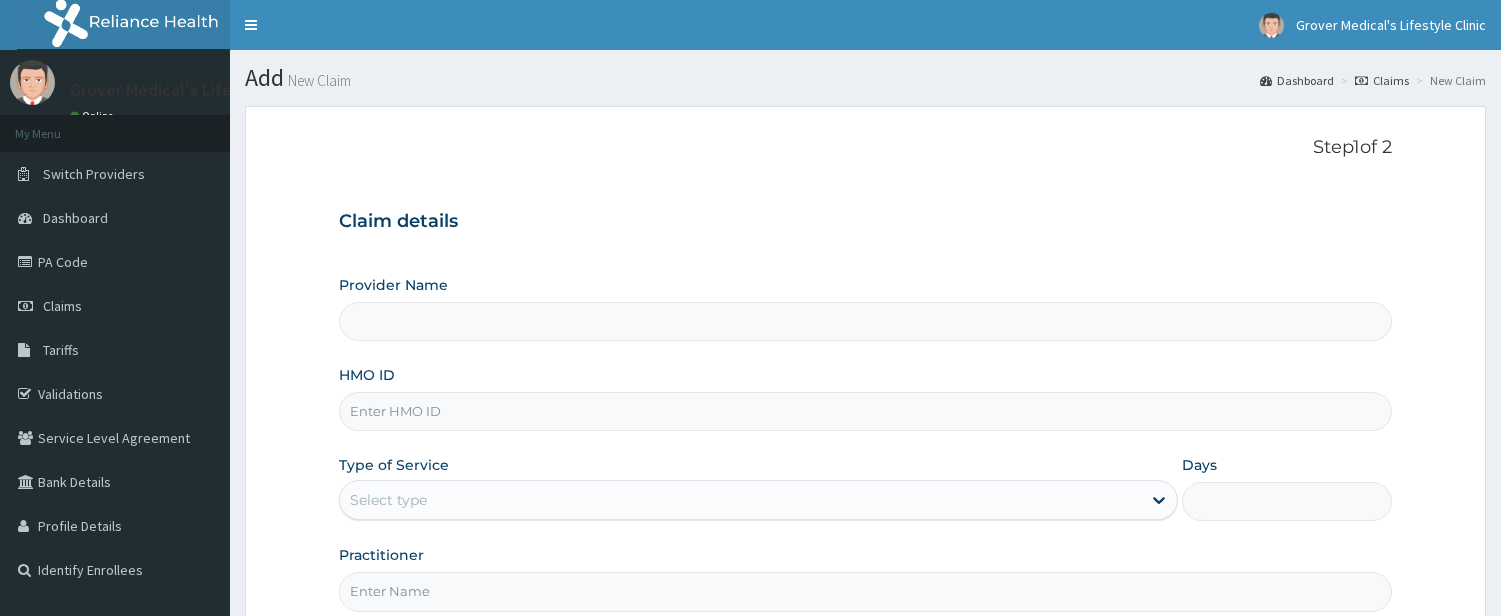 scroll, scrollTop: 205, scrollLeft: 0, axis: vertical 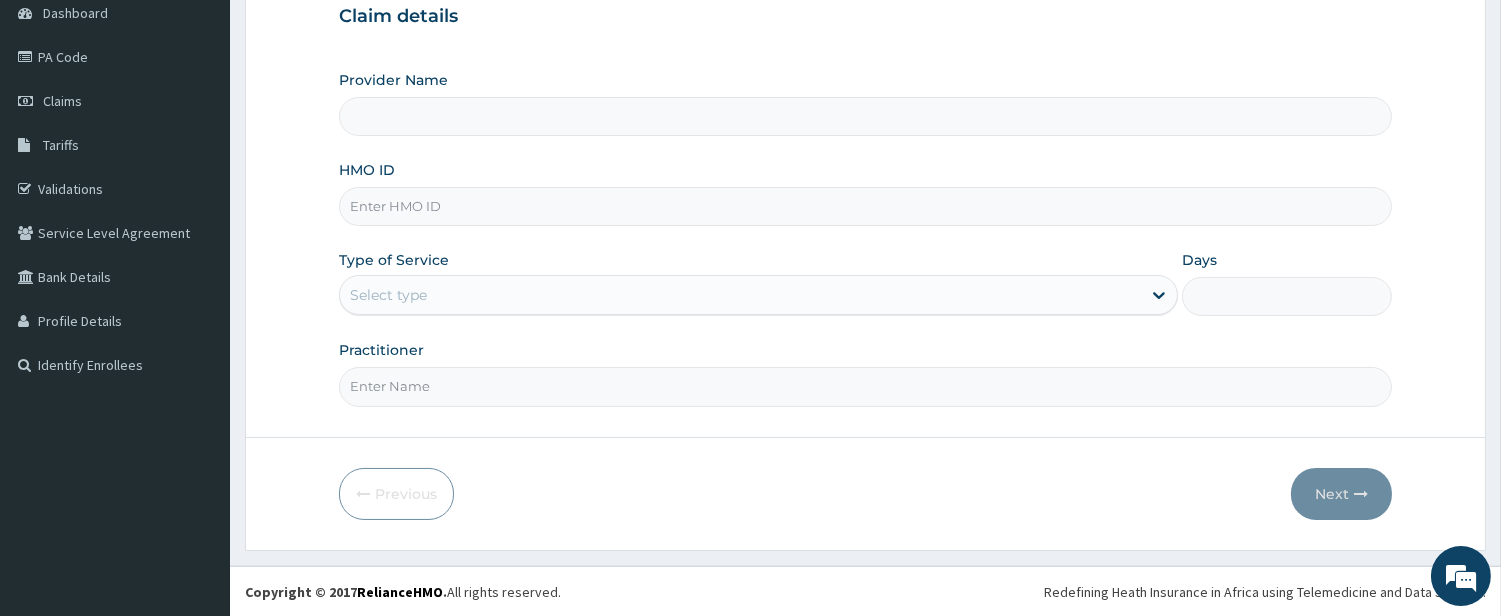 type on "Grover Medical's Lifestyle clinic" 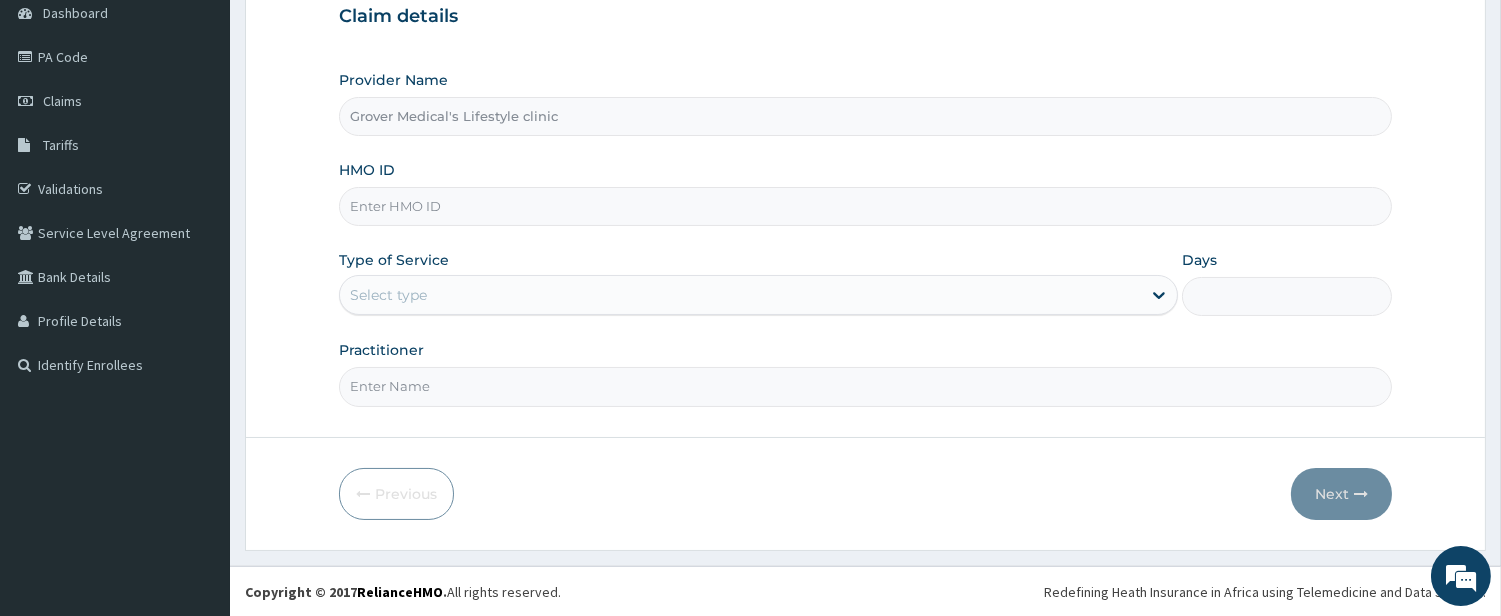 click on "HMO ID" at bounding box center [865, 206] 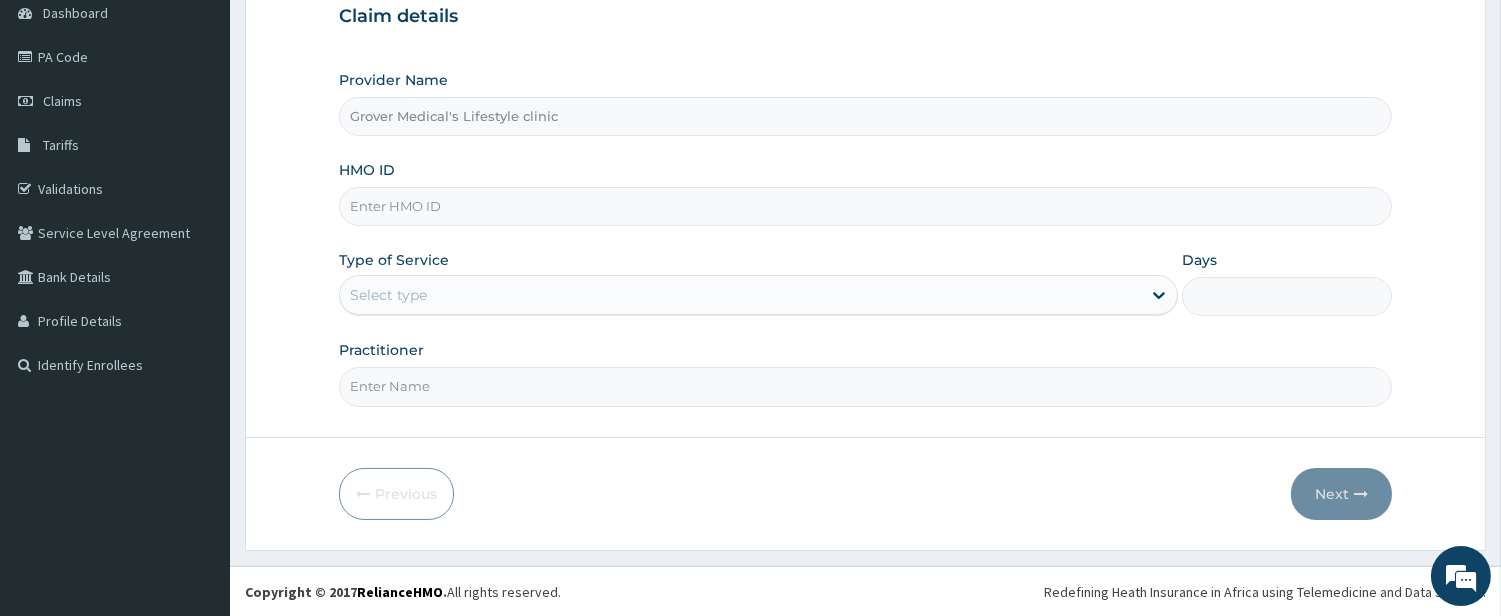 paste on "ISW/10487/A" 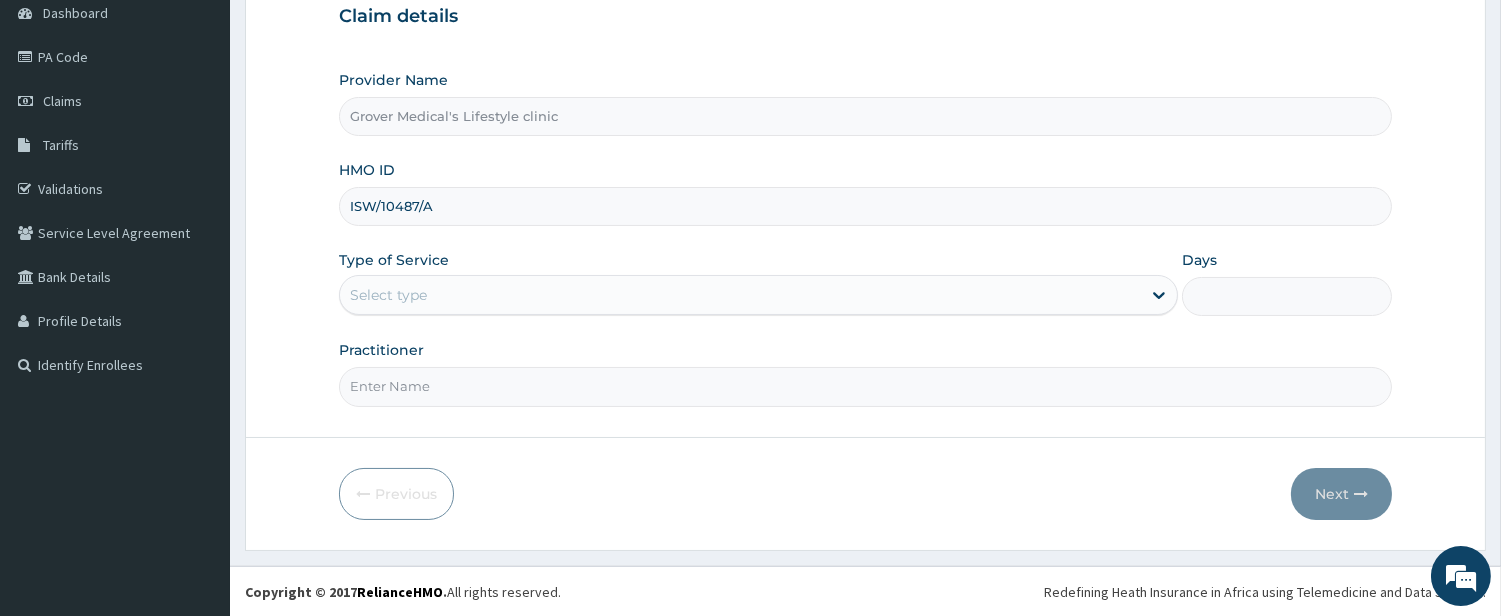 type on "ISW/10487/A" 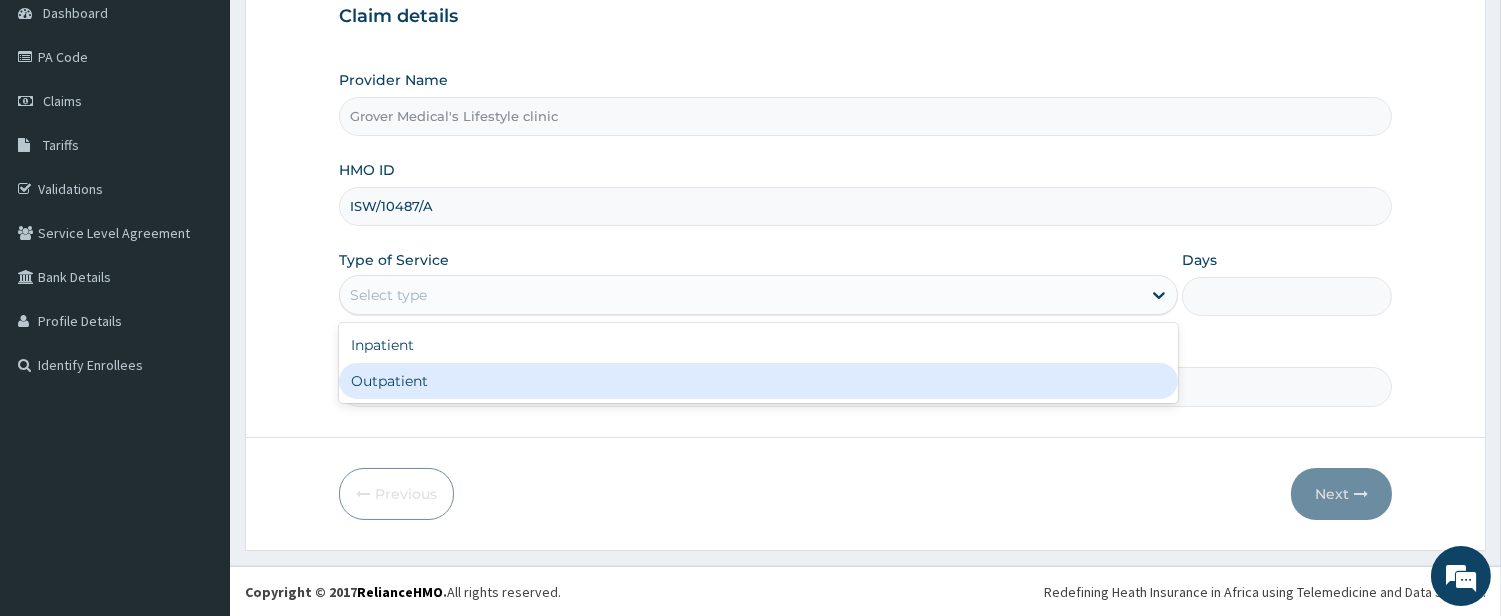 click on "Outpatient" at bounding box center [758, 381] 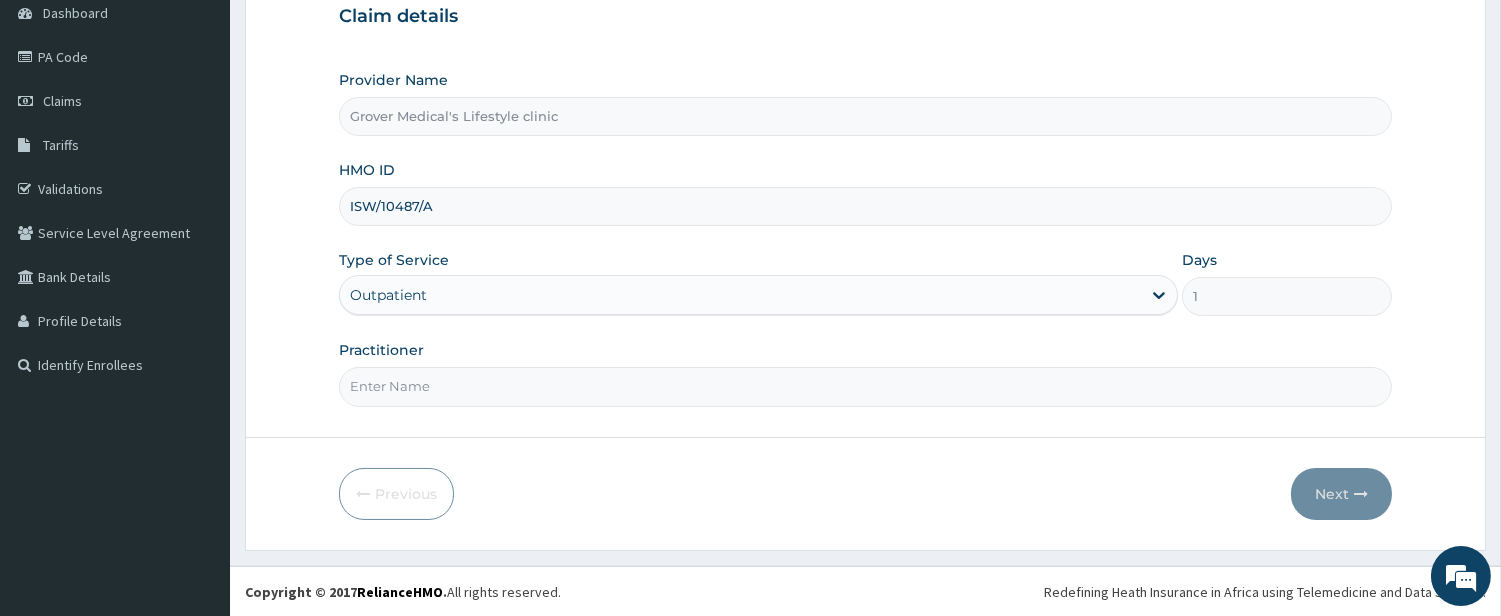 click on "Practitioner" at bounding box center [865, 386] 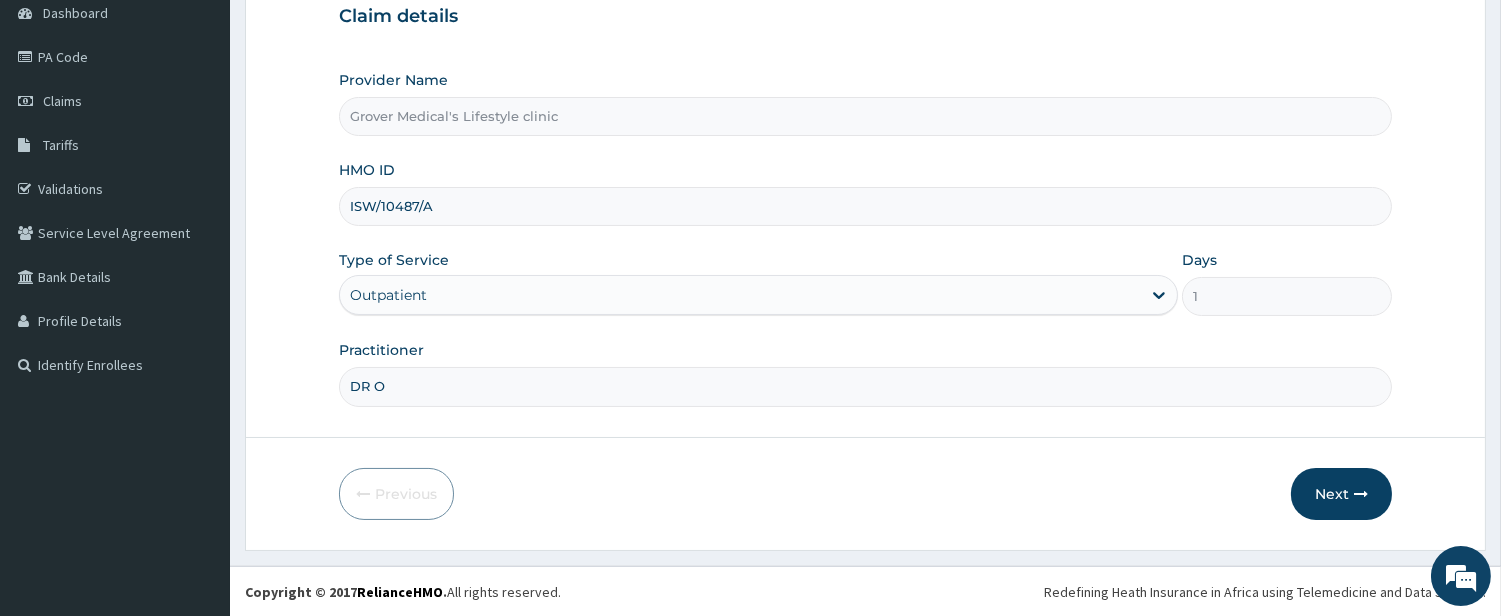 scroll, scrollTop: 0, scrollLeft: 0, axis: both 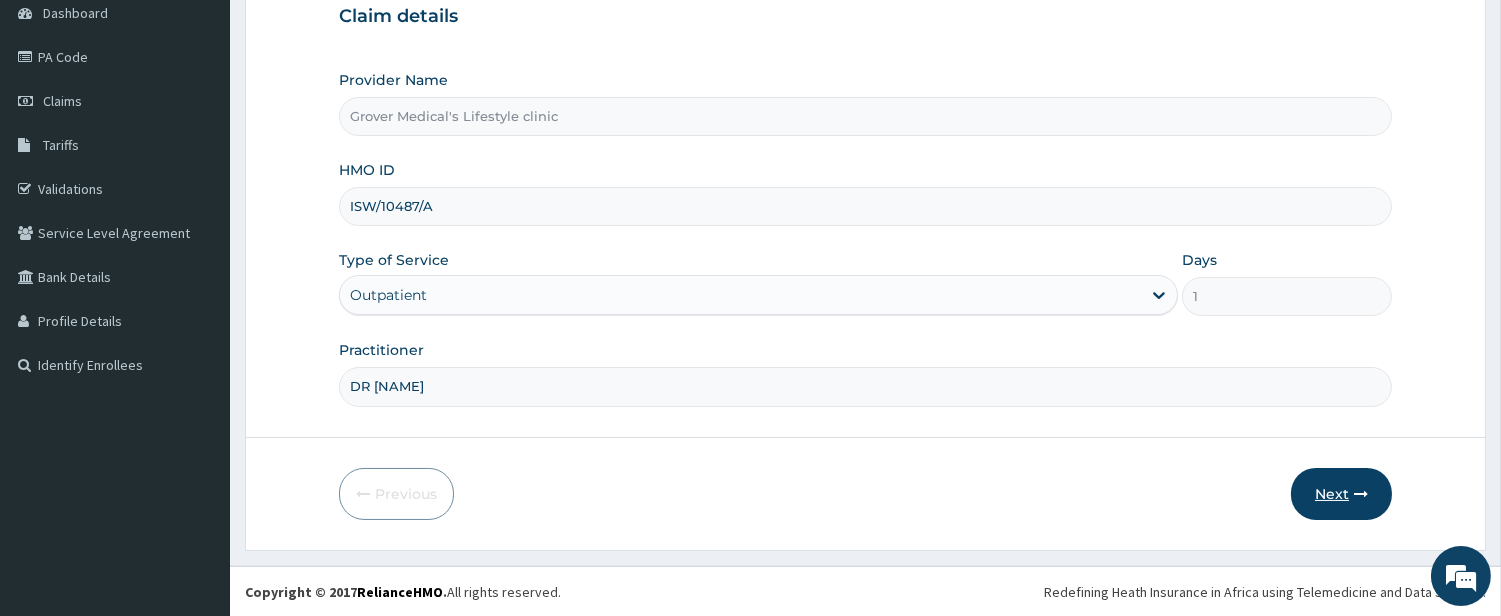 type on "DR [NAME]" 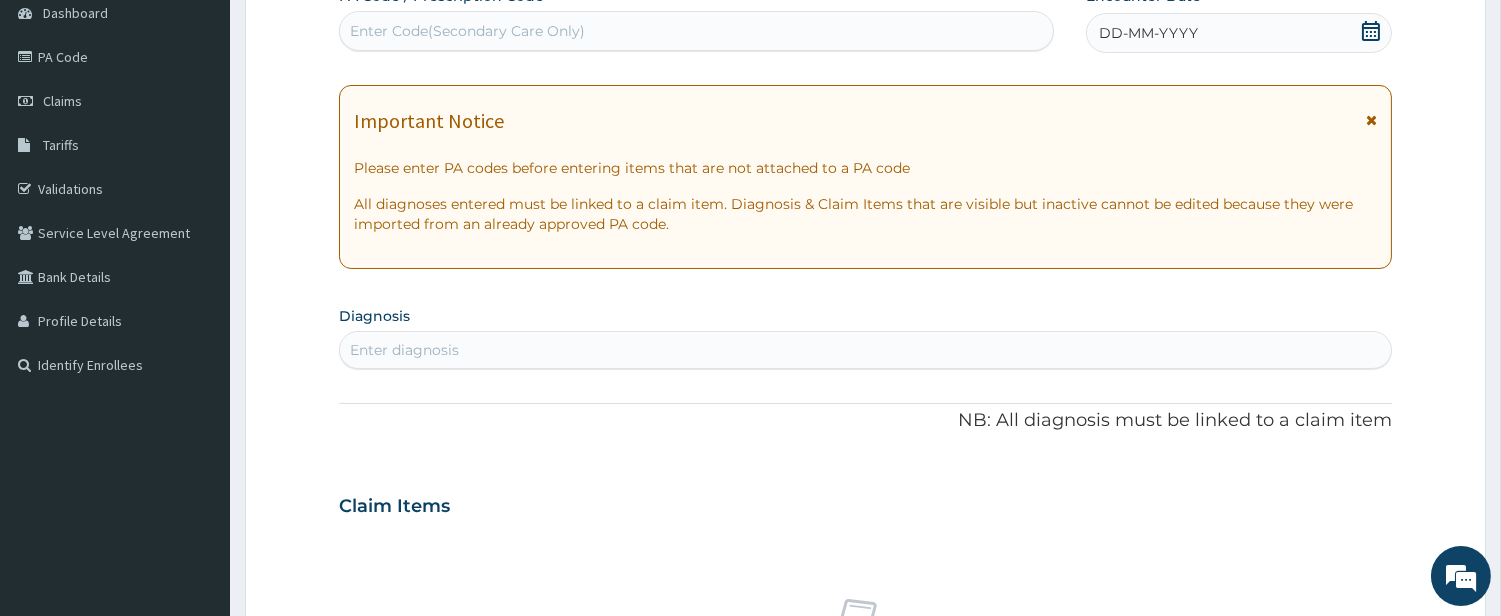click on "Enter Code(Secondary Care Only)" at bounding box center [467, 31] 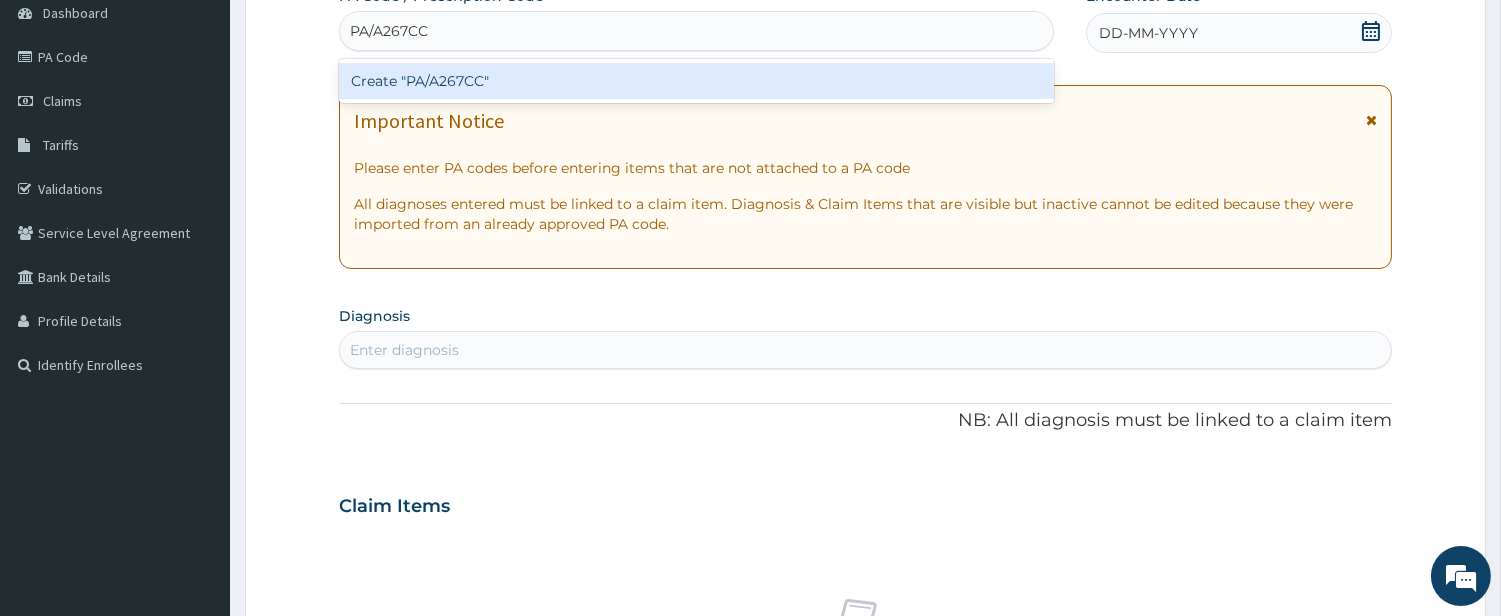 click on "Create "PA/A267CC"" at bounding box center [696, 81] 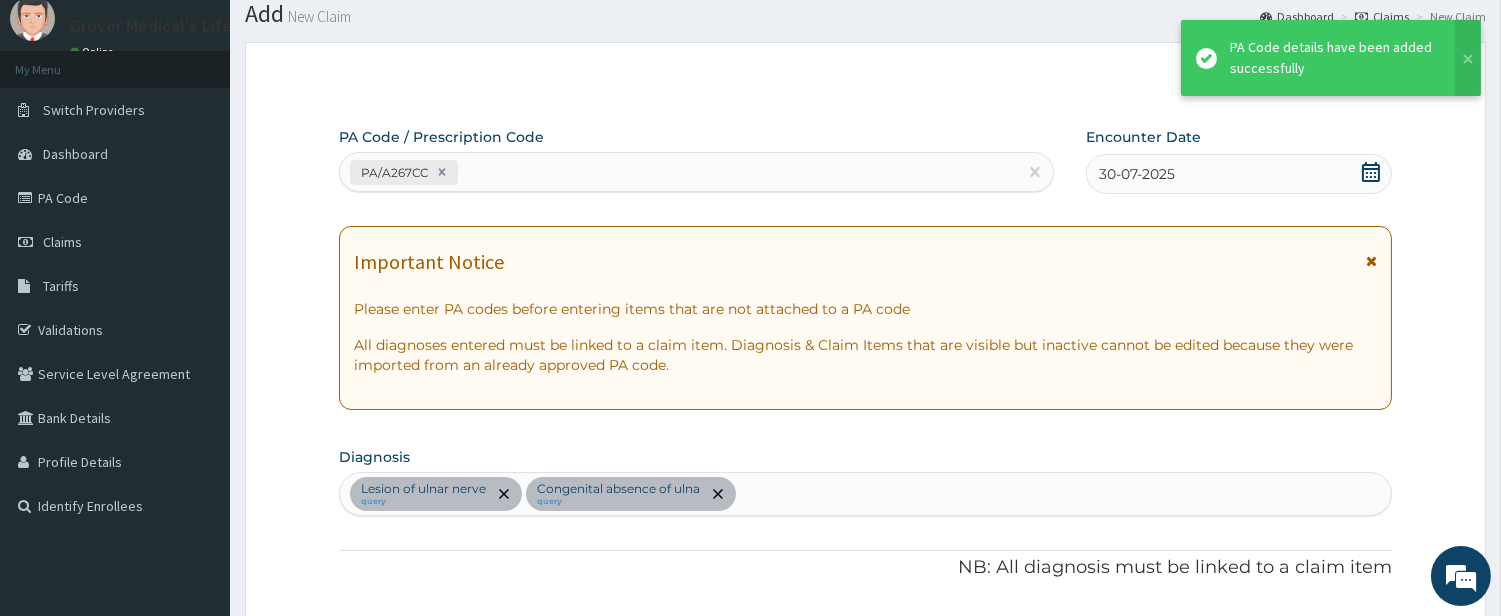 scroll, scrollTop: 52, scrollLeft: 0, axis: vertical 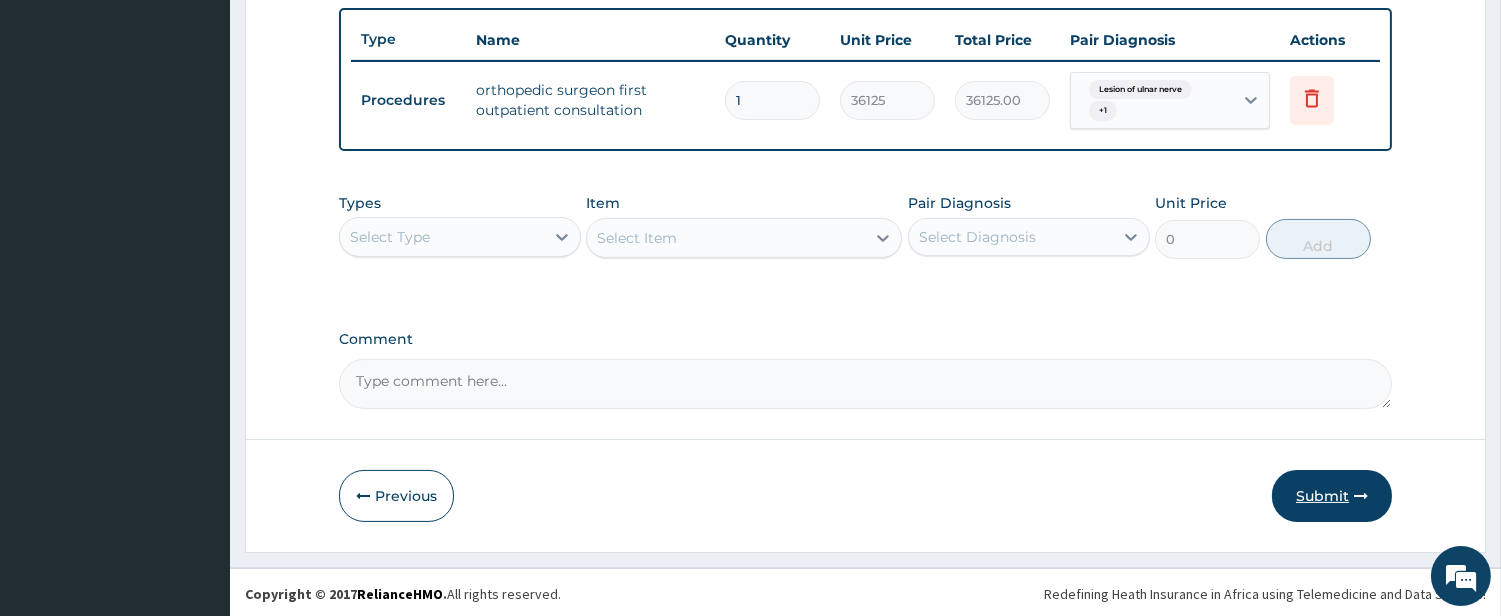 click on "Submit" at bounding box center (1332, 496) 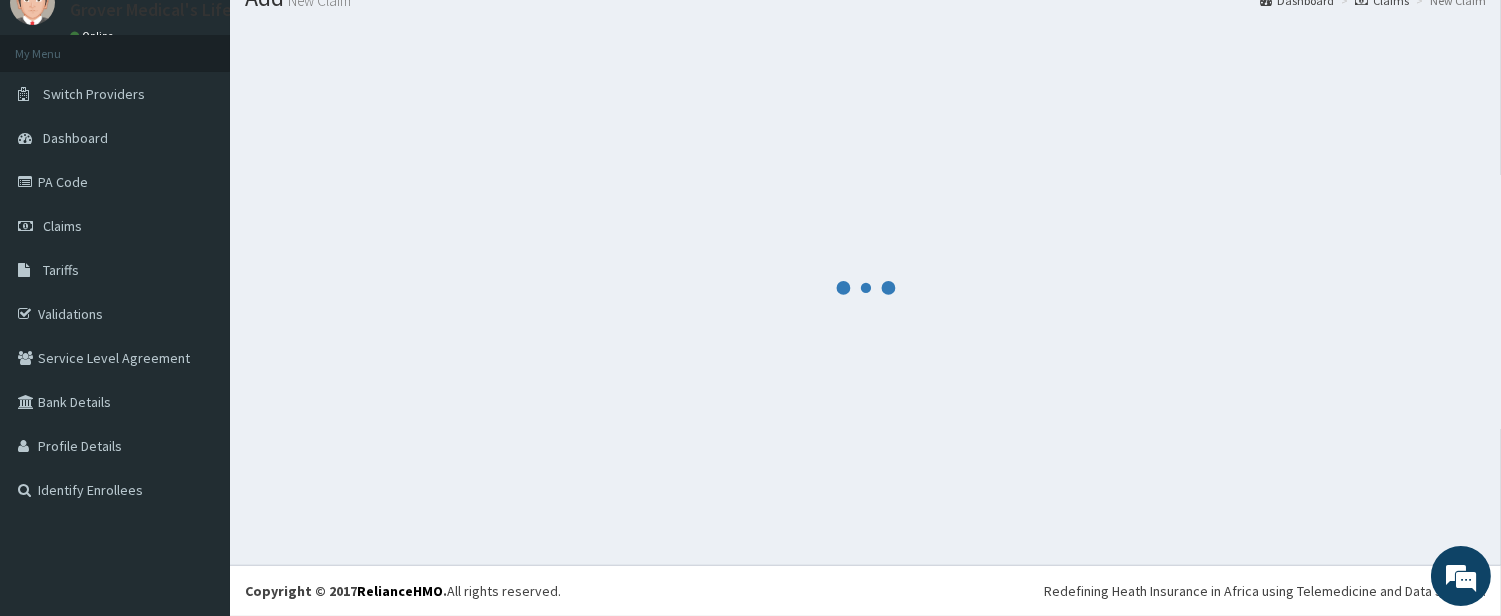 scroll, scrollTop: 736, scrollLeft: 0, axis: vertical 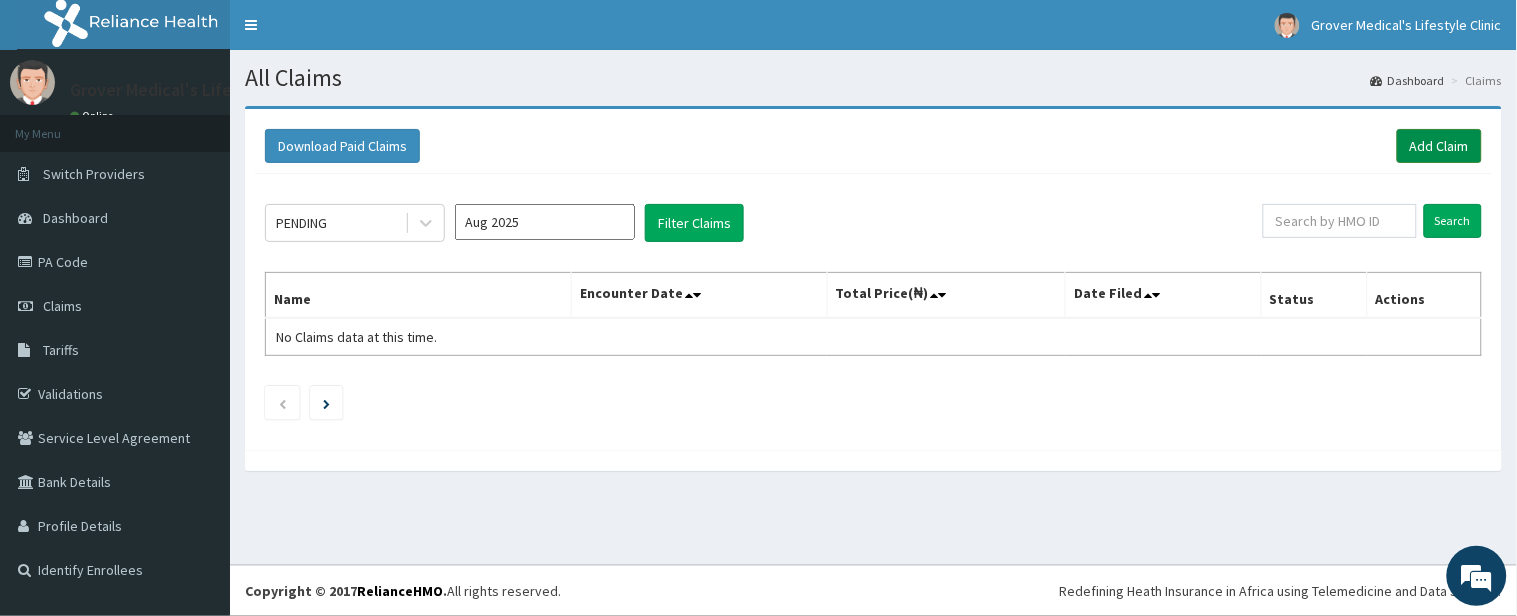 click on "Add Claim" at bounding box center (1439, 146) 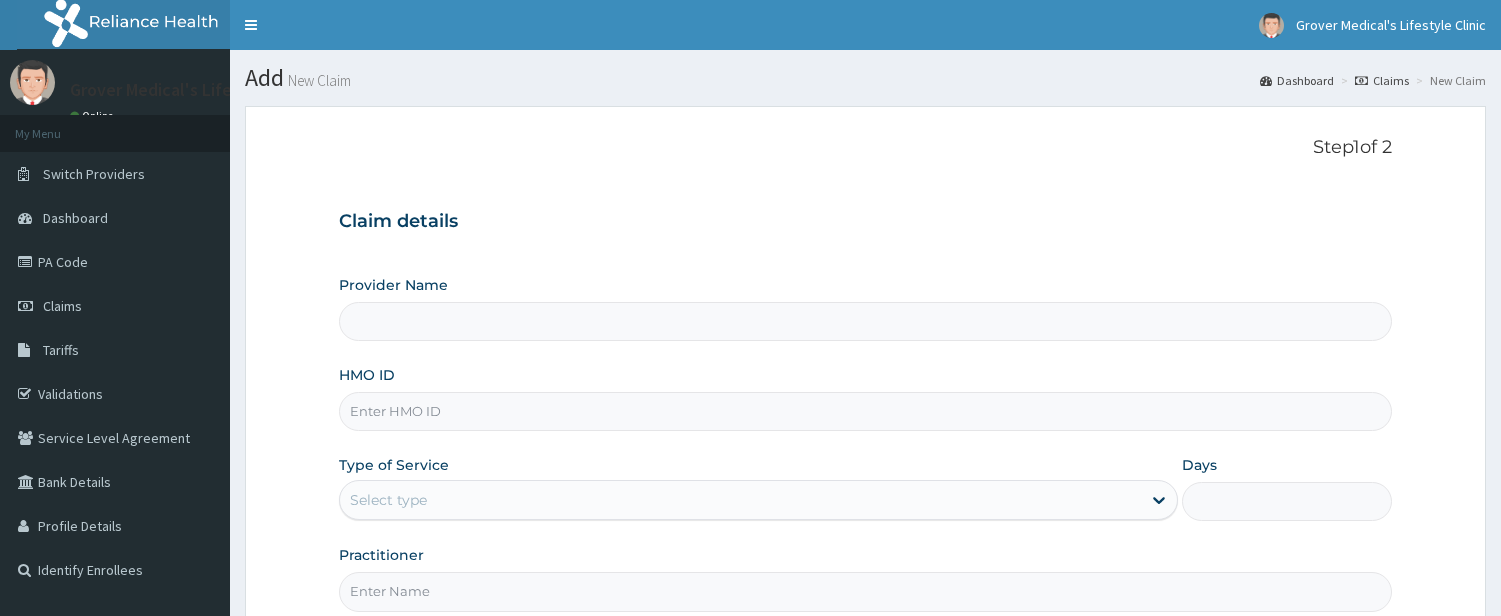 scroll, scrollTop: 205, scrollLeft: 0, axis: vertical 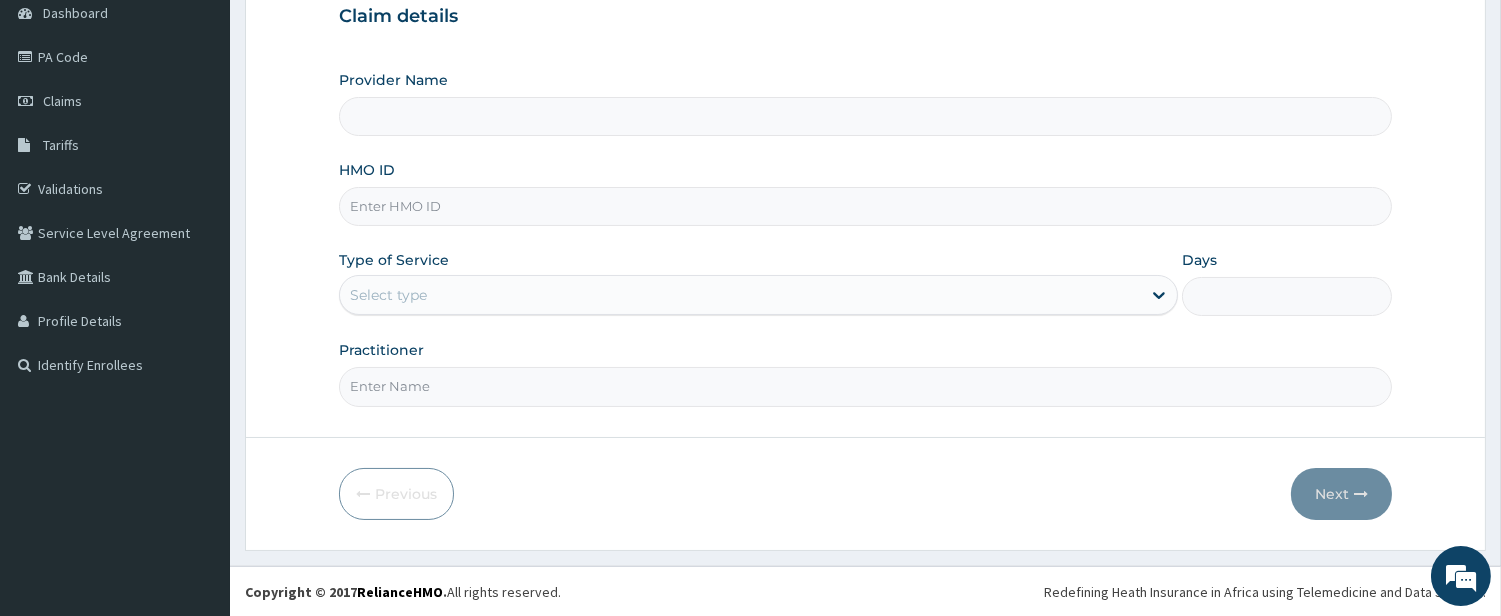 type on "Grover Medical's Lifestyle clinic" 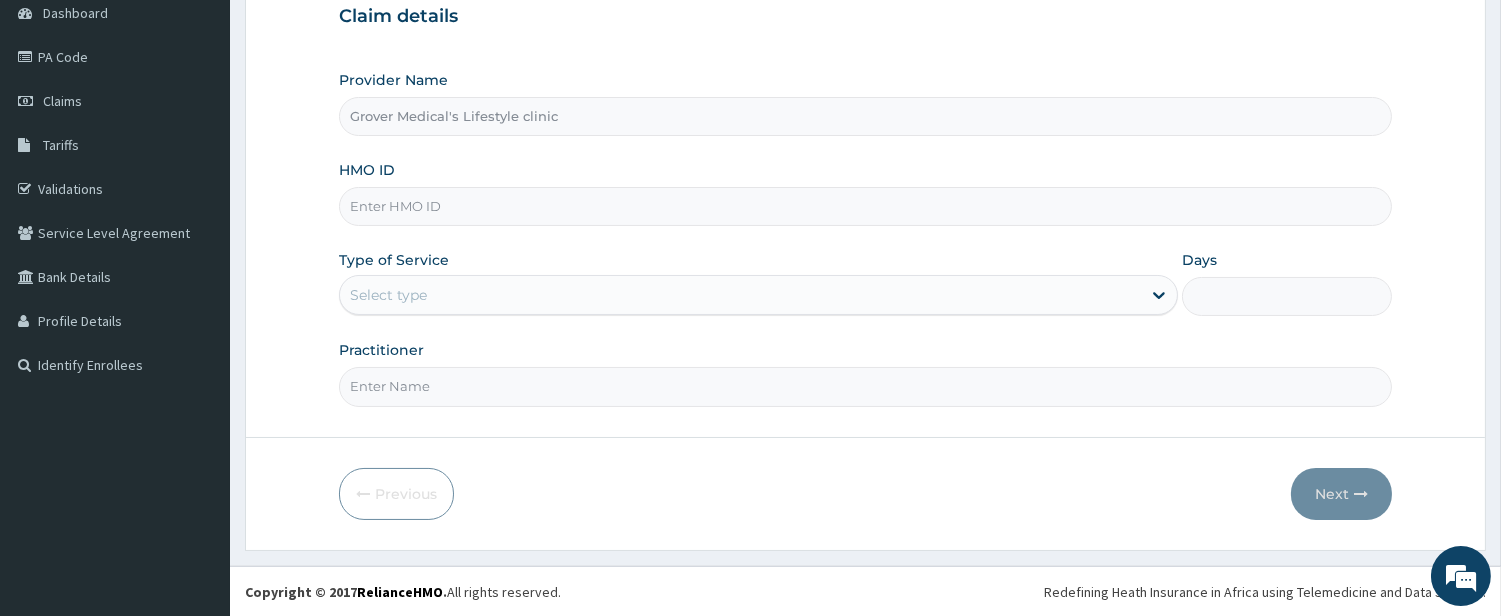 click on "HMO ID" at bounding box center [865, 206] 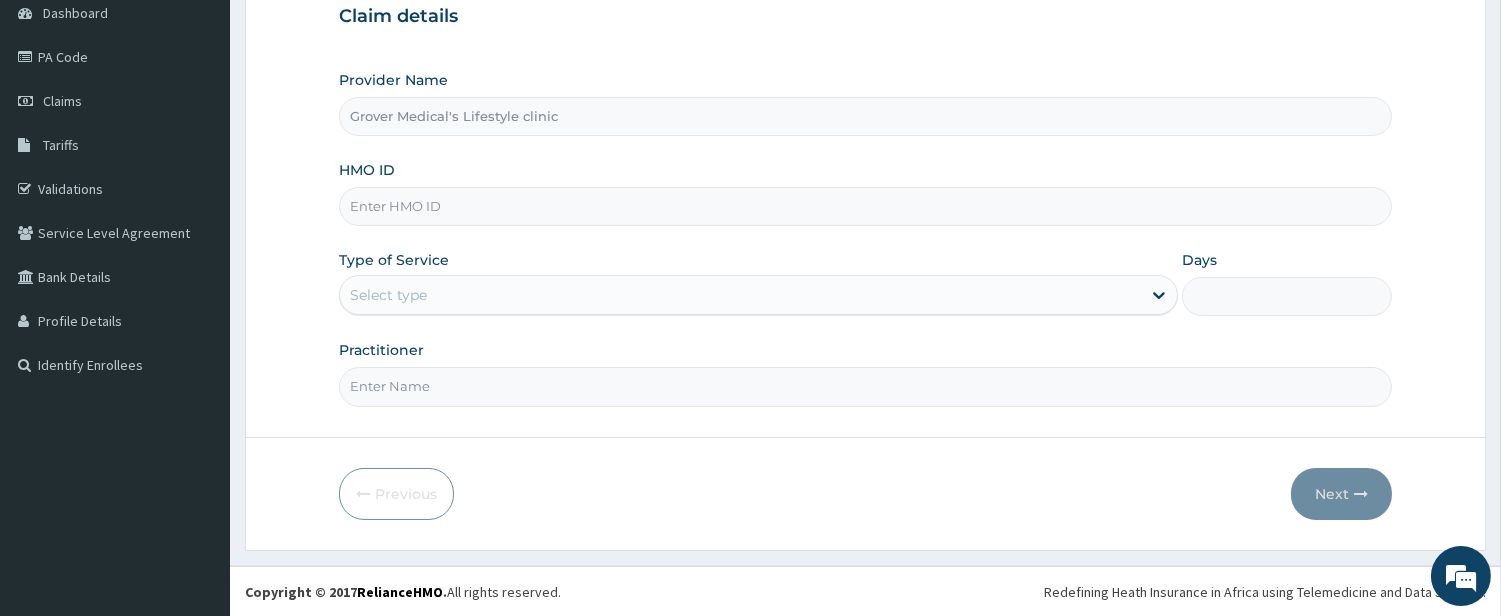 paste on "PAA/10140/A" 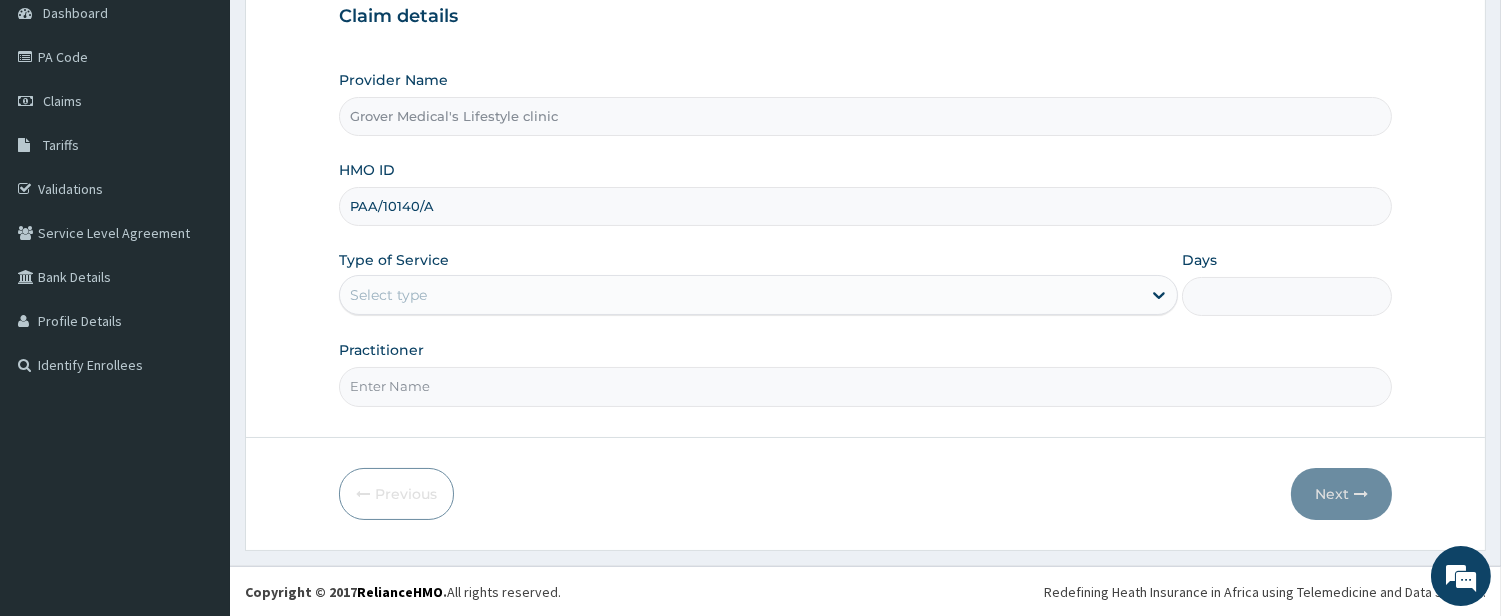 type on "PAA/10140/A" 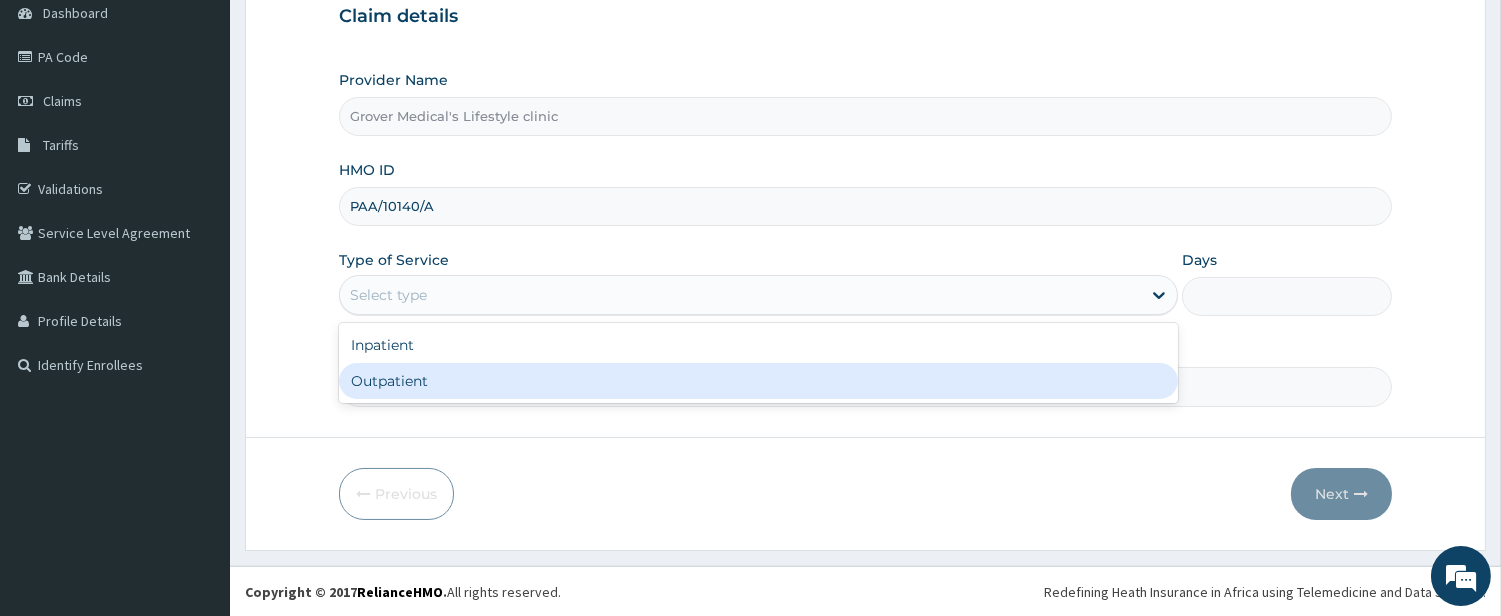 click on "Outpatient" at bounding box center (758, 381) 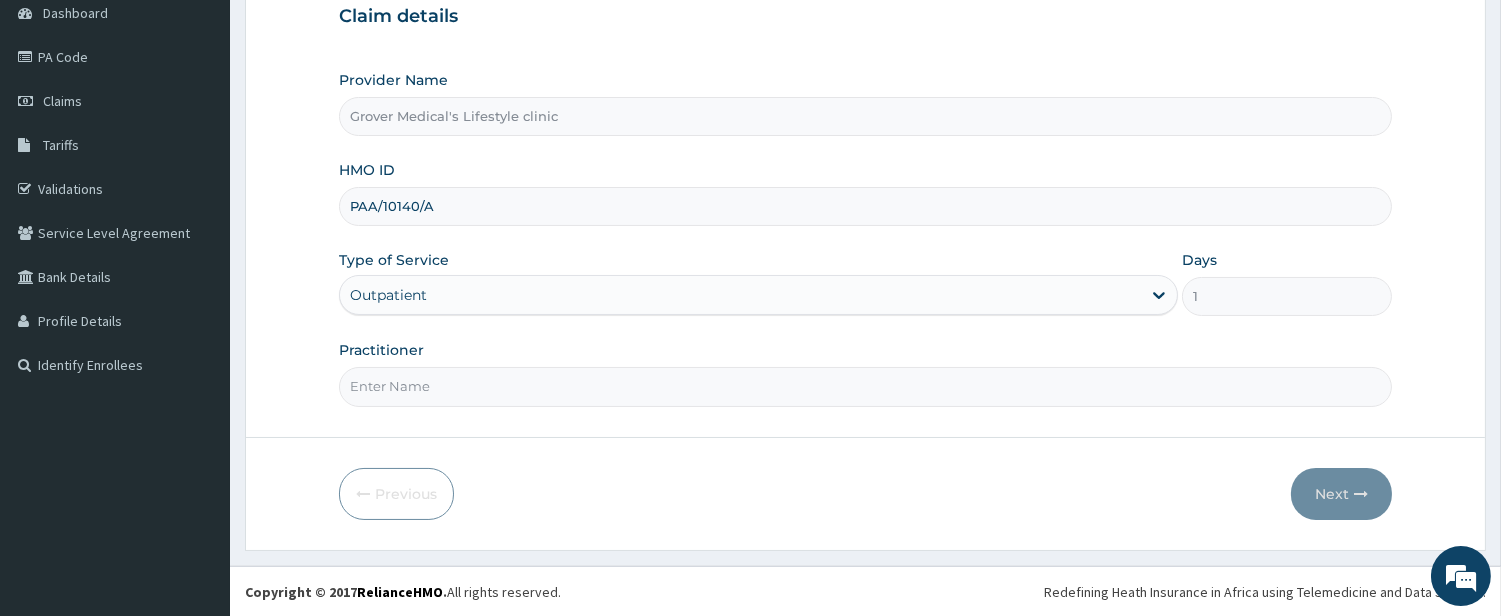 click on "Practitioner" at bounding box center (865, 386) 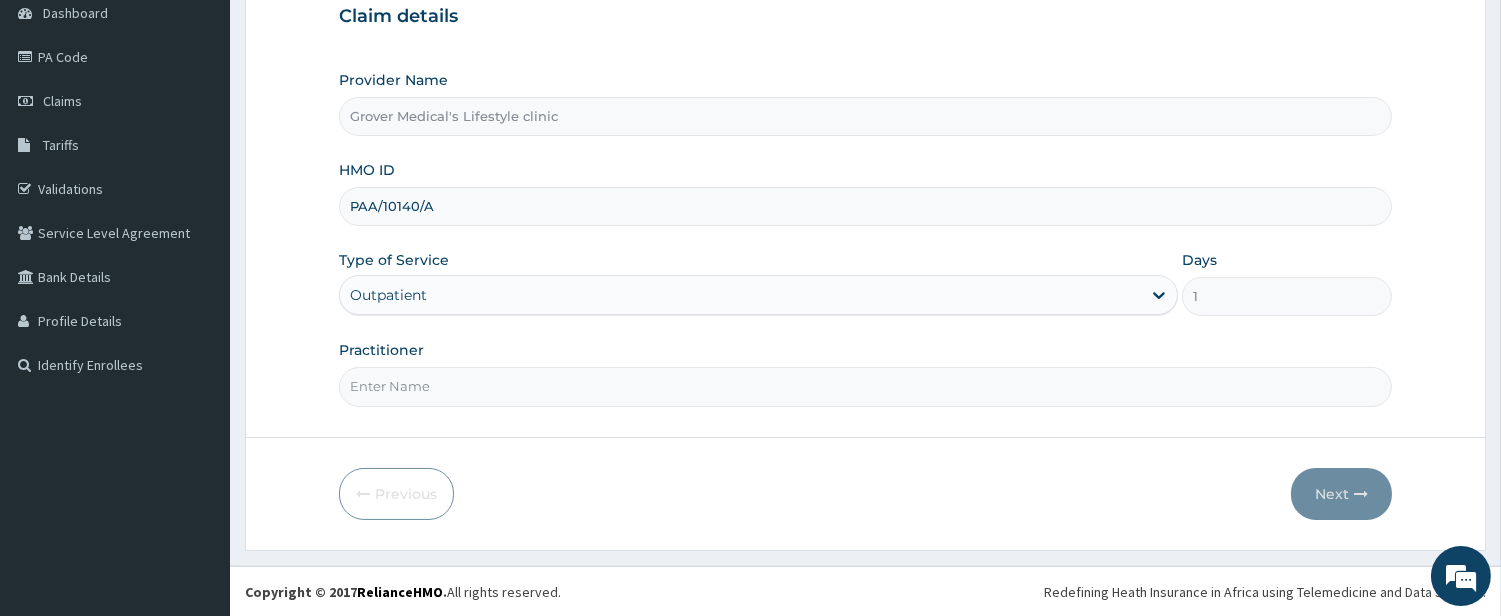 type on "DR [NAME]" 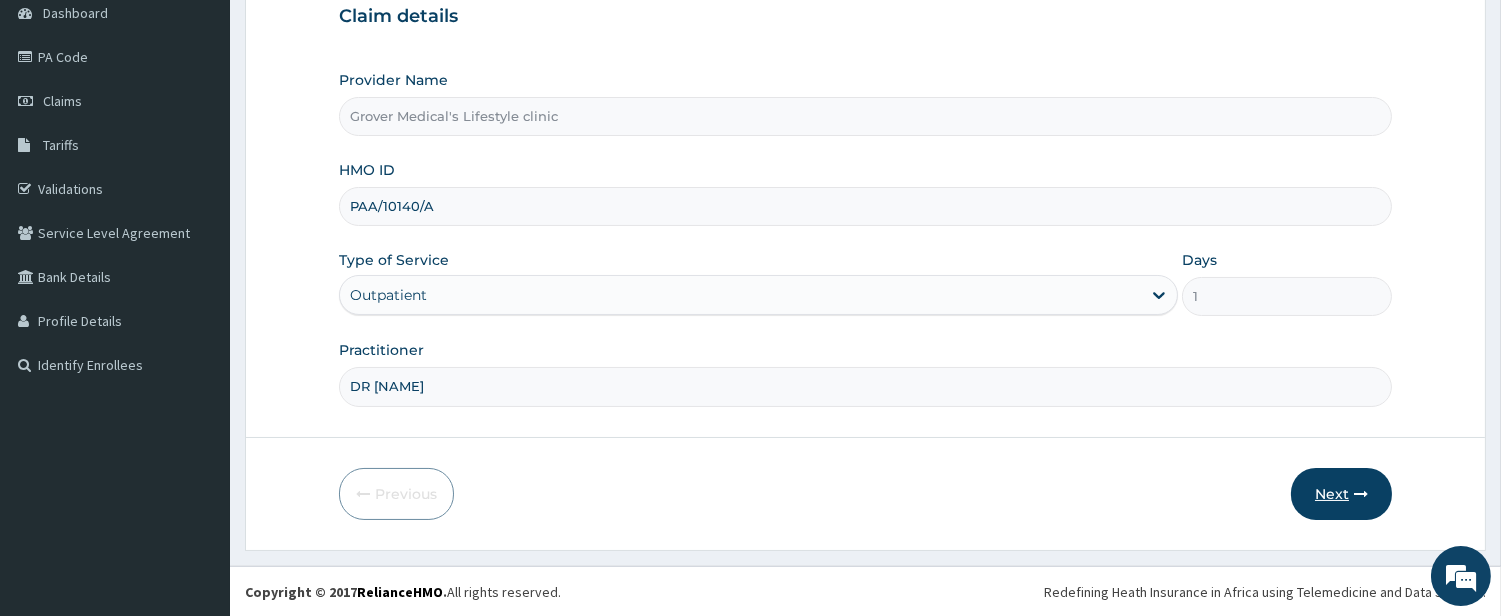 click on "Next" at bounding box center (1341, 494) 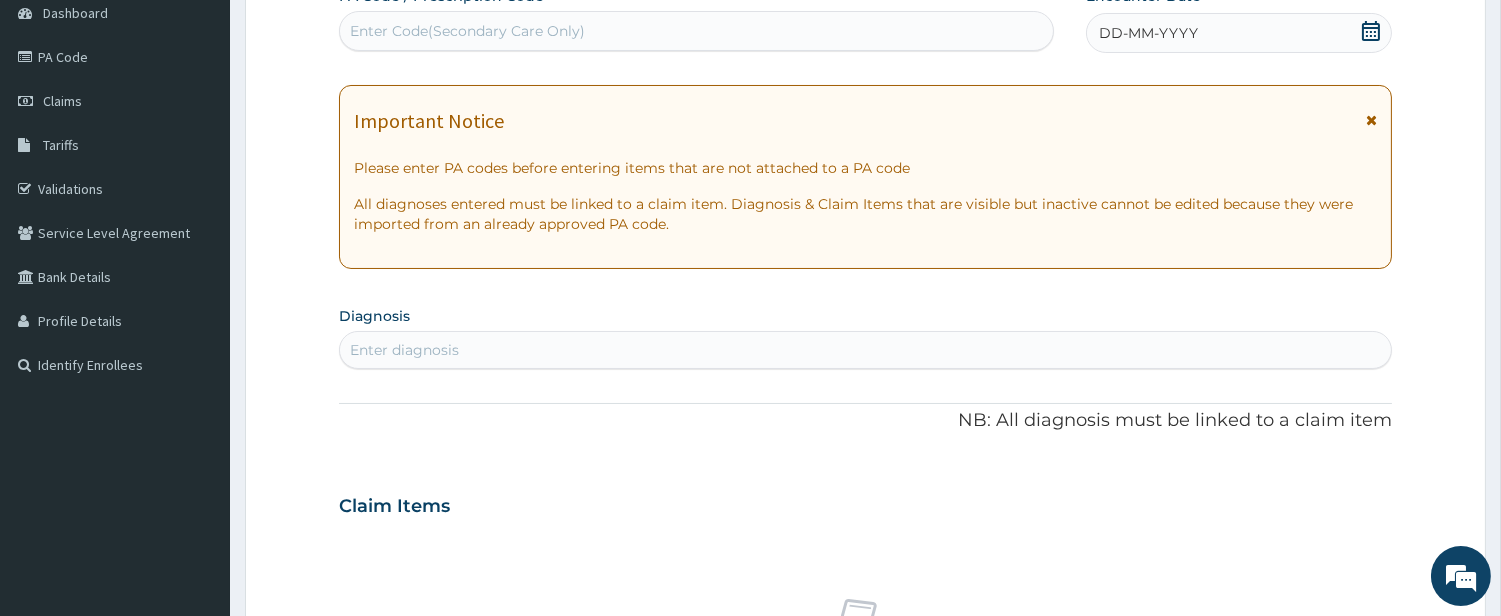 scroll, scrollTop: 0, scrollLeft: 0, axis: both 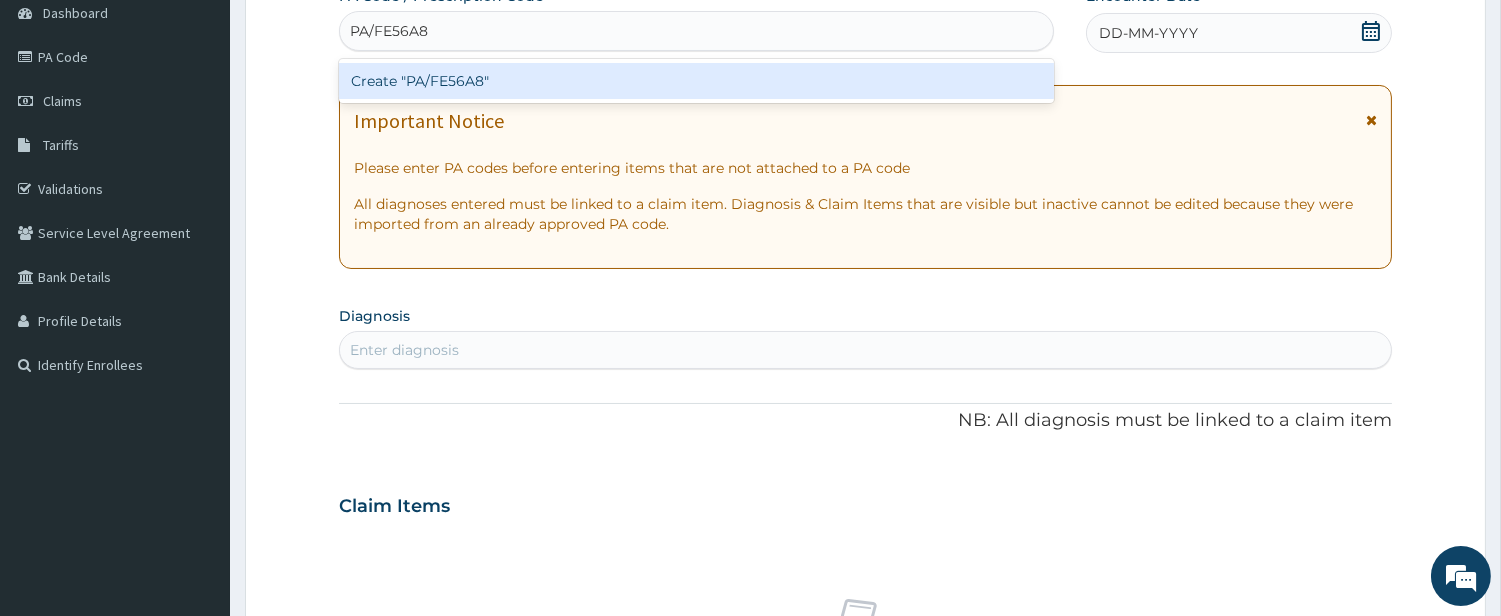 click on "Create "PA/FE56A8"" at bounding box center [696, 81] 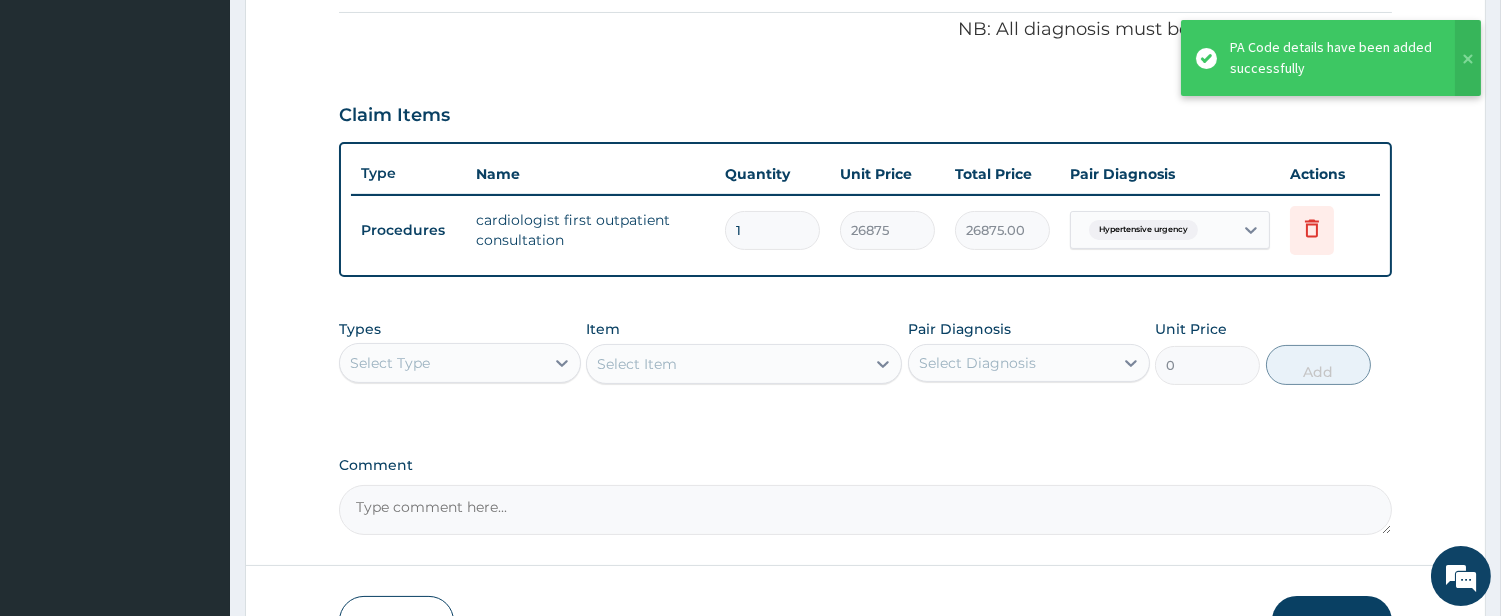 scroll, scrollTop: 604, scrollLeft: 0, axis: vertical 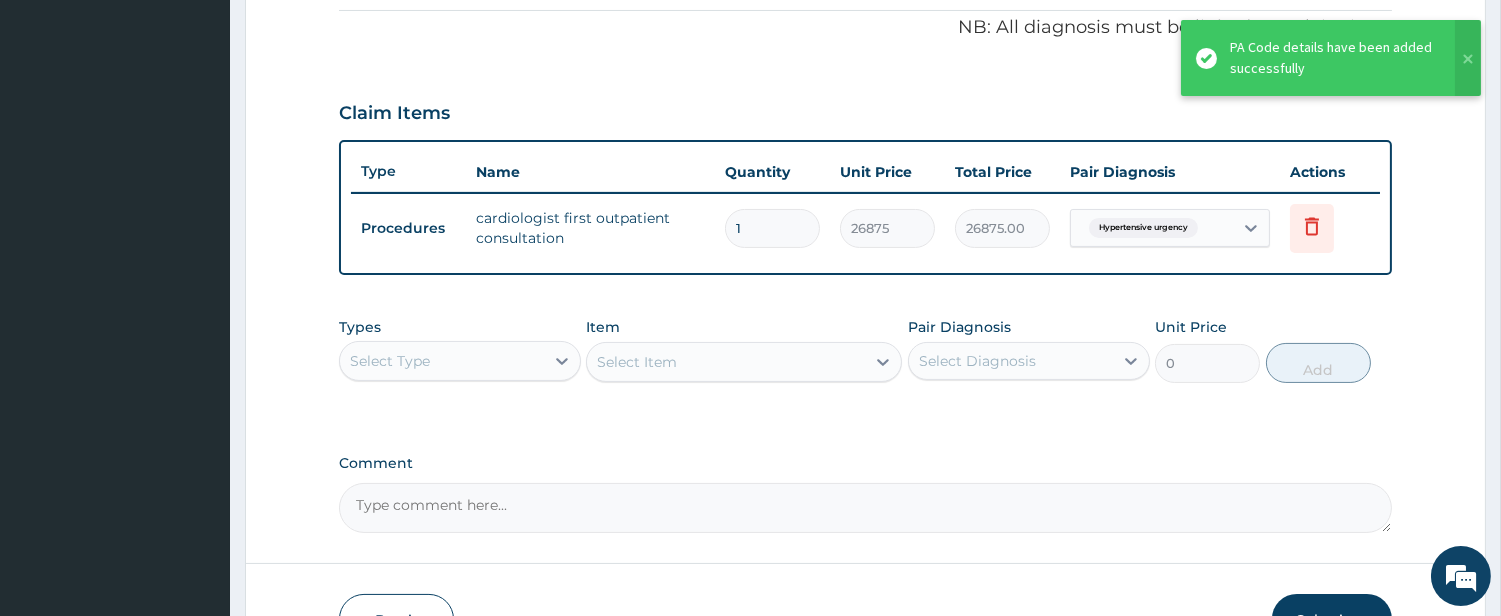 click on "Select Type" at bounding box center (442, 361) 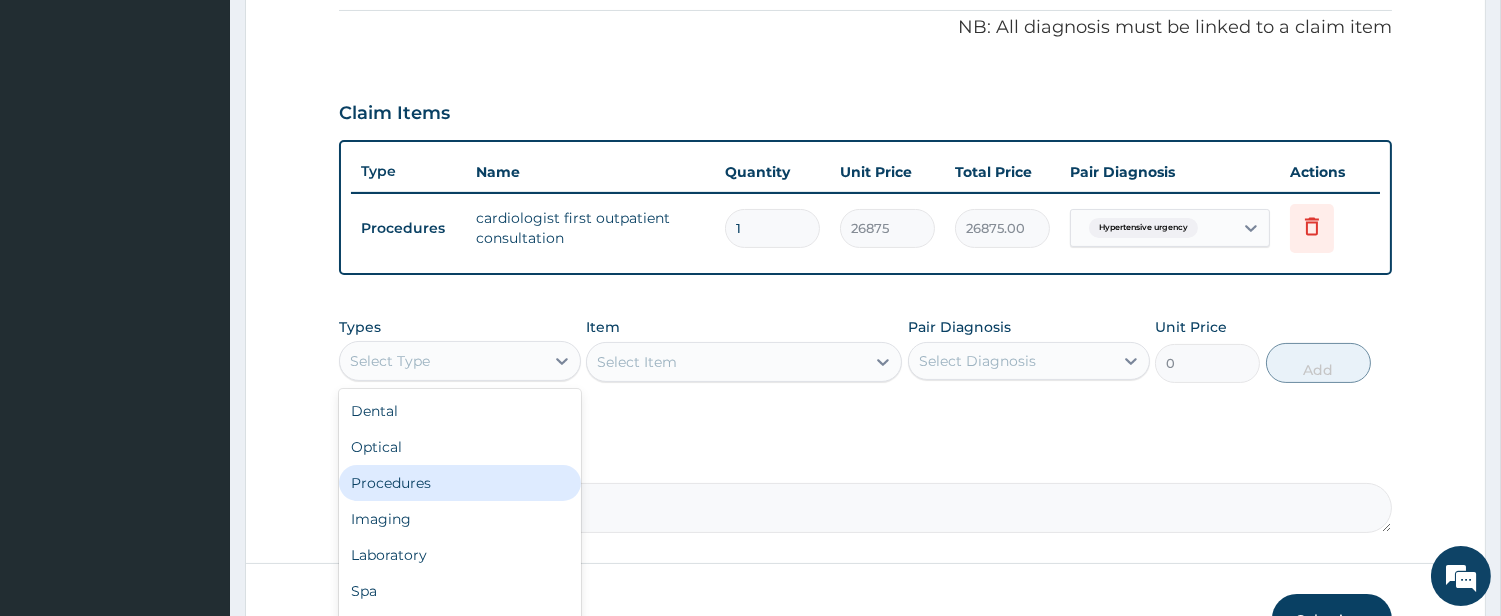 click on "Procedures" at bounding box center [460, 483] 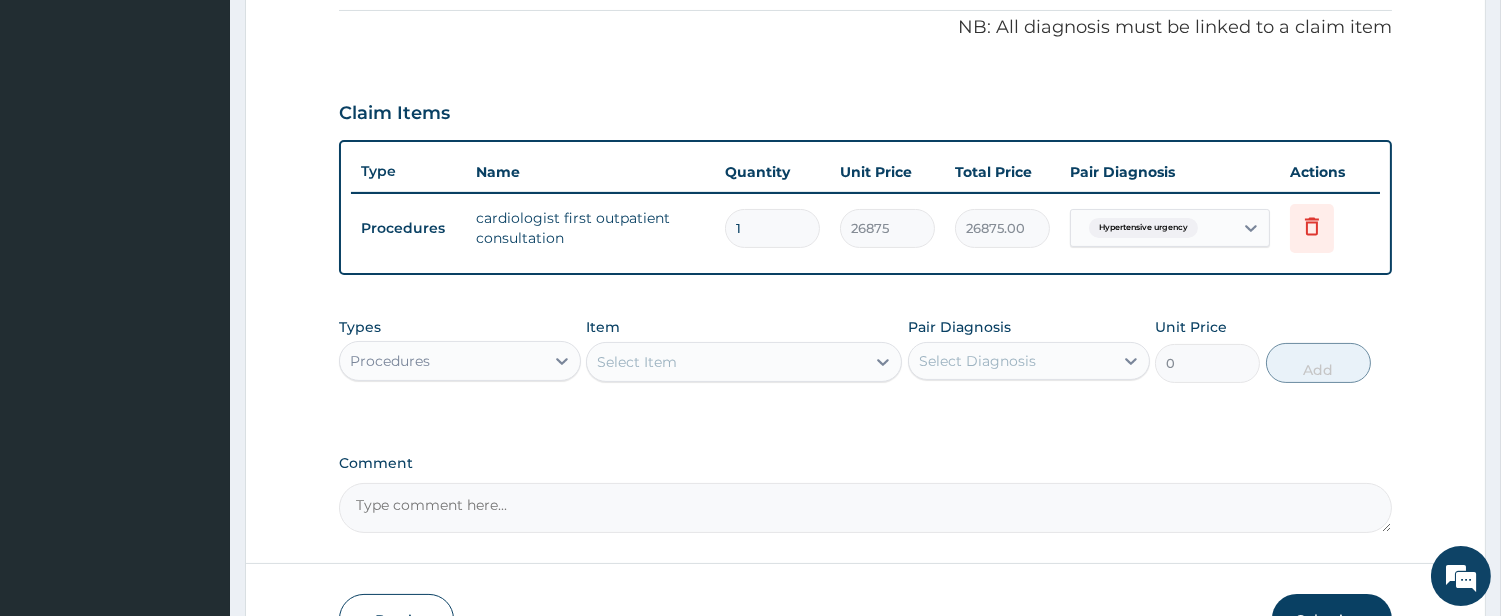 click on "Select Item" at bounding box center (726, 362) 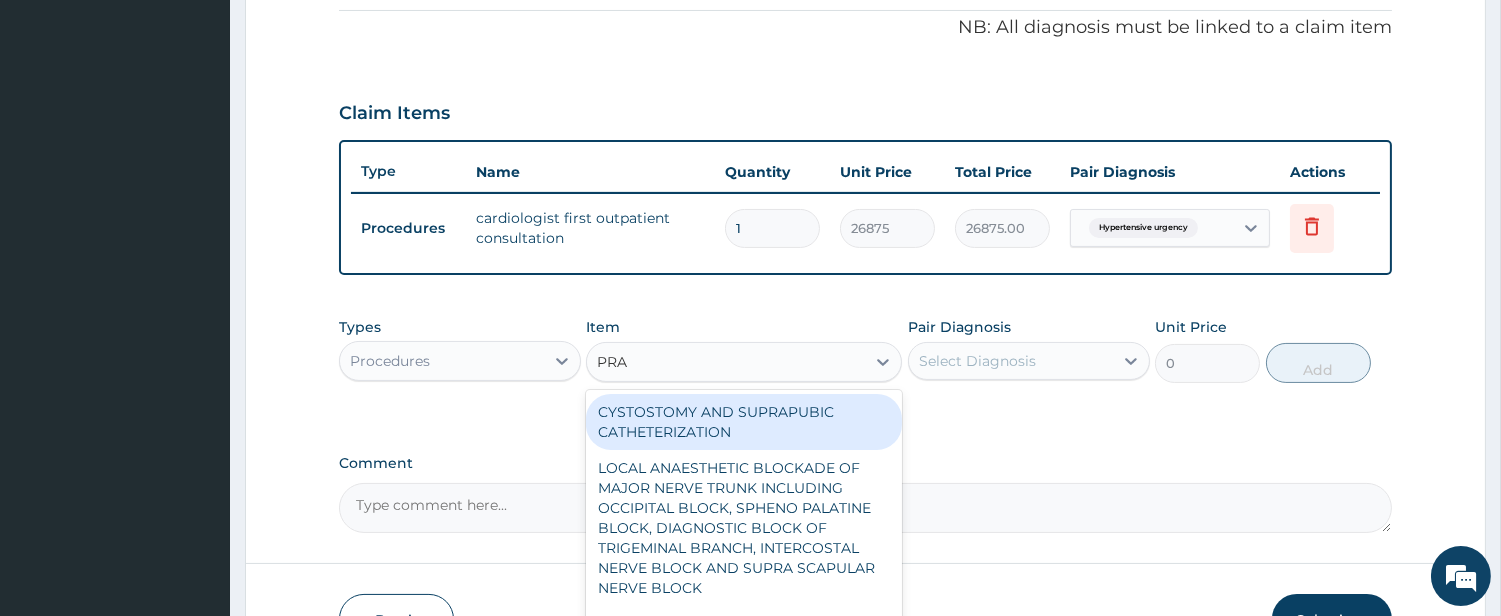 type on "PRAC" 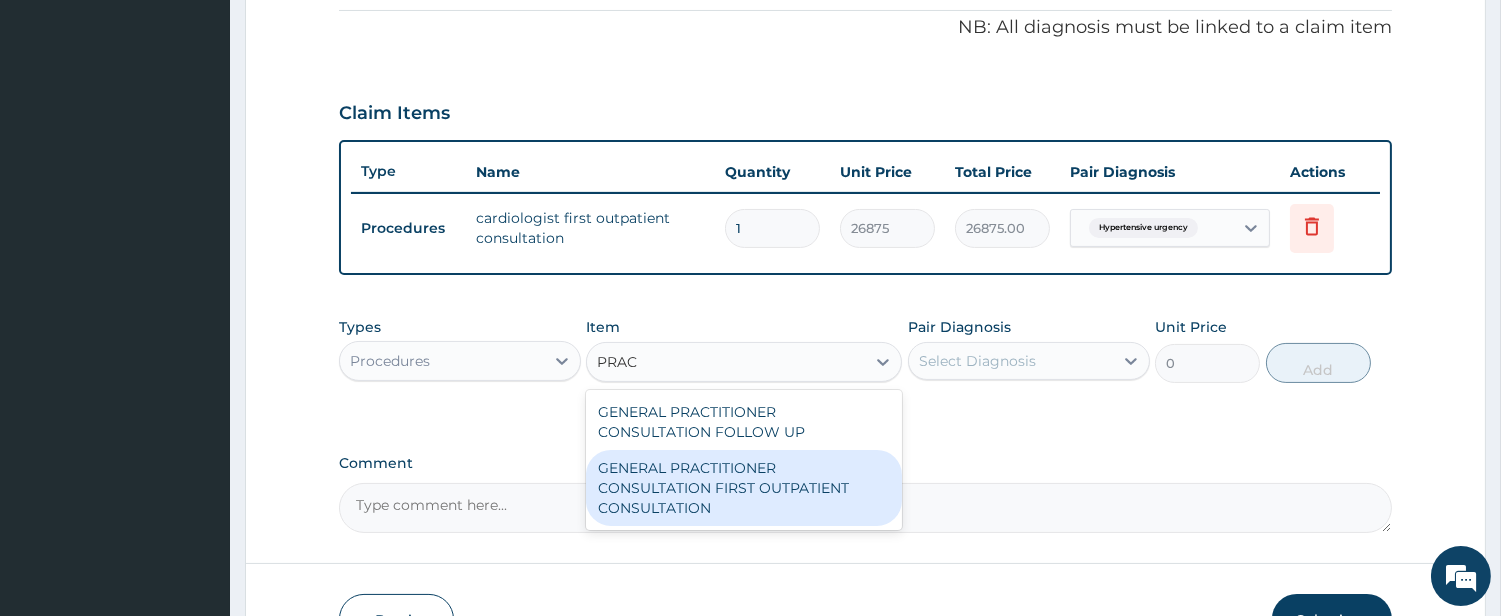 click on "GENERAL PRACTITIONER CONSULTATION FIRST OUTPATIENT CONSULTATION" at bounding box center [744, 488] 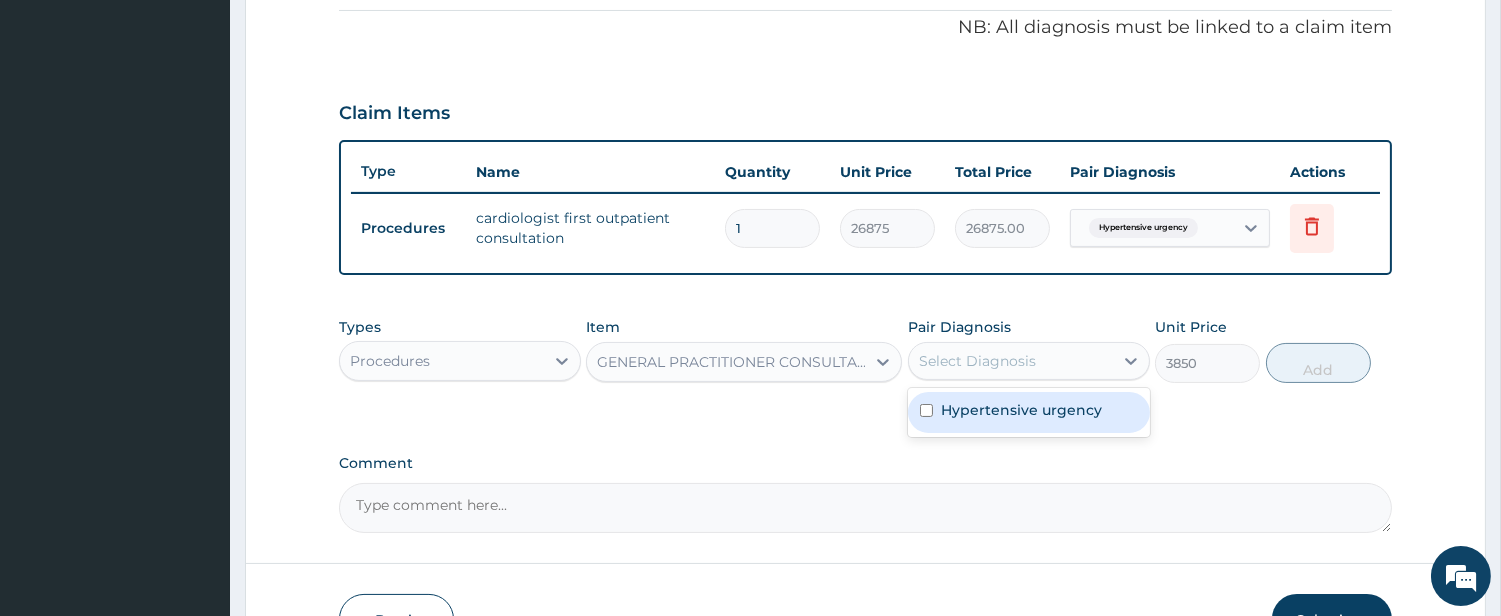 click on "Select Diagnosis" at bounding box center (1011, 361) 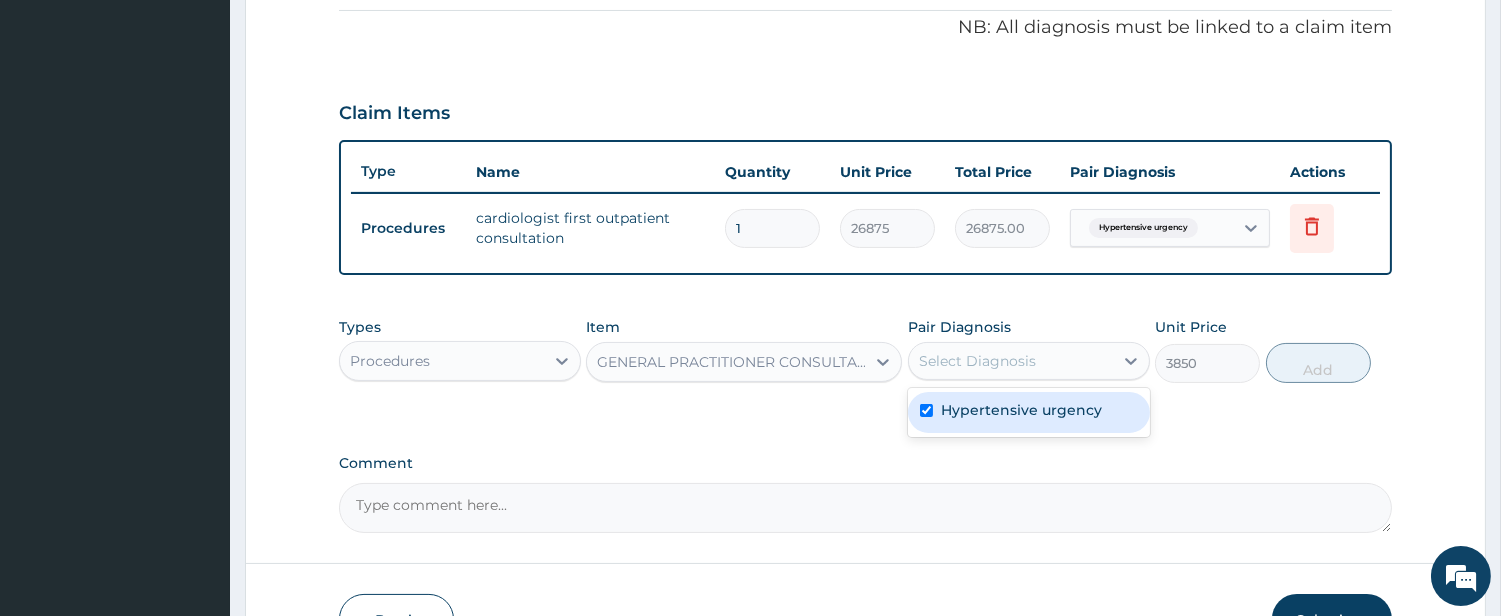 checkbox on "true" 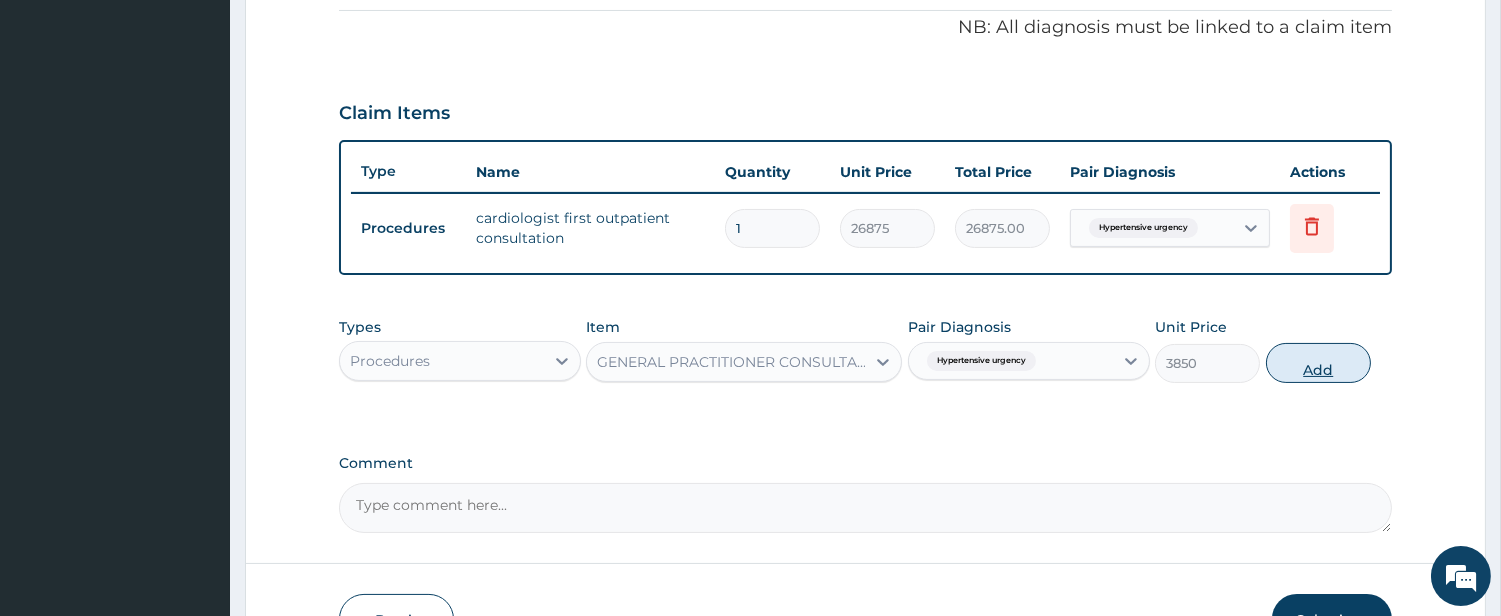 click on "Add" at bounding box center [1318, 363] 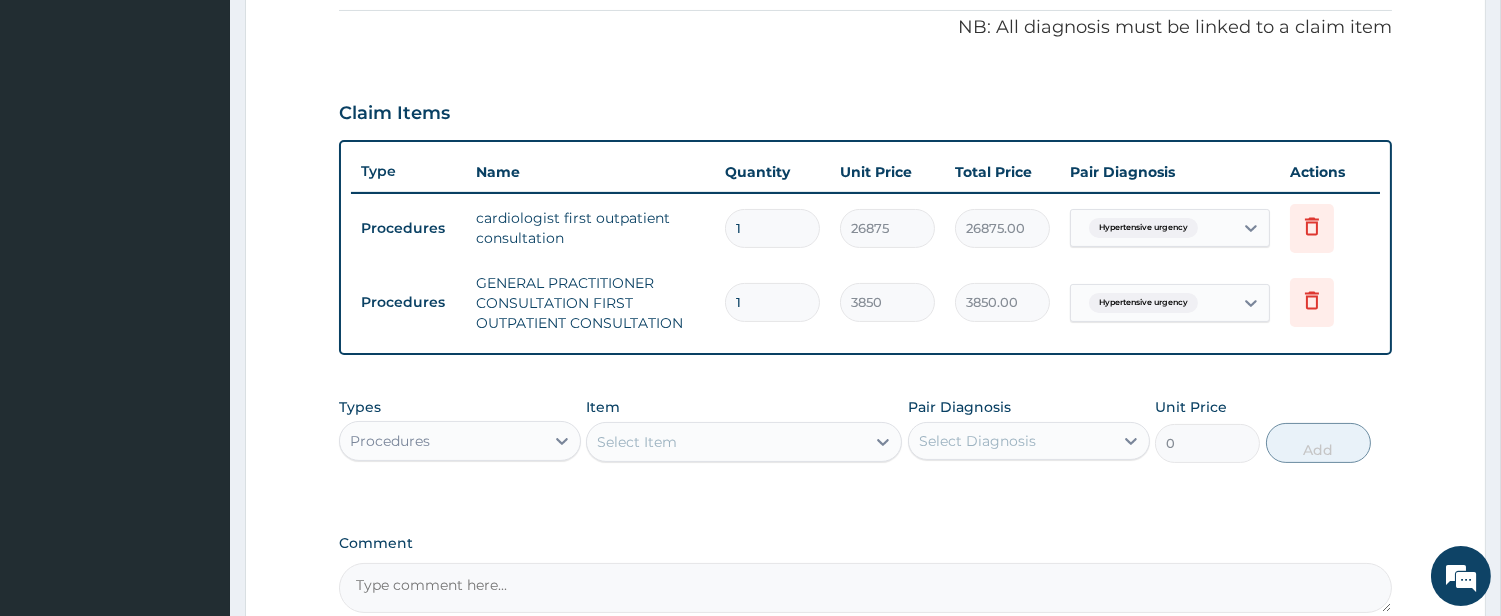 click on "Select Item" at bounding box center [726, 442] 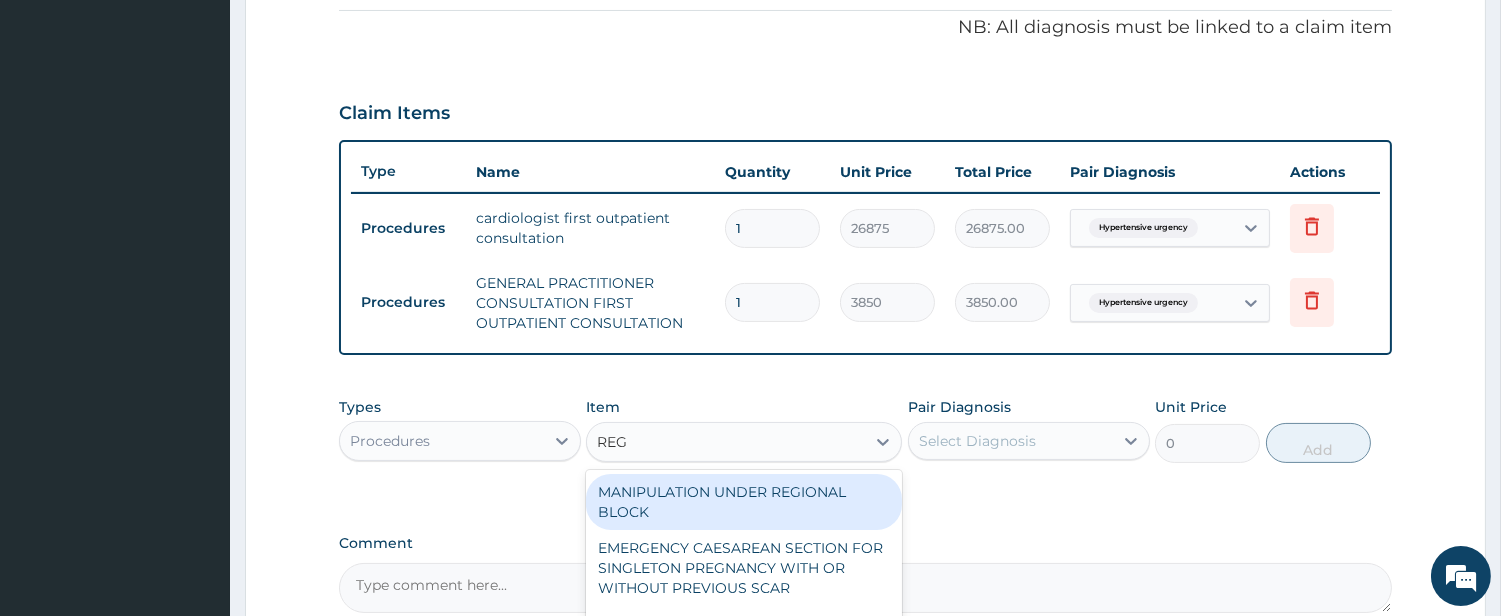 type on "REGI" 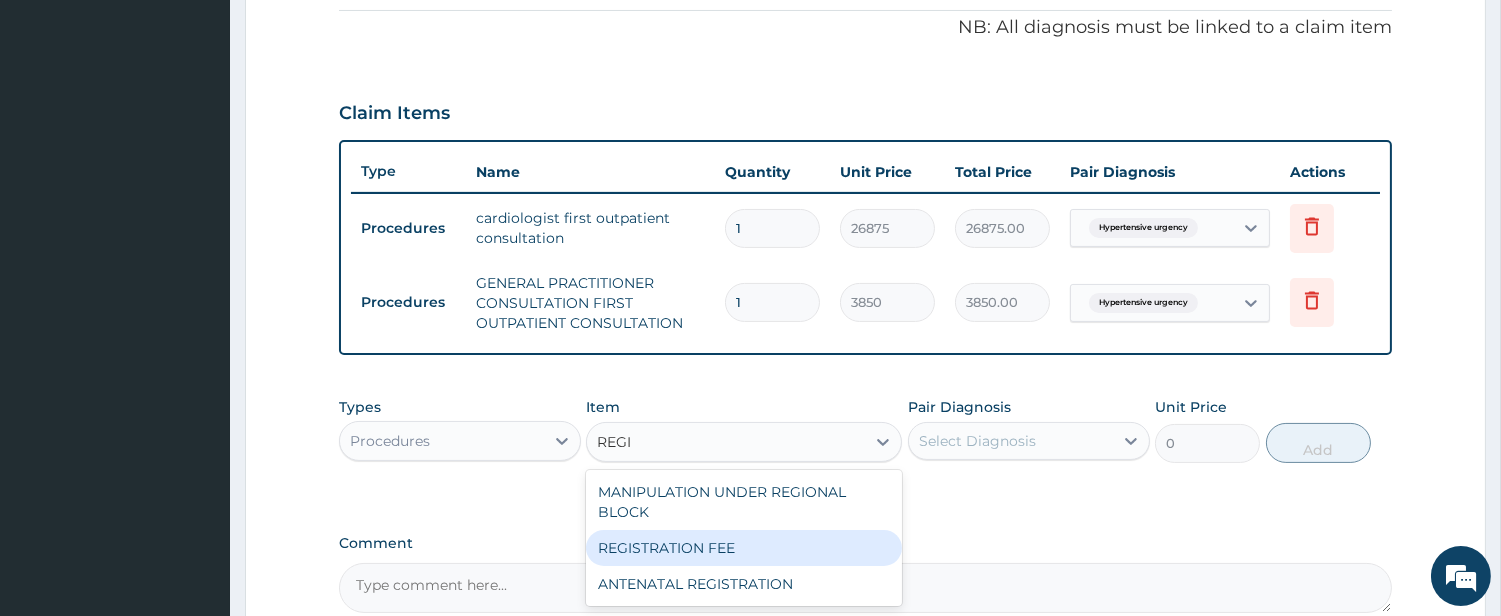 click on "REGISTRATION FEE" at bounding box center [744, 548] 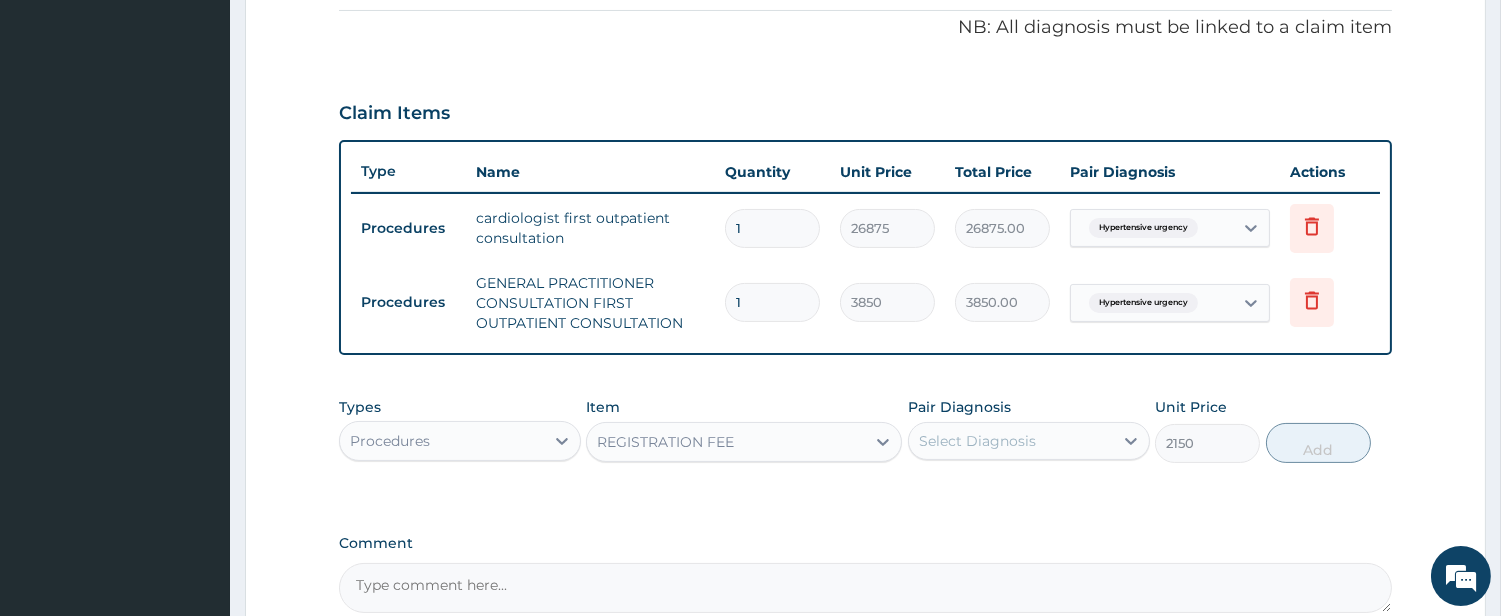 click on "Select Diagnosis" at bounding box center [1029, 441] 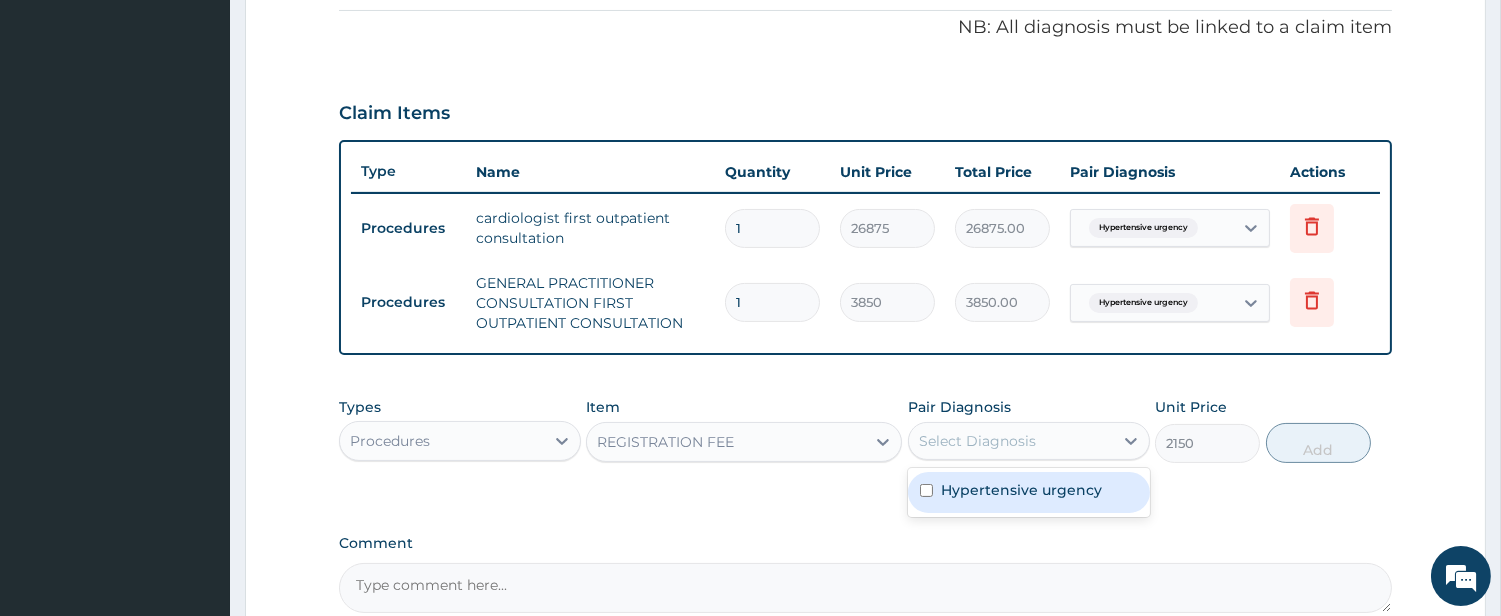 click on "Hypertensive urgency" at bounding box center (1021, 490) 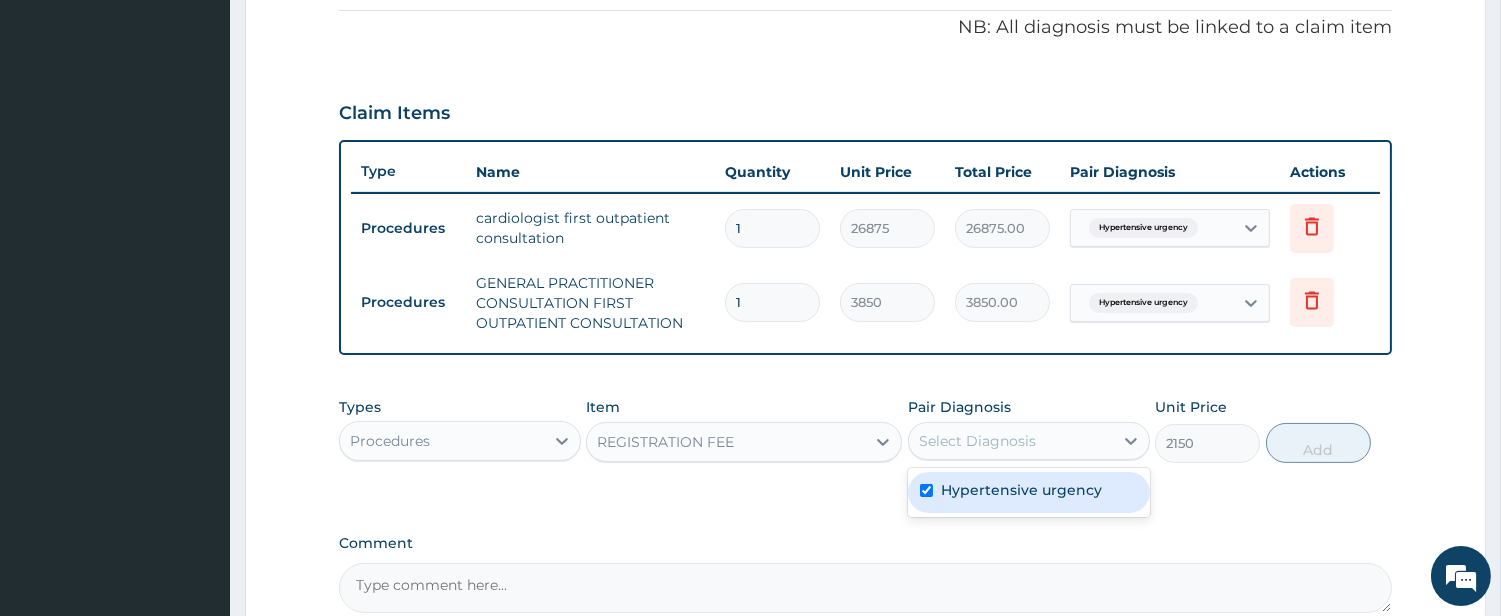 checkbox on "true" 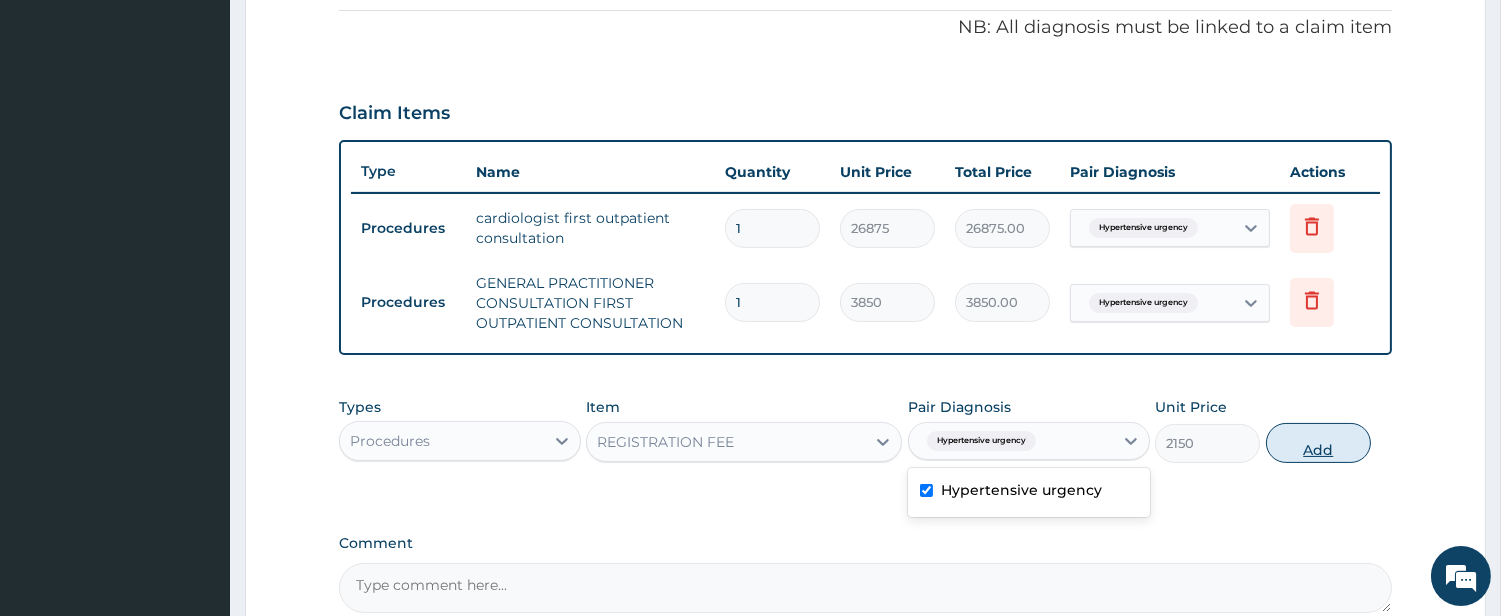 click on "Add" at bounding box center [1318, 443] 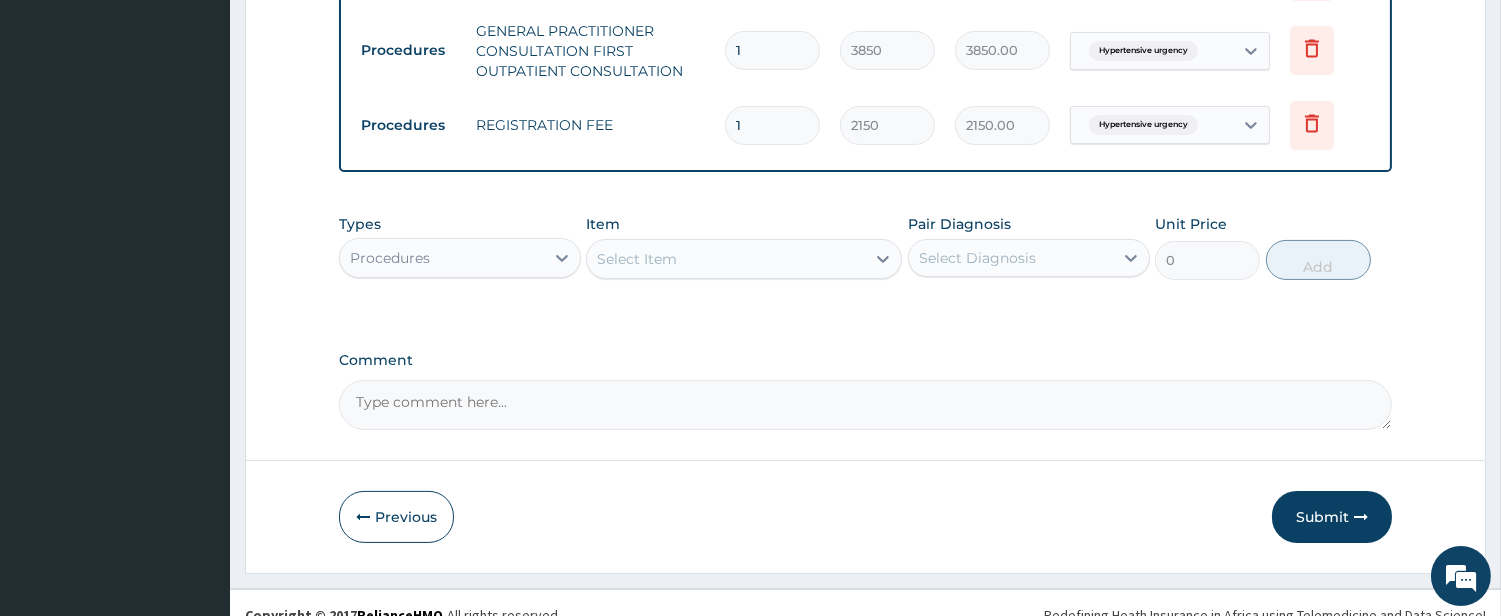 scroll, scrollTop: 877, scrollLeft: 0, axis: vertical 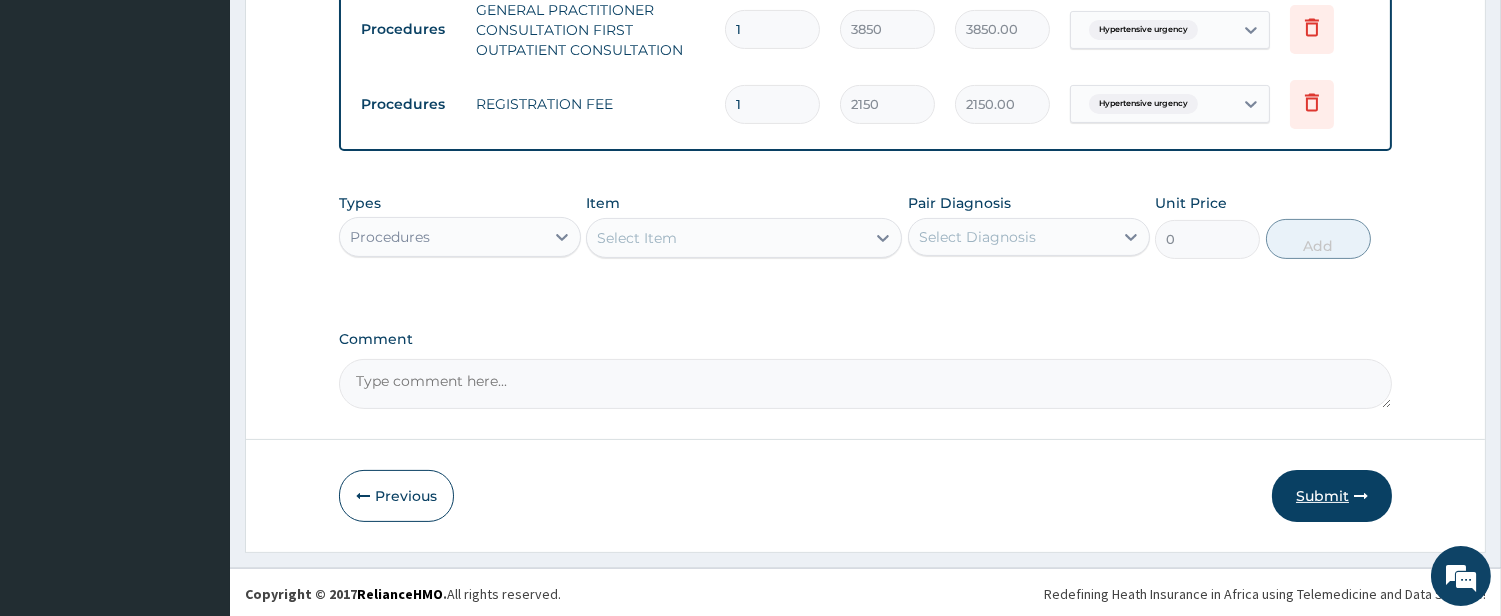 click on "Submit" at bounding box center (1332, 496) 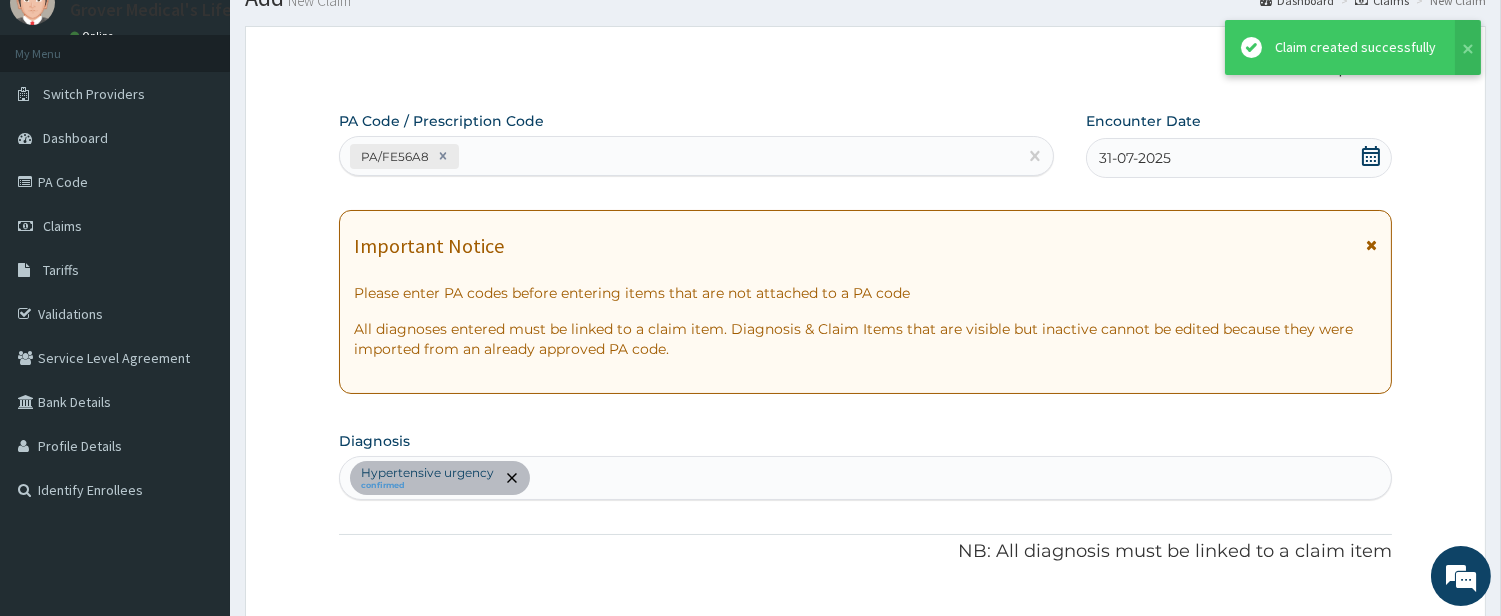 scroll, scrollTop: 877, scrollLeft: 0, axis: vertical 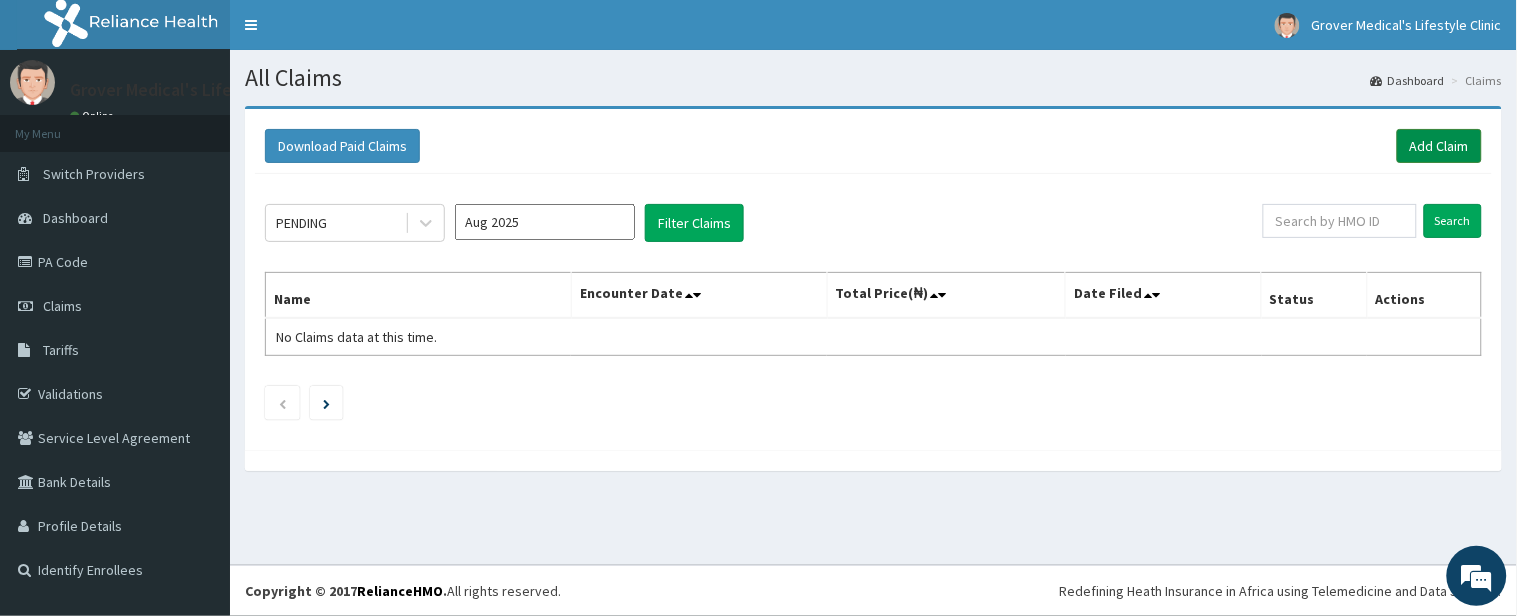 click on "Add Claim" at bounding box center [1439, 146] 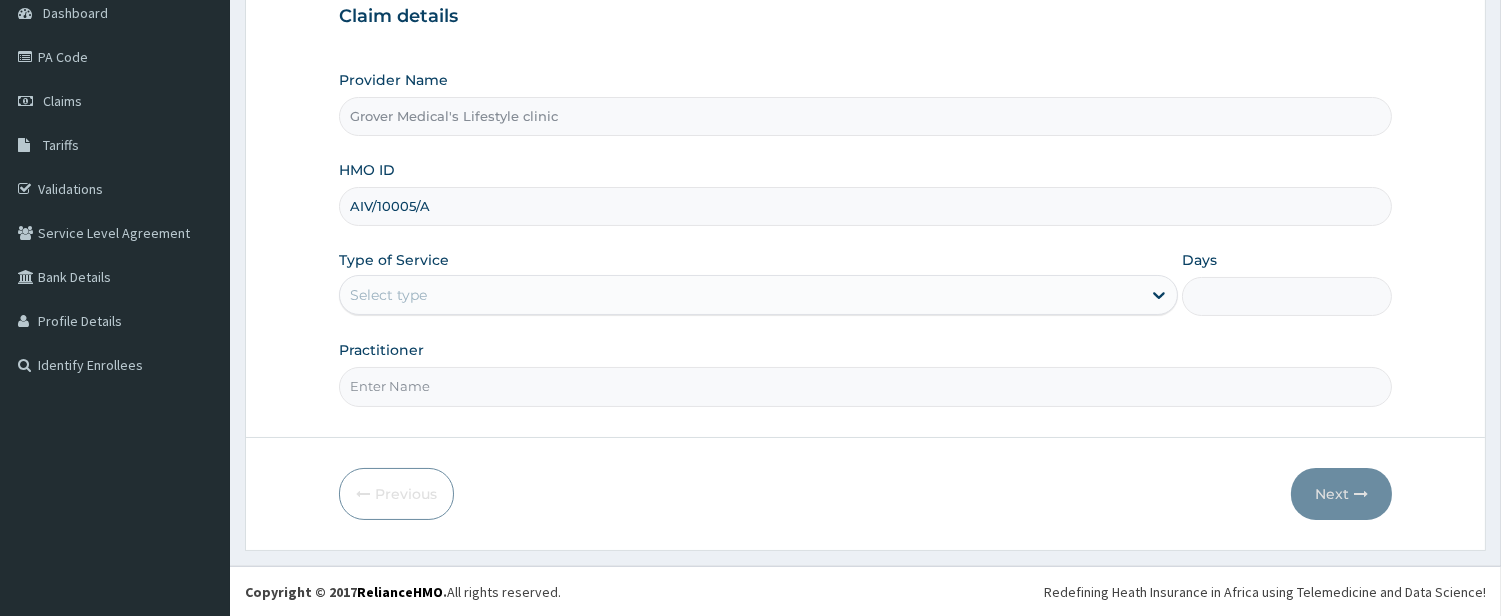 scroll, scrollTop: 205, scrollLeft: 0, axis: vertical 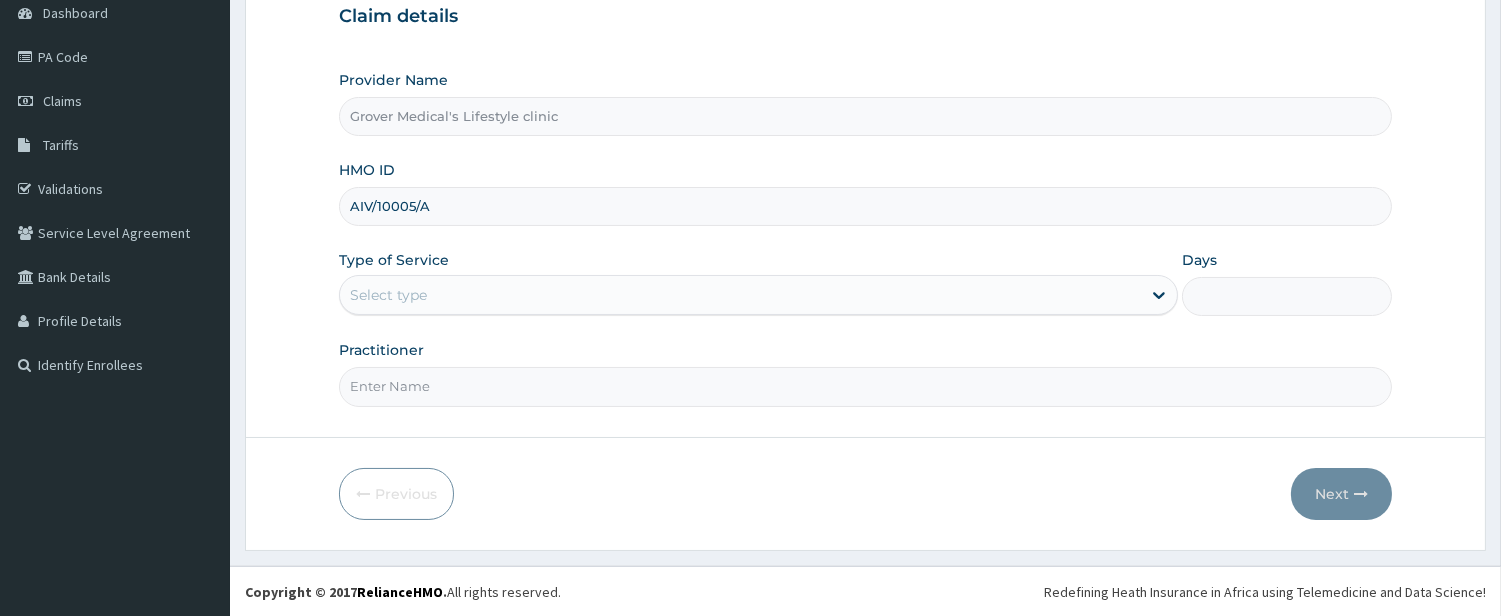type on "AIV/10005/A" 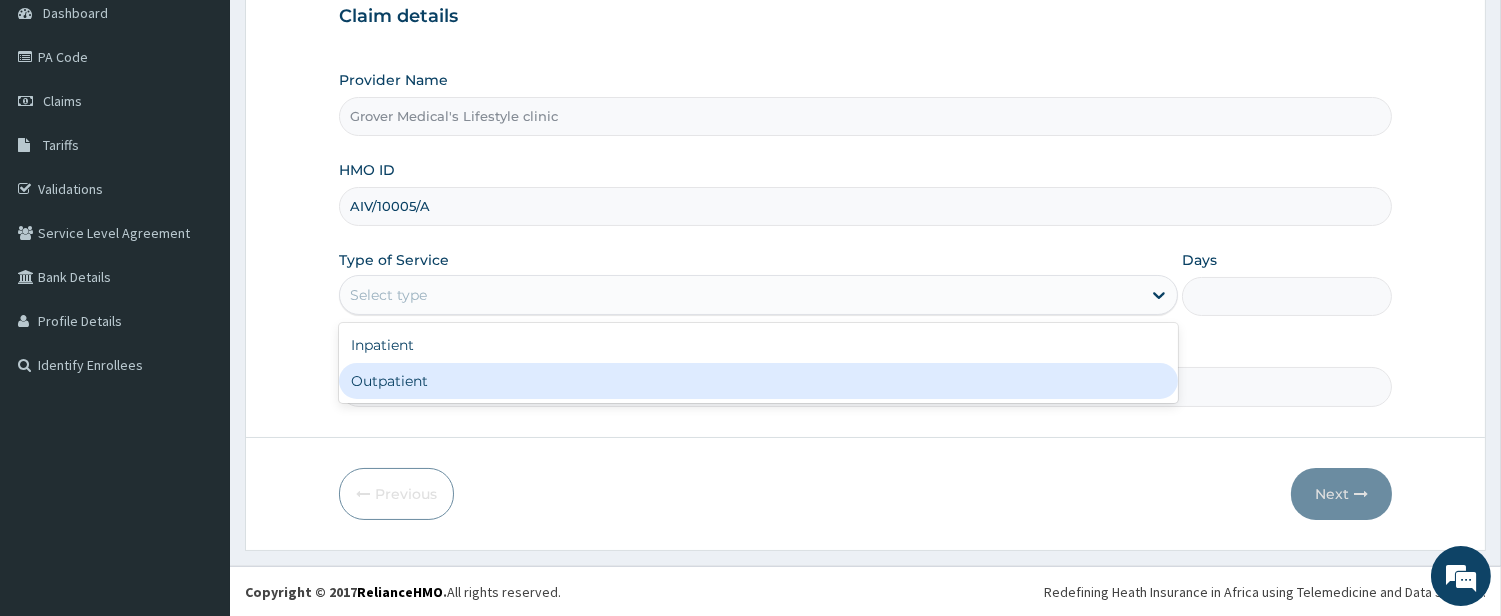 click on "Outpatient" at bounding box center (758, 381) 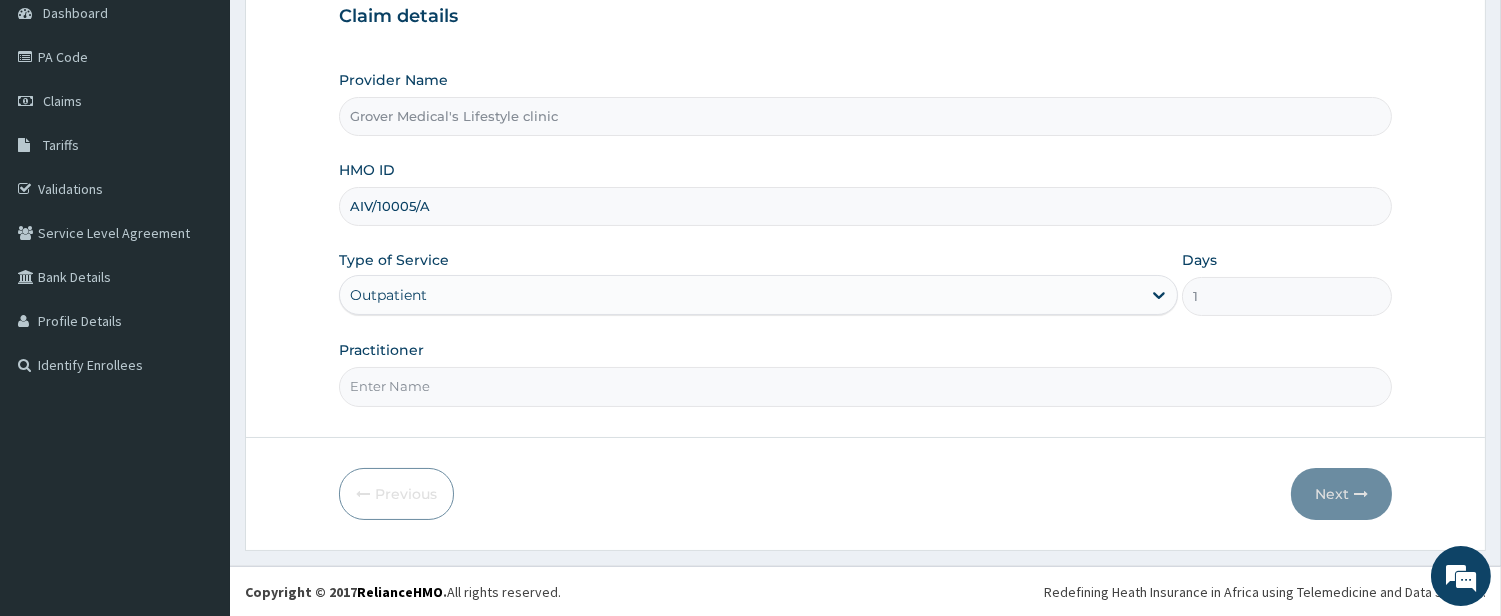 click on "Practitioner" at bounding box center (865, 386) 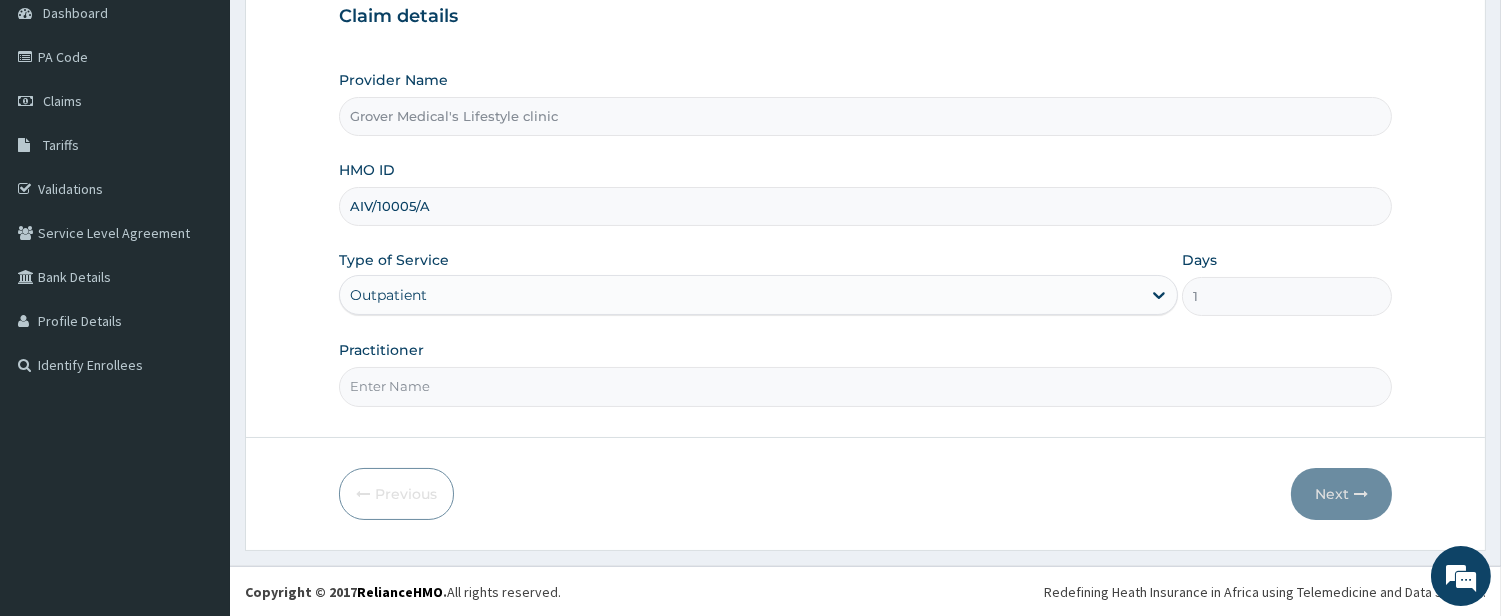 type on "DR [NAME]" 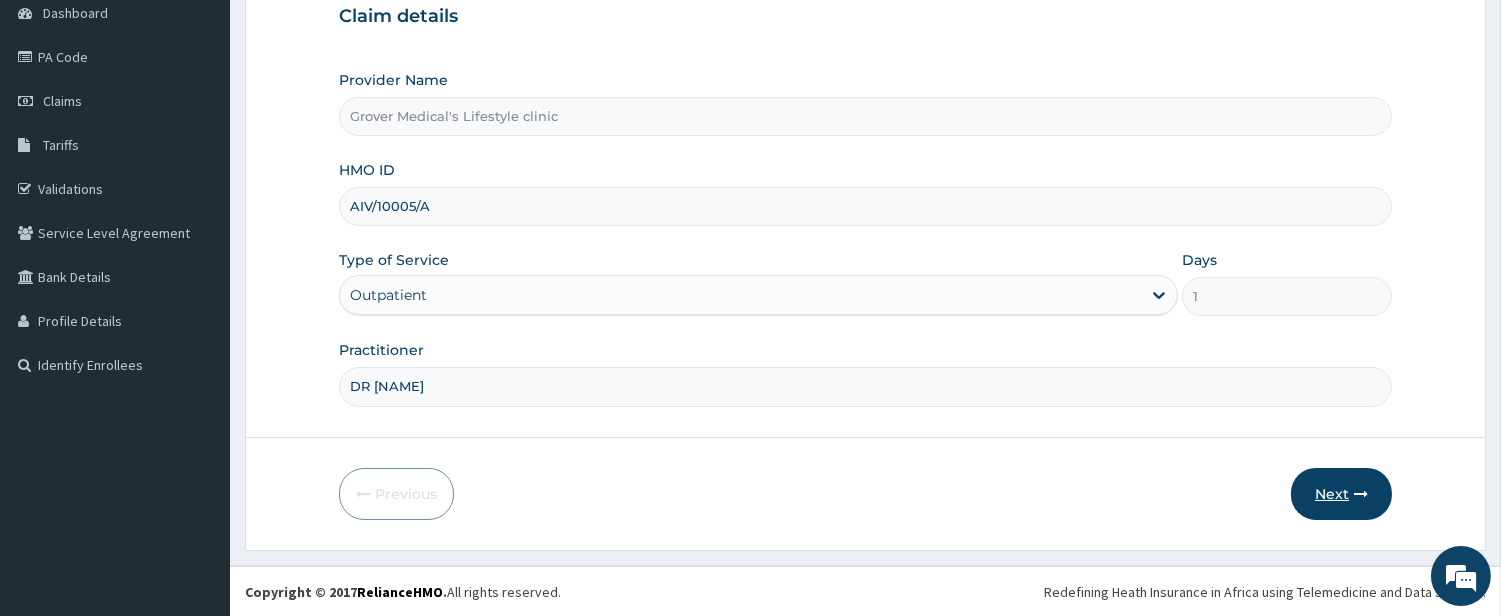 click on "Next" at bounding box center [1341, 494] 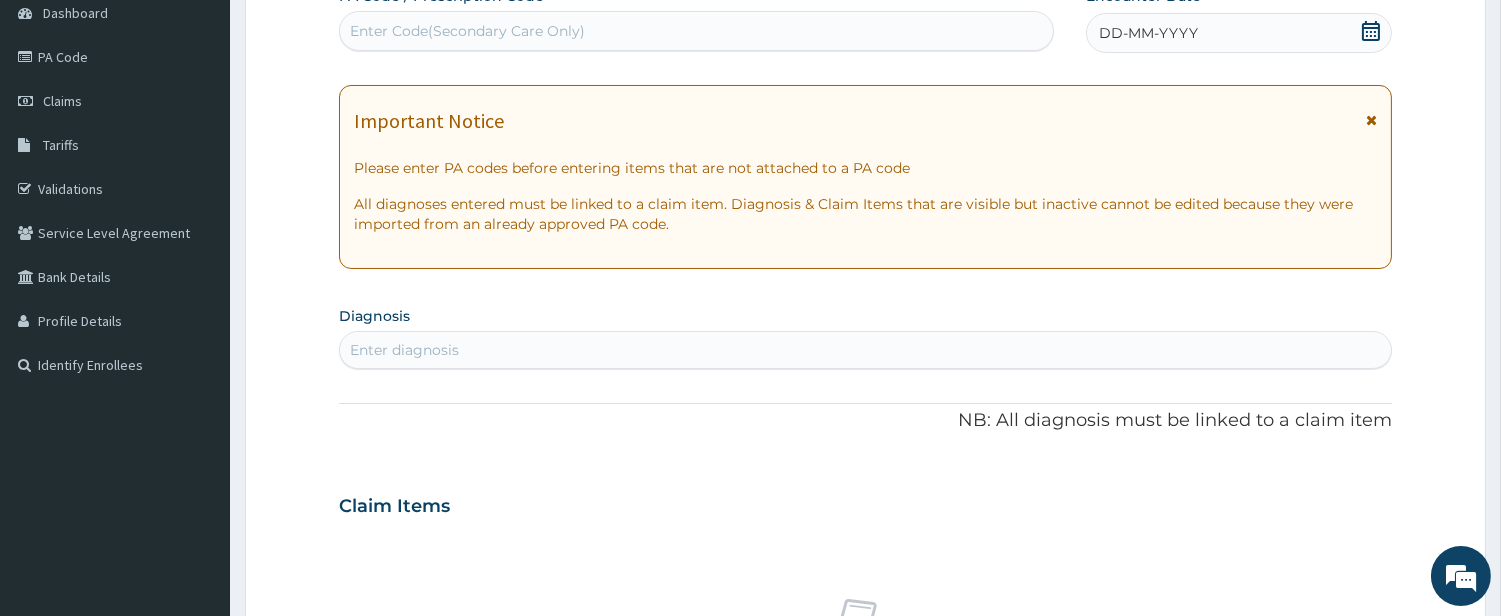 scroll, scrollTop: 0, scrollLeft: 0, axis: both 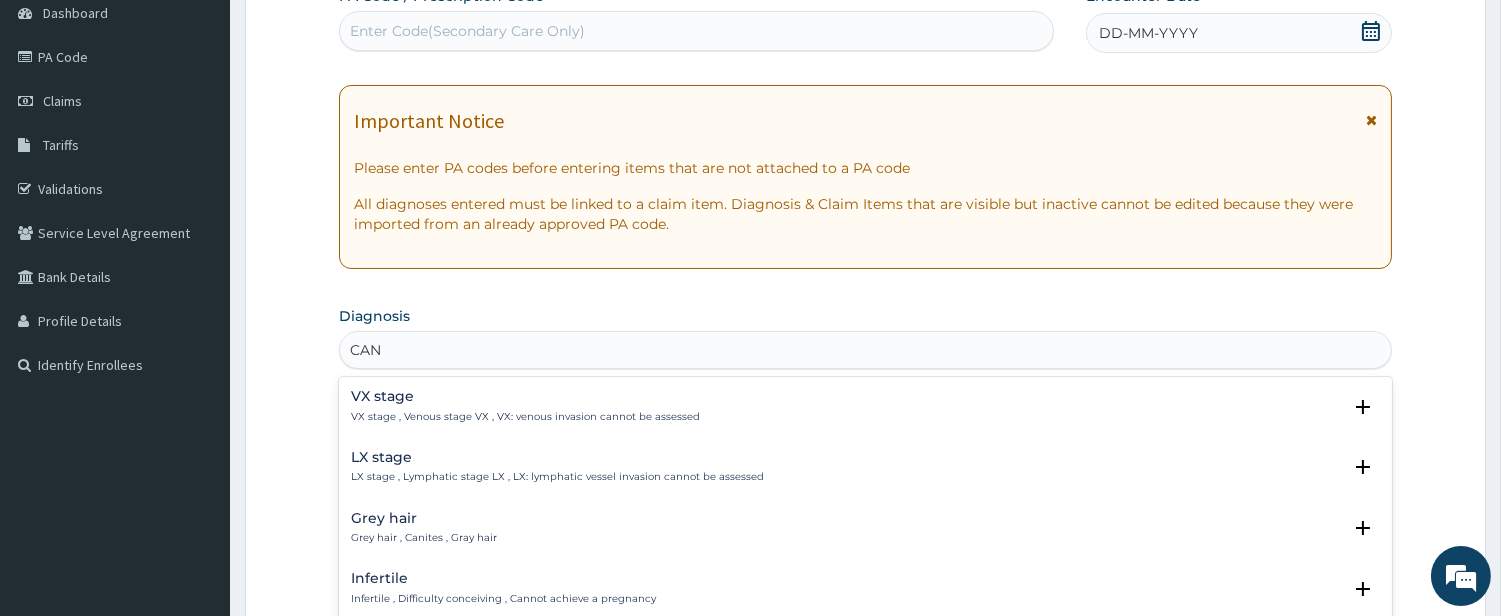 type on "CAND" 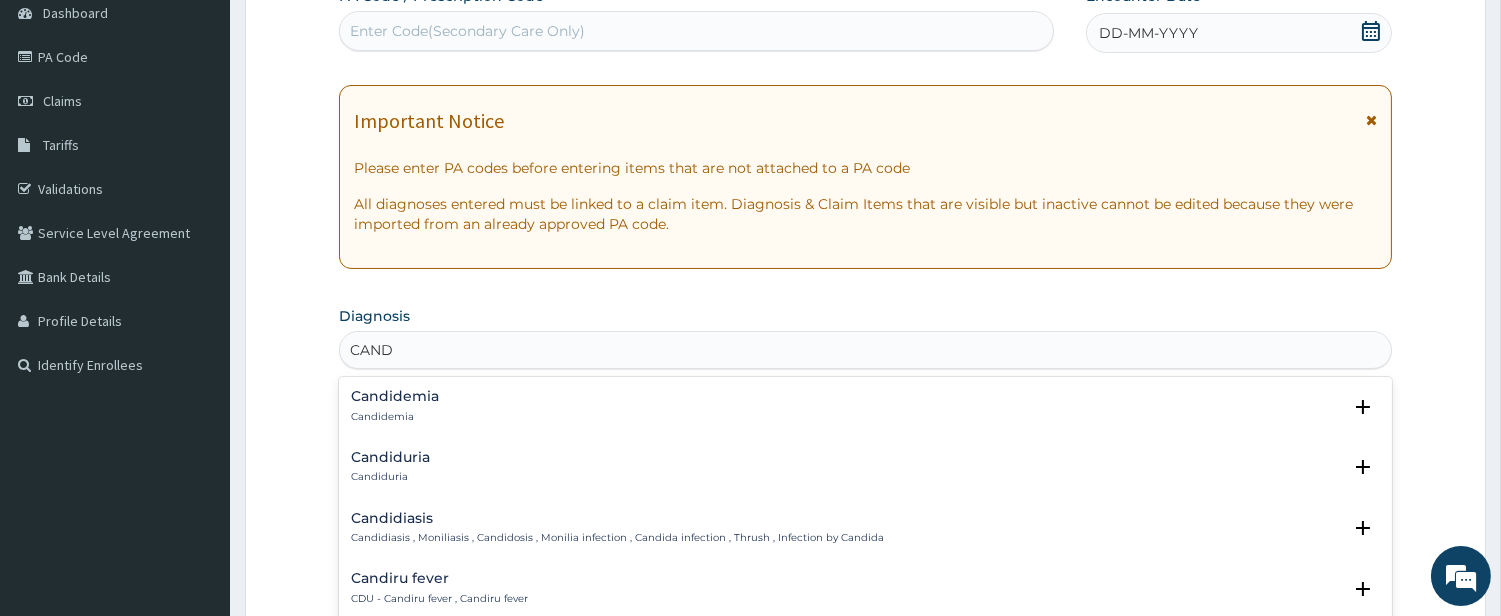 click on "Candidiasis" at bounding box center [617, 518] 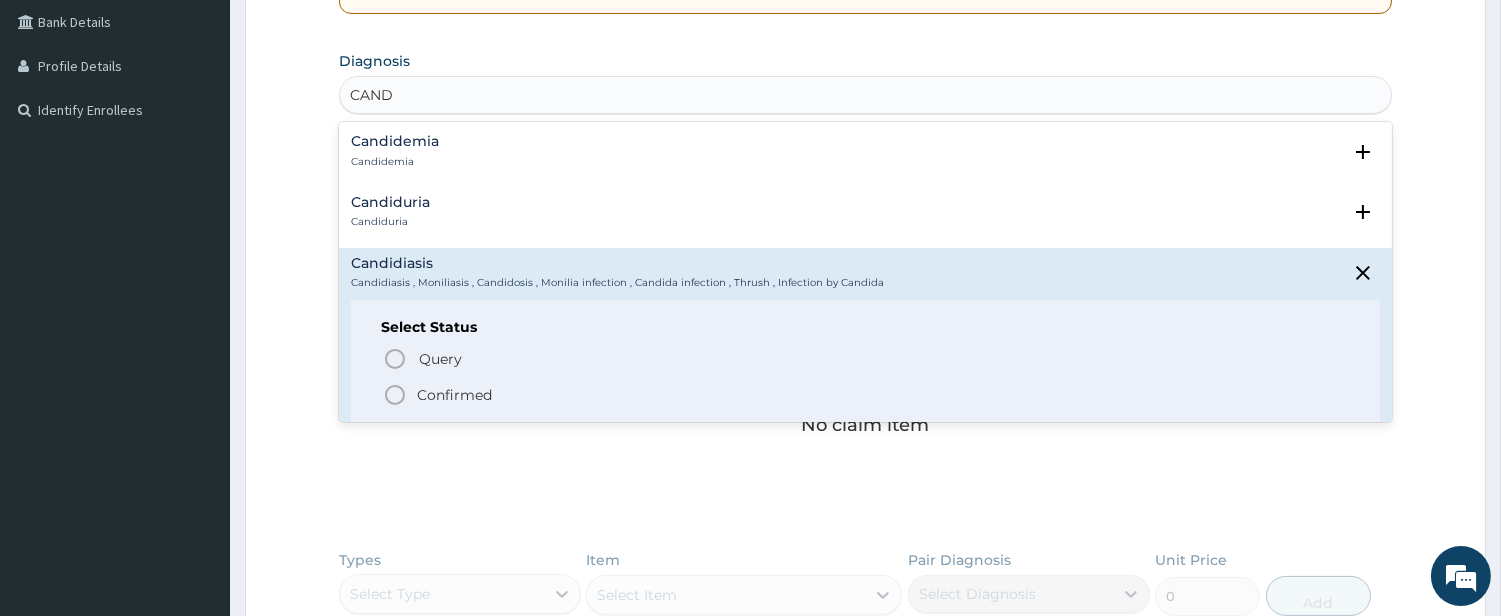 scroll, scrollTop: 575, scrollLeft: 0, axis: vertical 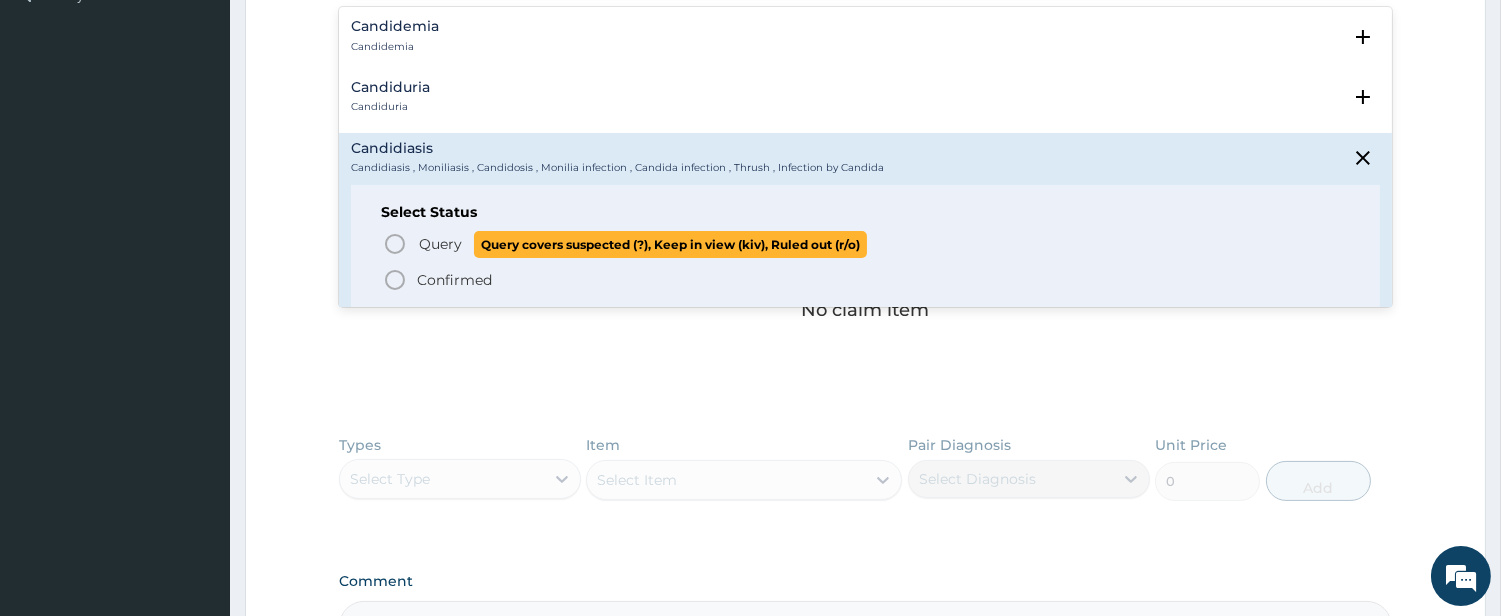 click 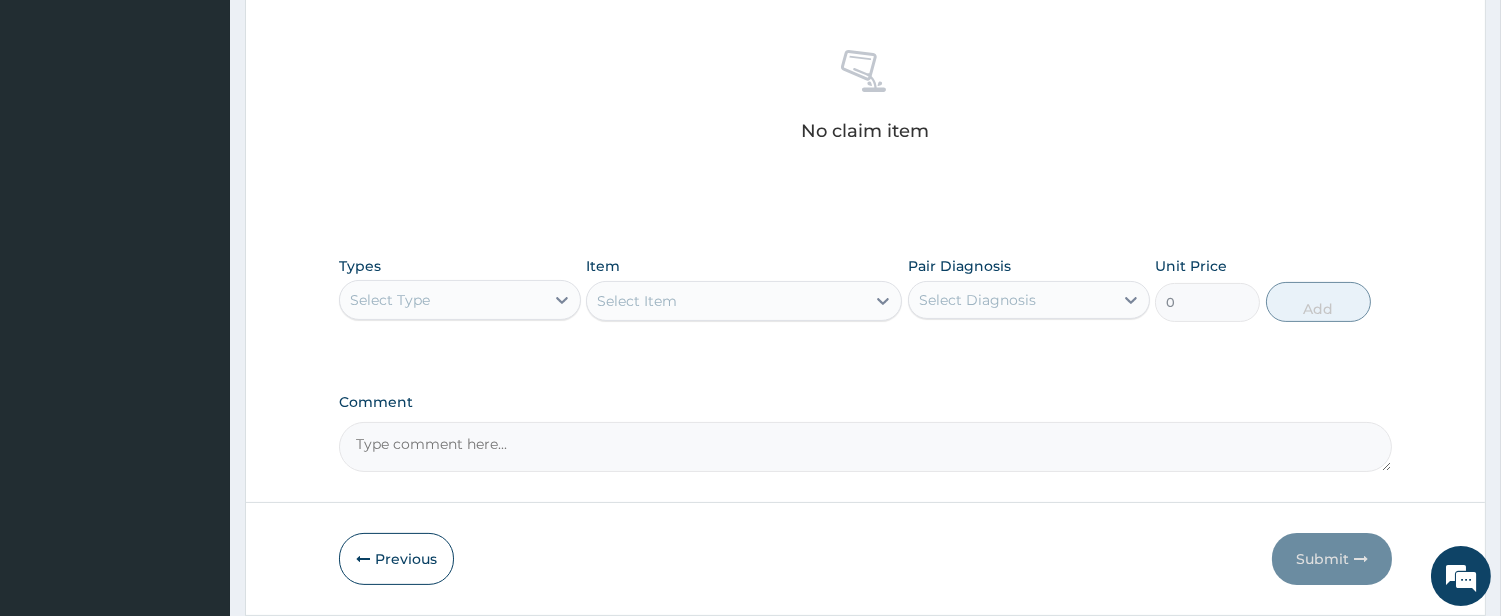 scroll, scrollTop: 825, scrollLeft: 0, axis: vertical 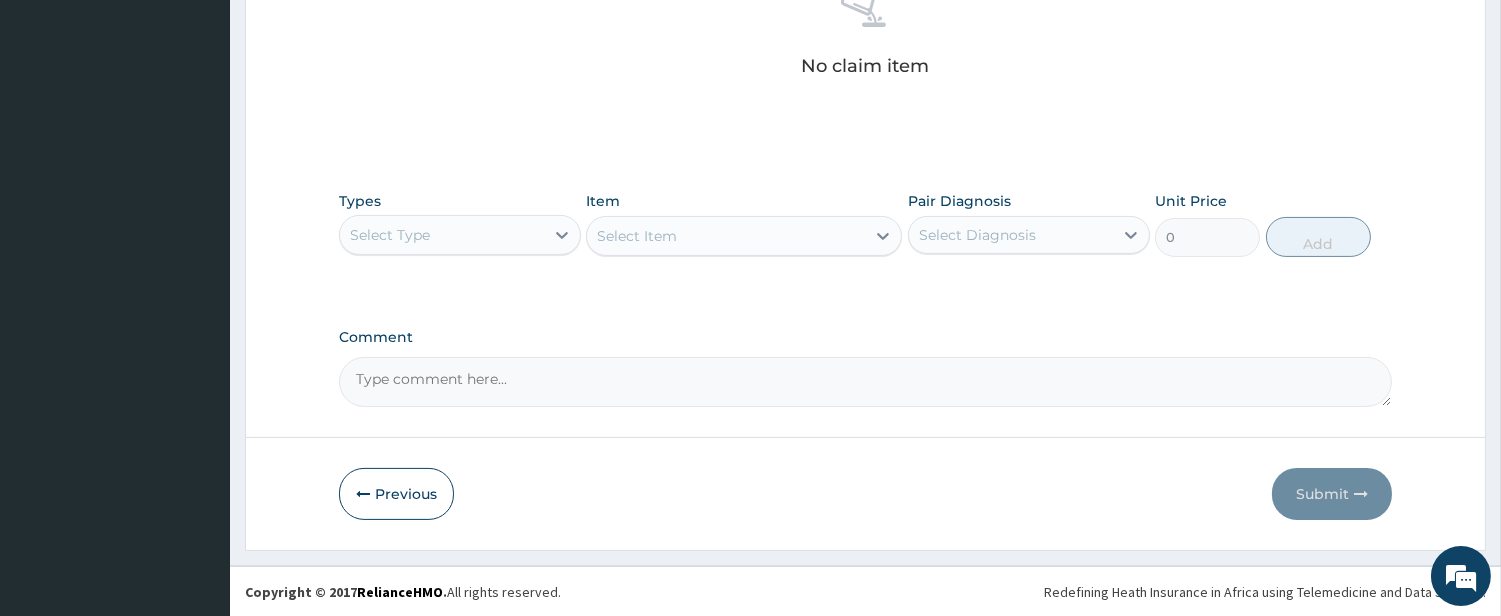 click on "Select Type" at bounding box center [442, 235] 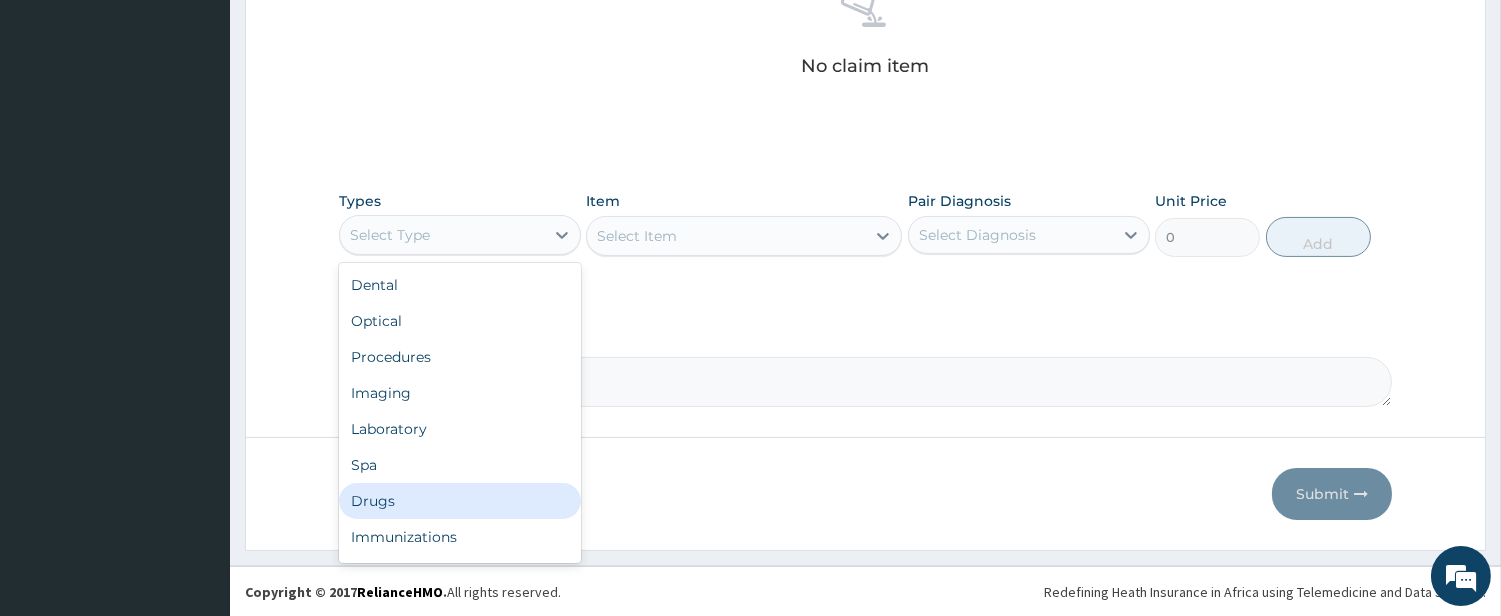 click on "Drugs" at bounding box center [460, 501] 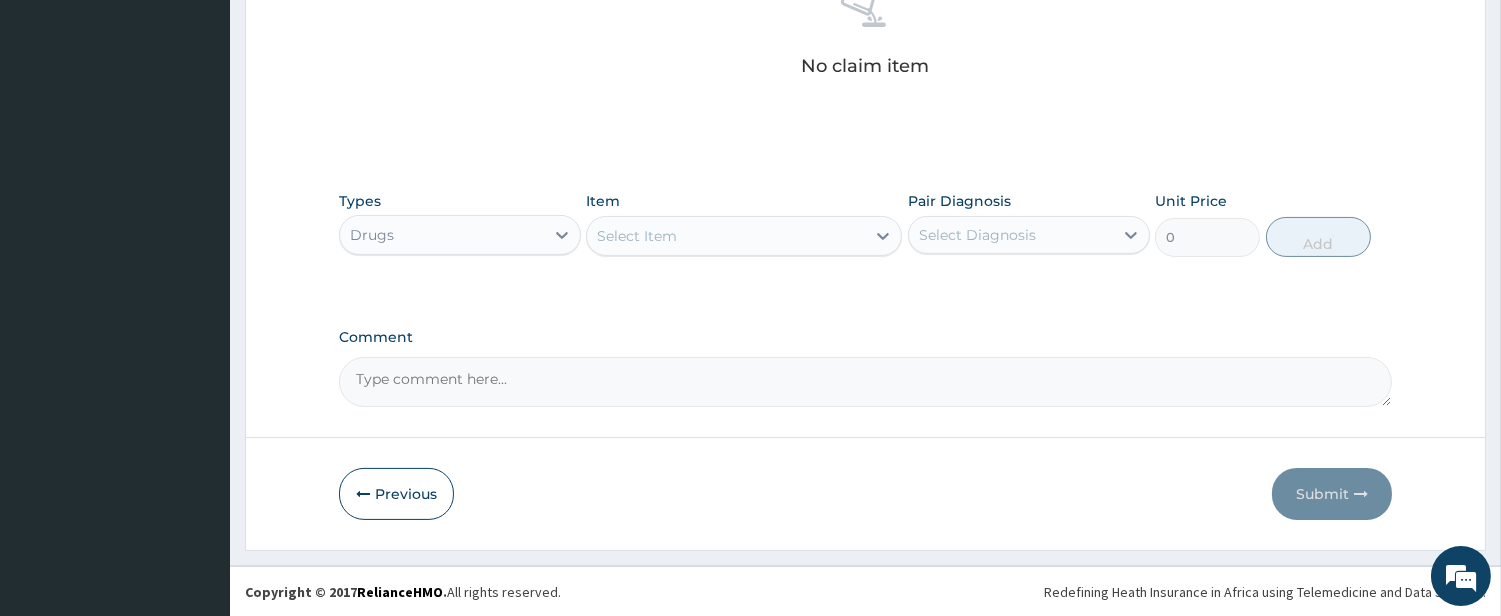 click on "Select Item" at bounding box center [726, 236] 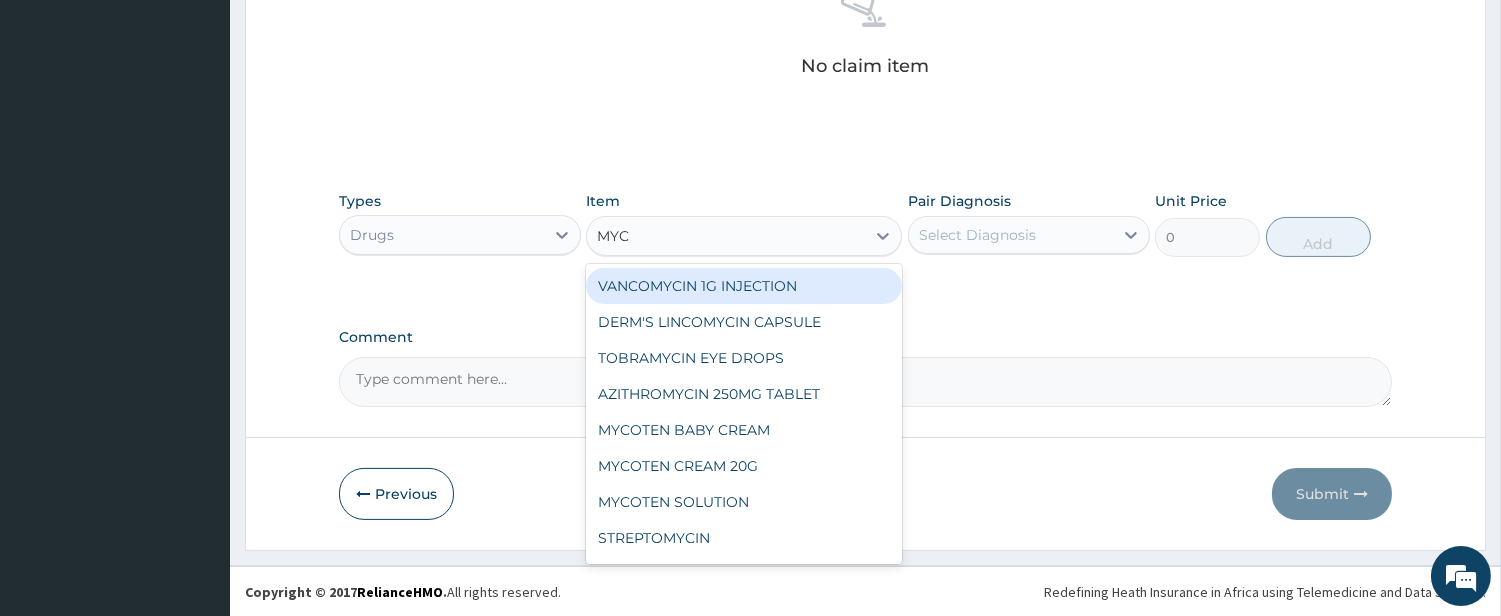 type on "MYCO" 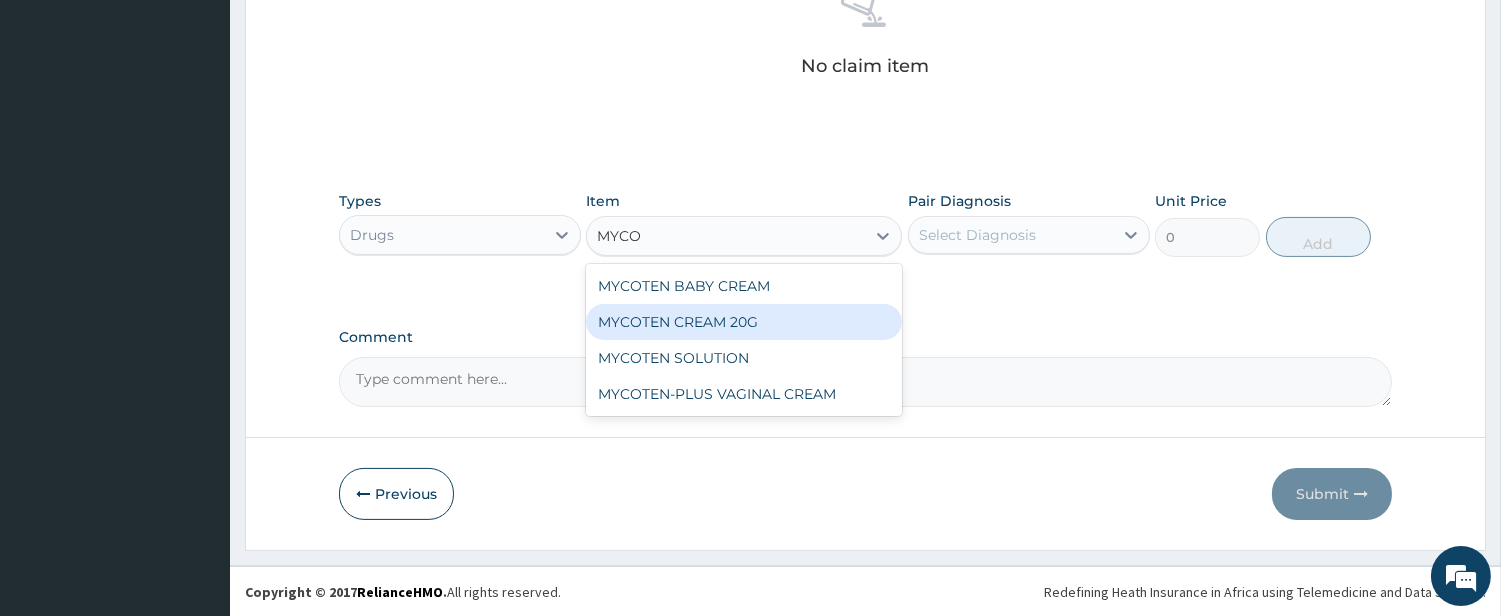 click on "MYCOTEN CREAM 20G" at bounding box center (744, 322) 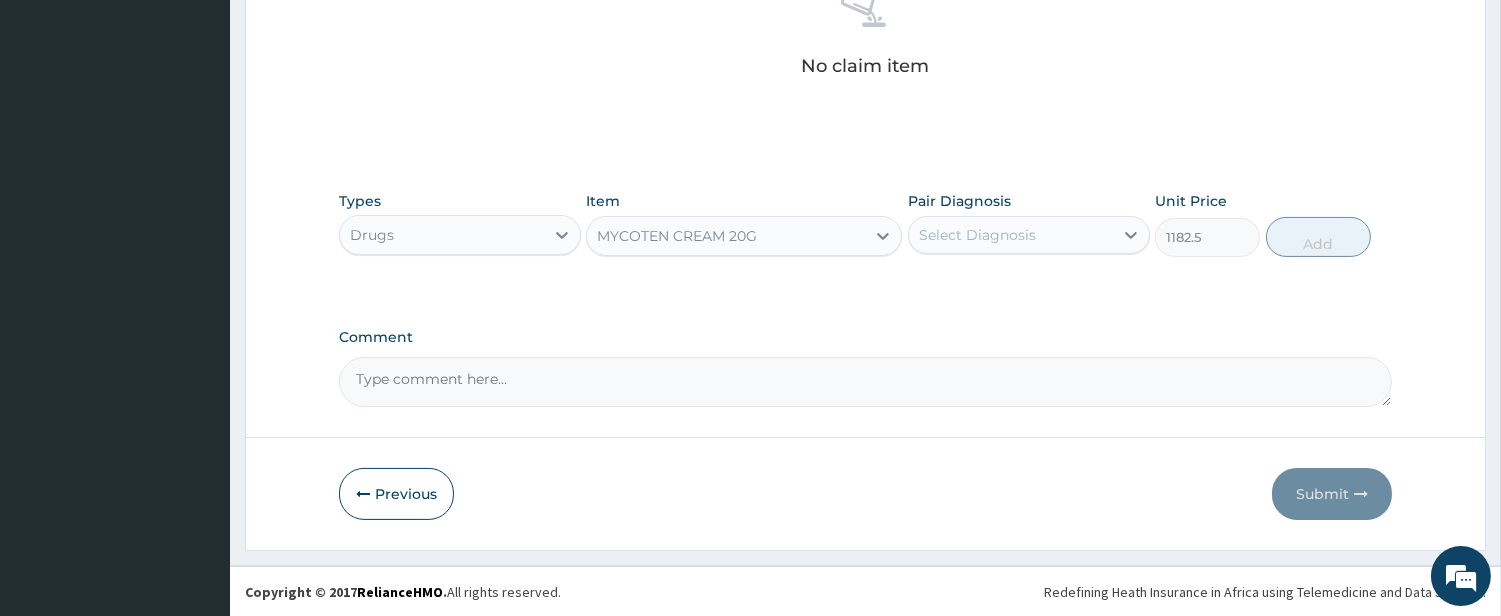 click on "Select Diagnosis" at bounding box center (977, 235) 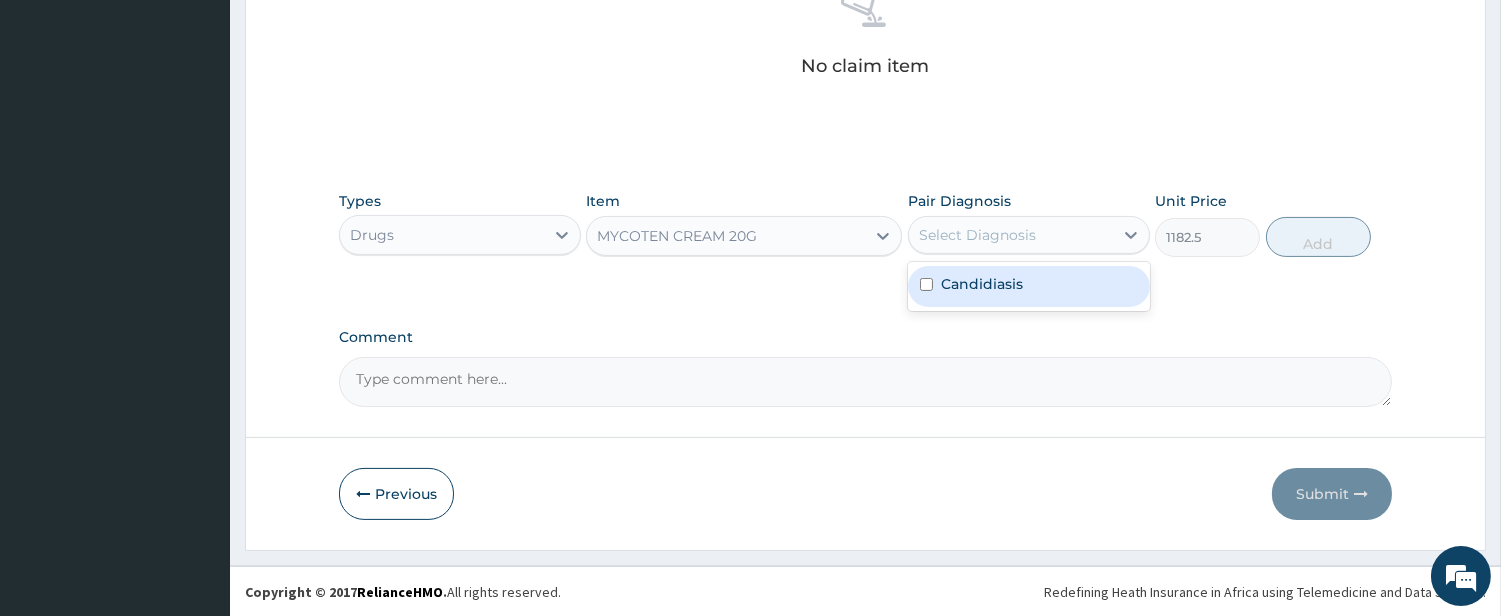 click on "Candidiasis" at bounding box center [982, 284] 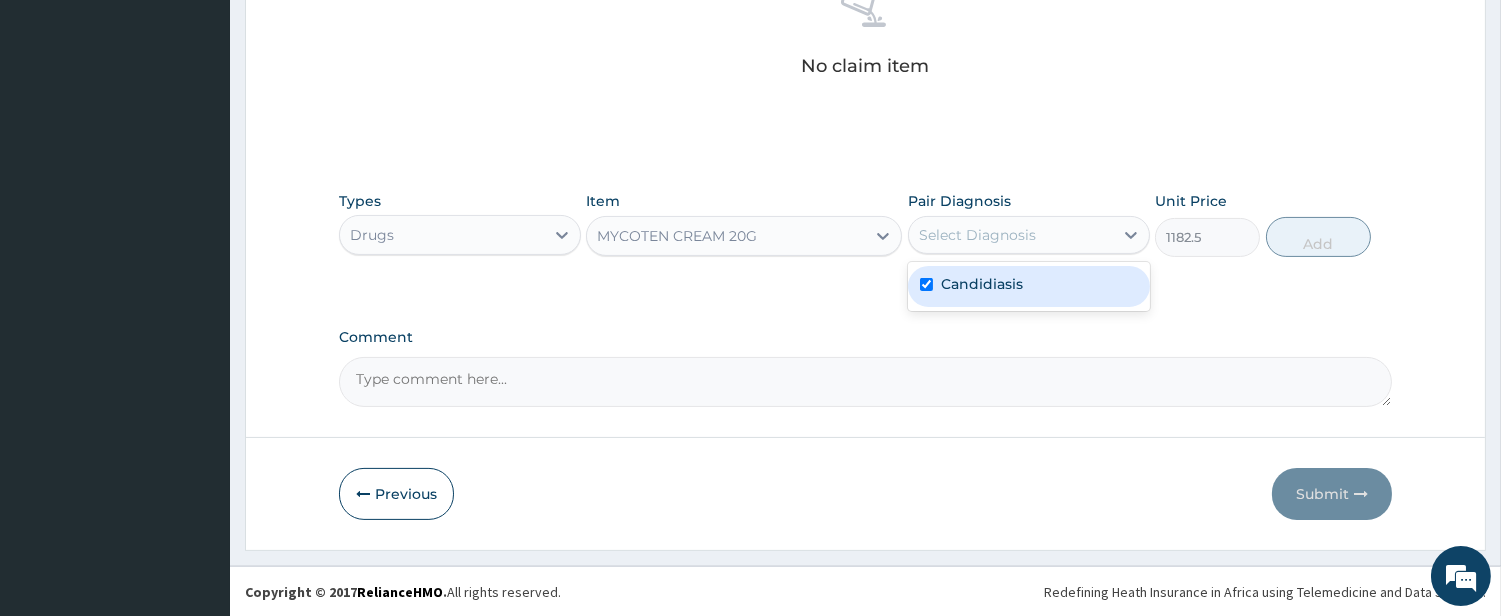 checkbox on "true" 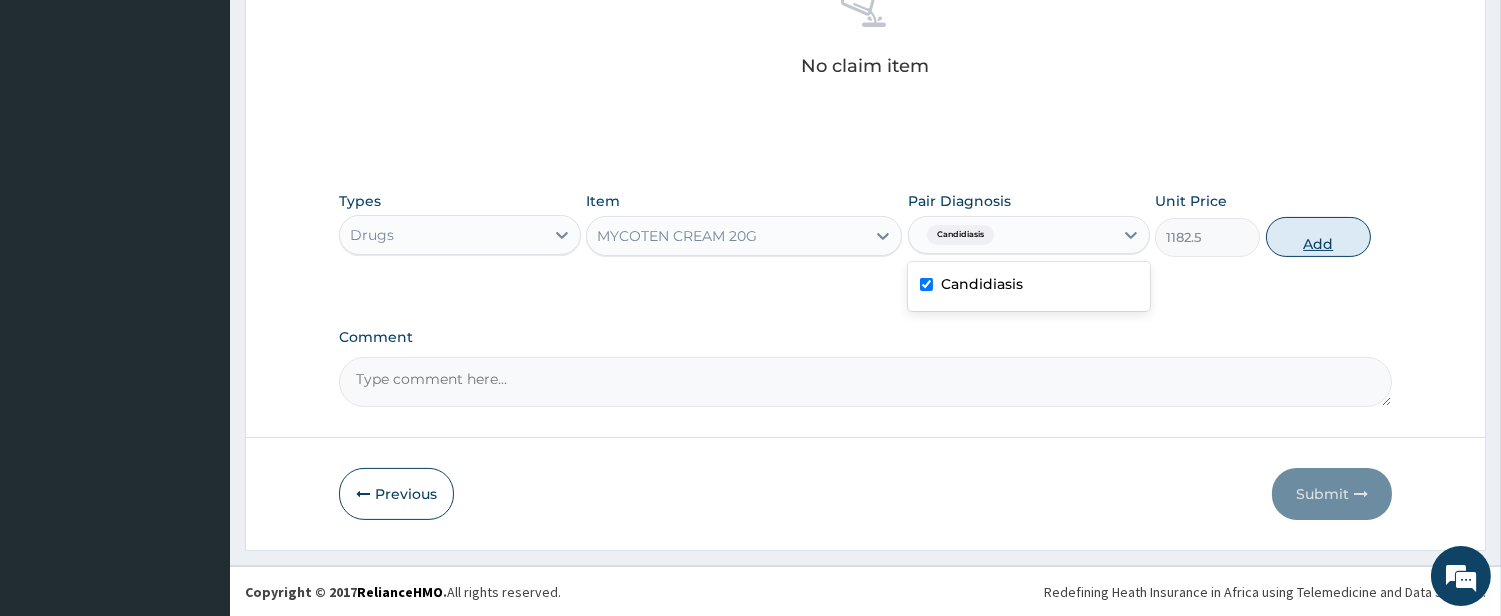 click on "Add" at bounding box center [1318, 237] 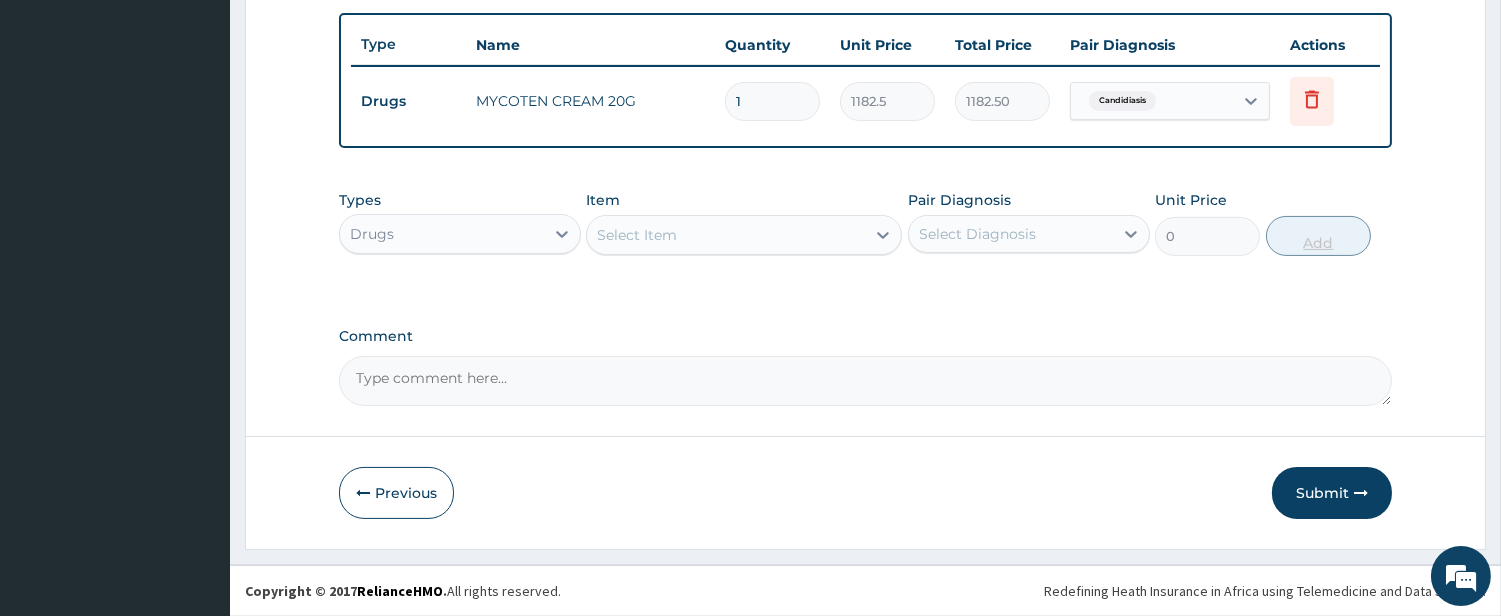 scroll, scrollTop: 728, scrollLeft: 0, axis: vertical 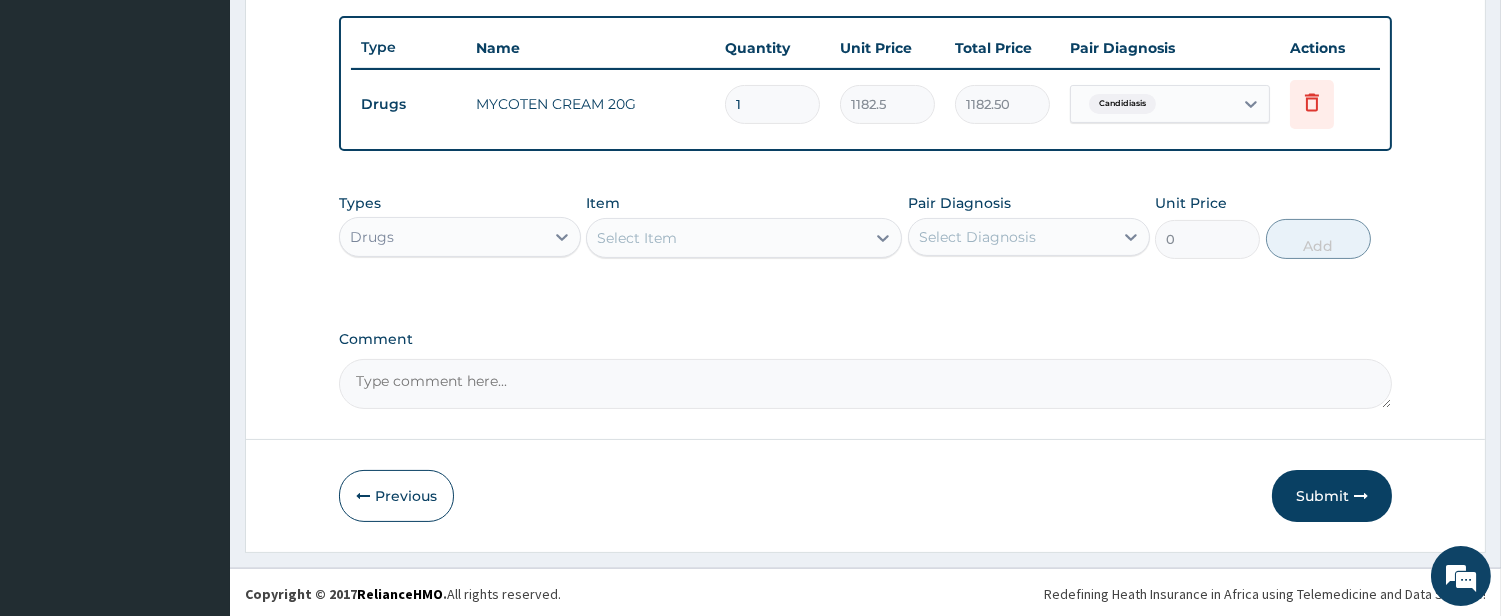 click on "Select Item" at bounding box center [726, 238] 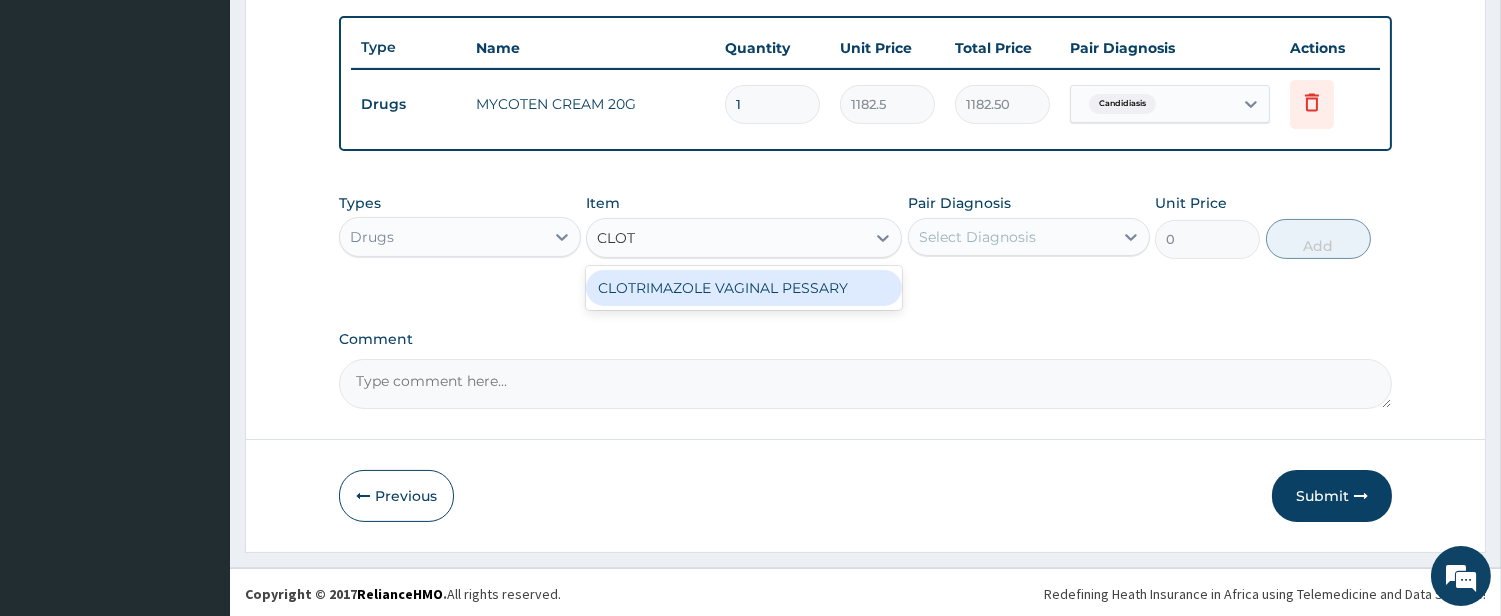 type on "CLOTR" 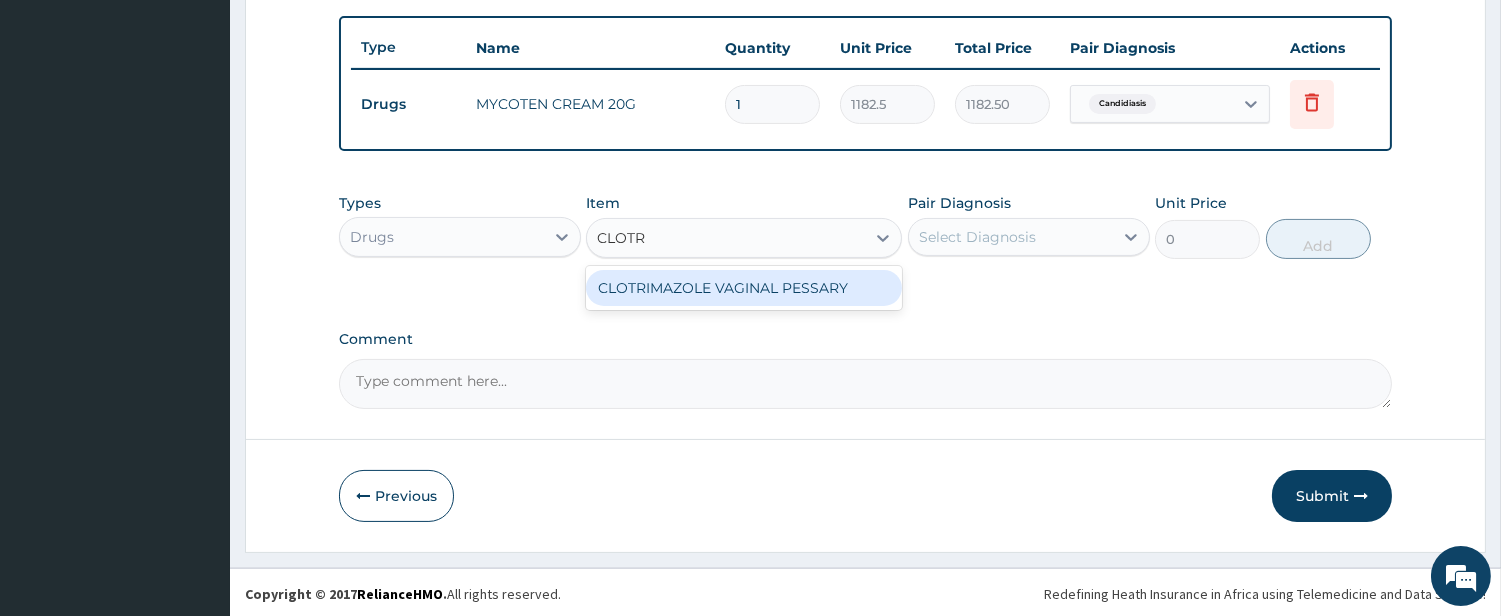 click on "CLOTRIMAZOLE VAGINAL PESSARY" at bounding box center [744, 288] 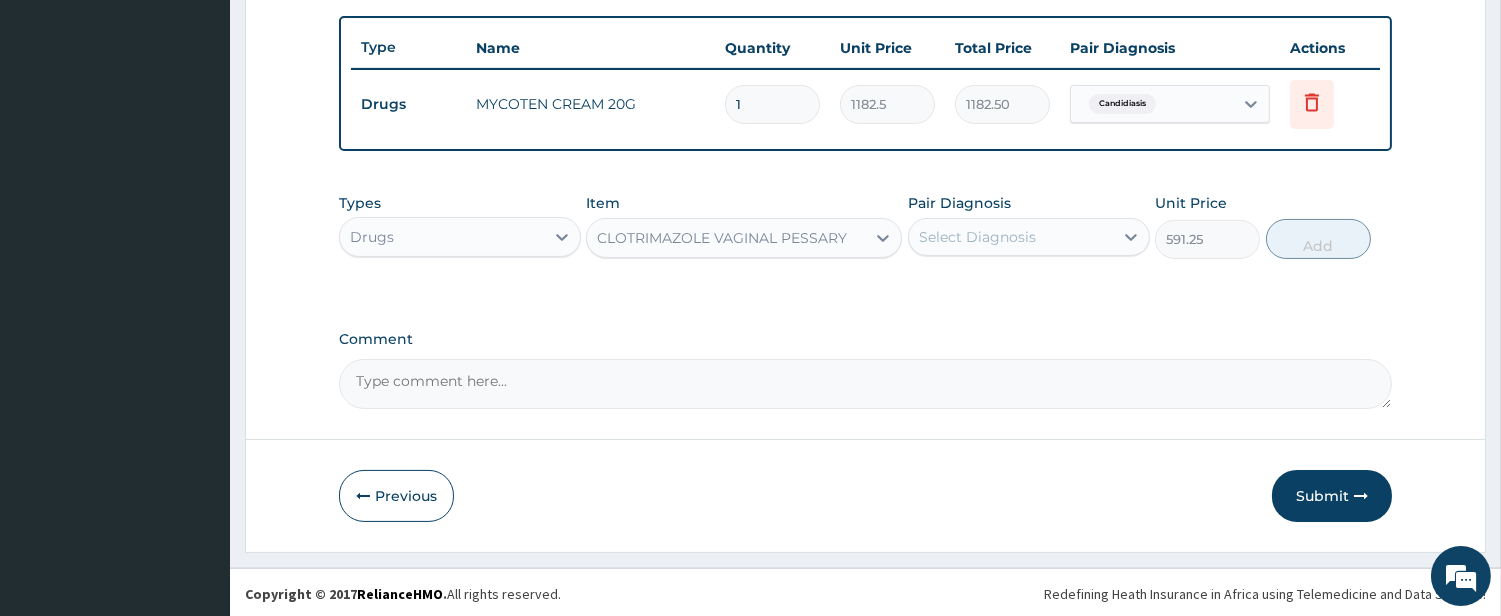 click on "Select Diagnosis" at bounding box center [977, 237] 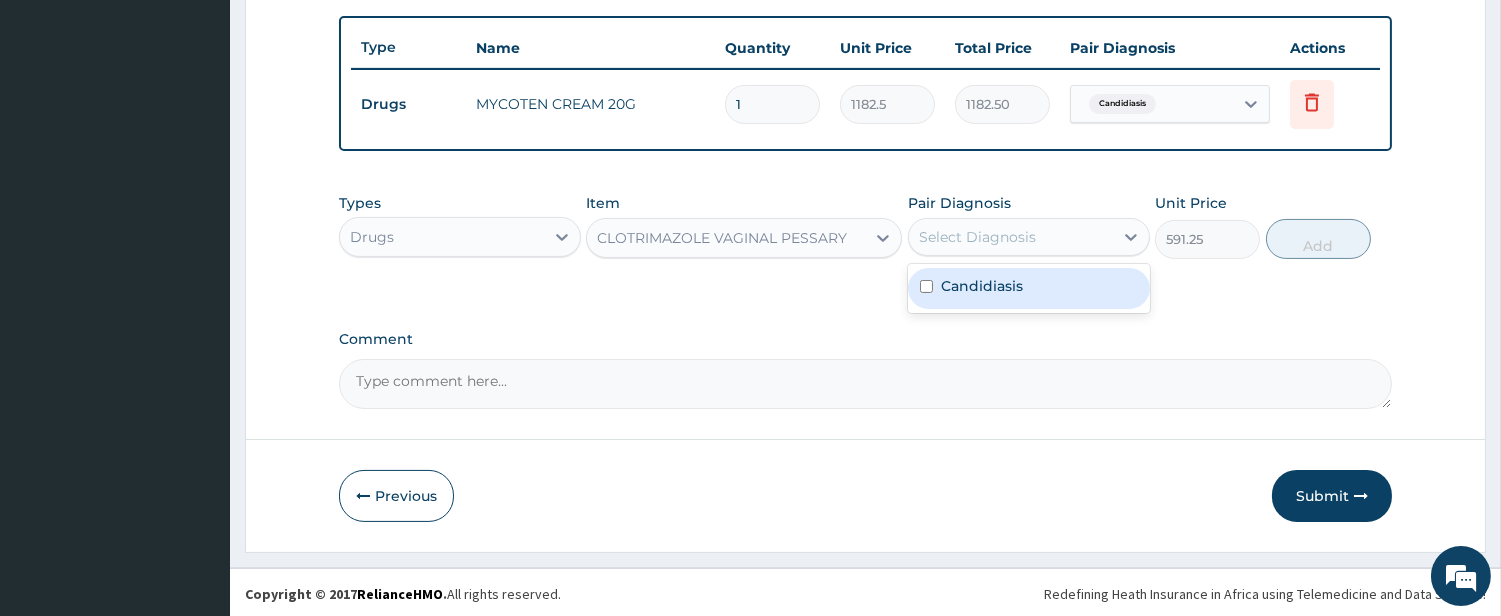 click on "Candidiasis" at bounding box center [982, 286] 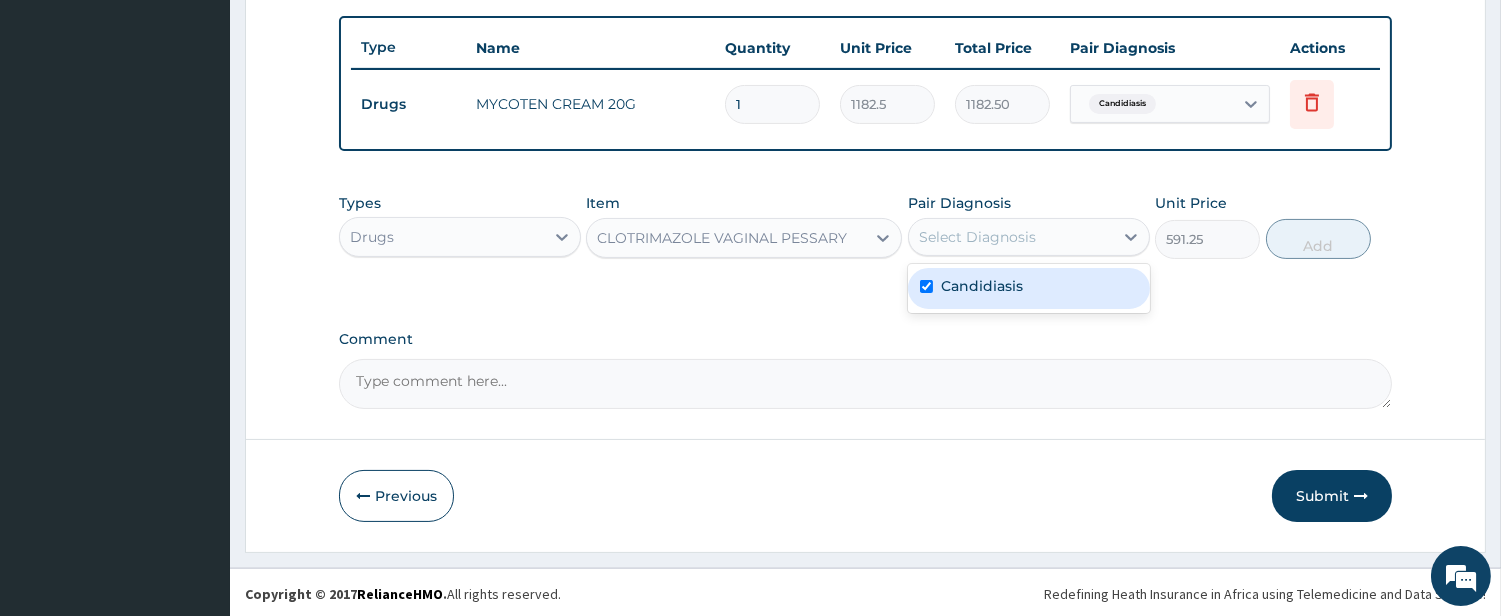 checkbox on "true" 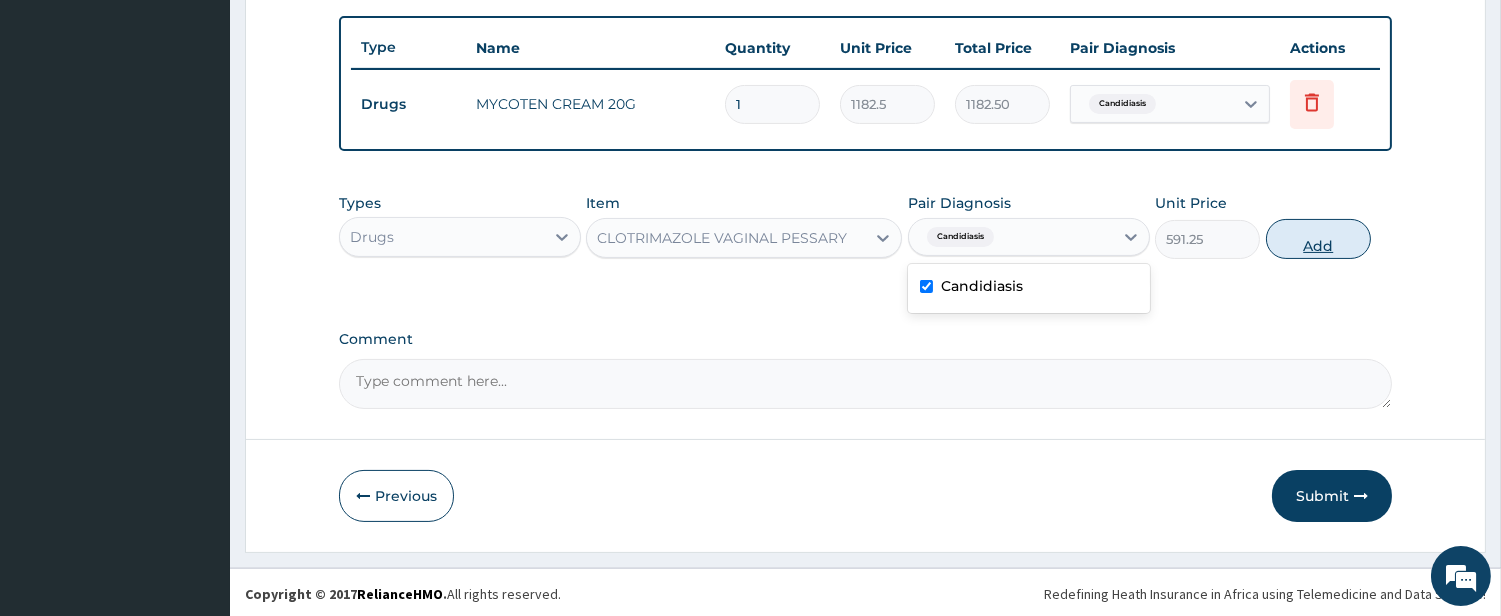 click on "Add" at bounding box center (1318, 239) 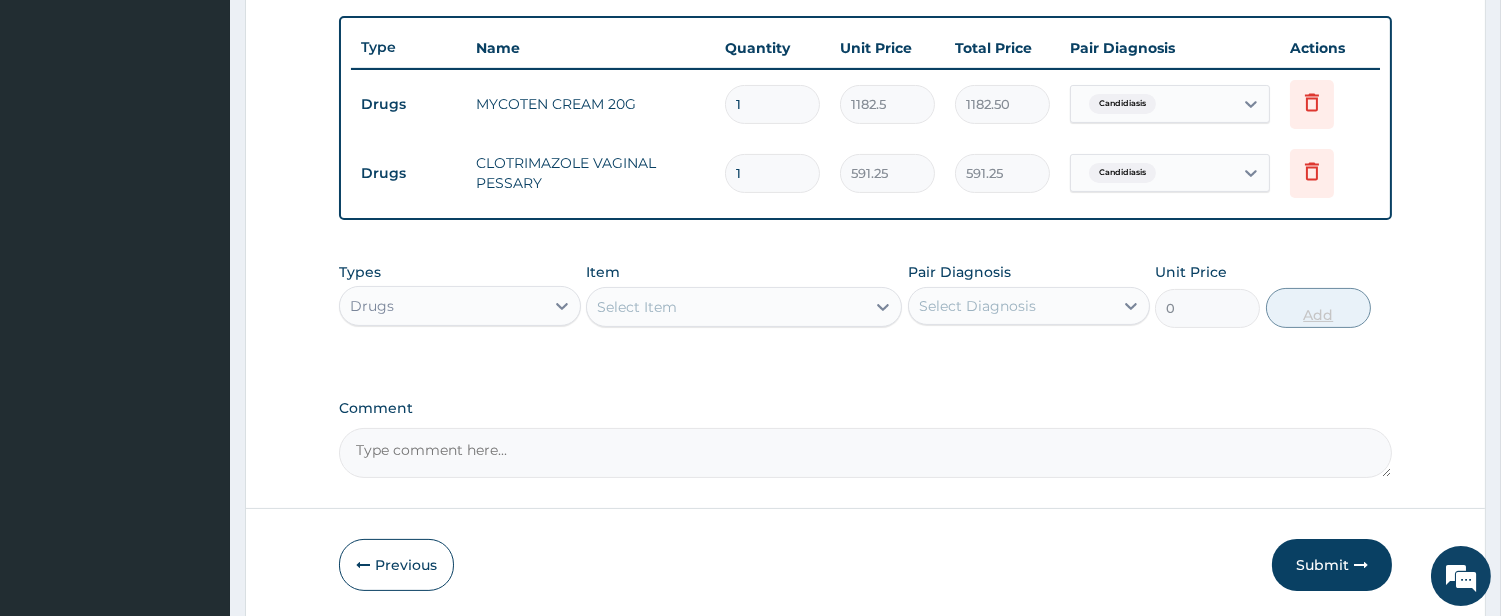 type 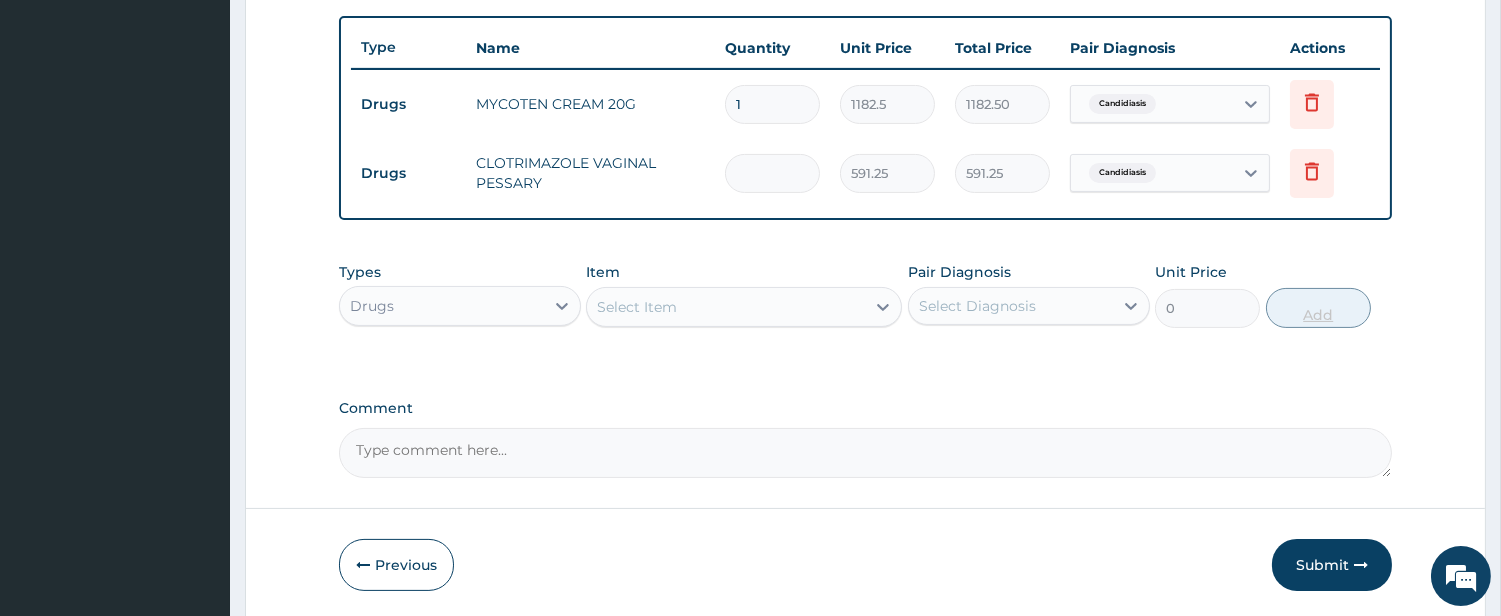 type on "0.00" 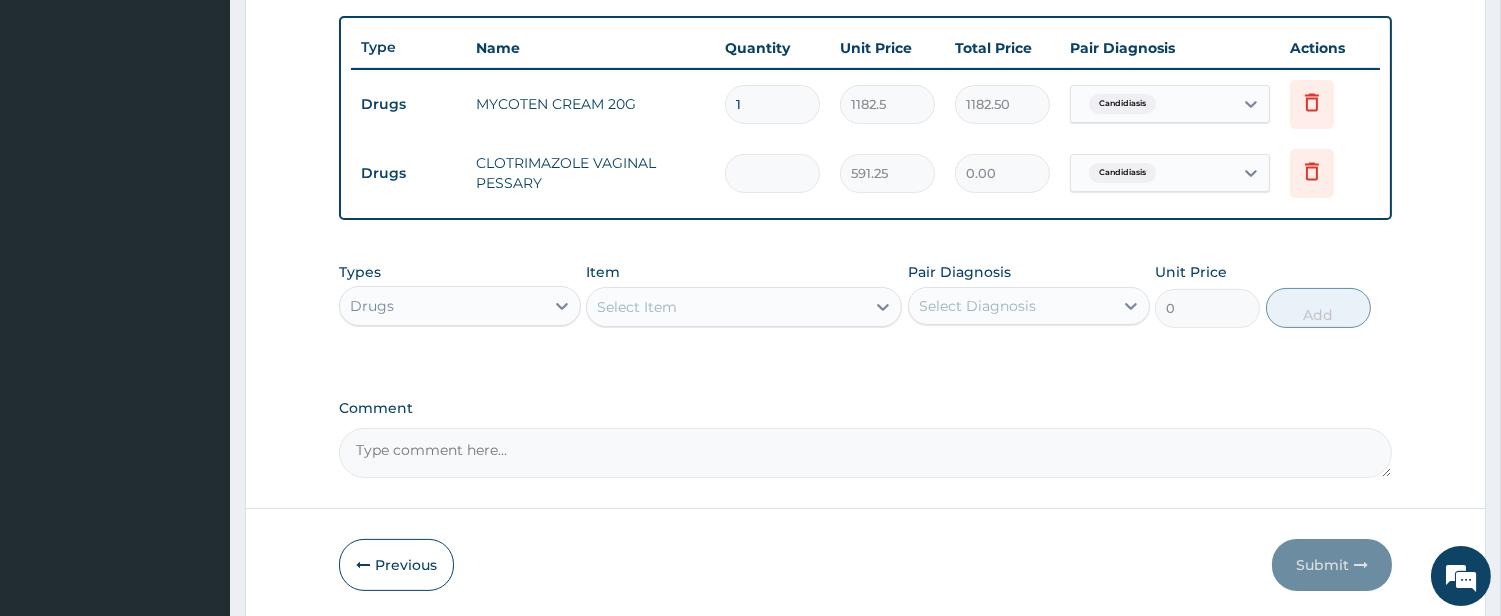 type on "6" 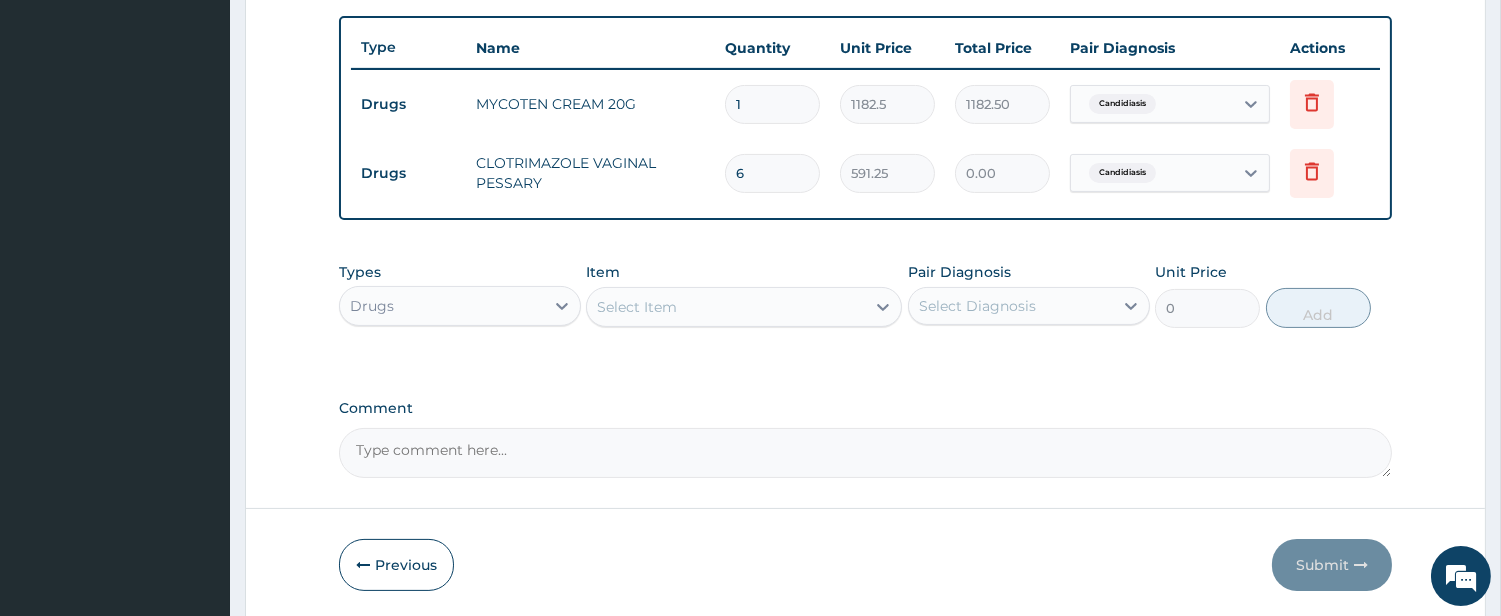 type on "3547.50" 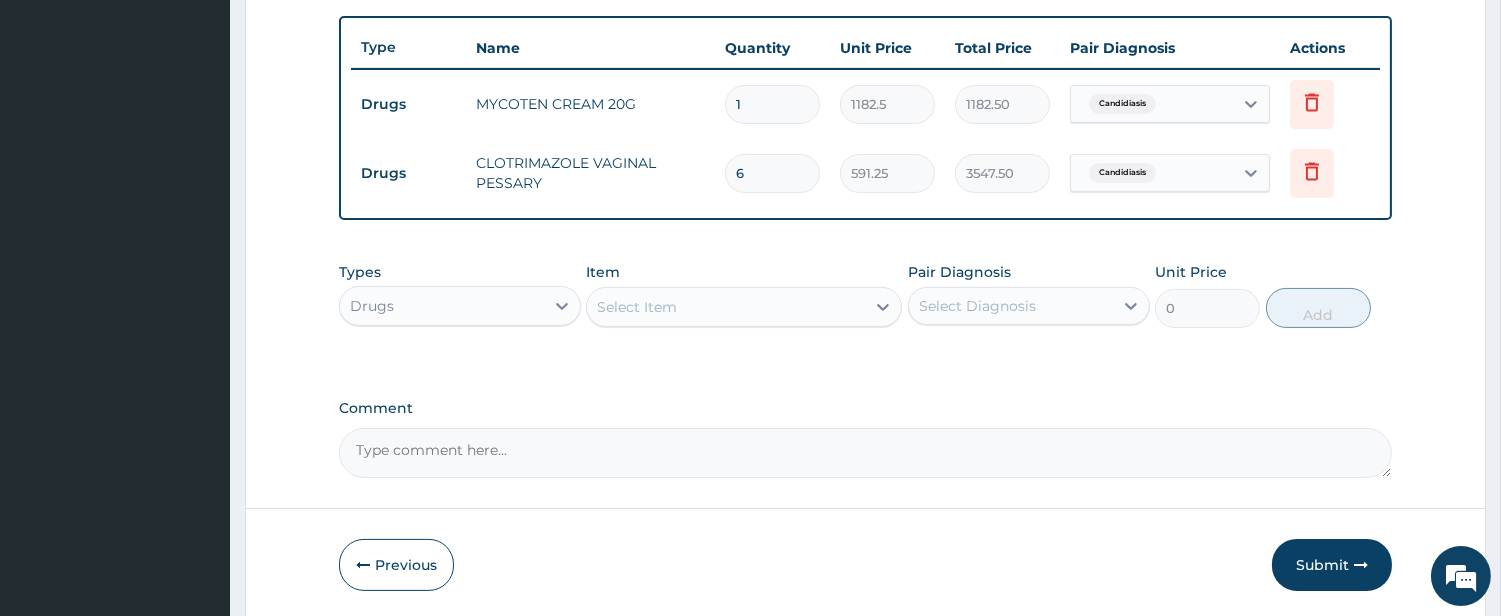 type on "6" 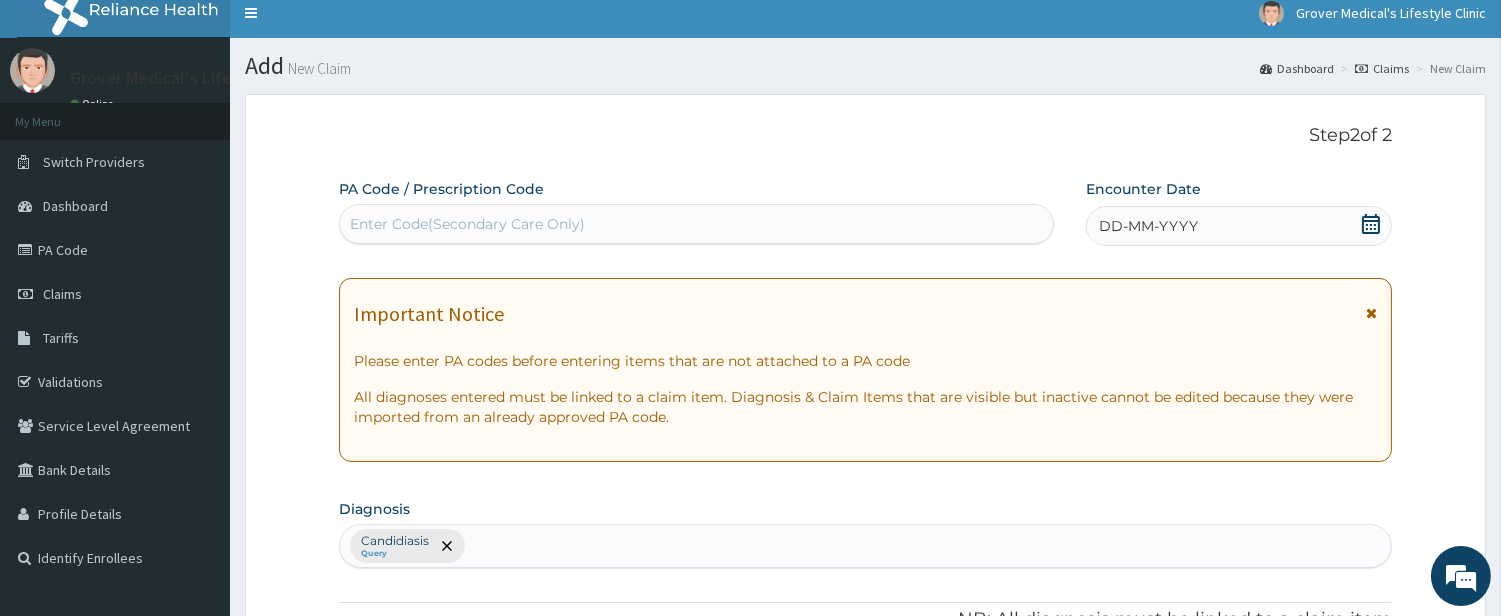 scroll, scrollTop: 0, scrollLeft: 0, axis: both 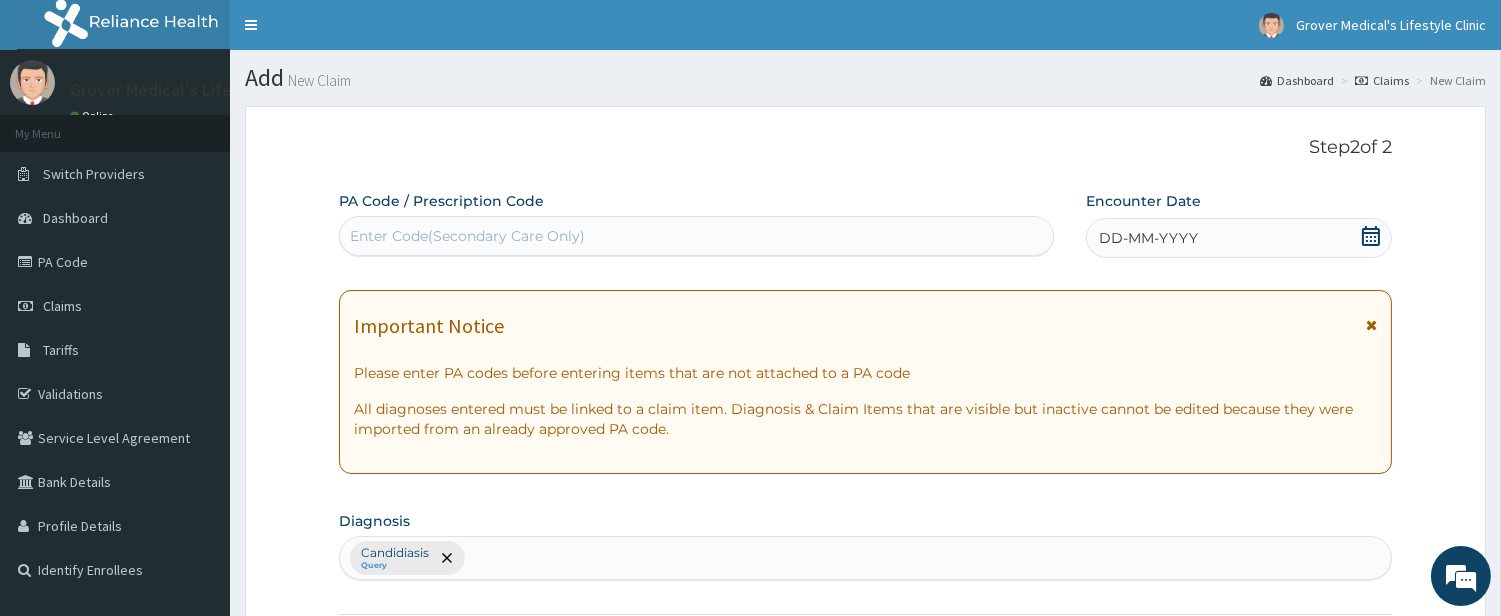 click on "DD-MM-YYYY" at bounding box center (1148, 238) 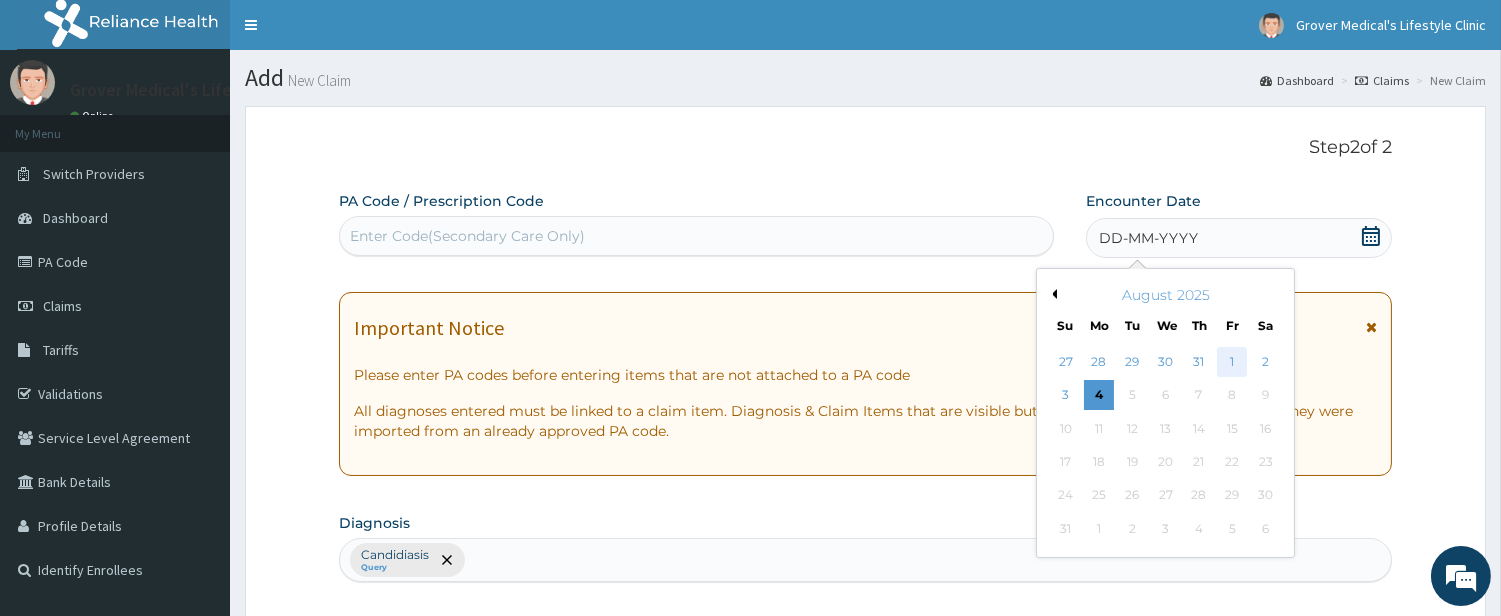 click on "1" at bounding box center [1232, 362] 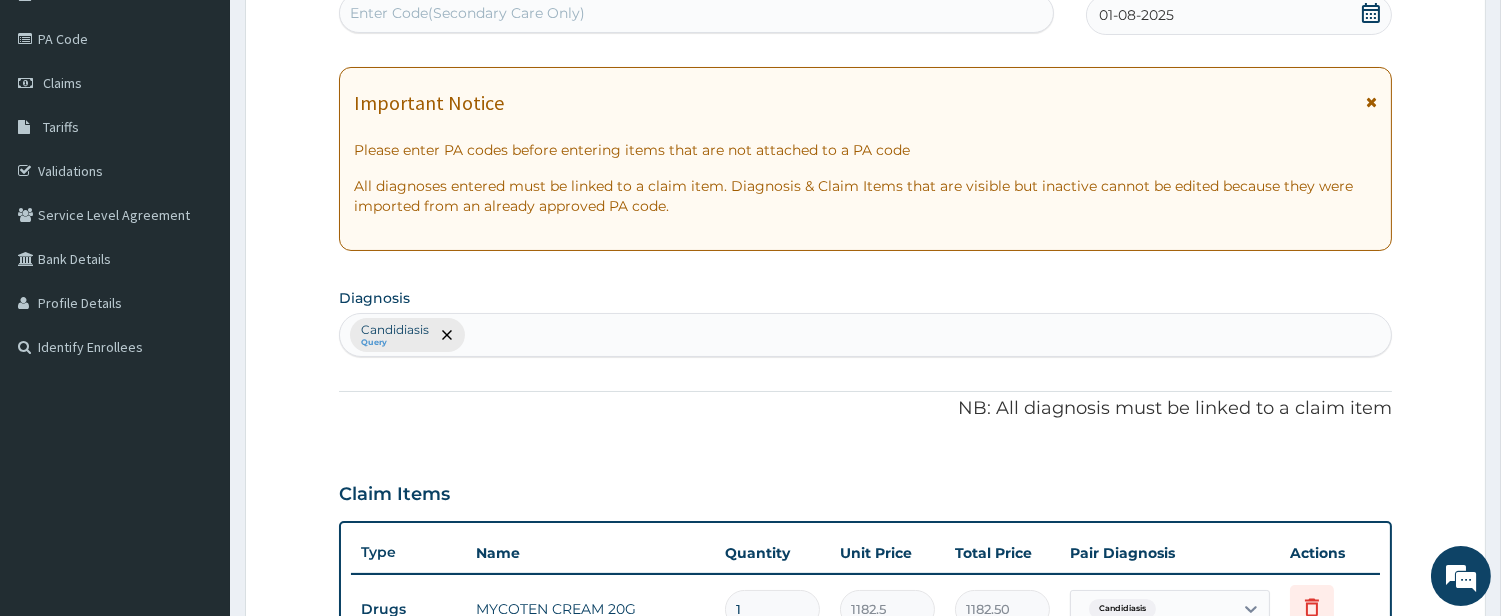 scroll, scrollTop: 797, scrollLeft: 0, axis: vertical 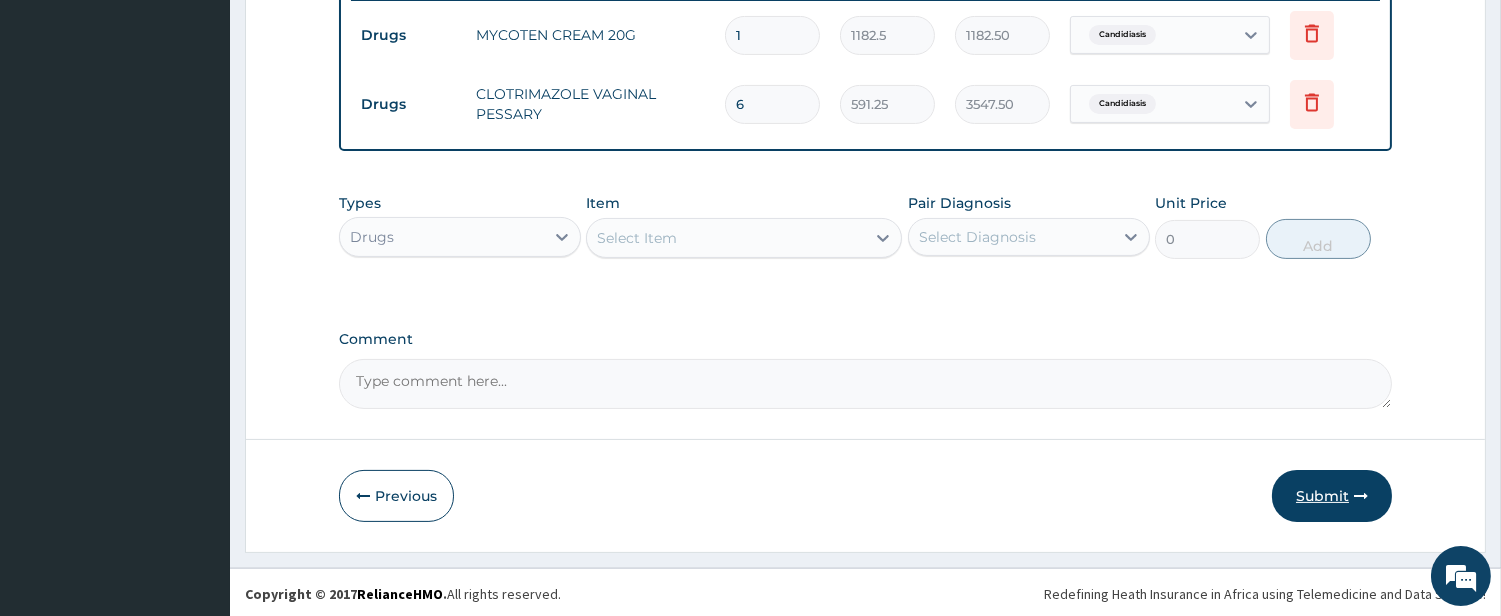 click on "Submit" at bounding box center (1332, 496) 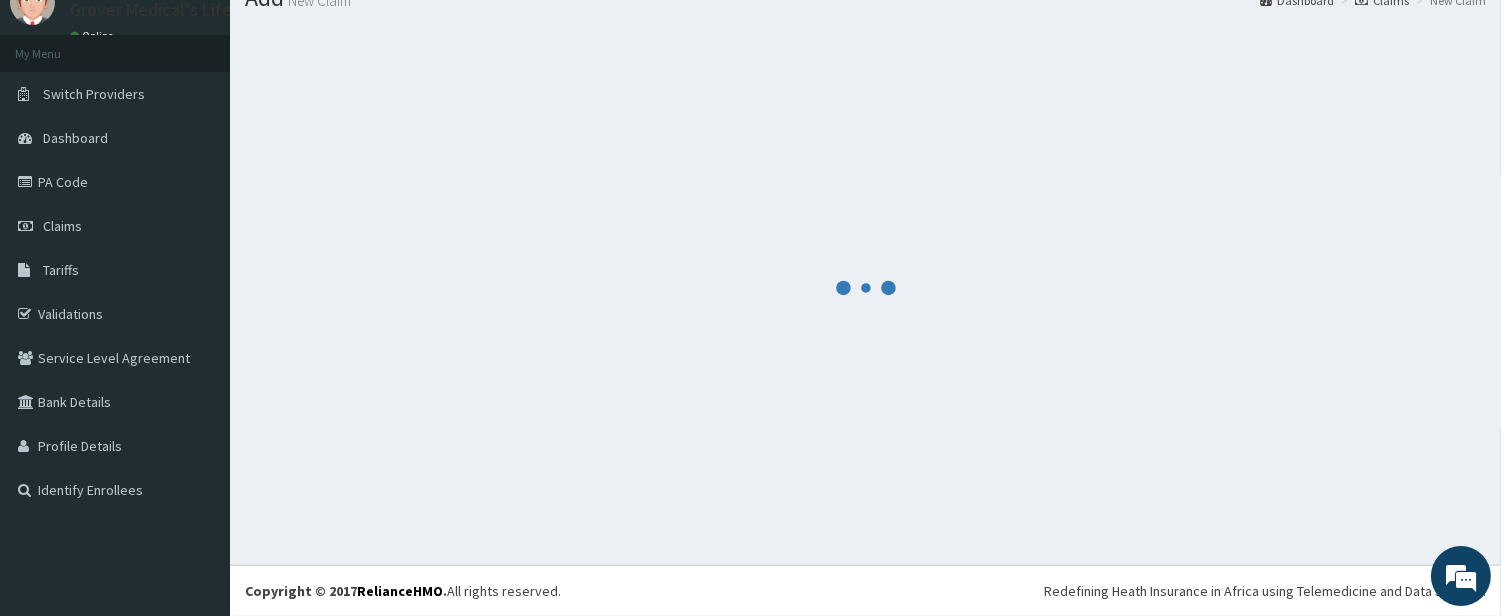scroll, scrollTop: 797, scrollLeft: 0, axis: vertical 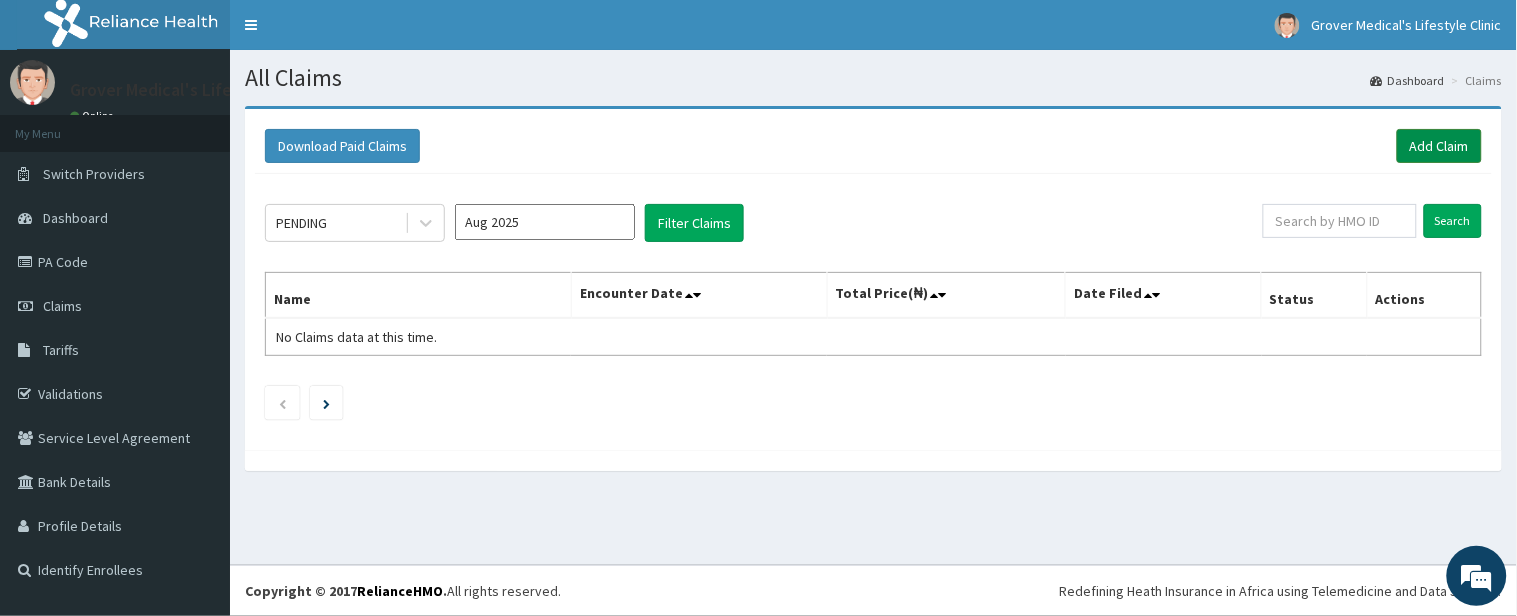 click on "Add Claim" at bounding box center [1439, 146] 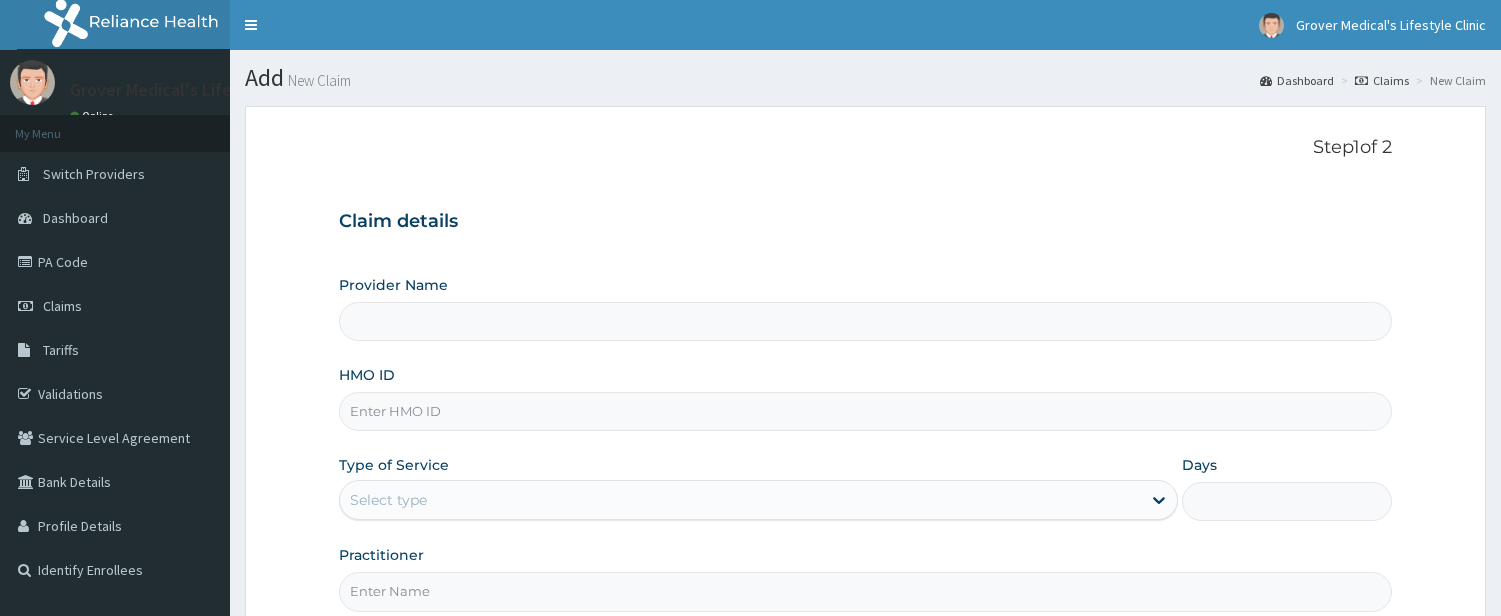 scroll, scrollTop: 0, scrollLeft: 0, axis: both 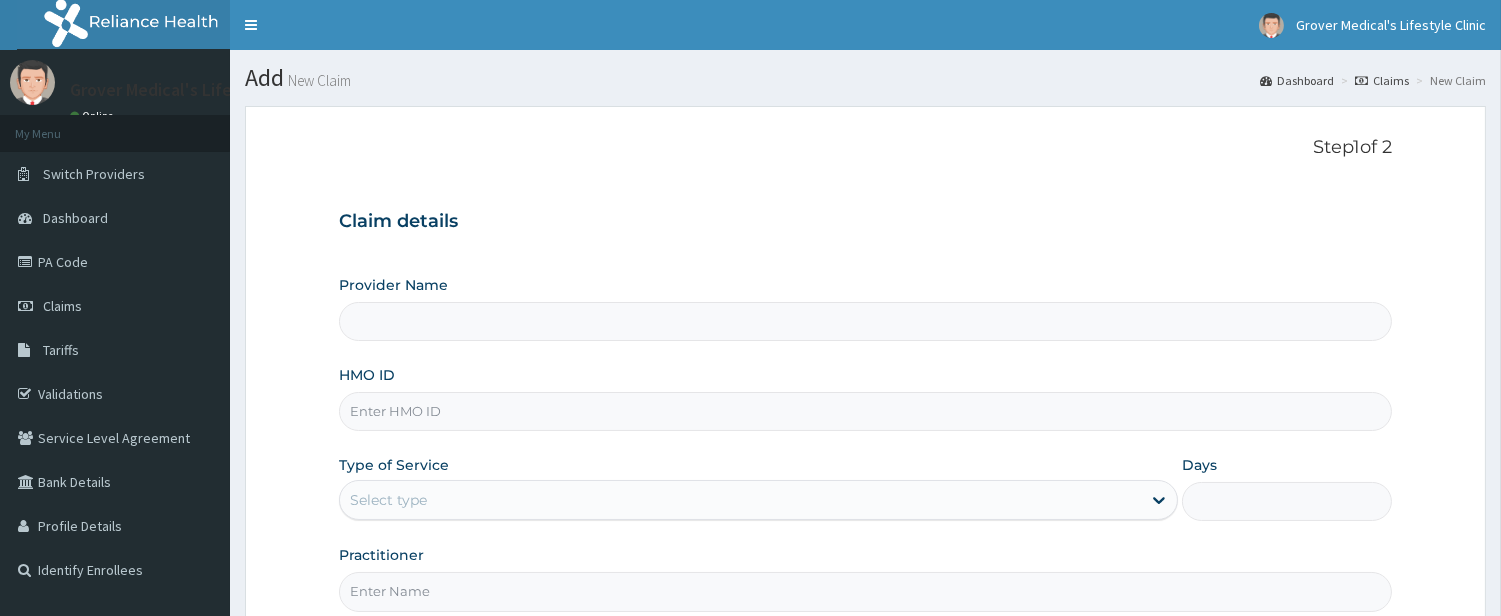 type on "Grover Medical's Lifestyle clinic" 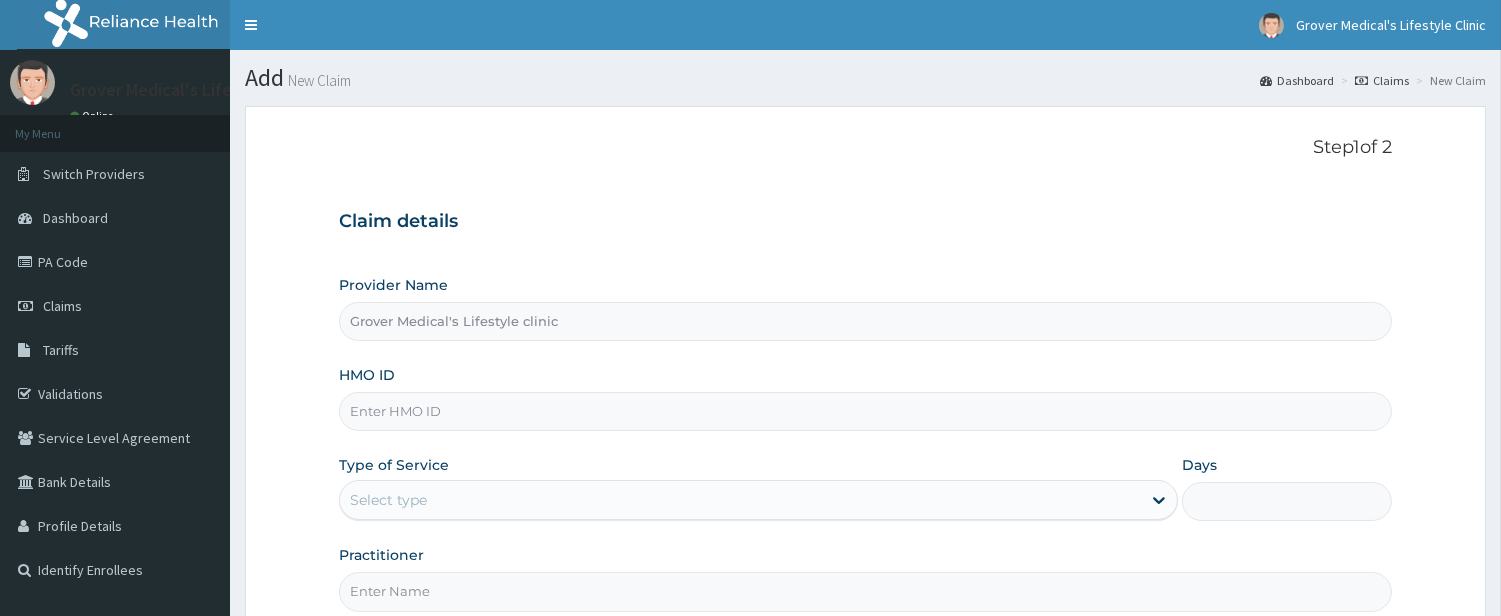 click on "HMO ID" at bounding box center (865, 411) 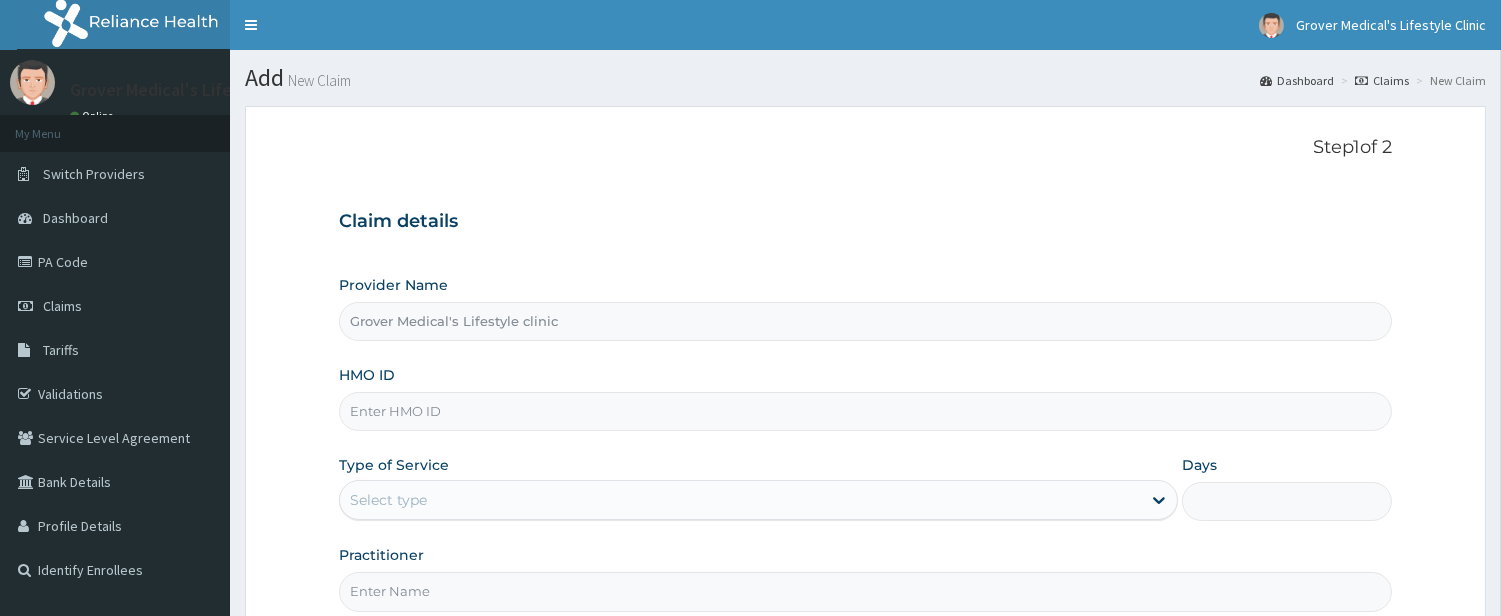paste on "KSB/10699/A" 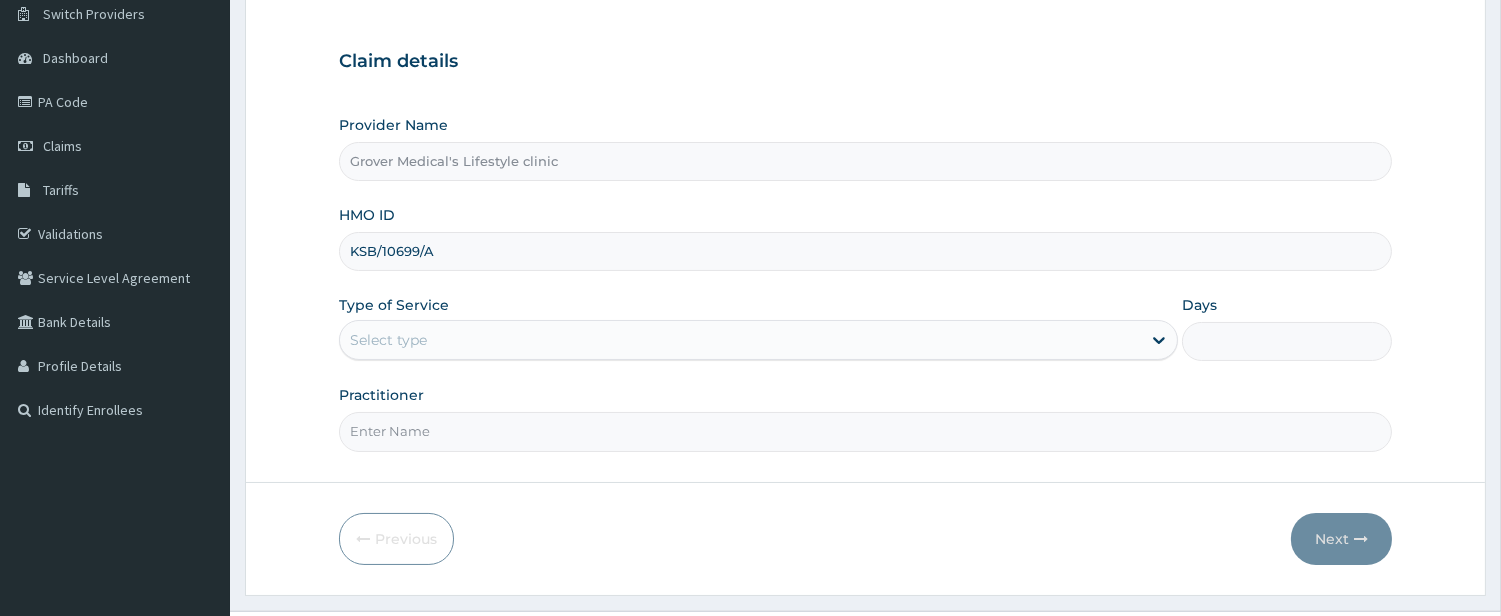 scroll, scrollTop: 205, scrollLeft: 0, axis: vertical 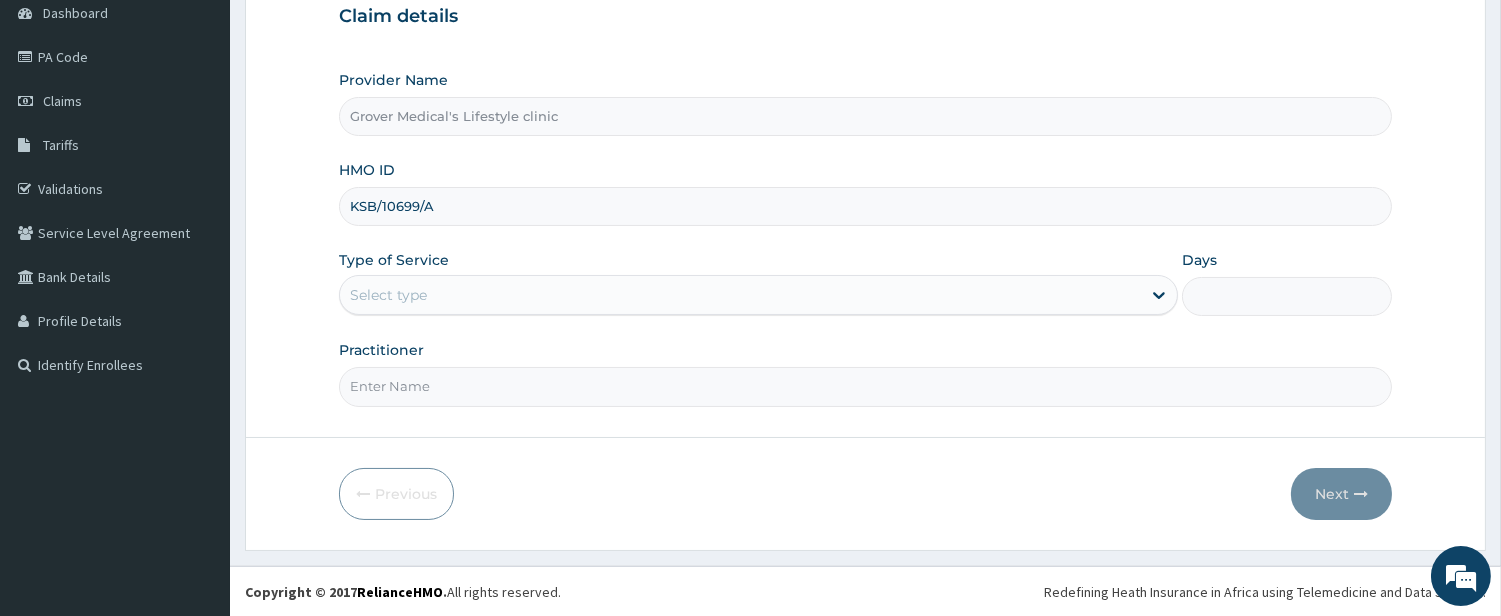 type on "KSB/10699/A" 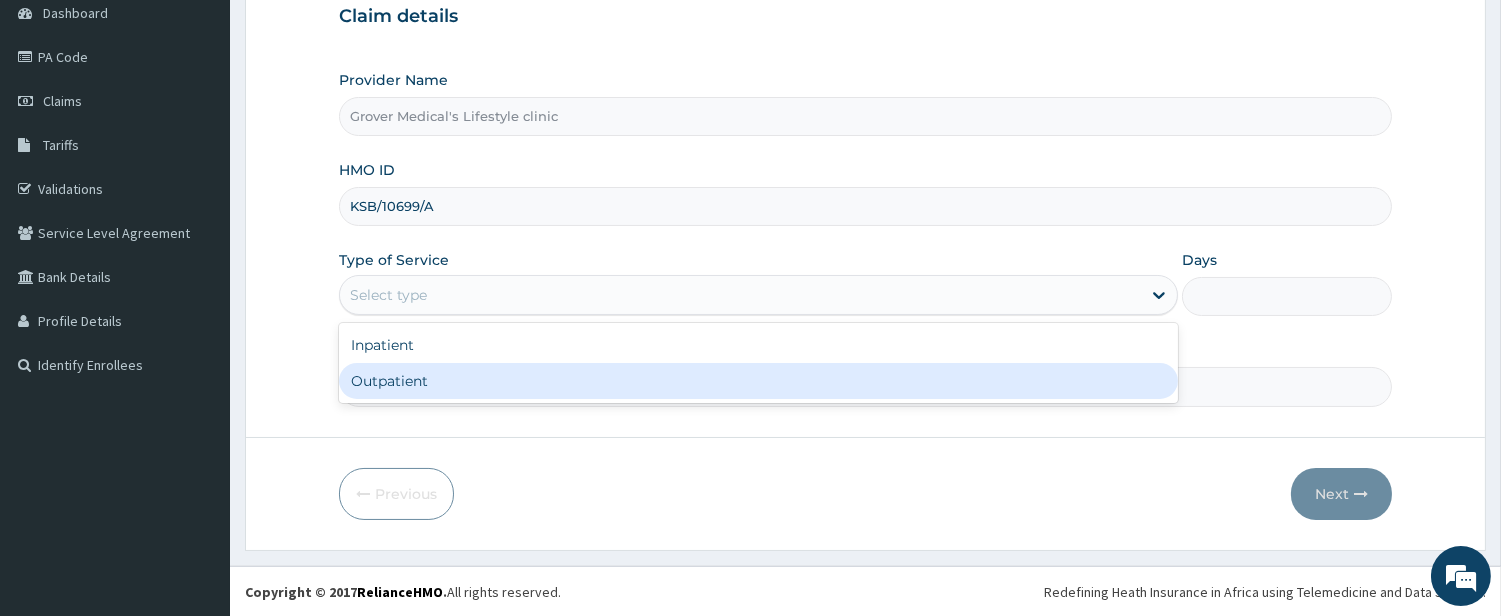 click on "Outpatient" at bounding box center [758, 381] 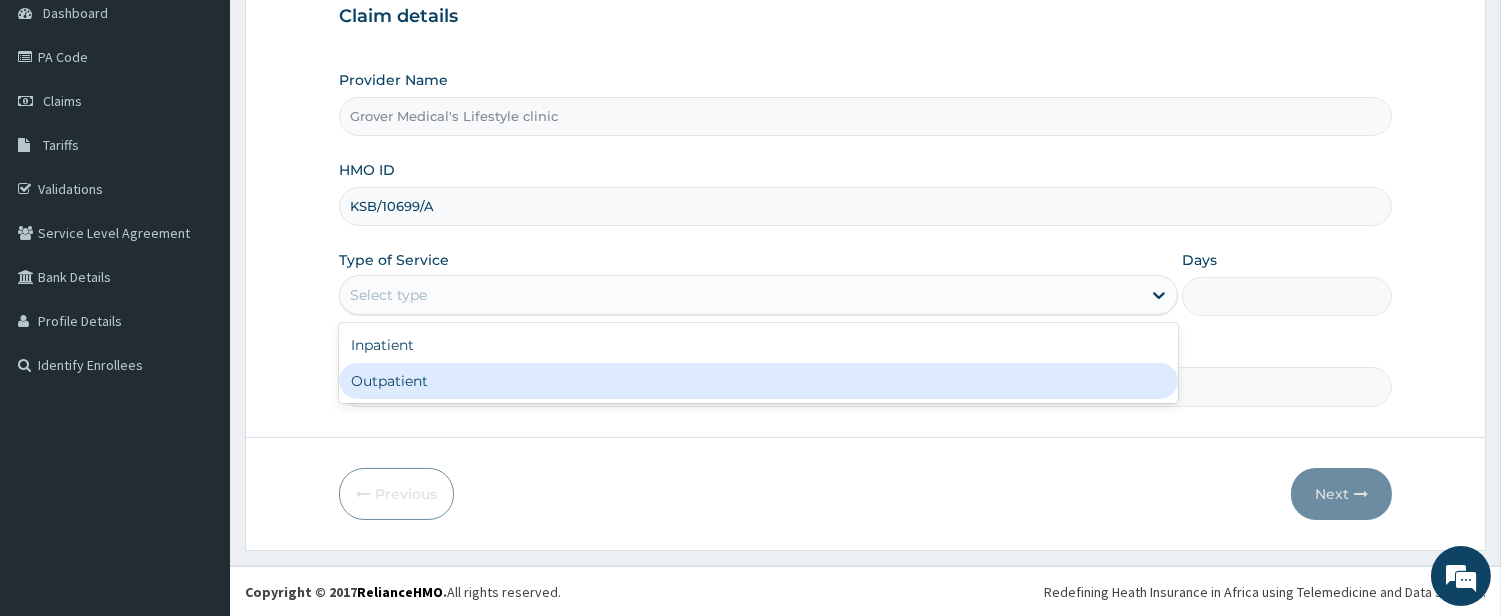 type on "1" 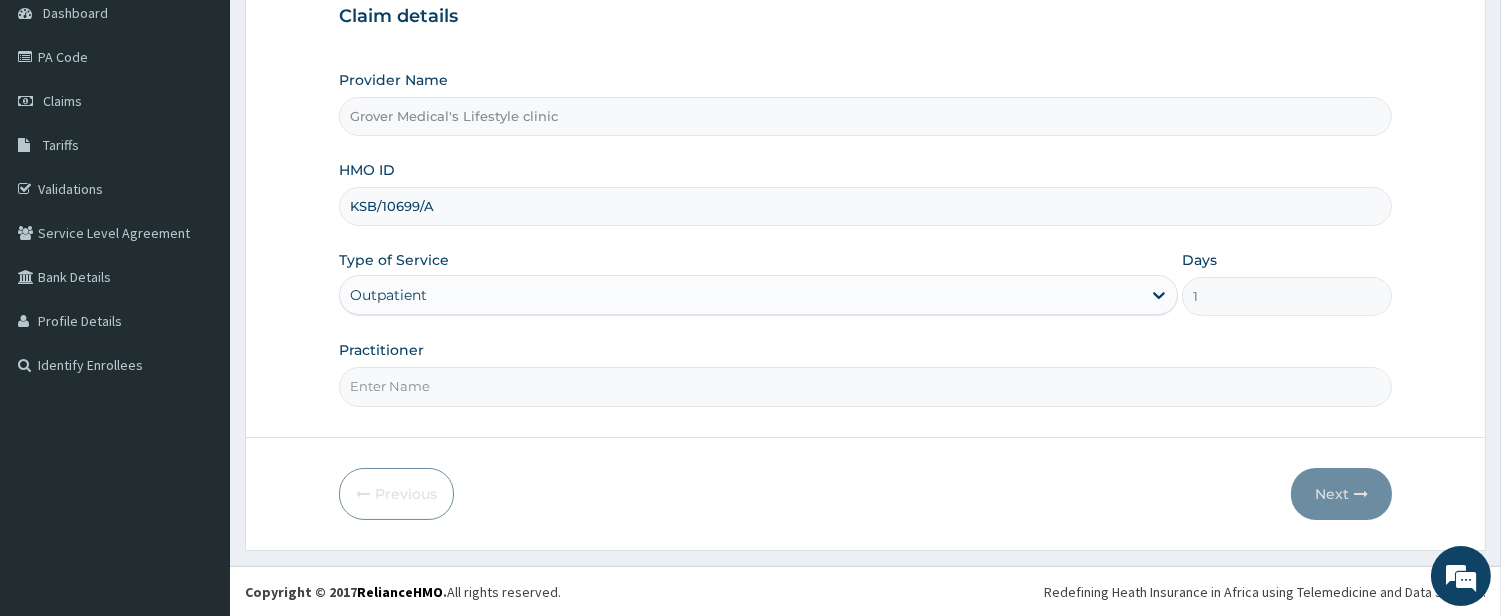 click on "Practitioner" at bounding box center (865, 386) 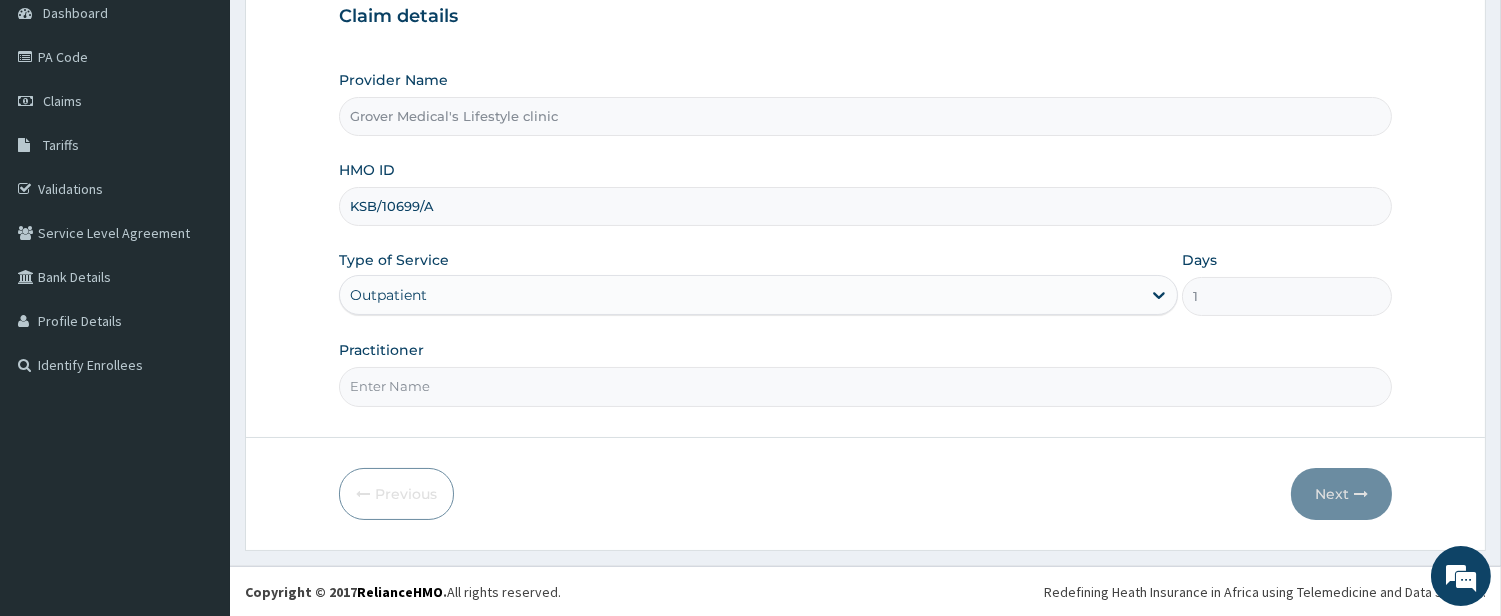 type on "DR kolawole" 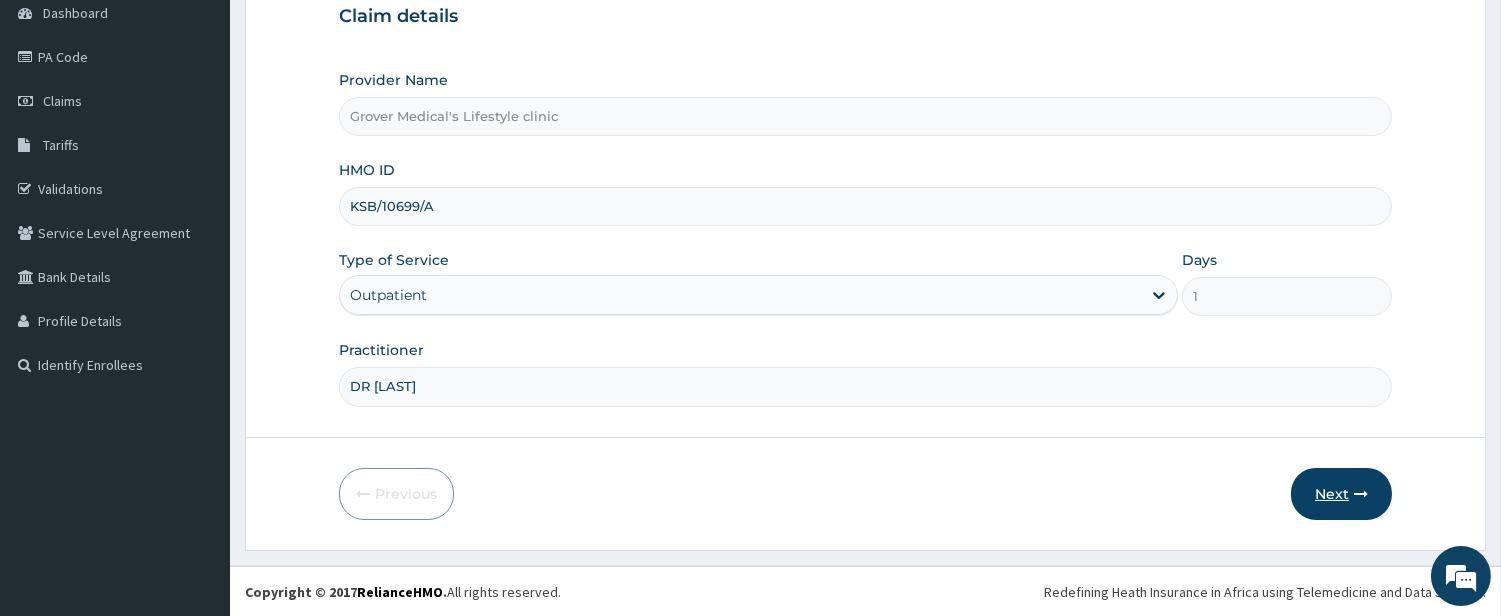 click on "Next" at bounding box center [1341, 494] 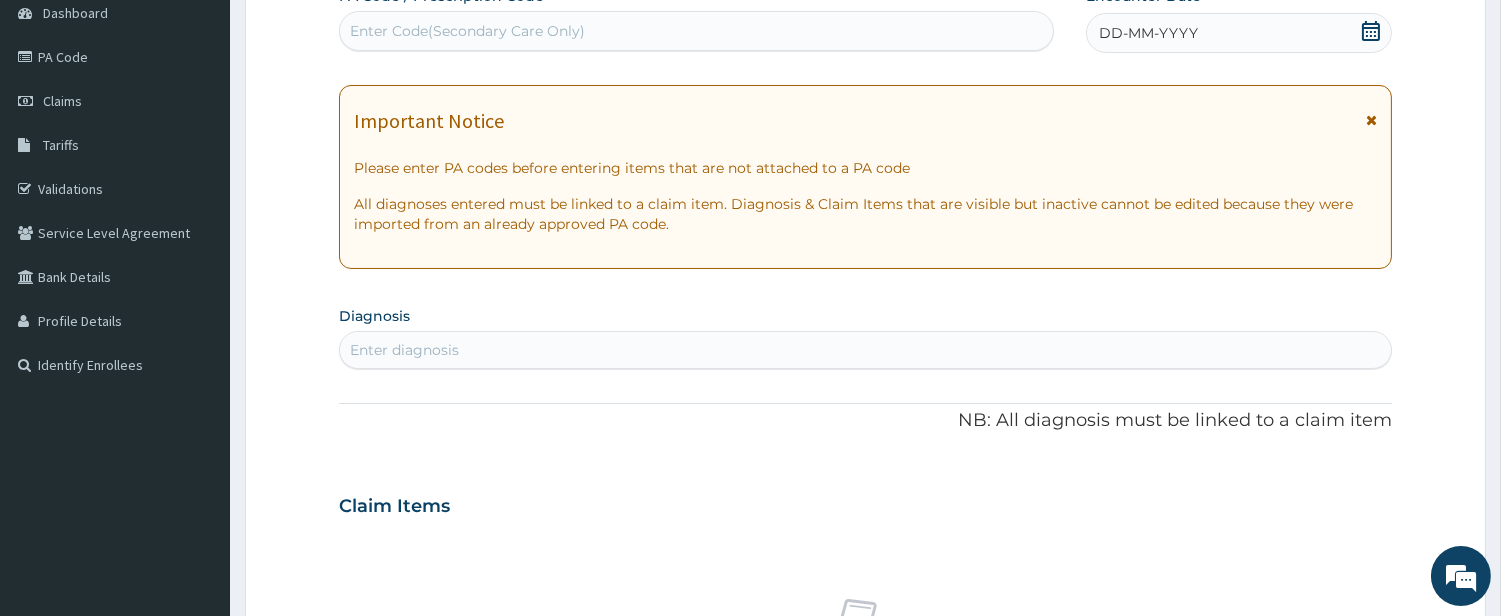 scroll, scrollTop: 0, scrollLeft: 0, axis: both 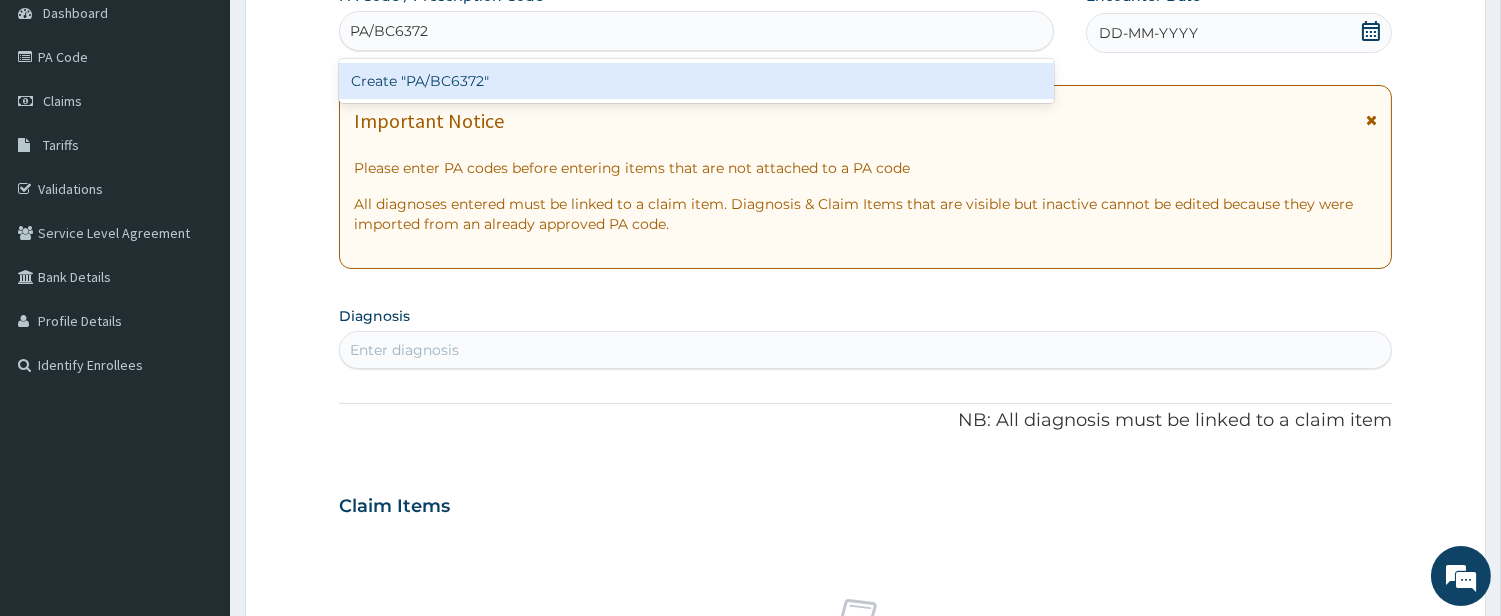 click on "Create "PA/BC6372"" at bounding box center [696, 81] 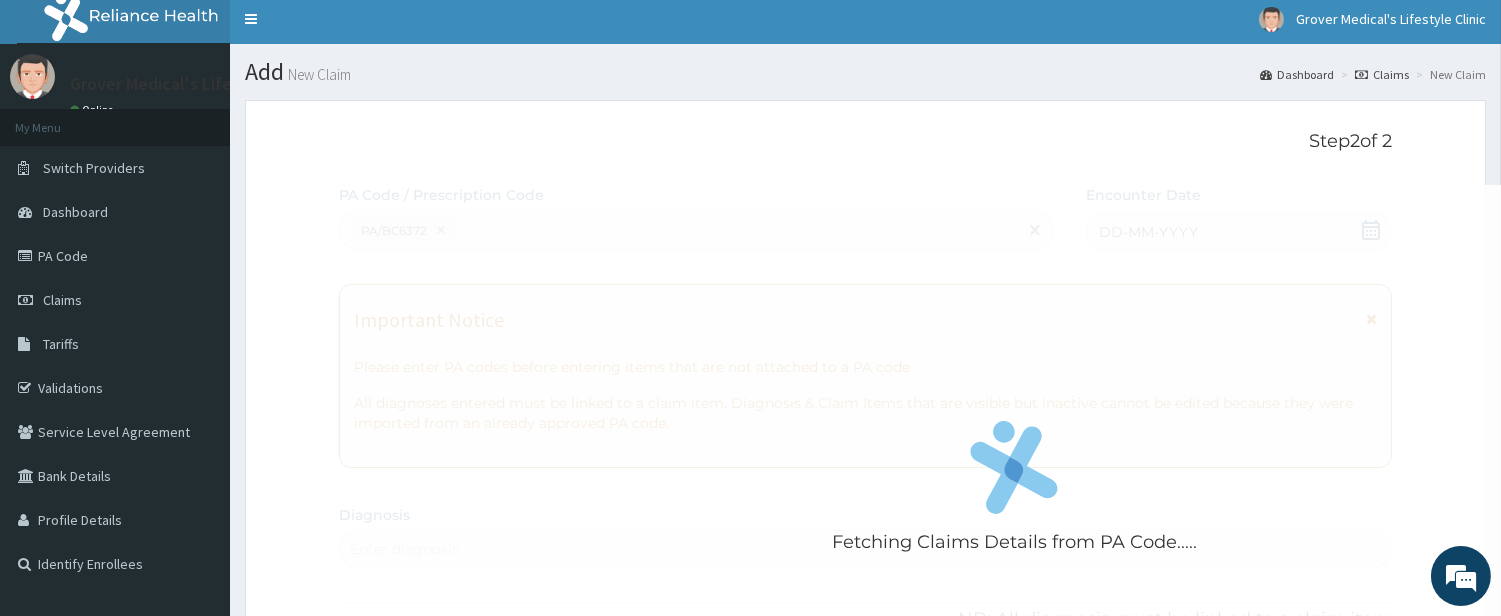 scroll, scrollTop: 0, scrollLeft: 0, axis: both 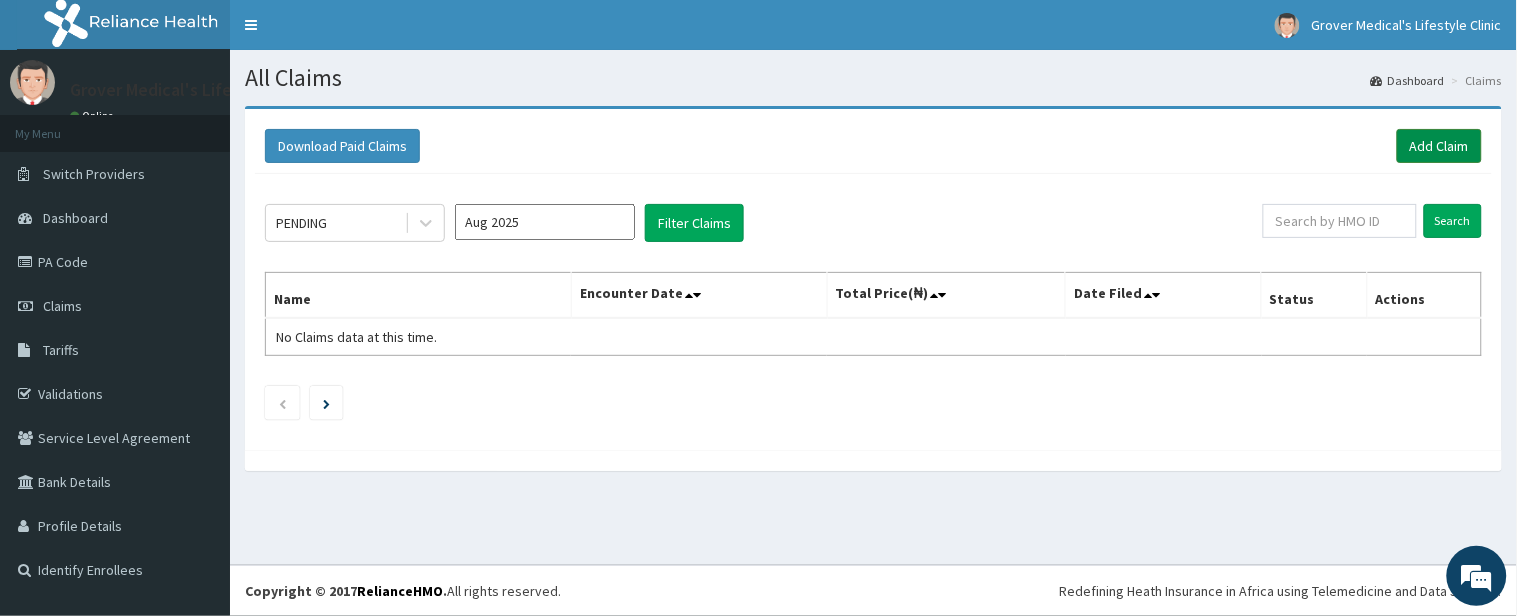 click on "Add Claim" at bounding box center (1439, 146) 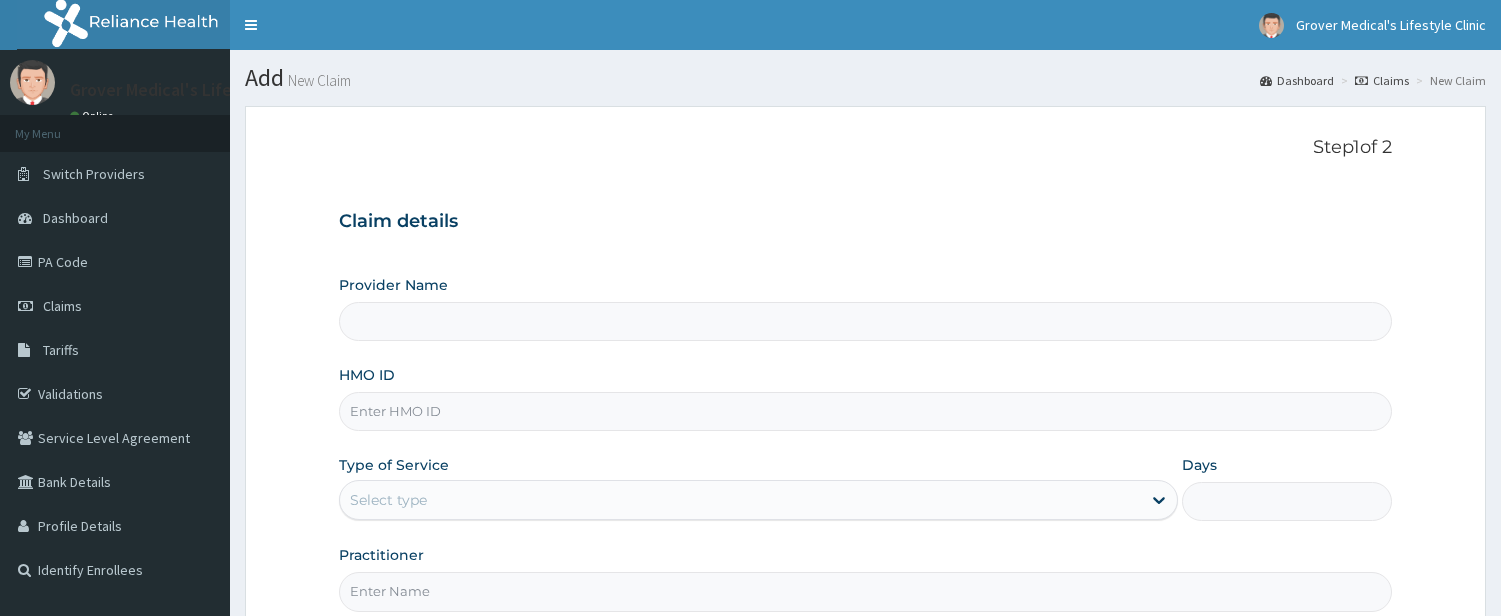 scroll, scrollTop: 0, scrollLeft: 0, axis: both 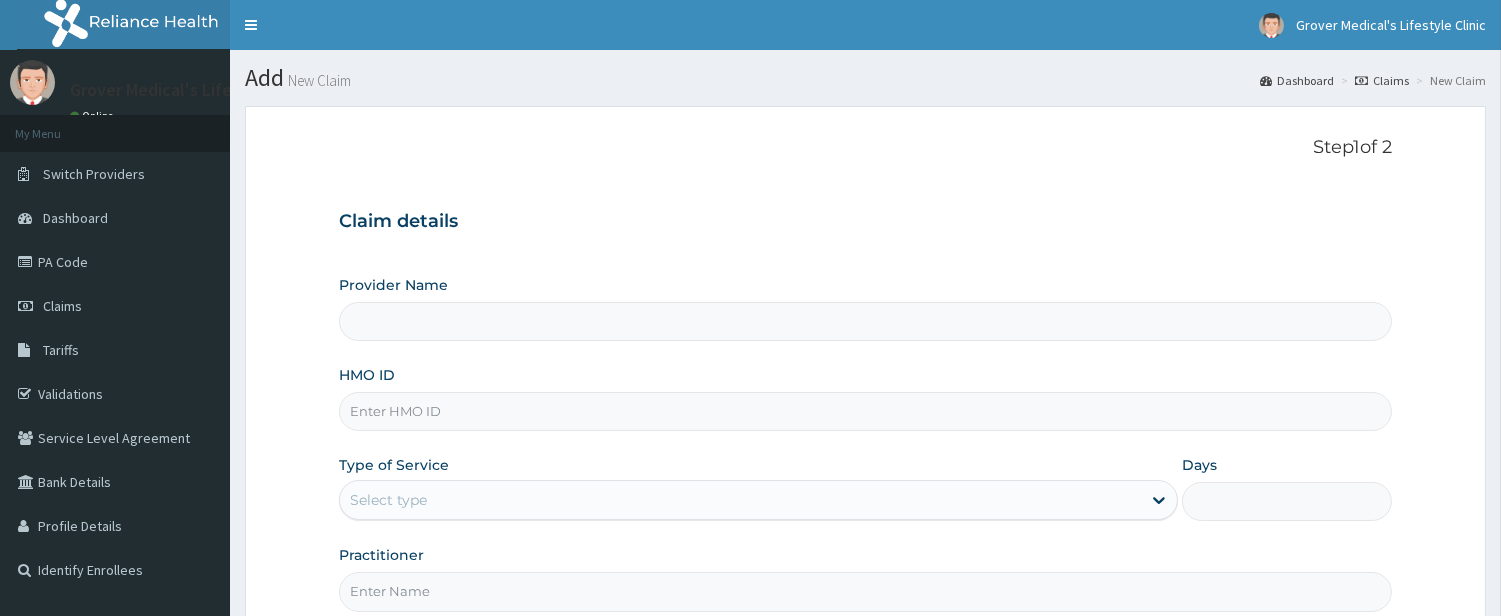 type on "Grover Medical's Lifestyle clinic" 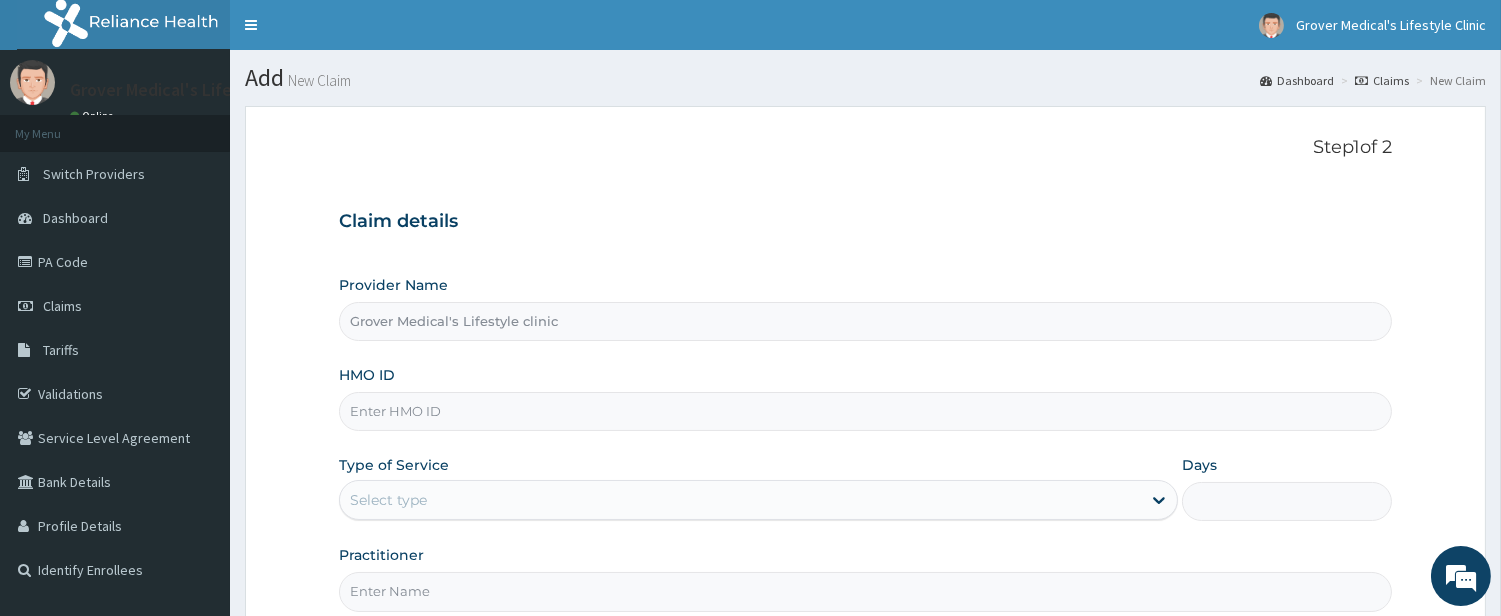 click on "HMO ID" at bounding box center (865, 411) 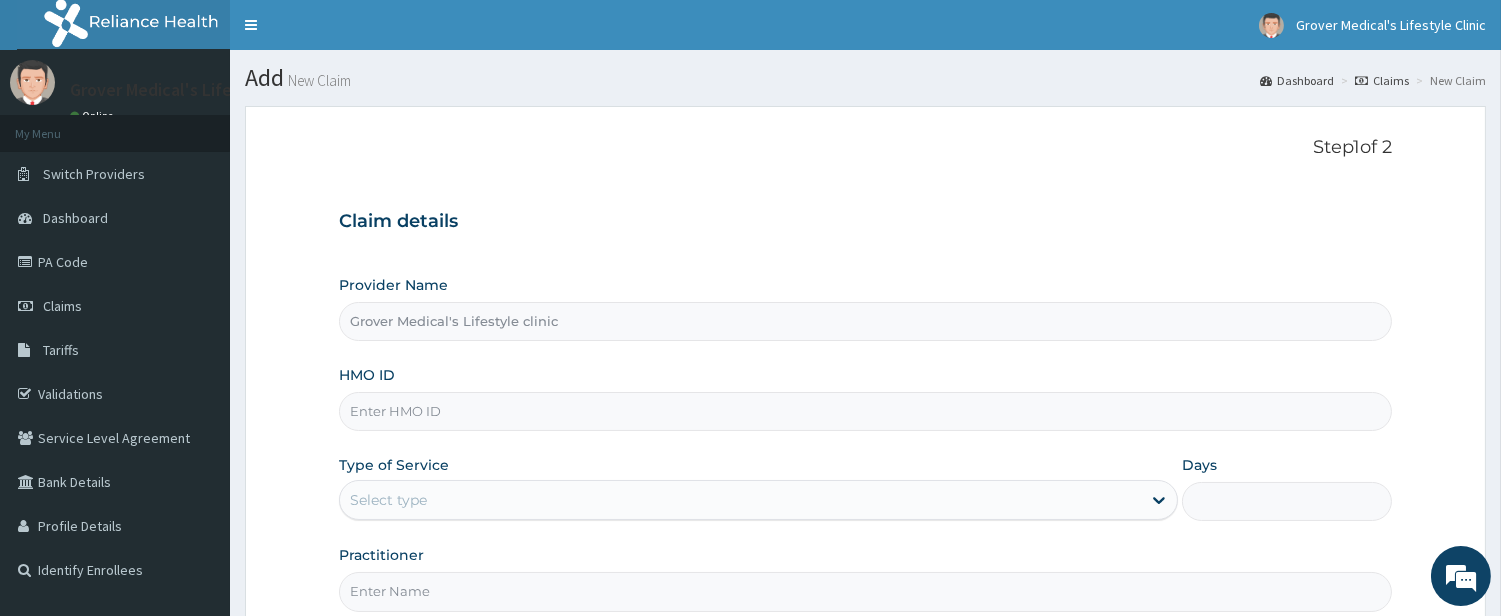 paste on "KSB/10699/A" 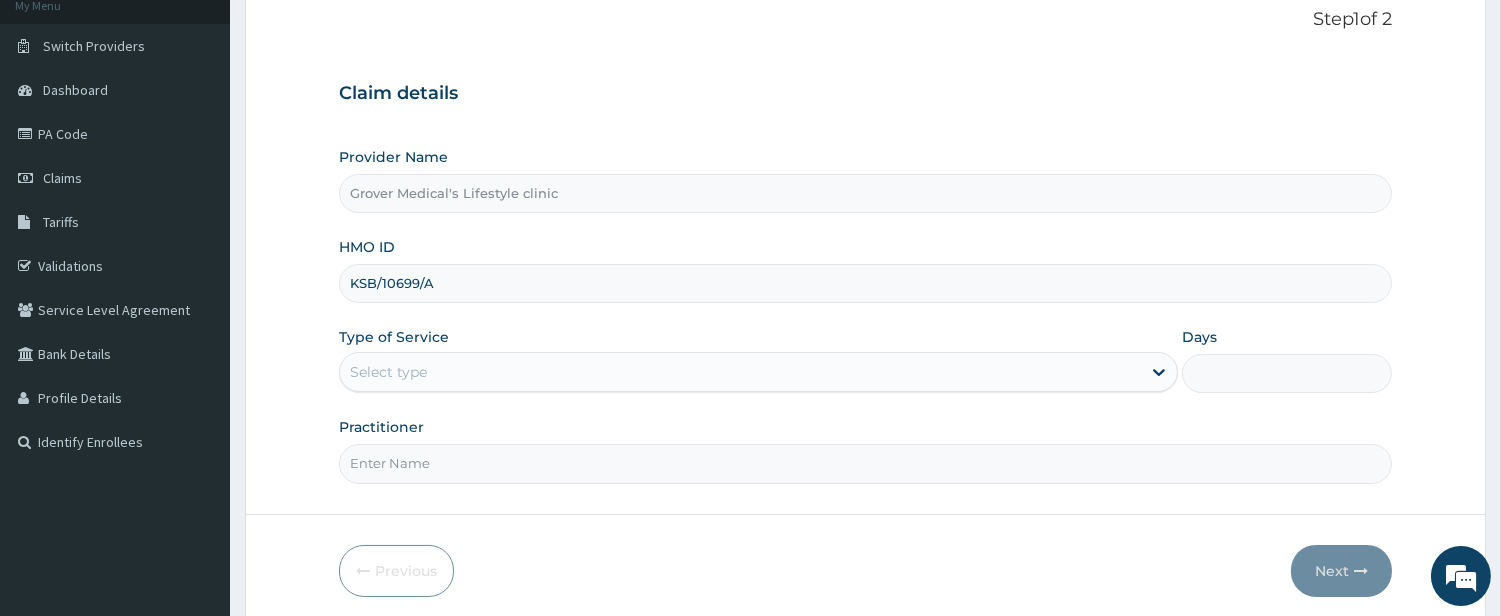 scroll, scrollTop: 205, scrollLeft: 0, axis: vertical 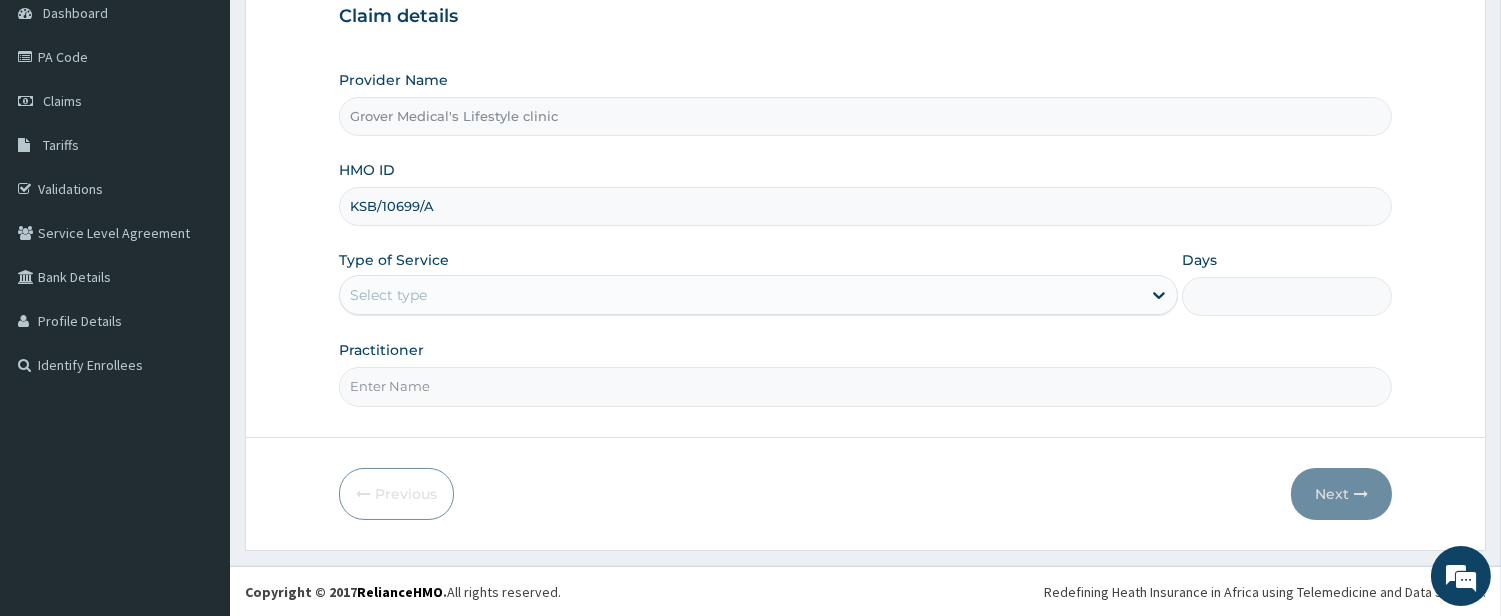 type on "KSB/10699/A" 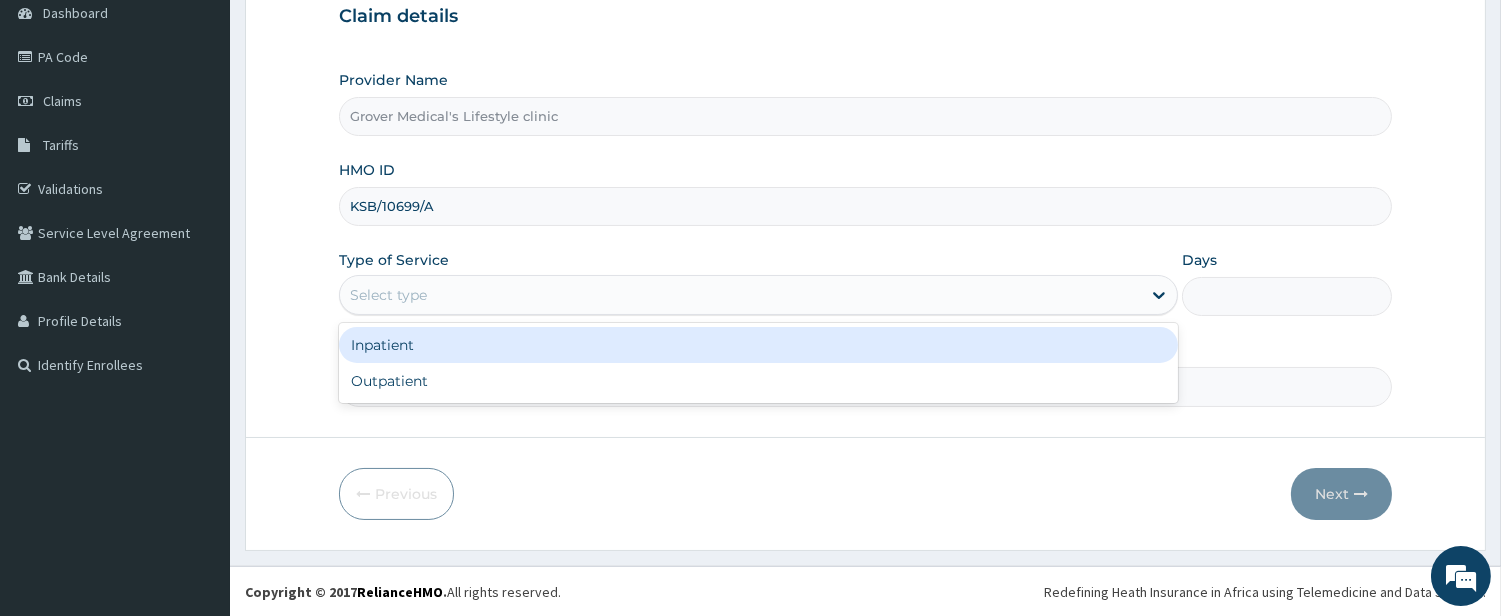 click on "Select type" at bounding box center [740, 295] 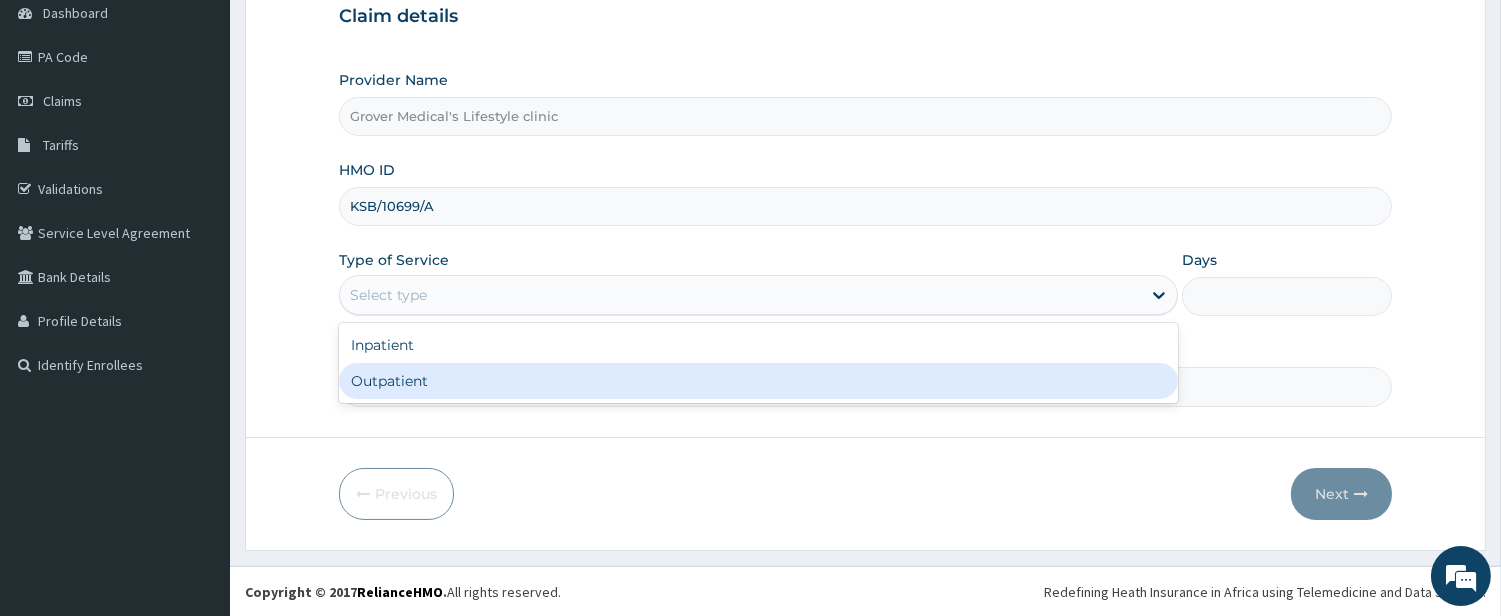 click on "Outpatient" at bounding box center (758, 381) 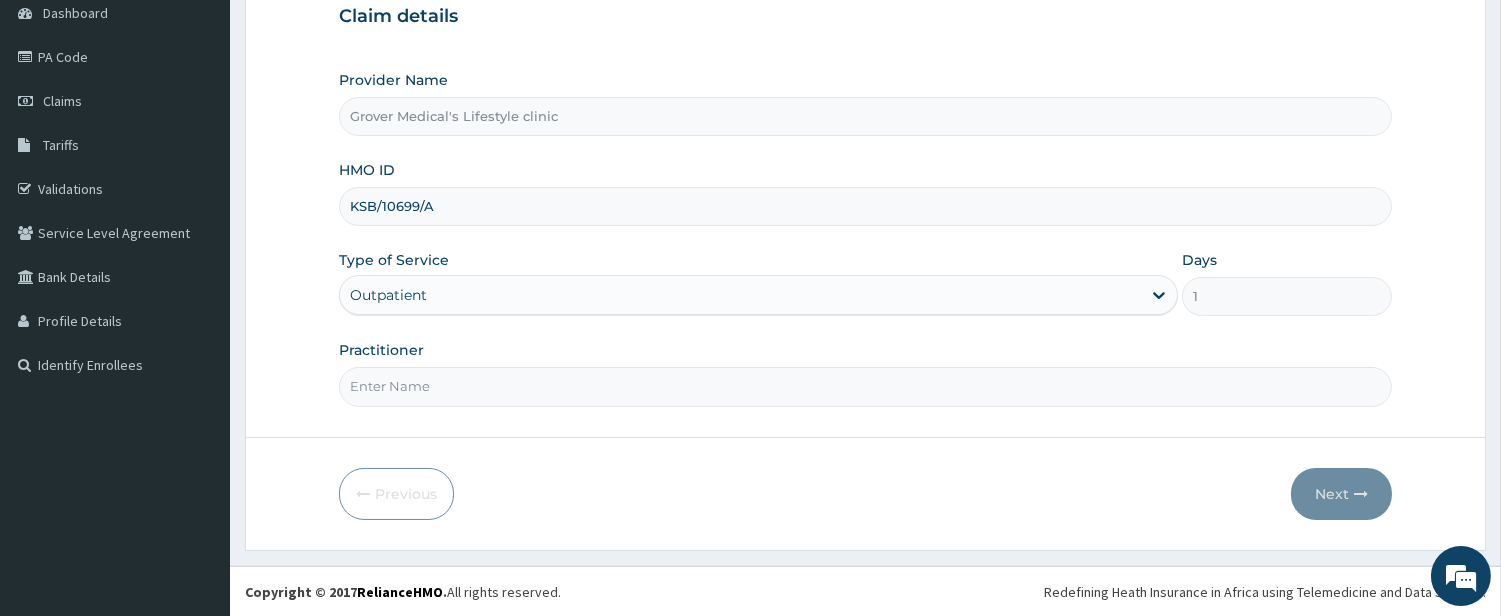 click on "Practitioner" at bounding box center [865, 386] 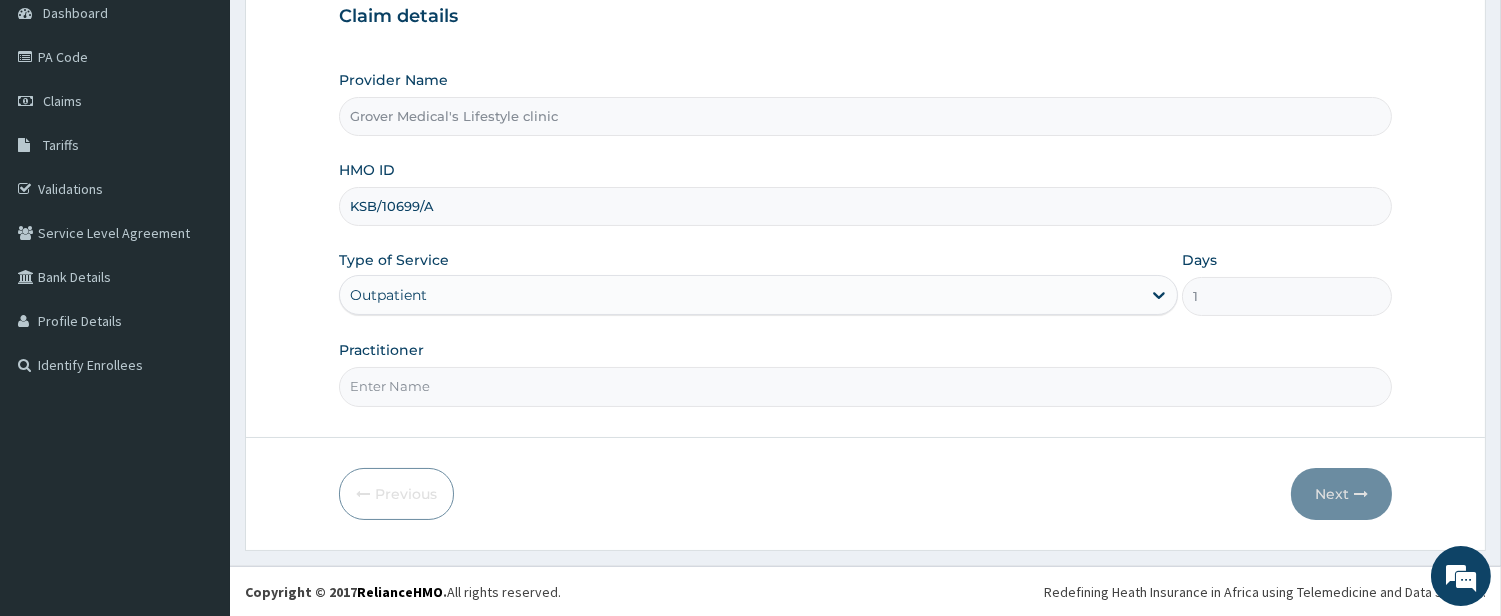 type on "DR [LAST_NAME]" 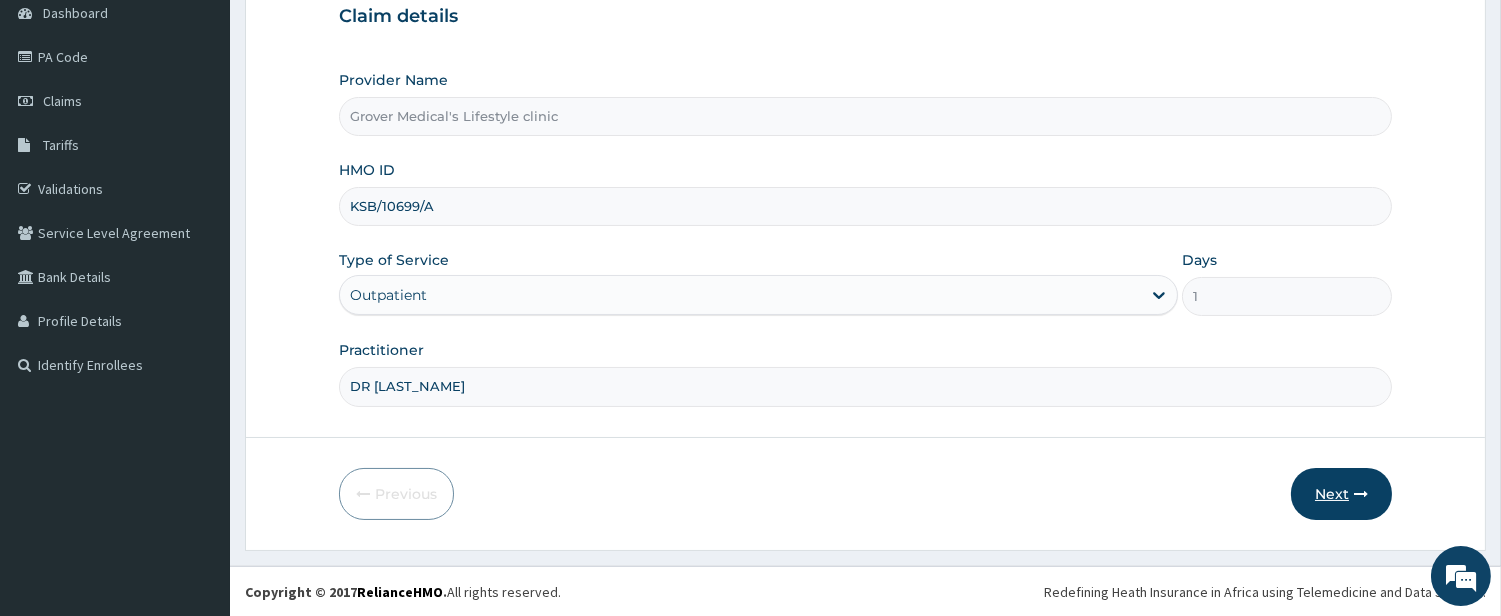 click on "Next" at bounding box center [1341, 494] 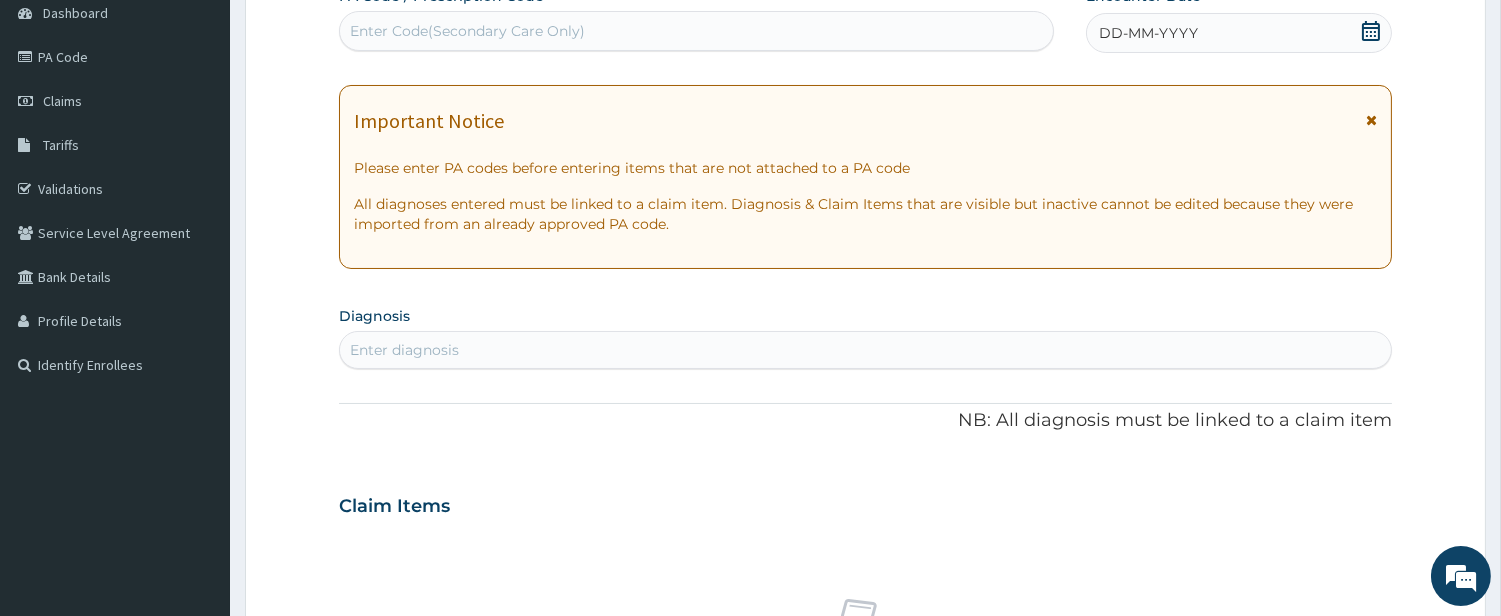 scroll, scrollTop: 0, scrollLeft: 0, axis: both 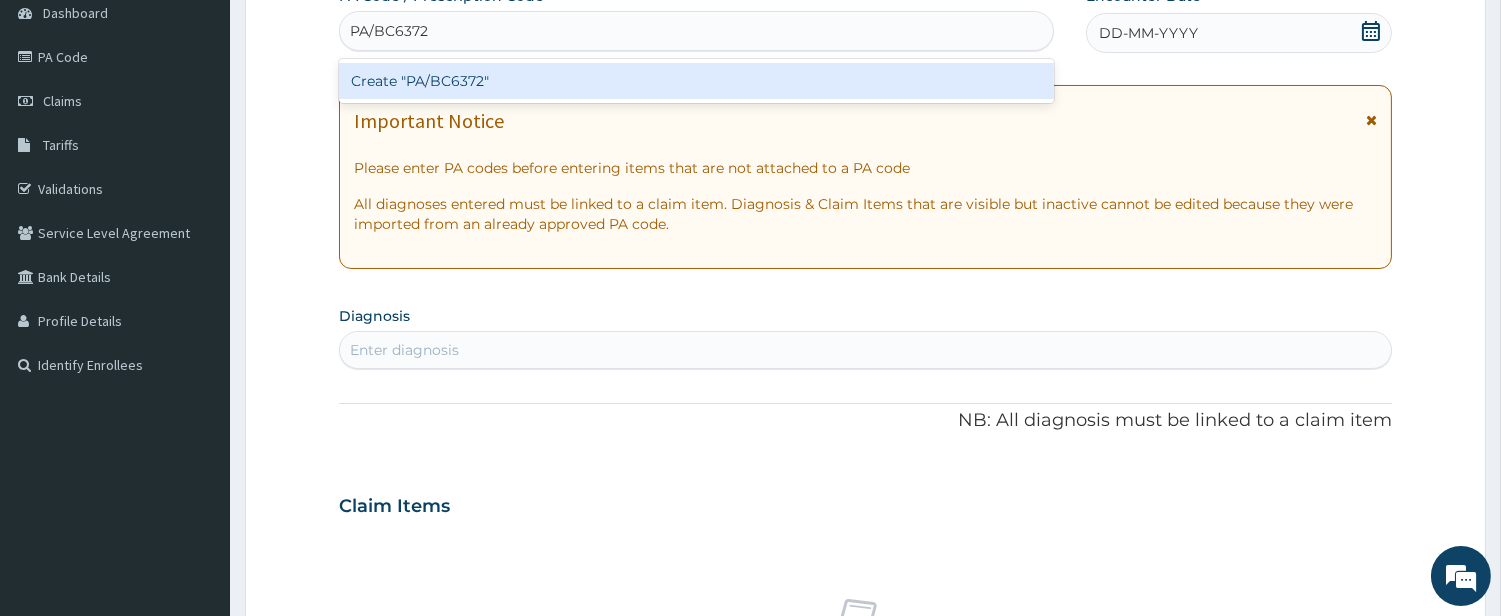 click on "Create "PA/BC6372"" at bounding box center (696, 81) 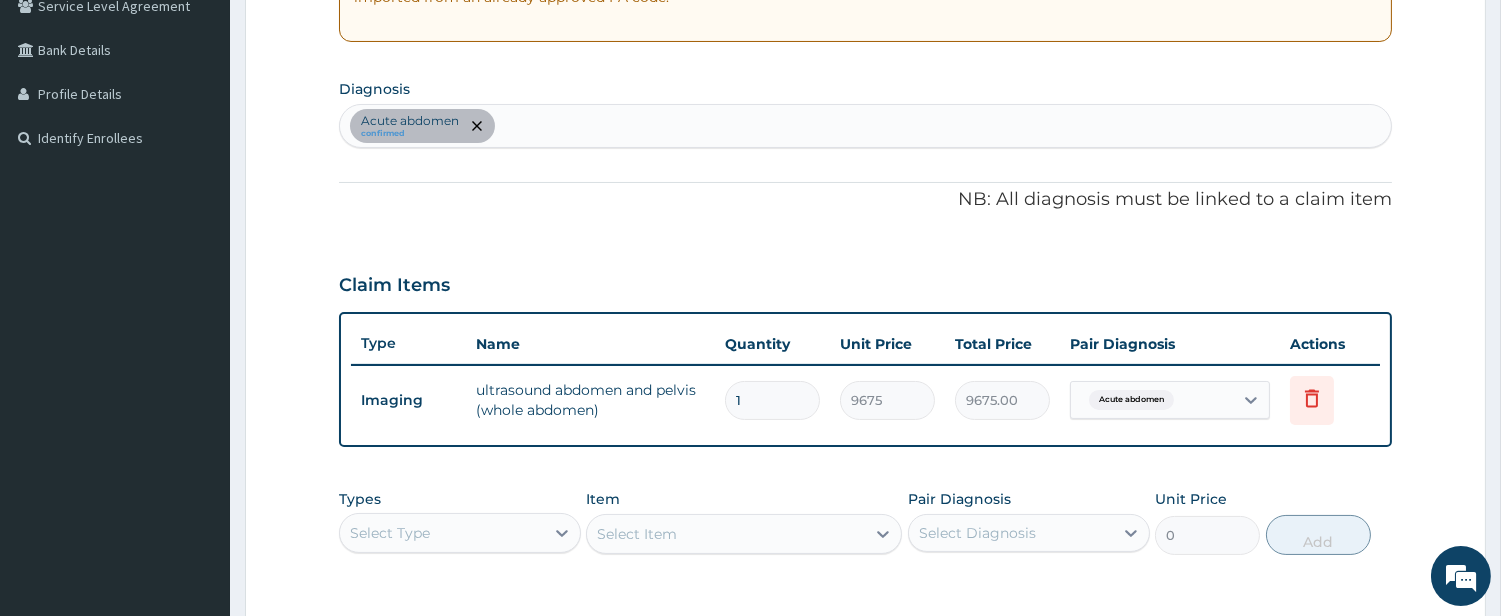 scroll, scrollTop: 420, scrollLeft: 0, axis: vertical 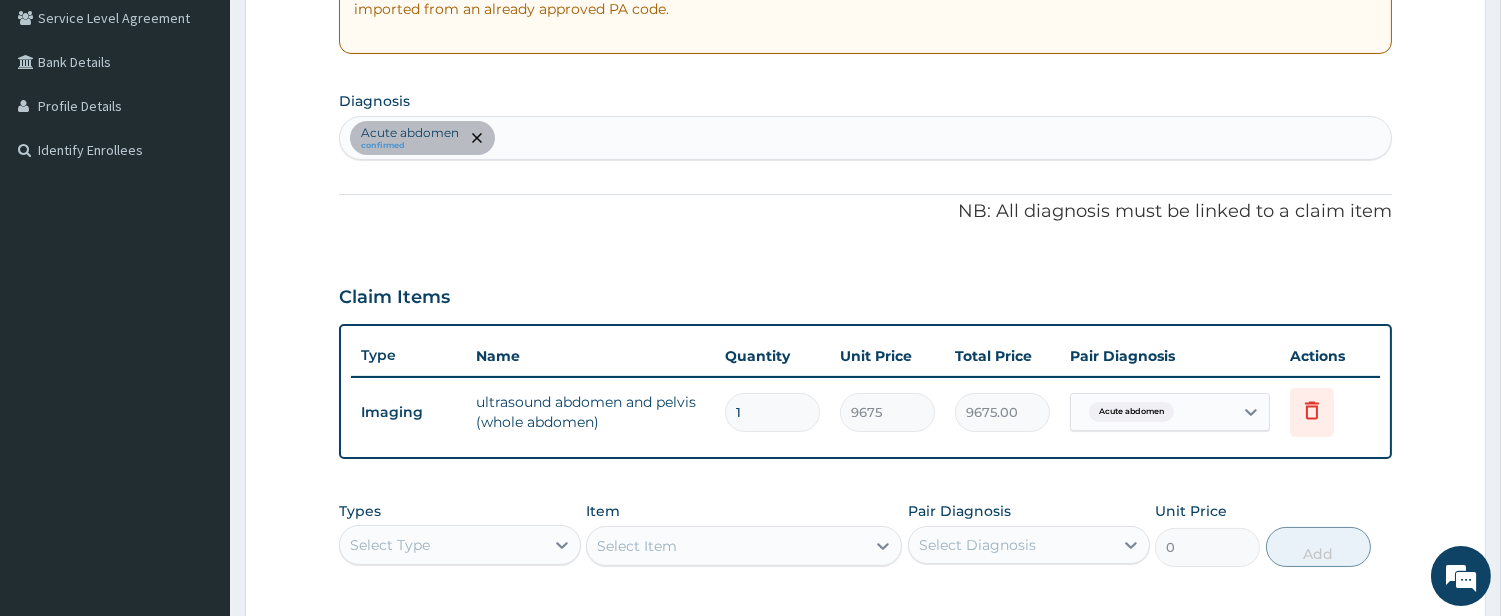 click on "Acute abdomen confirmed" at bounding box center [865, 138] 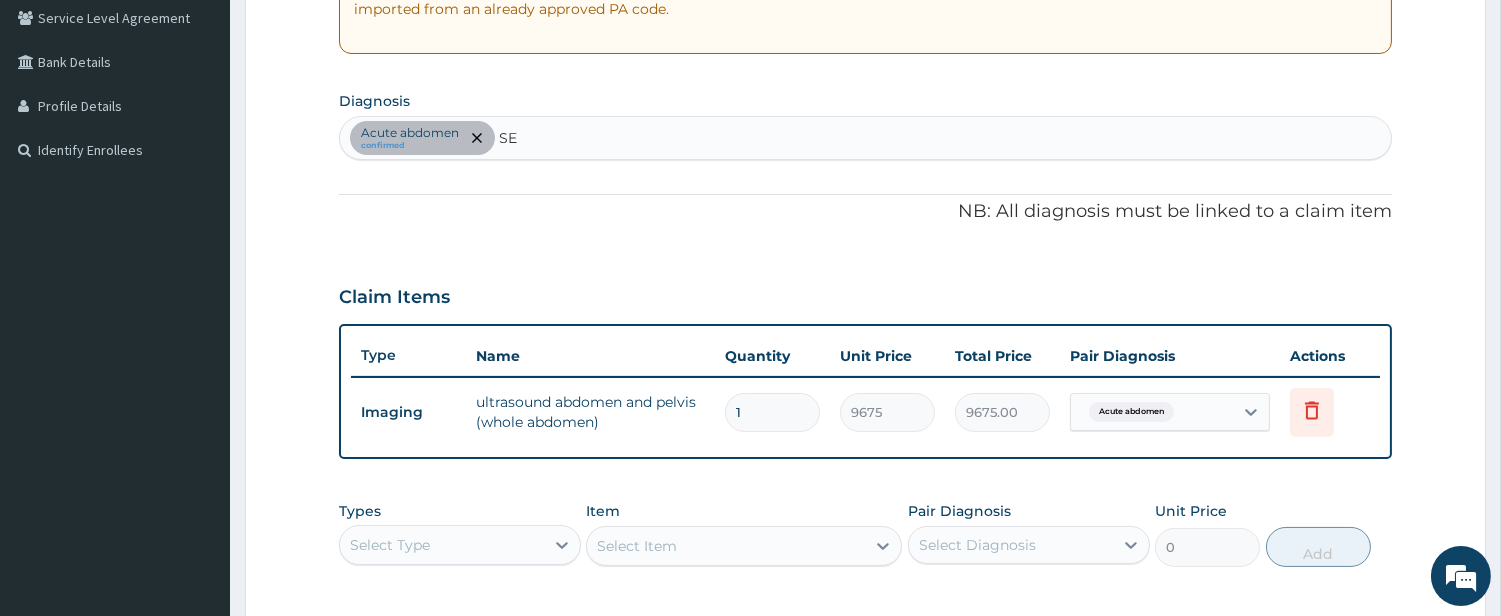 type on "SEP" 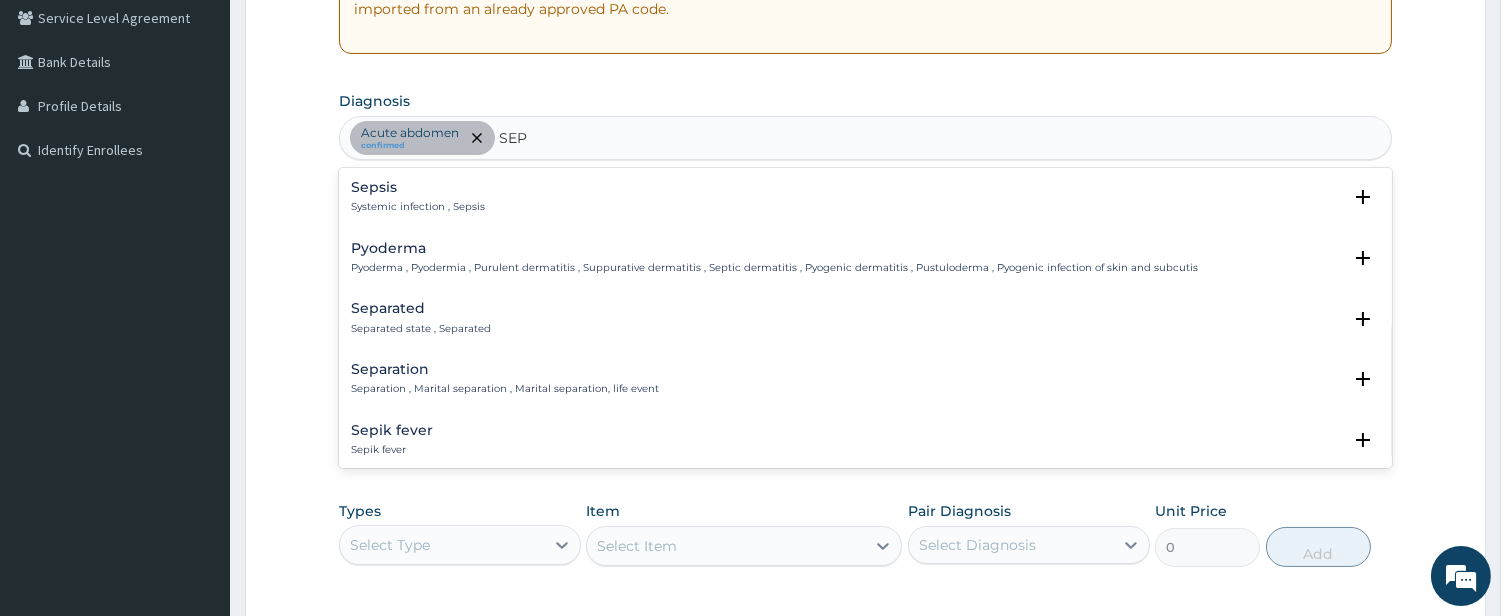 click on "Sepsis" at bounding box center (418, 187) 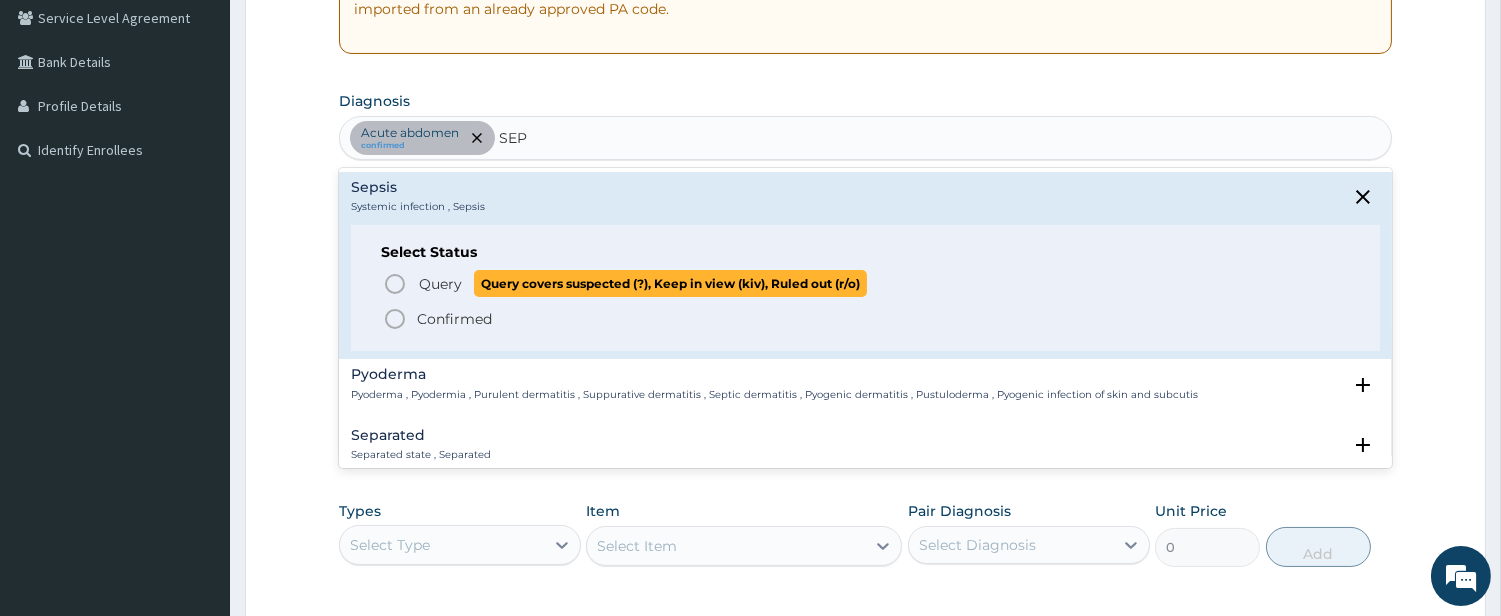 click on "Query Query covers suspected (?), Keep in view (kiv), Ruled out (r/o)" at bounding box center (642, 283) 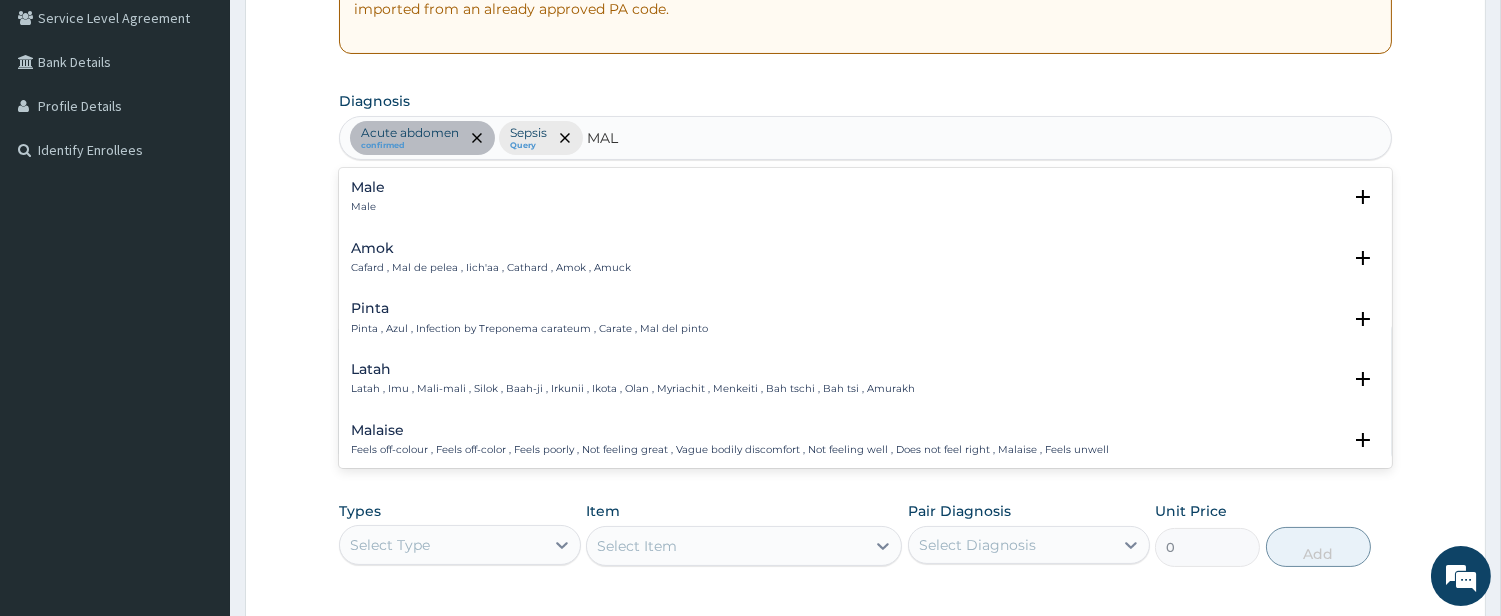type on "MALA" 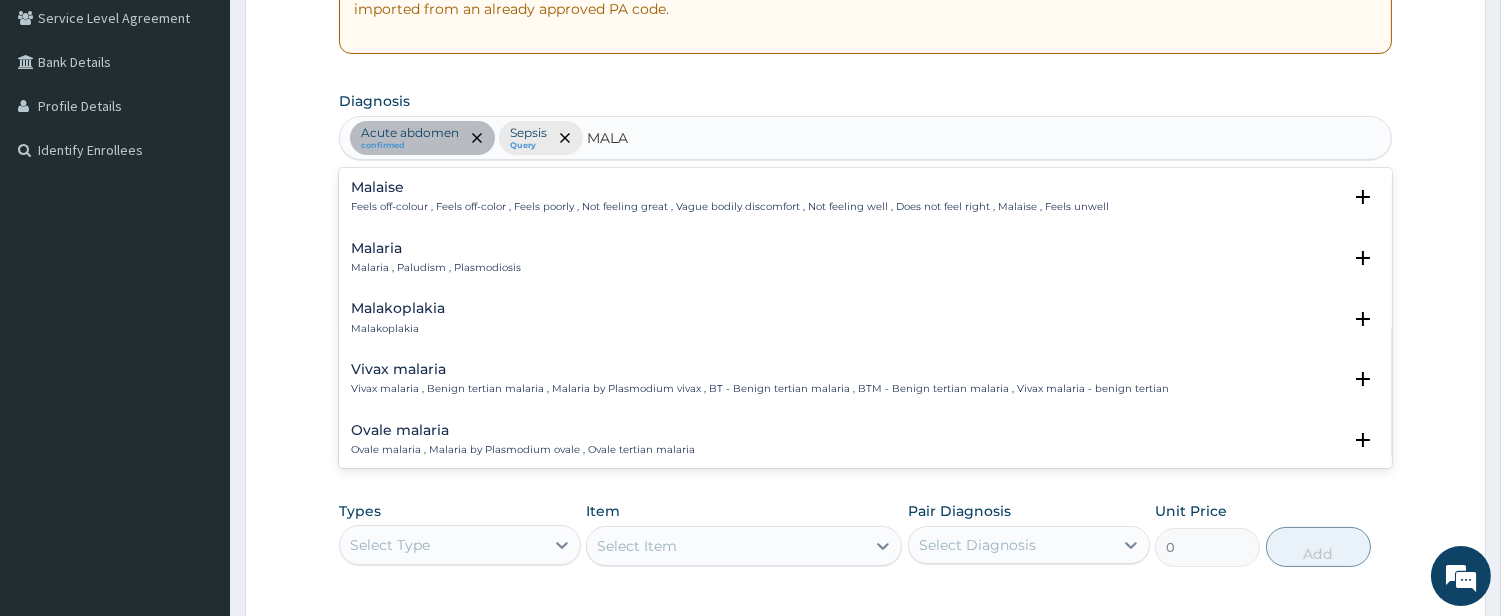 click on "Malaria" at bounding box center (436, 248) 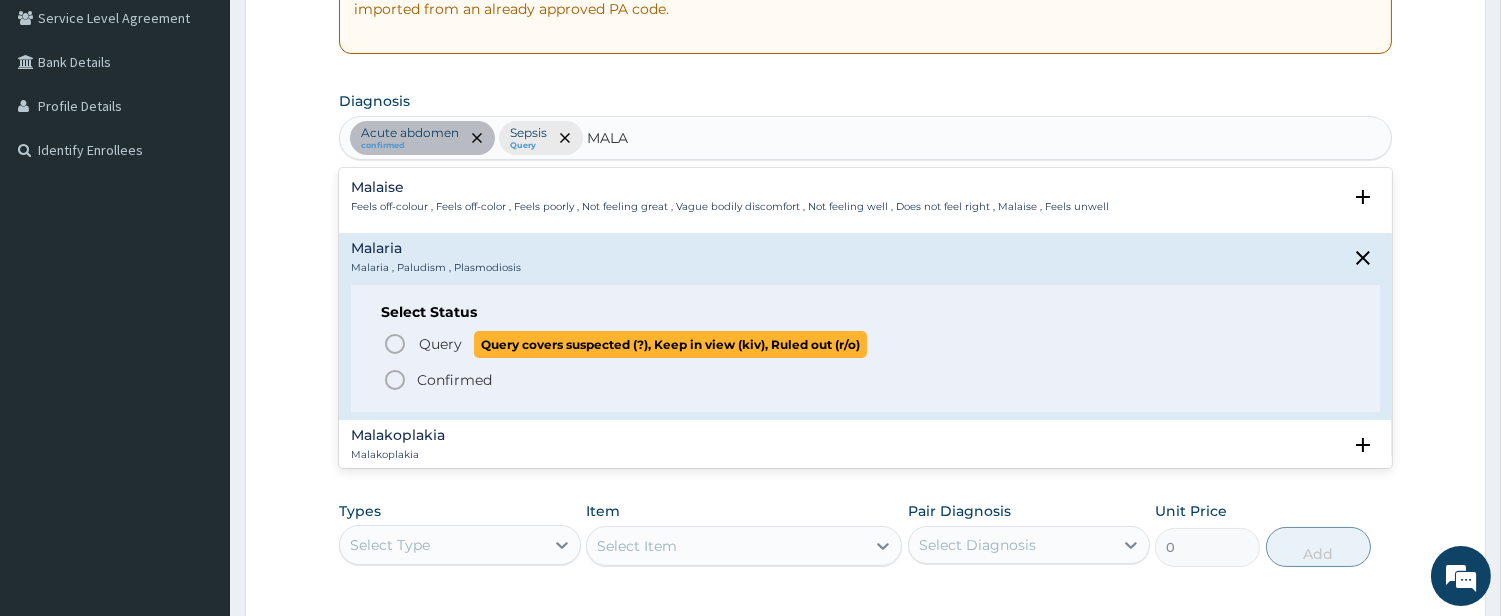 click on "Query Query covers suspected (?), Keep in view (kiv), Ruled out (r/o)" at bounding box center (642, 344) 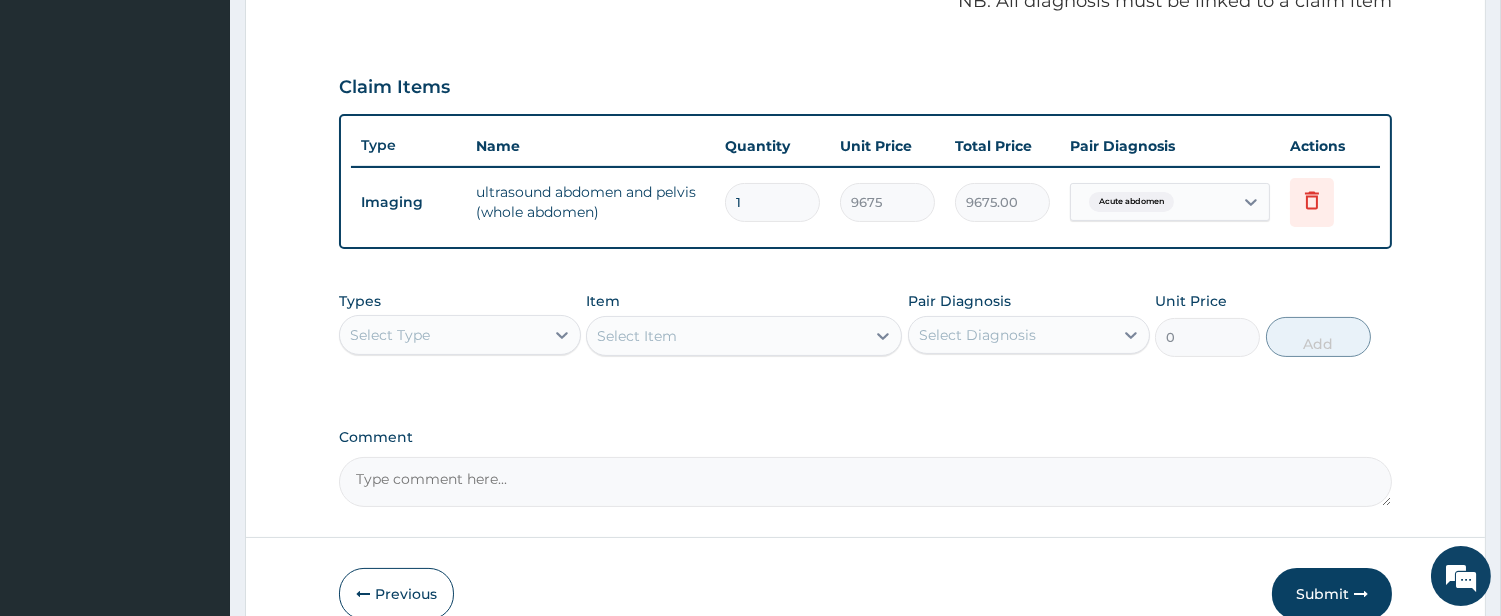 scroll, scrollTop: 728, scrollLeft: 0, axis: vertical 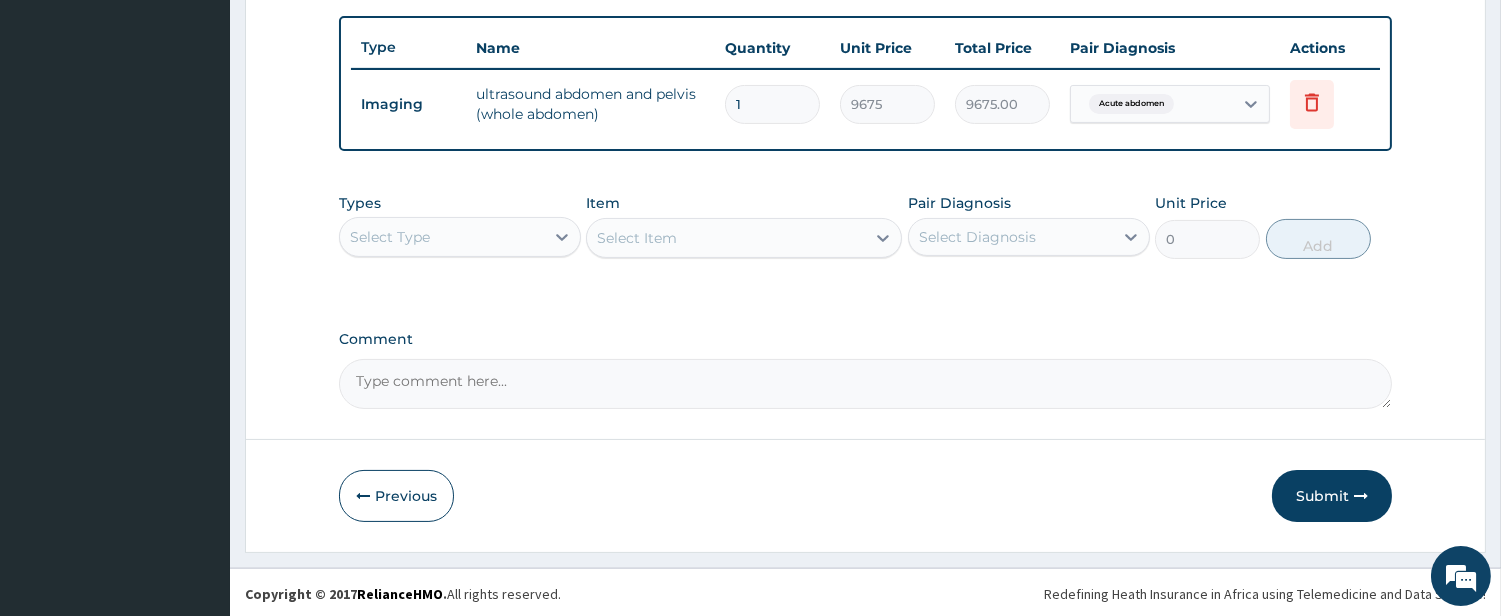 click on "Select Type" at bounding box center [442, 237] 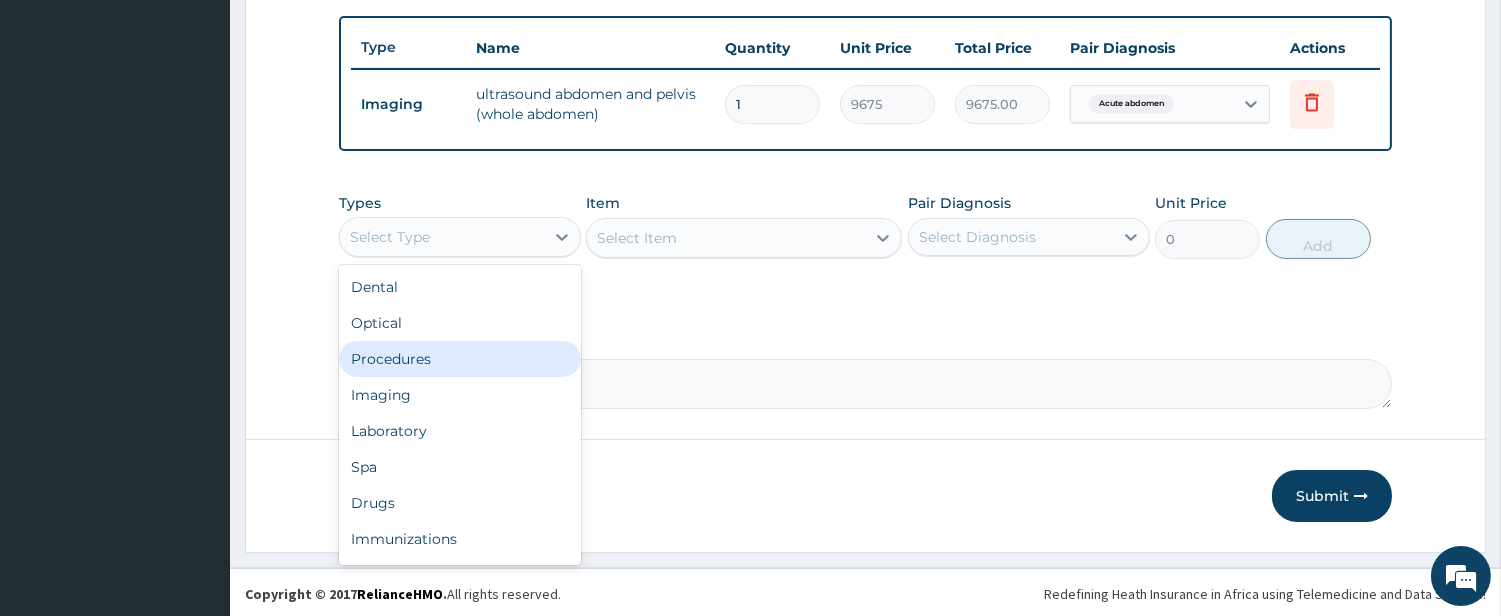 click on "Procedures" at bounding box center (460, 359) 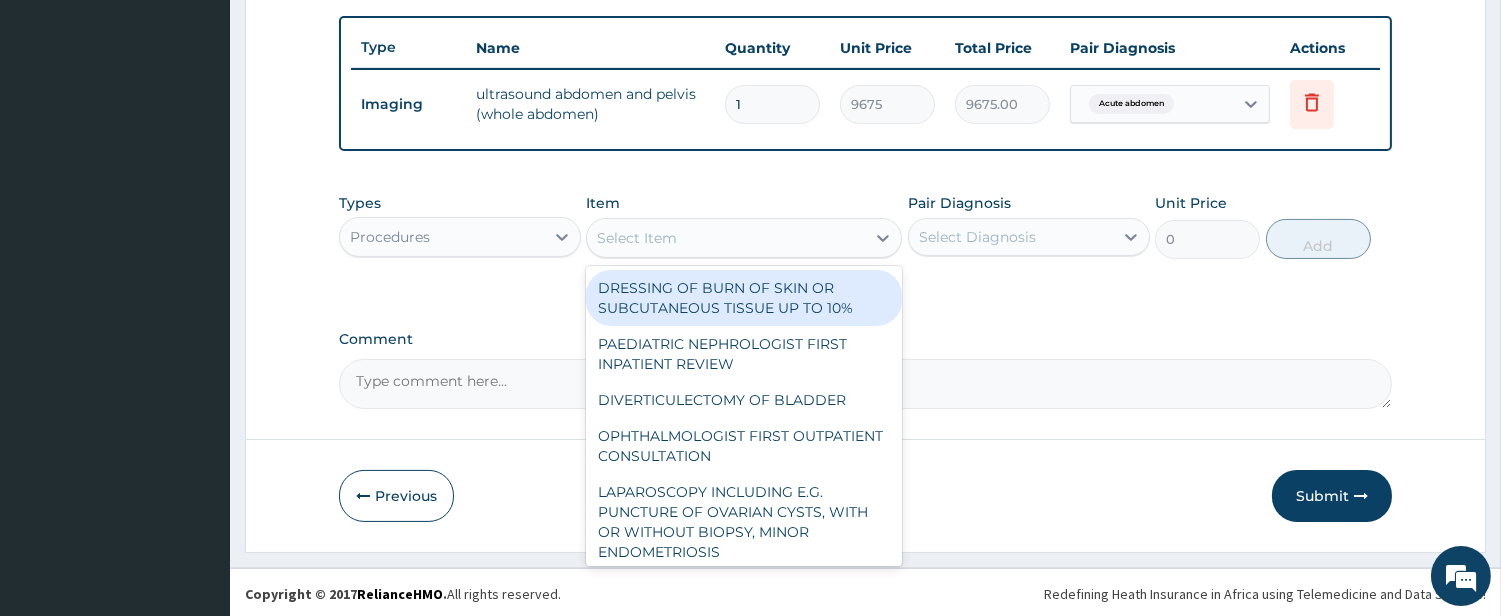 click on "Select Item" at bounding box center [726, 238] 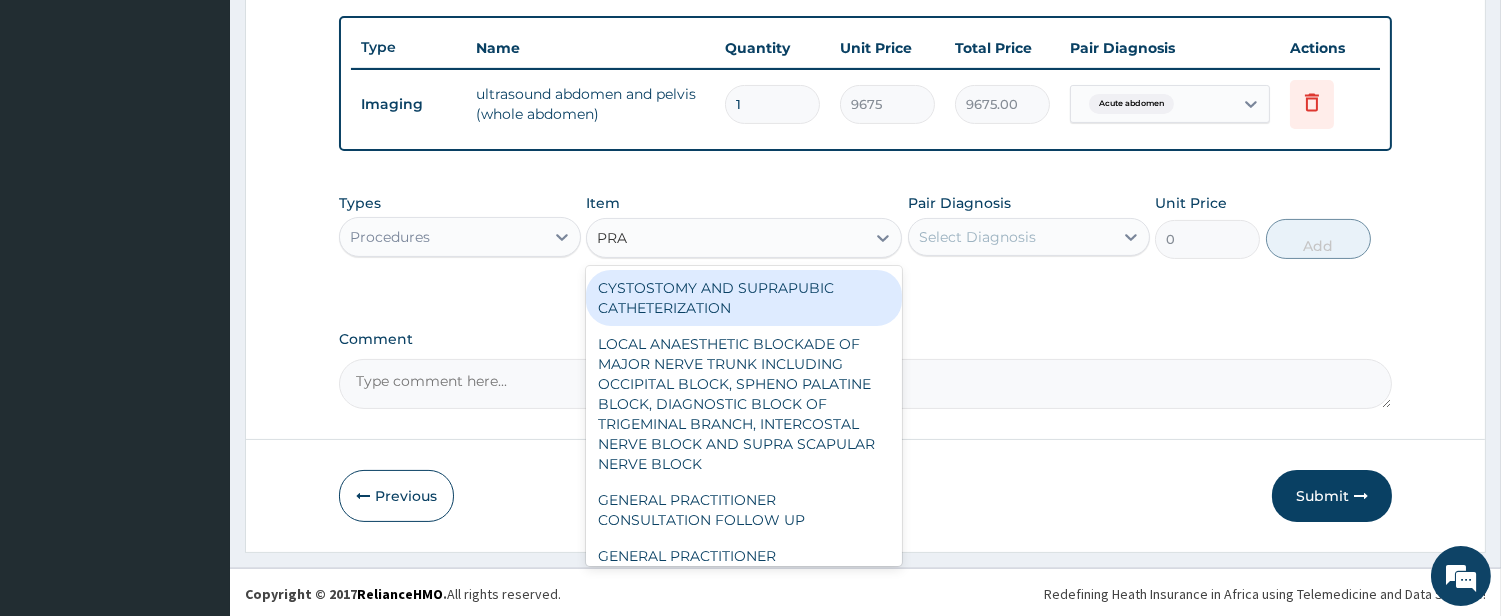type on "PRAC" 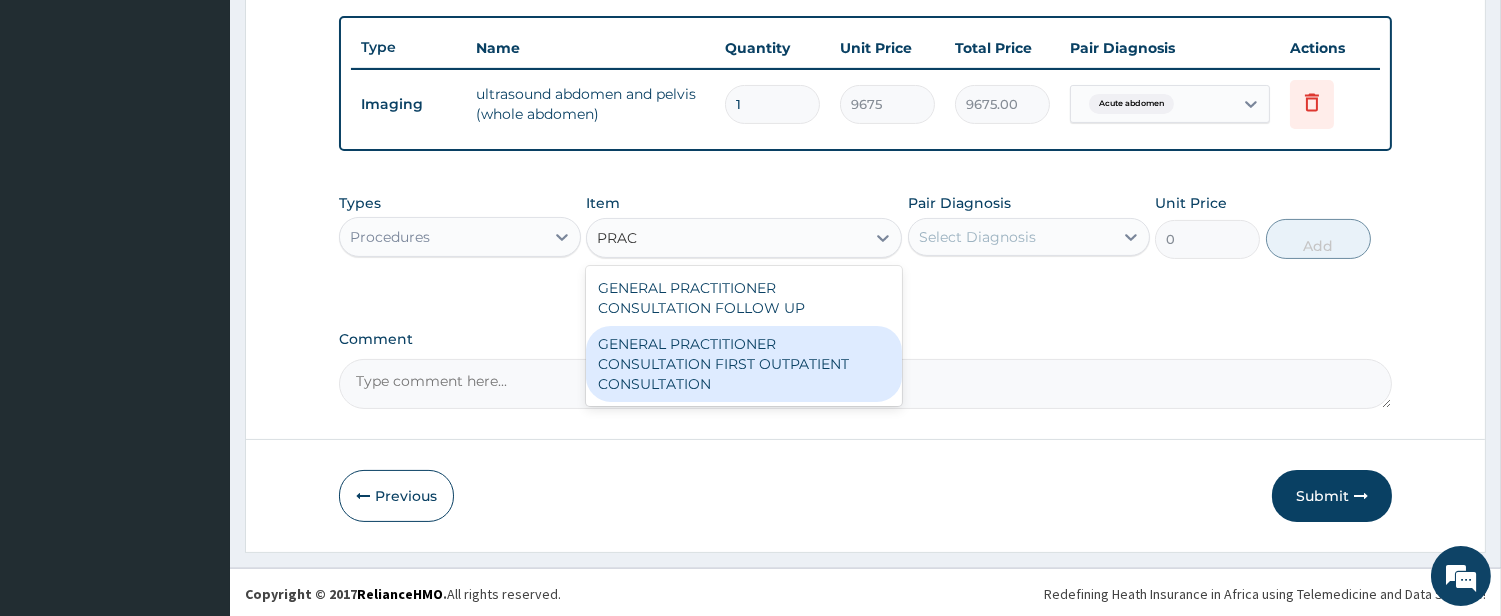 click on "GENERAL PRACTITIONER CONSULTATION FIRST OUTPATIENT CONSULTATION" at bounding box center (744, 364) 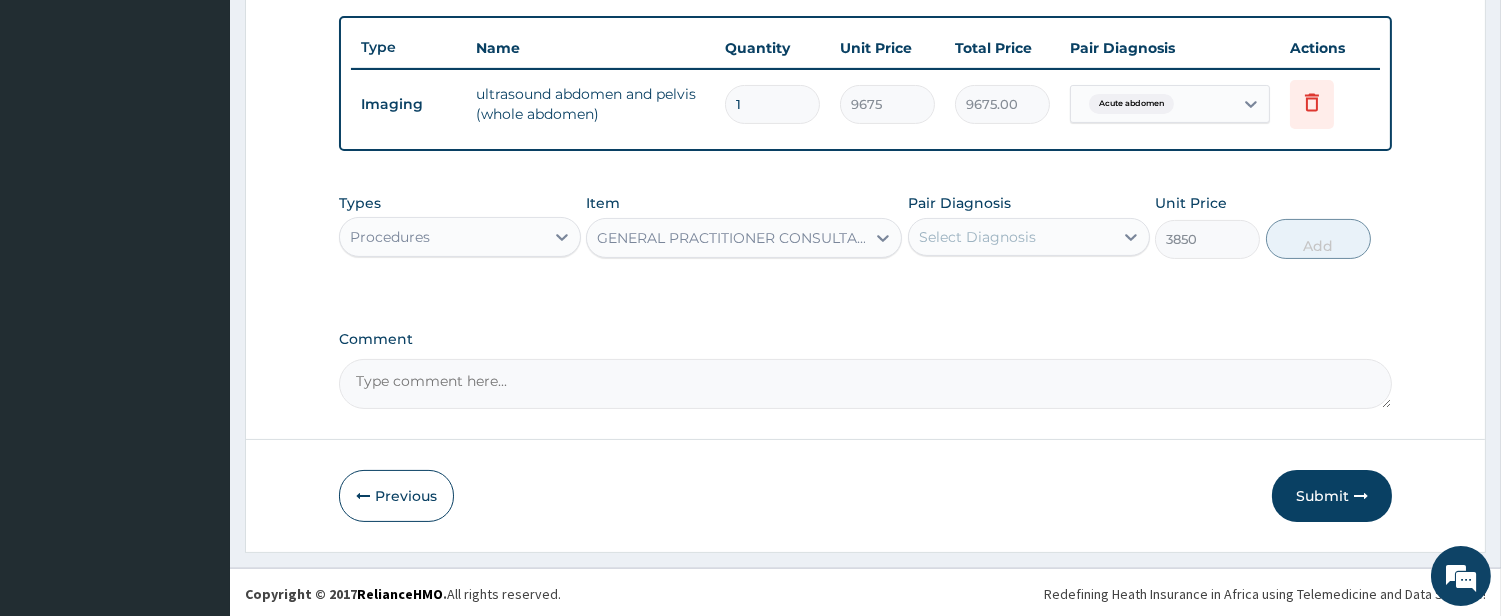 click on "Select Diagnosis" at bounding box center [977, 237] 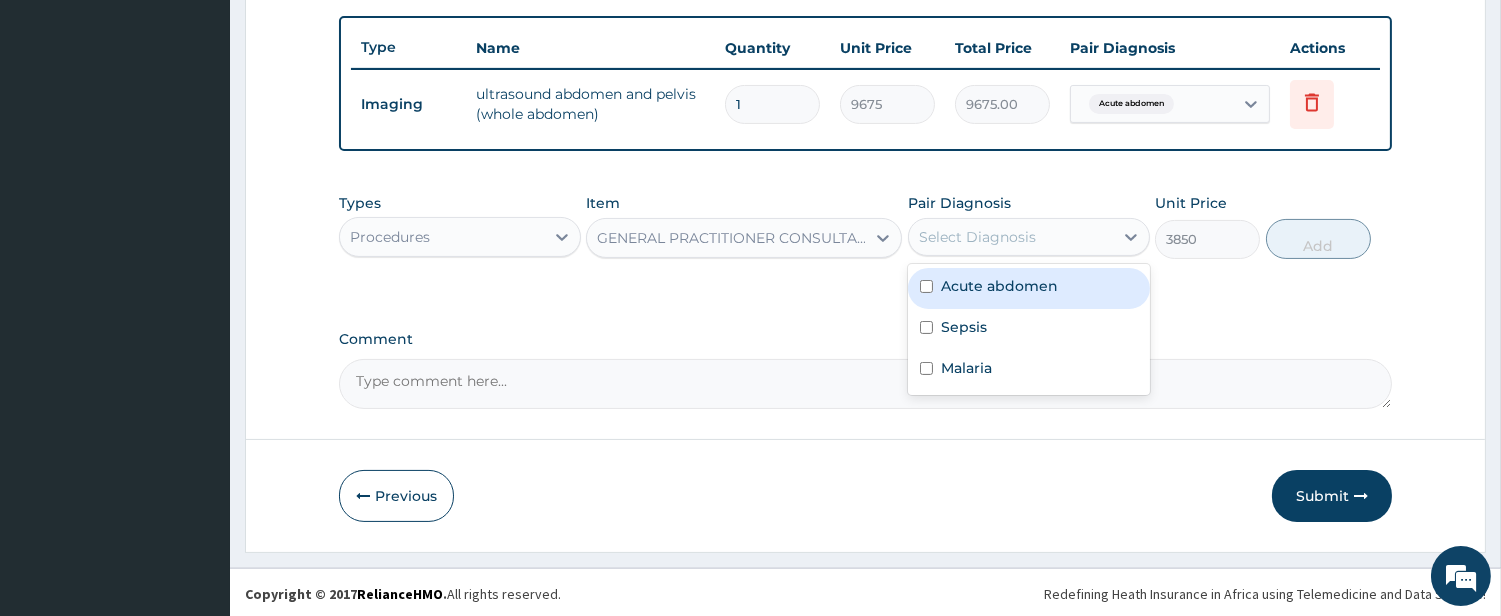 click on "Acute abdomen" at bounding box center (999, 286) 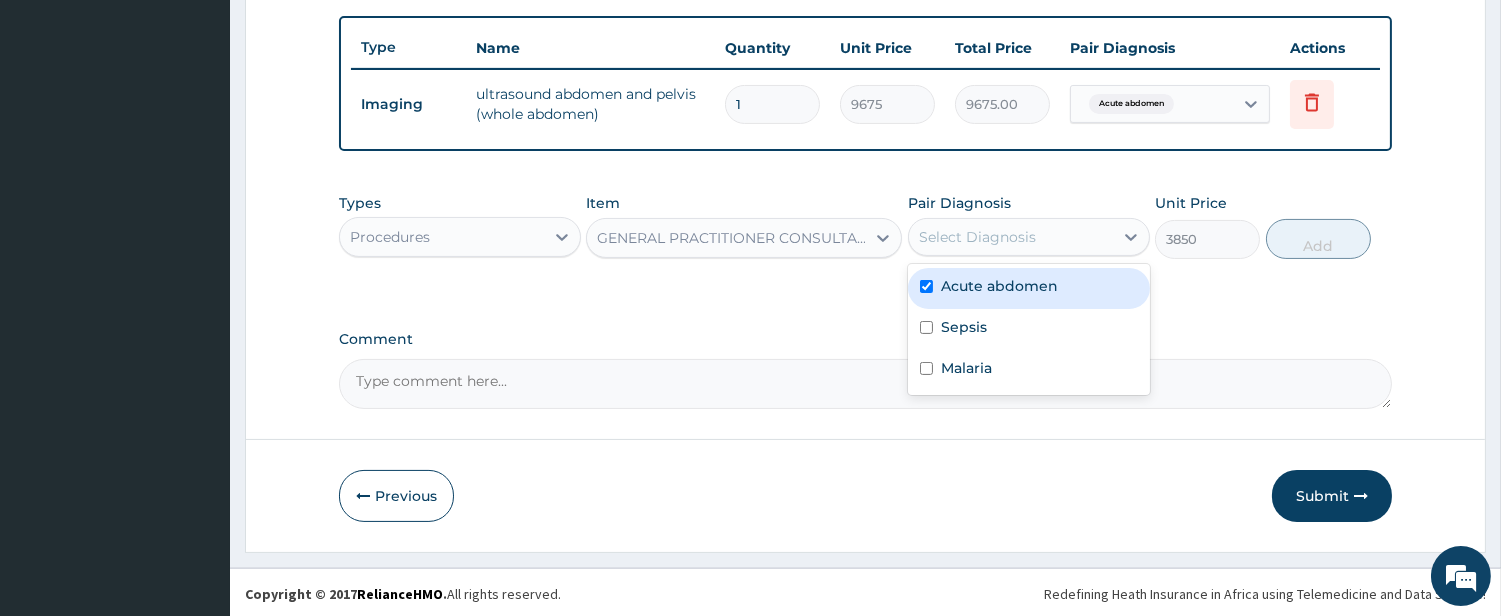 checkbox on "true" 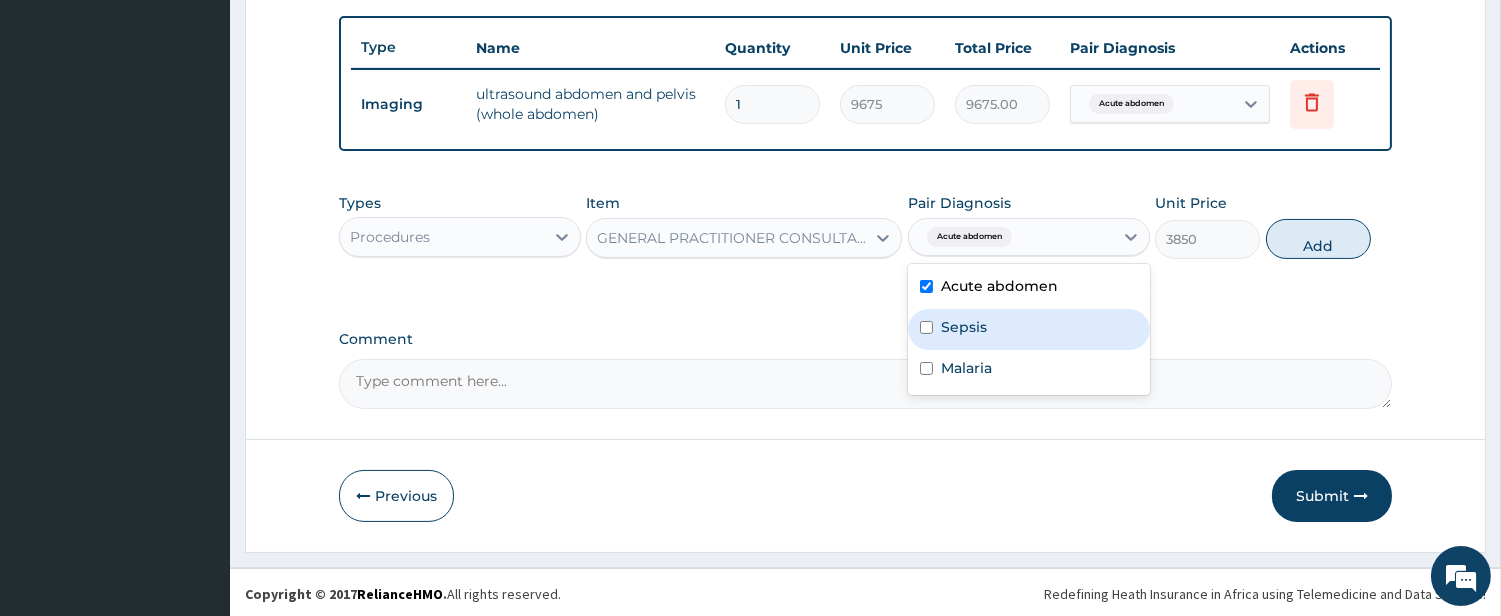 click on "Sepsis" at bounding box center [1029, 329] 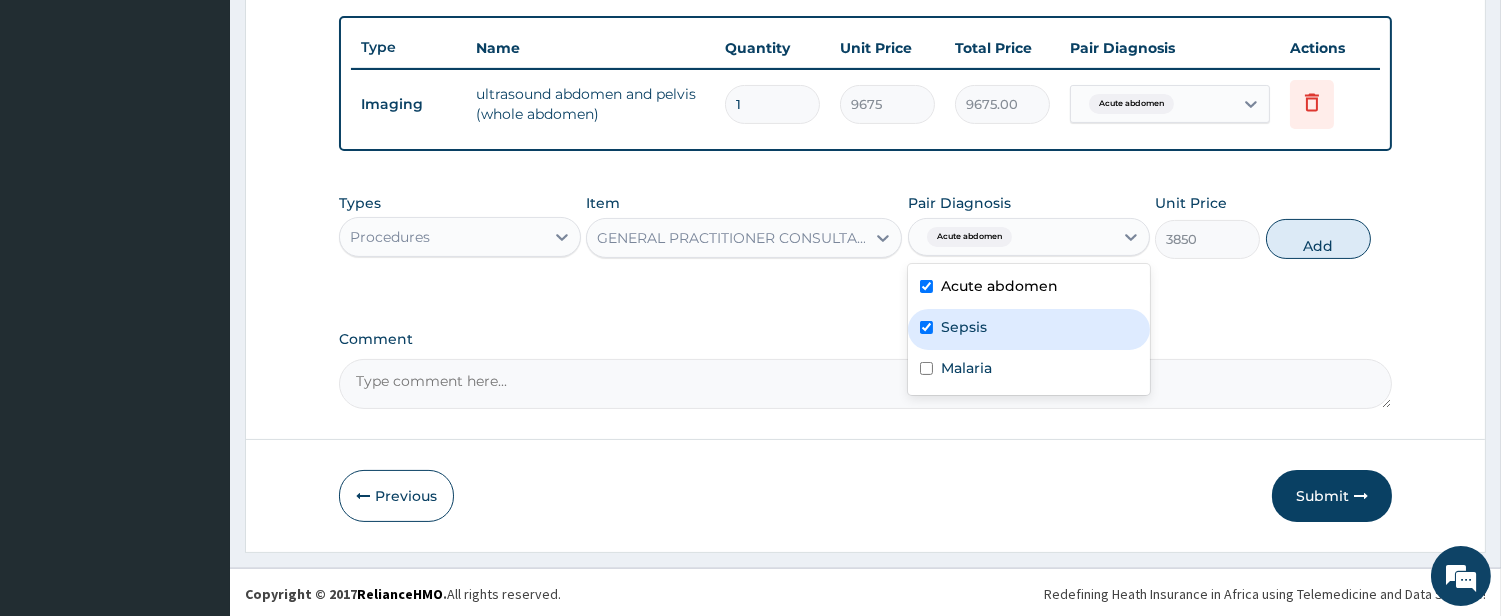 checkbox on "true" 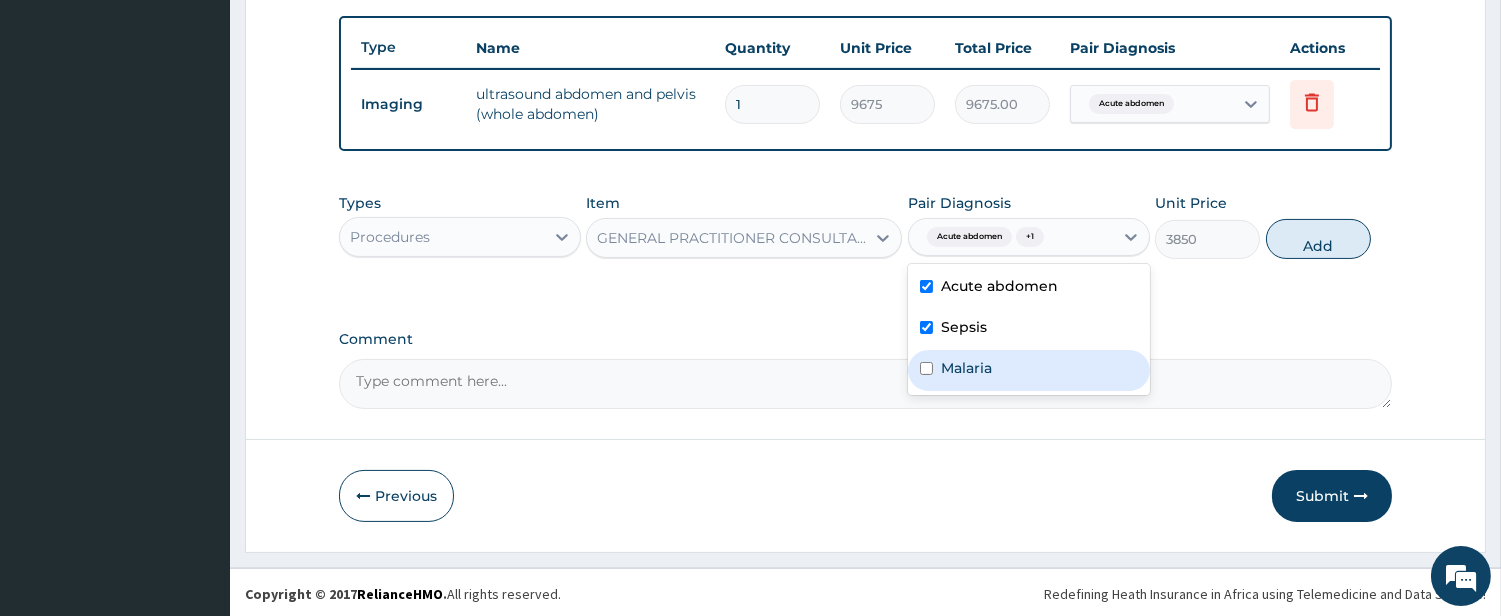 click at bounding box center (926, 368) 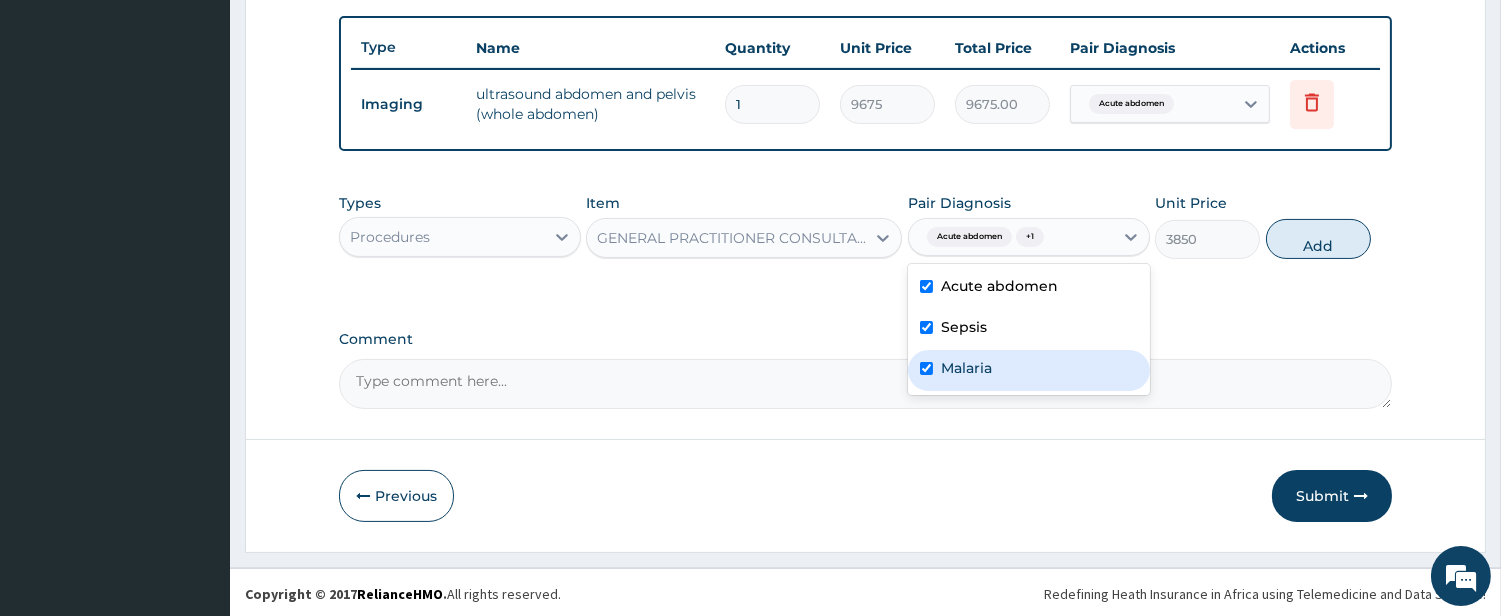 checkbox on "true" 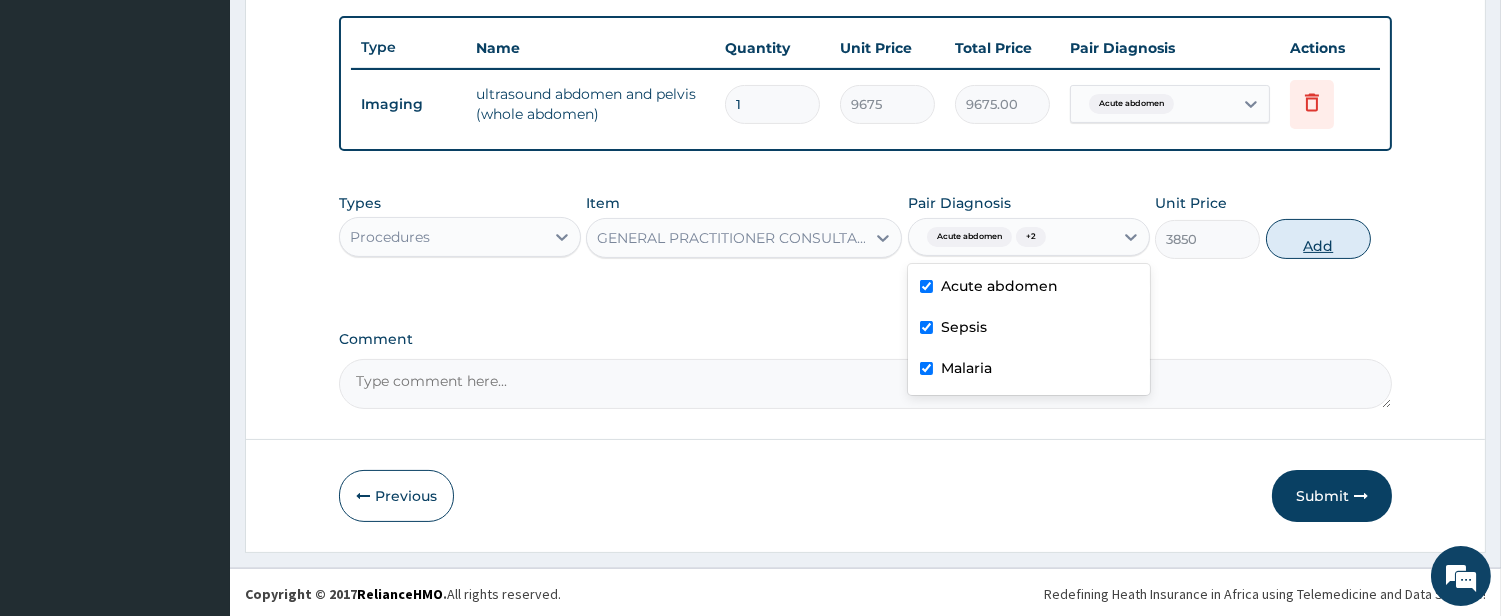 click on "Add" at bounding box center [1318, 239] 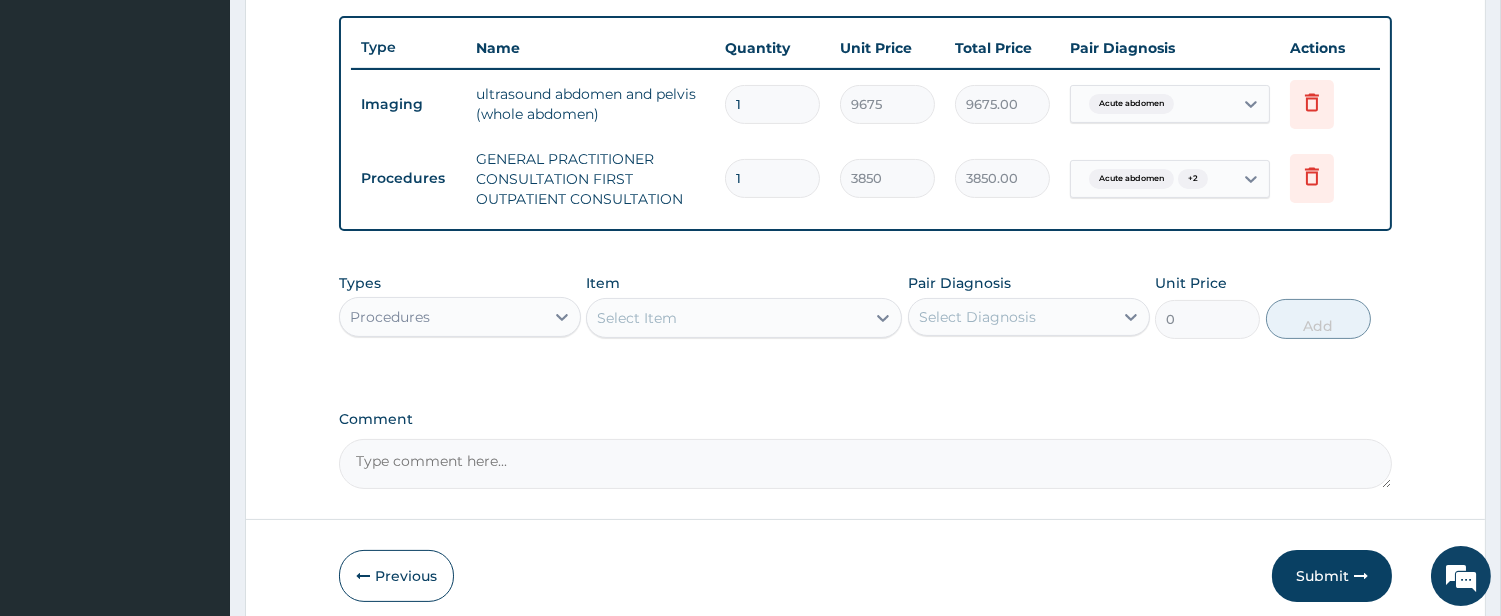 click on "Procedures" at bounding box center (442, 317) 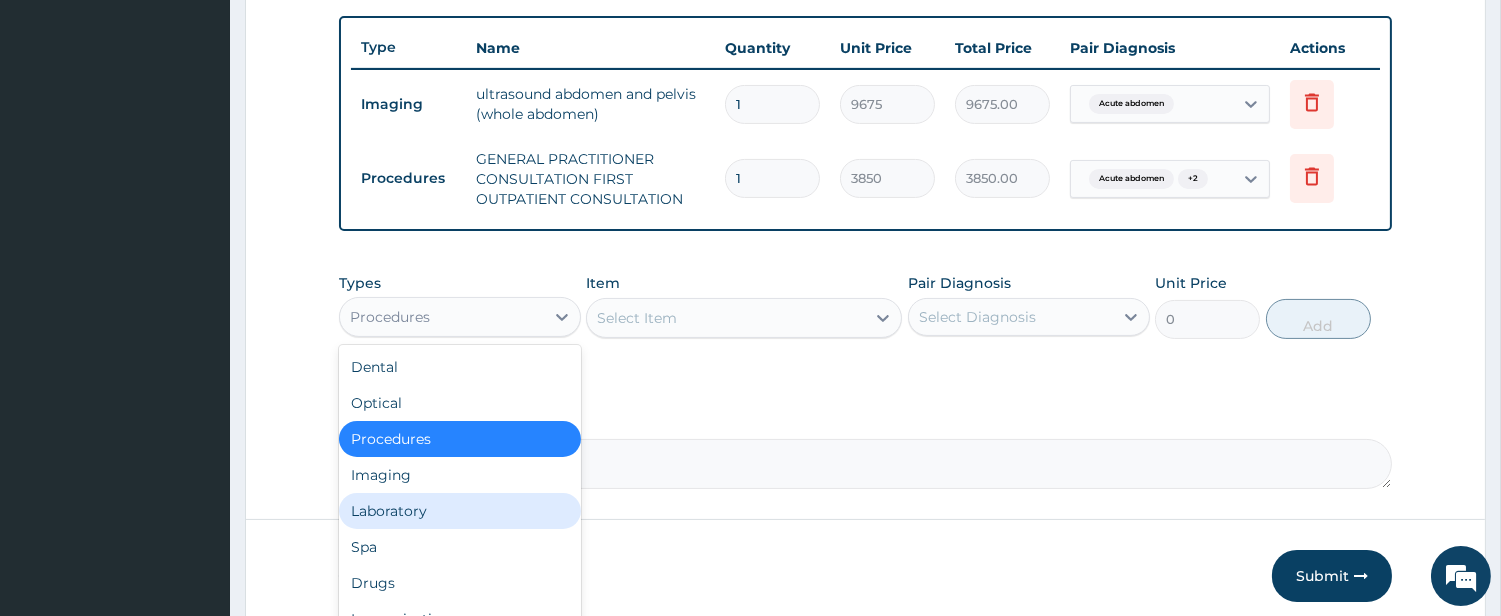 click on "Laboratory" at bounding box center [460, 511] 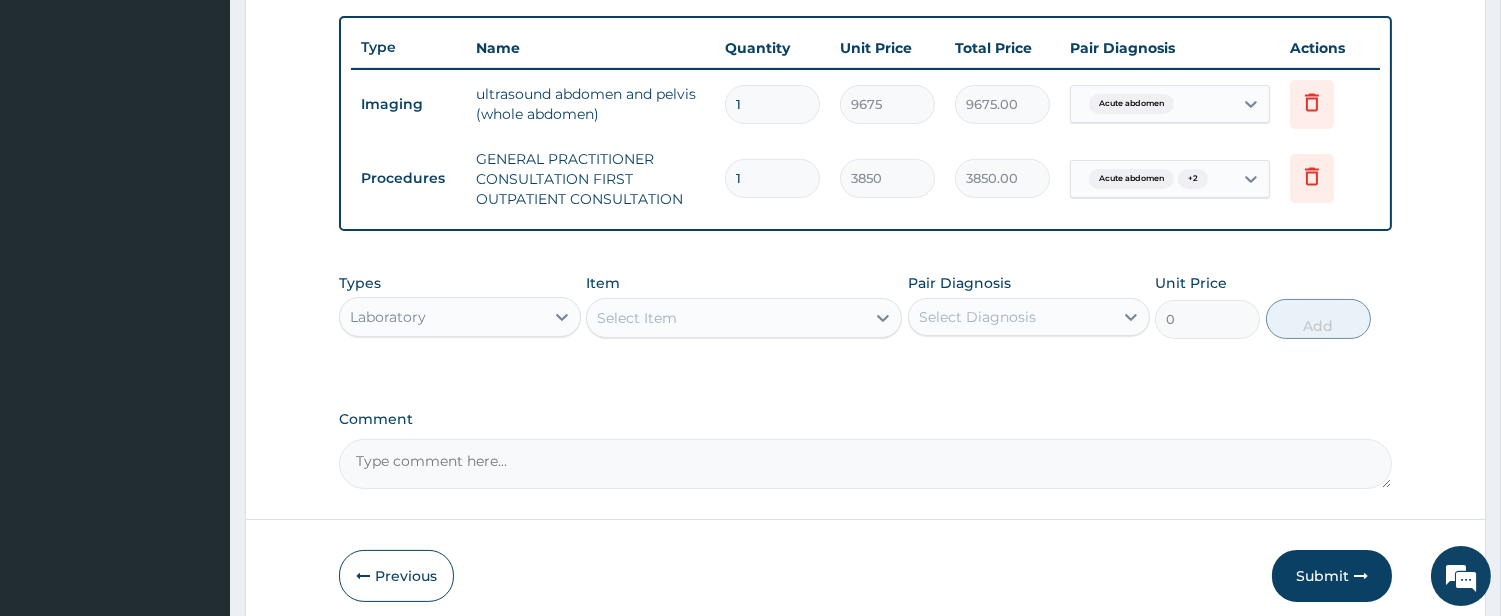click on "Select Item" at bounding box center [726, 318] 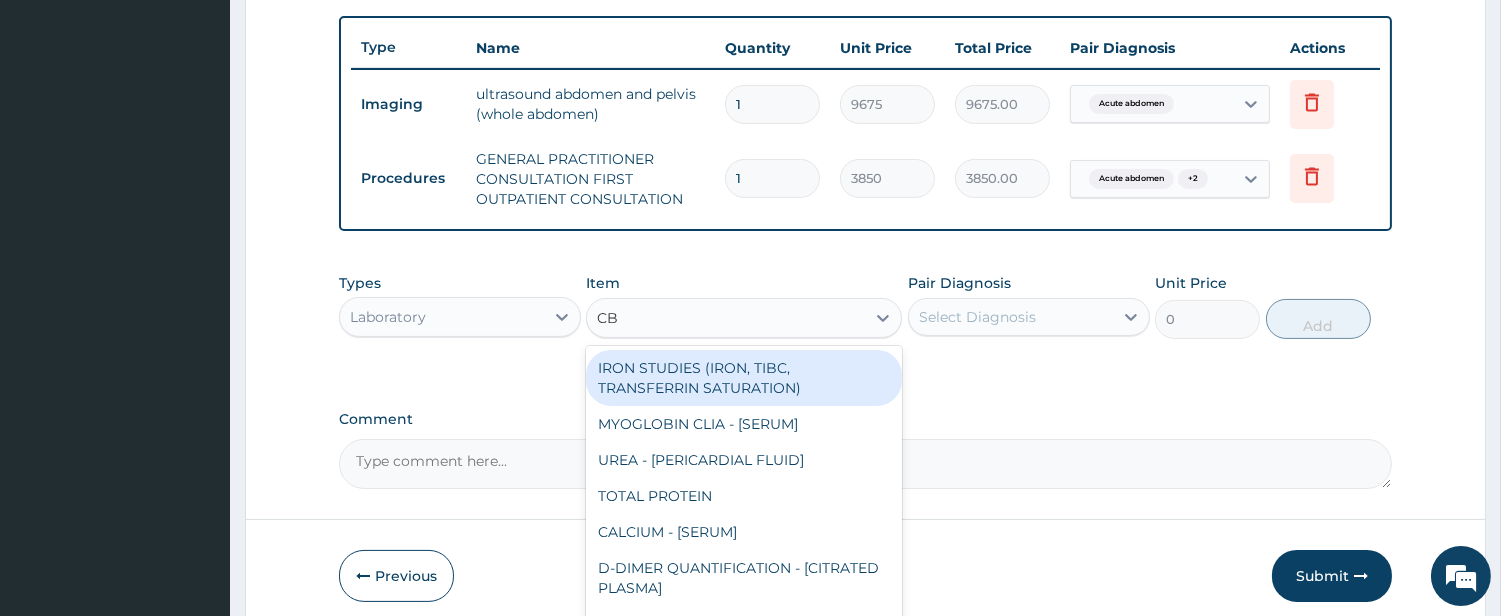 type on "CBC" 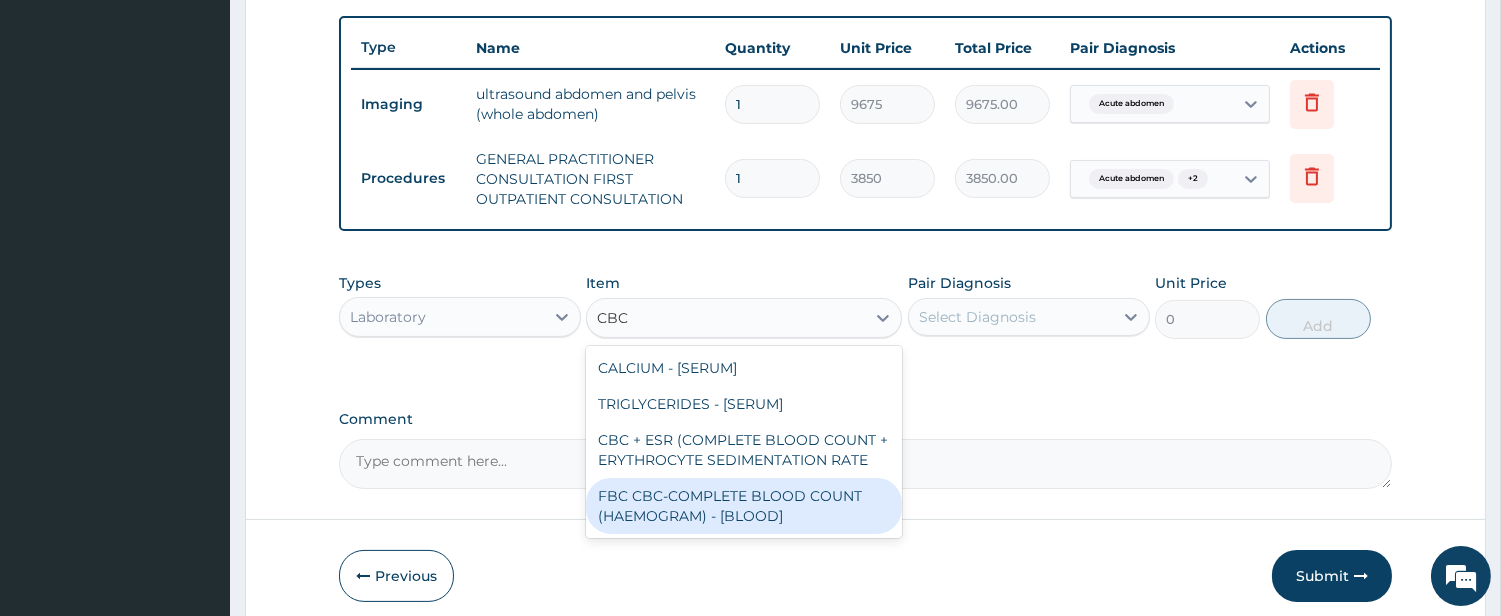 click on "FBC CBC-COMPLETE BLOOD COUNT (HAEMOGRAM) - [BLOOD]" at bounding box center [744, 506] 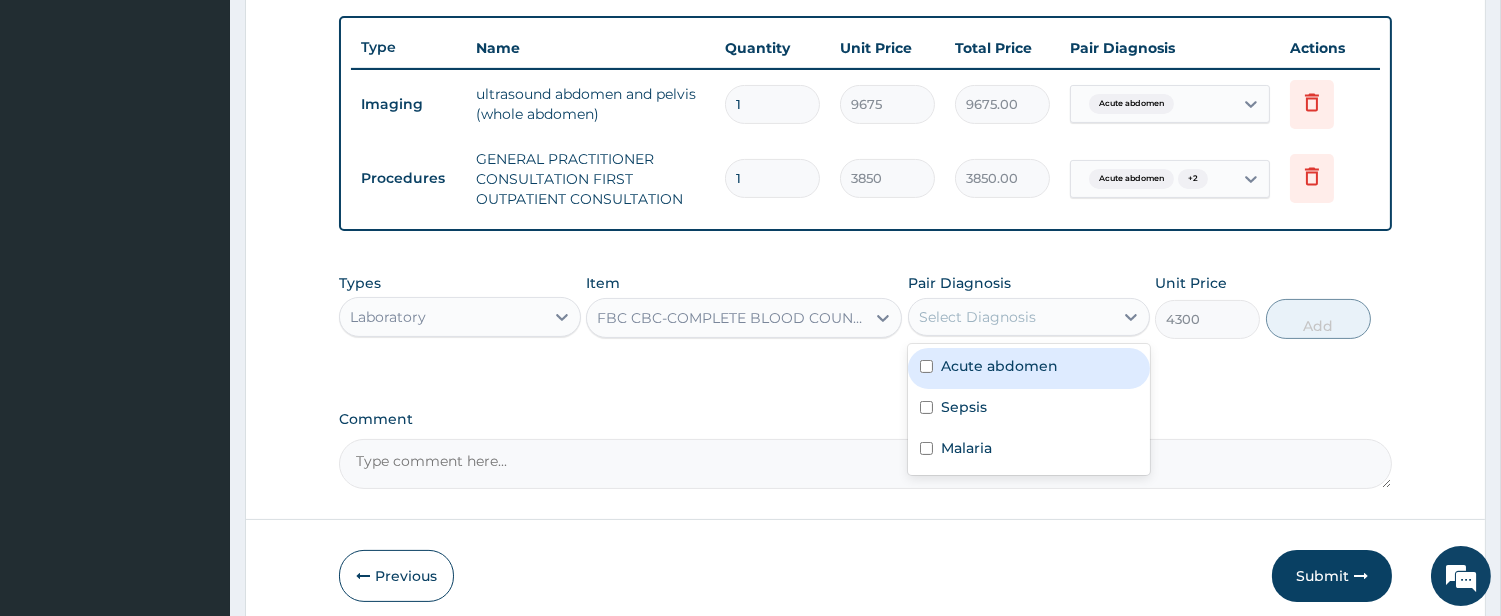 click on "Select Diagnosis" at bounding box center (1011, 317) 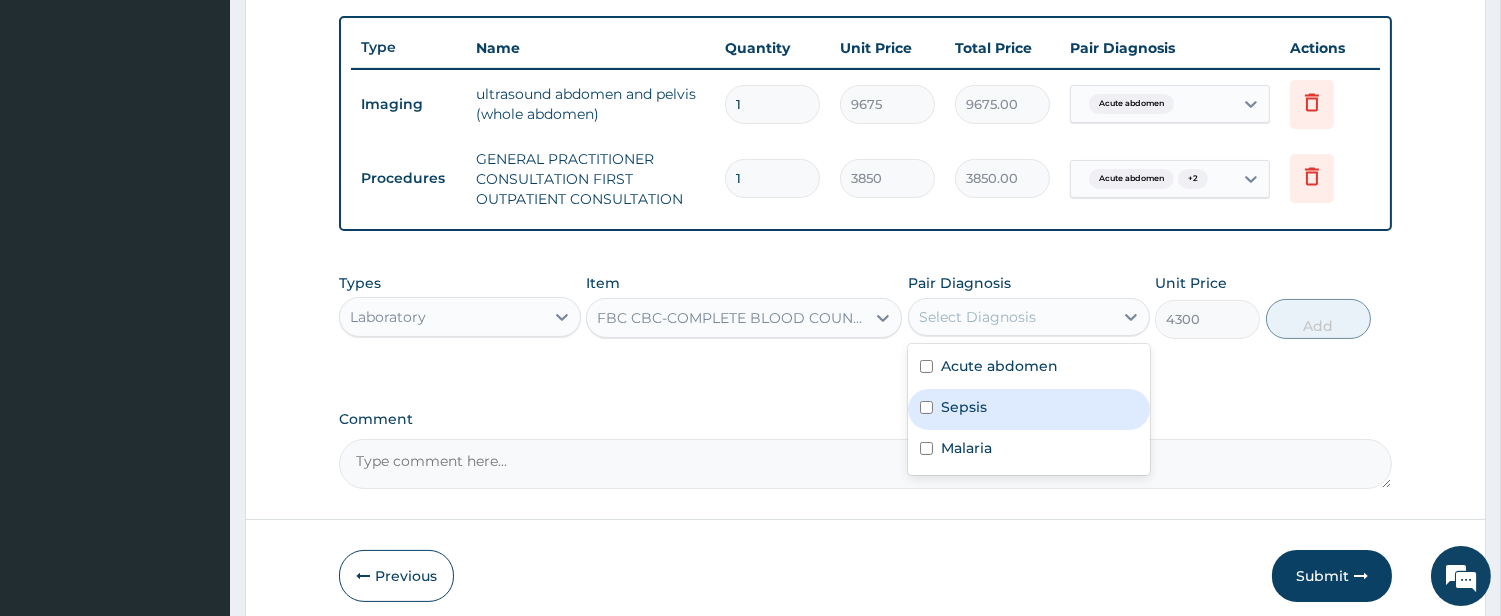 click on "Sepsis" at bounding box center [964, 407] 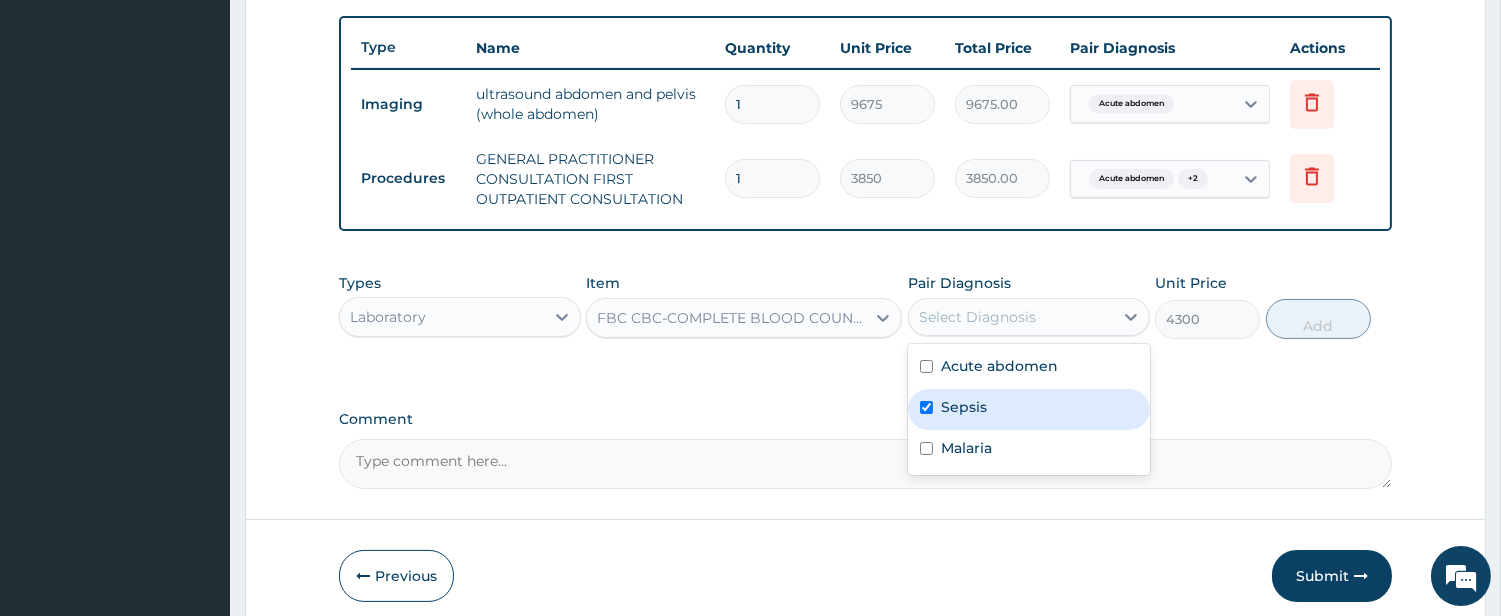 checkbox on "true" 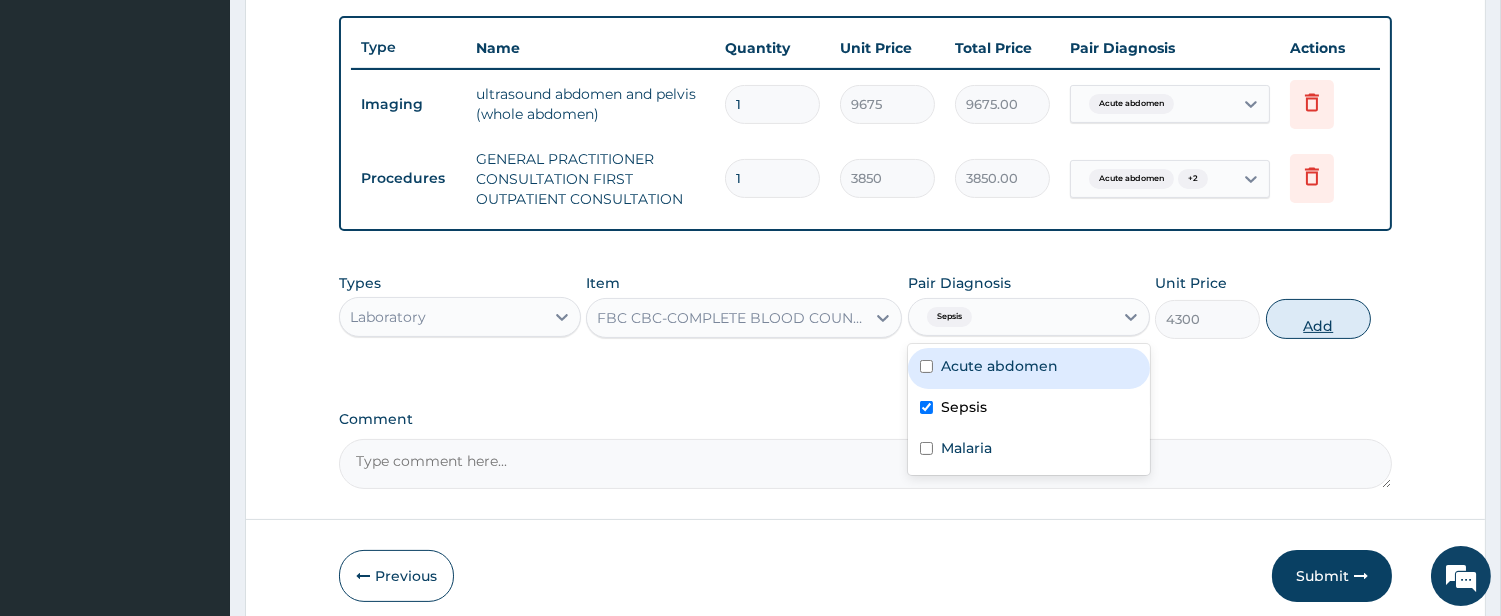 click on "Add" at bounding box center [1318, 319] 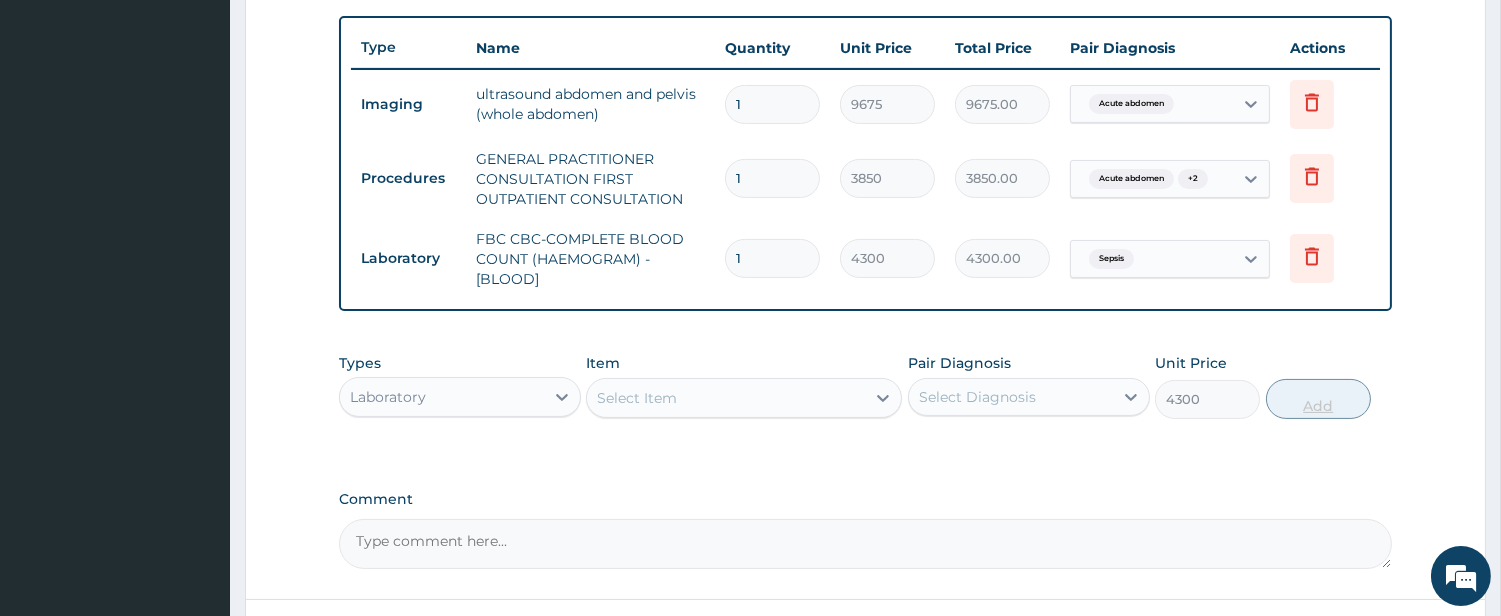 type on "0" 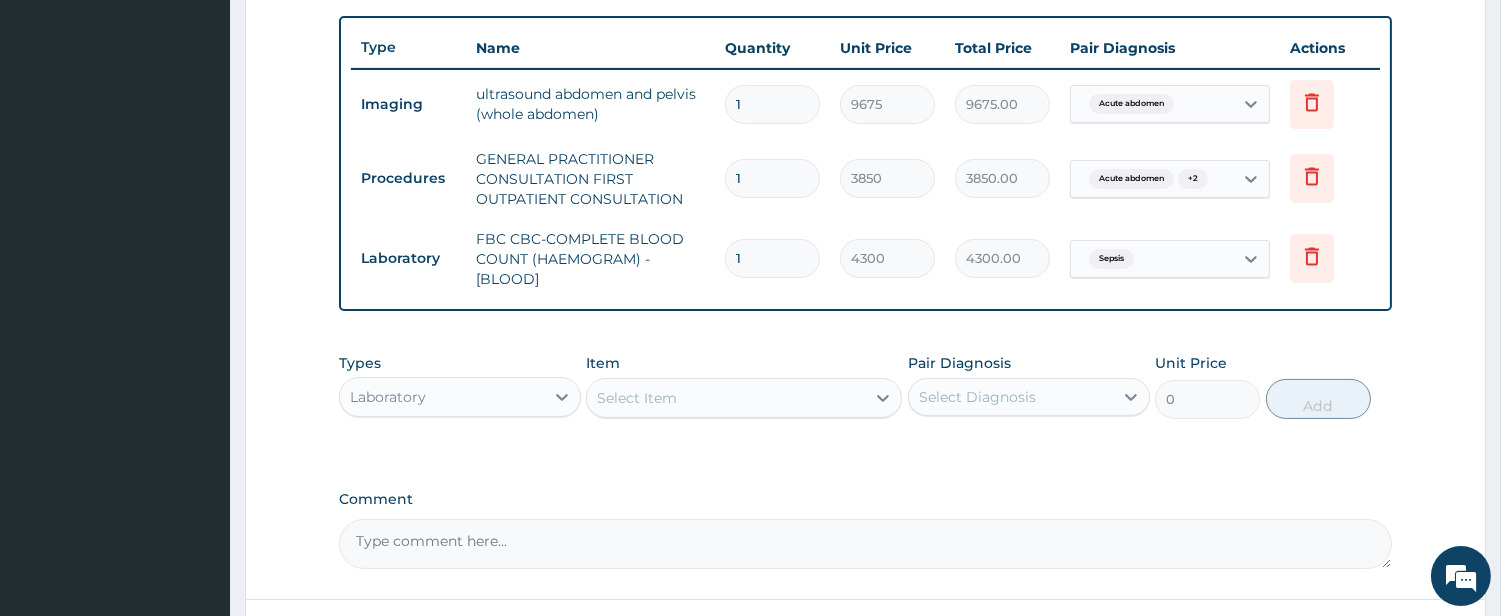 click on "Select Item" at bounding box center (744, 398) 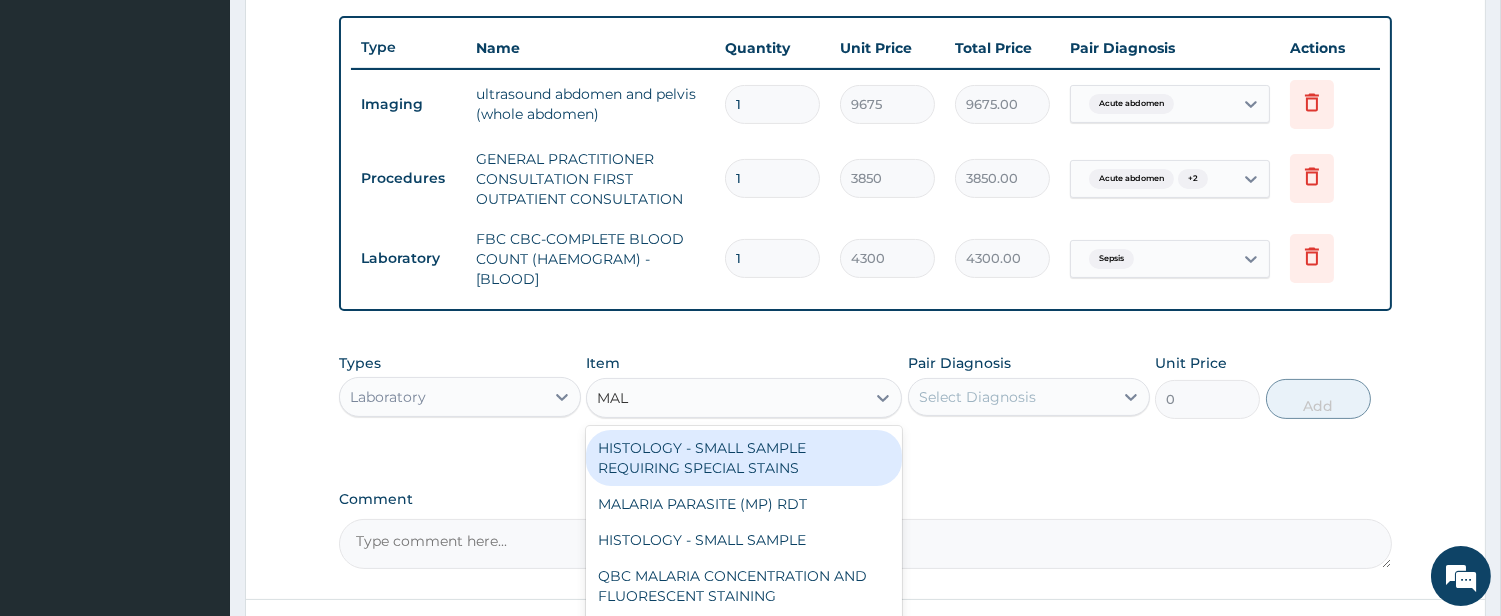 type on "MALA" 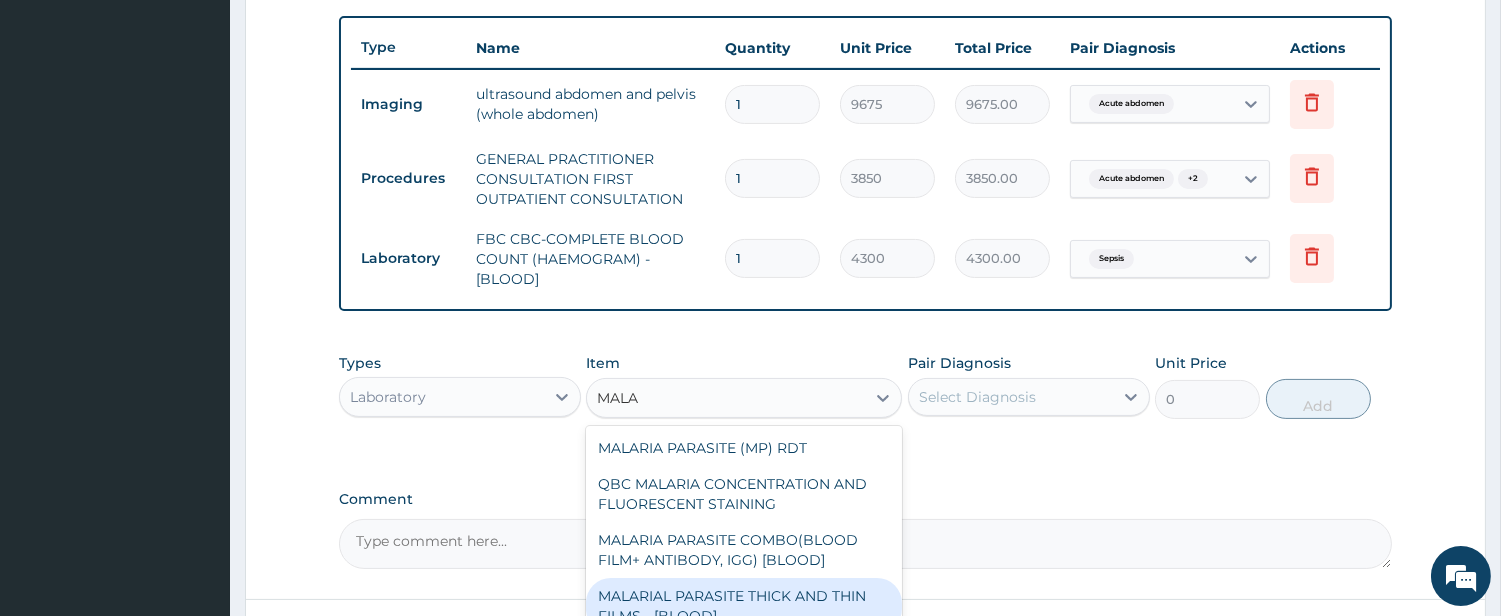 click on "MALARIAL PARASITE THICK AND THIN FILMS - [BLOOD]" at bounding box center [744, 606] 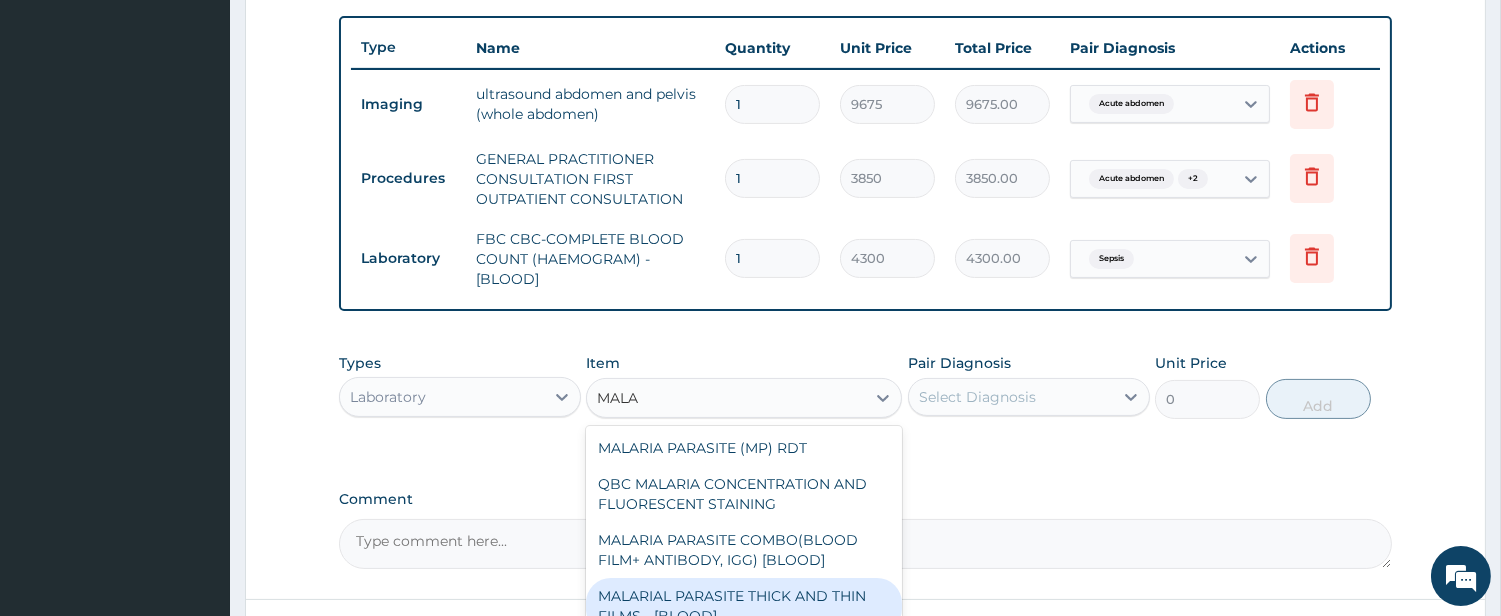 type 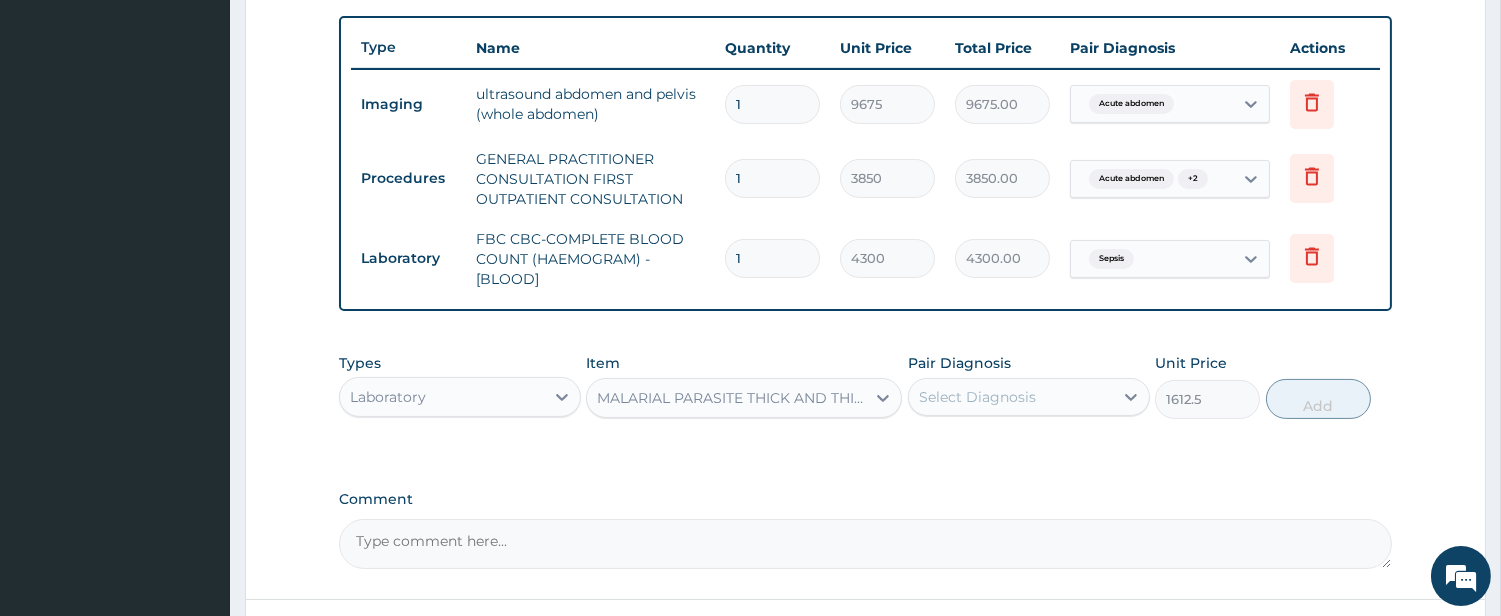 click on "Select Diagnosis" at bounding box center [977, 397] 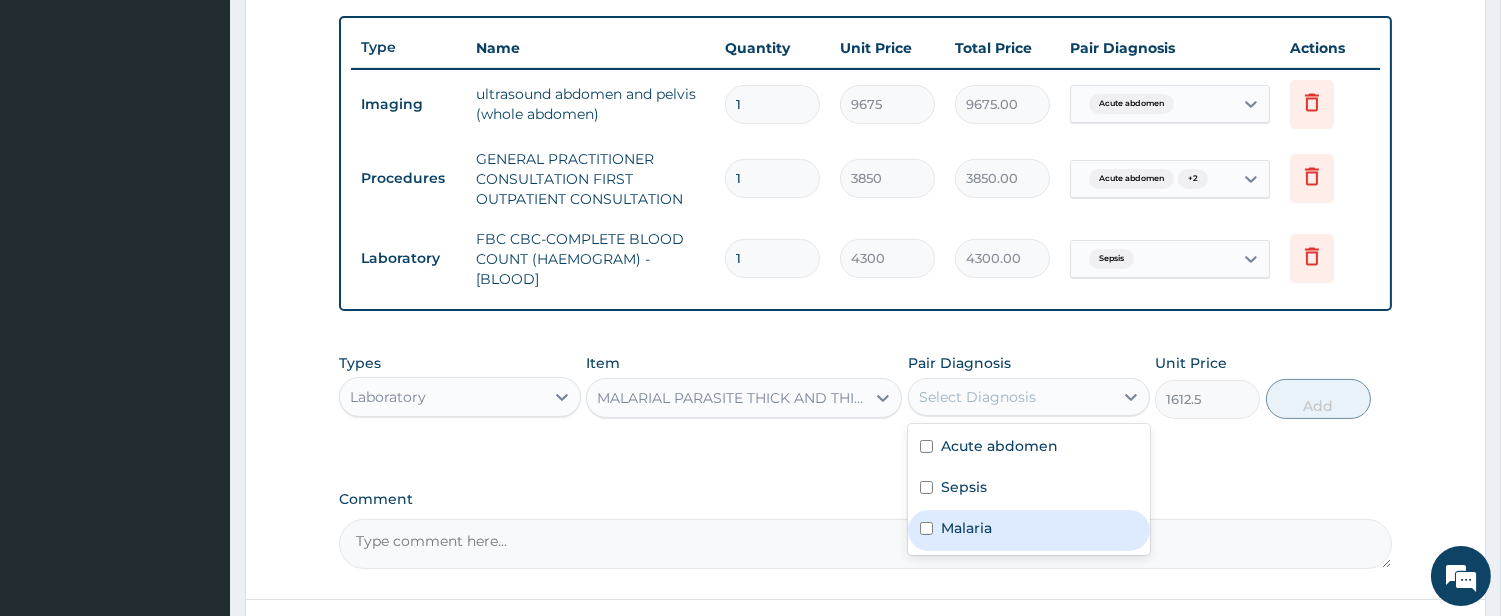 click at bounding box center (926, 528) 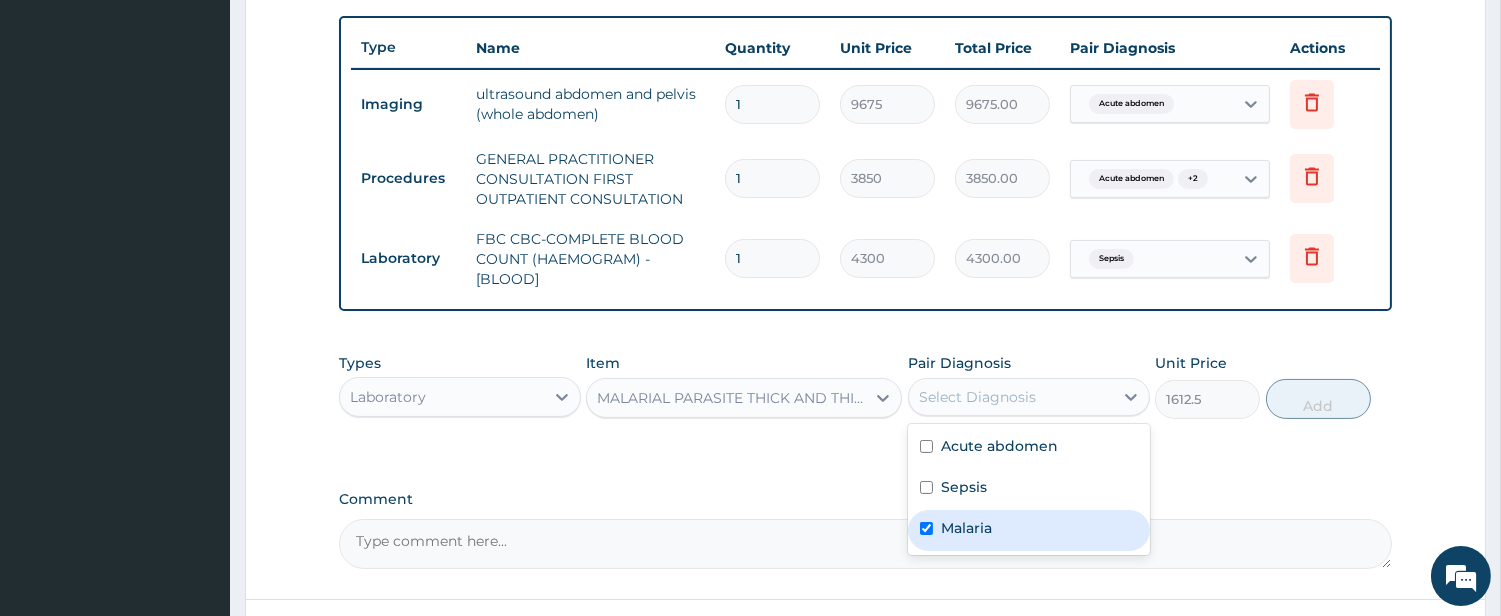 checkbox on "true" 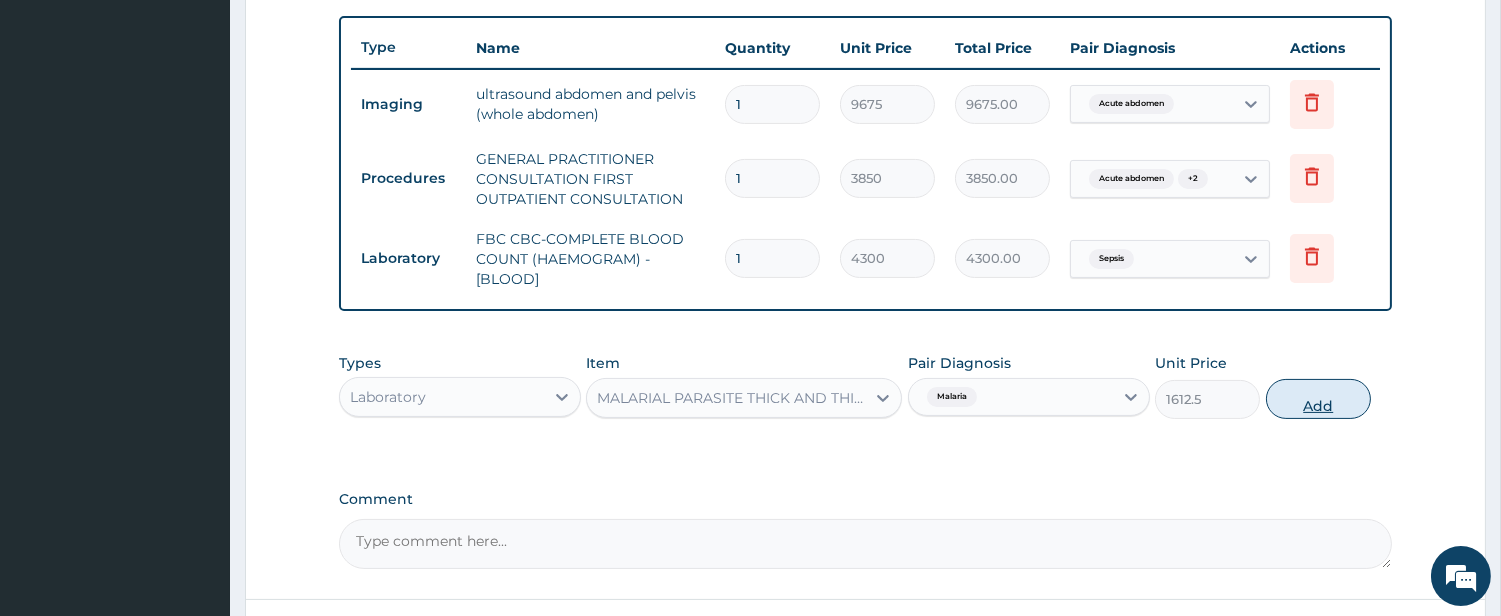 click on "Add" at bounding box center (1318, 399) 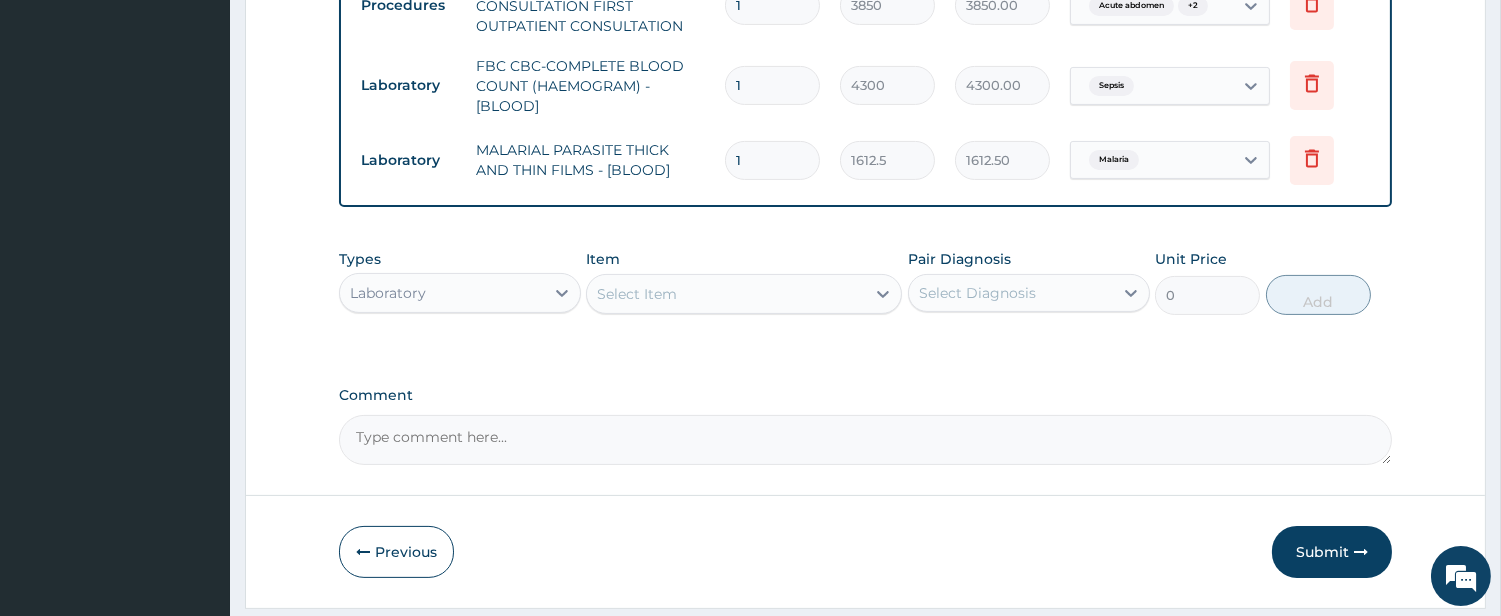 scroll, scrollTop: 957, scrollLeft: 0, axis: vertical 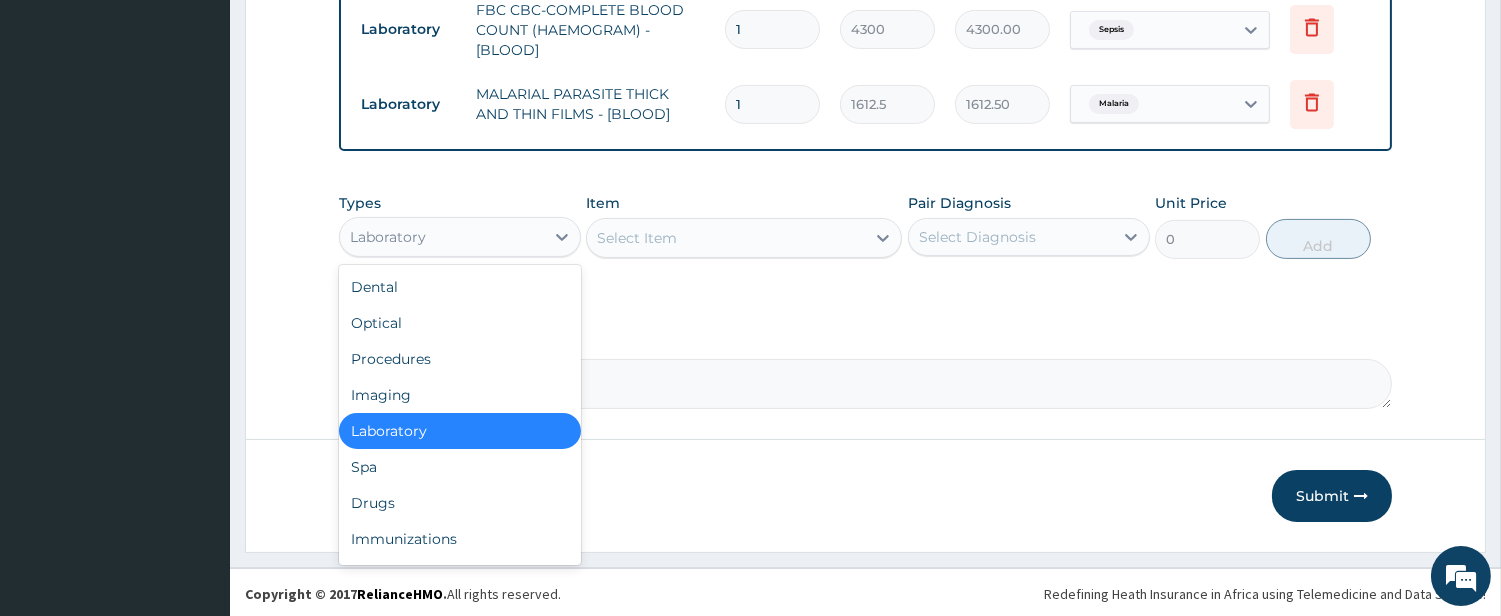 click on "Laboratory" at bounding box center (442, 237) 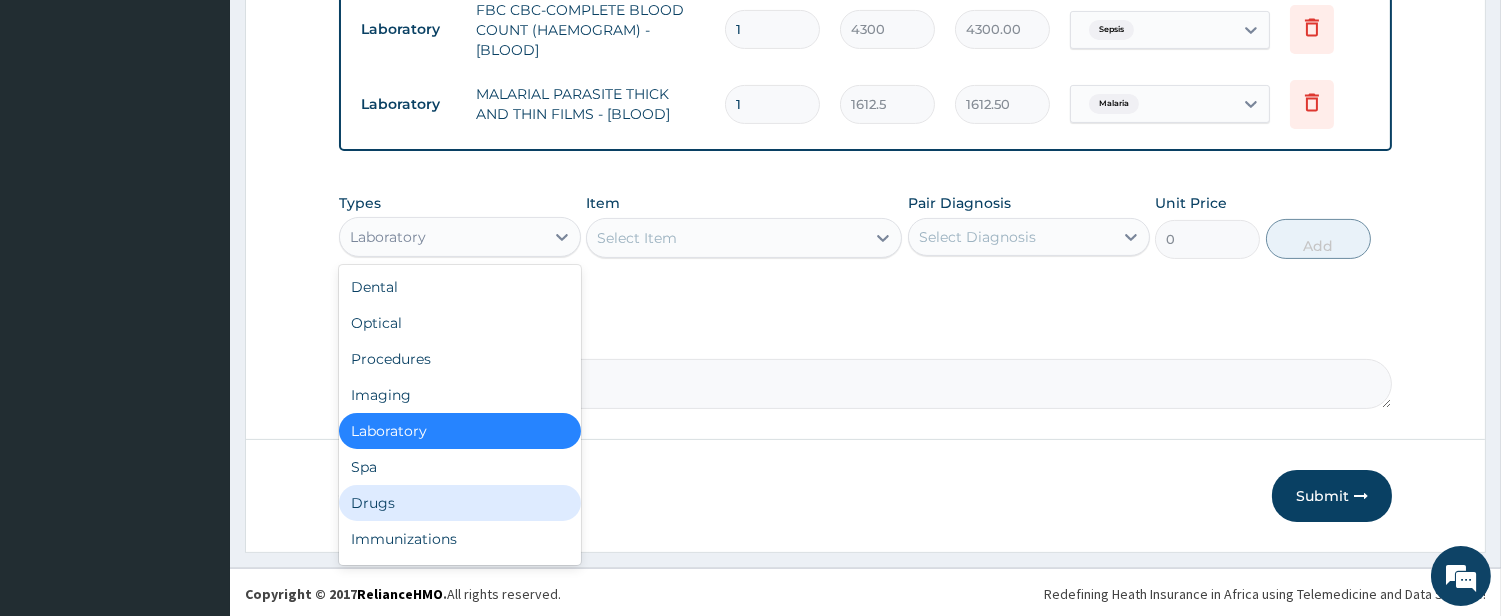 click on "Drugs" at bounding box center (460, 503) 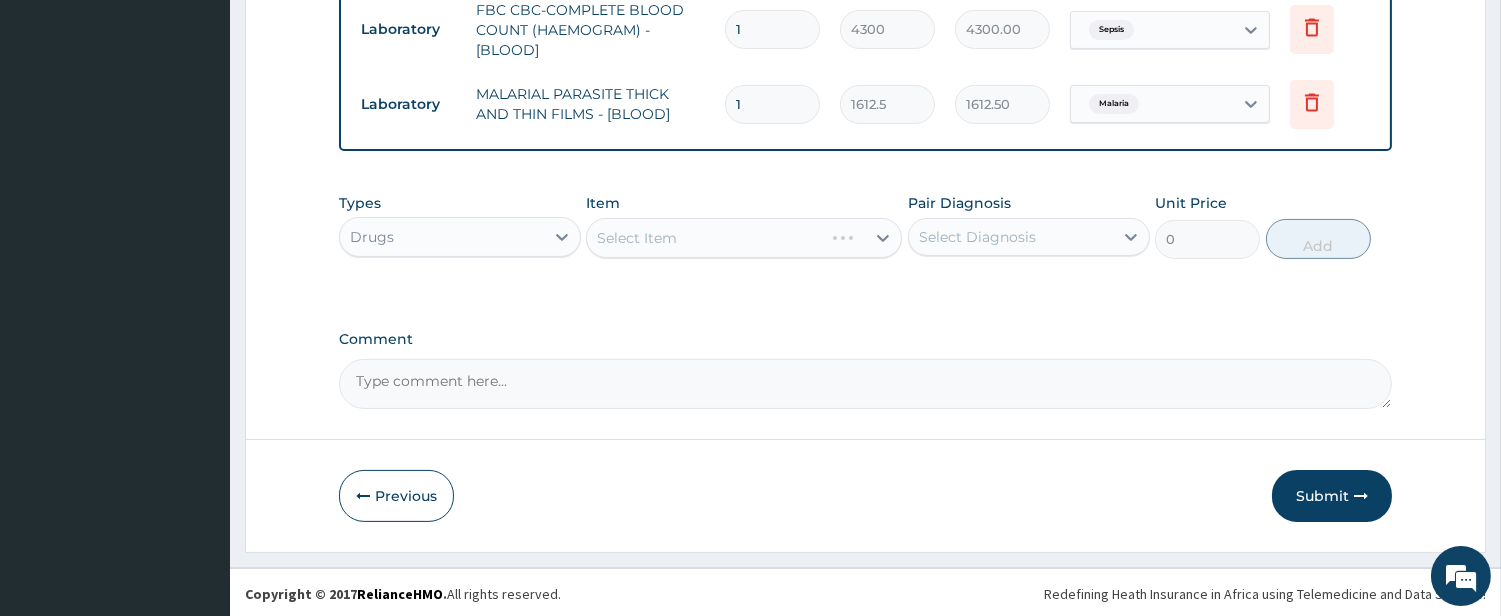 click on "Select Item" at bounding box center (744, 238) 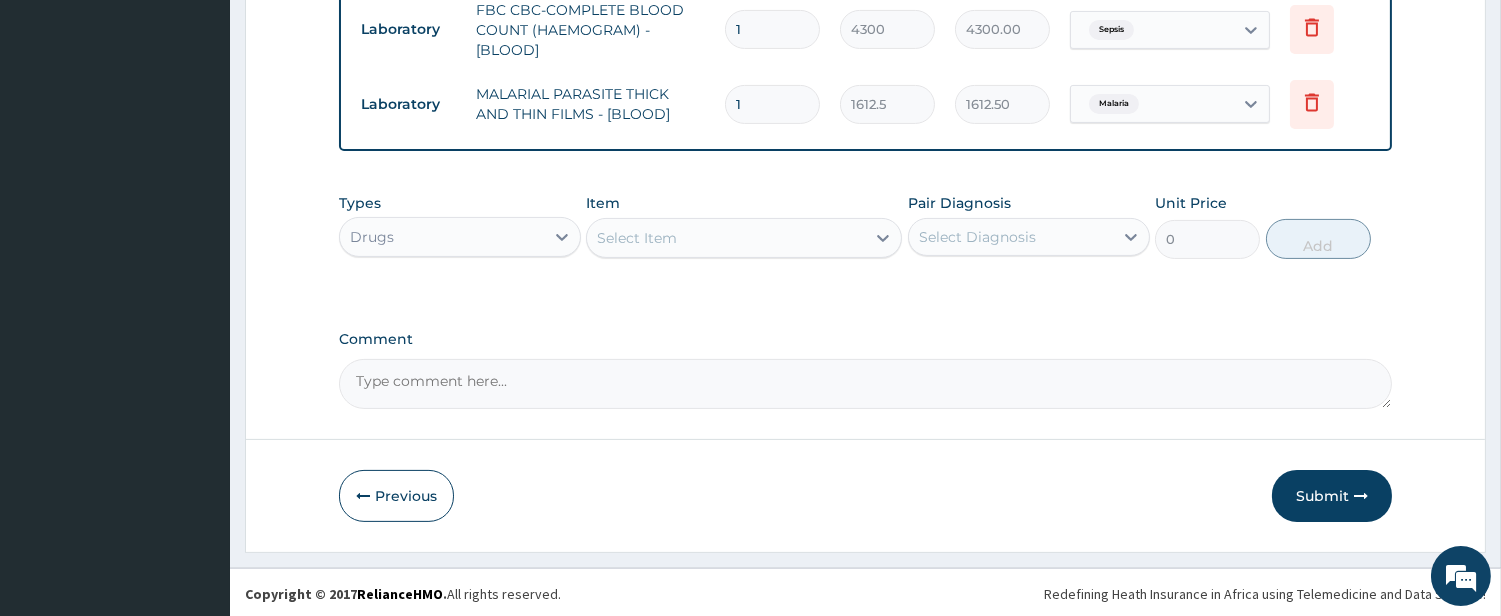 click on "Select Item" at bounding box center [726, 238] 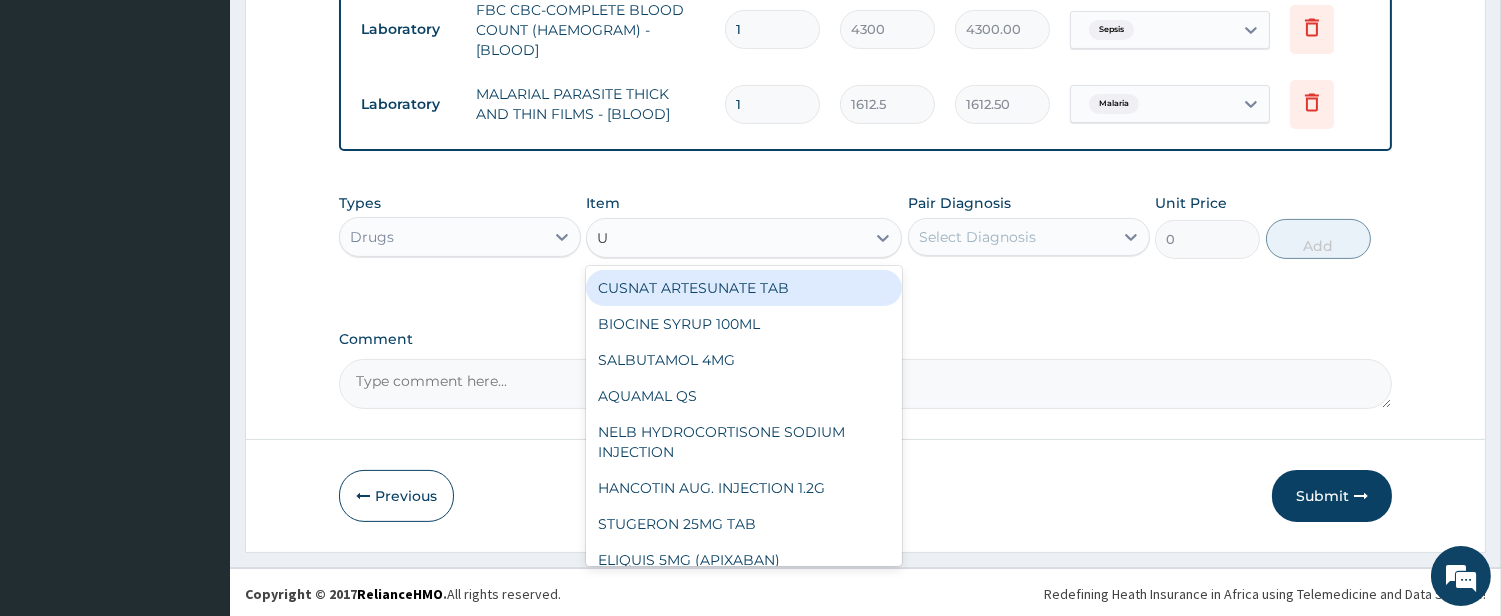 type on "U" 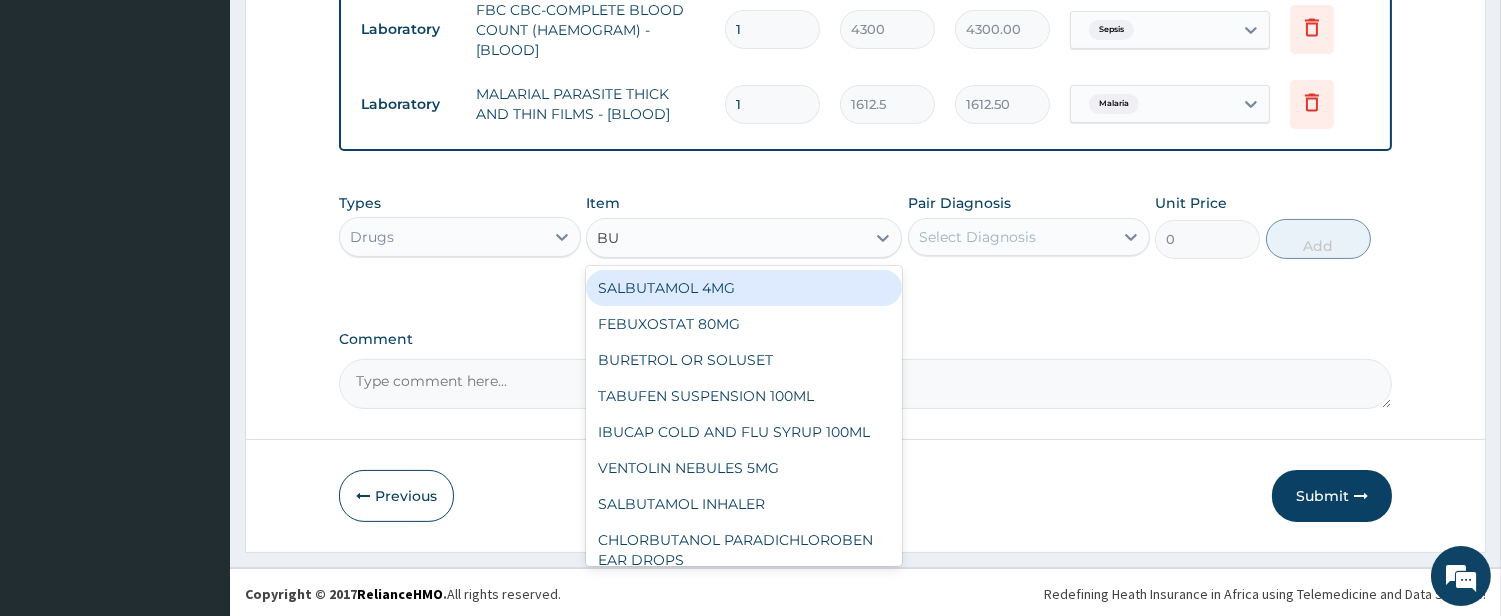 type on "BUS" 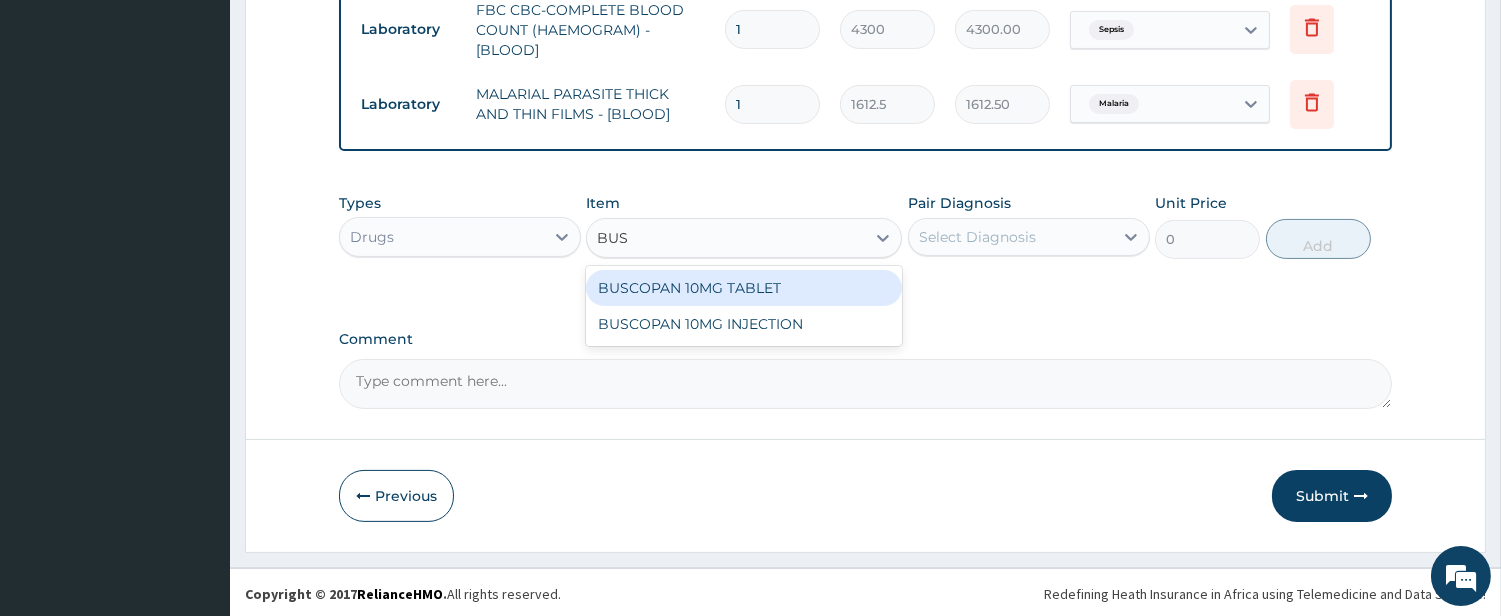 click on "BUSCOPAN 10MG TABLET" at bounding box center (744, 288) 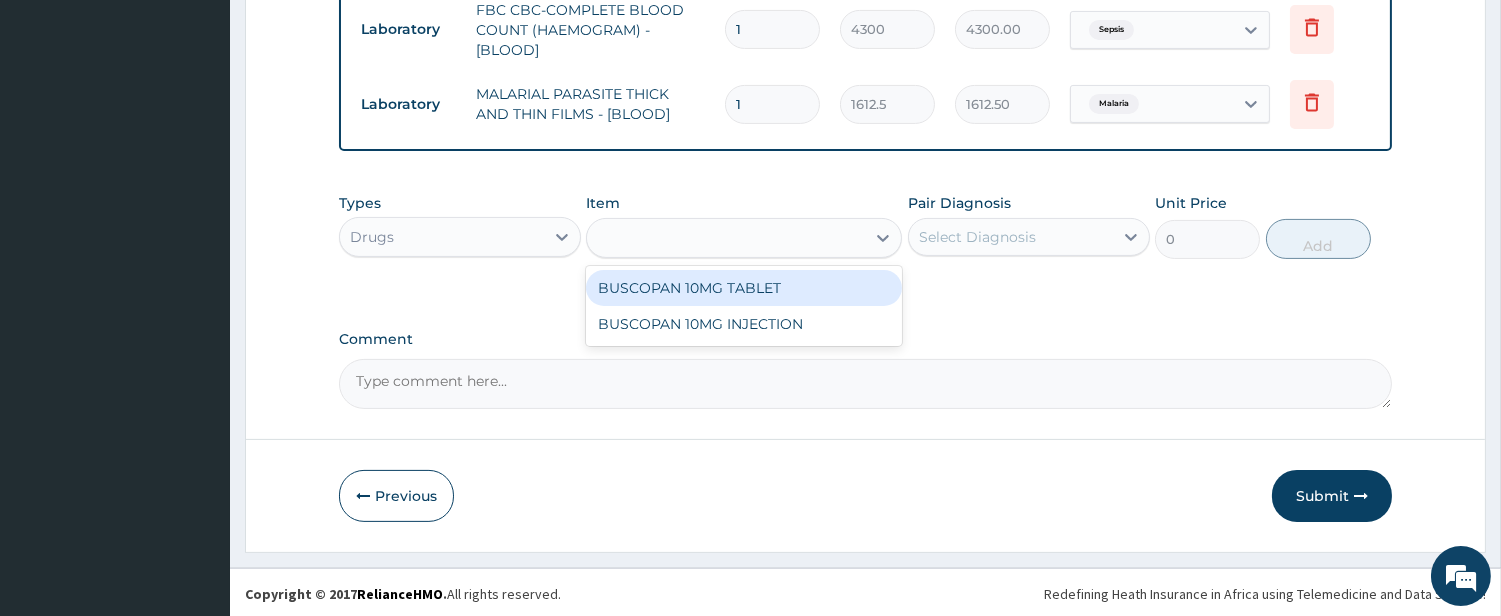 type on "41.38750076293945" 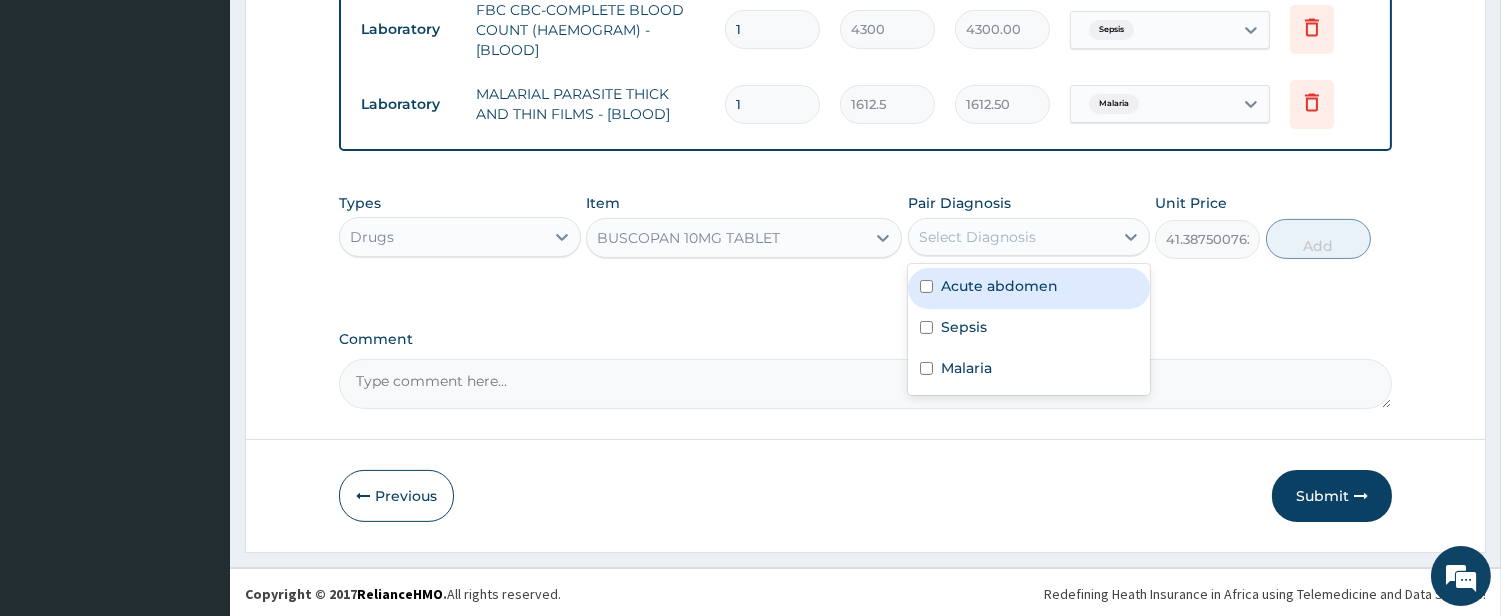 click on "Select Diagnosis" at bounding box center [1011, 237] 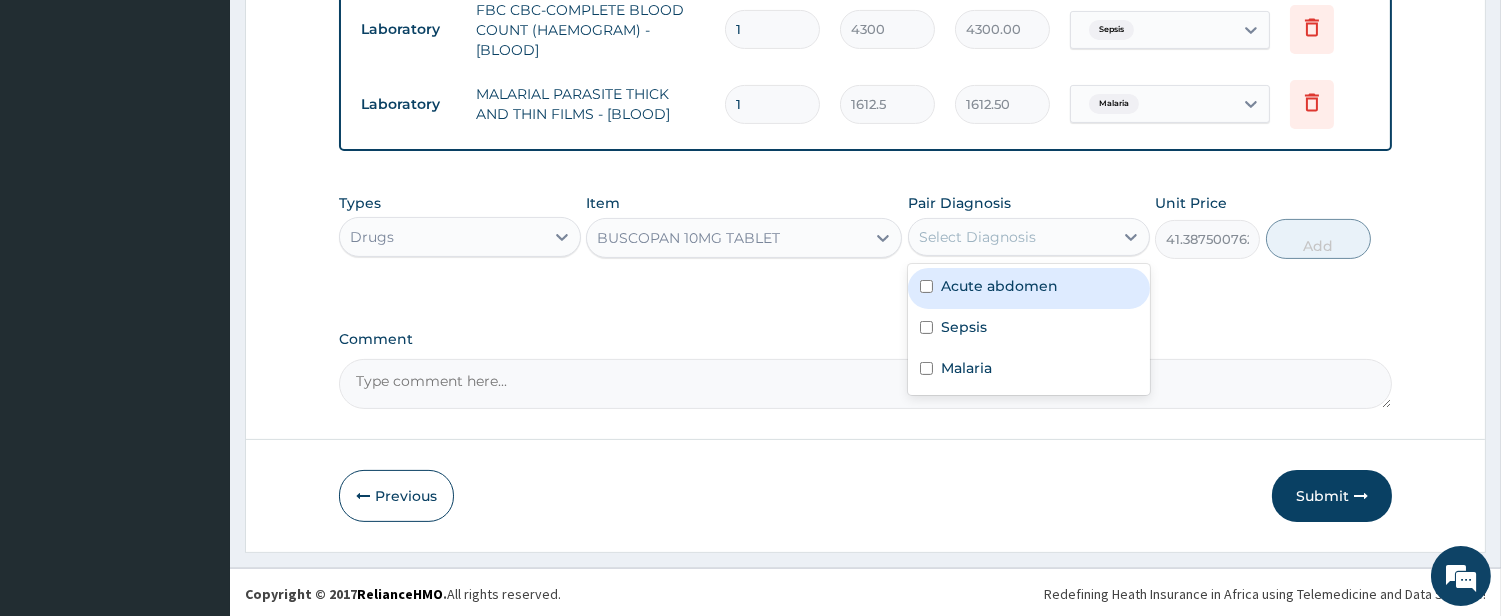 click on "Acute abdomen" at bounding box center (999, 286) 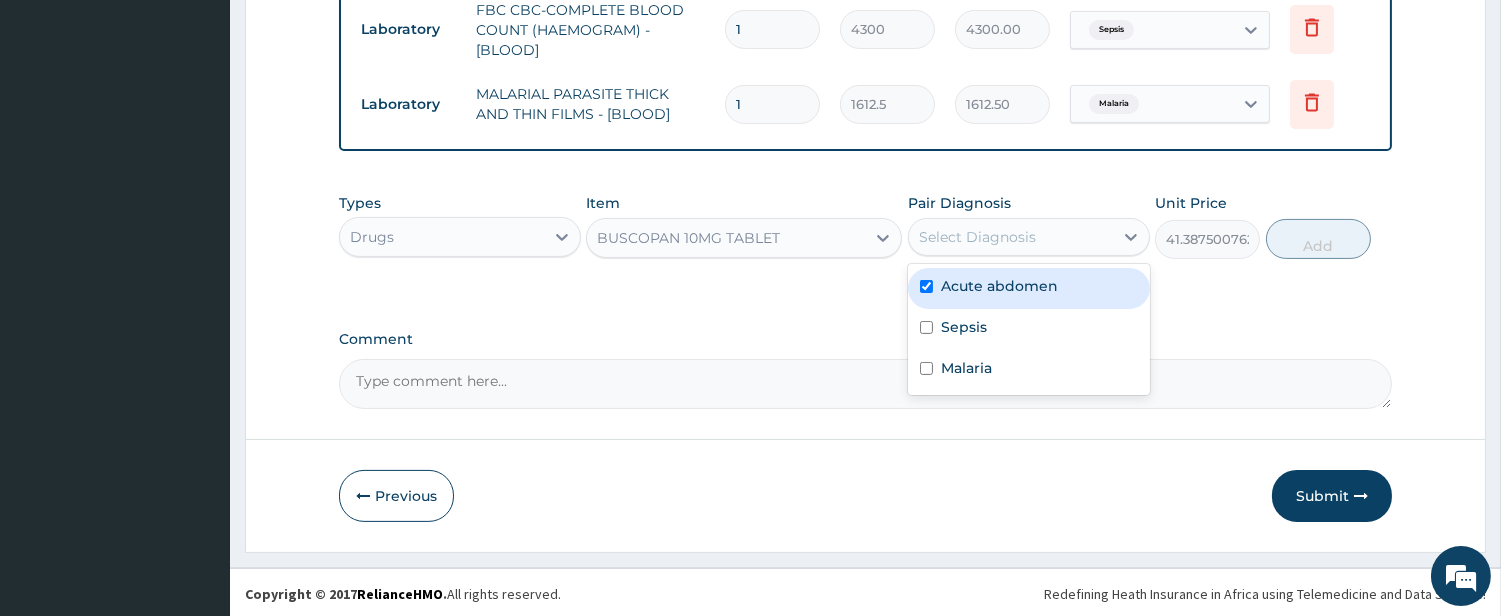 checkbox on "true" 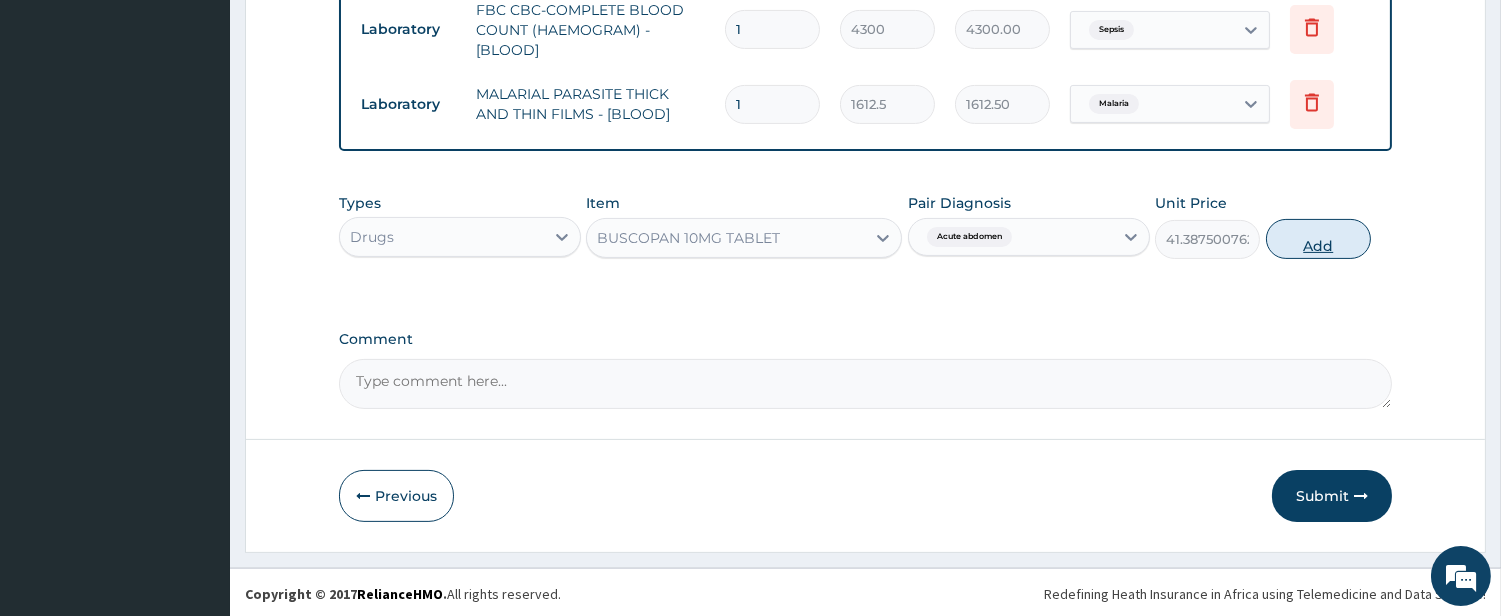 click on "Add" at bounding box center [1318, 239] 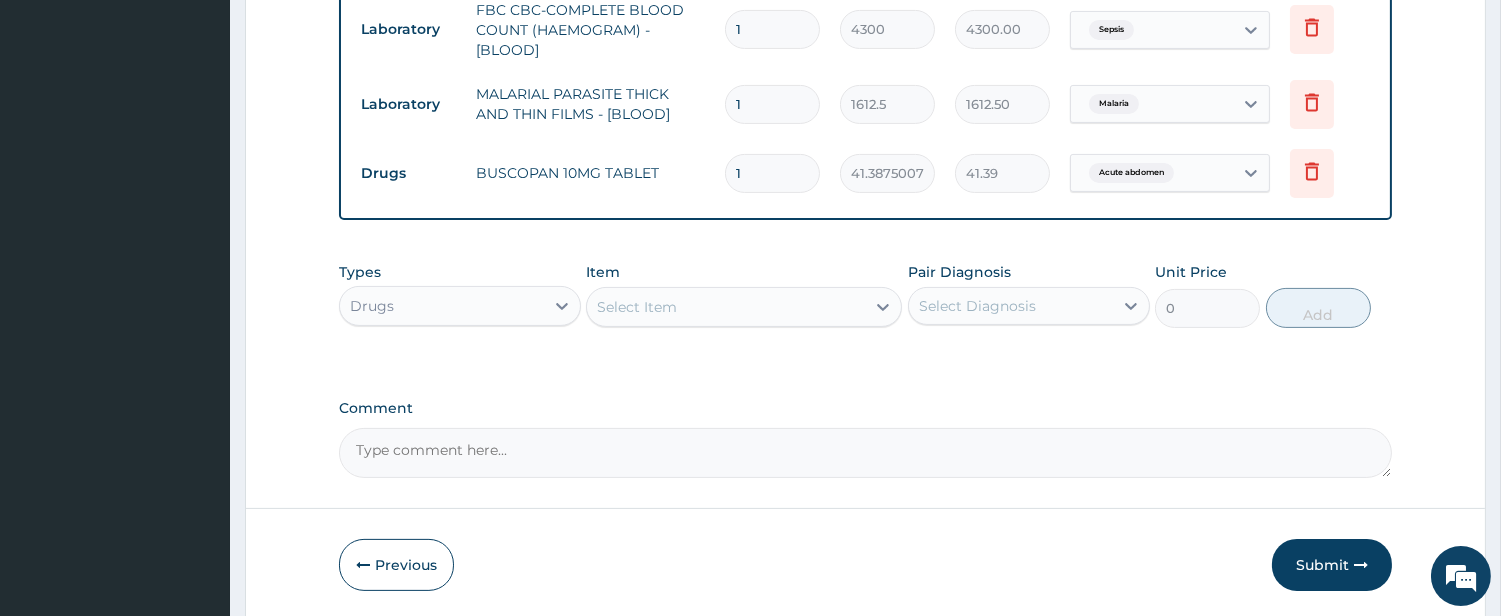 type on "10" 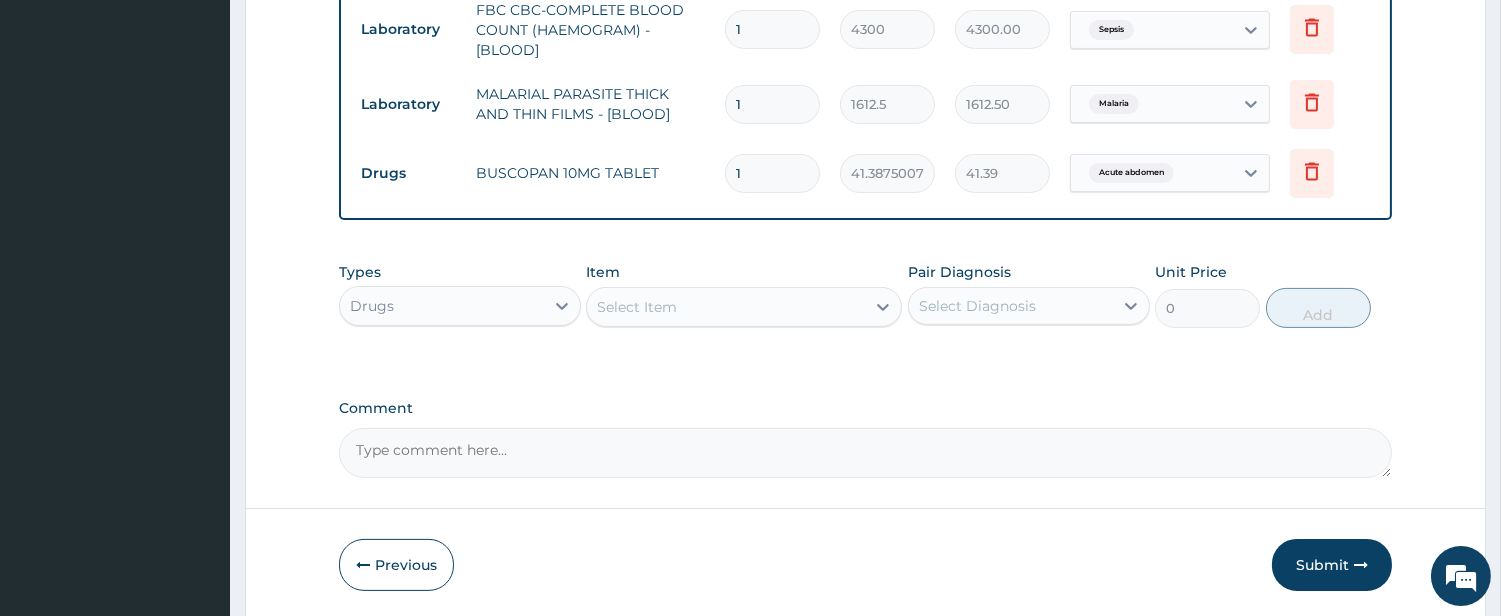 type on "413.88" 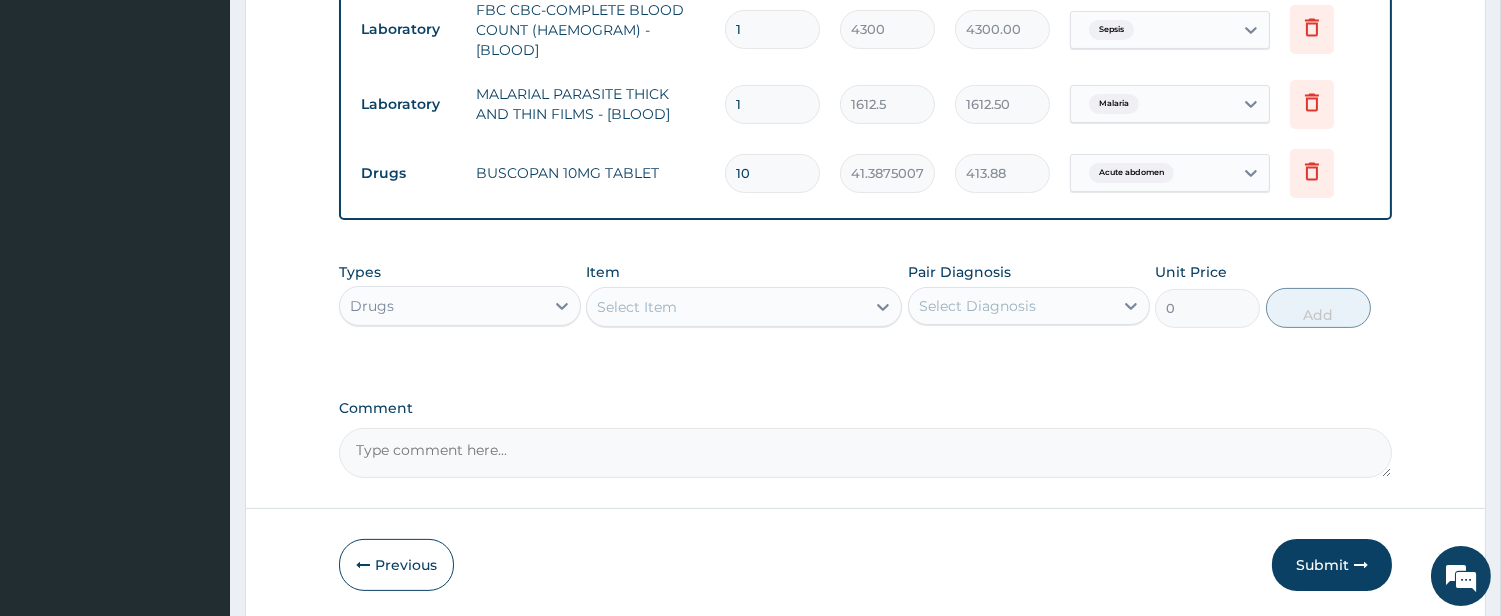 type on "10" 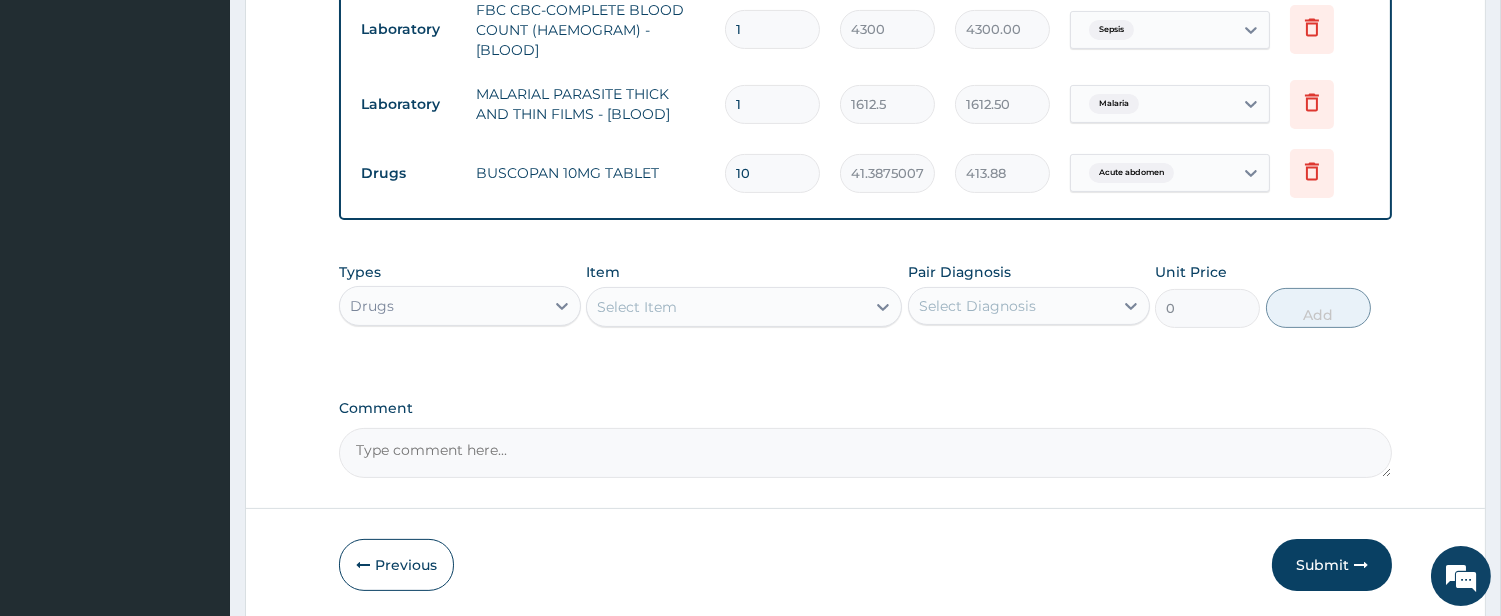 click on "Select Item" at bounding box center [726, 307] 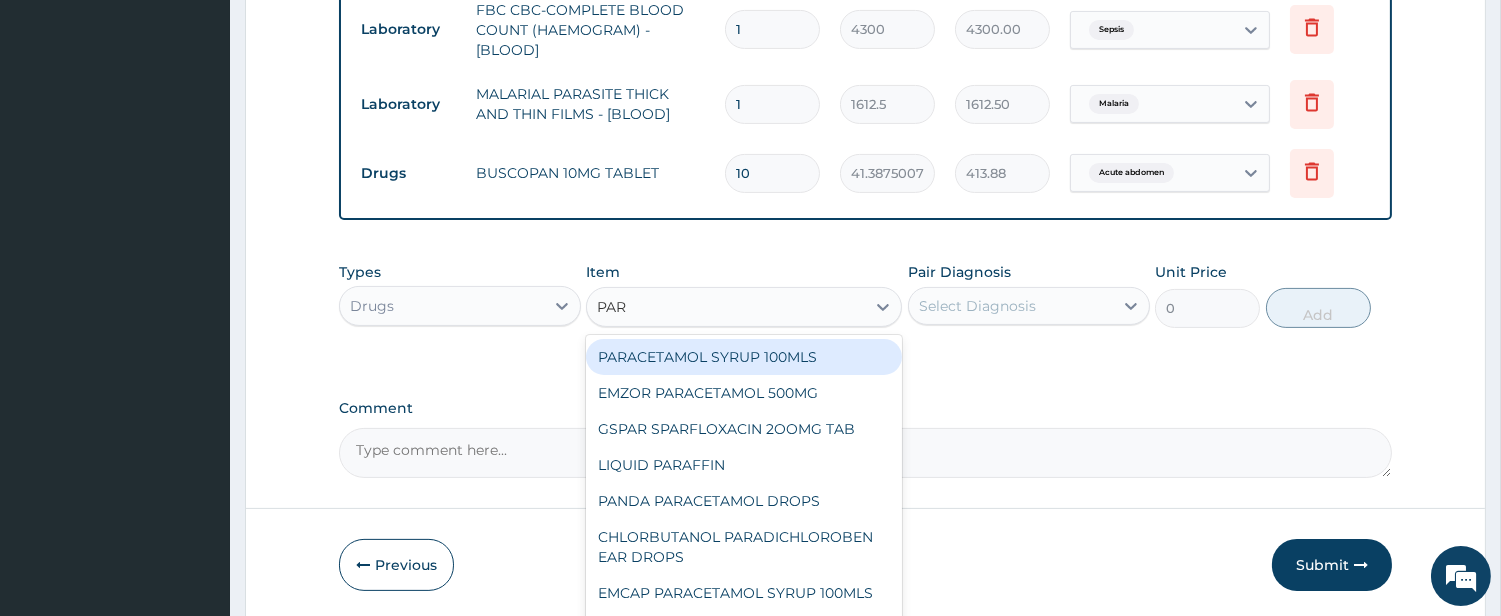 type on "PARA" 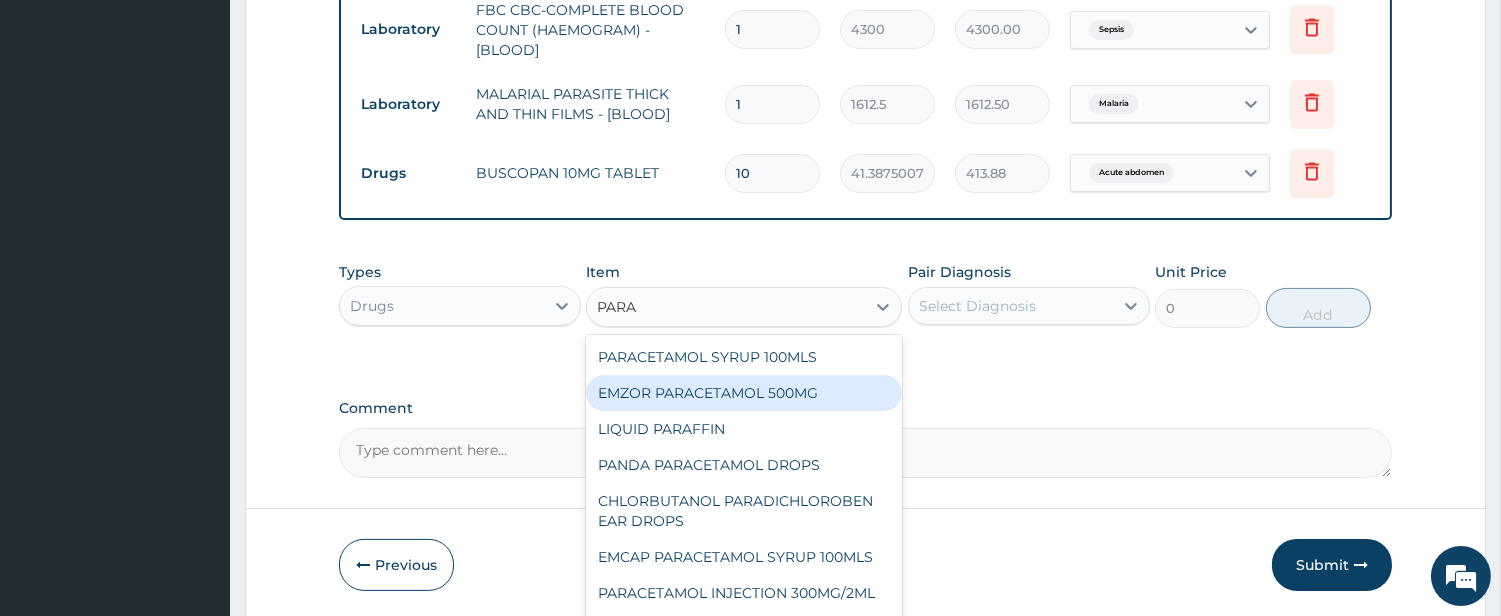 click on "EMZOR PARACETAMOL 500MG" at bounding box center [744, 393] 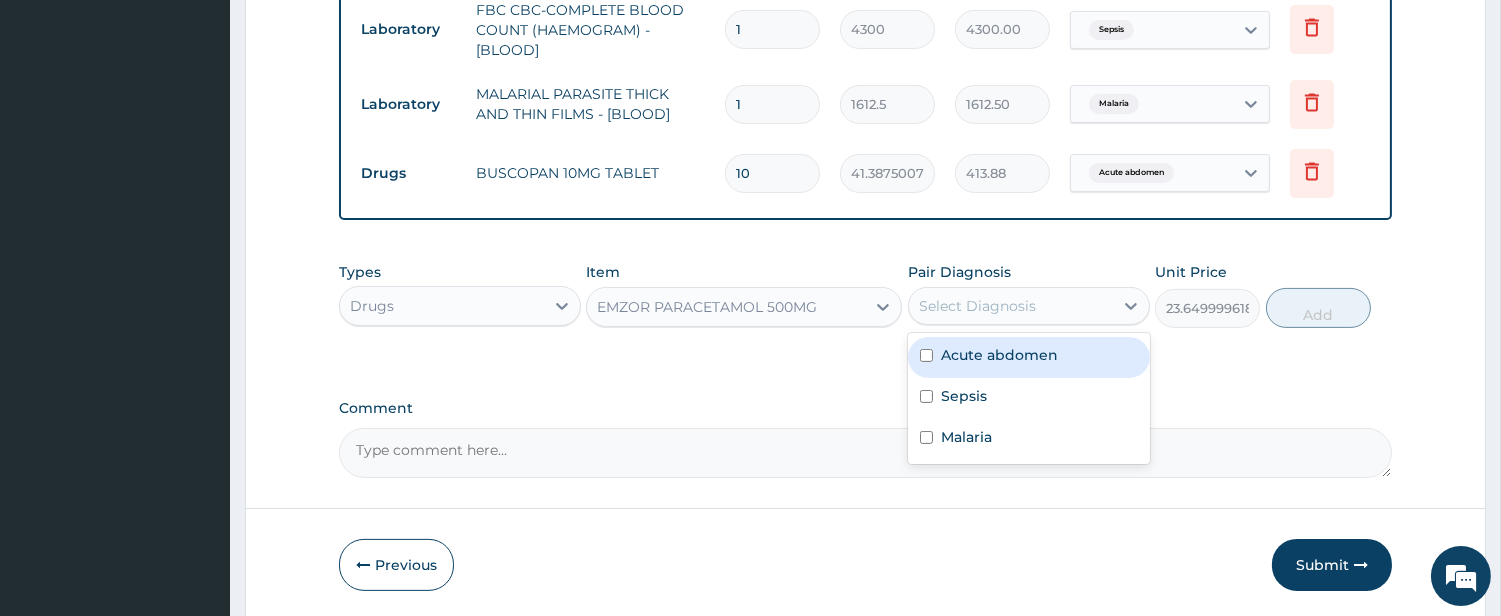 click on "Select Diagnosis" at bounding box center [977, 306] 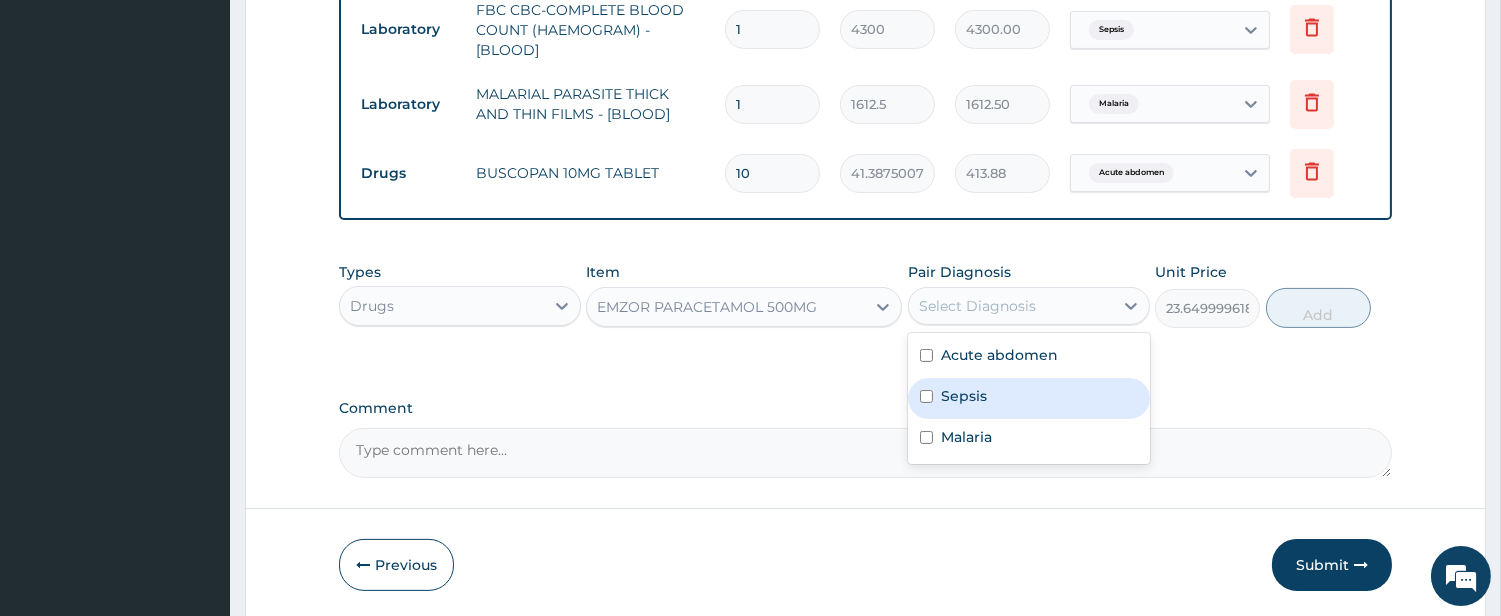 click on "Sepsis" at bounding box center (1029, 398) 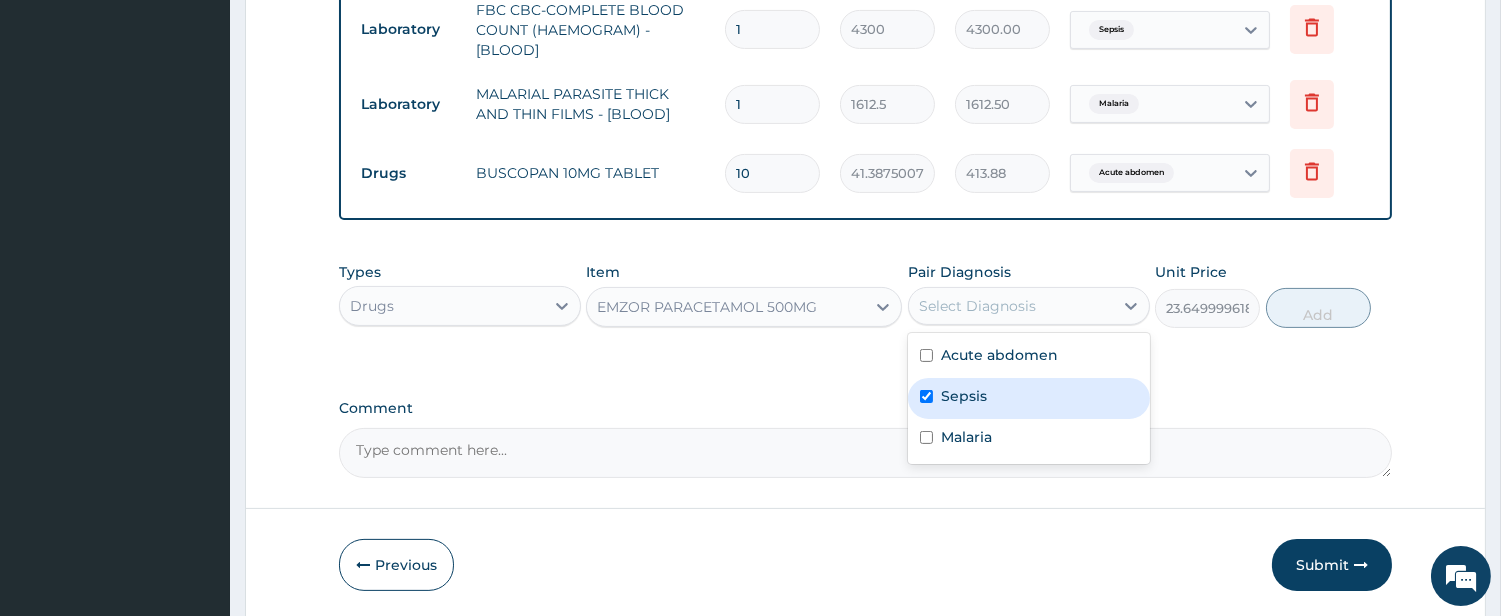 checkbox on "true" 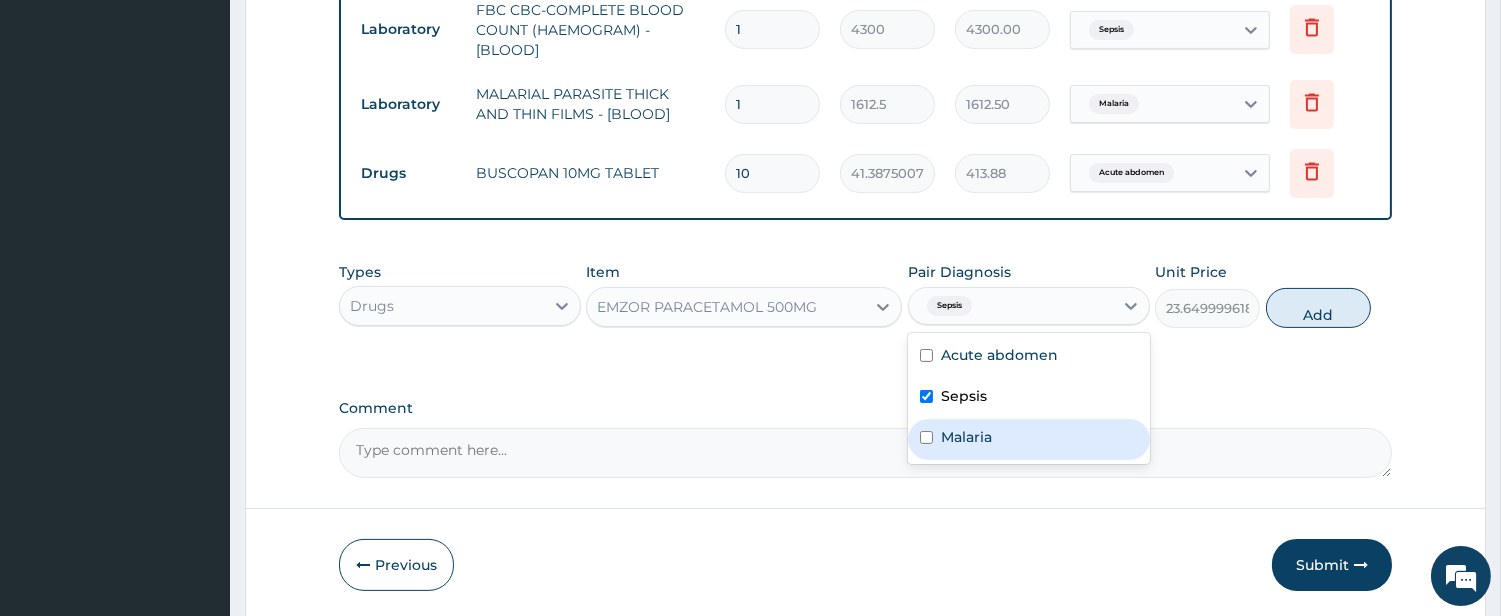 click on "Malaria" at bounding box center (966, 437) 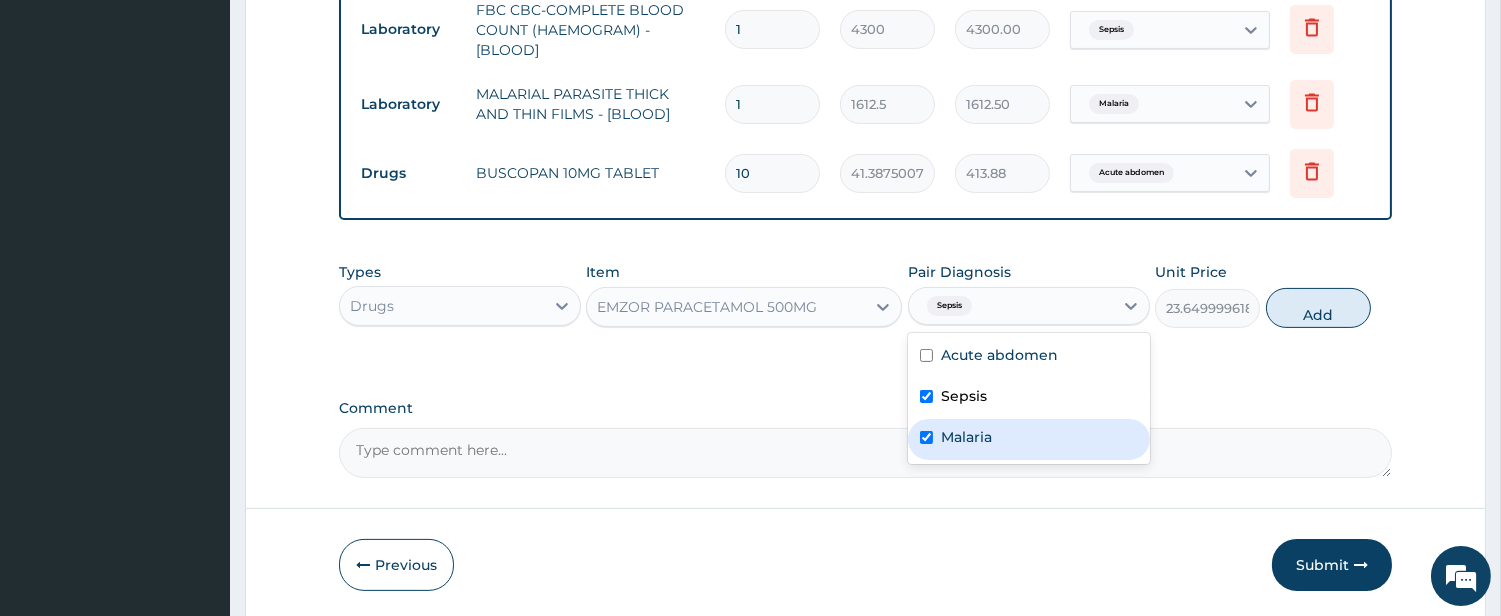 checkbox on "true" 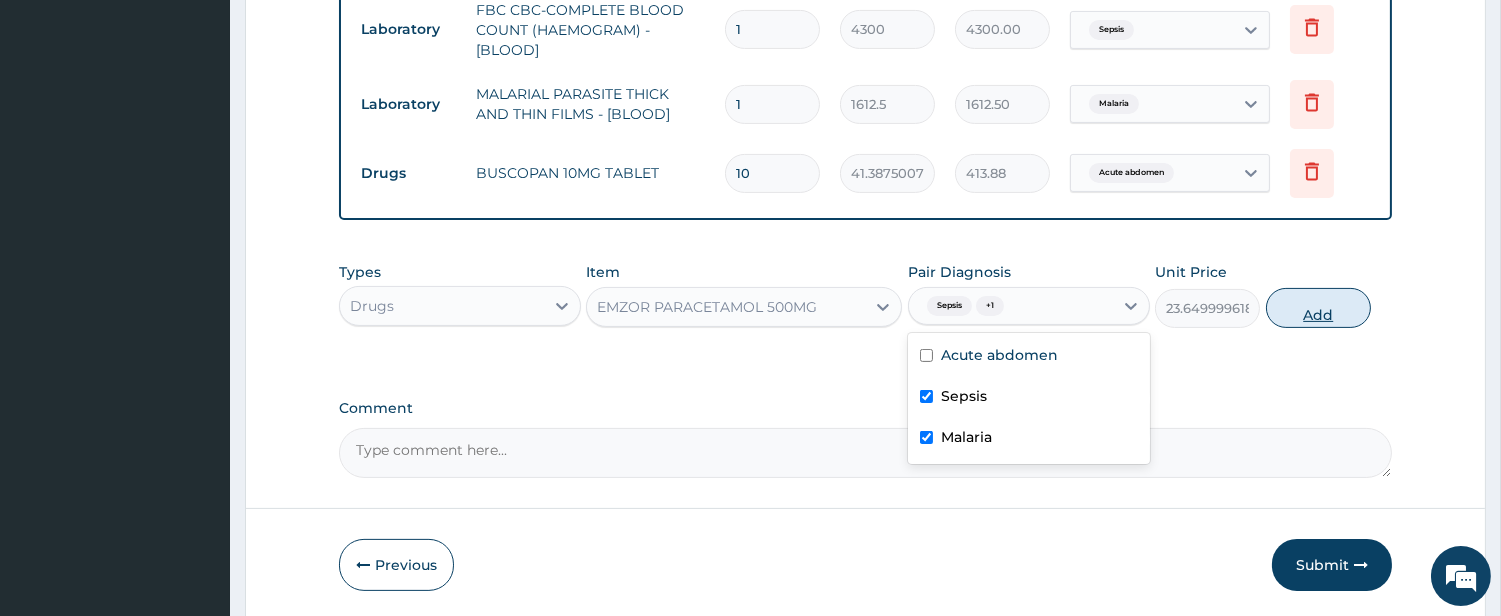 click on "Add" at bounding box center (1318, 308) 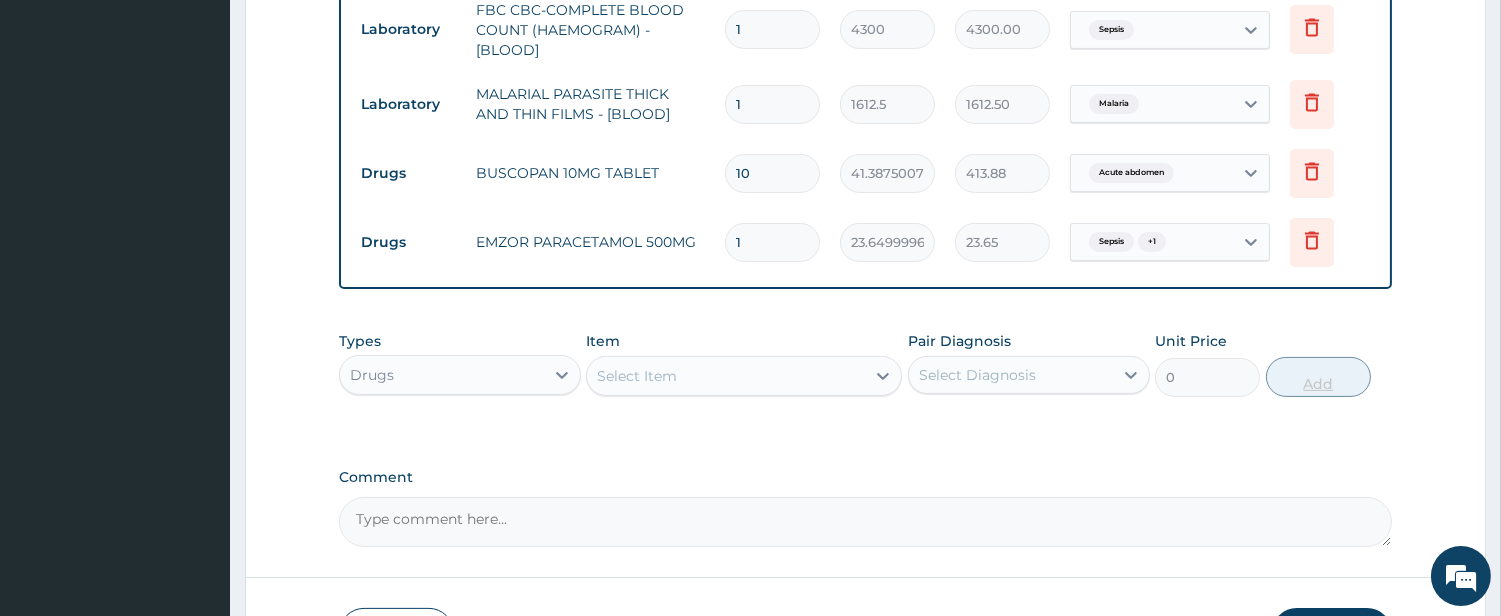 type on "18" 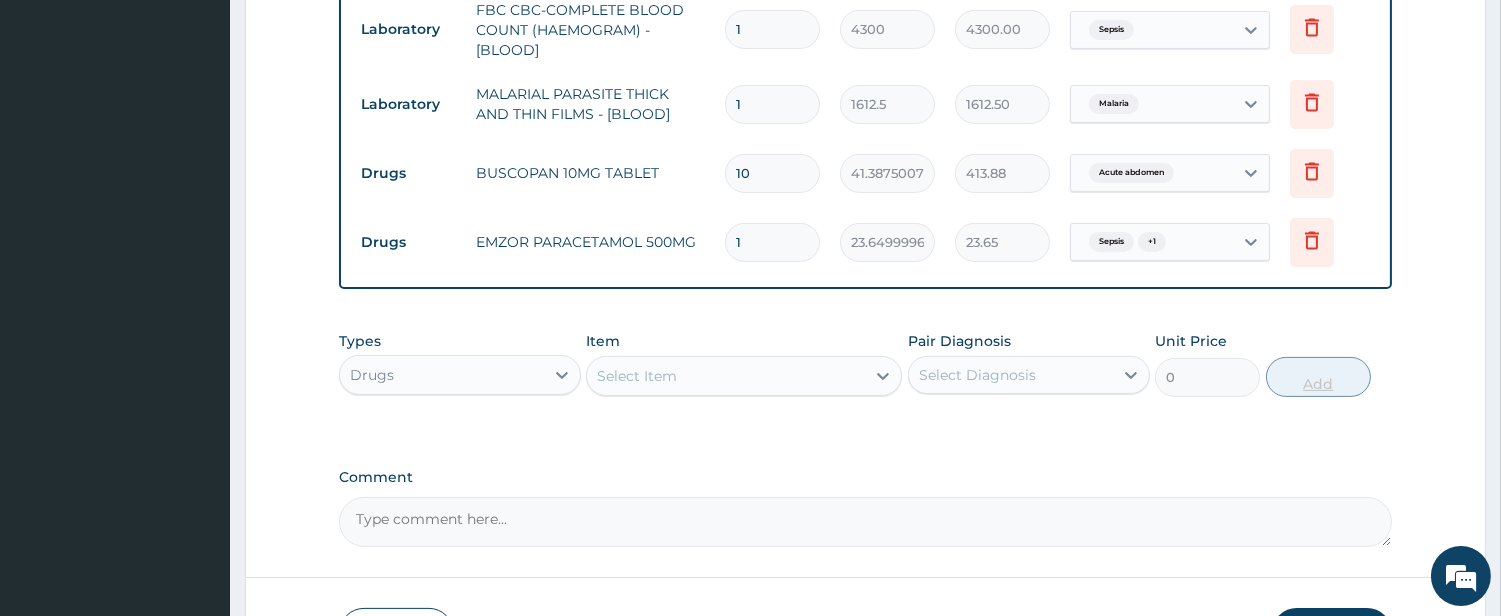type on "425.70" 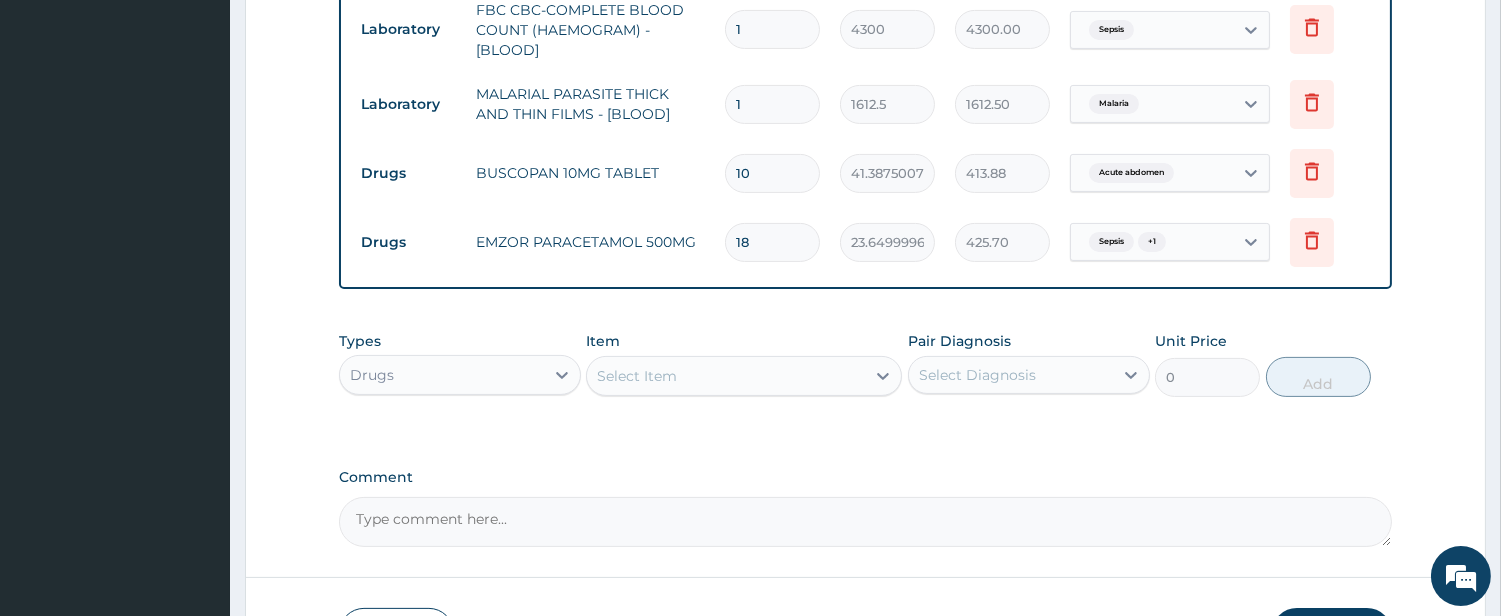 type on "18" 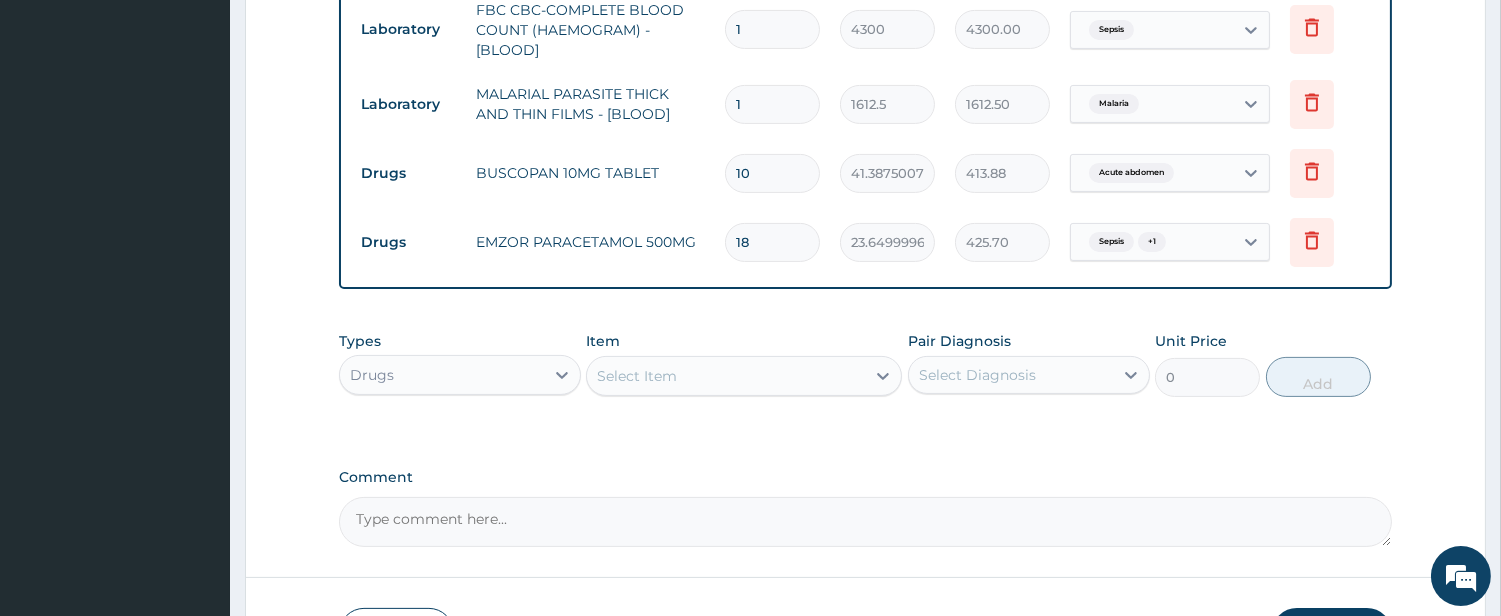 scroll, scrollTop: 402, scrollLeft: 0, axis: vertical 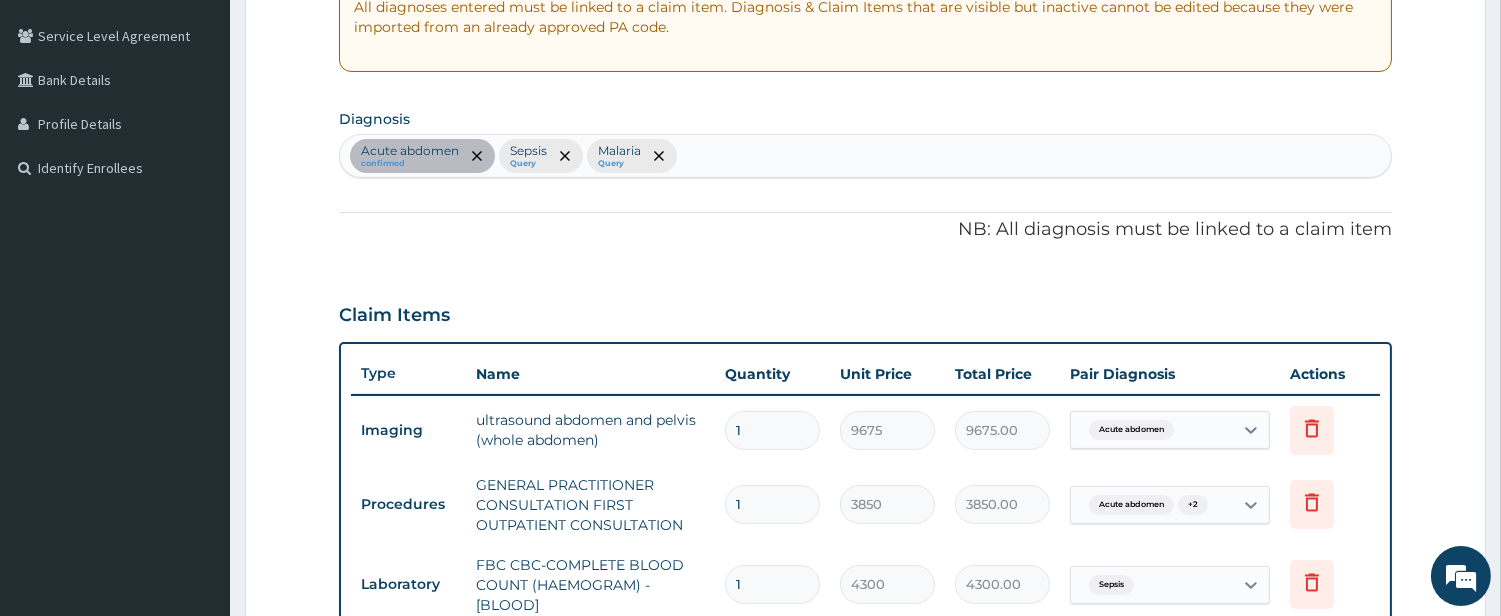 click on "Acute abdomen confirmed Sepsis Query Malaria Query" at bounding box center [865, 156] 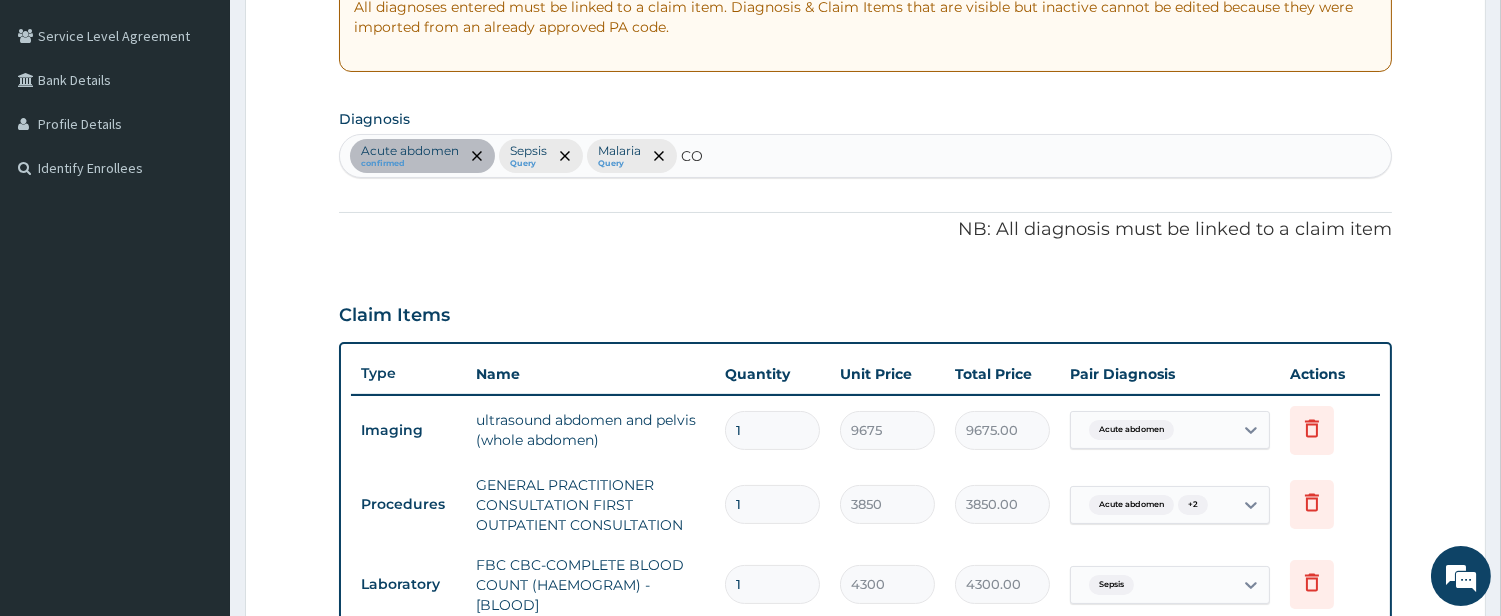 type on "COU" 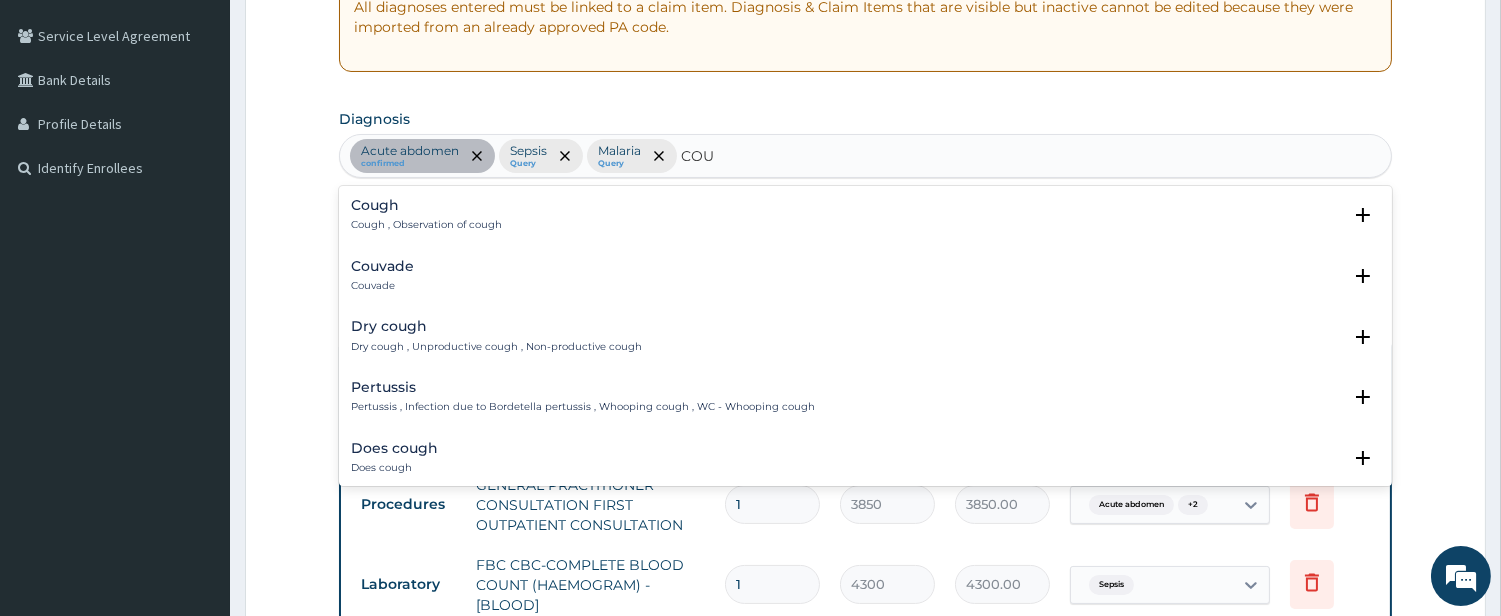click on "Cough , Observation of cough" at bounding box center [426, 225] 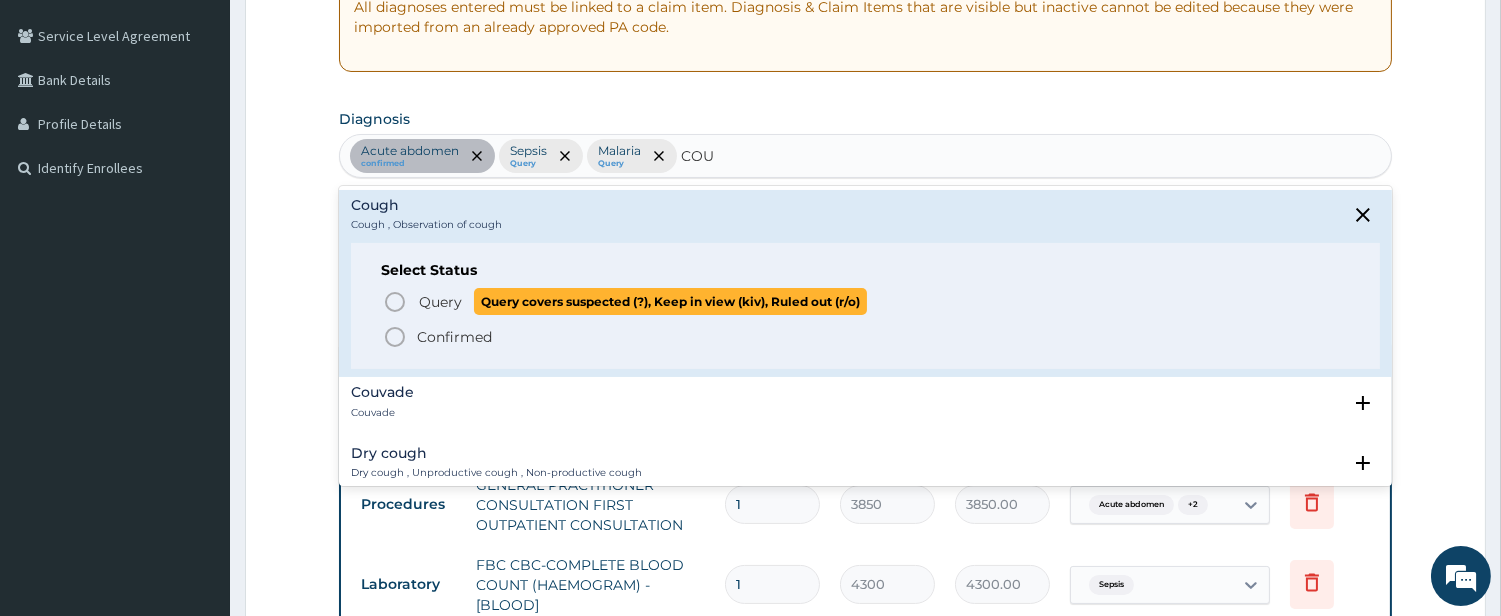 click 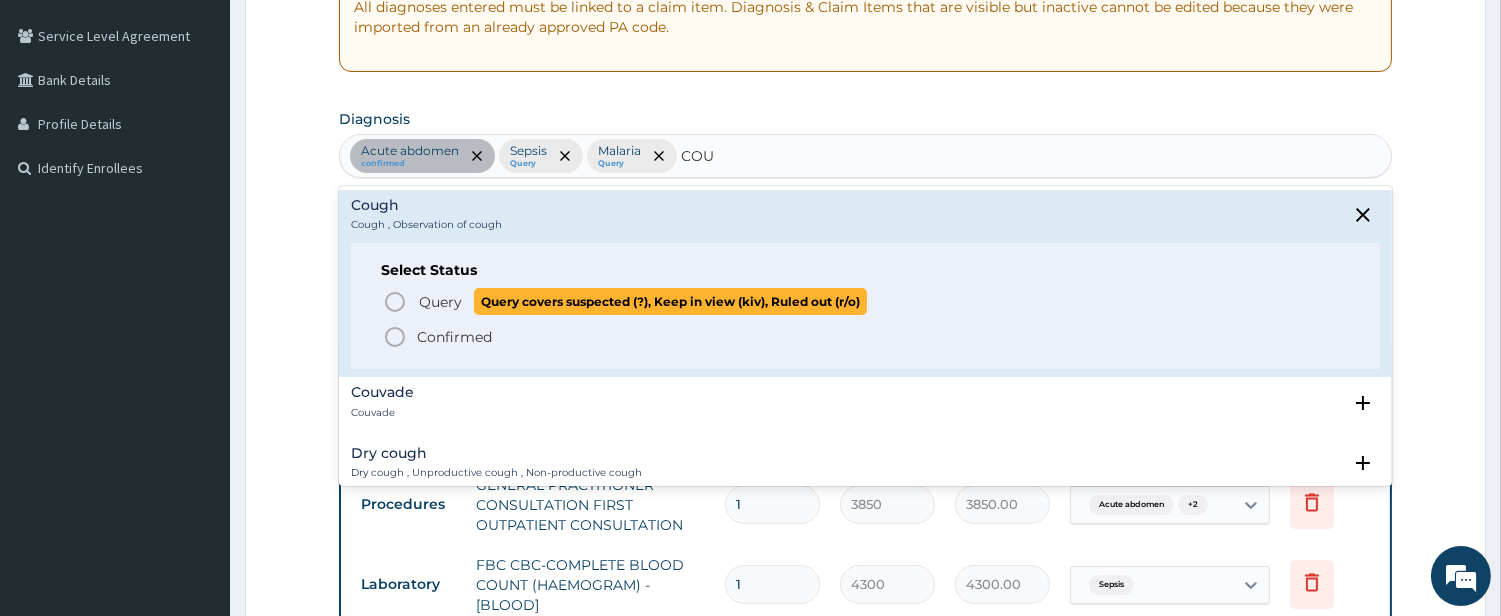 type 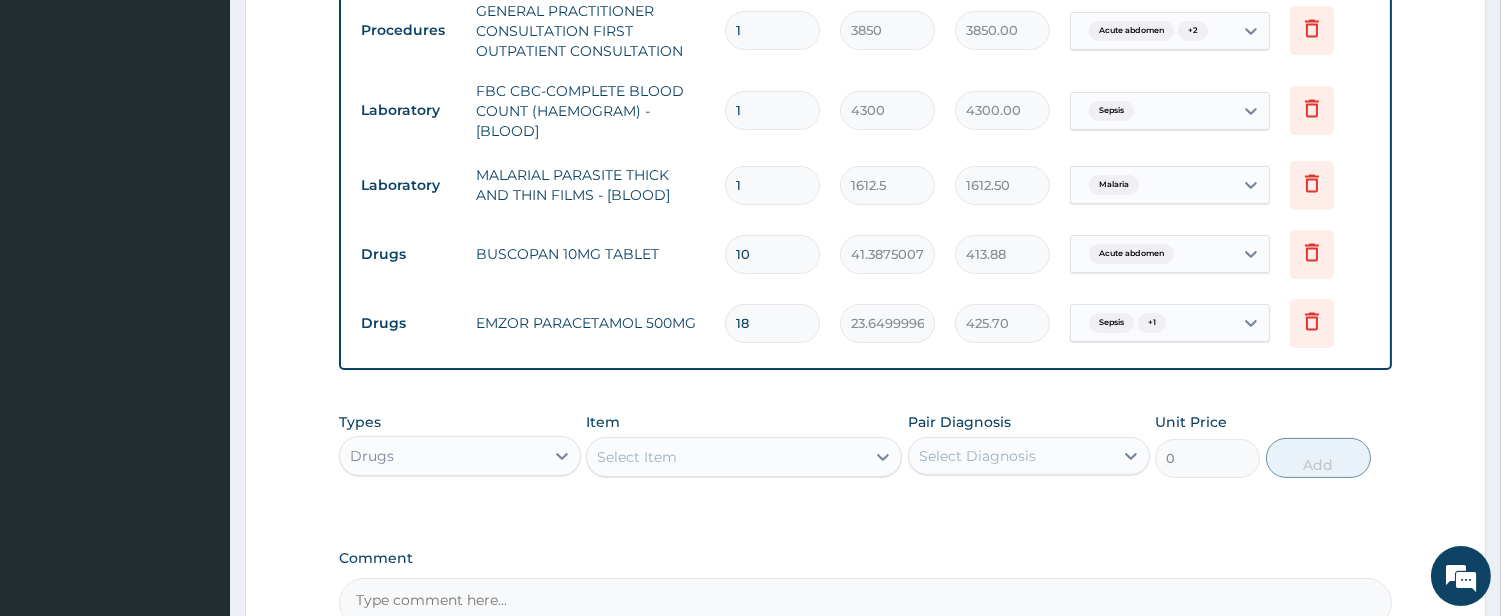 scroll, scrollTop: 957, scrollLeft: 0, axis: vertical 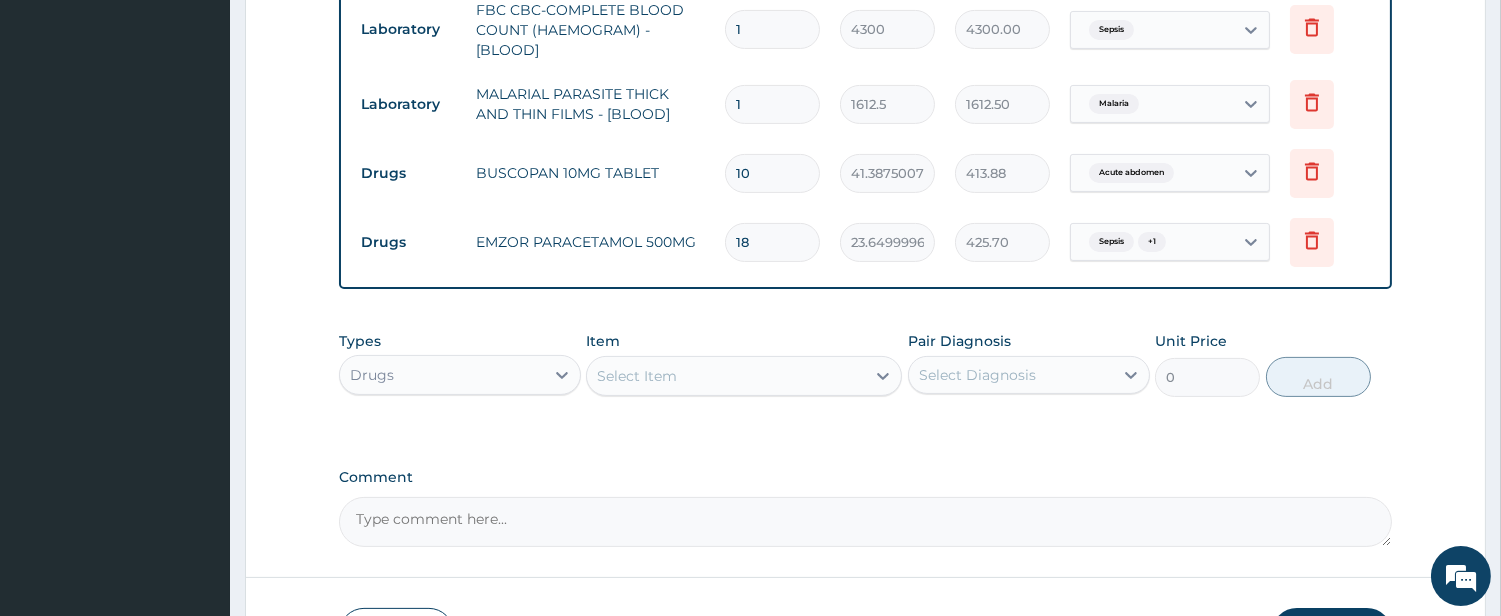 click on "Select Item" at bounding box center (726, 376) 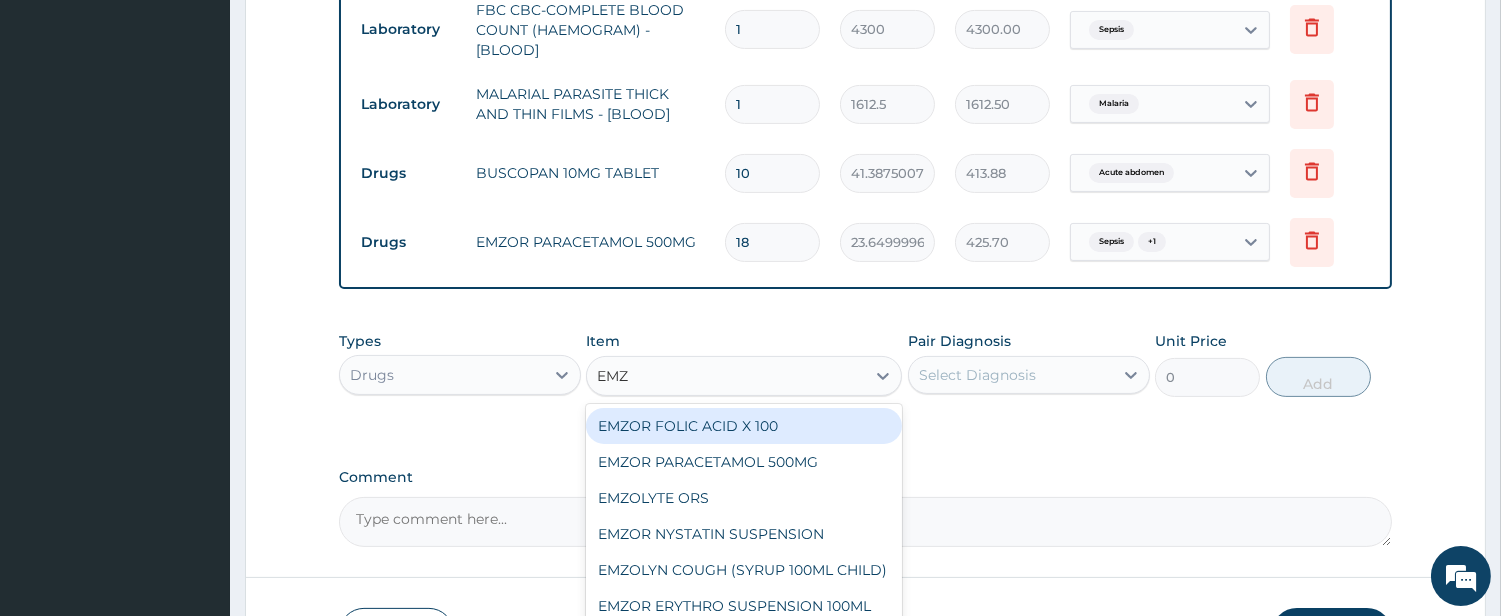 type on "EMZO" 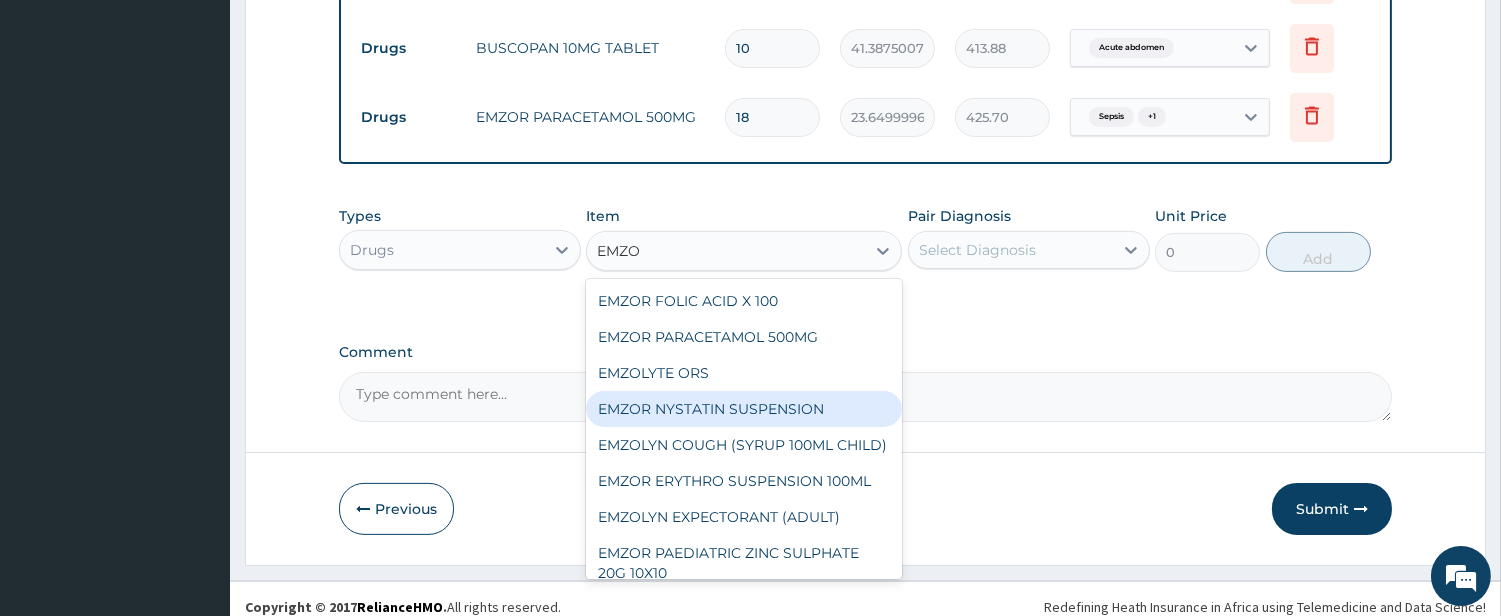scroll, scrollTop: 1097, scrollLeft: 0, axis: vertical 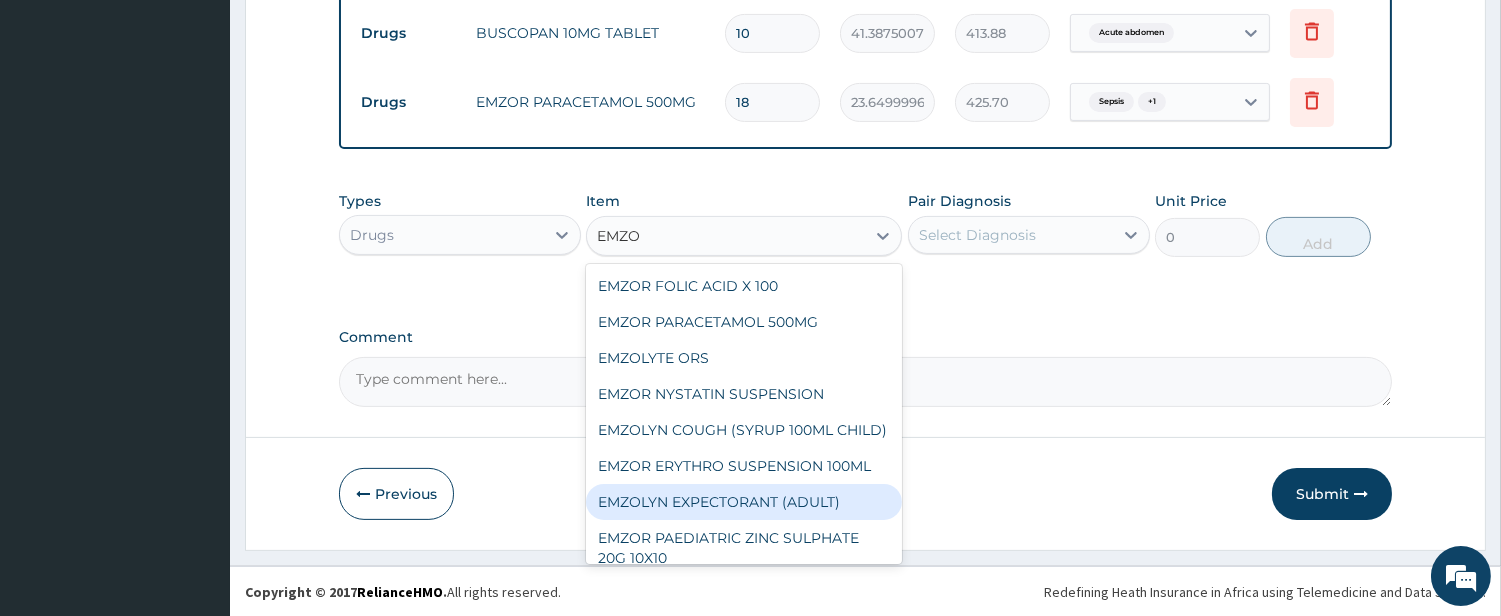 click on "EMZOLYN EXPECTORANT (ADULT)" at bounding box center (744, 502) 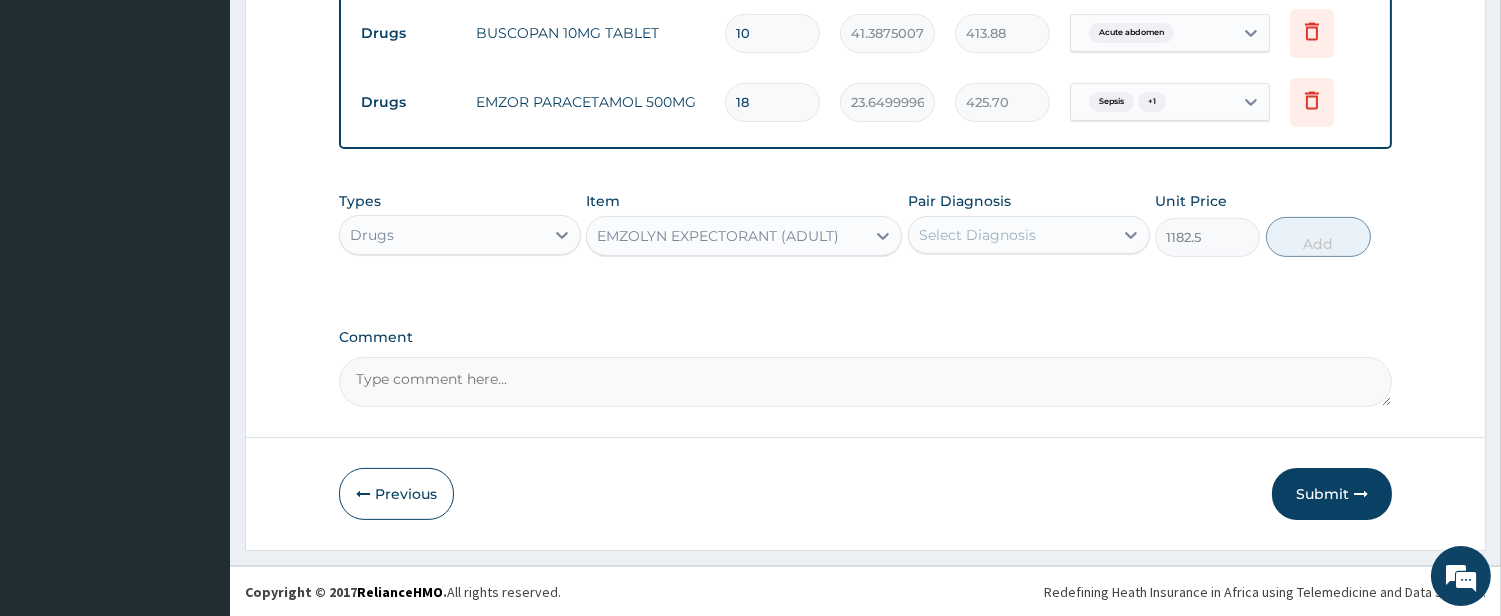 click on "Select Diagnosis" at bounding box center (977, 235) 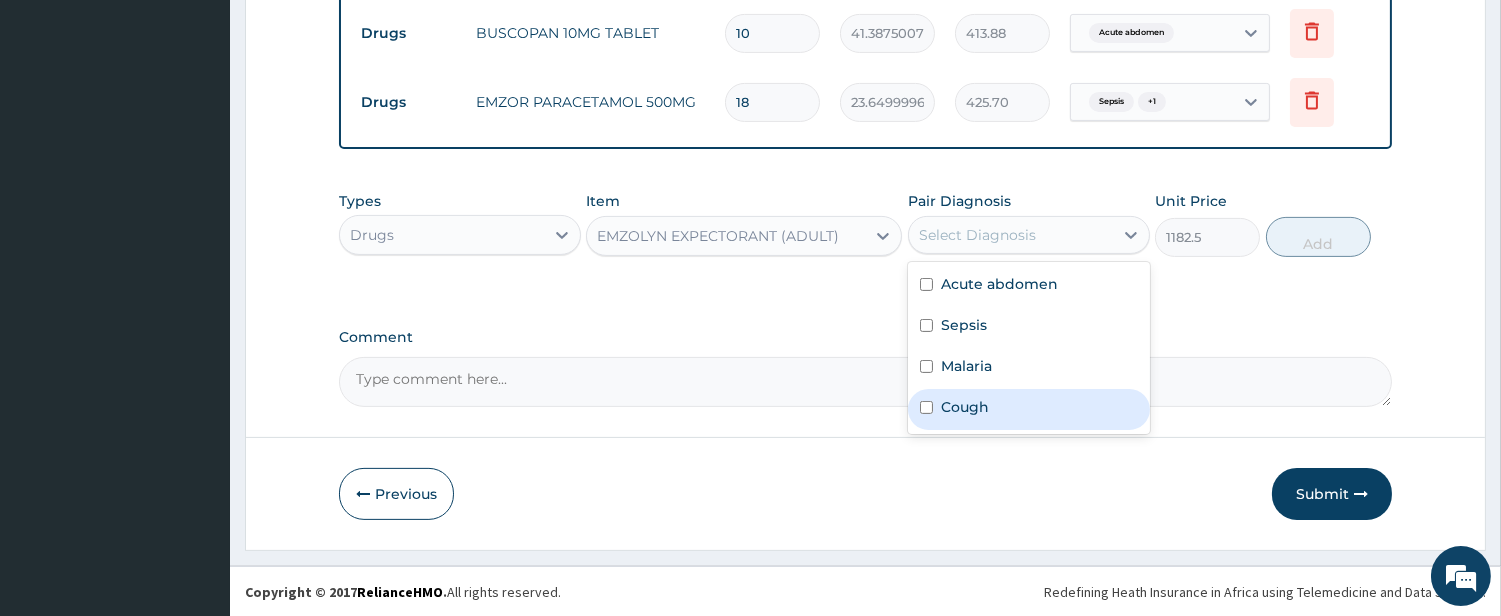 click on "Cough" at bounding box center [965, 407] 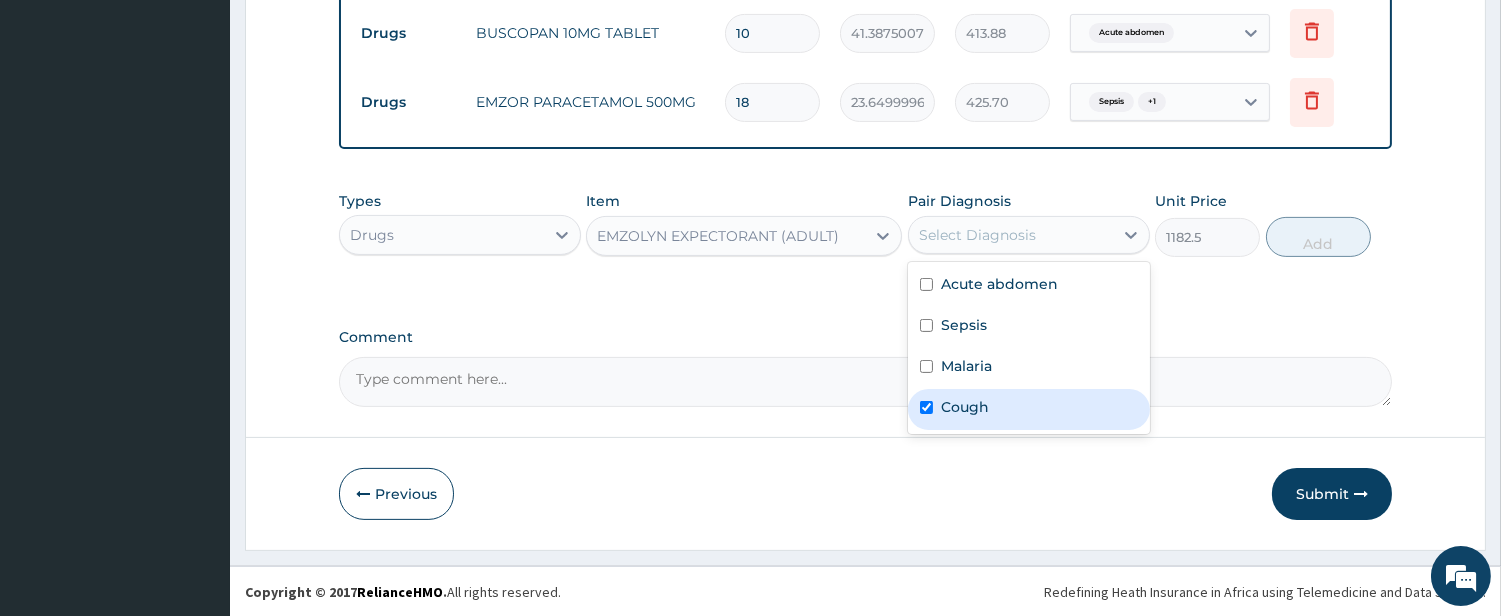 checkbox on "true" 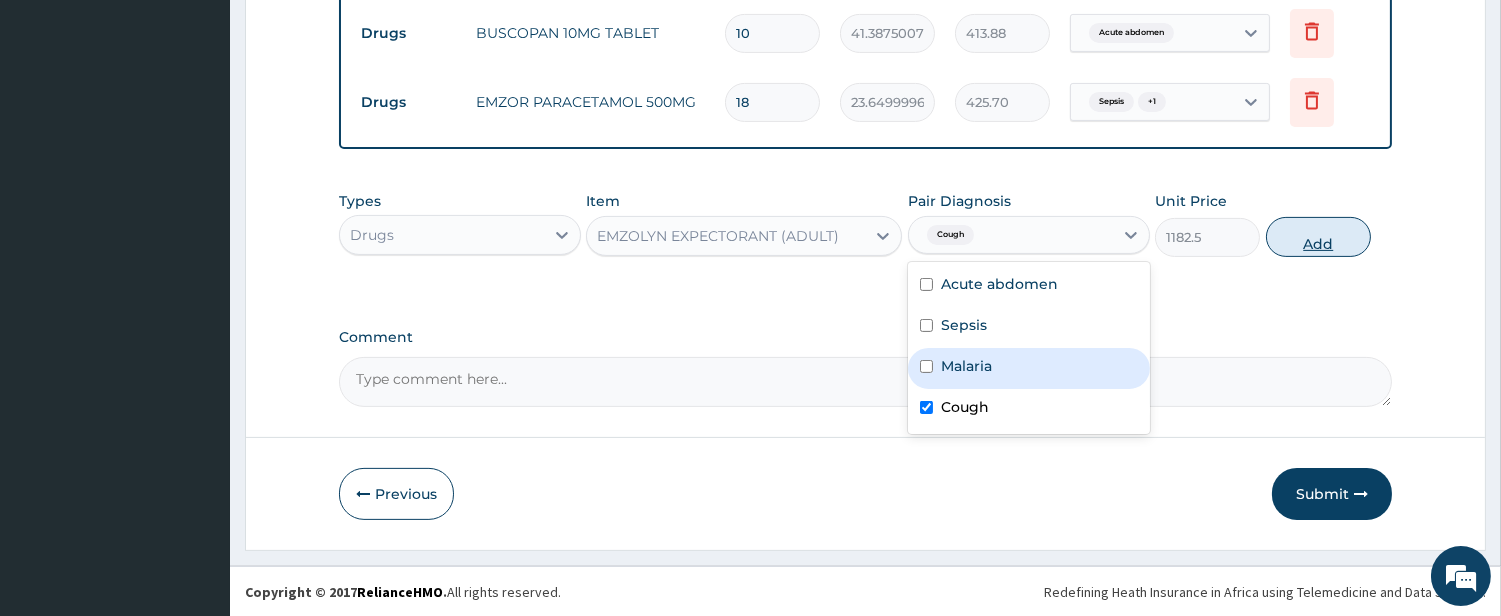 click on "Add" at bounding box center [1318, 237] 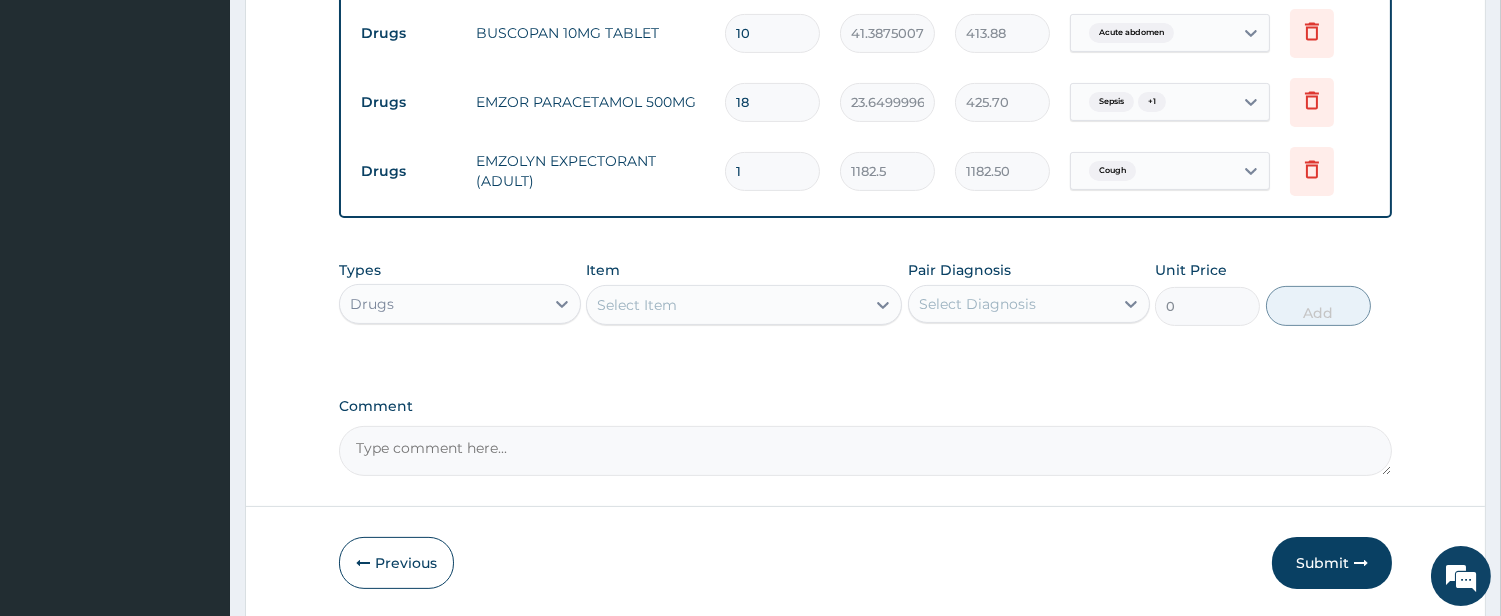 click on "Select Item" at bounding box center [726, 305] 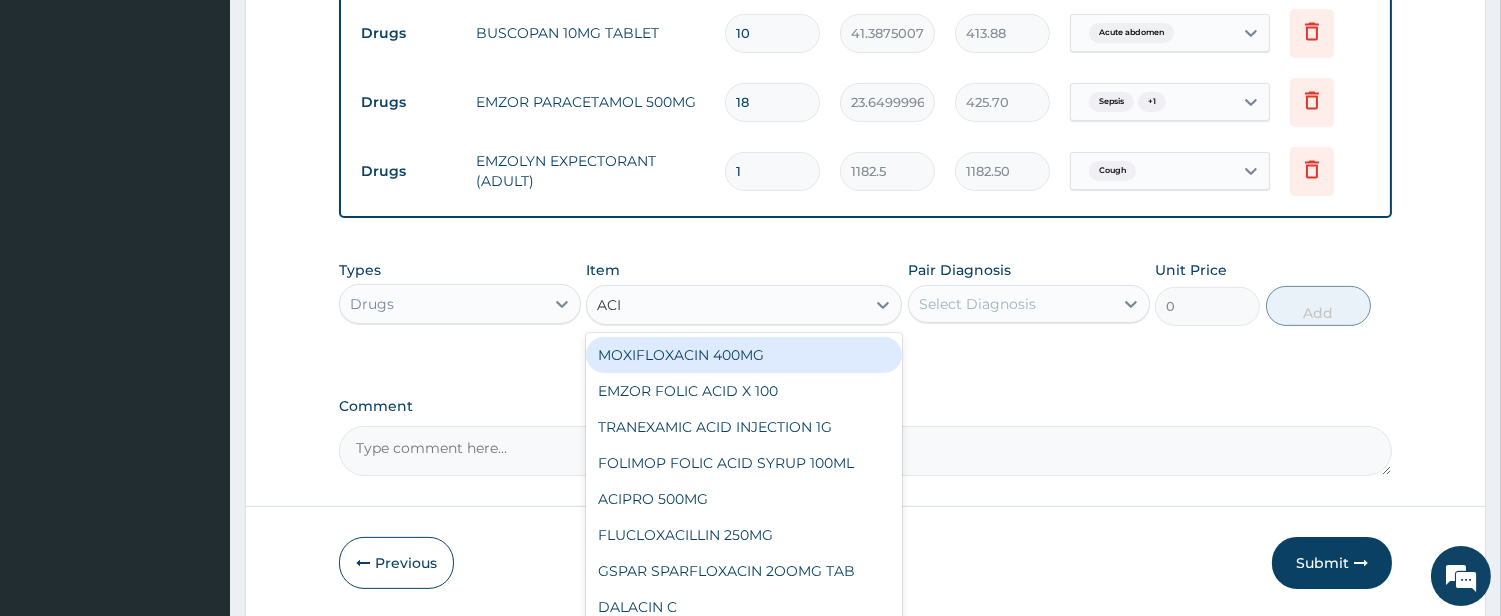 type on "ACIP" 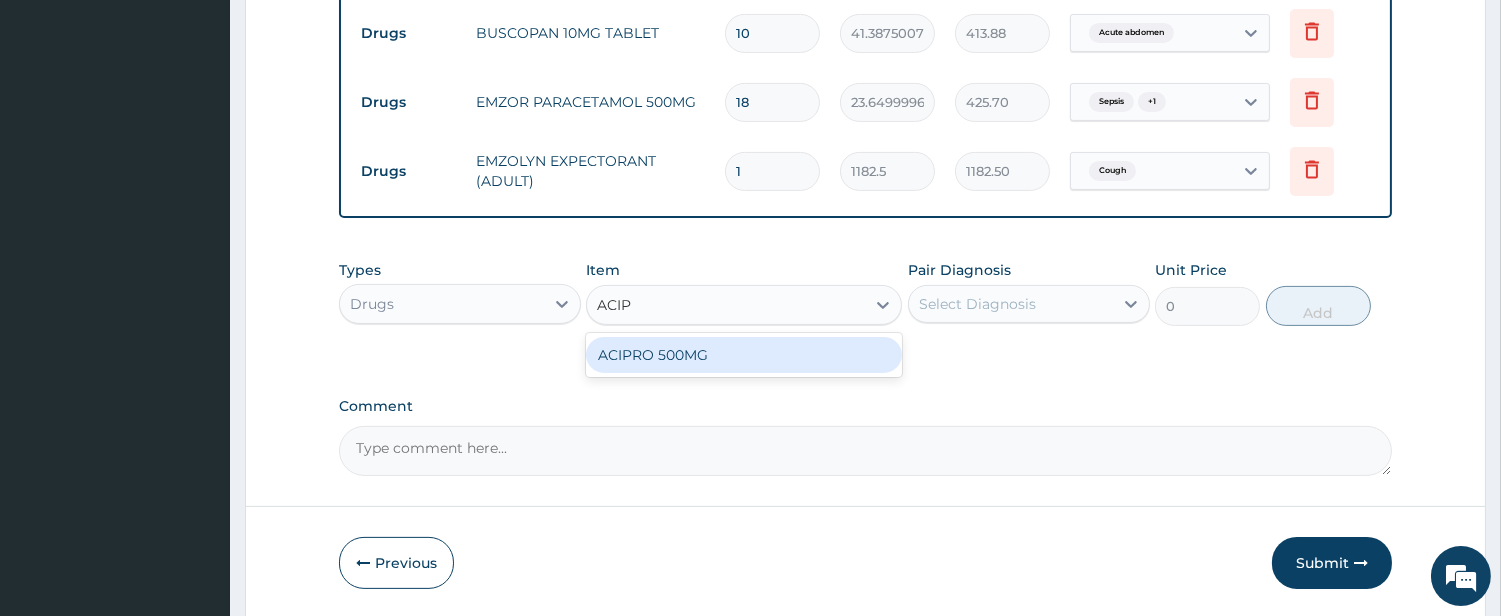 click on "ACIPRO 500MG" at bounding box center [744, 355] 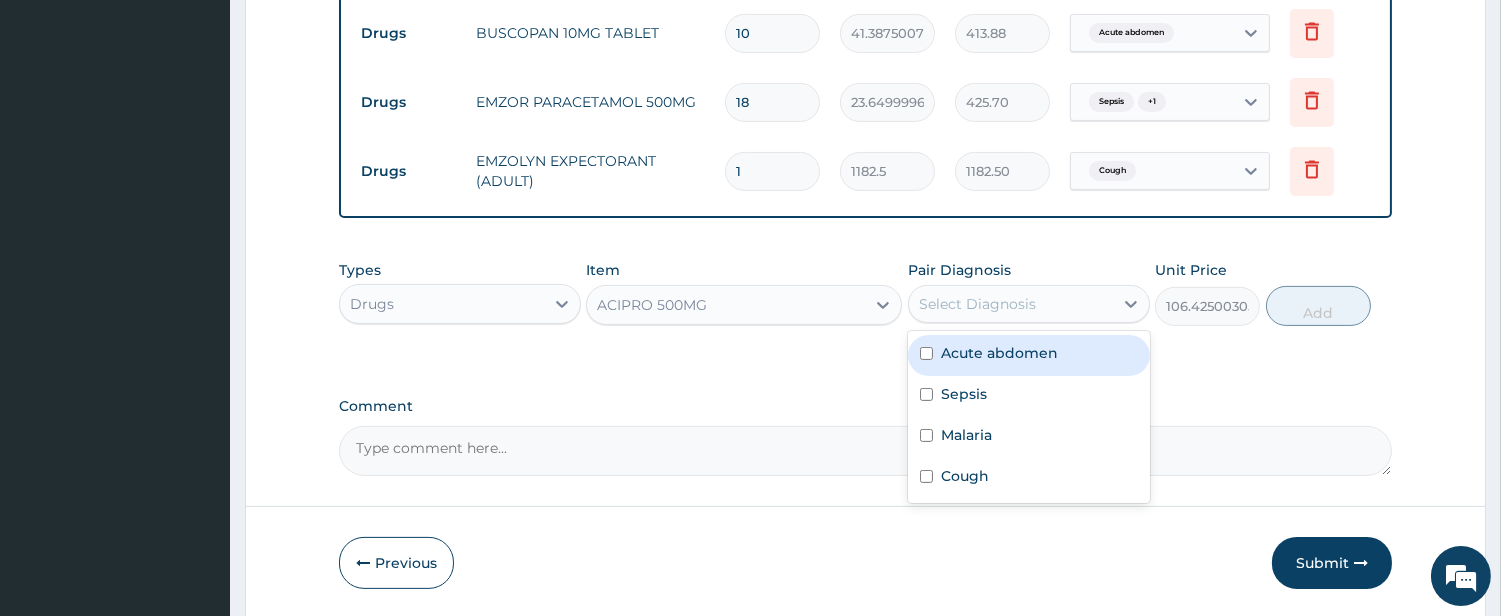 click on "Select Diagnosis" at bounding box center (977, 304) 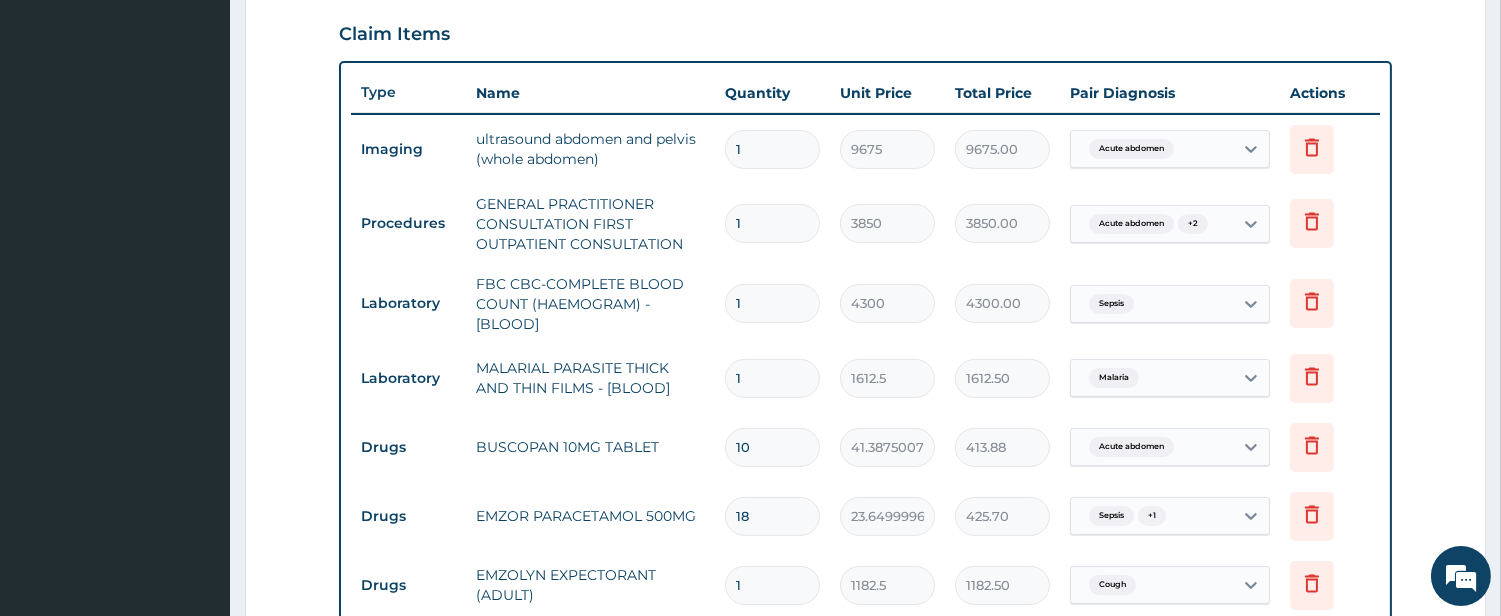 scroll, scrollTop: 542, scrollLeft: 0, axis: vertical 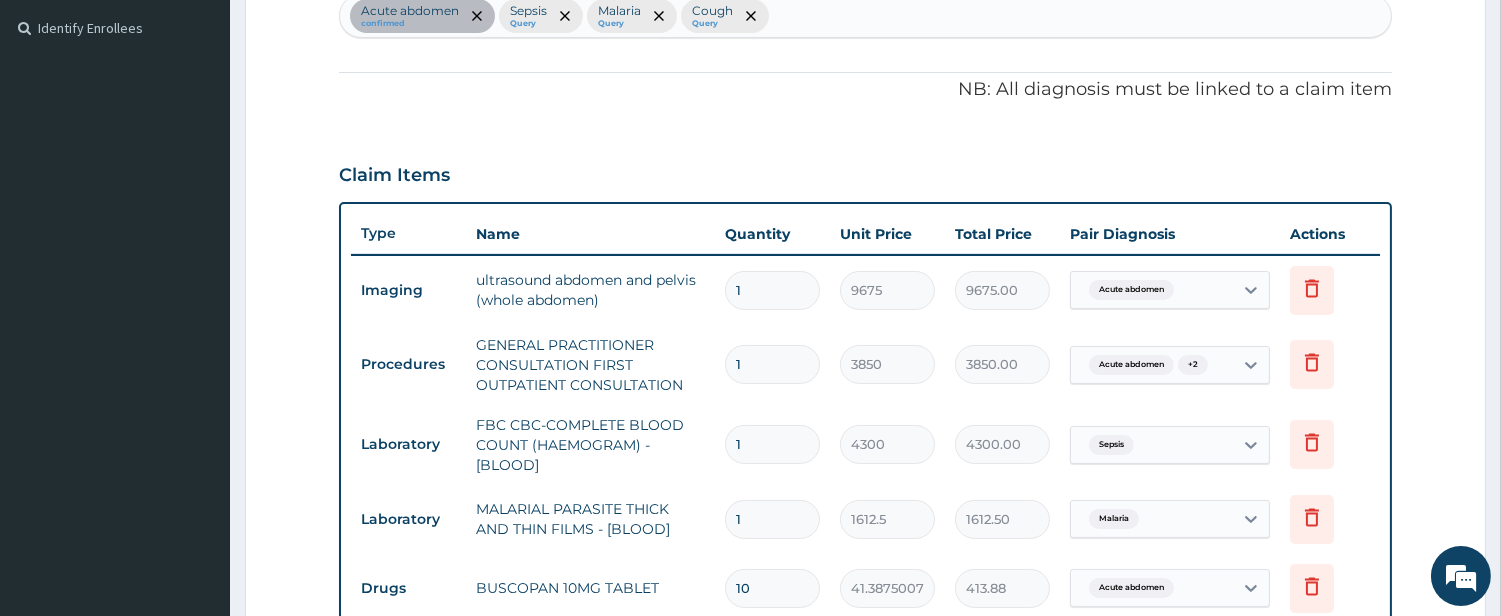 click on "Acute abdomen confirmed Sepsis Query Malaria Query Cough Query" at bounding box center [865, 16] 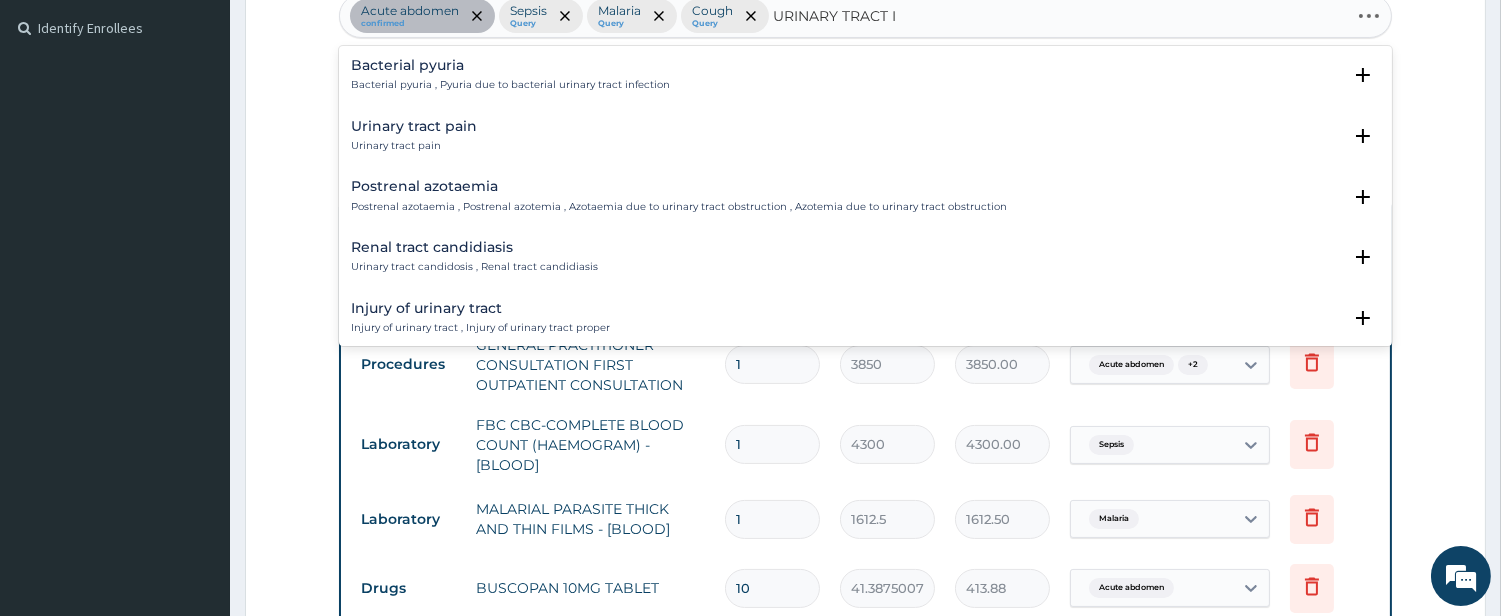 type on "URINARY TRACT IN" 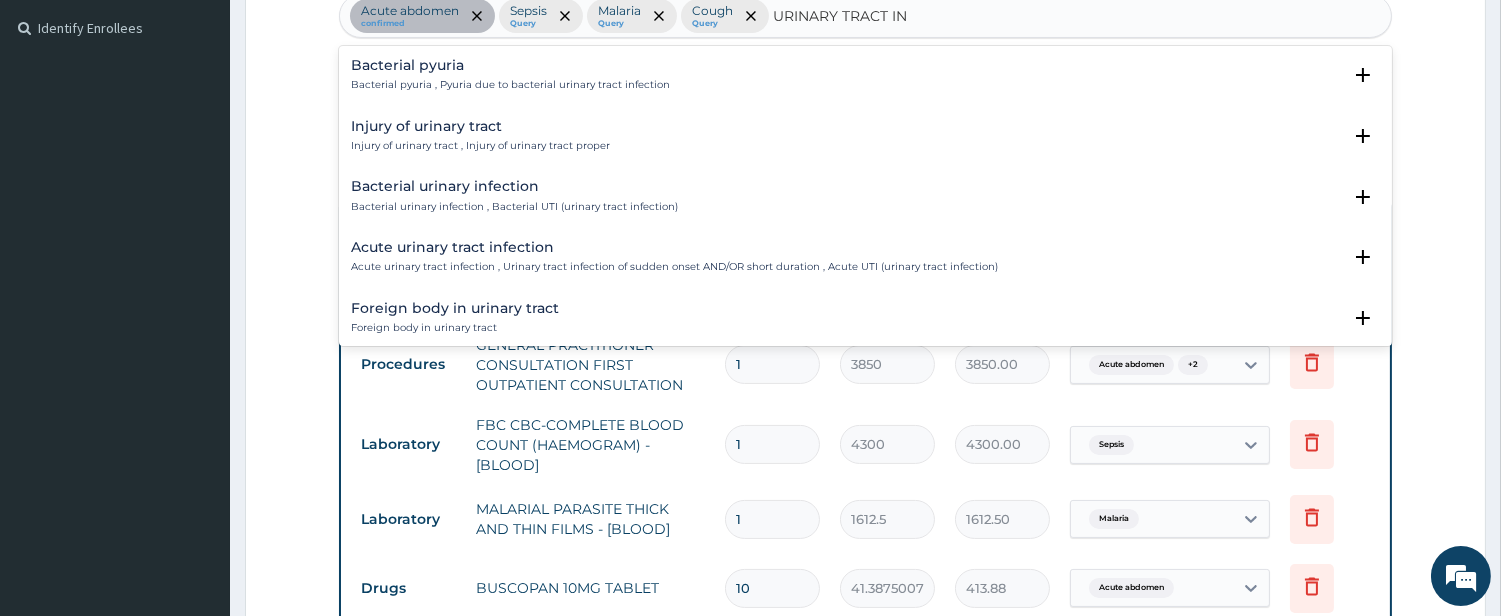click on "Bacterial urinary infection" at bounding box center (514, 186) 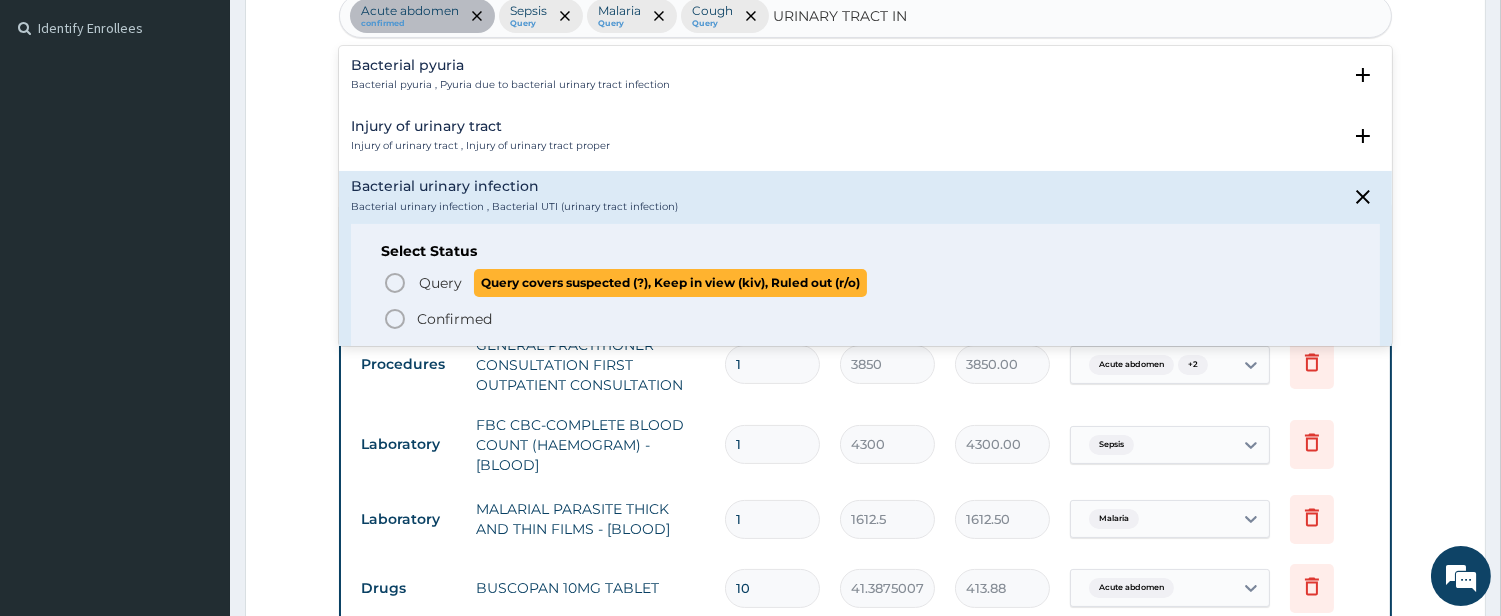 click 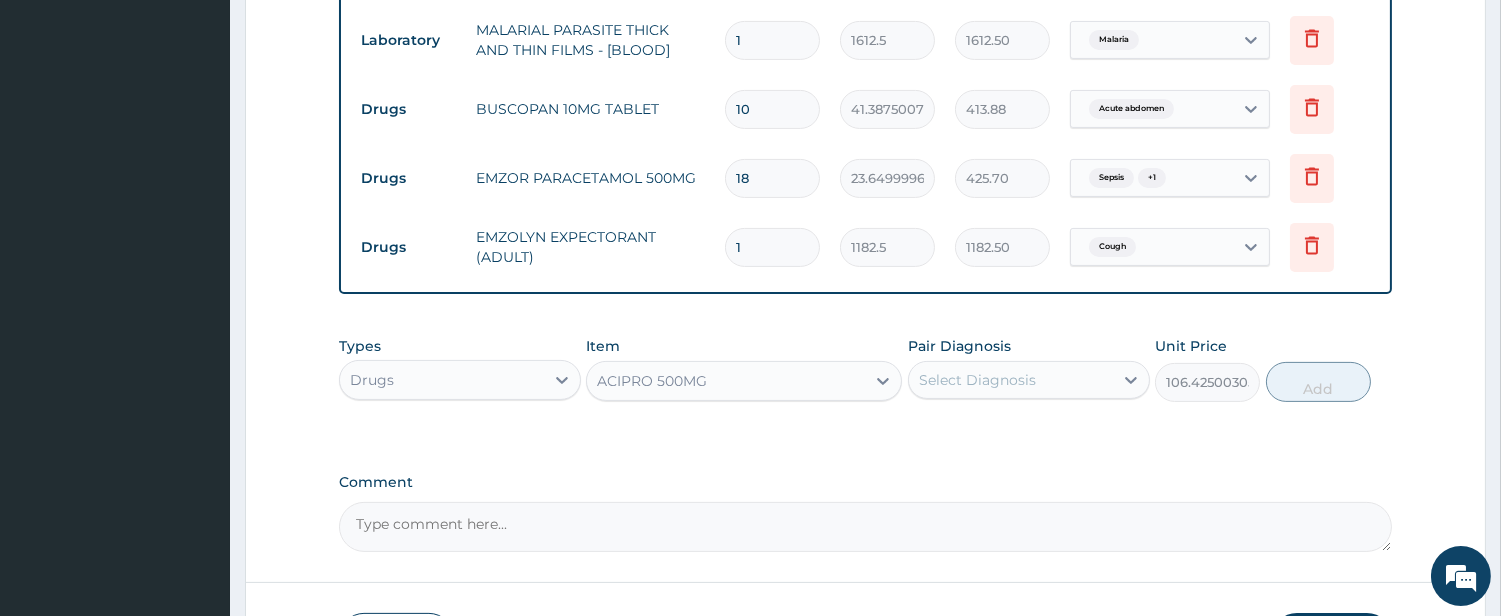 scroll, scrollTop: 1166, scrollLeft: 0, axis: vertical 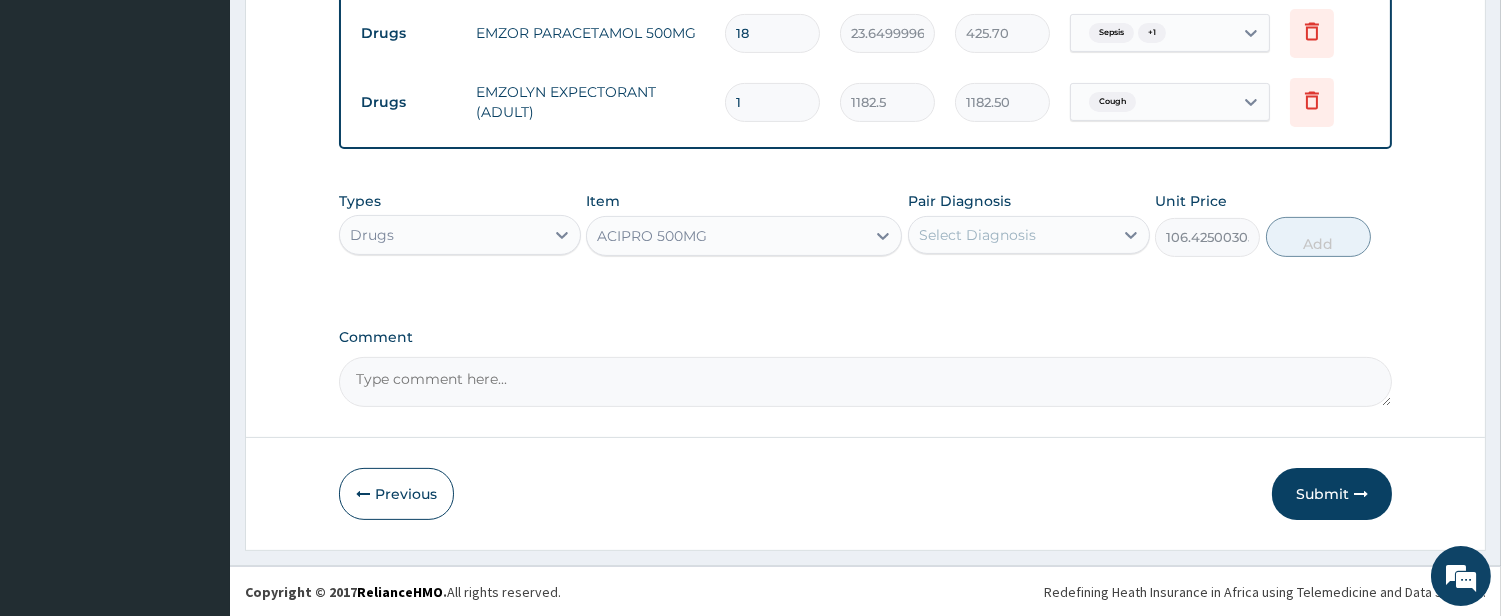 click on "Select Diagnosis" at bounding box center [977, 235] 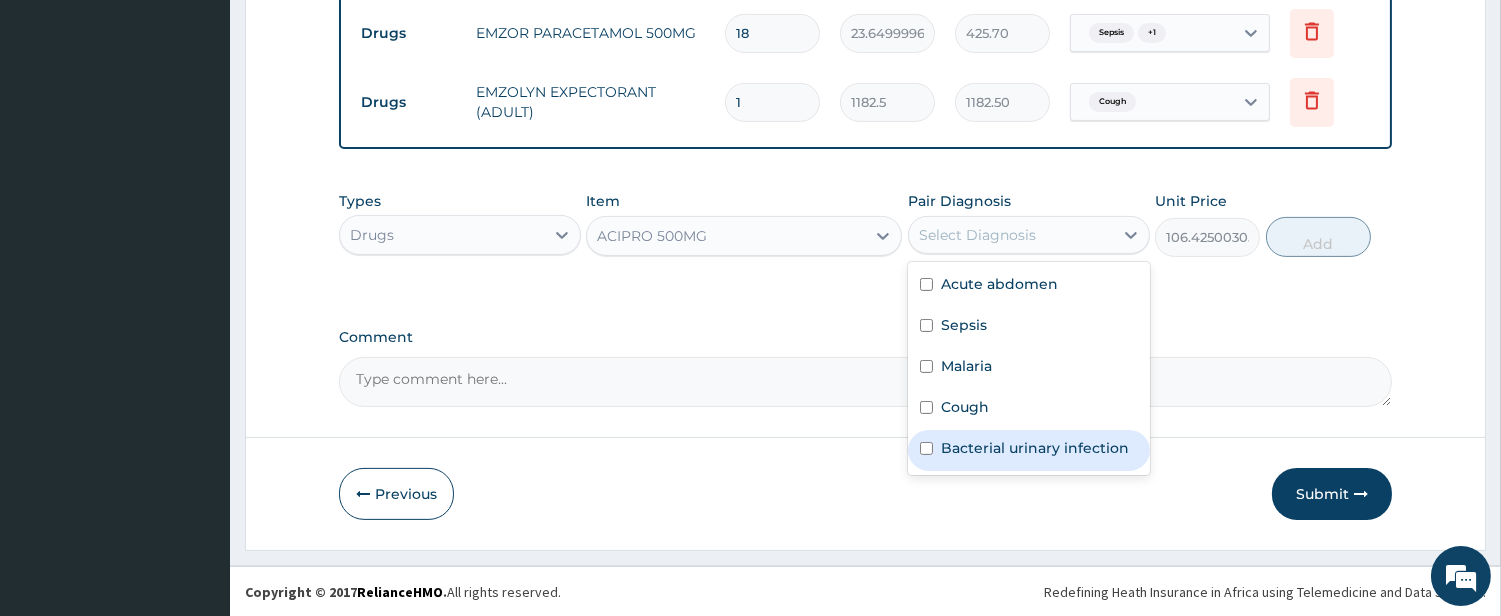 click on "Bacterial urinary infection" at bounding box center (1035, 448) 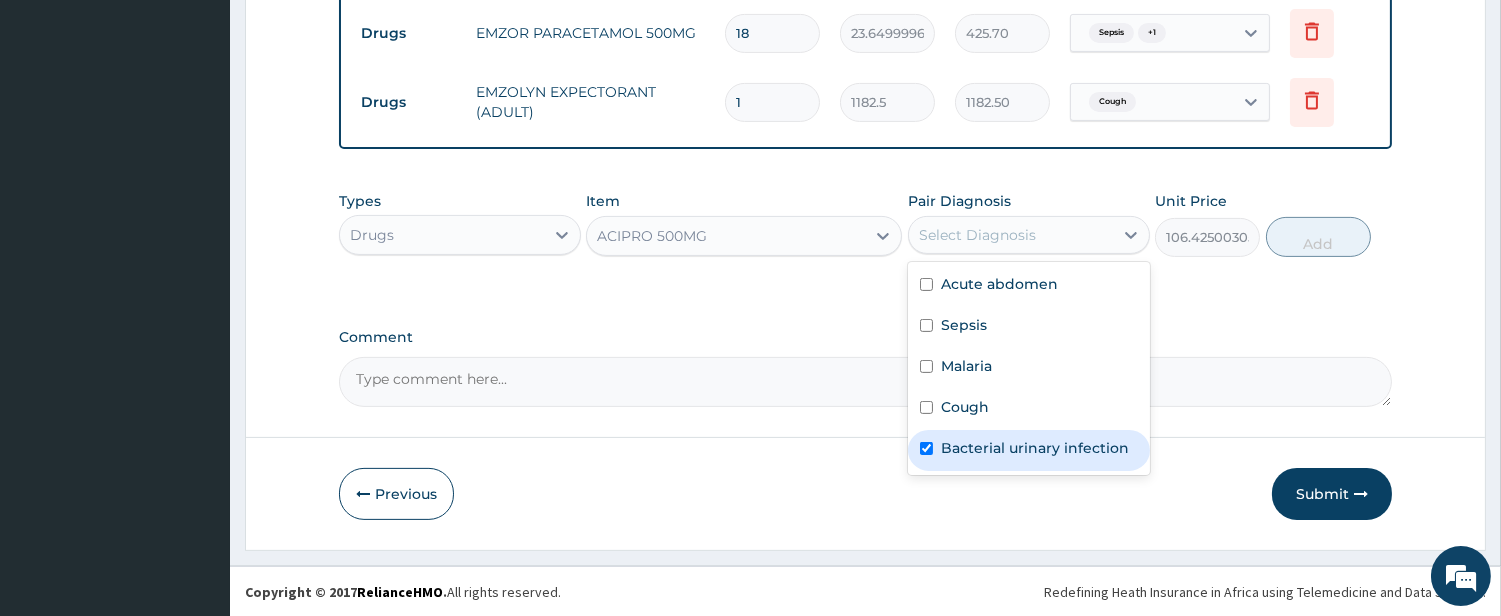 checkbox on "true" 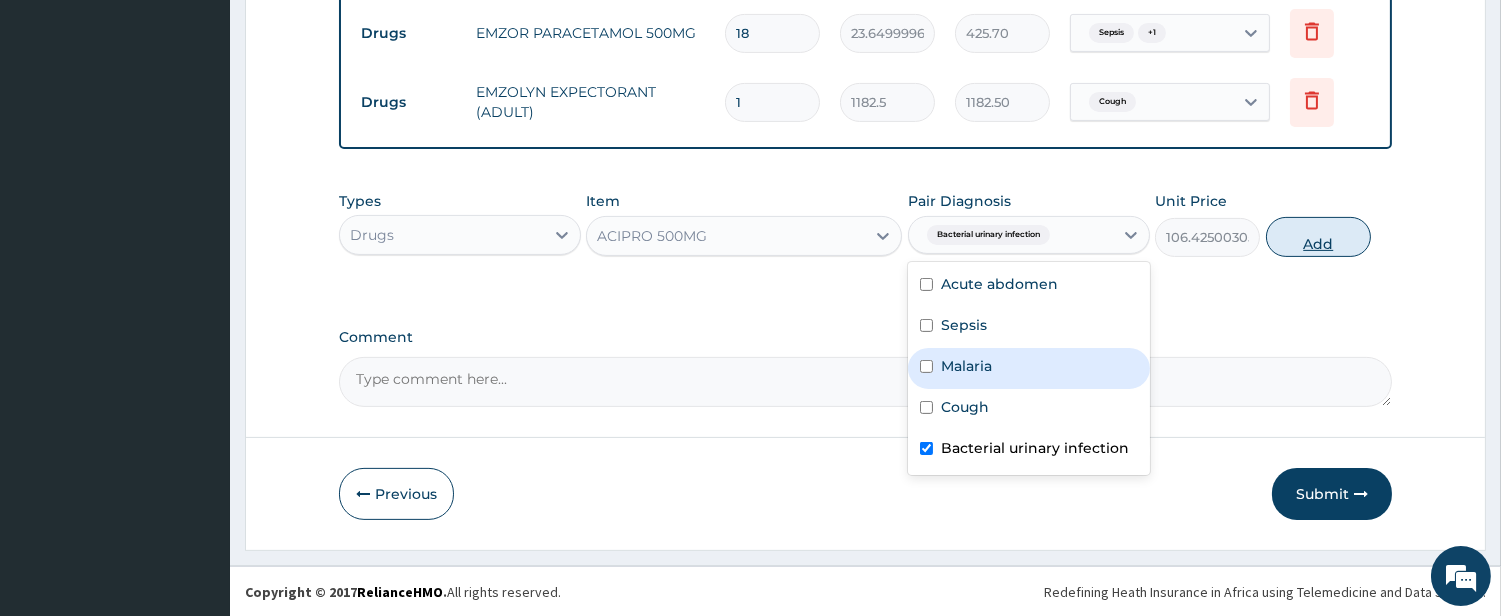 click on "Add" at bounding box center (1318, 237) 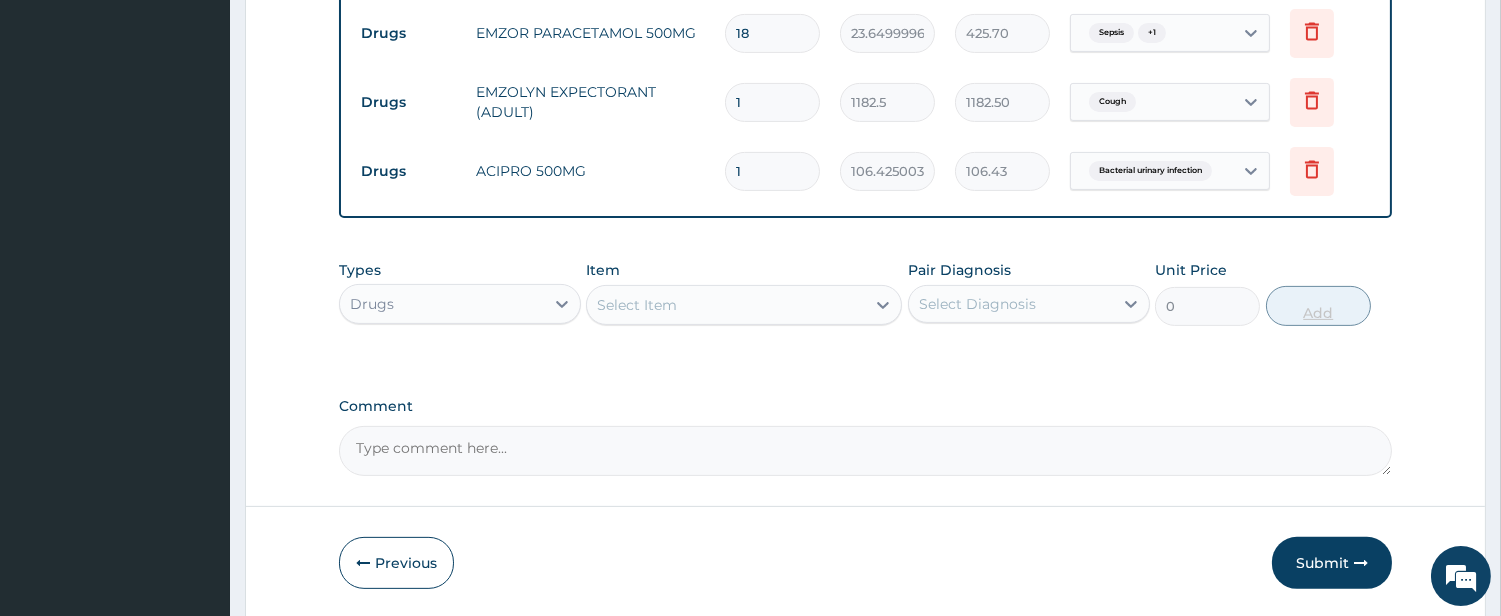 type on "10" 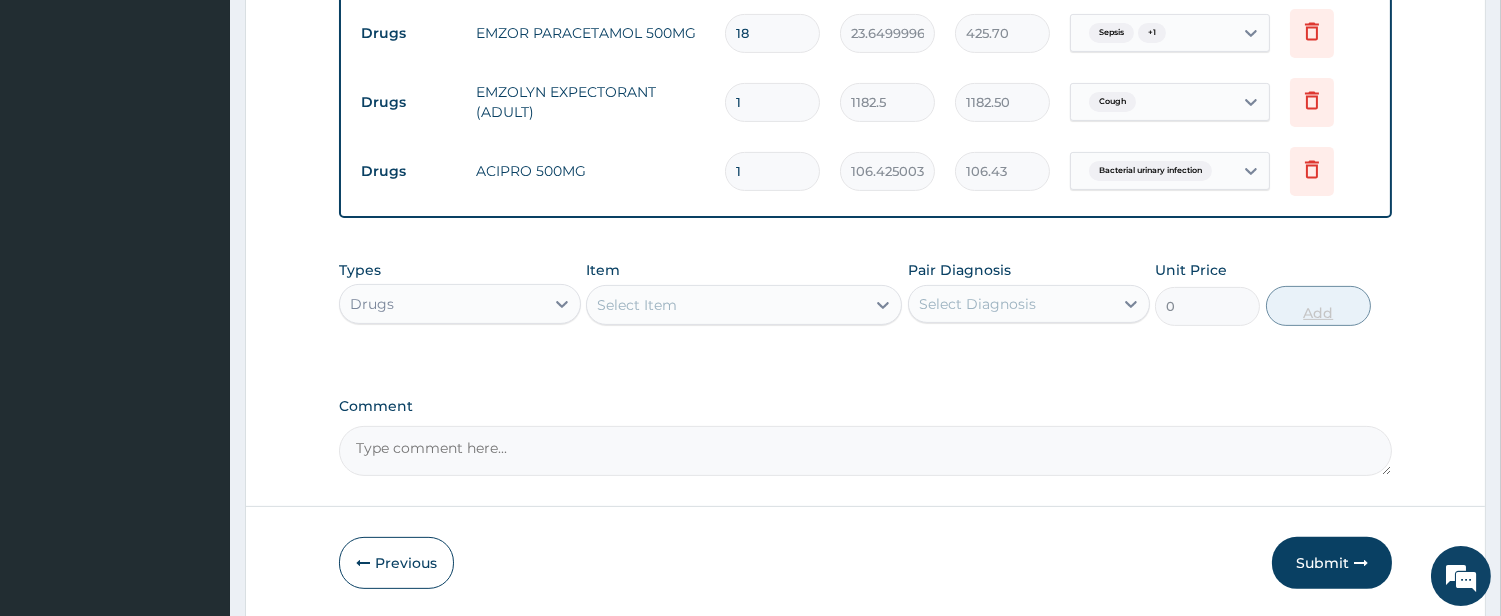 type on "1064.25" 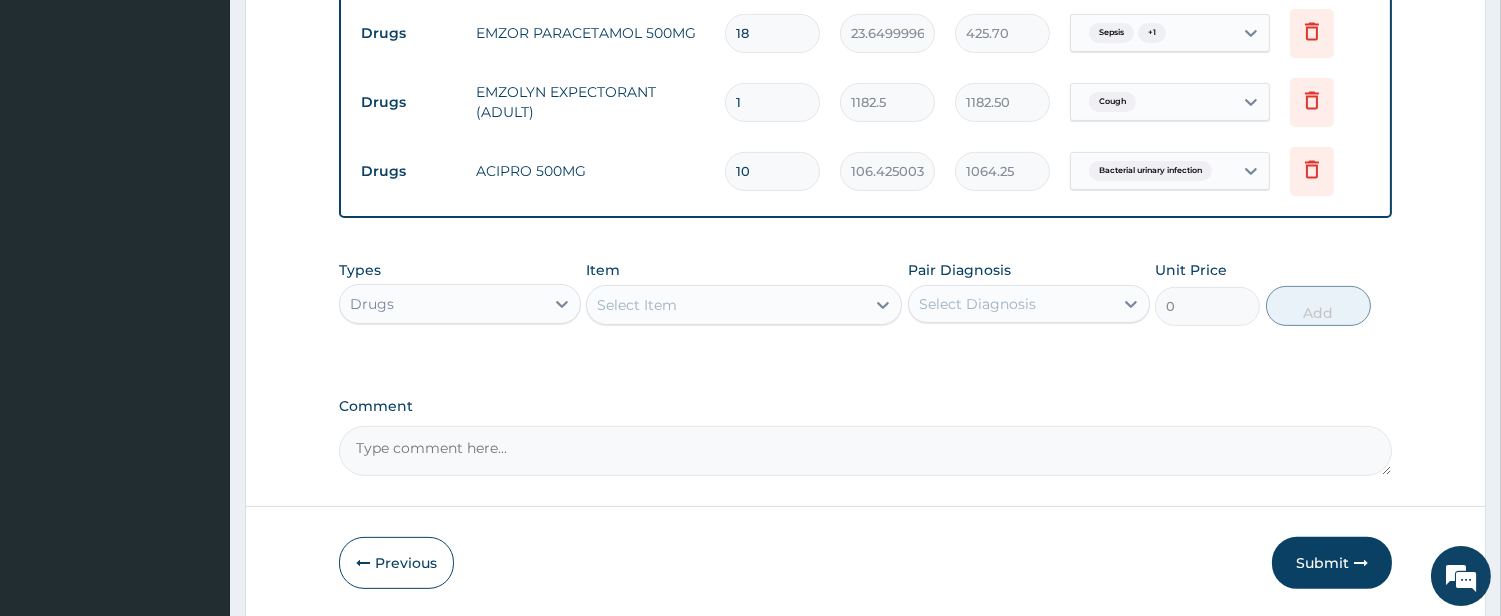 type on "10" 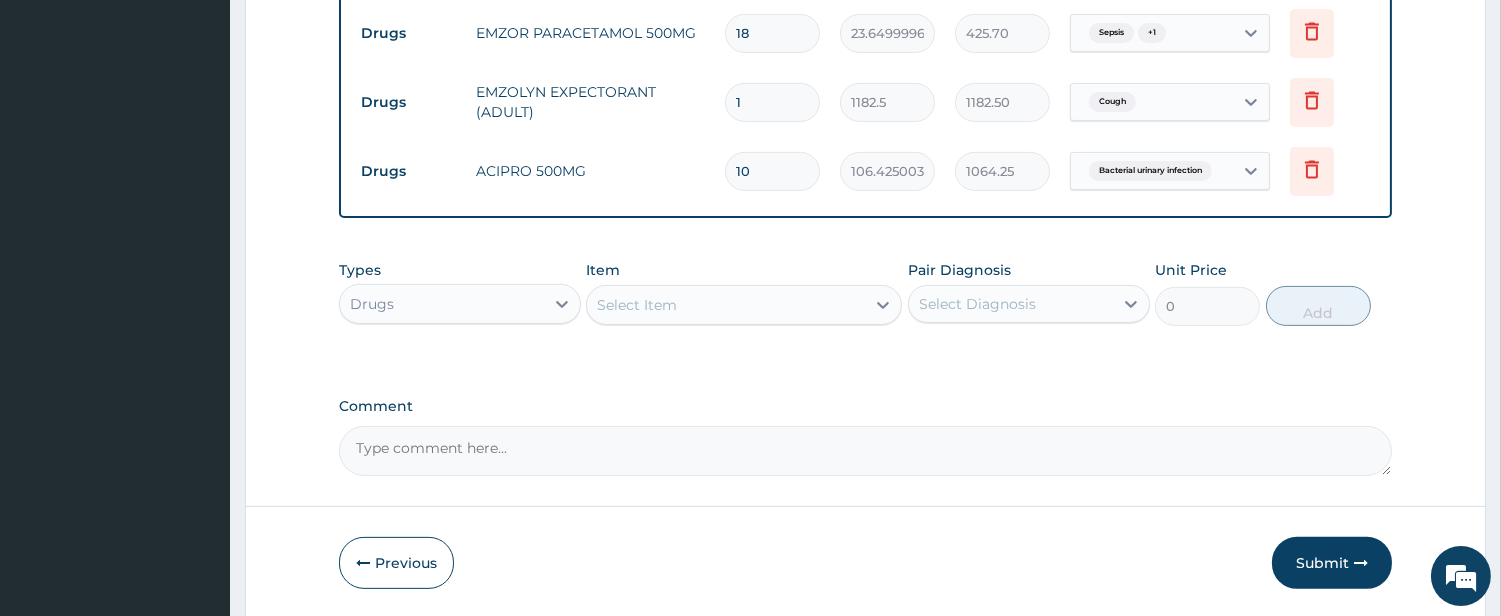click on "Select Item" at bounding box center [726, 305] 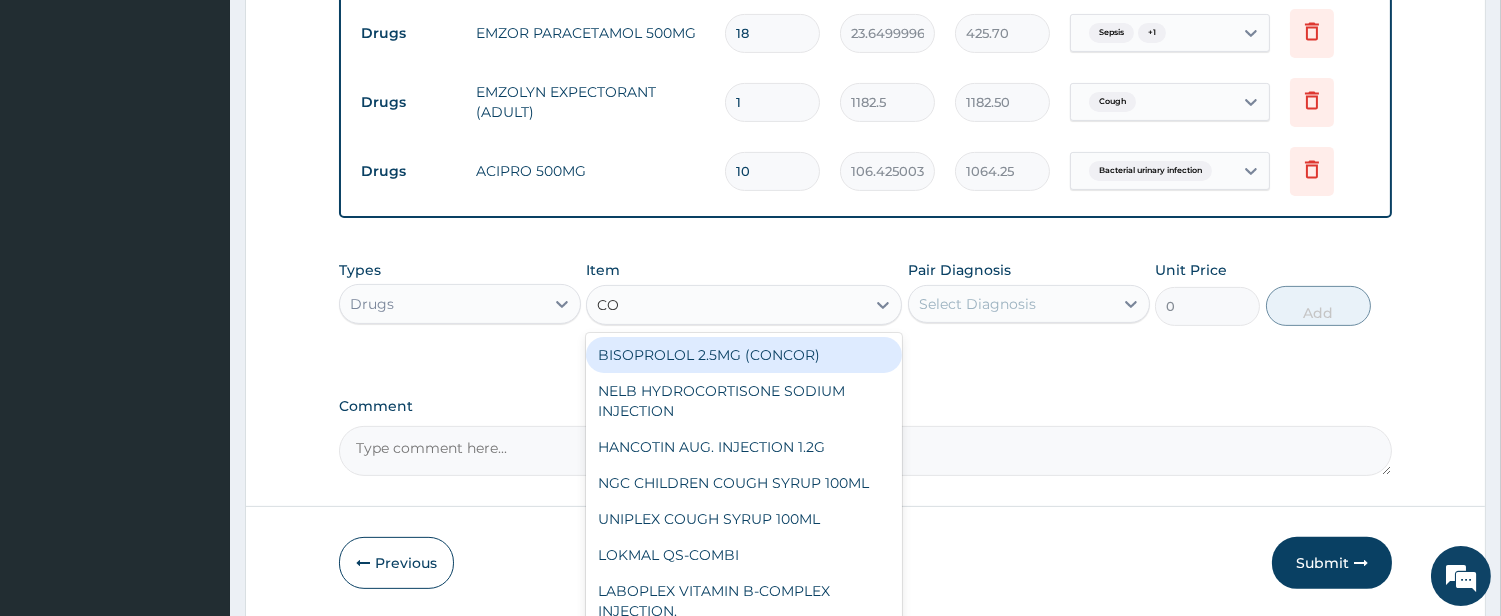 type on "COA" 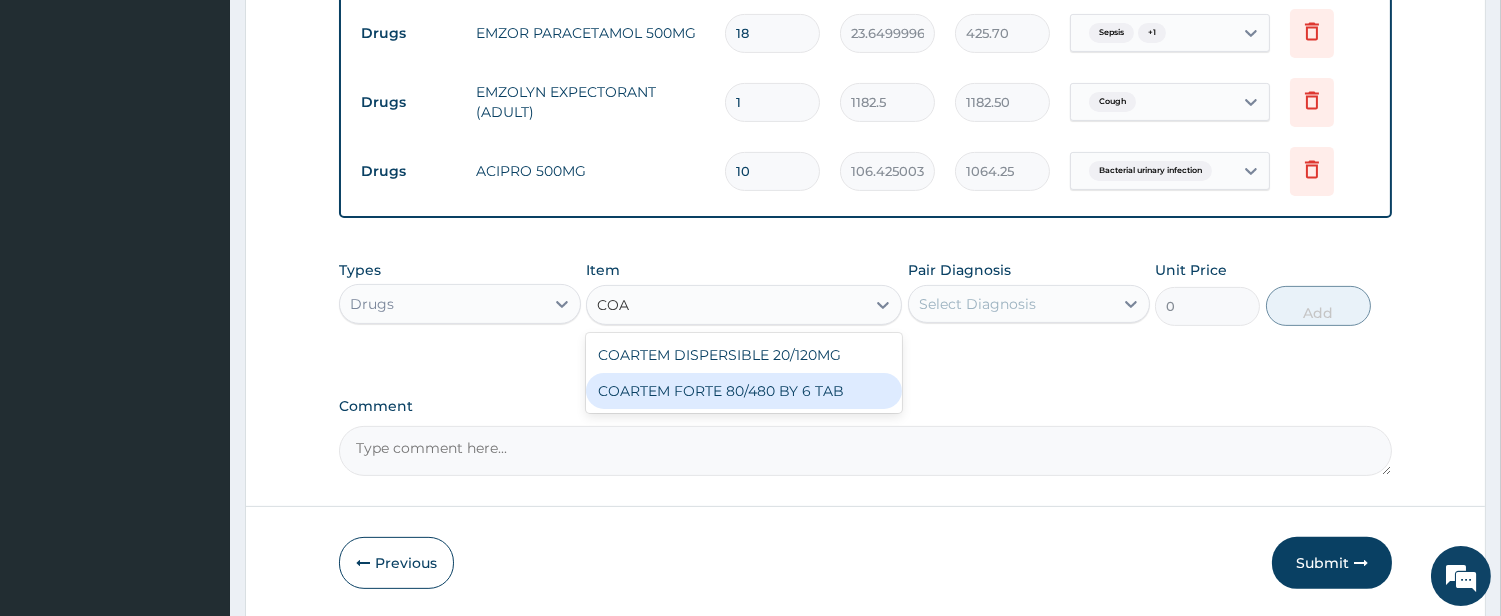 click on "COARTEM FORTE 80/480 BY 6 TAB" at bounding box center [744, 391] 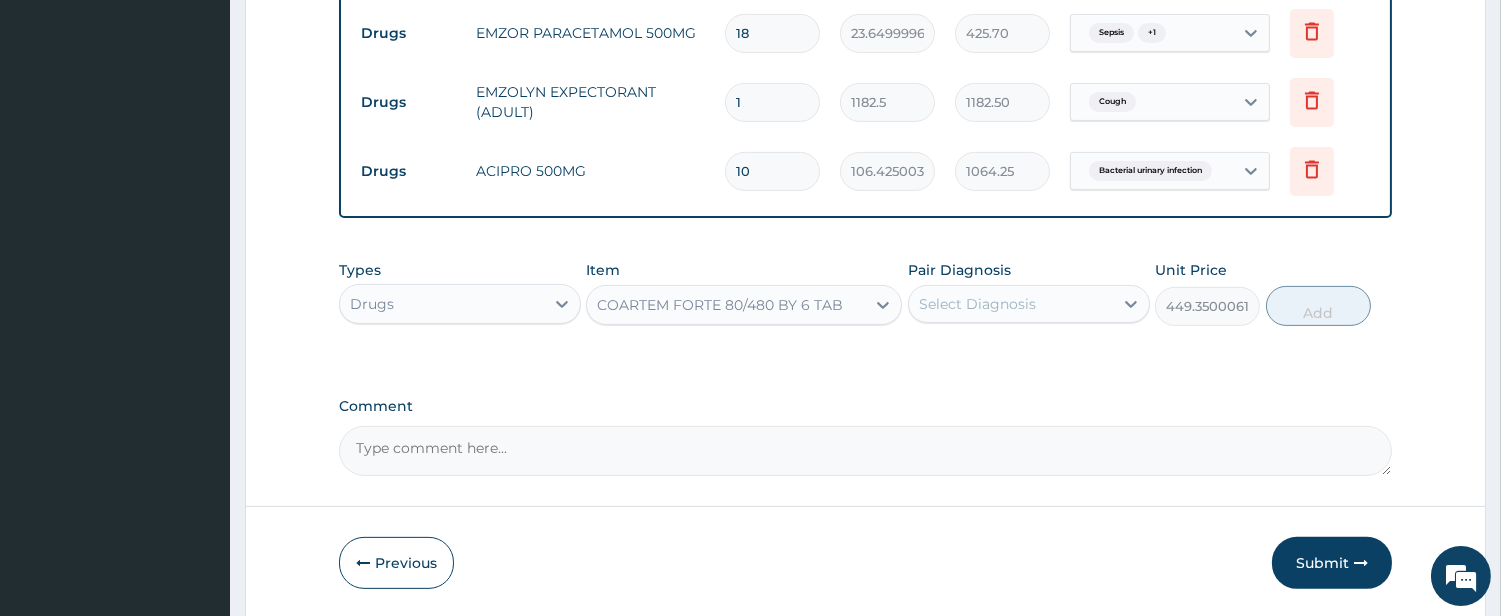 click on "Select Diagnosis" at bounding box center (1011, 304) 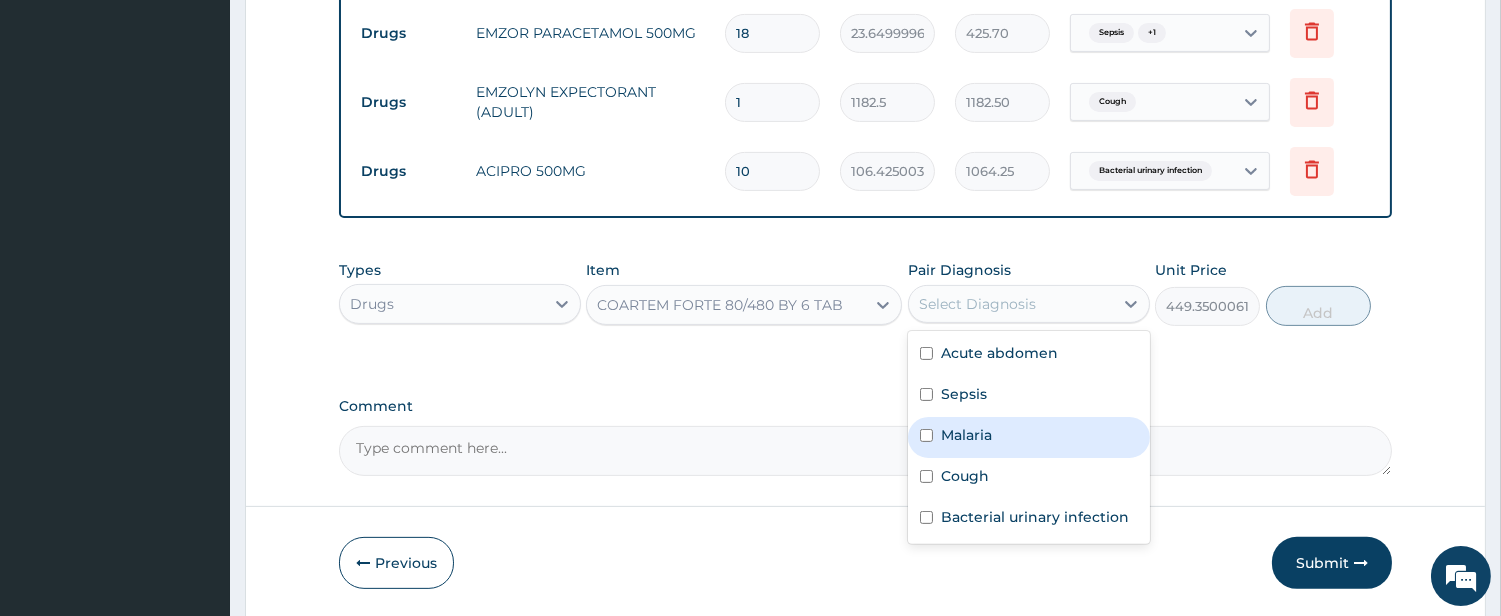 click on "Malaria" at bounding box center (1029, 437) 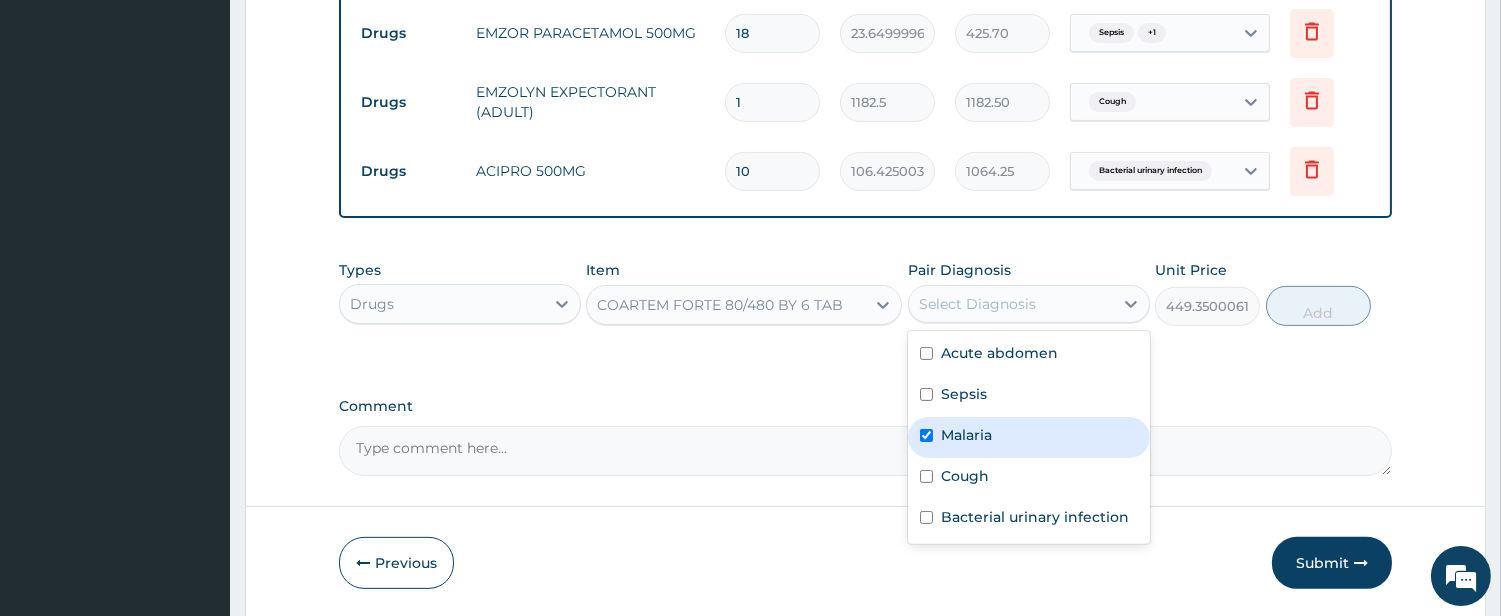 checkbox on "true" 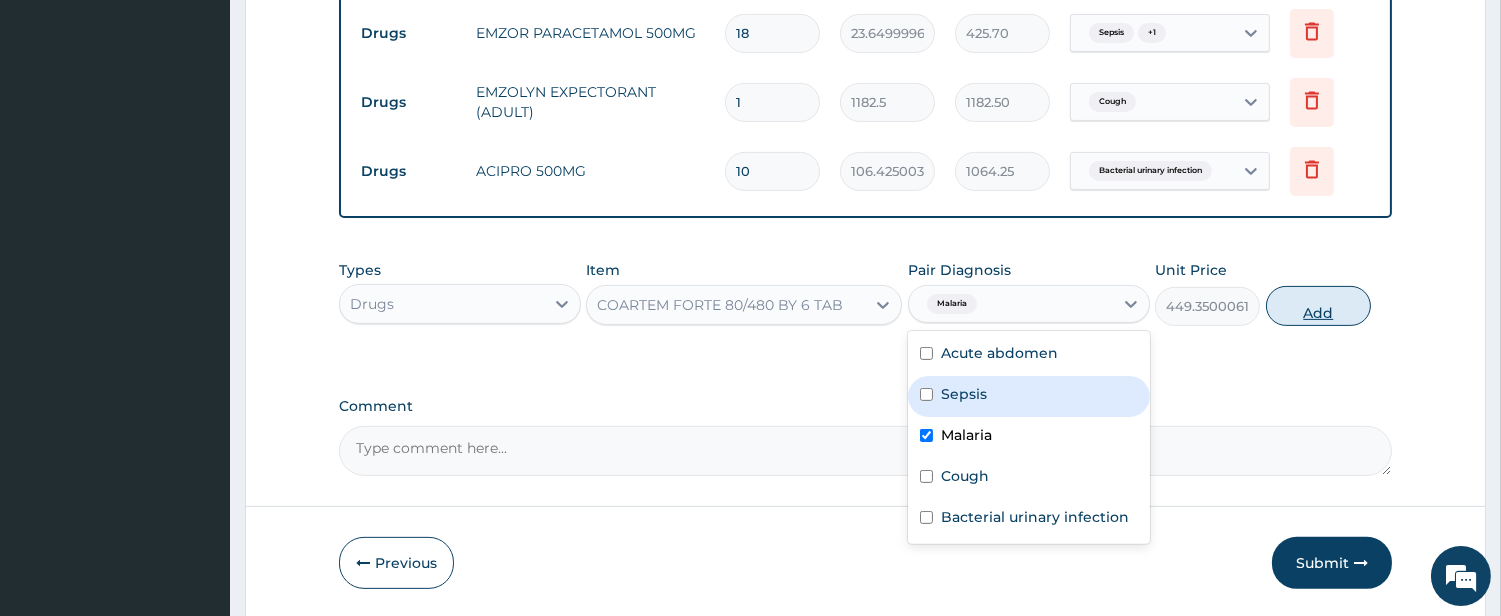 click on "Add" at bounding box center (1318, 306) 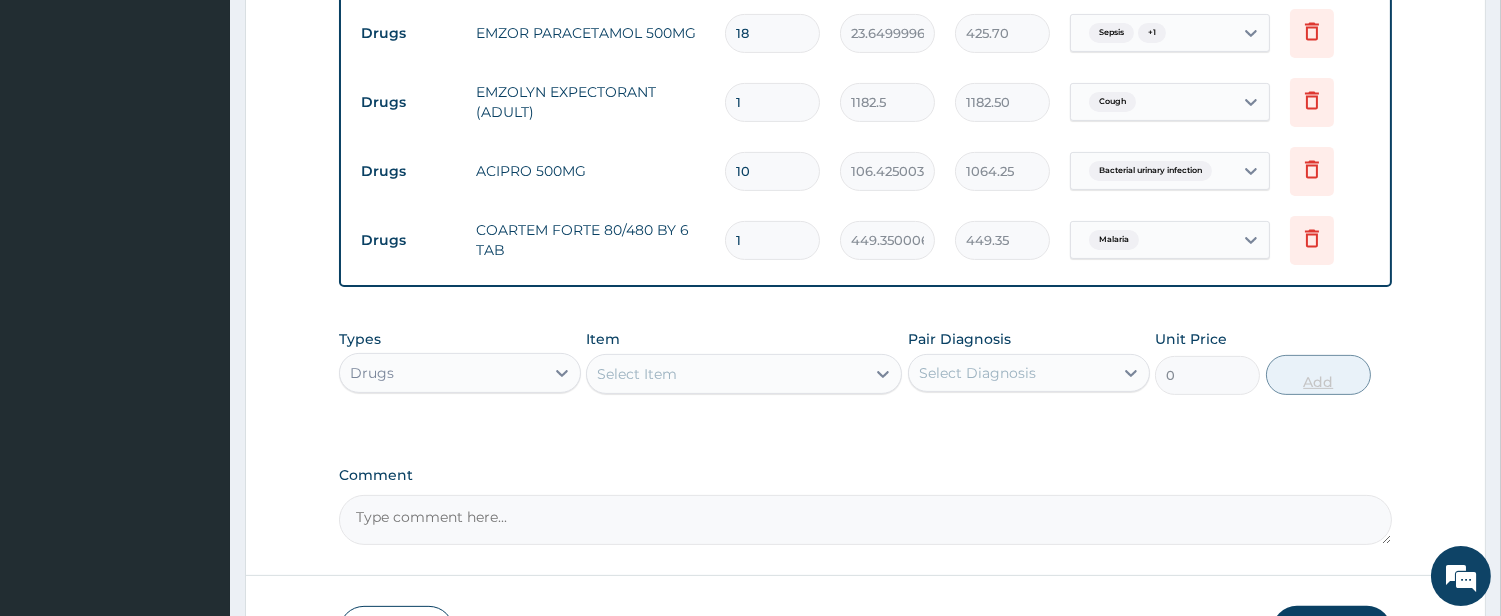 type 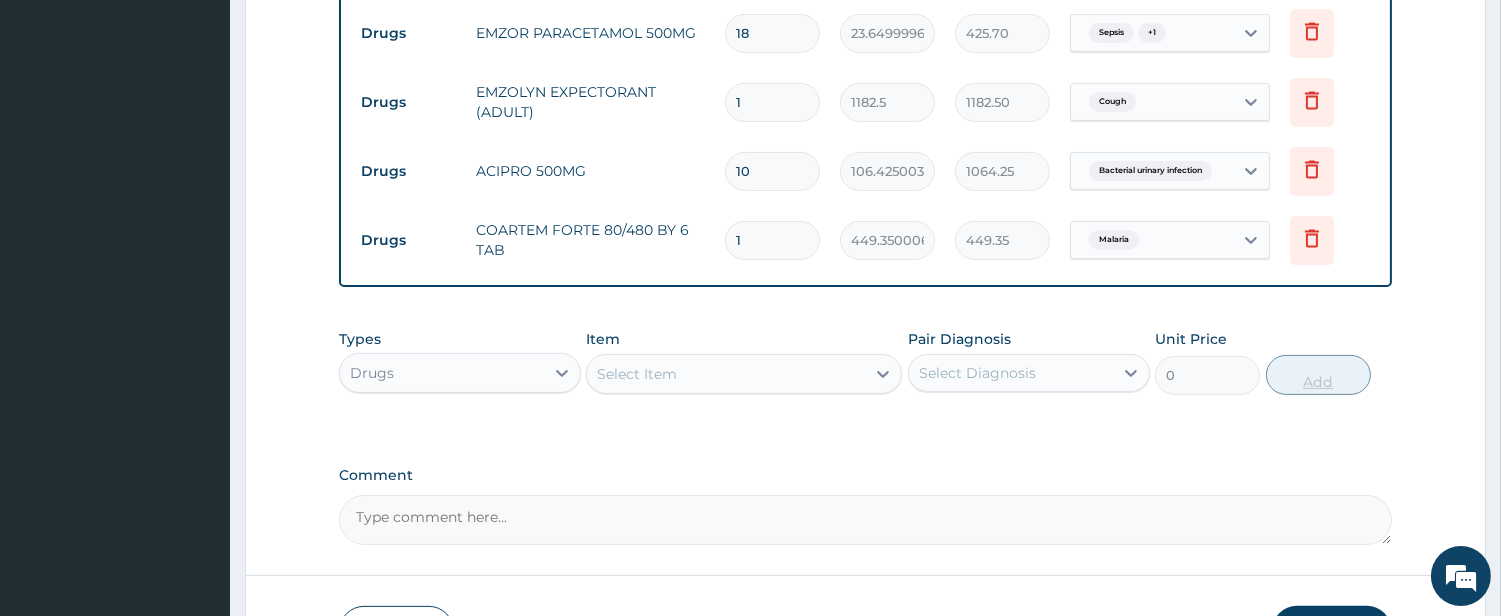 type on "0.00" 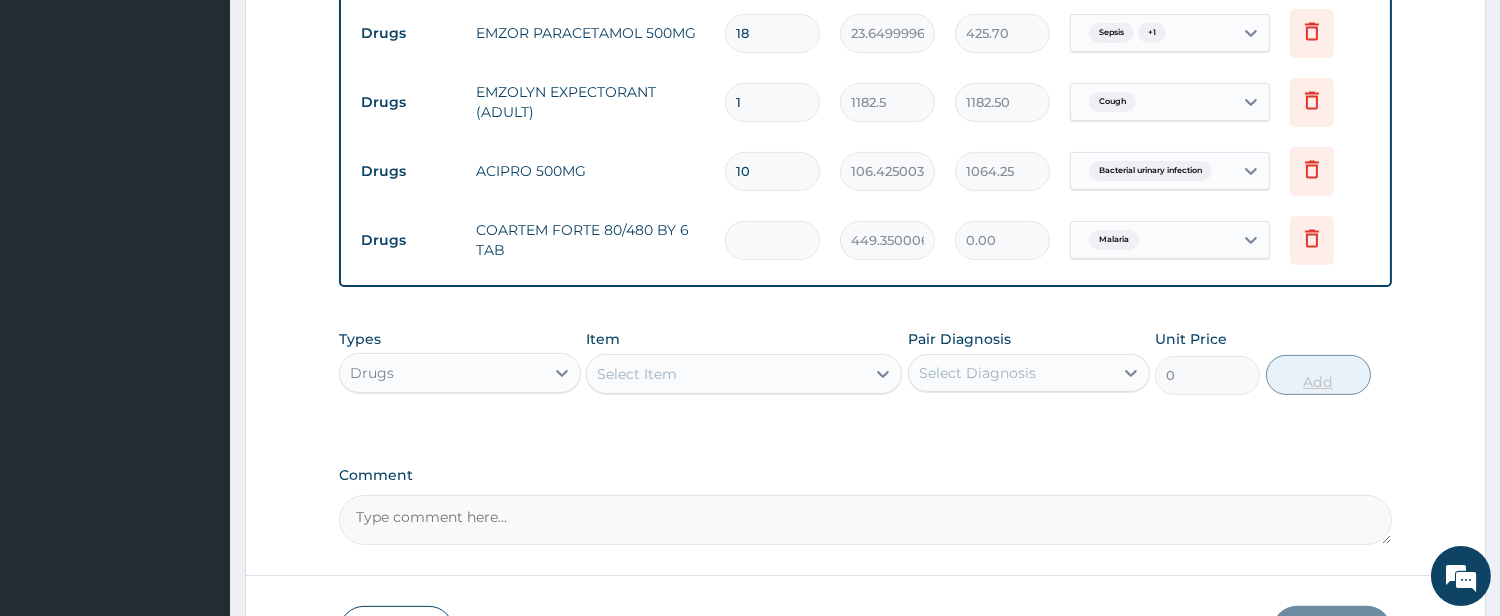 type on "6" 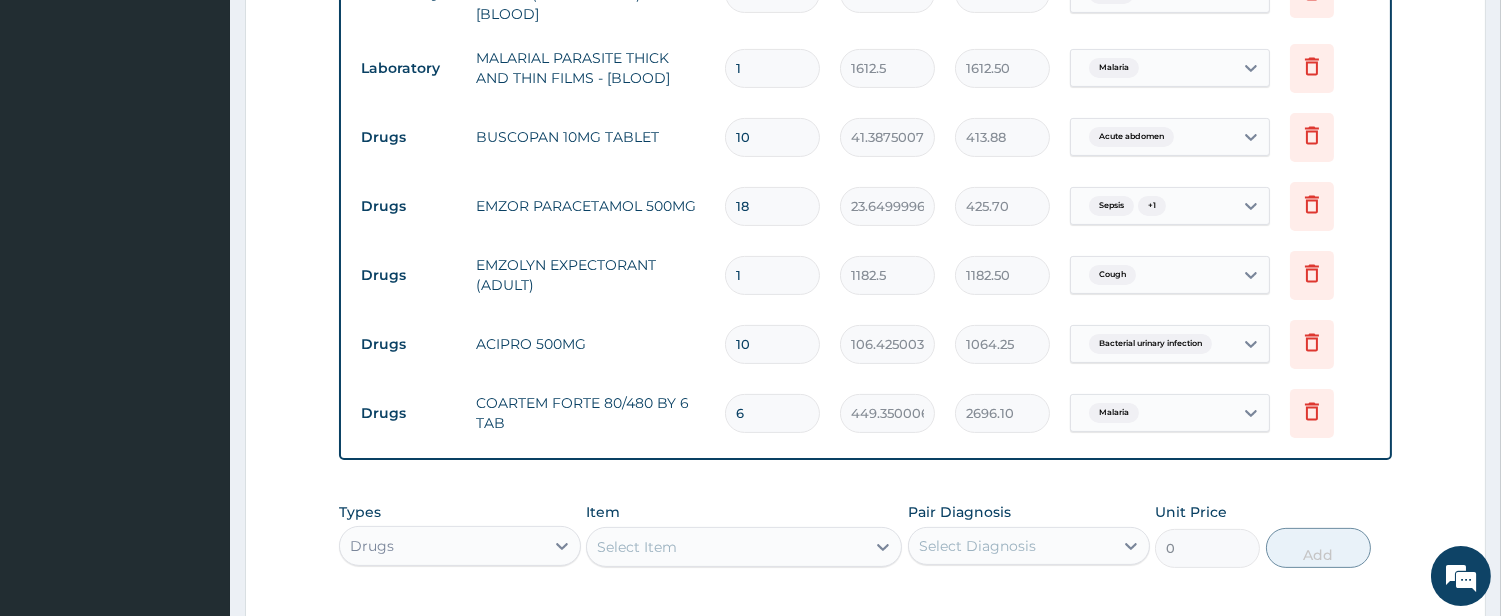 scroll, scrollTop: 981, scrollLeft: 0, axis: vertical 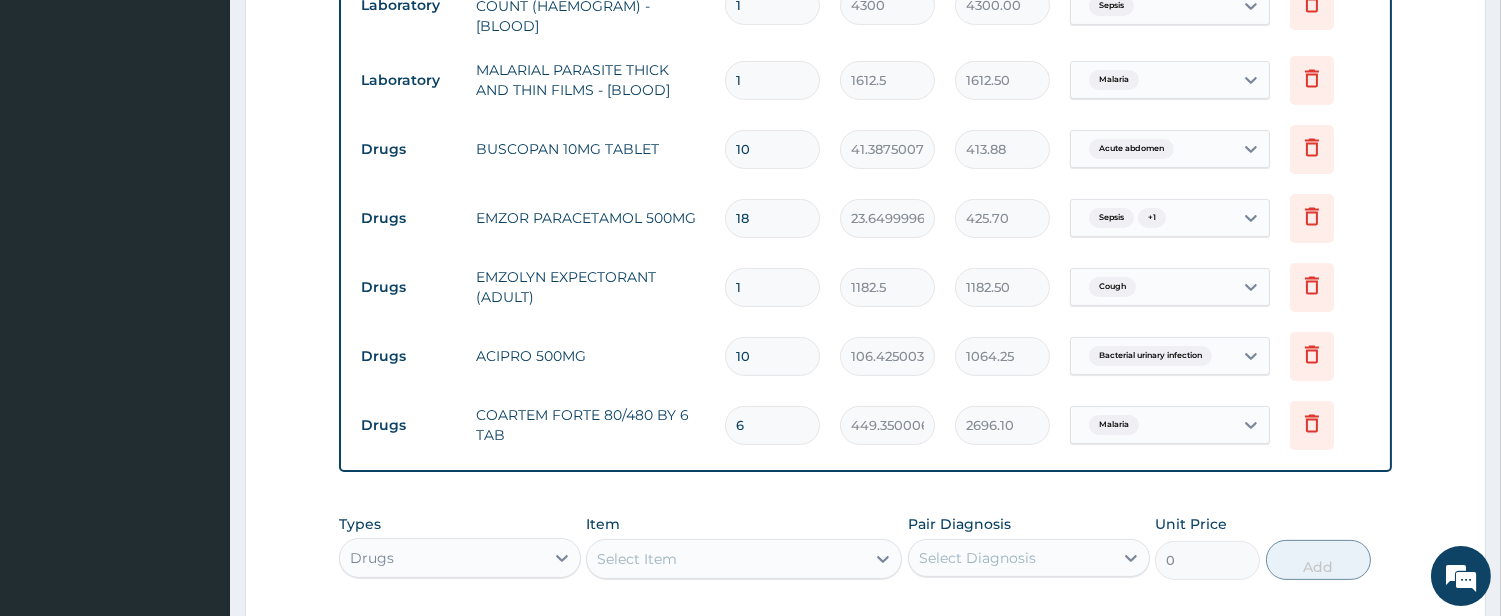 type on "6" 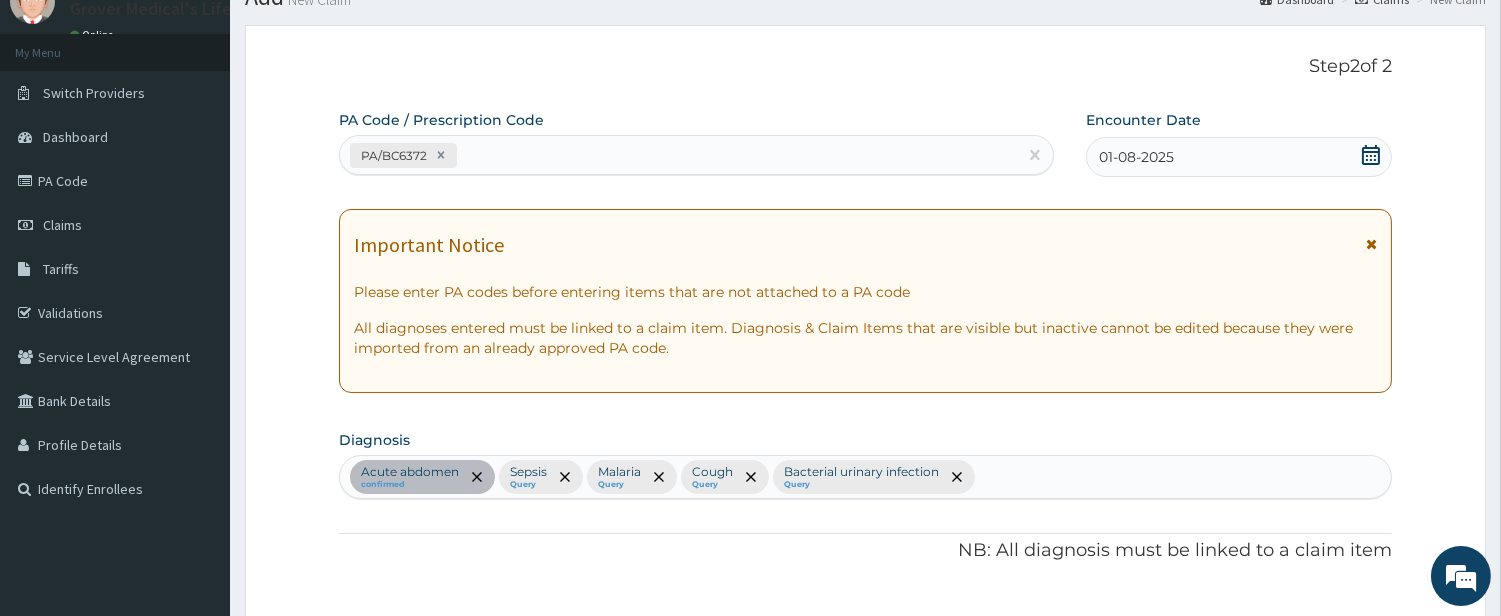scroll, scrollTop: 55, scrollLeft: 0, axis: vertical 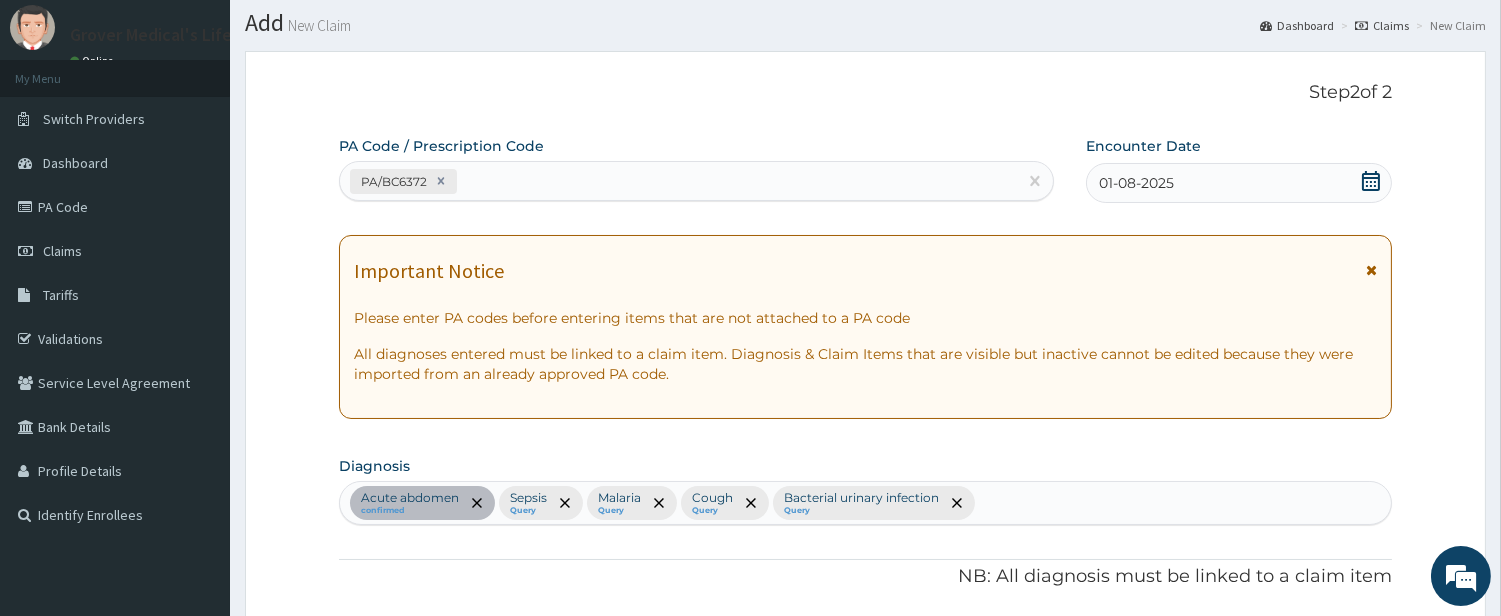 click on "PA/BC6372" at bounding box center [678, 181] 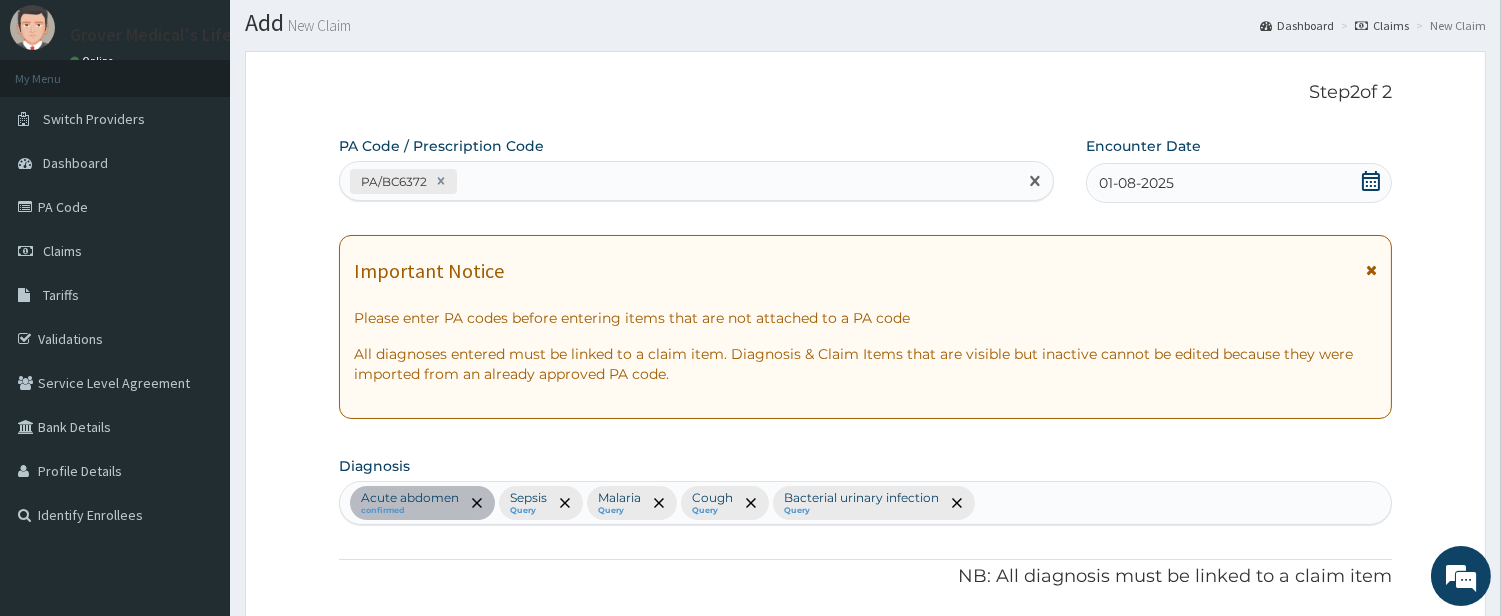 paste on "PA/B71DAC" 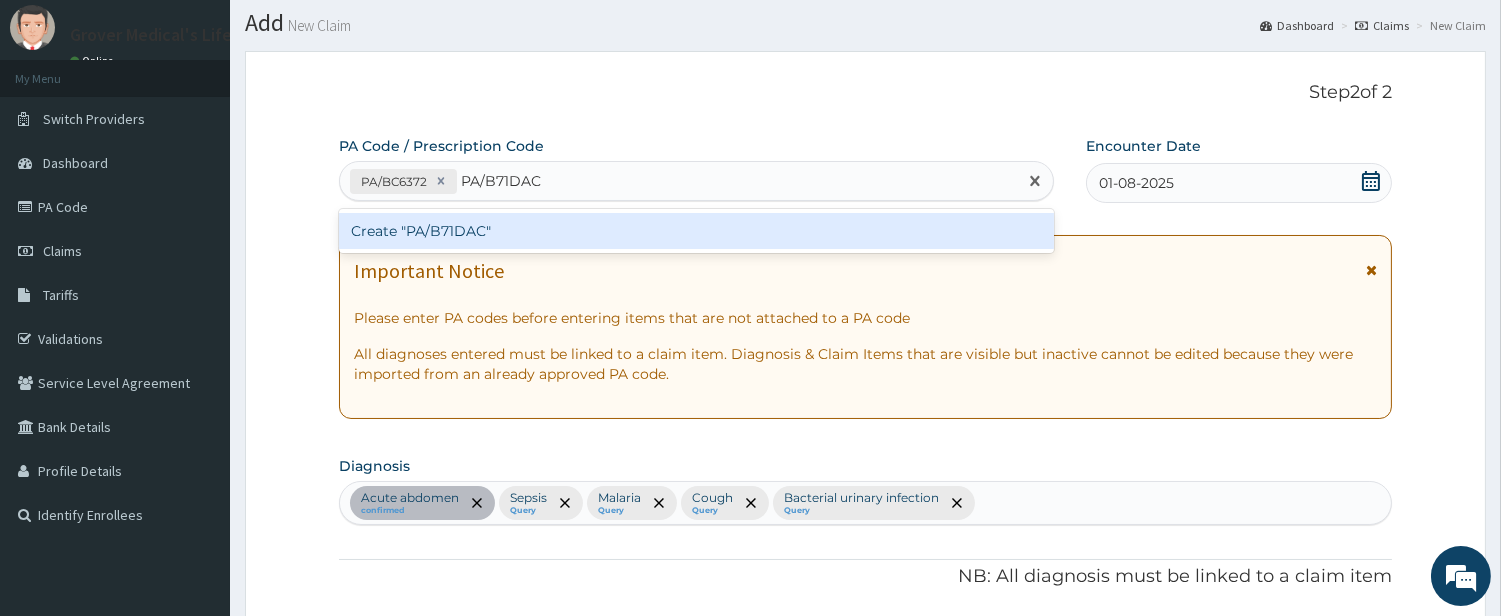 click on "Create "PA/B71DAC"" at bounding box center (696, 231) 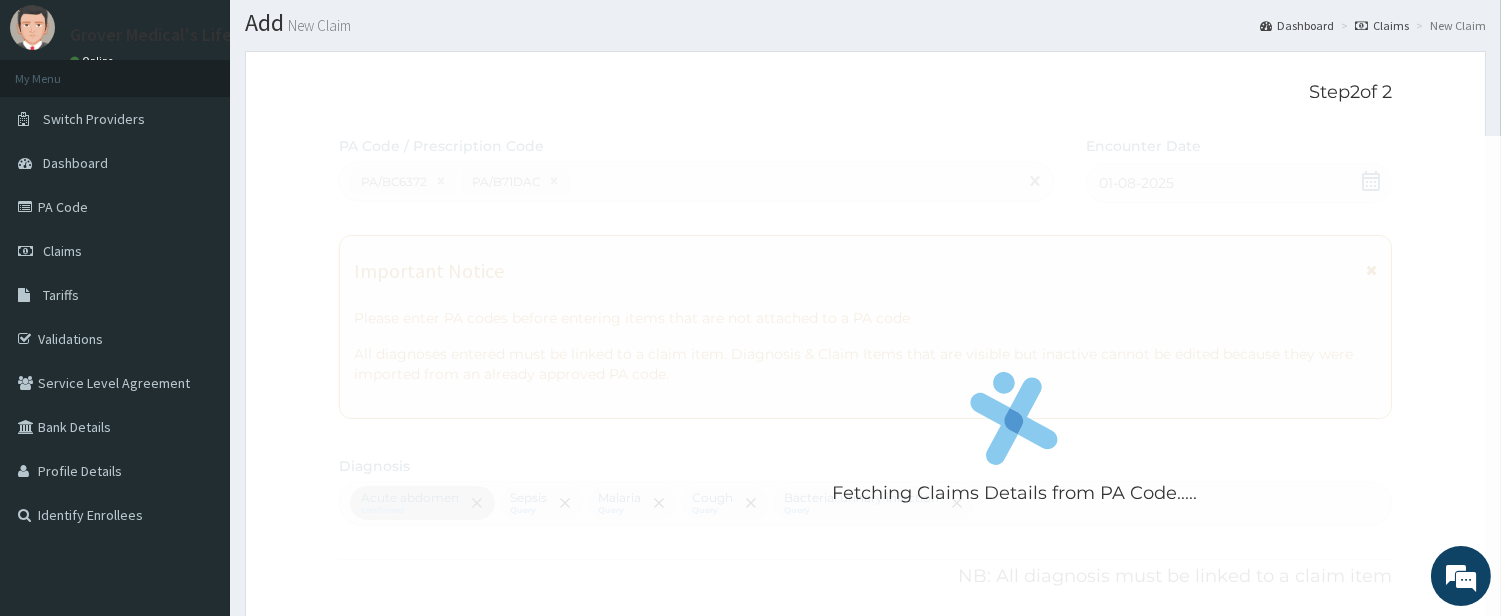scroll, scrollTop: 1173, scrollLeft: 0, axis: vertical 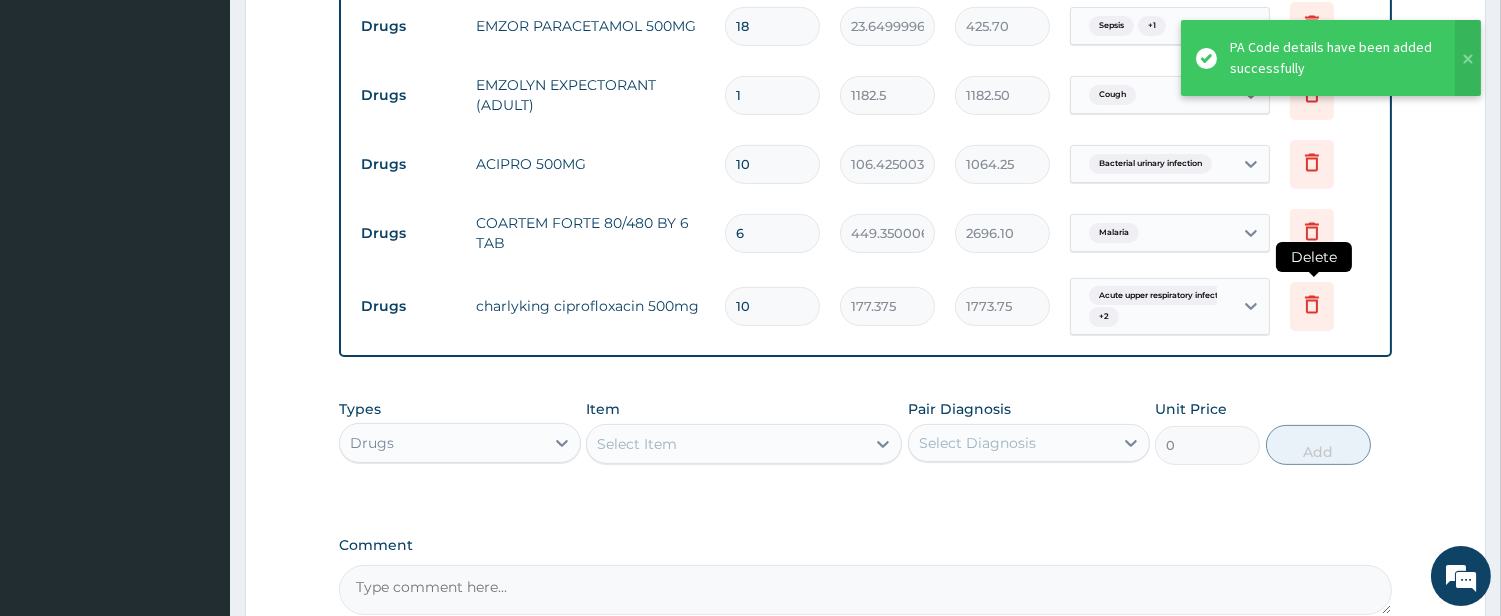 click 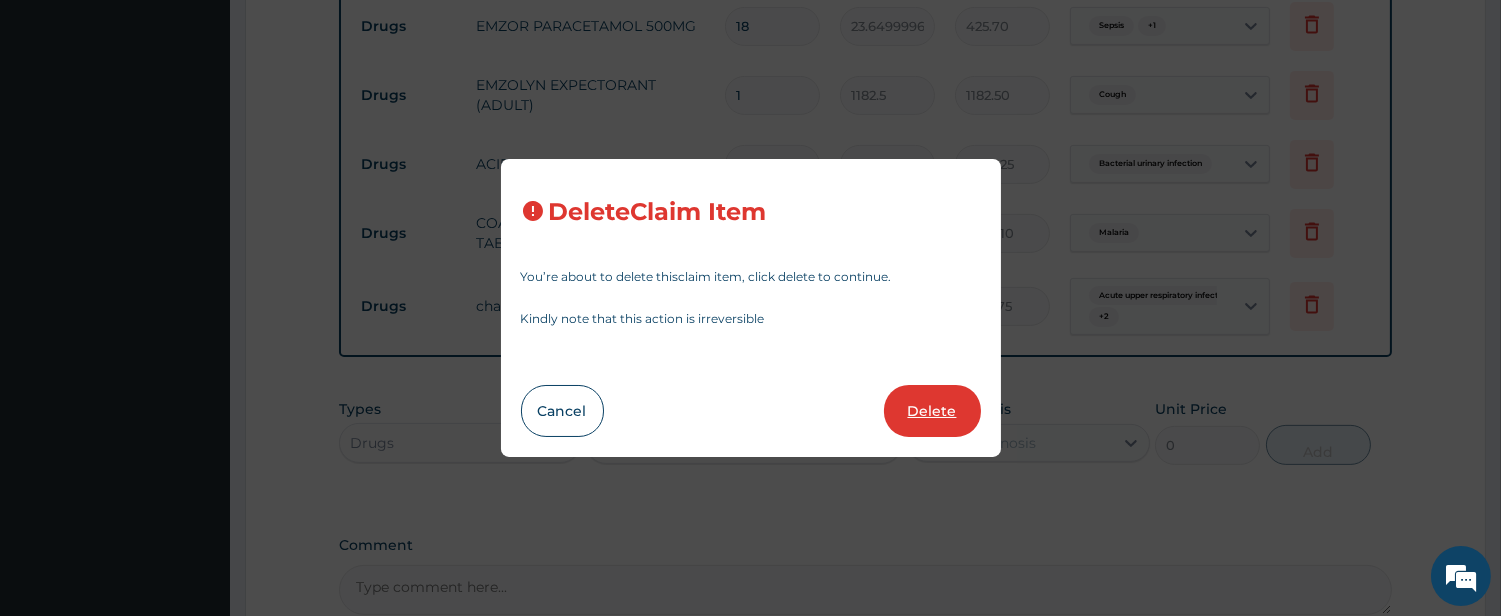 click on "Delete" at bounding box center [932, 411] 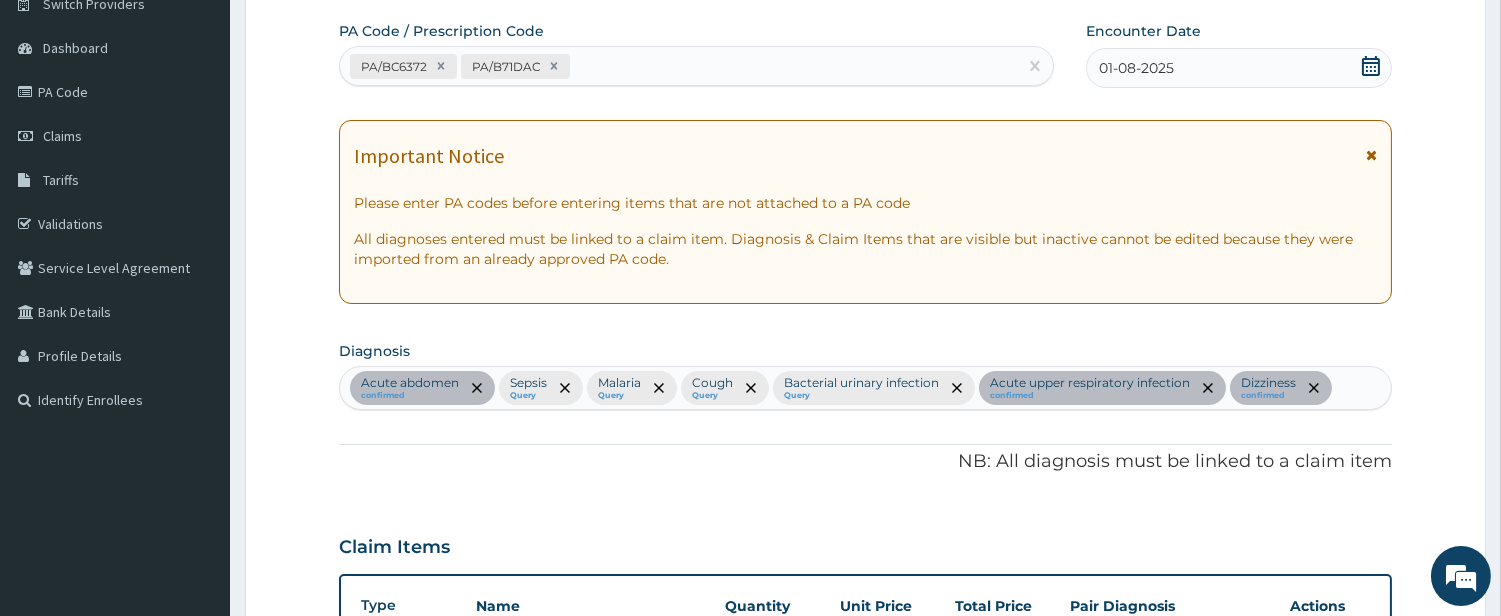 scroll, scrollTop: 0, scrollLeft: 0, axis: both 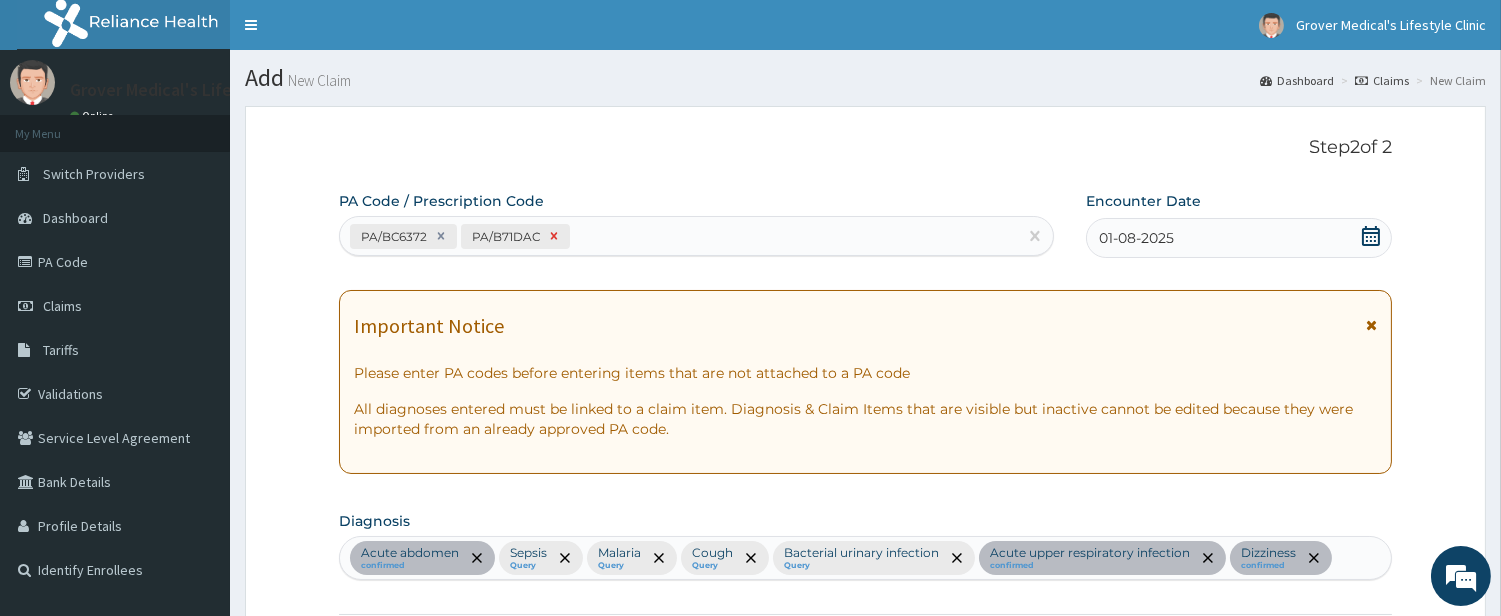 click 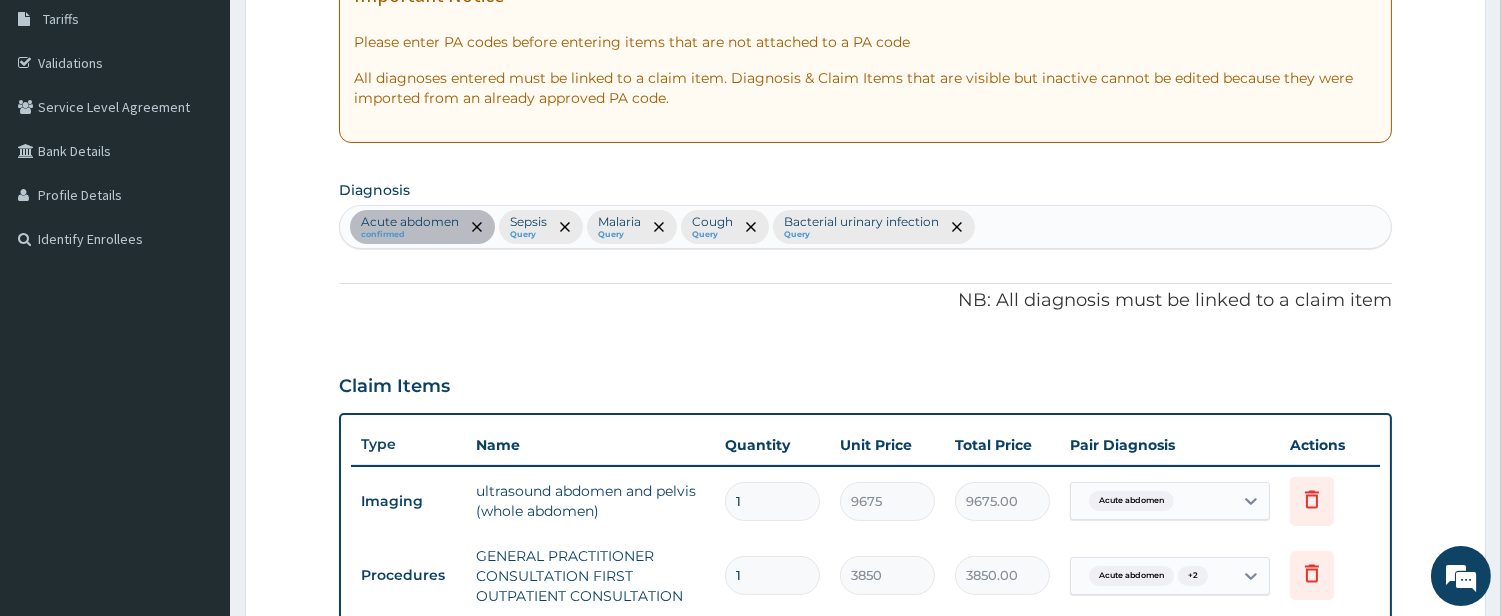 scroll, scrollTop: 741, scrollLeft: 0, axis: vertical 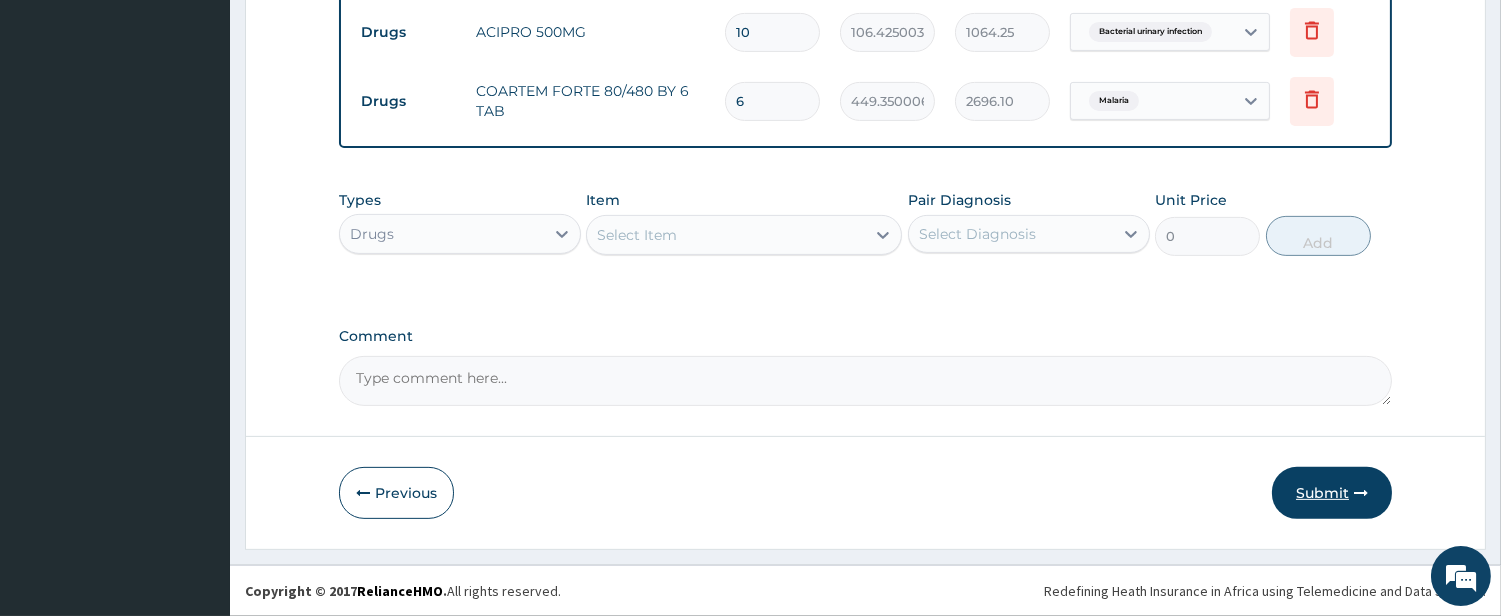 click on "Submit" at bounding box center [1332, 493] 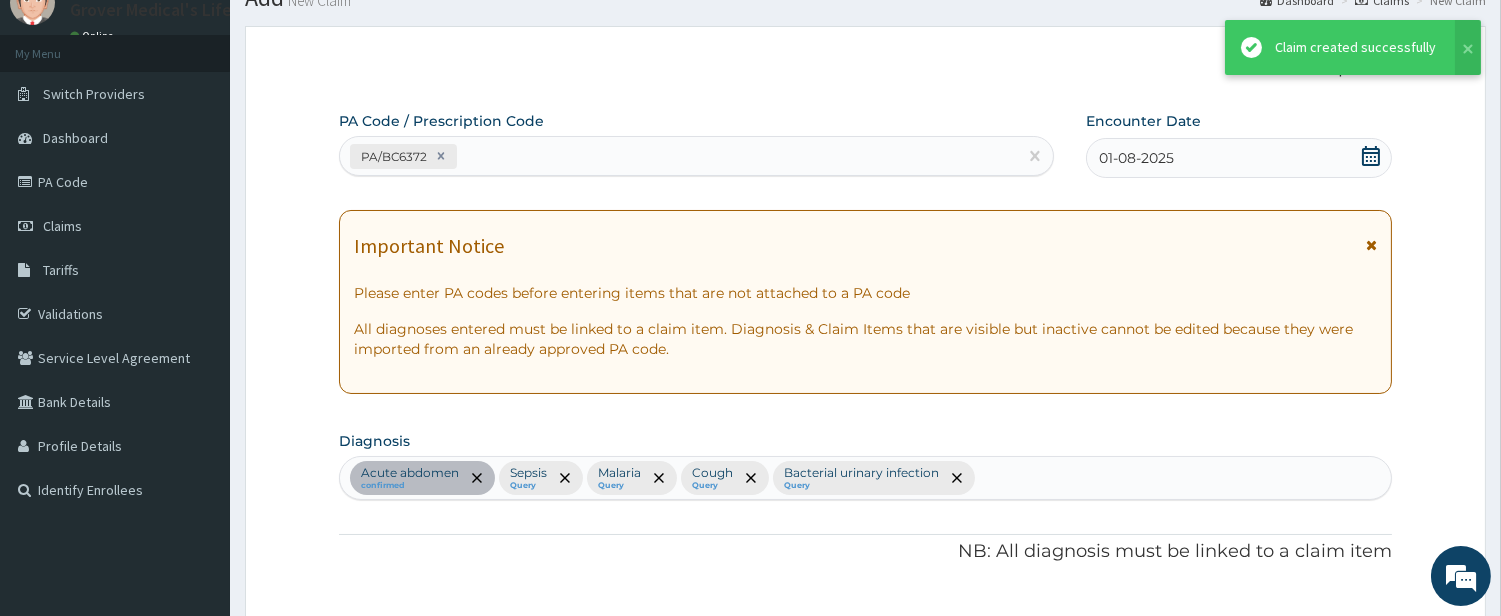 scroll, scrollTop: 1305, scrollLeft: 0, axis: vertical 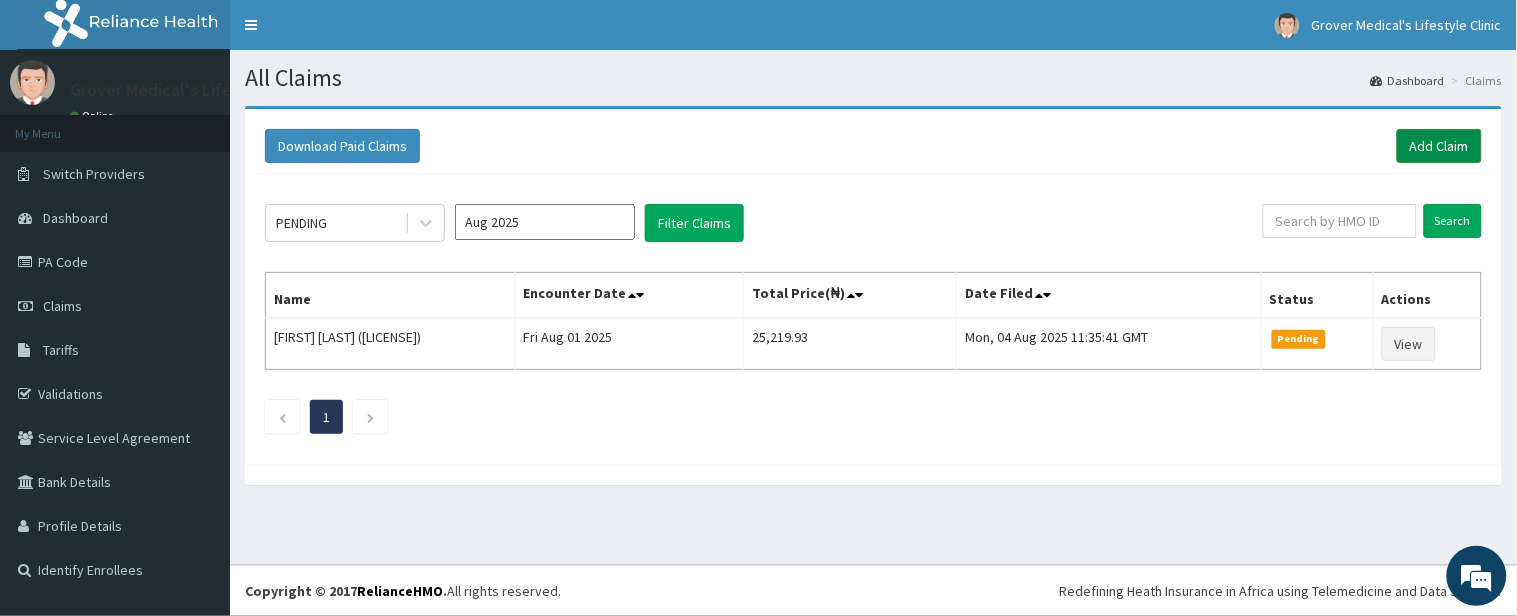 click on "Add Claim" at bounding box center (1439, 146) 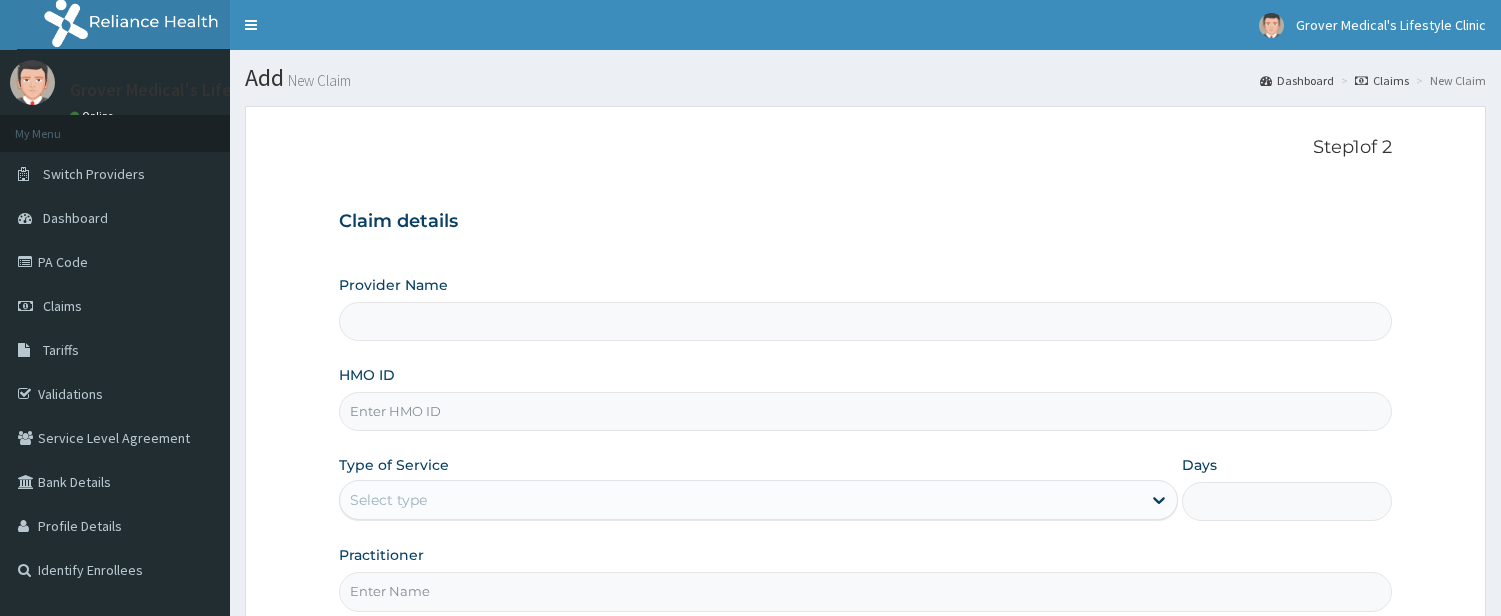 scroll, scrollTop: 0, scrollLeft: 0, axis: both 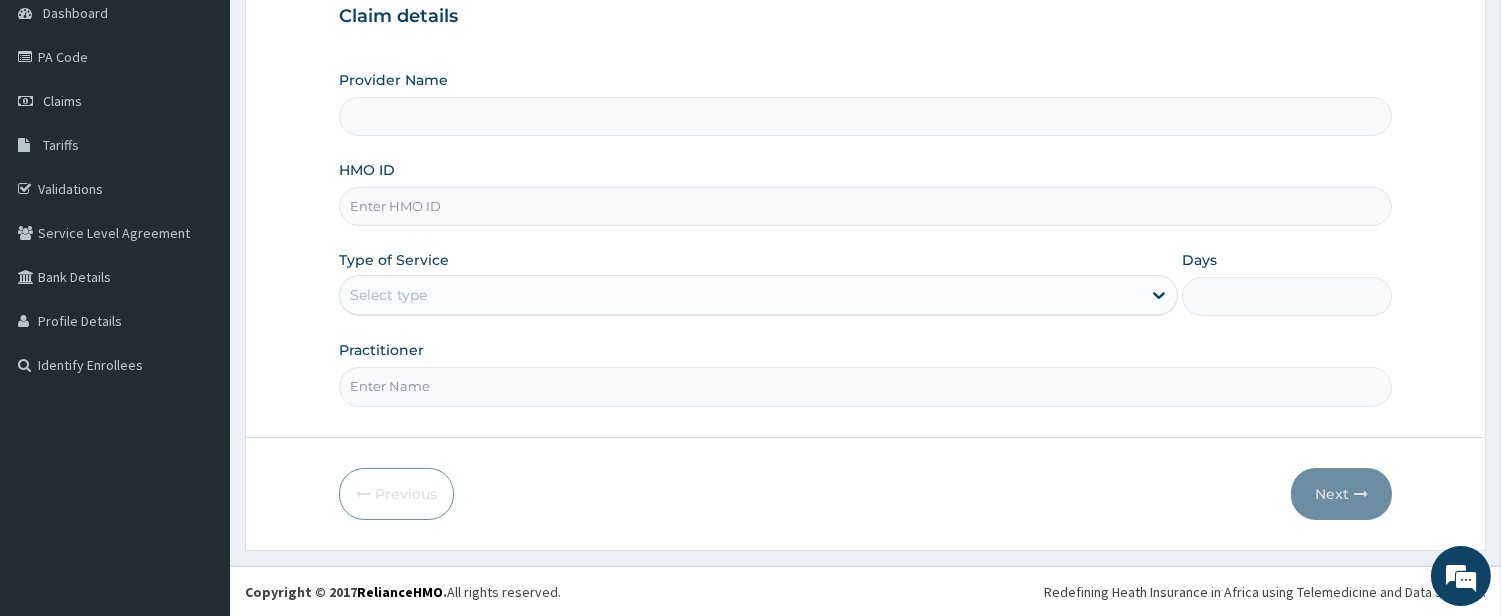 type on "Grover Medical's Lifestyle clinic" 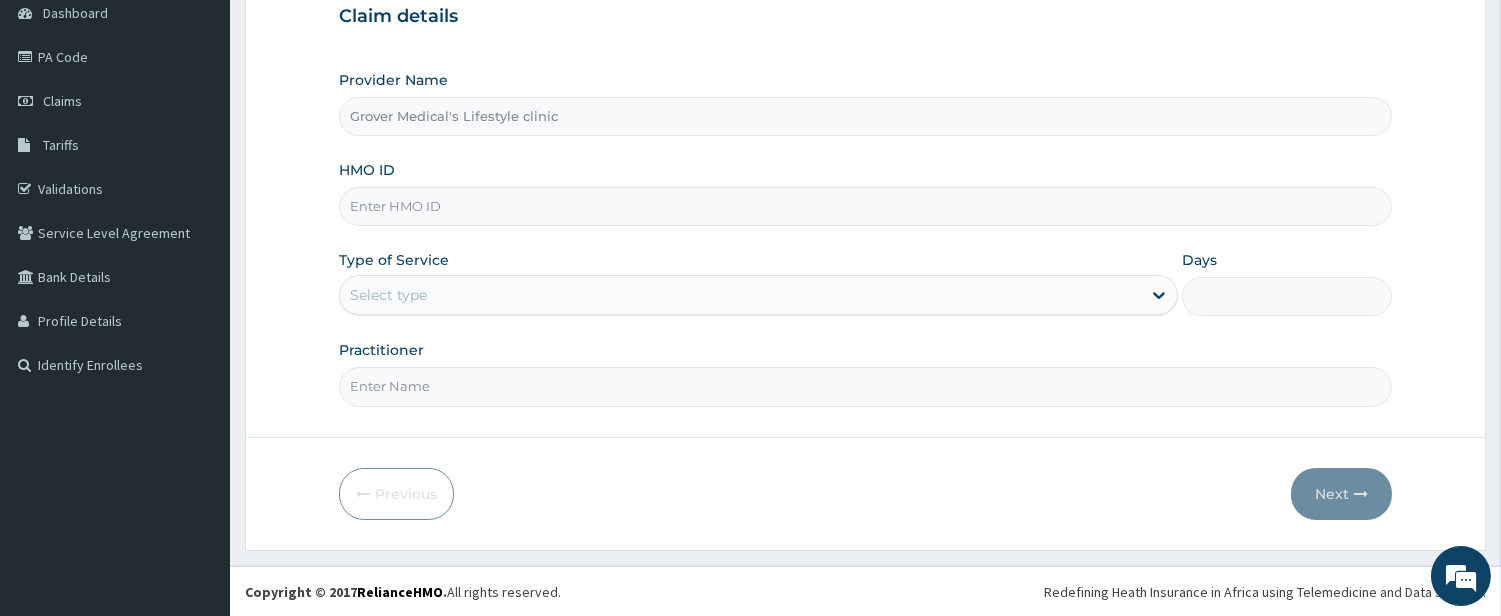 click on "HMO ID" at bounding box center (865, 206) 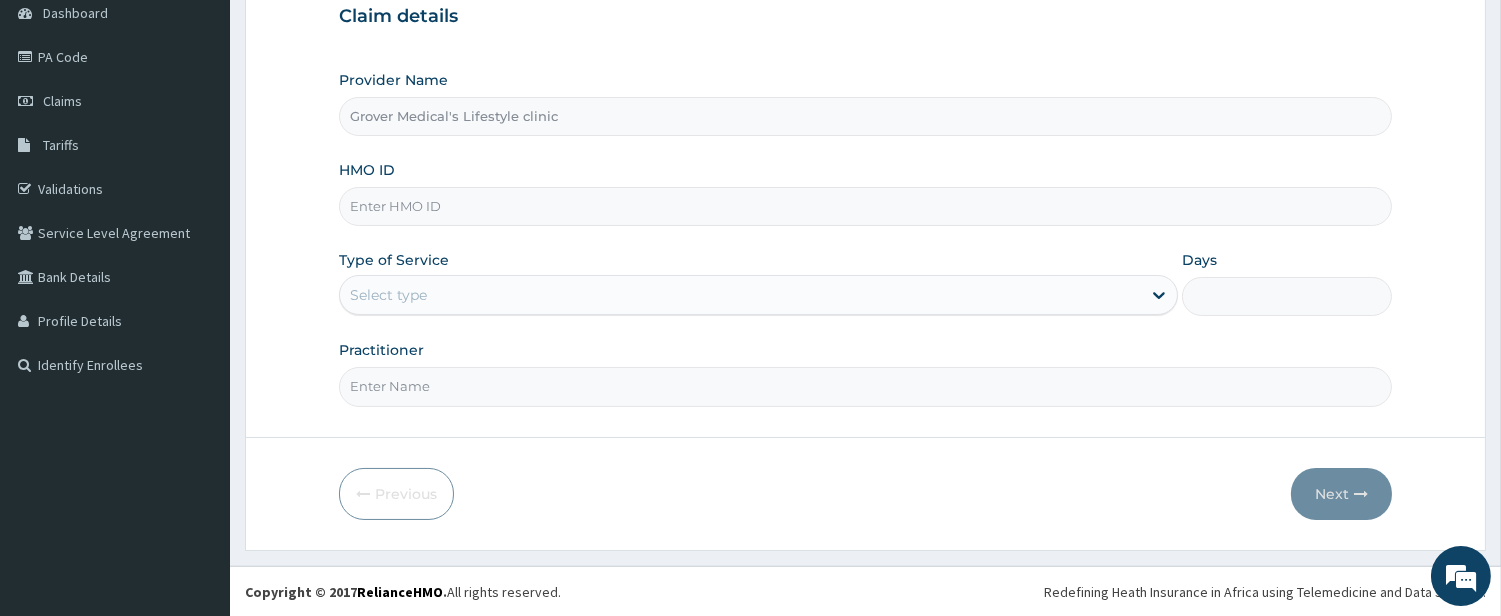 paste on "PMH/10329/A" 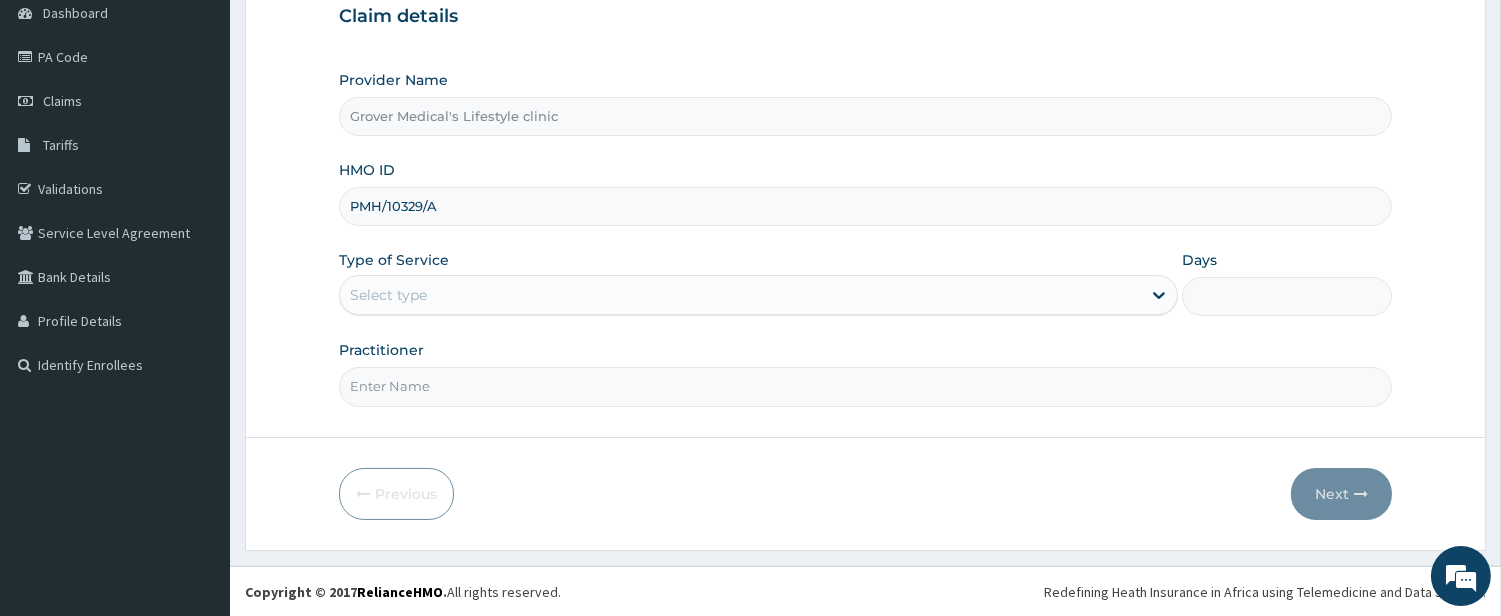 type on "PMH/10329/A" 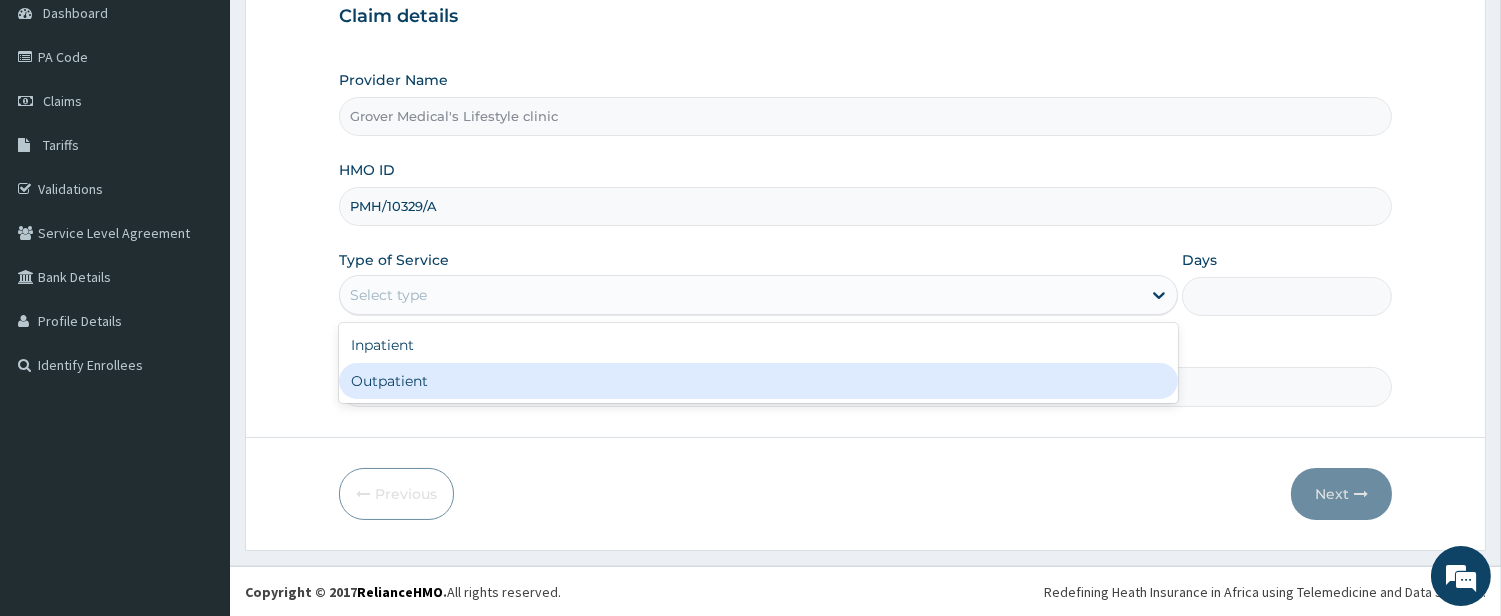 click on "Outpatient" at bounding box center (758, 381) 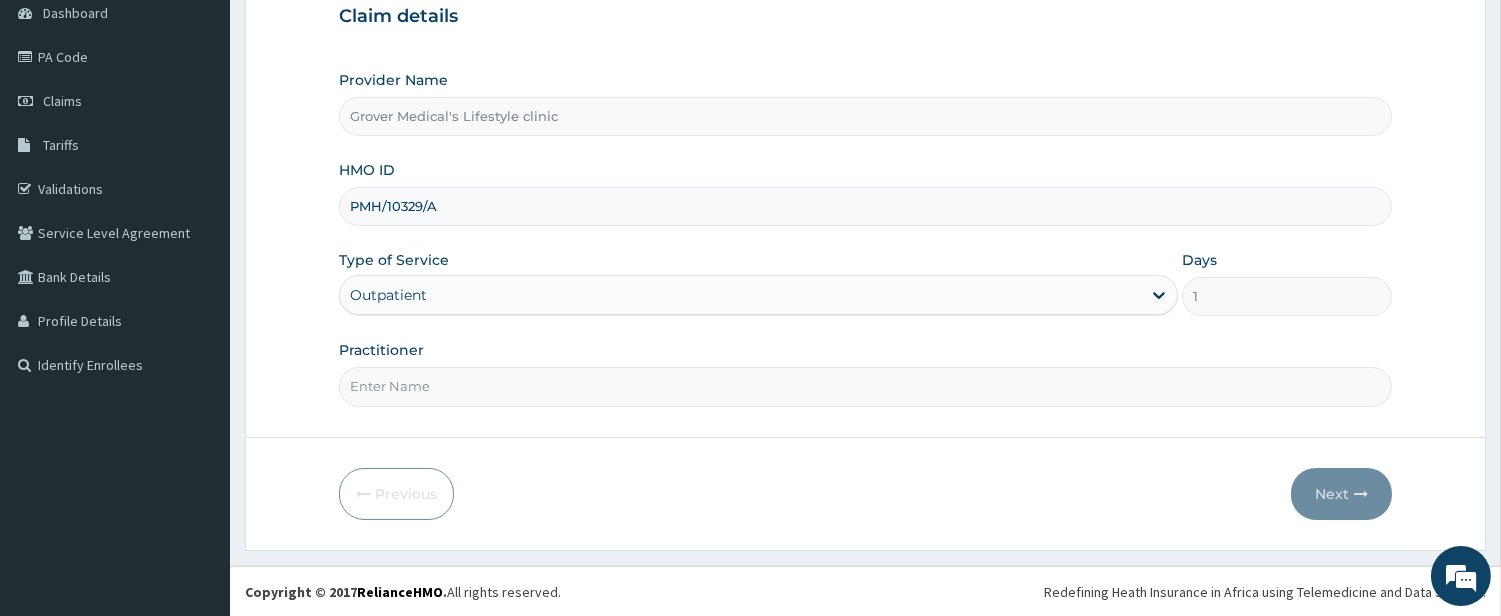 click on "Practitioner" at bounding box center [865, 386] 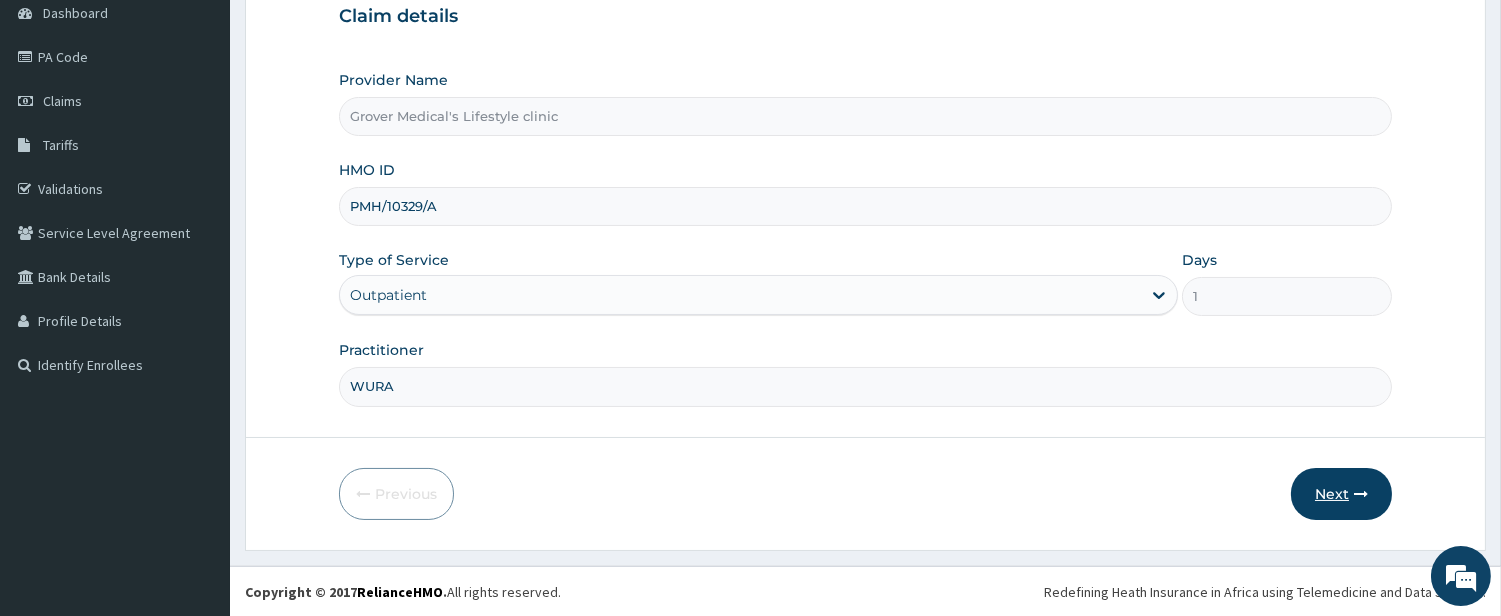 type on "WURA" 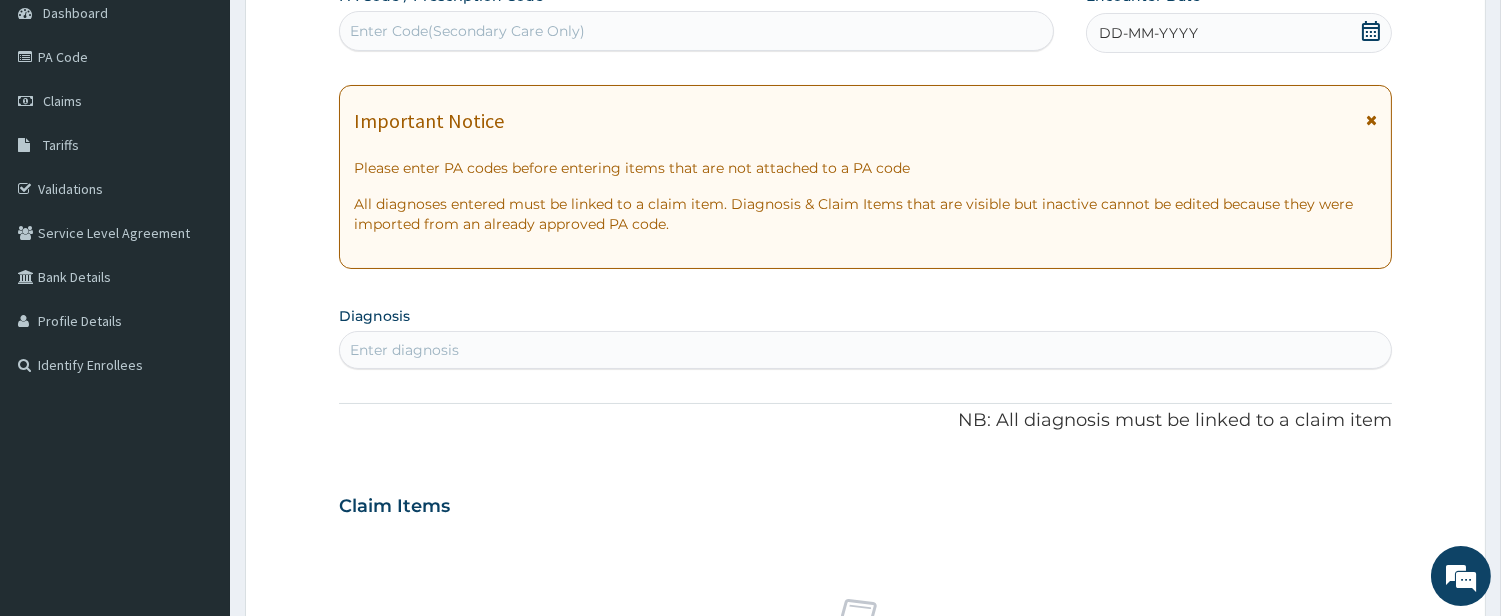 scroll, scrollTop: 0, scrollLeft: 0, axis: both 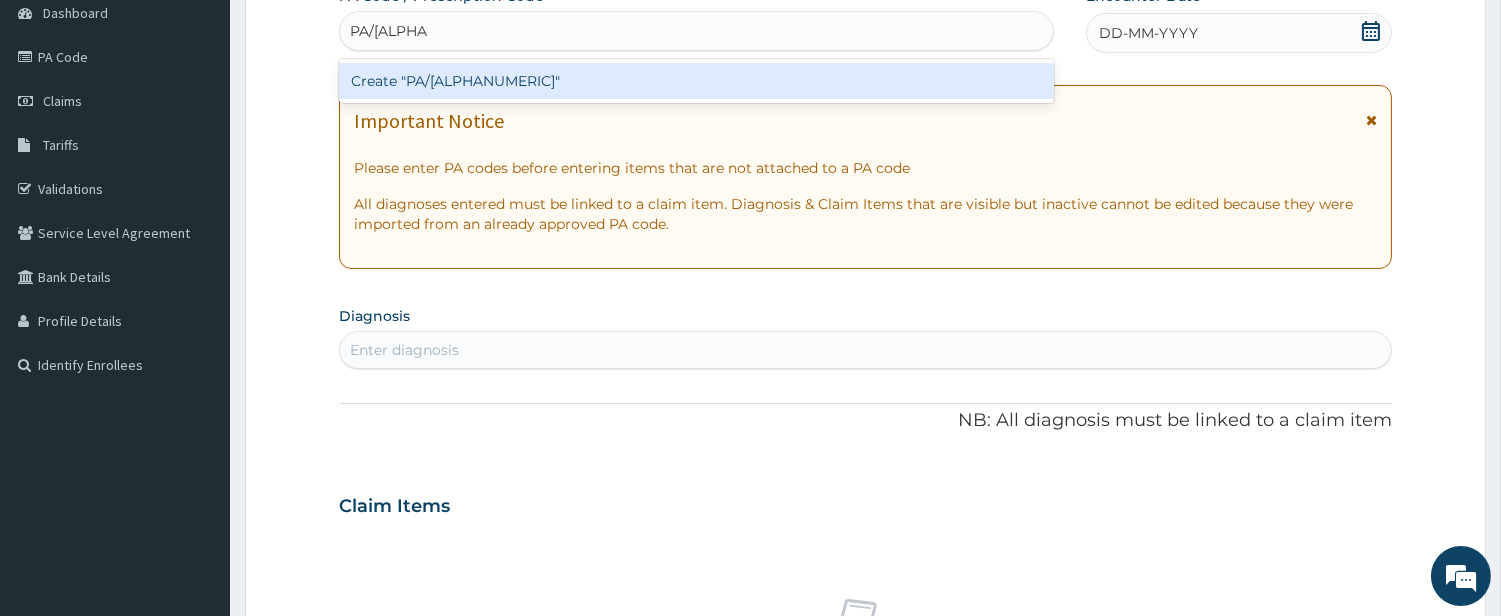 click on "Create "PA/[ALPHANUMERIC]"" at bounding box center [696, 81] 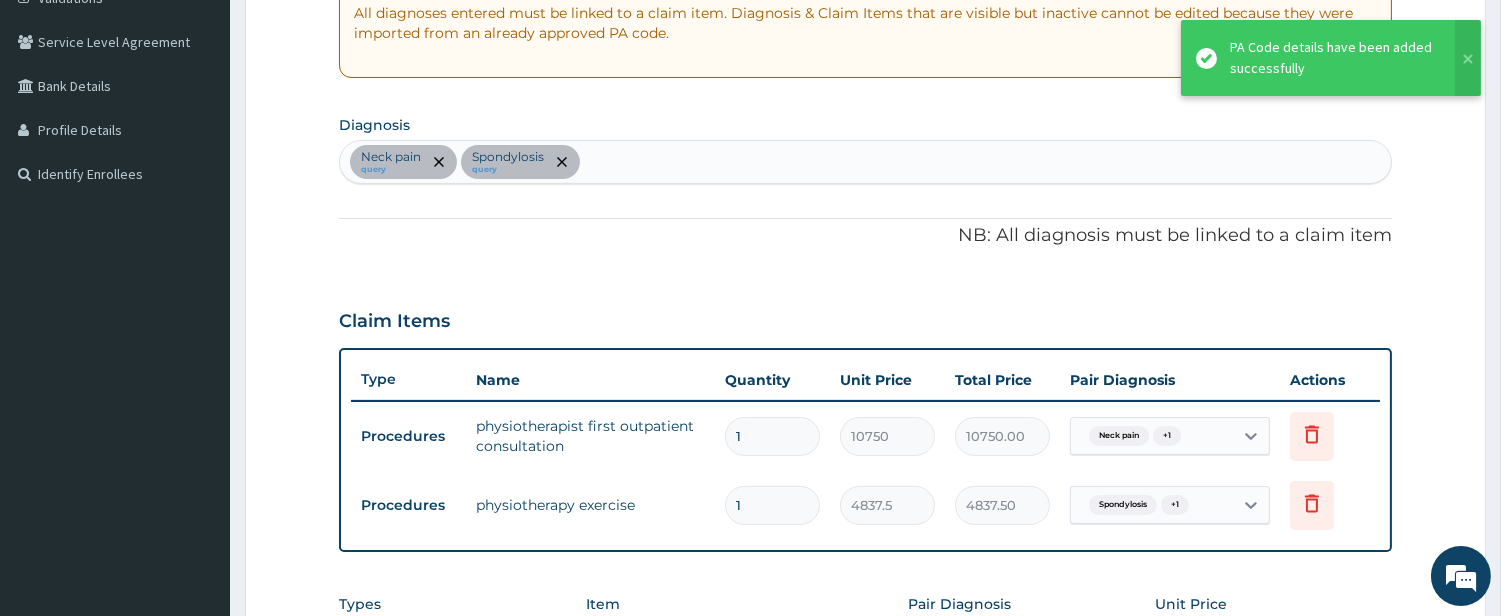 scroll, scrollTop: 406, scrollLeft: 0, axis: vertical 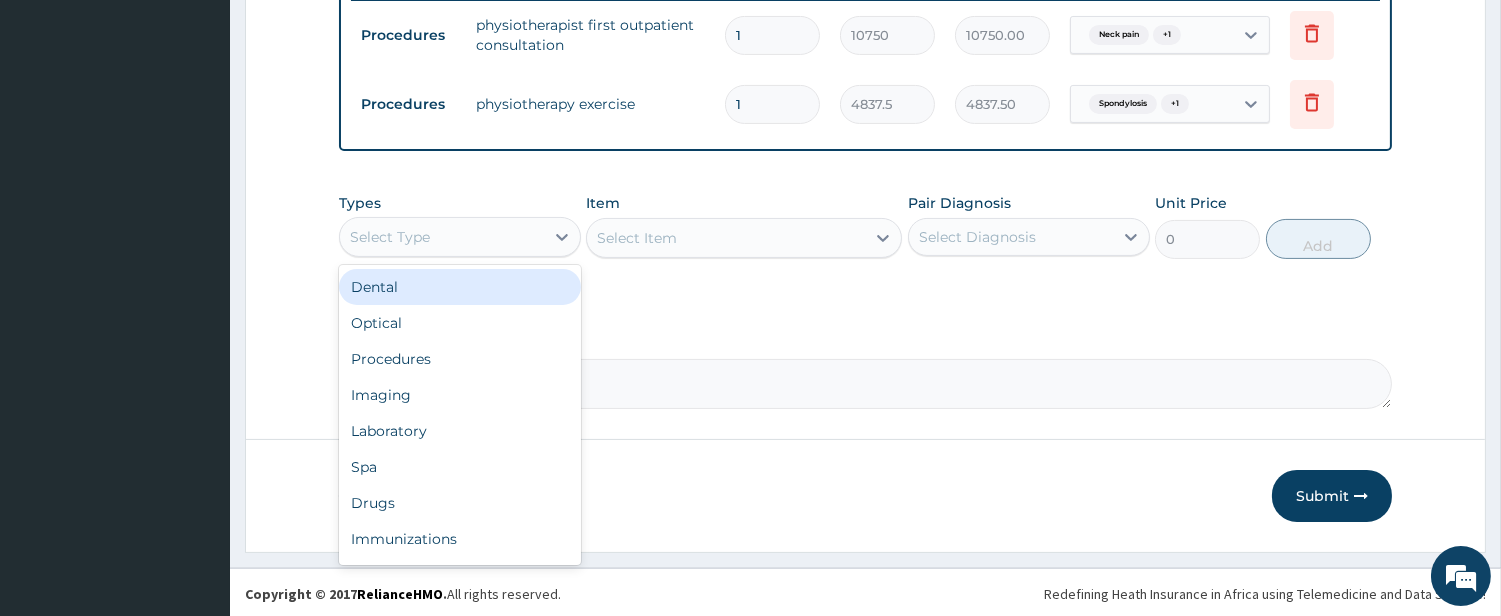 click on "Select Type" at bounding box center (442, 237) 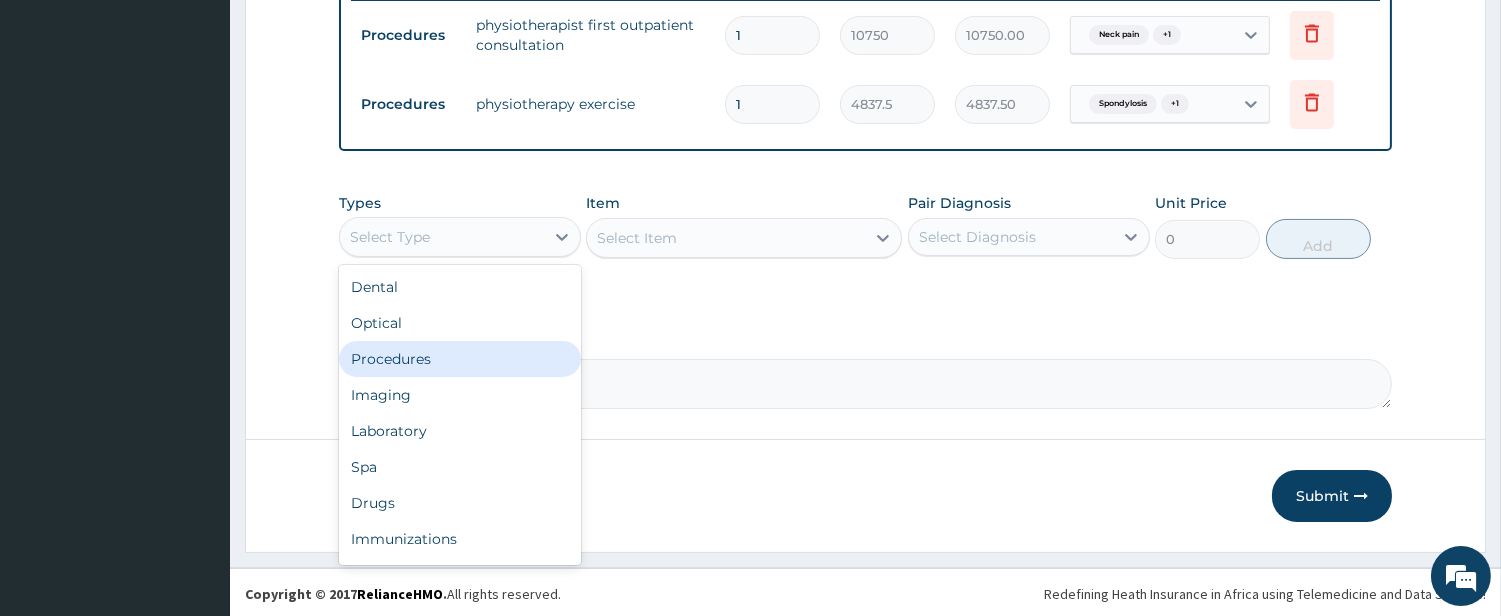 click on "Procedures" at bounding box center (460, 359) 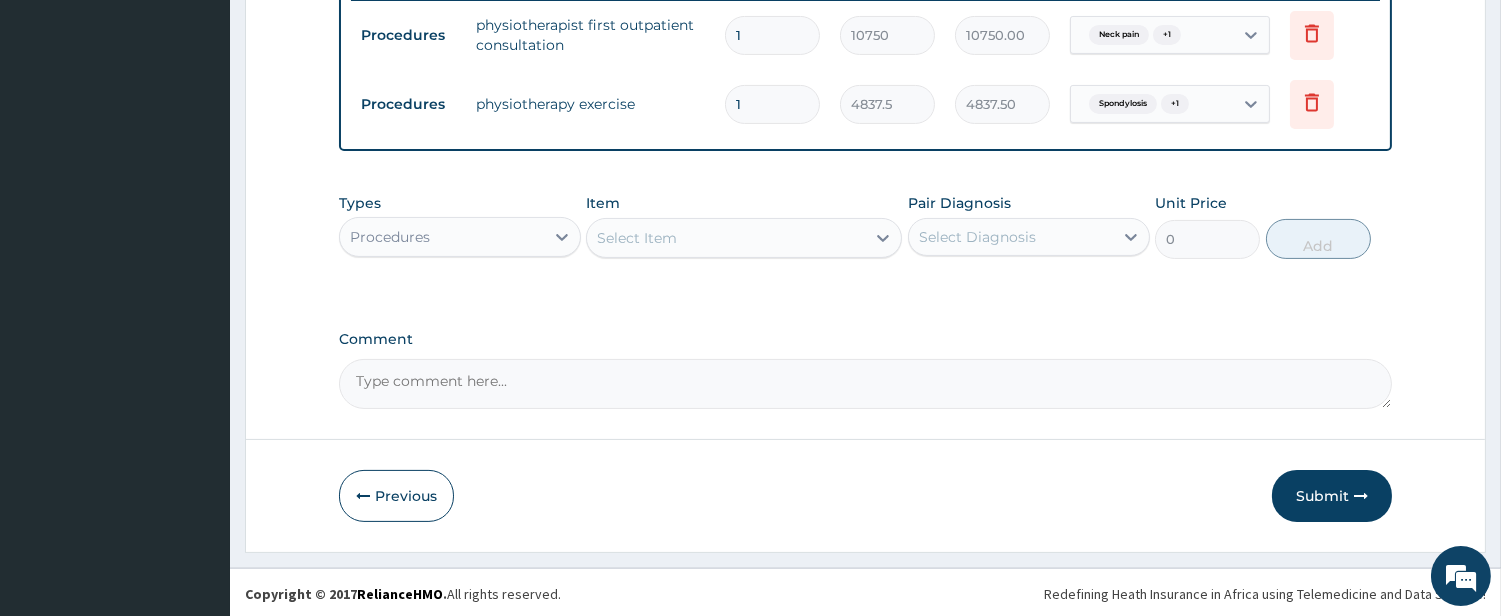 click on "Select Item" at bounding box center (726, 238) 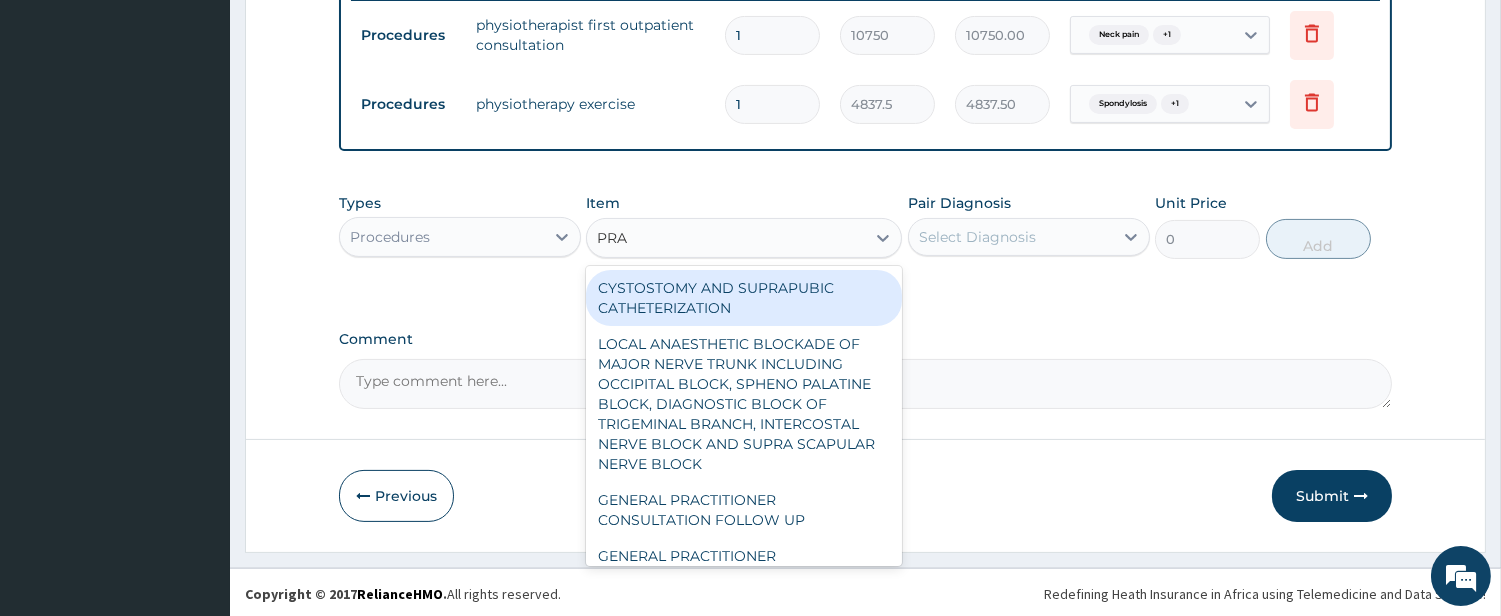 type on "PRAC" 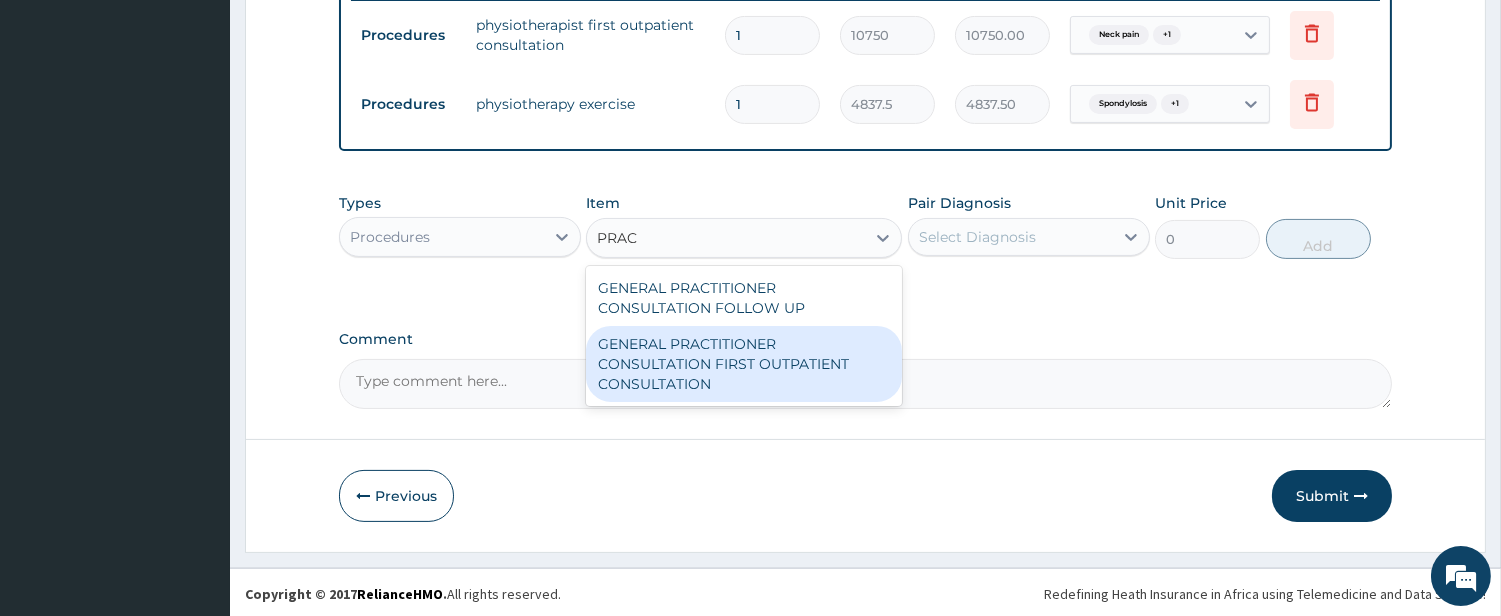 click on "GENERAL PRACTITIONER CONSULTATION FIRST OUTPATIENT CONSULTATION" at bounding box center [744, 364] 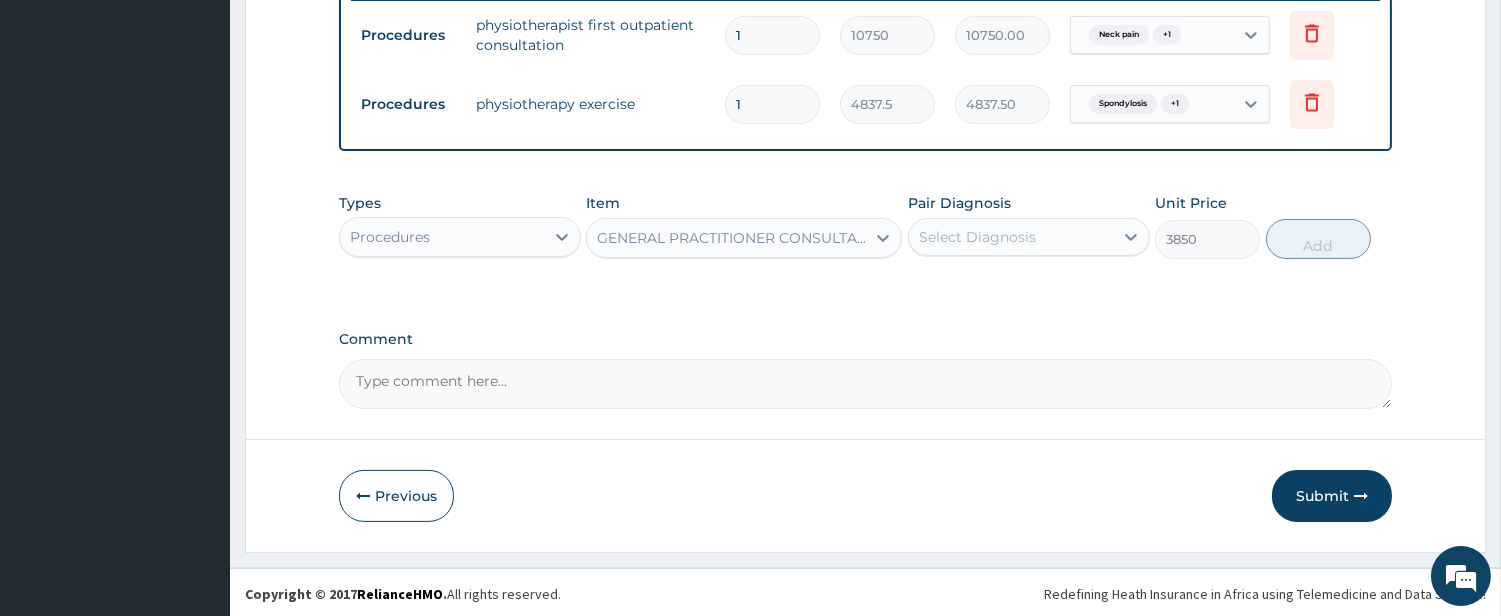 click on "Select Diagnosis" at bounding box center (977, 237) 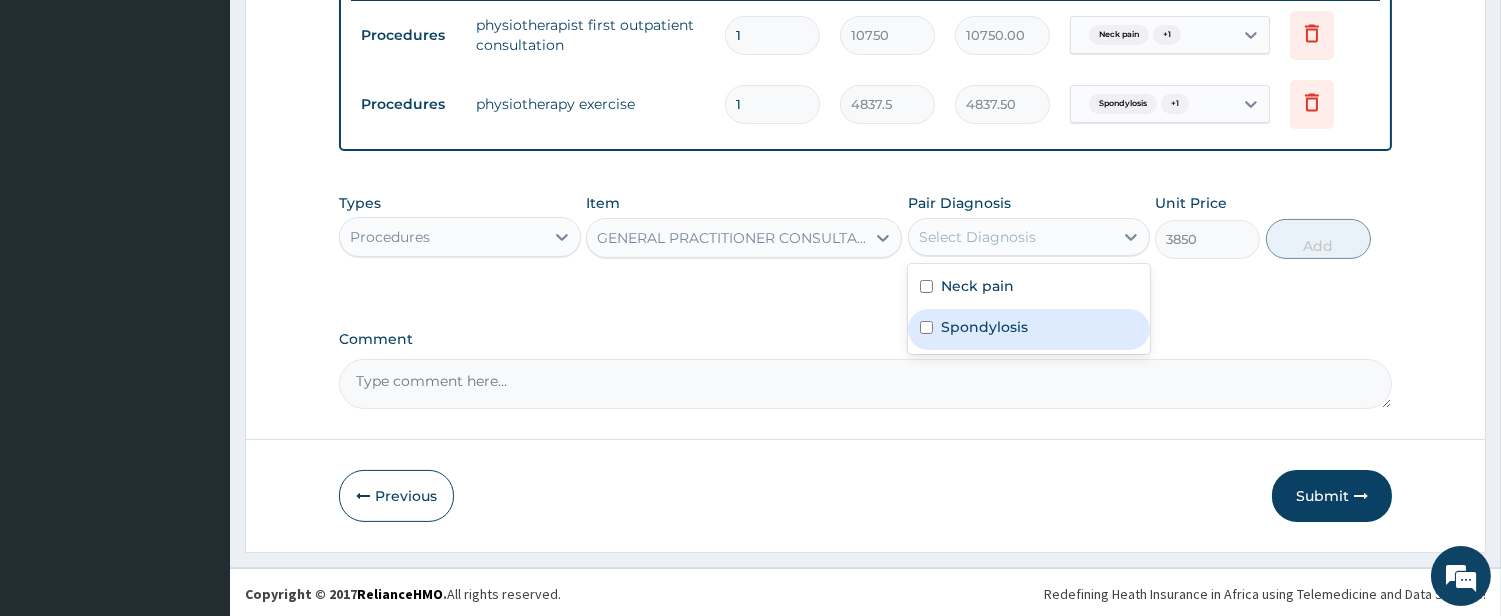 click on "Spondylosis" at bounding box center [984, 327] 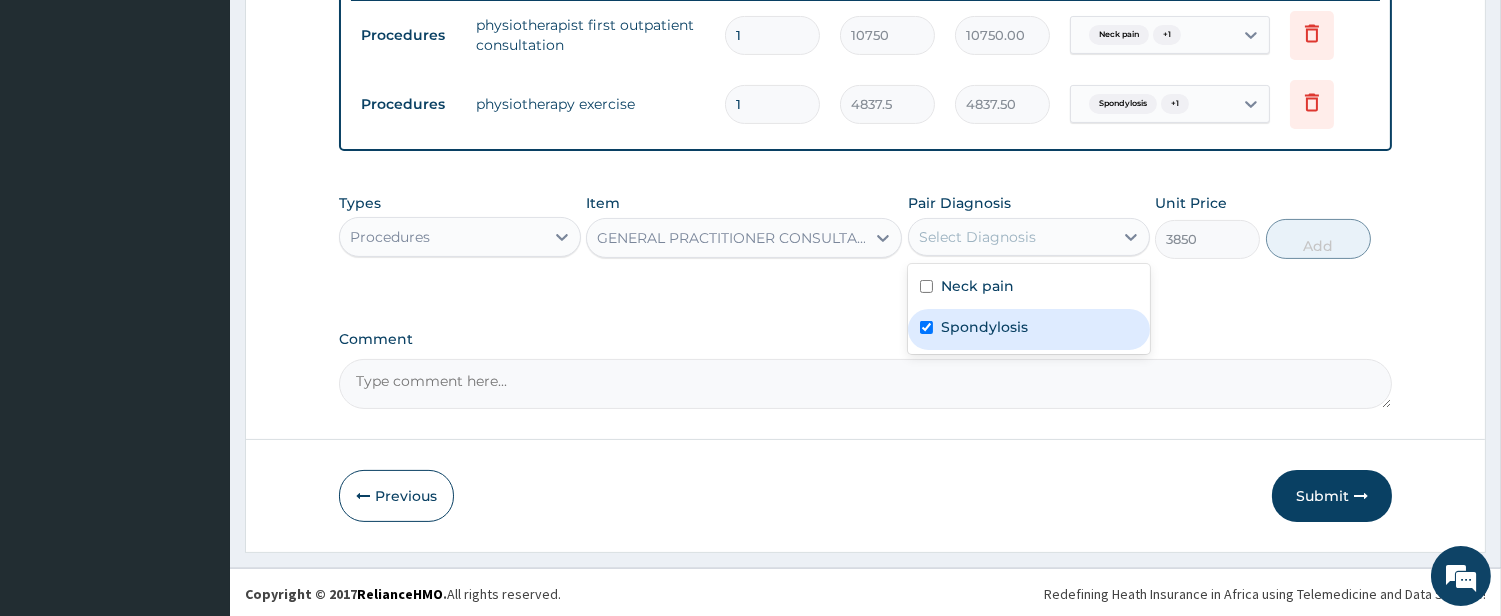 checkbox on "true" 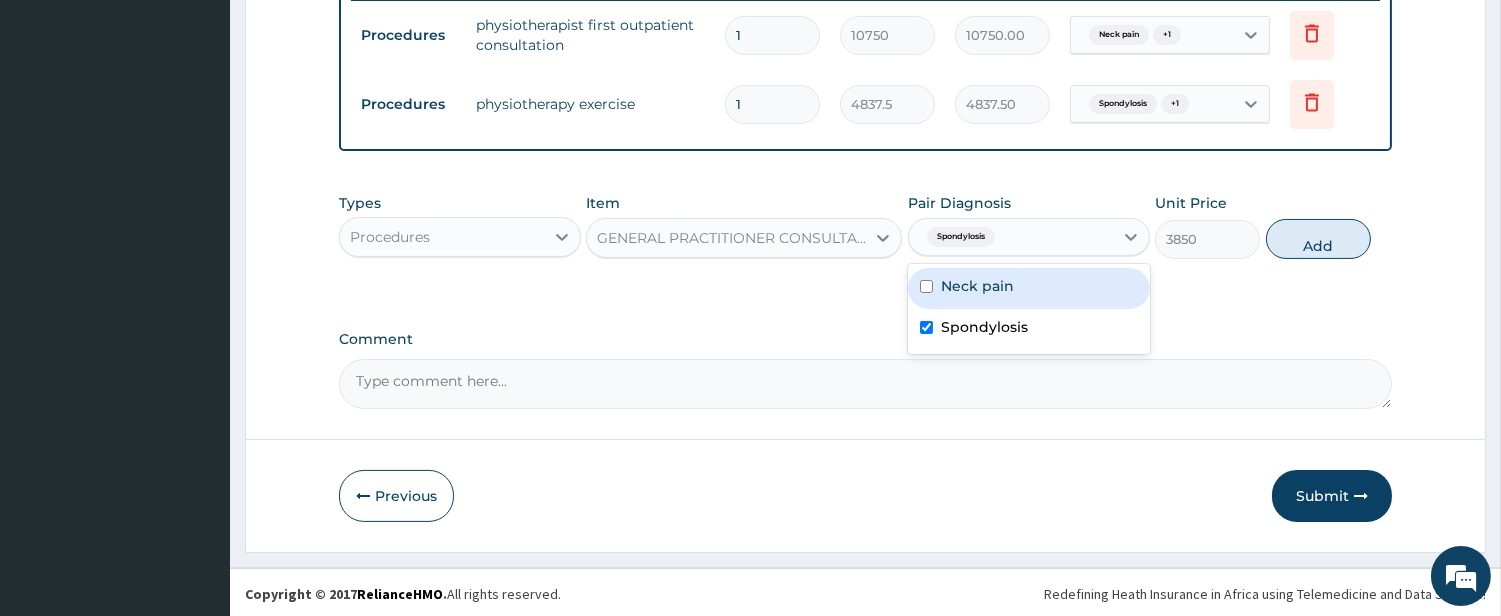click on "Neck pain" at bounding box center [977, 286] 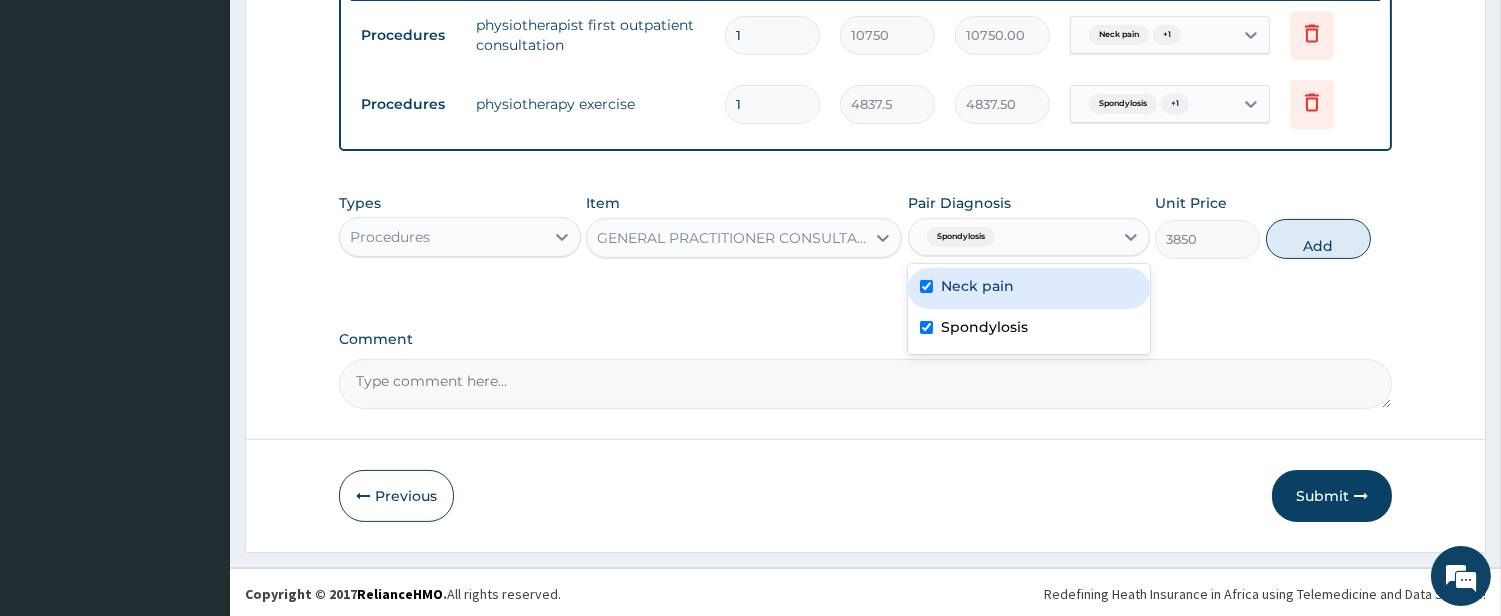 checkbox on "true" 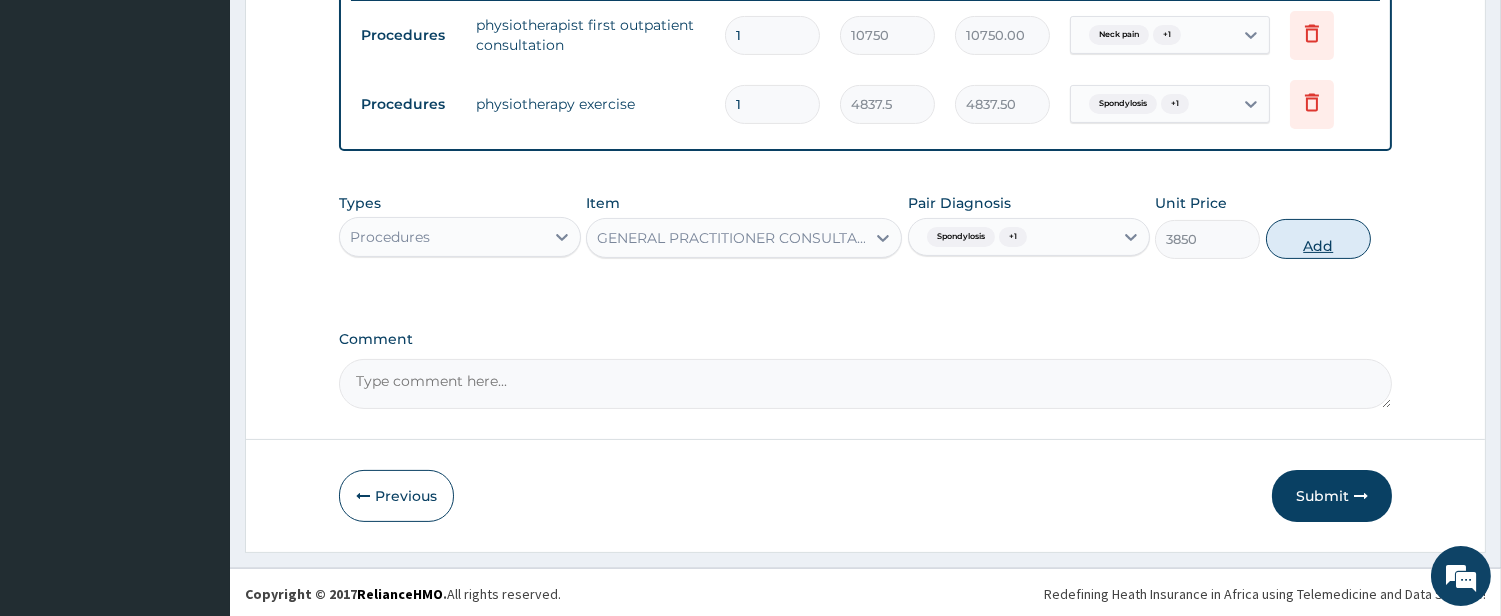 click on "Add" at bounding box center [1318, 239] 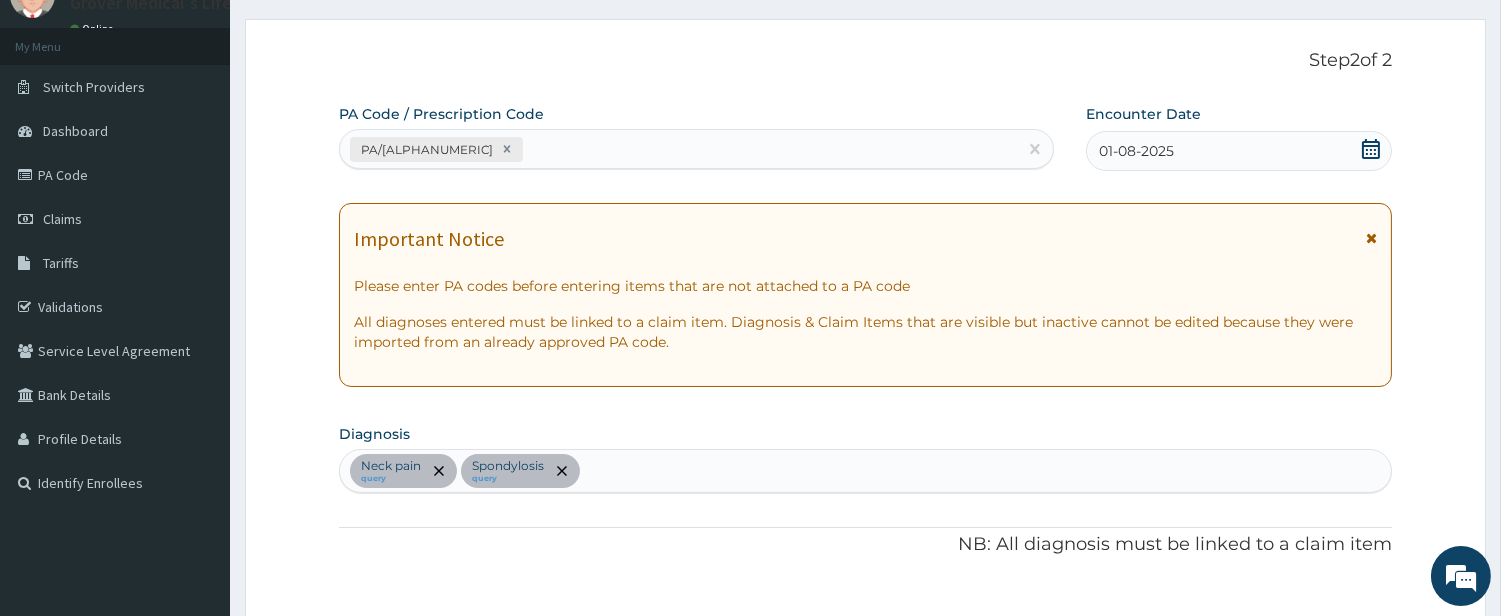 scroll, scrollTop: 56, scrollLeft: 0, axis: vertical 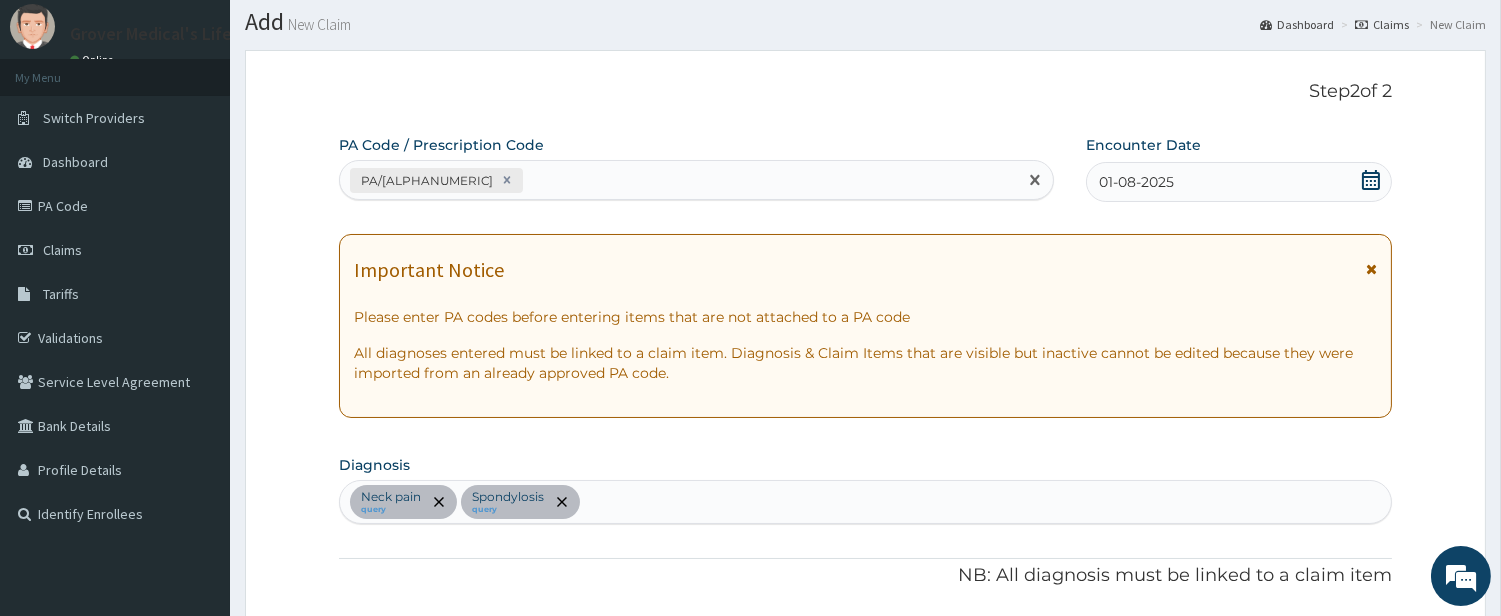 click on "PA/[ALPHANUMERIC]" at bounding box center (678, 180) 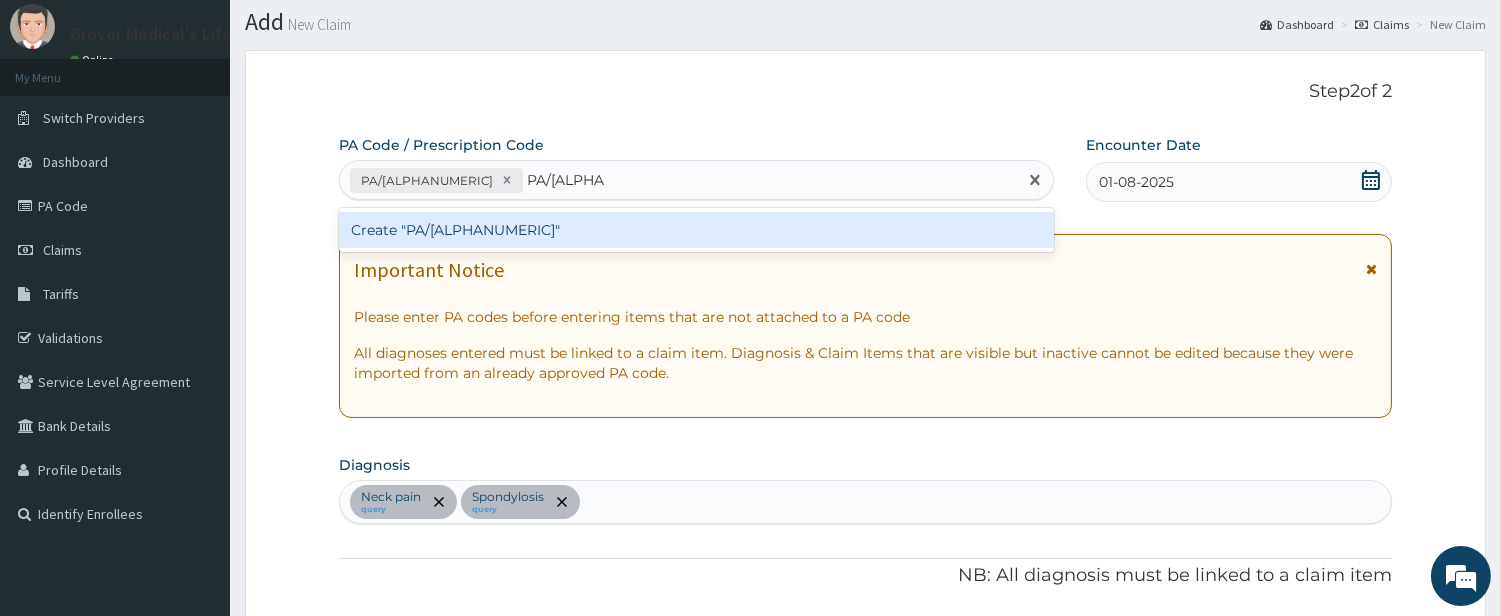 click on "Create "PA/[ALPHANUMERIC]"" at bounding box center [696, 230] 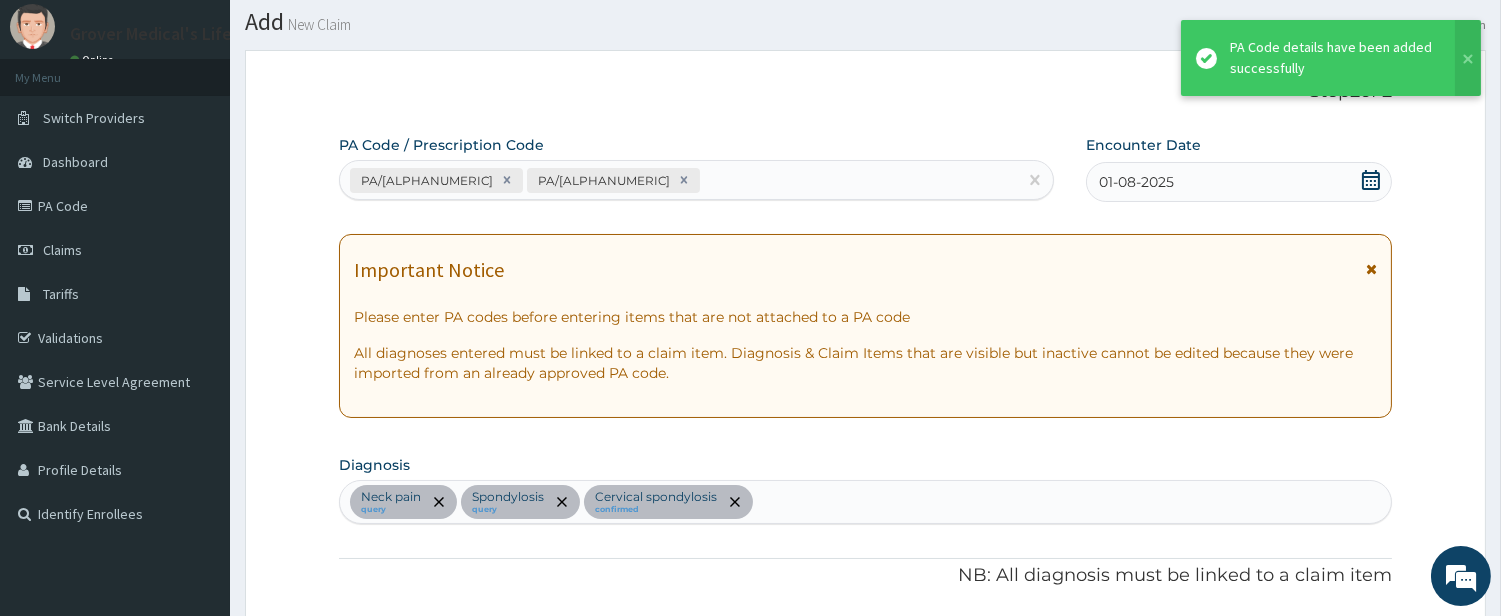 scroll, scrollTop: 811, scrollLeft: 0, axis: vertical 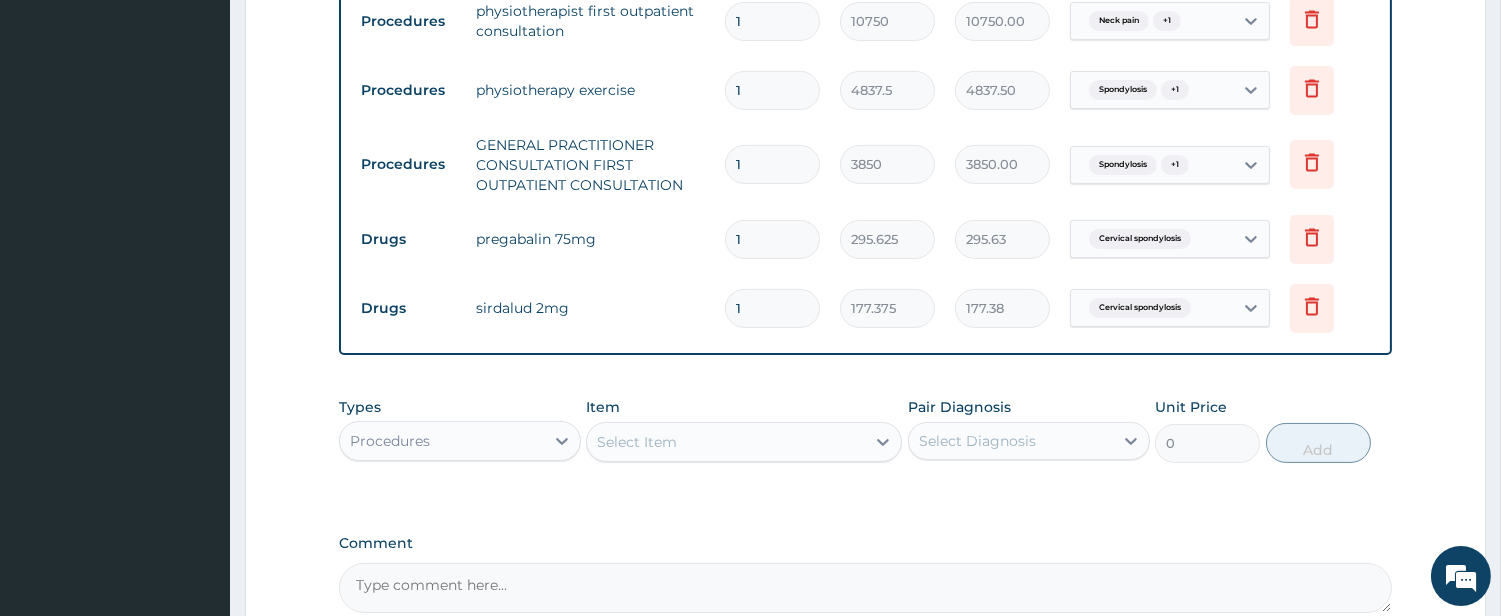 click on "1" at bounding box center (772, 239) 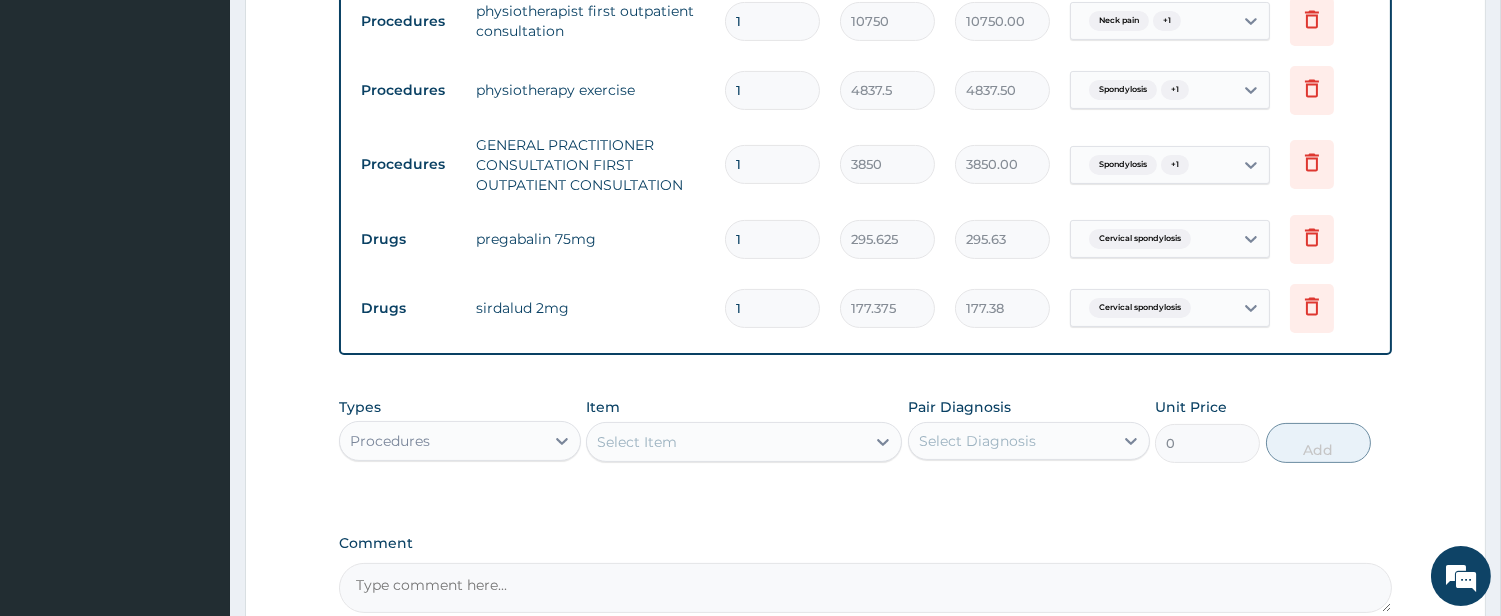 type on "14" 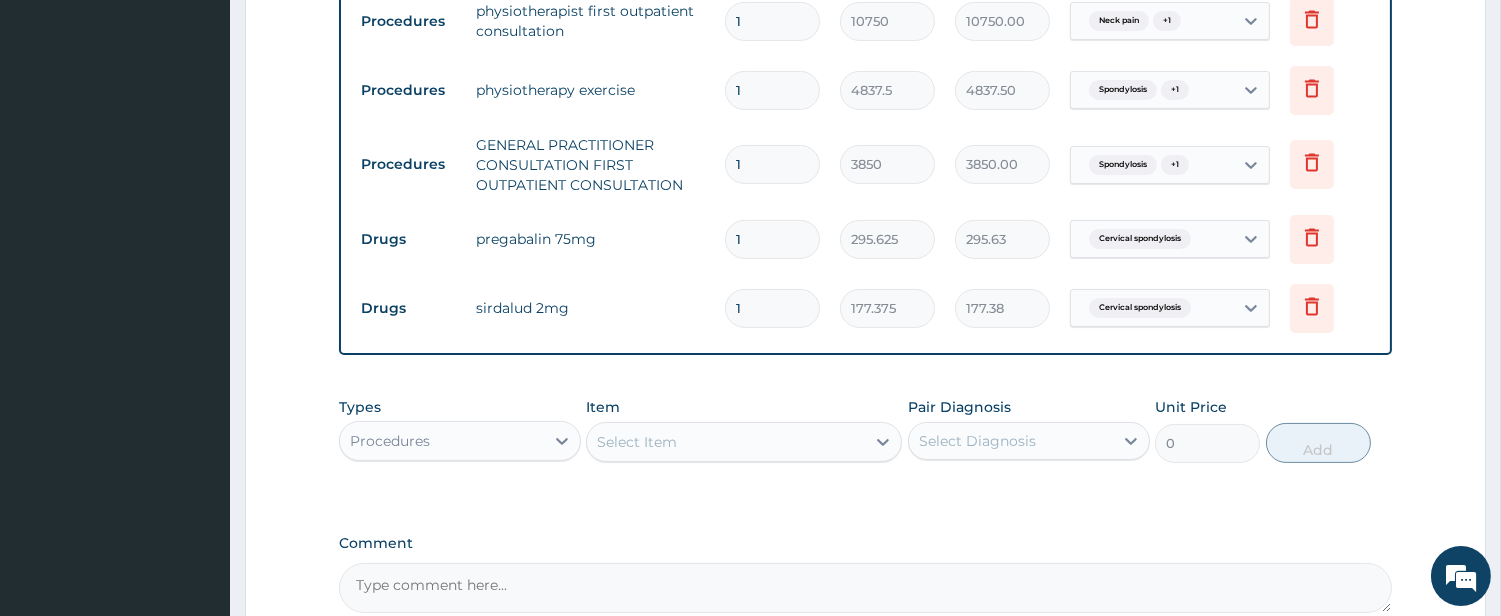 type on "4138.75" 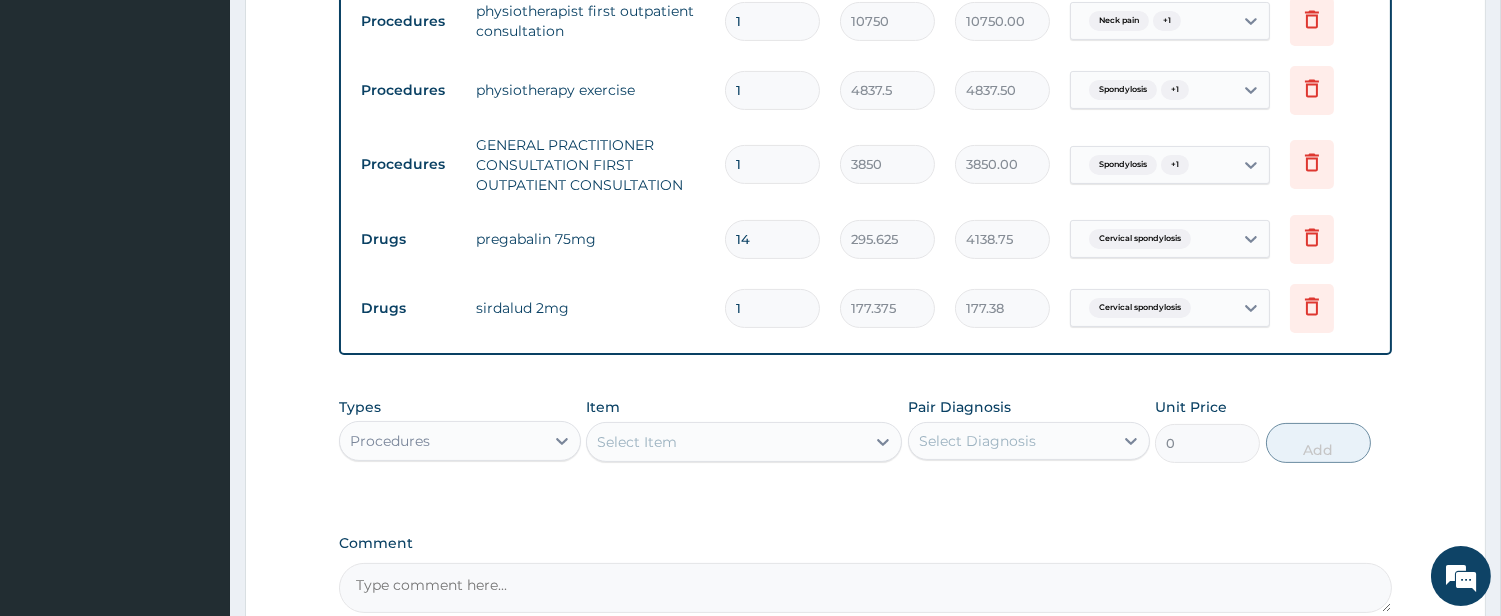 type on "14" 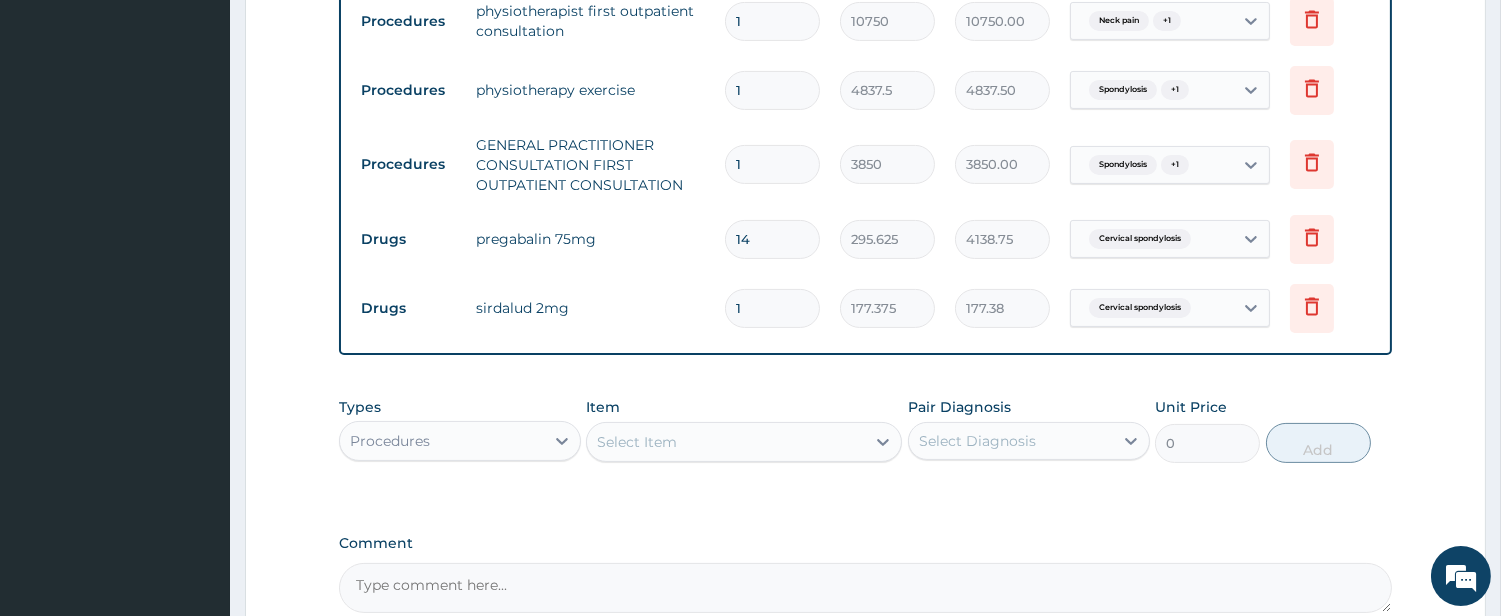 type on "14" 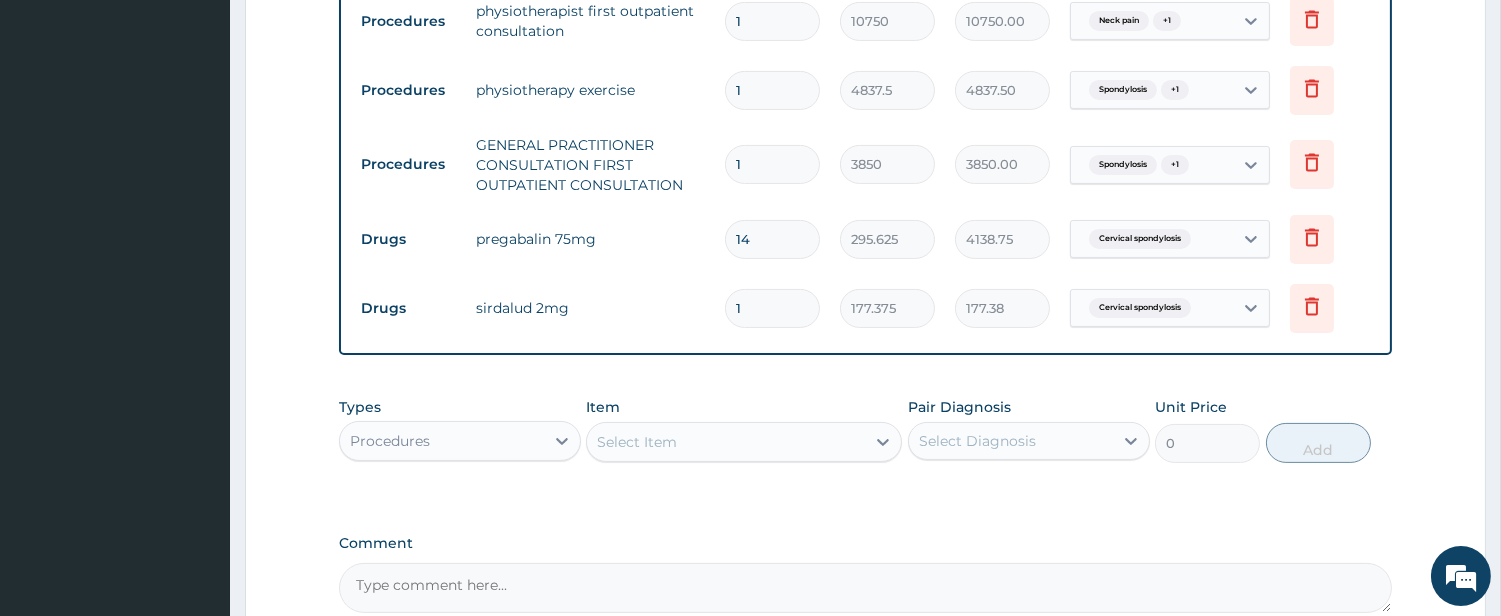 type on "2483.25" 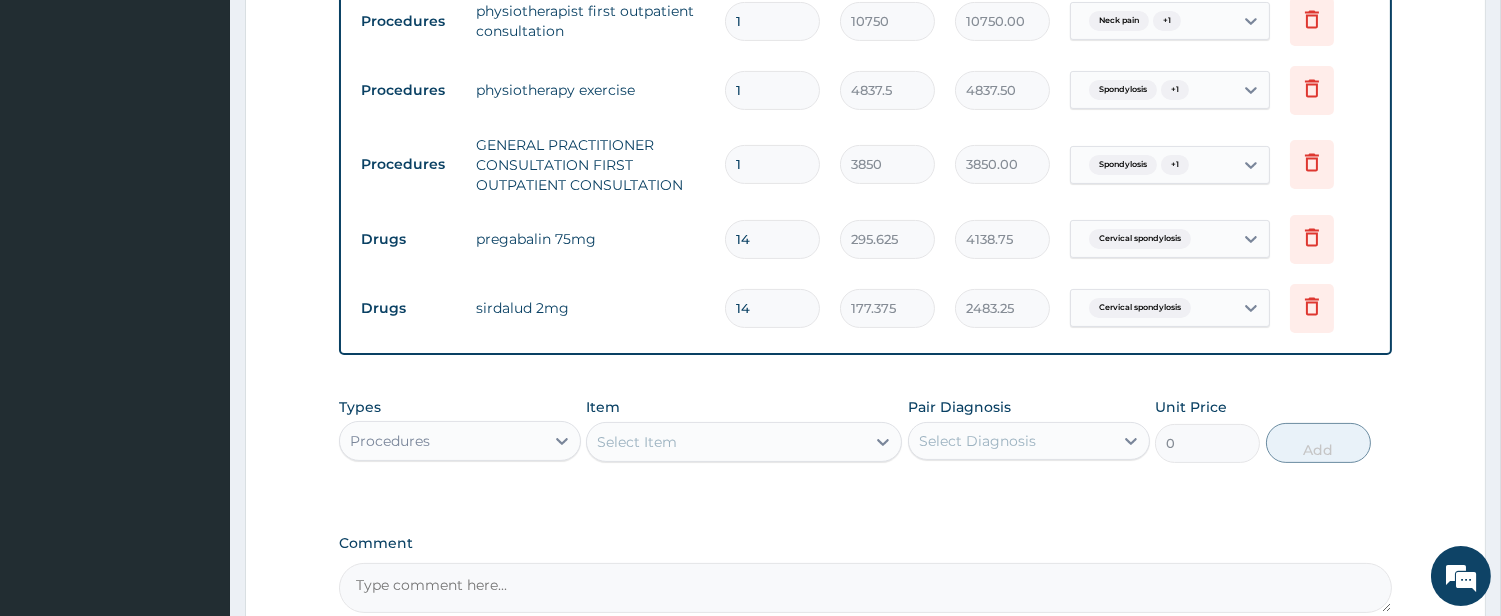 type on "14" 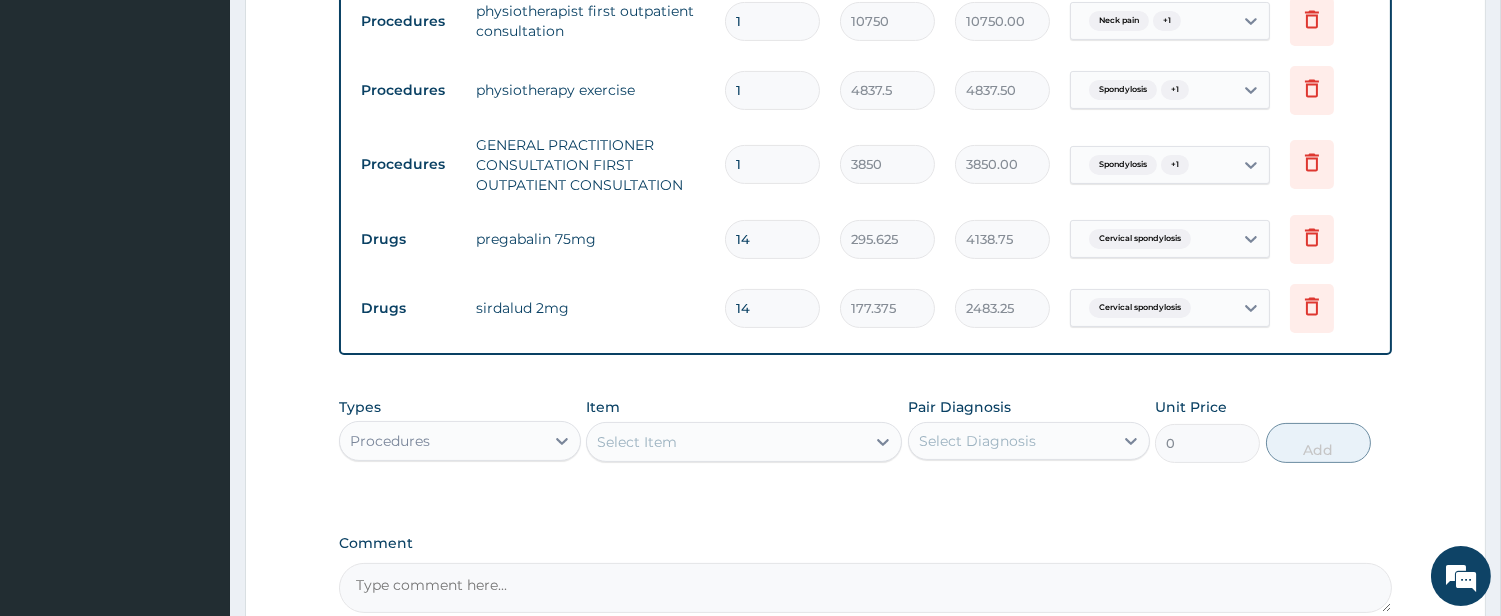 click on "Select Item" at bounding box center (726, 442) 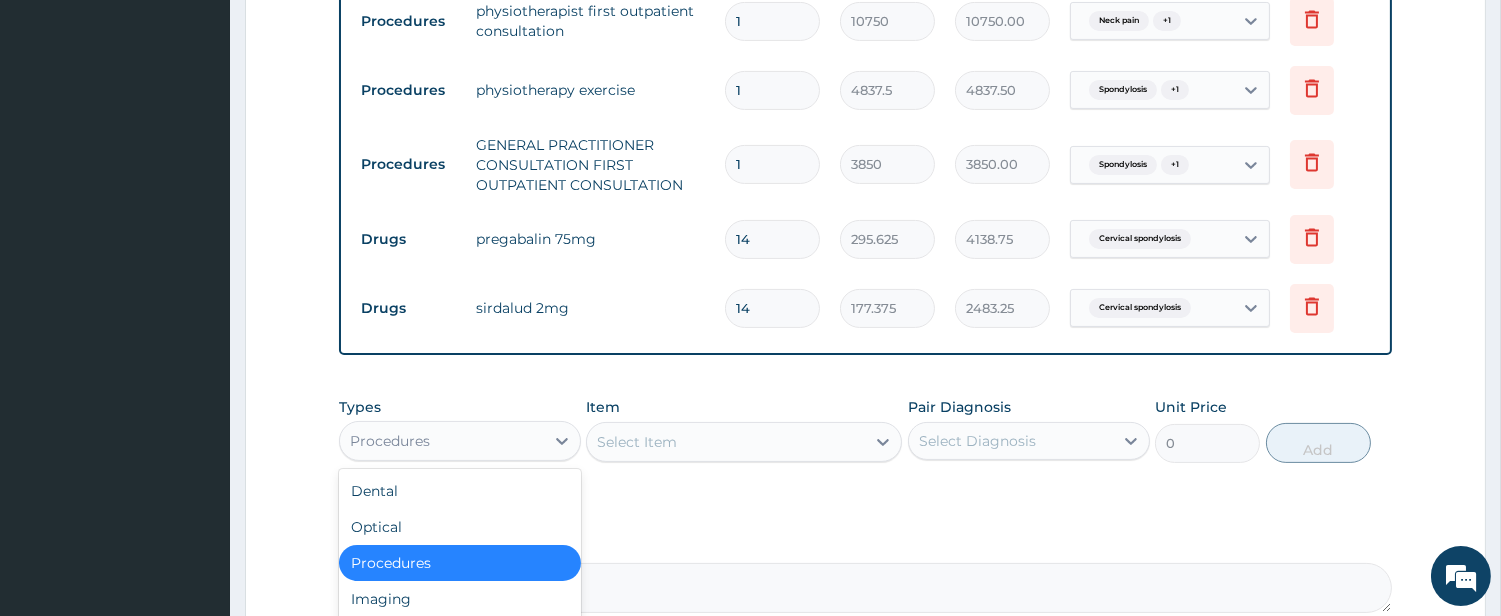 click on "Procedures" at bounding box center [442, 441] 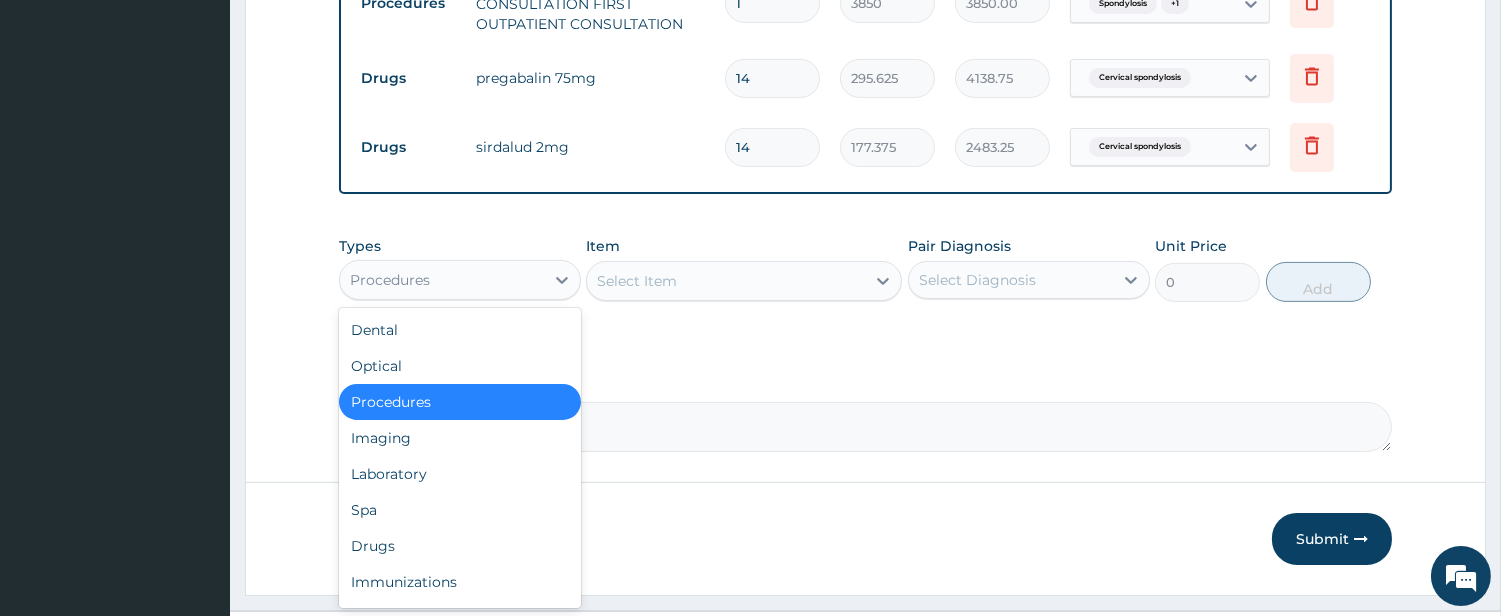 scroll, scrollTop: 1017, scrollLeft: 0, axis: vertical 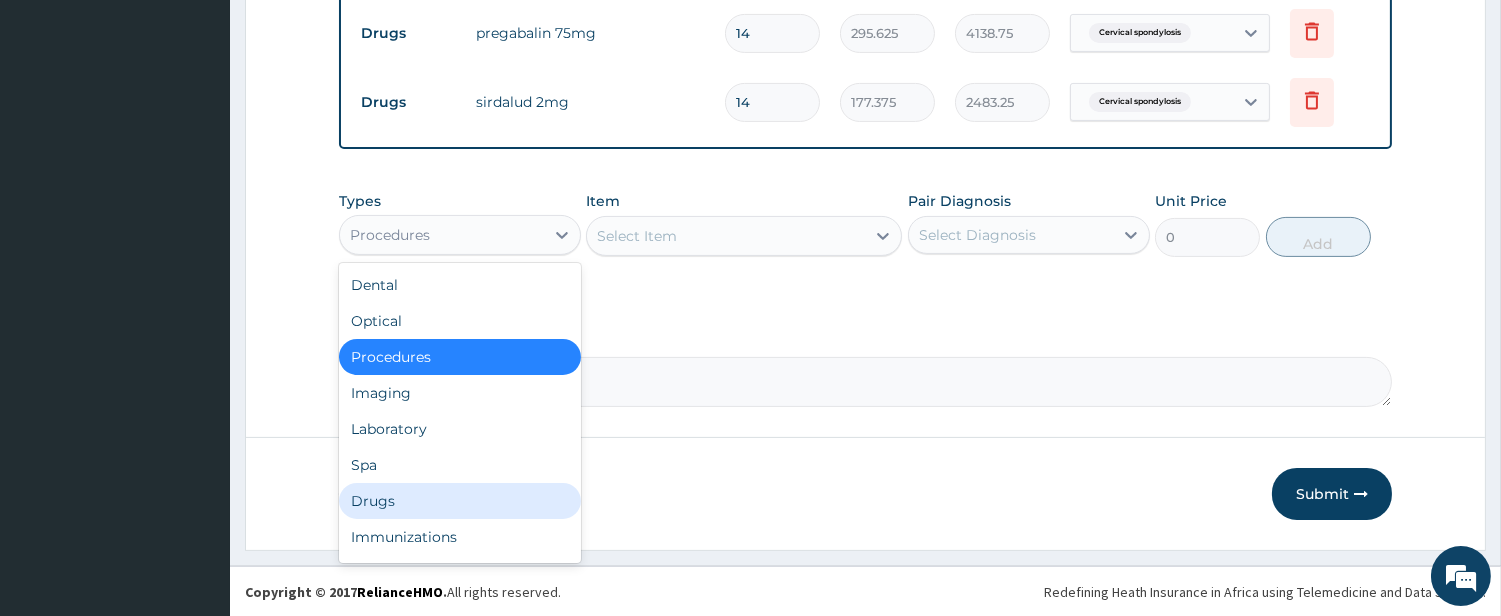 click on "Drugs" at bounding box center [460, 501] 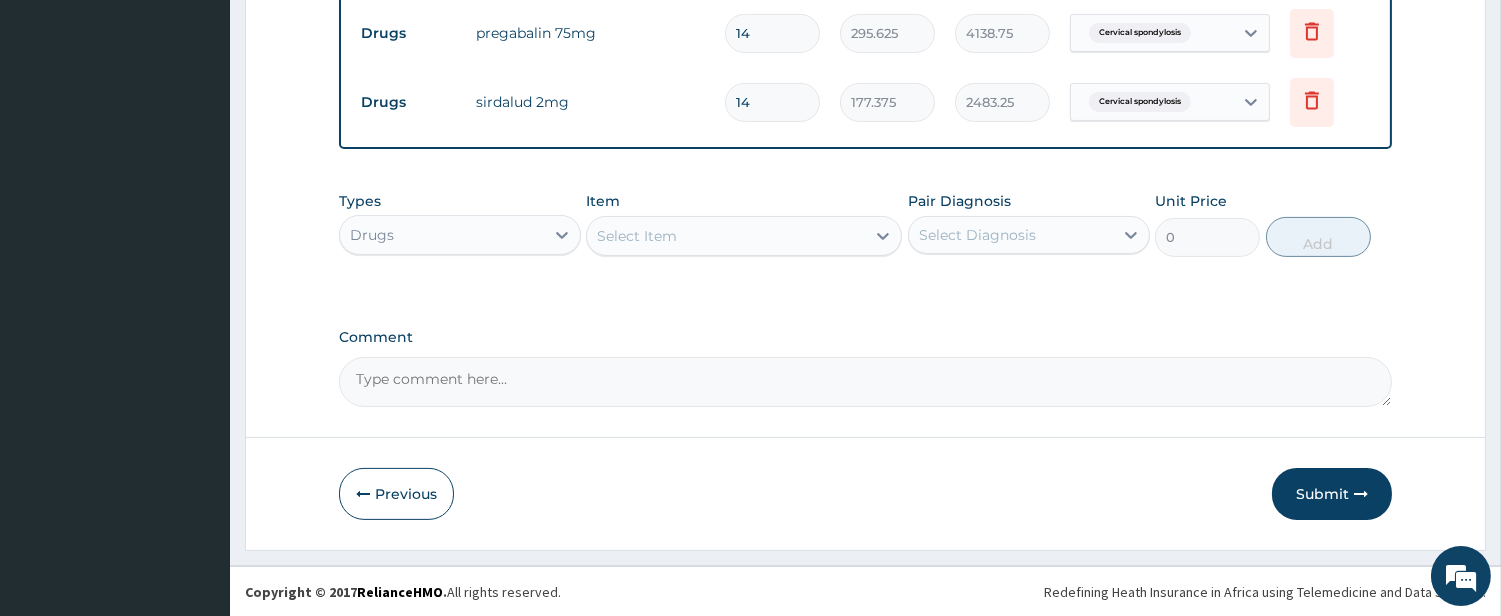 click on "Select Item" at bounding box center (726, 236) 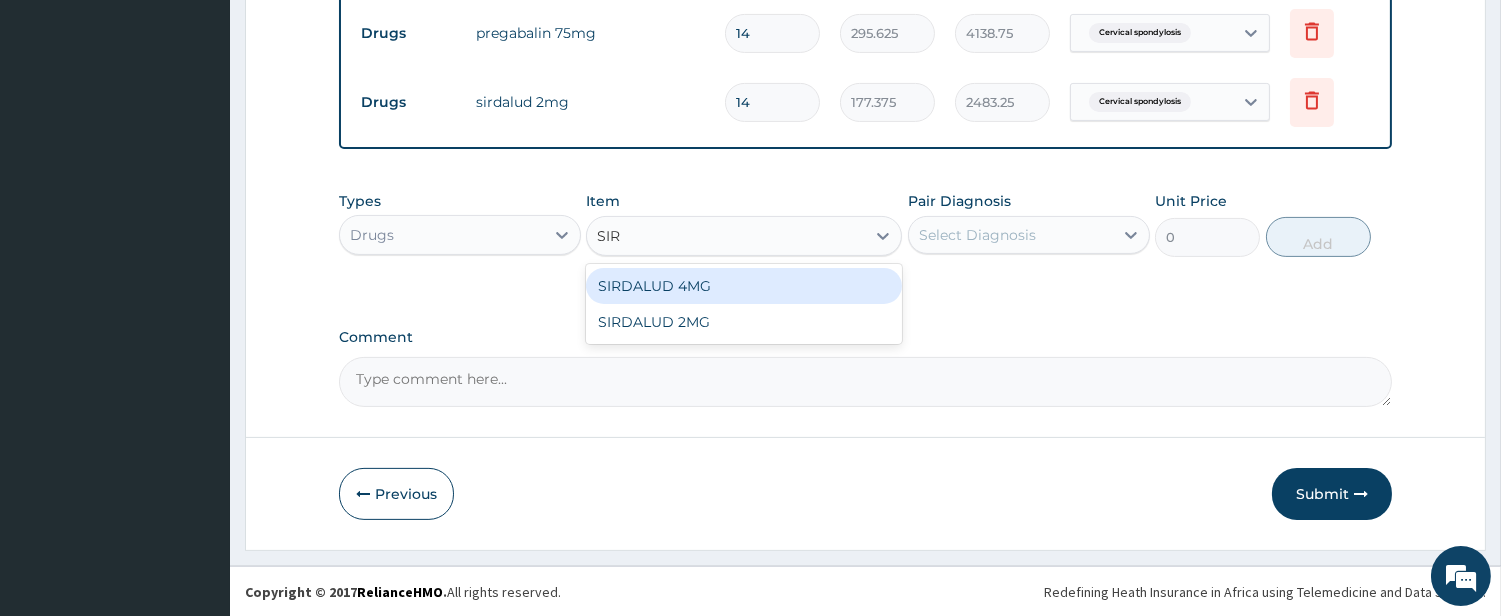 type on "SIRD" 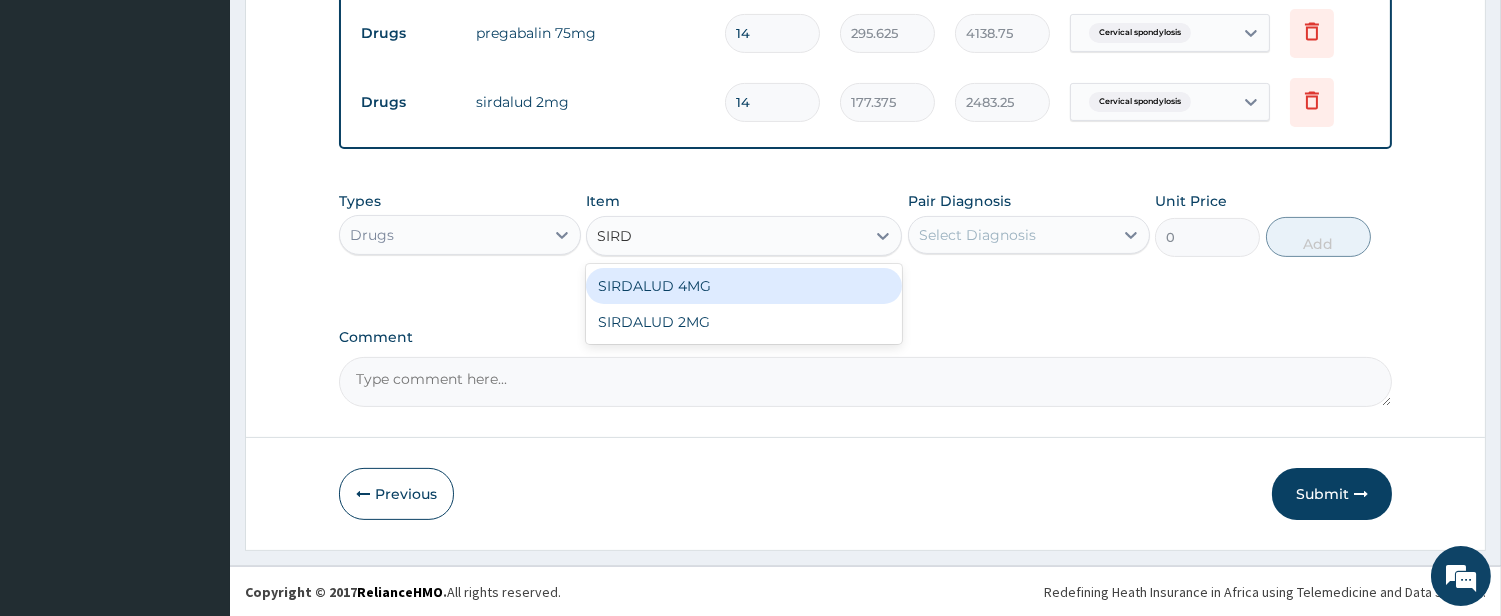 click on "SIRDALUD 4MG" at bounding box center (744, 286) 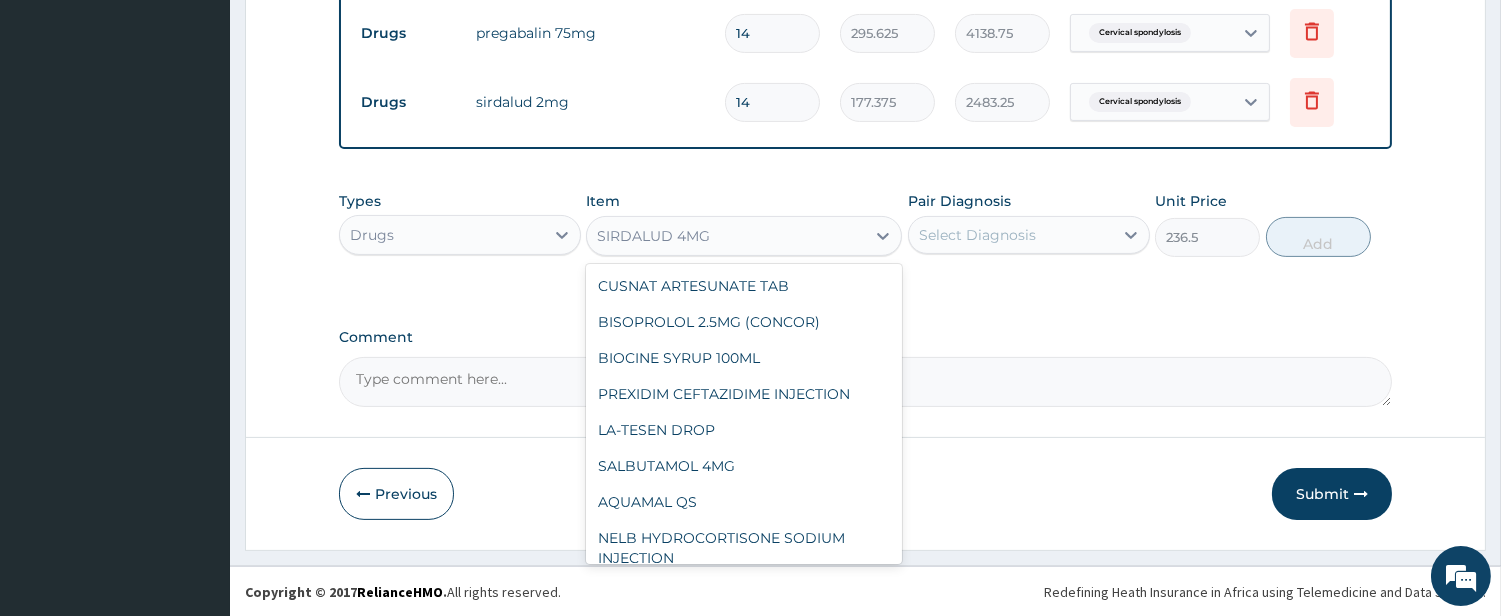 click on "SIRDALUD 4MG" at bounding box center (726, 236) 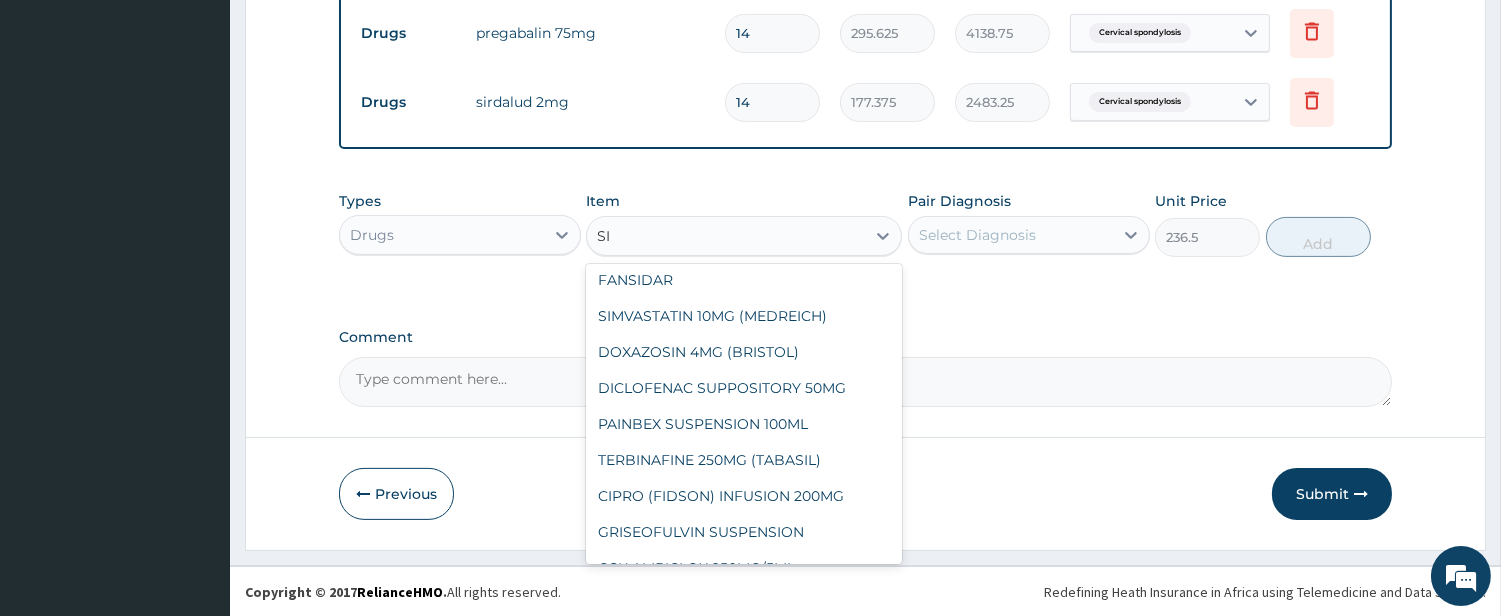 scroll, scrollTop: 0, scrollLeft: 0, axis: both 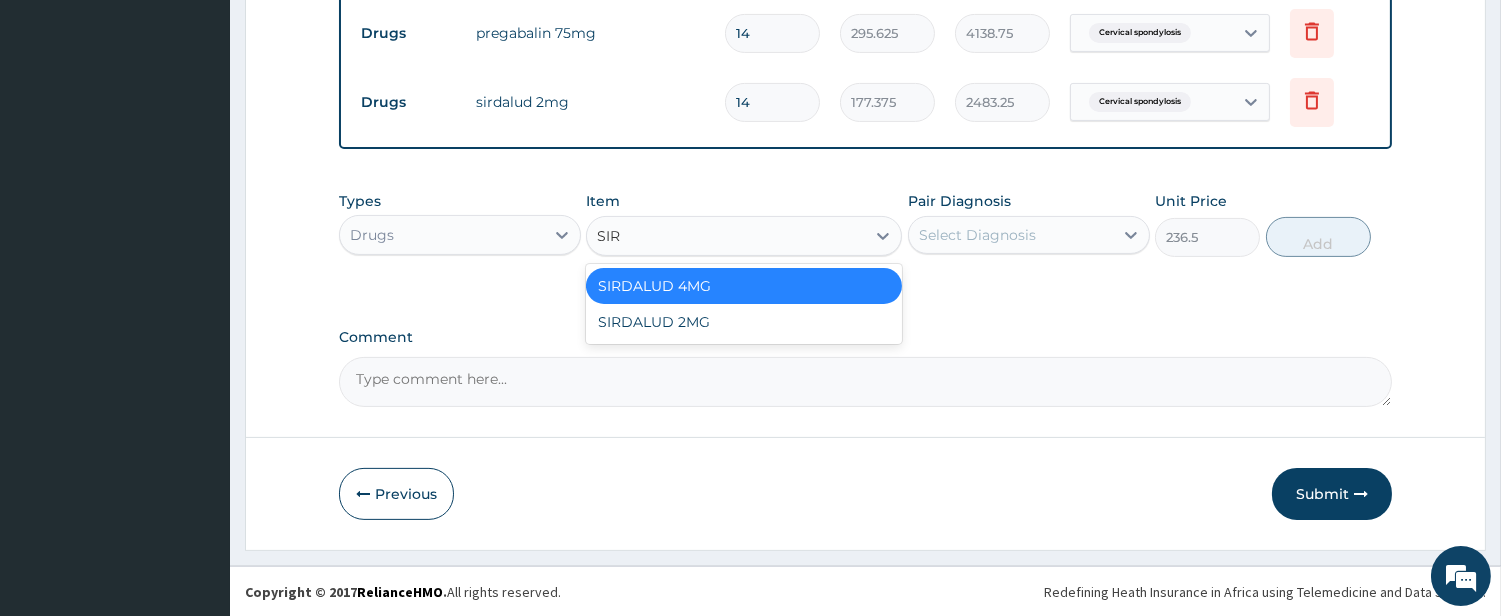 type on "SIRD" 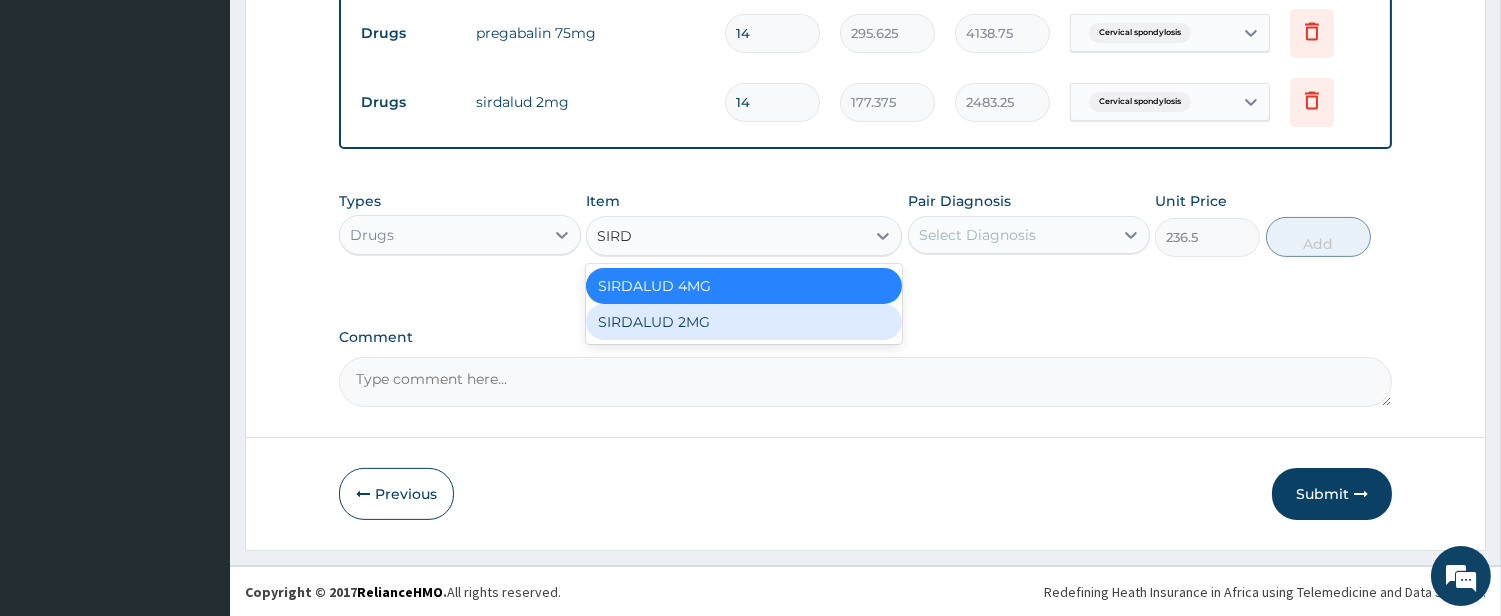 click on "SIRDALUD 2MG" at bounding box center (744, 322) 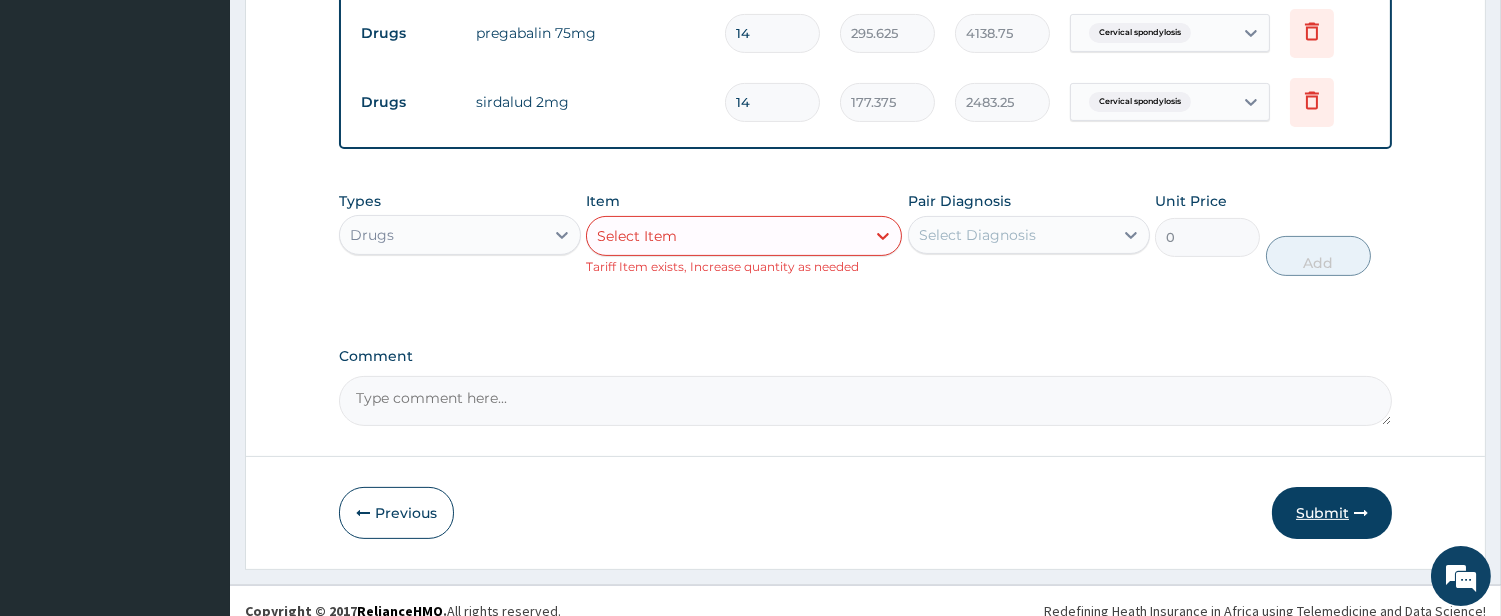 click on "Submit" at bounding box center [1332, 513] 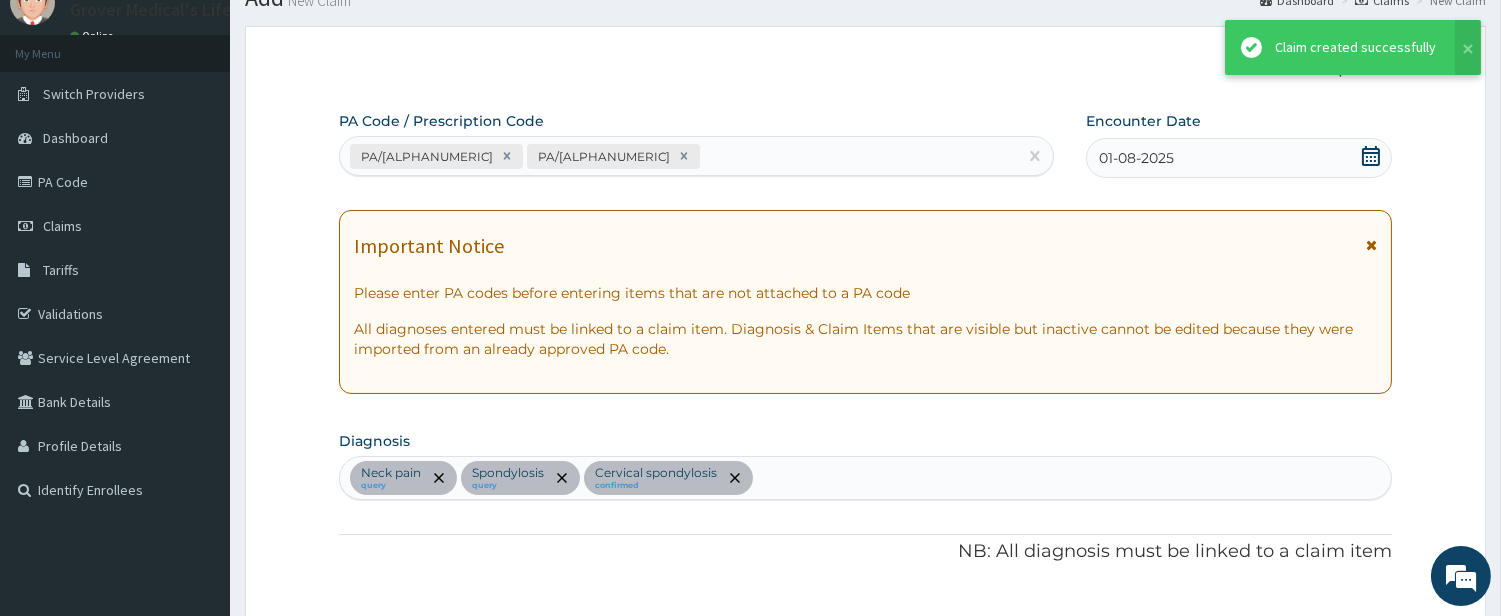 scroll, scrollTop: 1017, scrollLeft: 0, axis: vertical 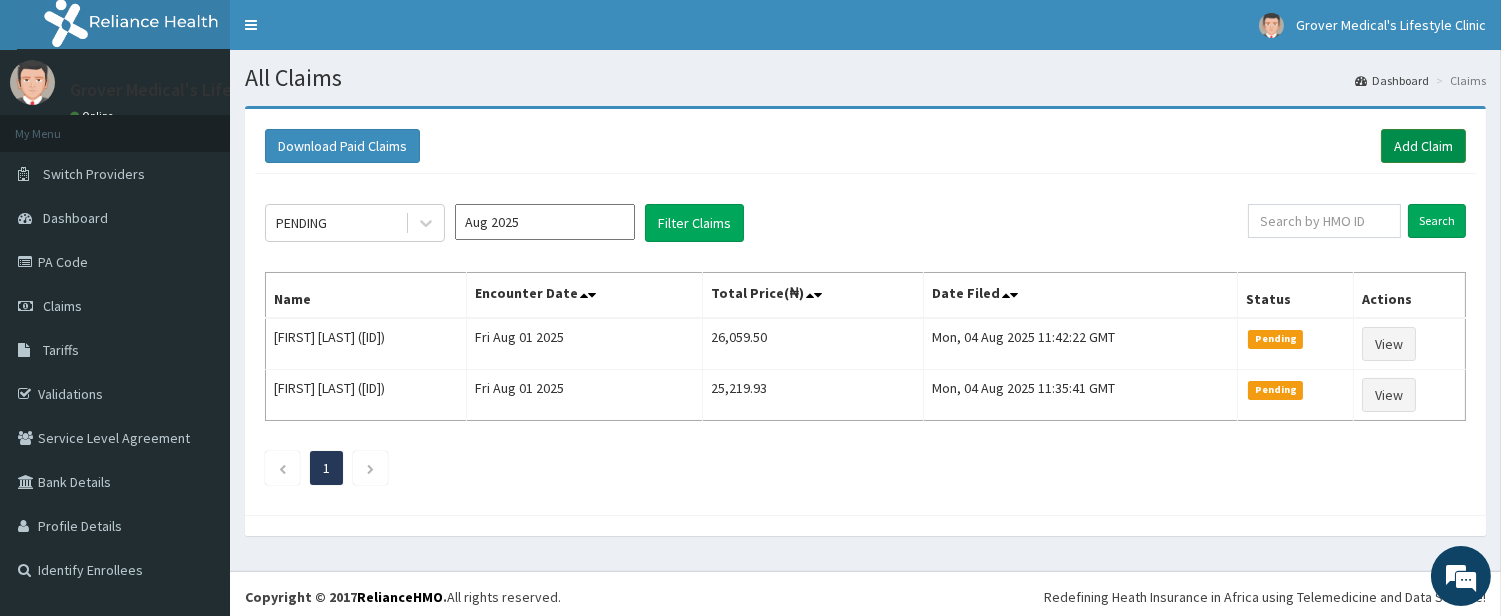 click on "Add Claim" at bounding box center (1423, 146) 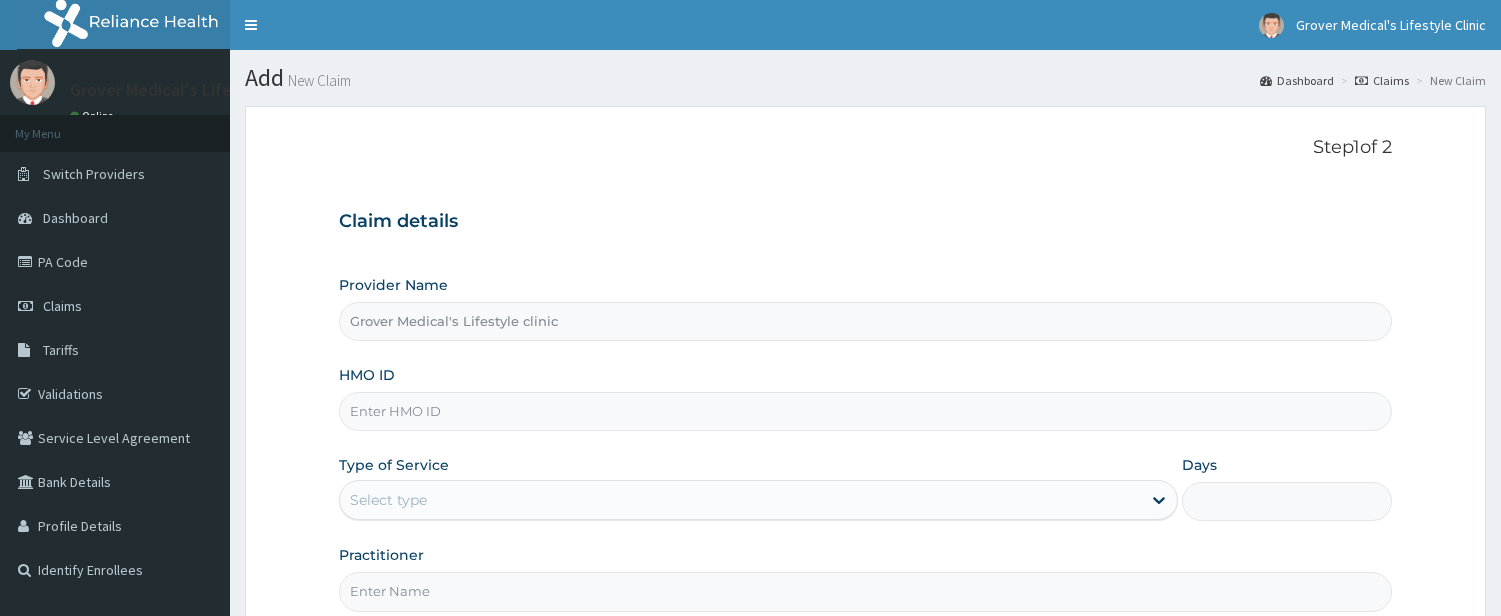 scroll, scrollTop: 0, scrollLeft: 0, axis: both 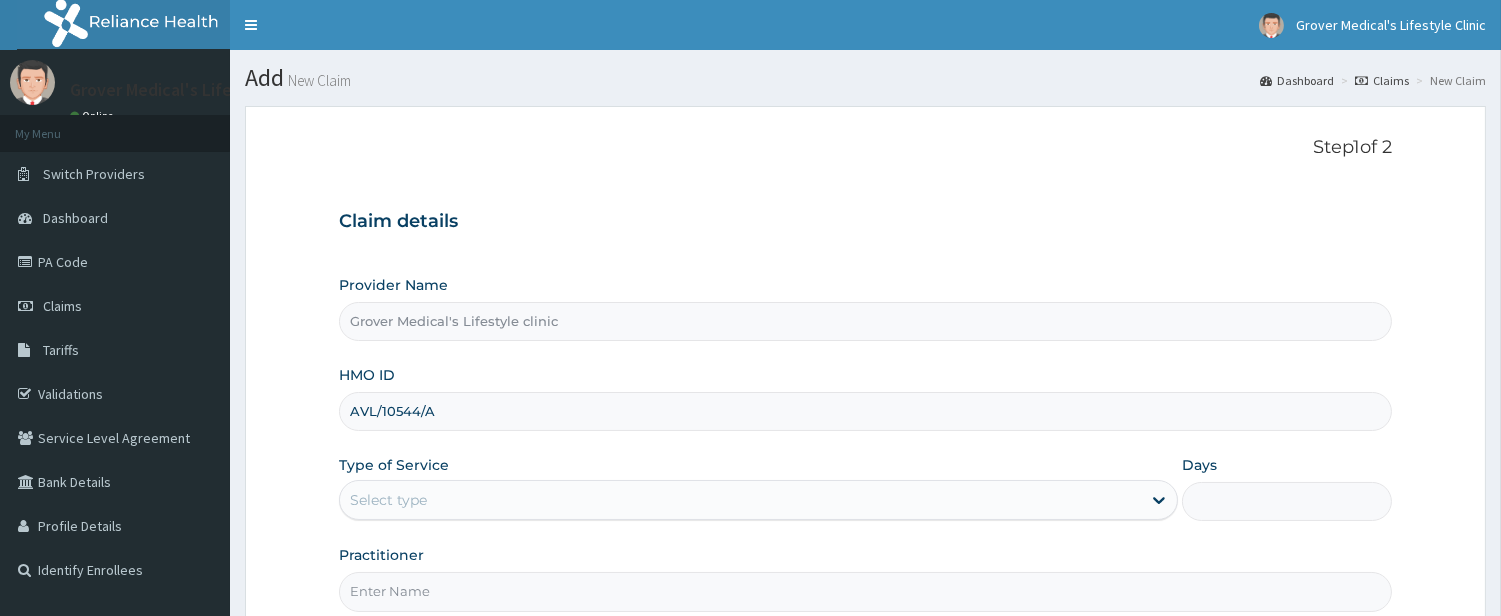 type on "AVL/10544/A" 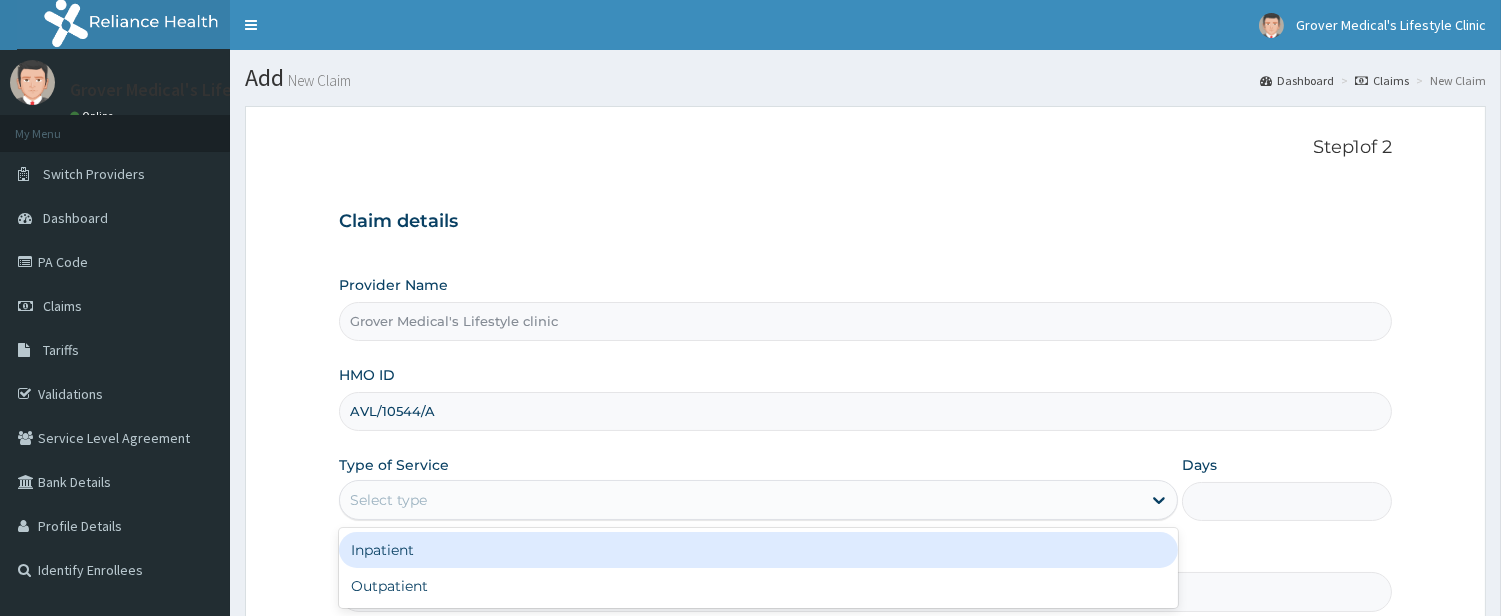 click on "Select type" at bounding box center (740, 500) 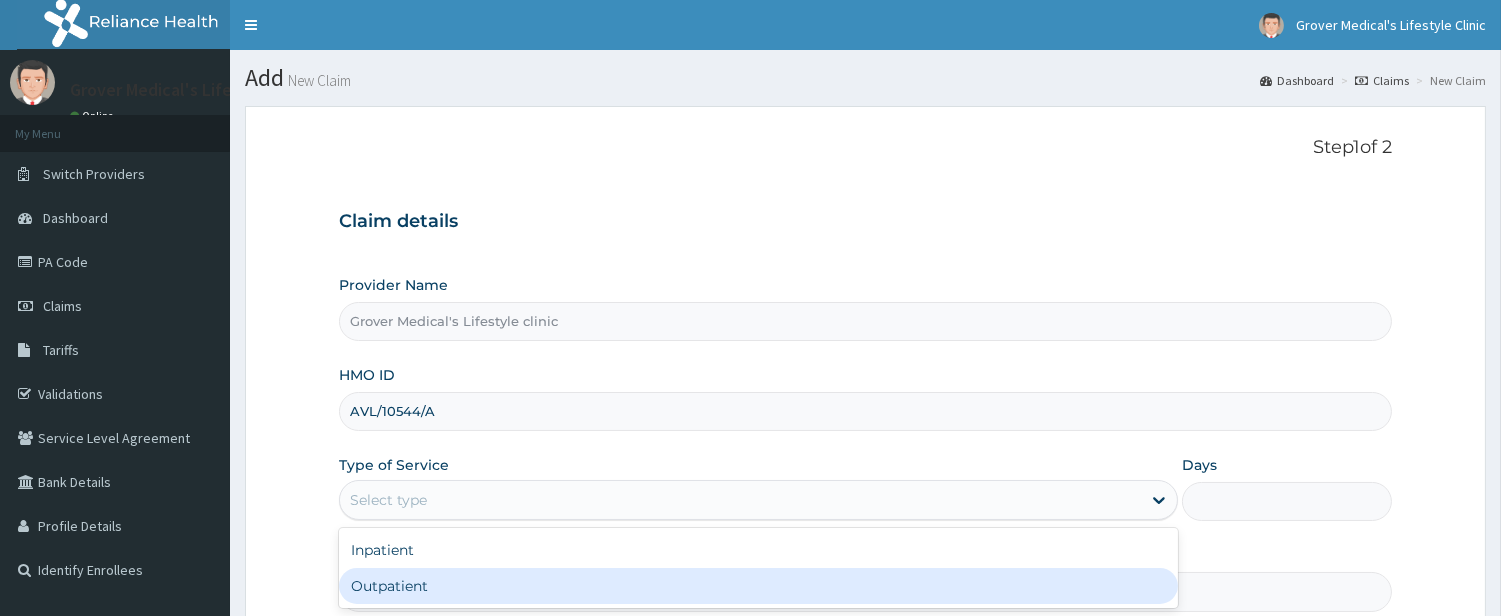 click on "Outpatient" at bounding box center [758, 586] 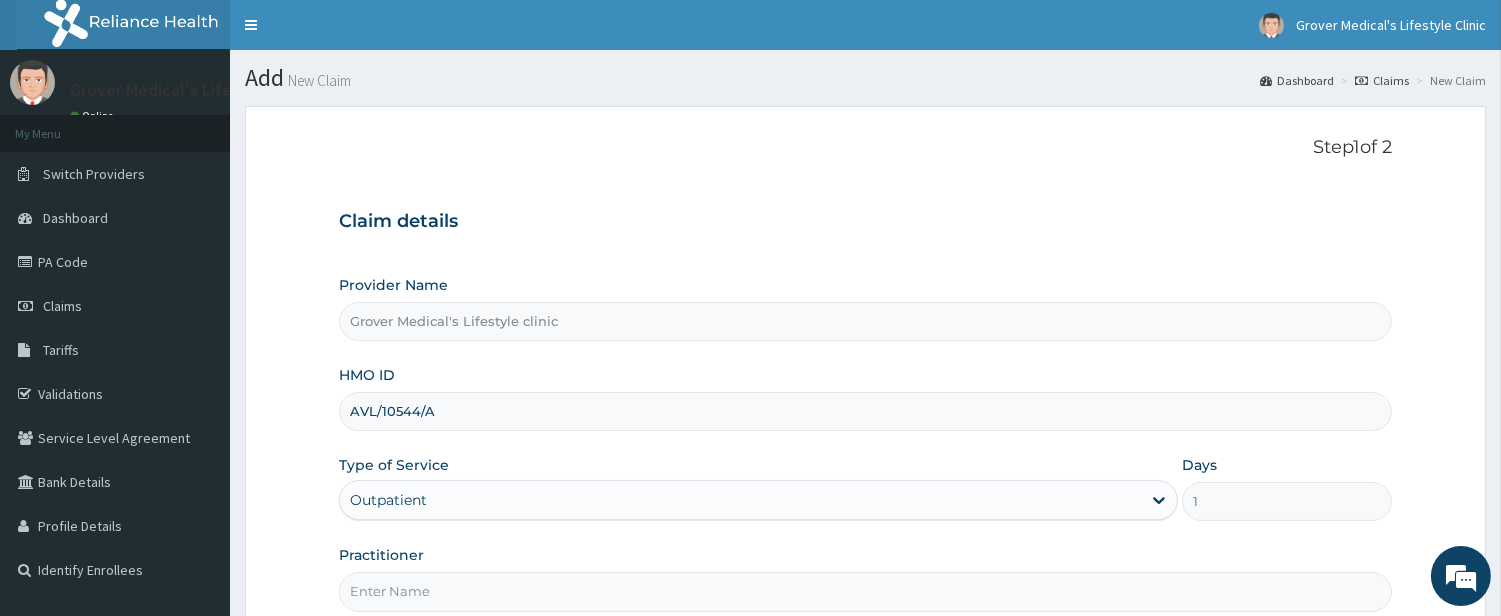 scroll, scrollTop: 0, scrollLeft: 0, axis: both 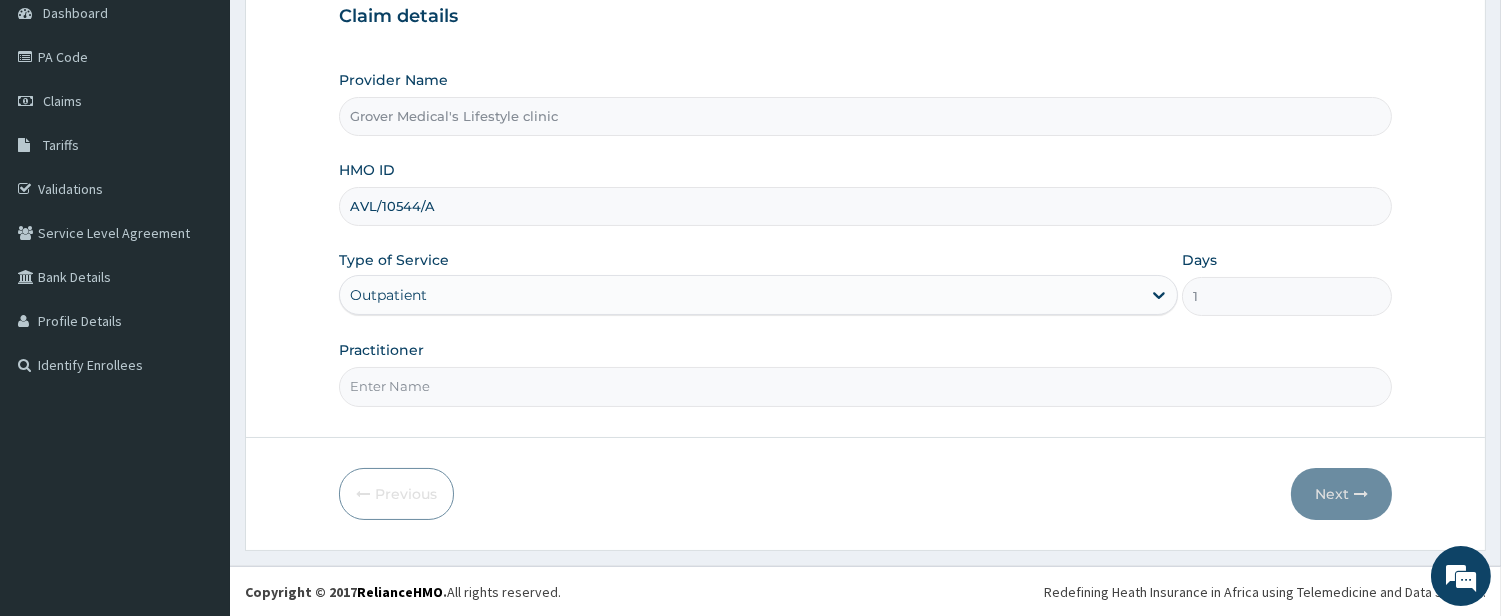 click on "Practitioner" at bounding box center [865, 386] 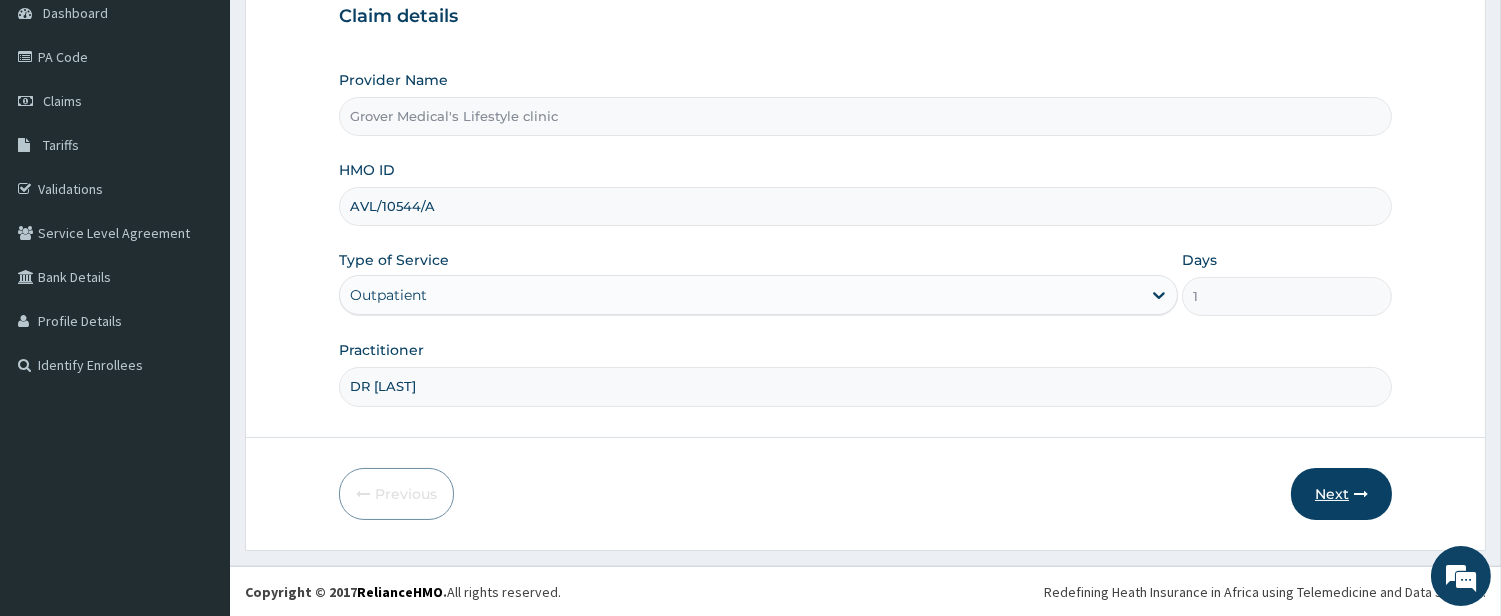 type on "DR OYEWO" 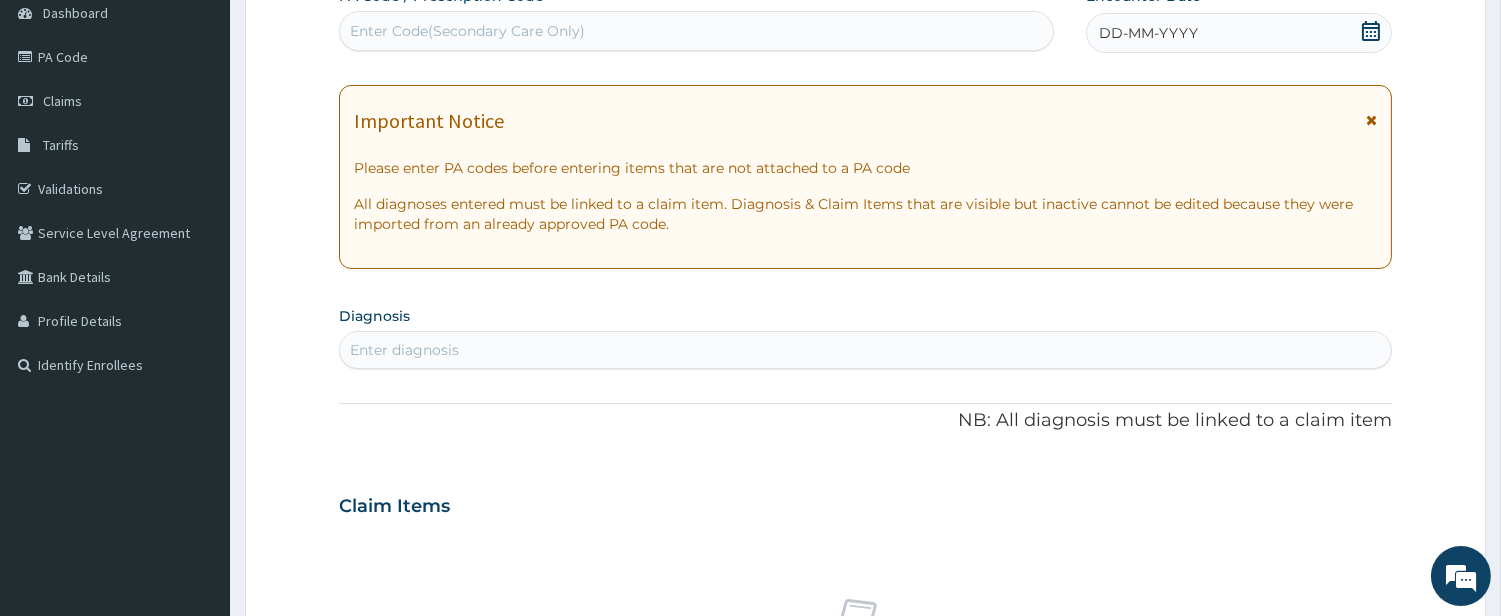 click on "Enter Code(Secondary Care Only)" at bounding box center [467, 31] 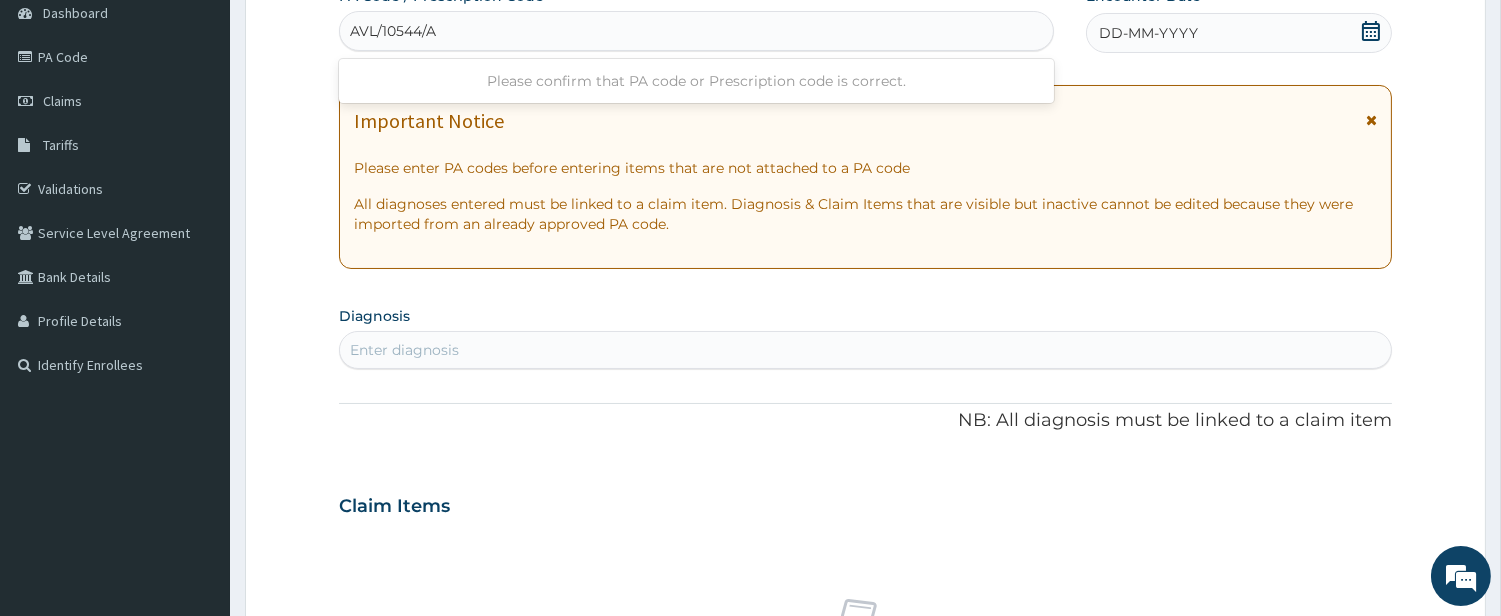 type on "AVL/10544/A" 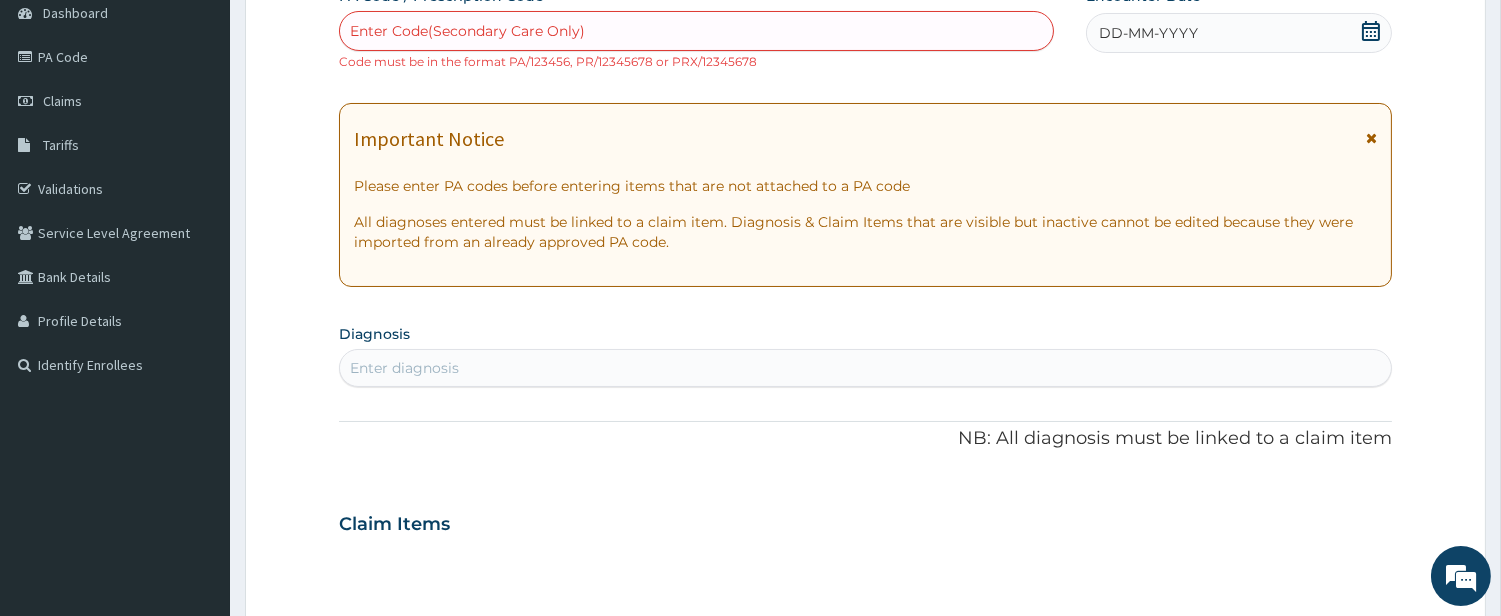 paste on "PA/99728C" 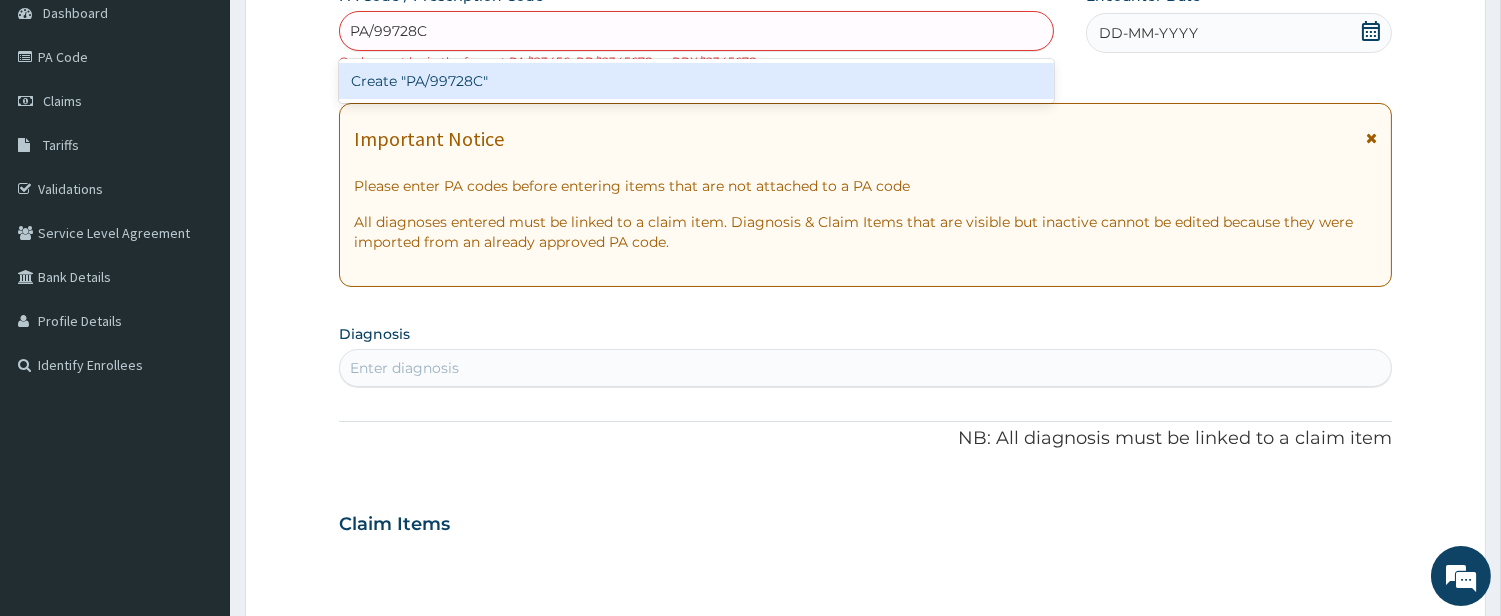 click on "Create "PA/99728C"" at bounding box center [696, 81] 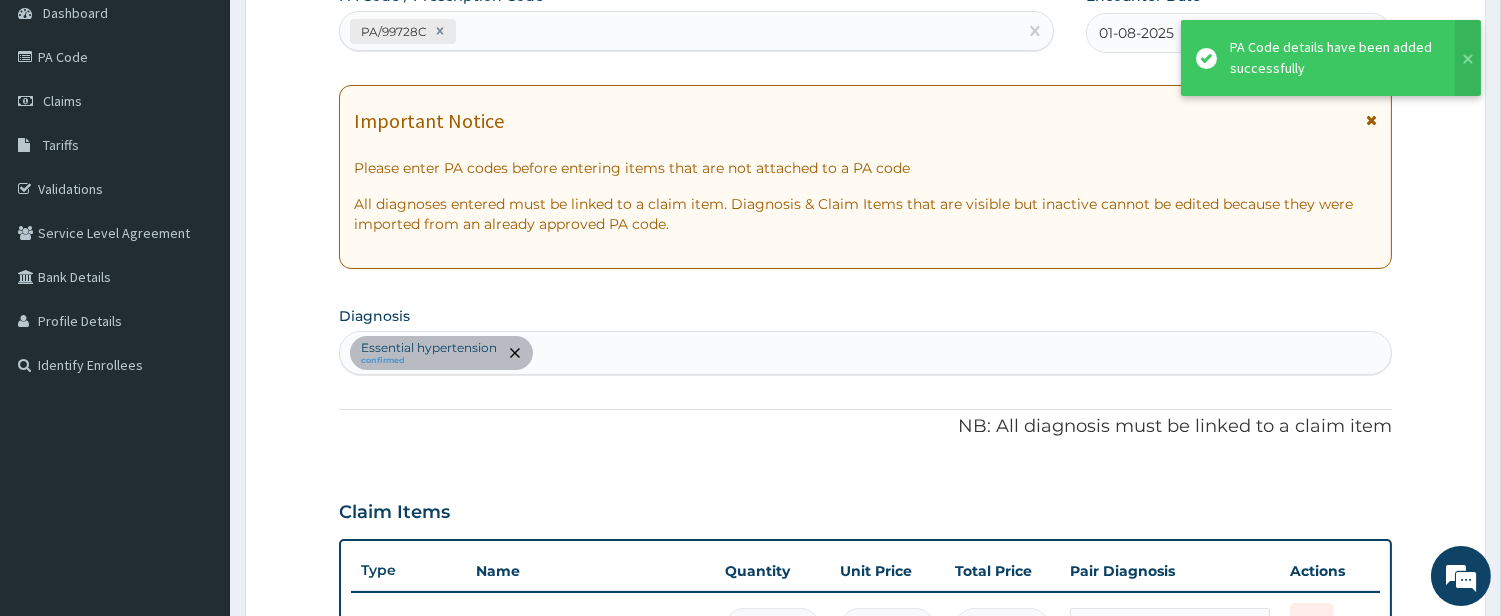 scroll, scrollTop: 662, scrollLeft: 0, axis: vertical 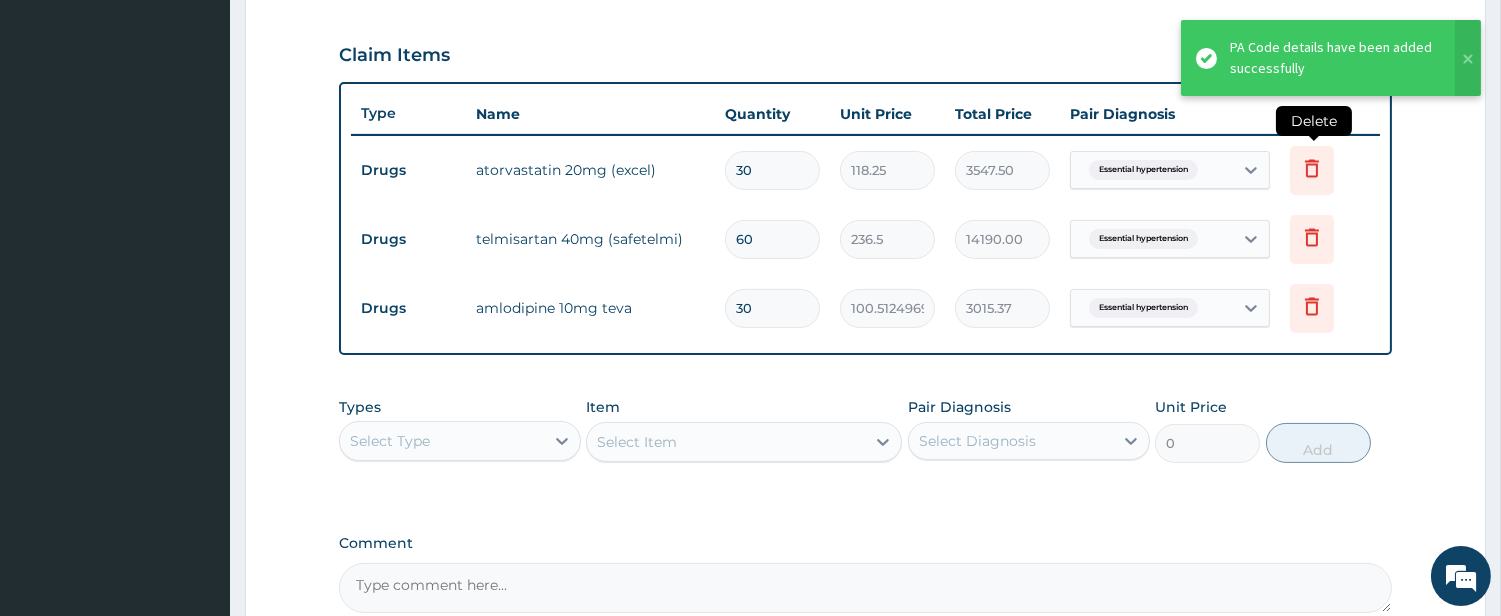 click 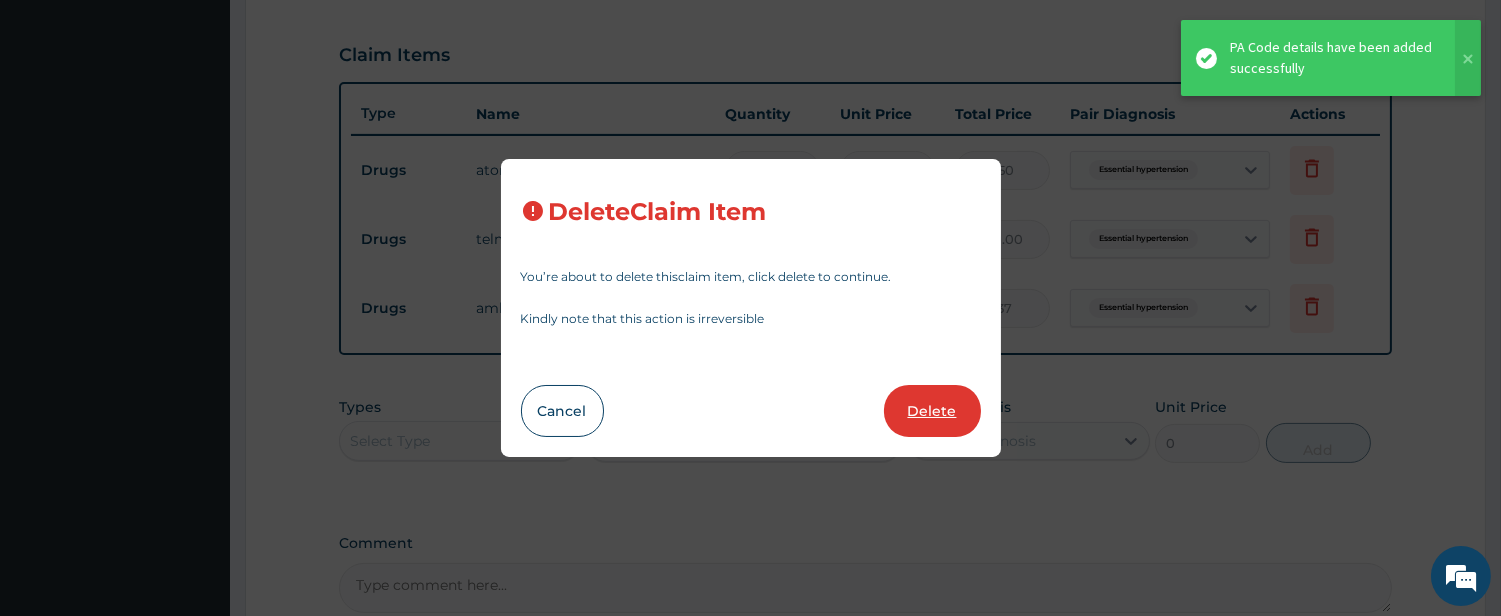 click on "Delete" at bounding box center (932, 411) 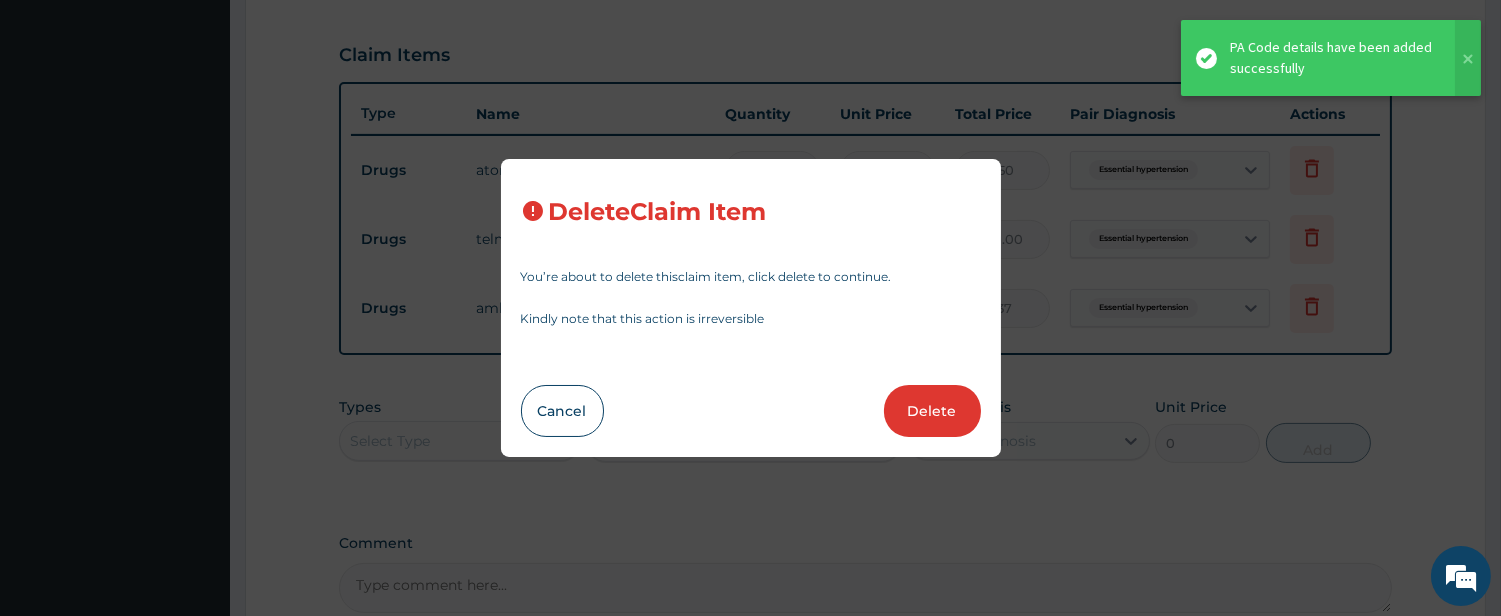 type on "60" 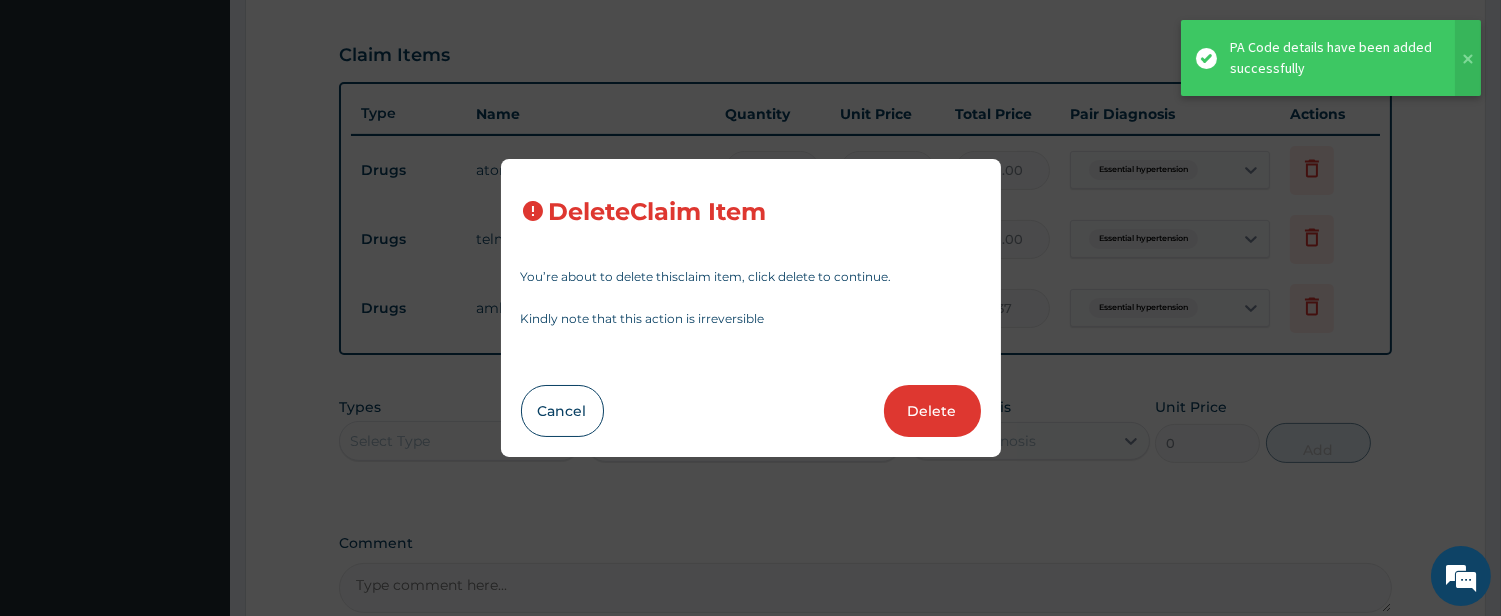 type on "3015.37" 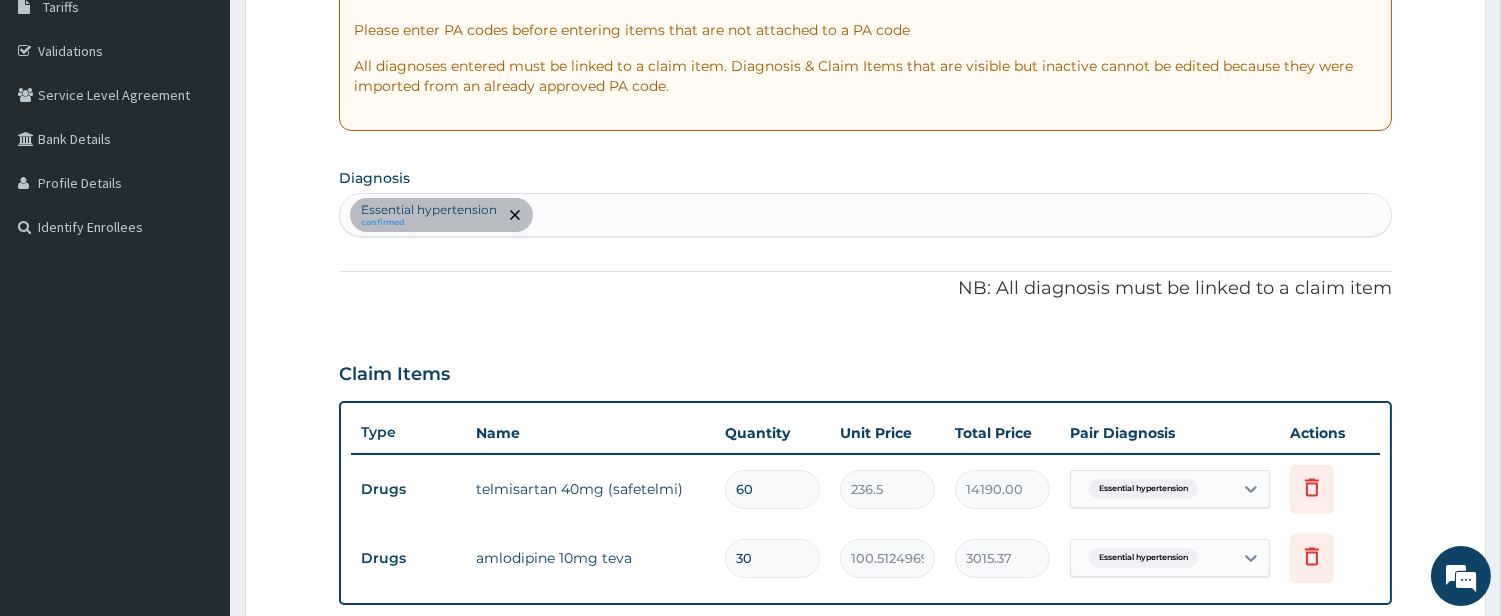 scroll, scrollTop: 106, scrollLeft: 0, axis: vertical 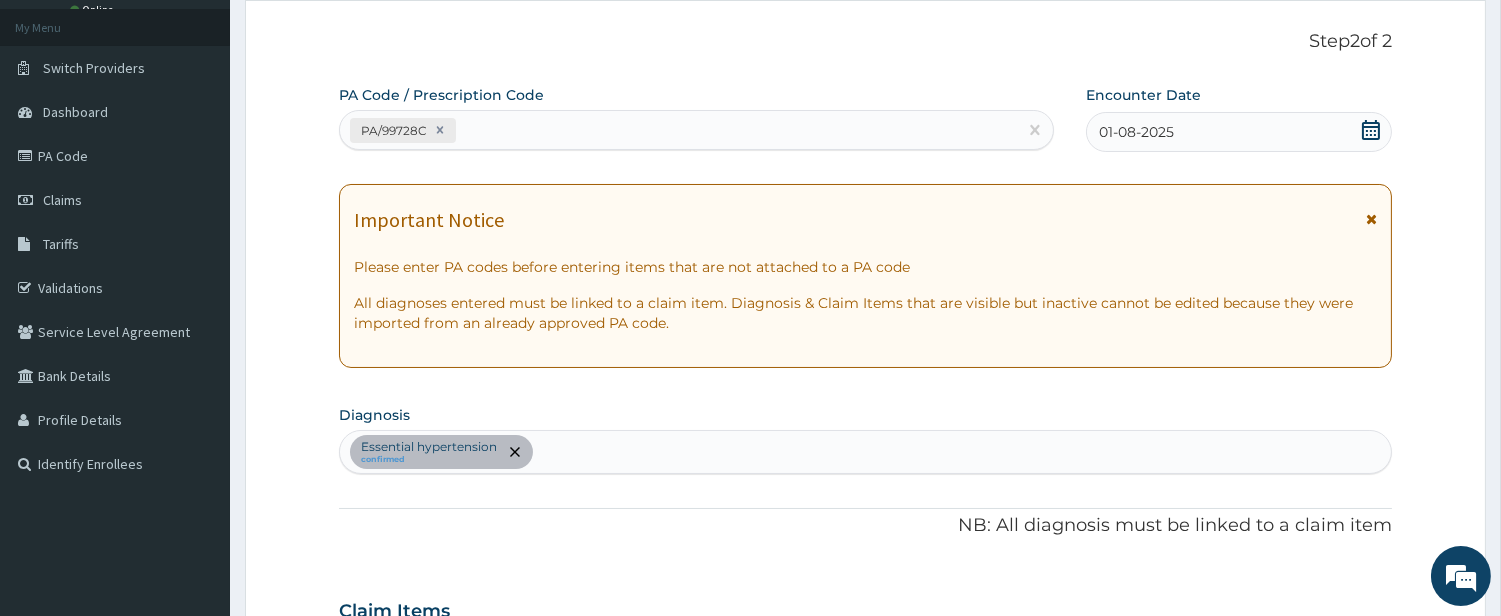click on "PA/99728C" at bounding box center [678, 130] 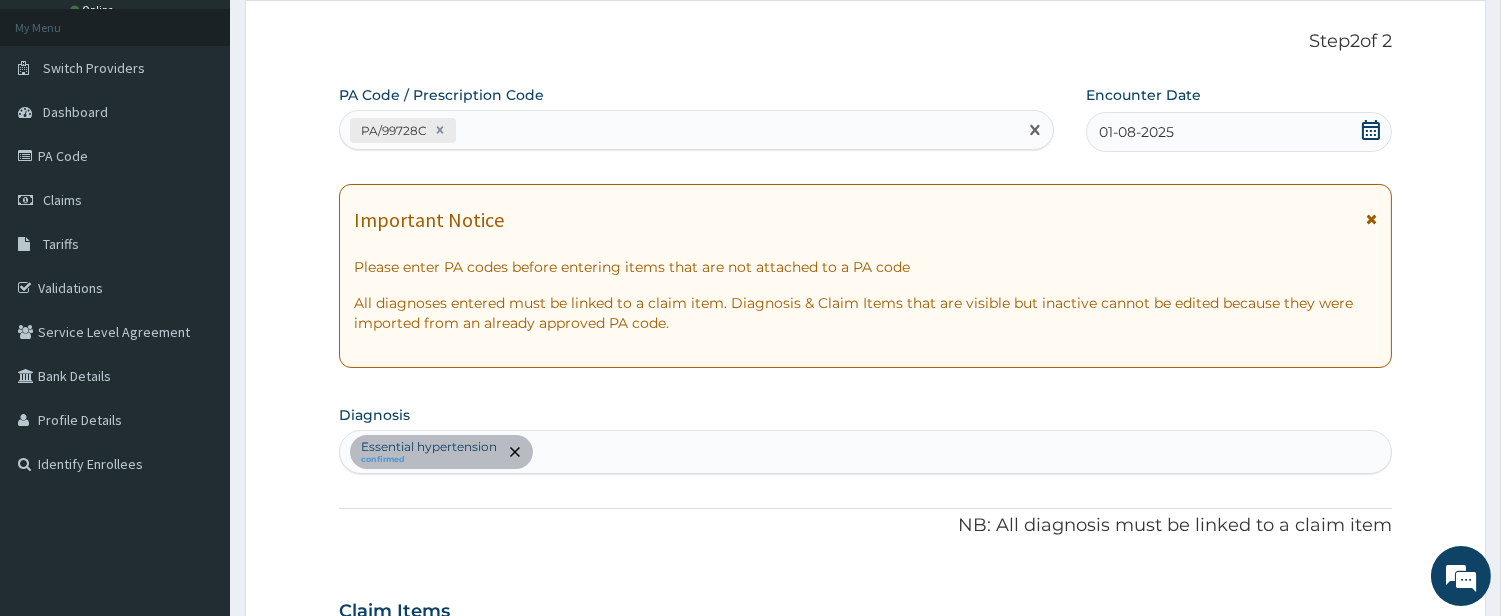 paste on "PA/CA4CA9" 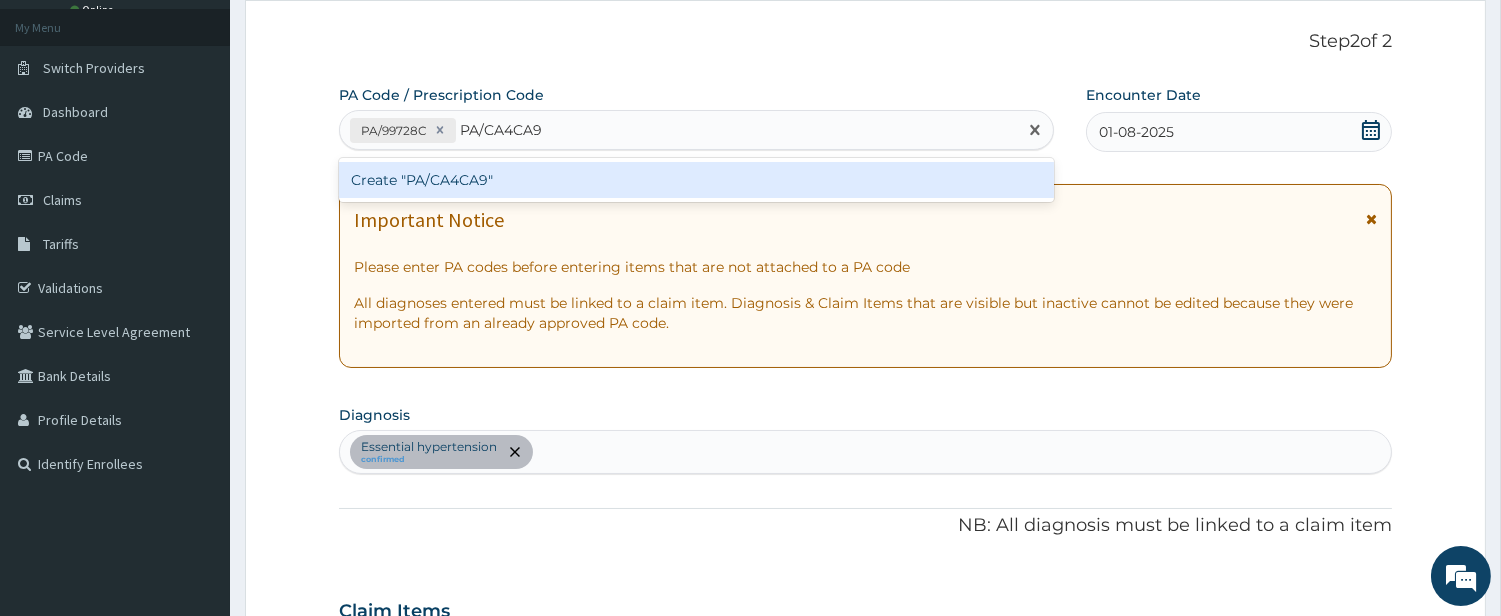click on "Create "PA/CA4CA9"" at bounding box center (696, 180) 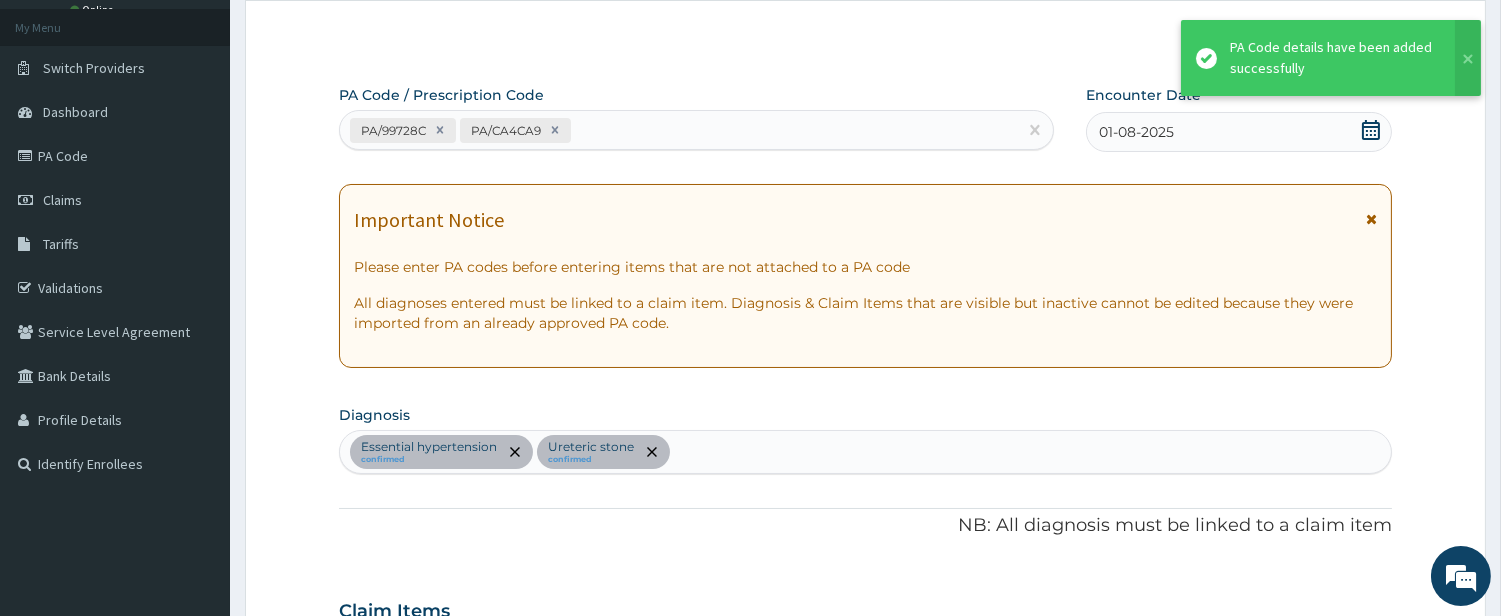 scroll, scrollTop: 662, scrollLeft: 0, axis: vertical 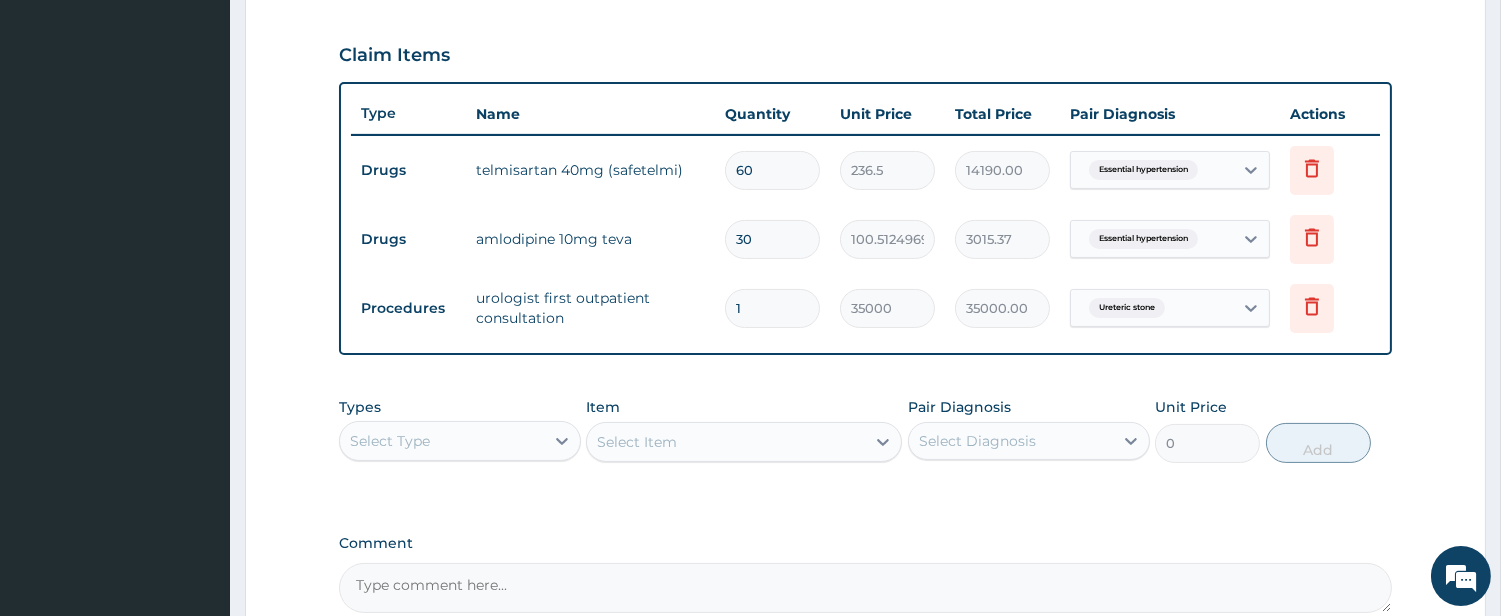 click on "60" at bounding box center [772, 170] 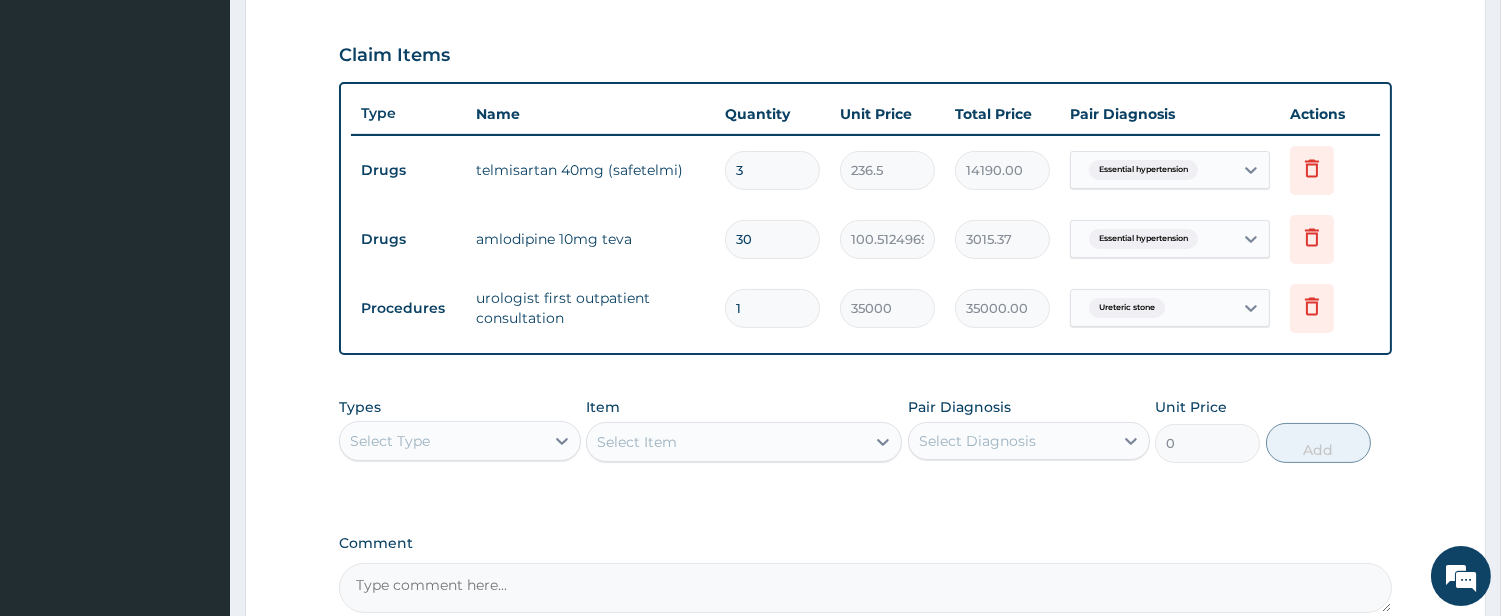 type on "709.50" 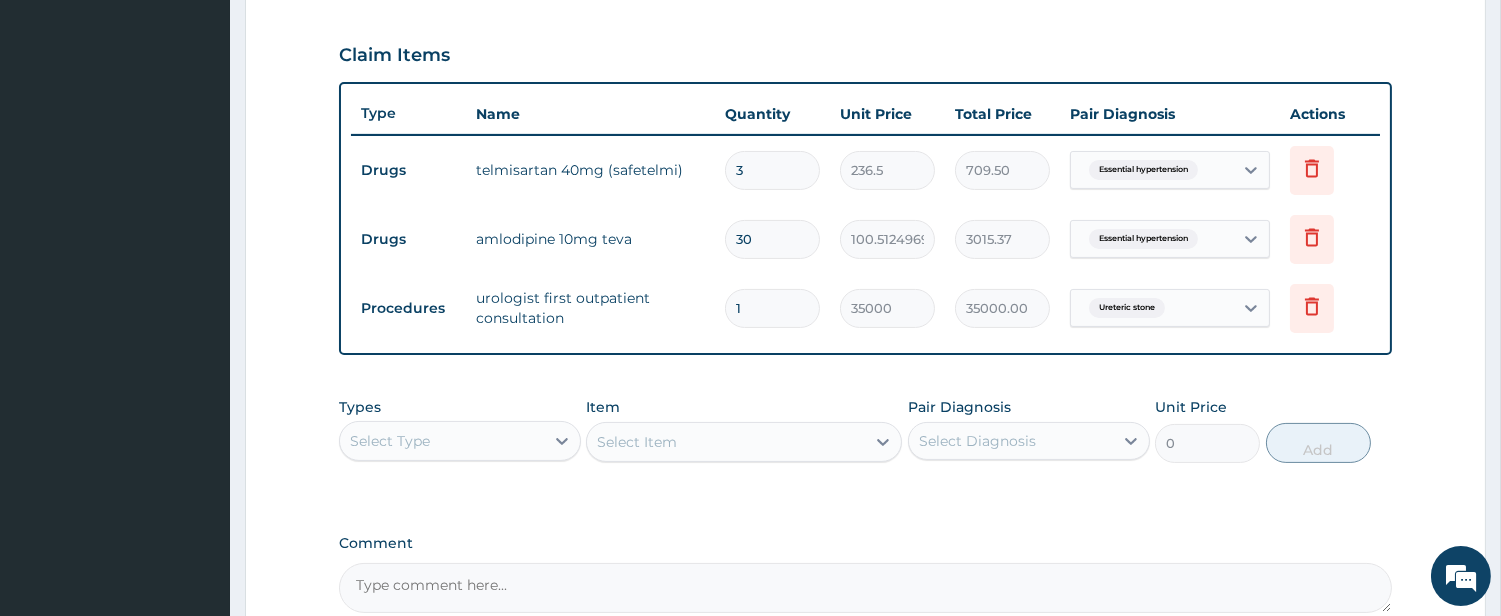 type on "30" 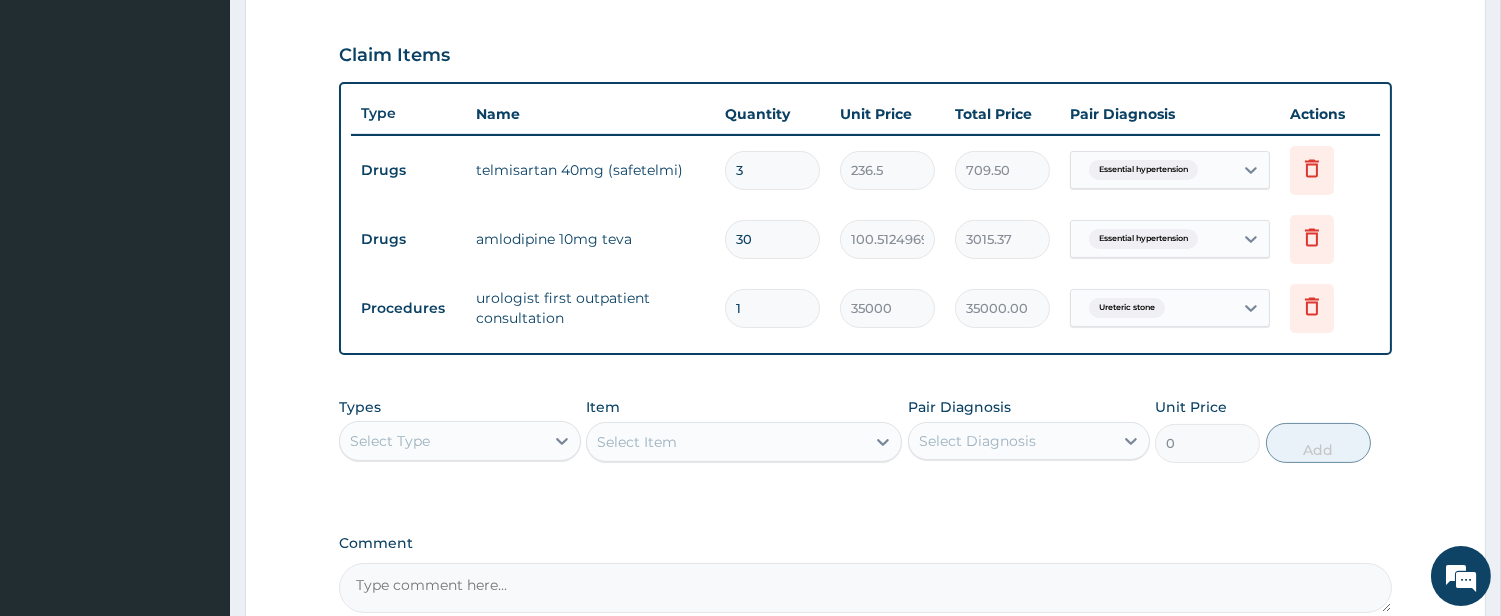 type on "7095.00" 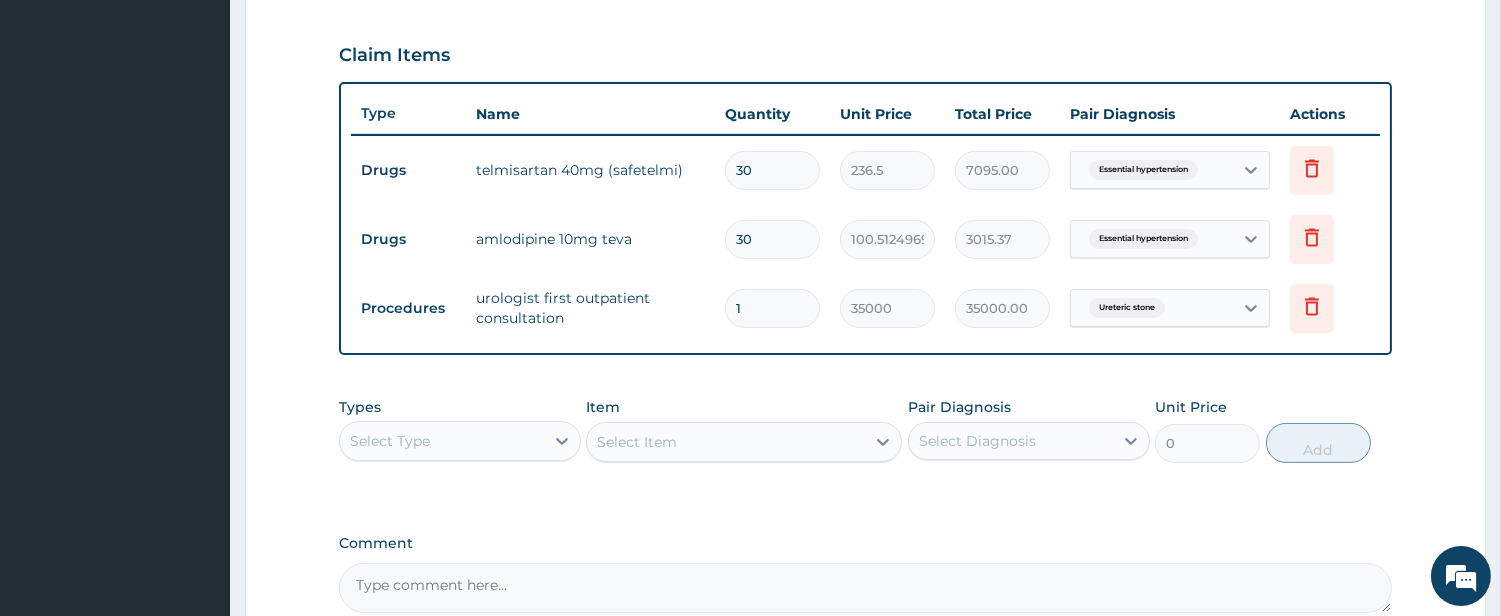 type on "30" 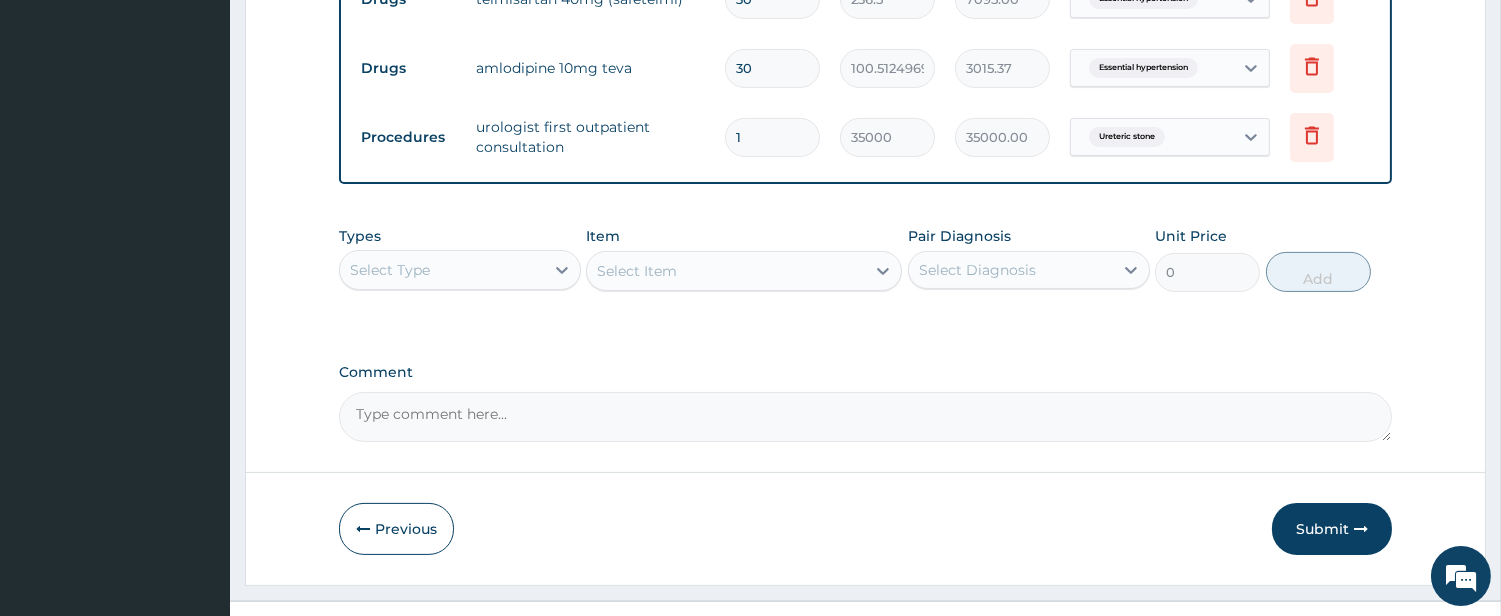 scroll, scrollTop: 867, scrollLeft: 0, axis: vertical 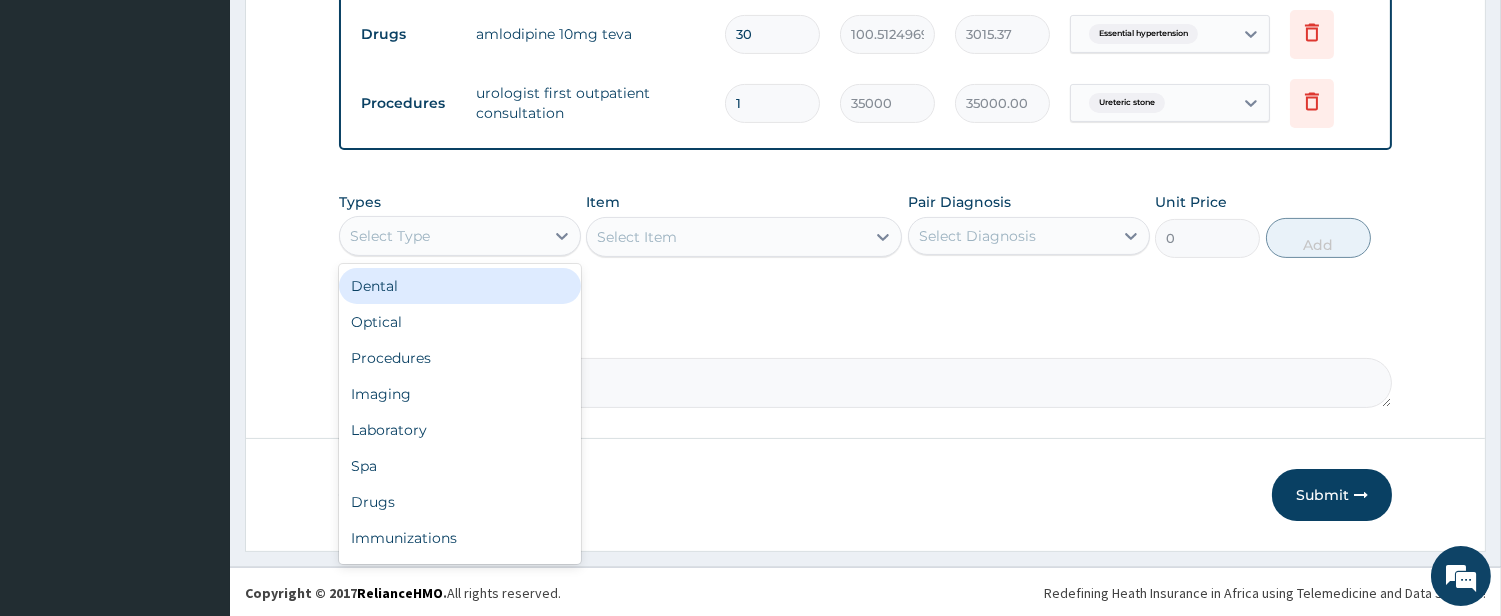 click on "Select Type" at bounding box center (442, 236) 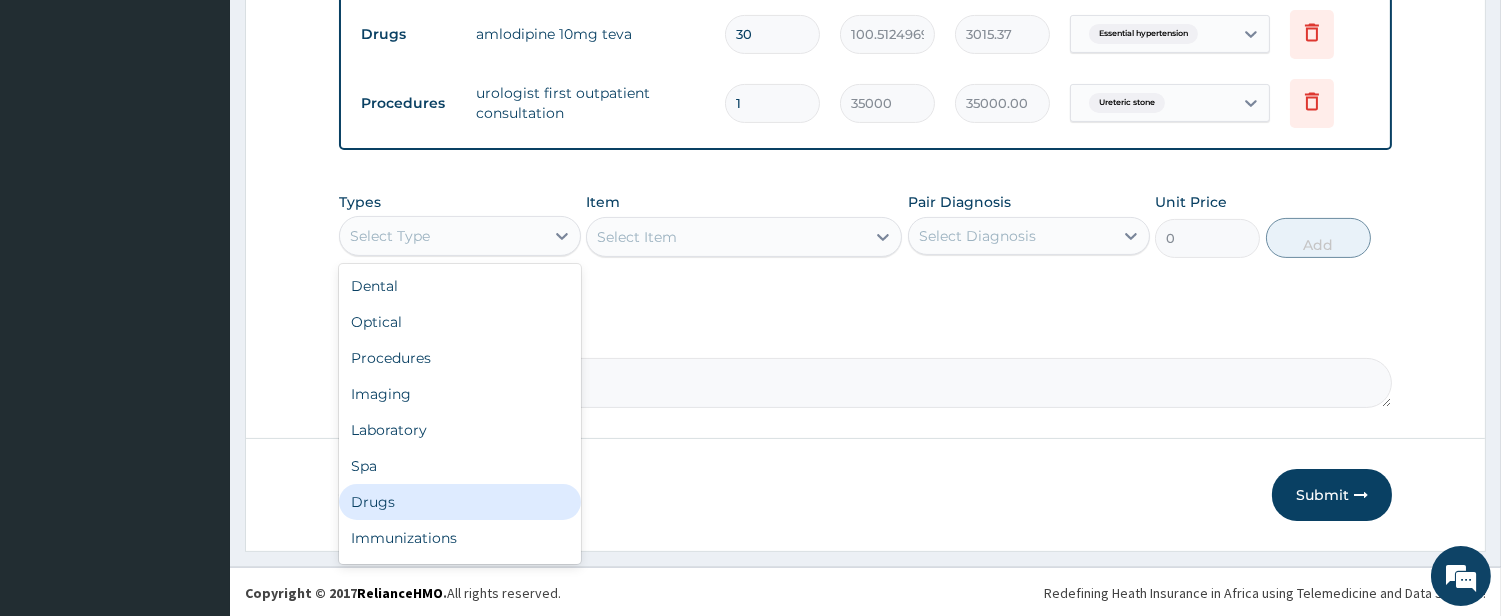 click on "Drugs" at bounding box center (460, 502) 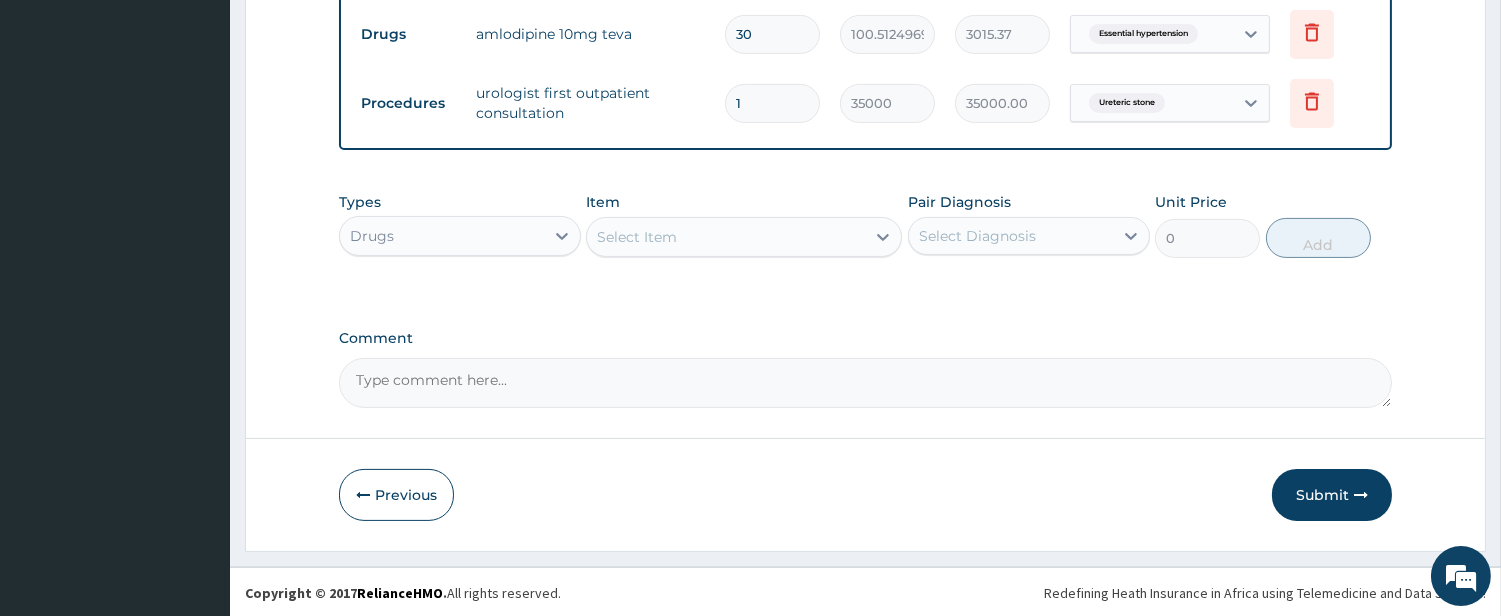 click on "Select Item" at bounding box center (726, 237) 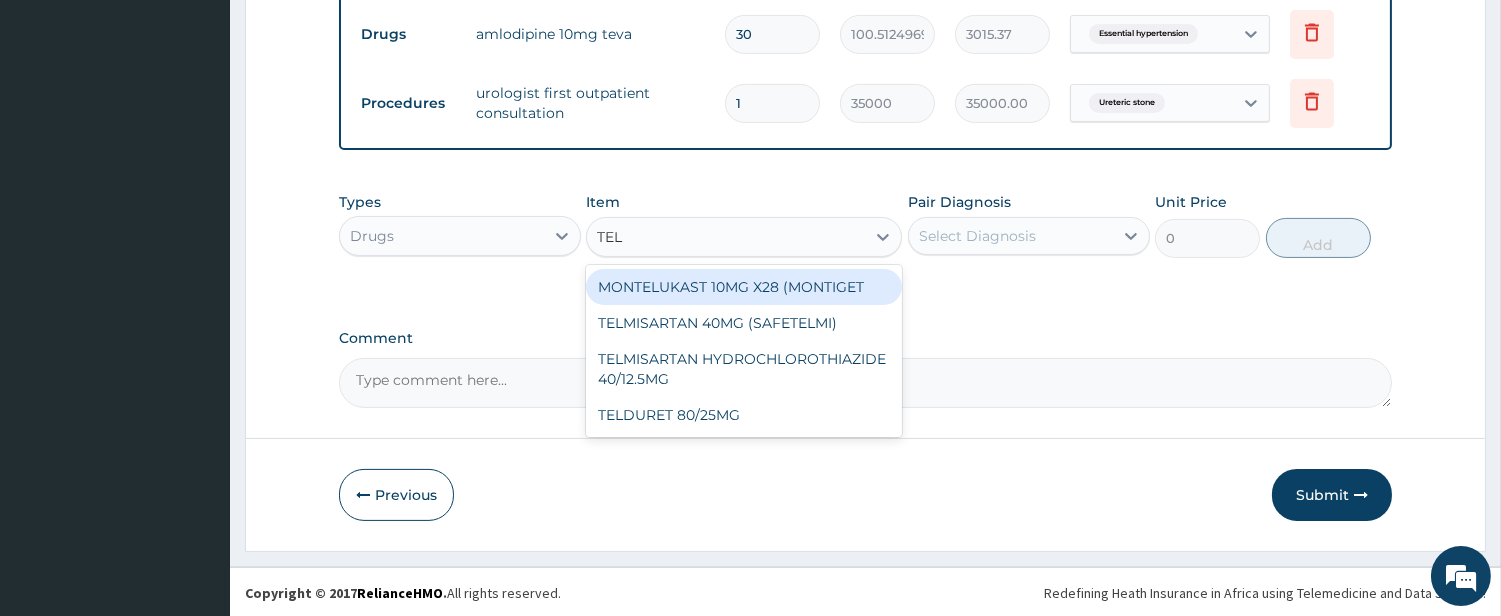 type on "TELM" 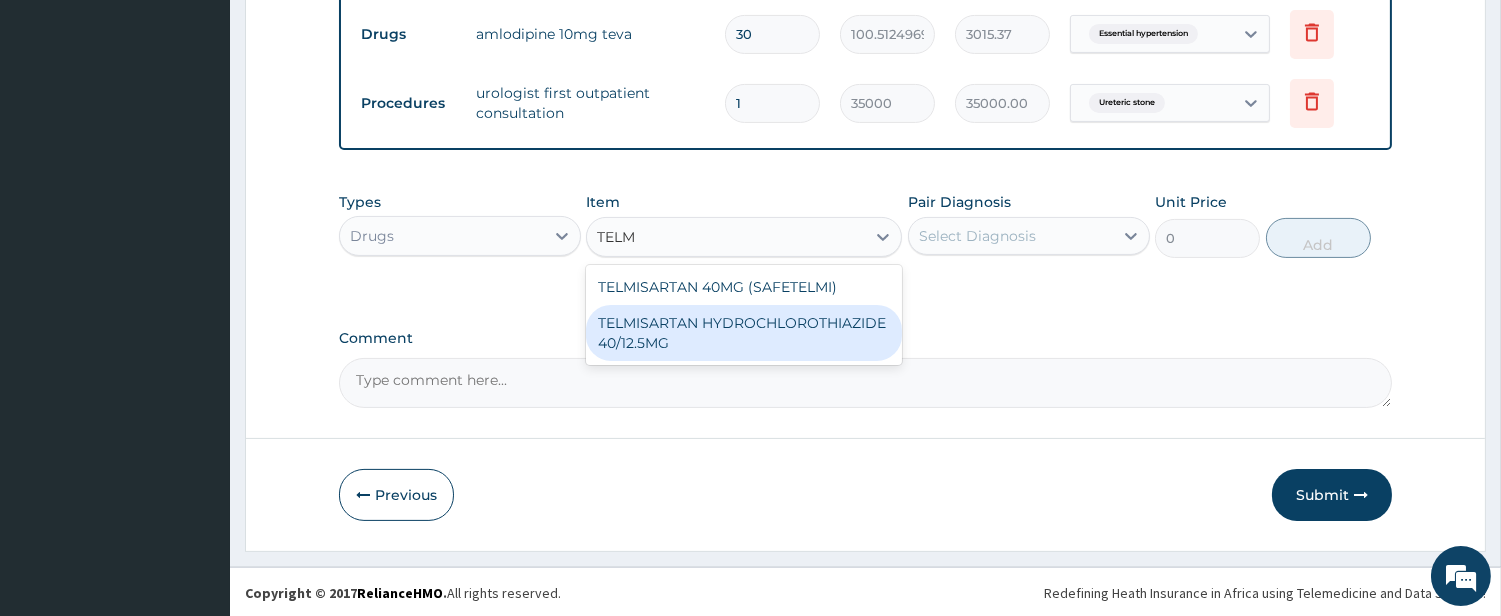 click on "TELMISARTAN HYDROCHLOROTHIAZIDE 40/12.5MG" at bounding box center [744, 333] 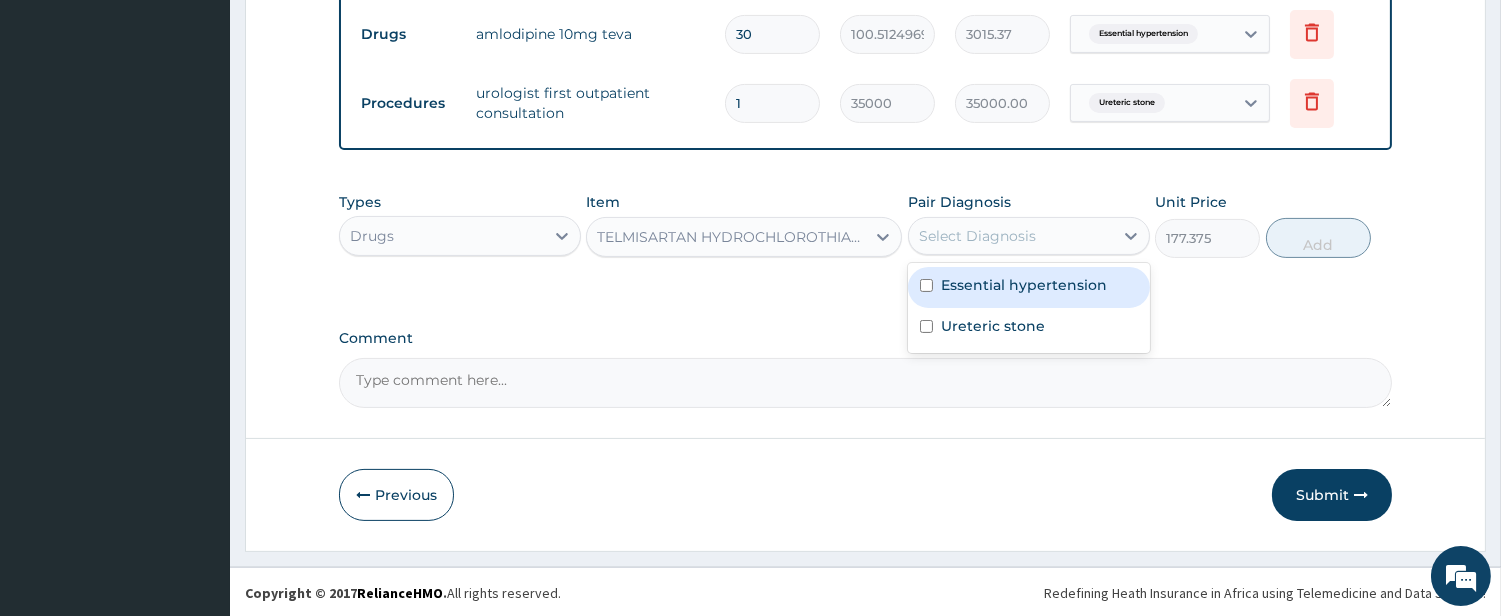 click on "Select Diagnosis" at bounding box center (977, 236) 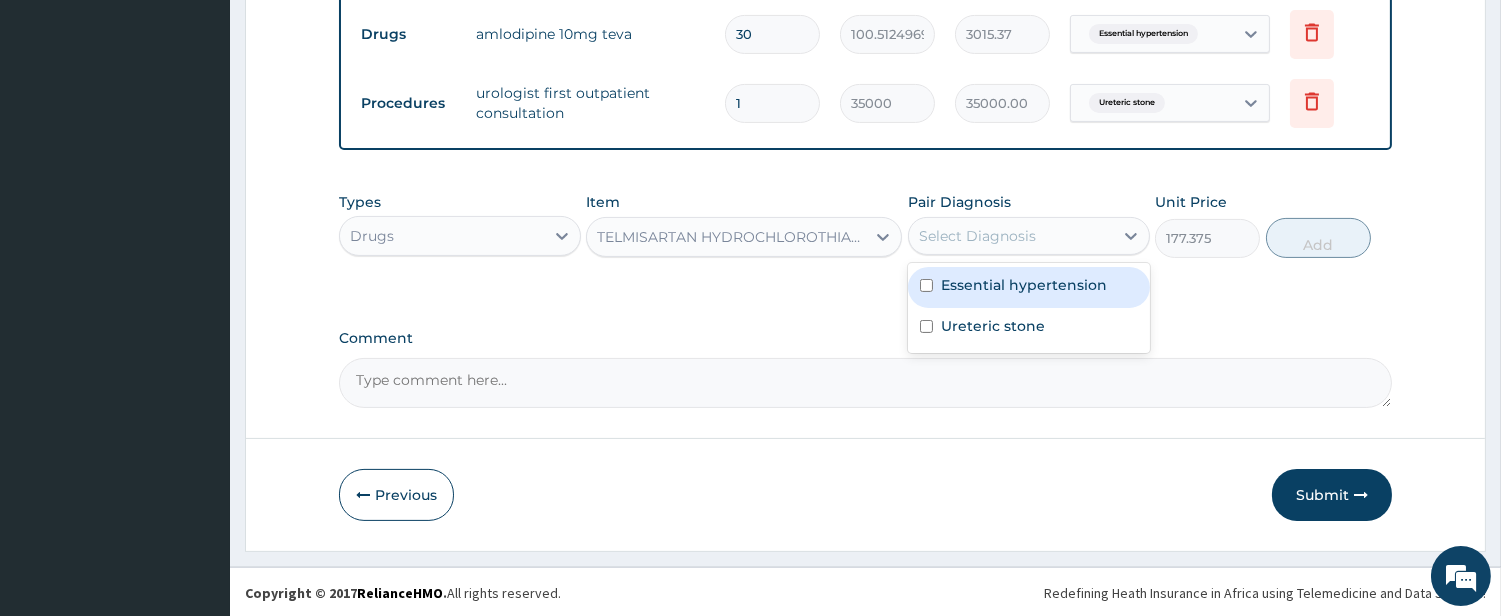 click at bounding box center (926, 285) 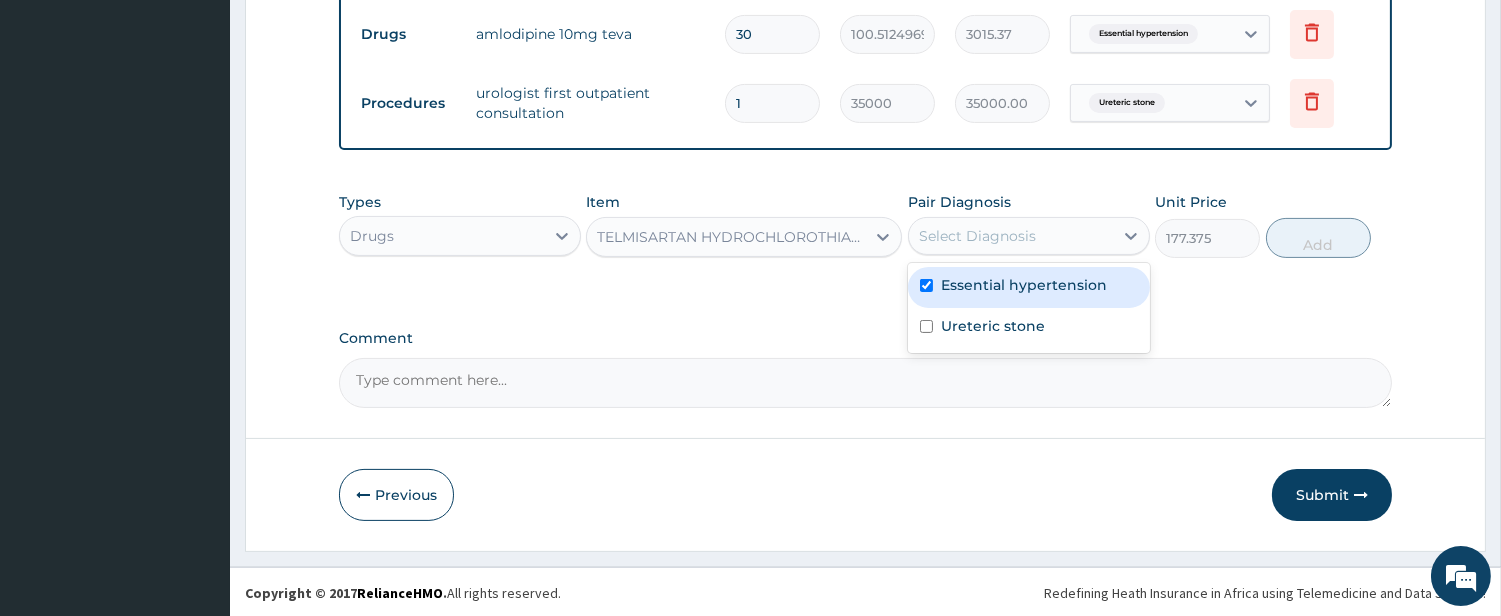 checkbox on "true" 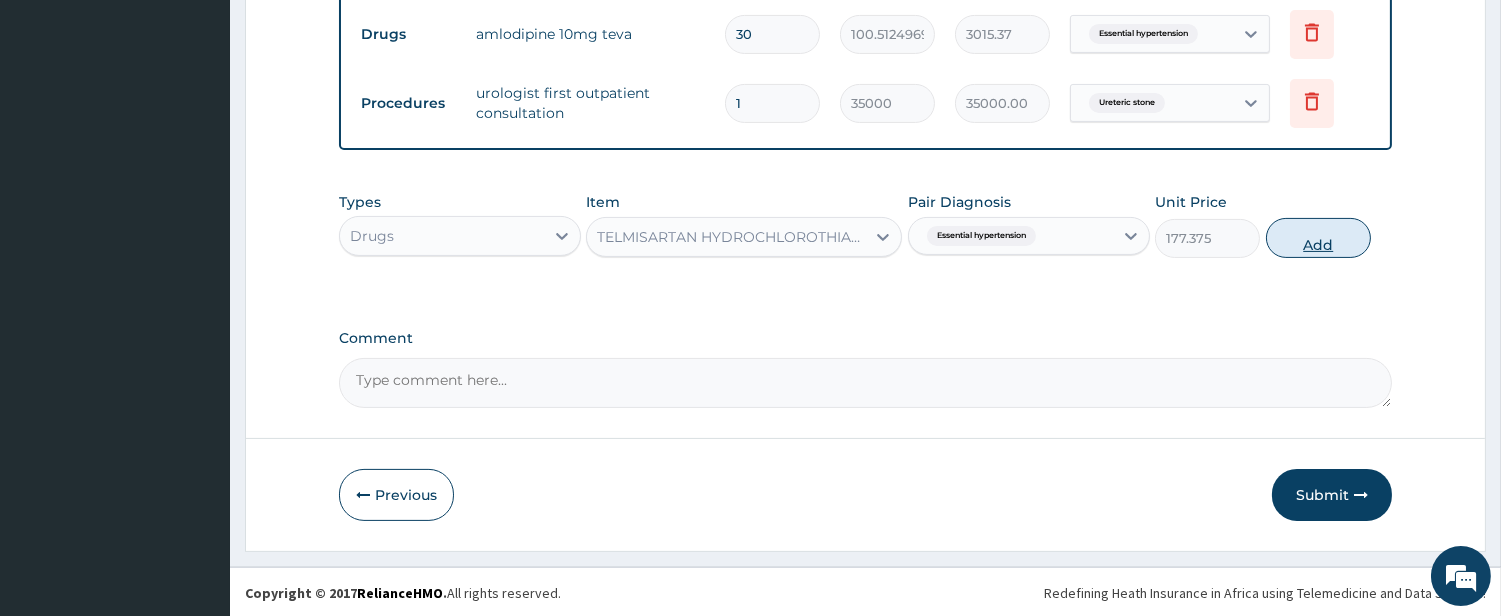 click on "Add" at bounding box center (1318, 238) 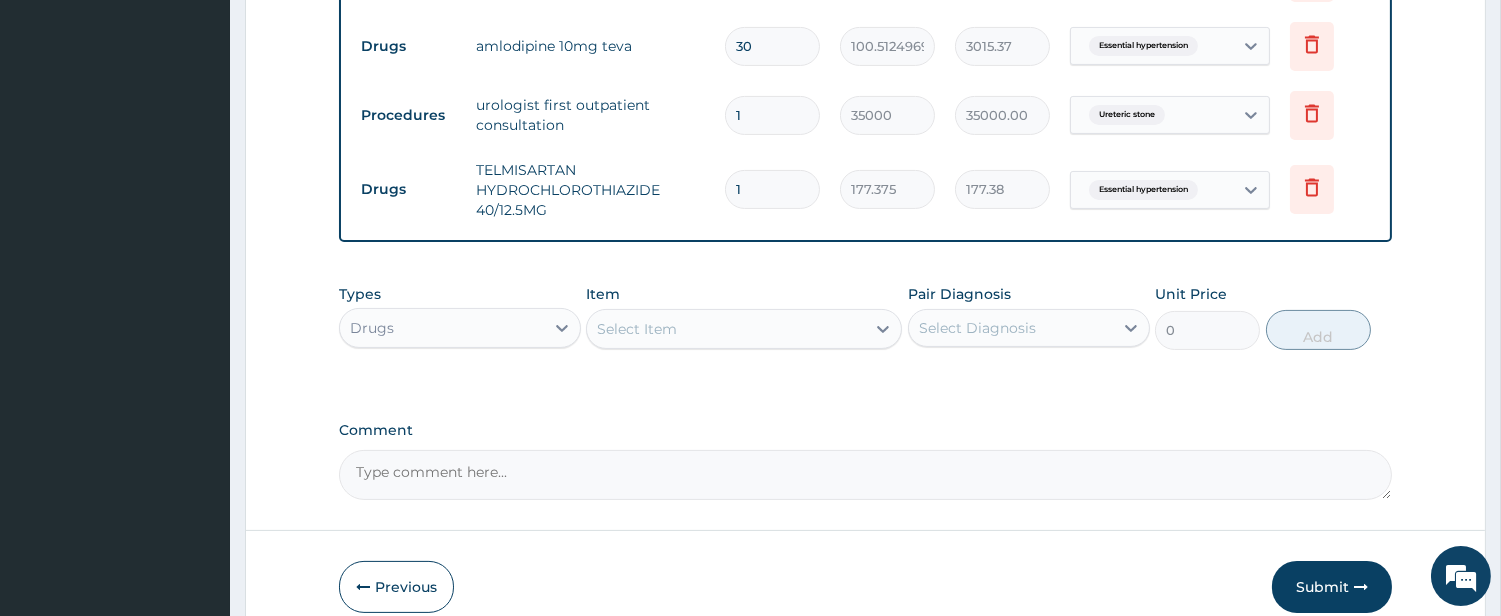 scroll, scrollTop: 867, scrollLeft: 0, axis: vertical 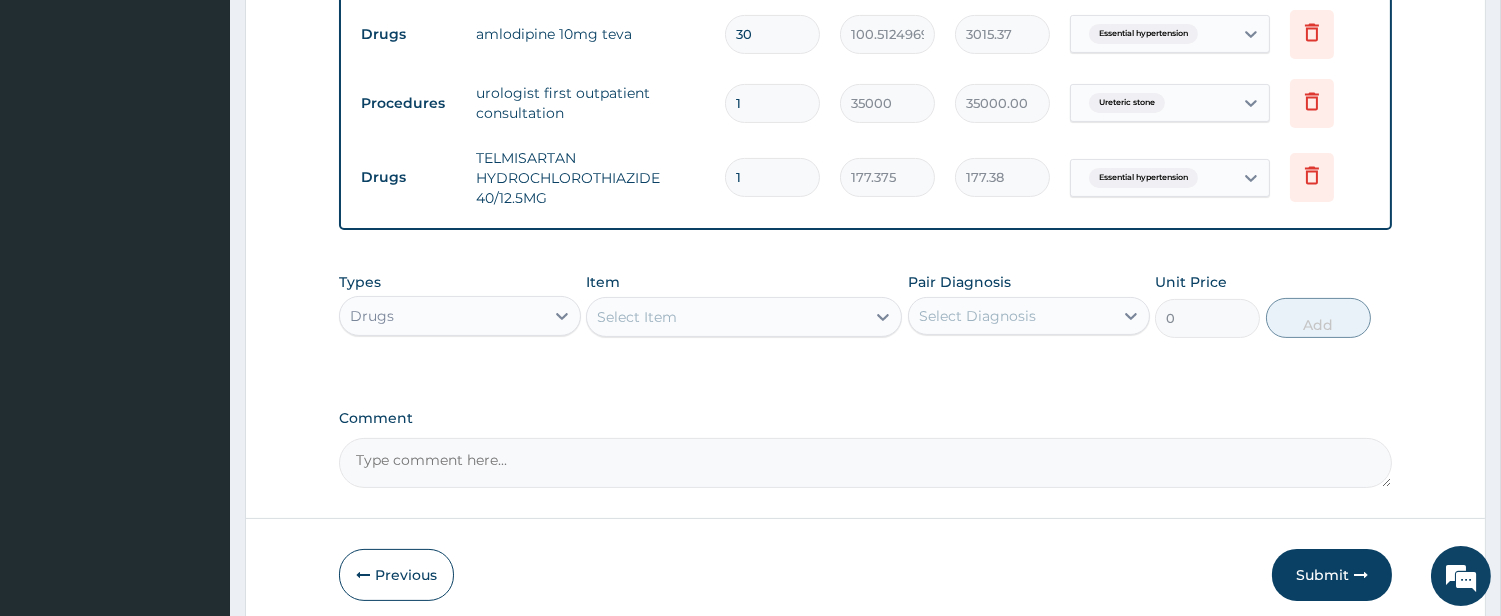 type 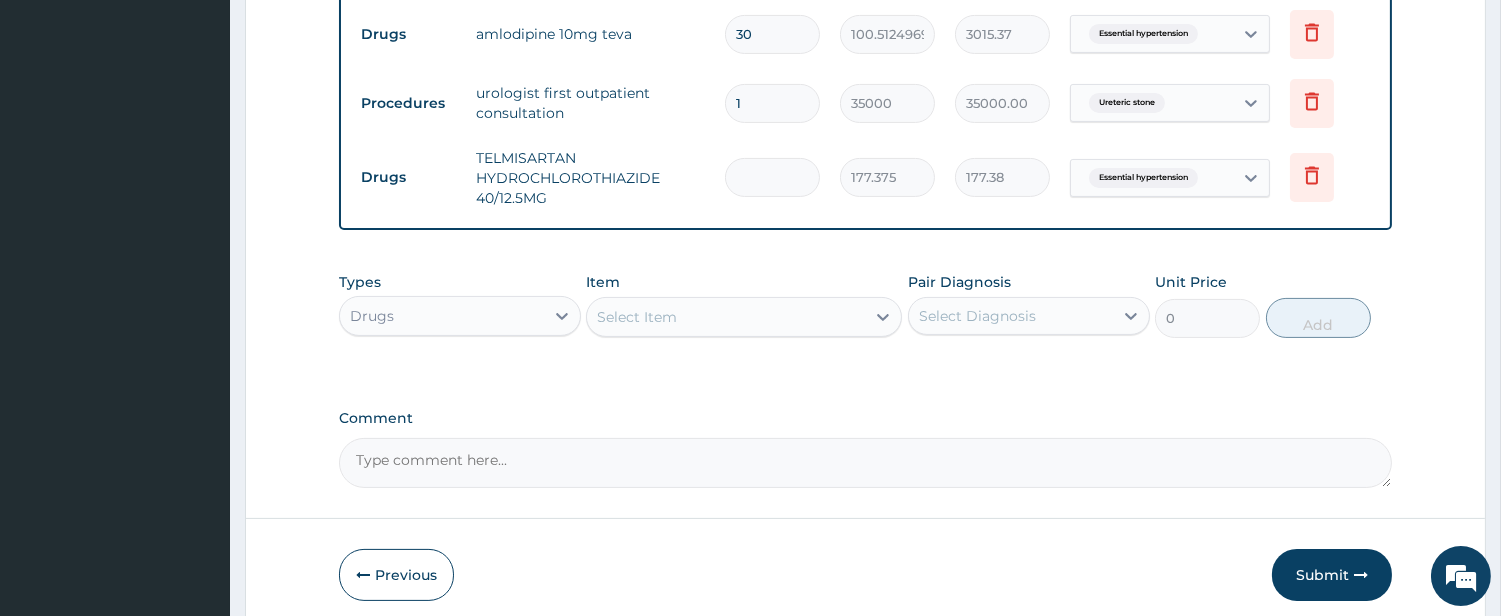 type on "0.00" 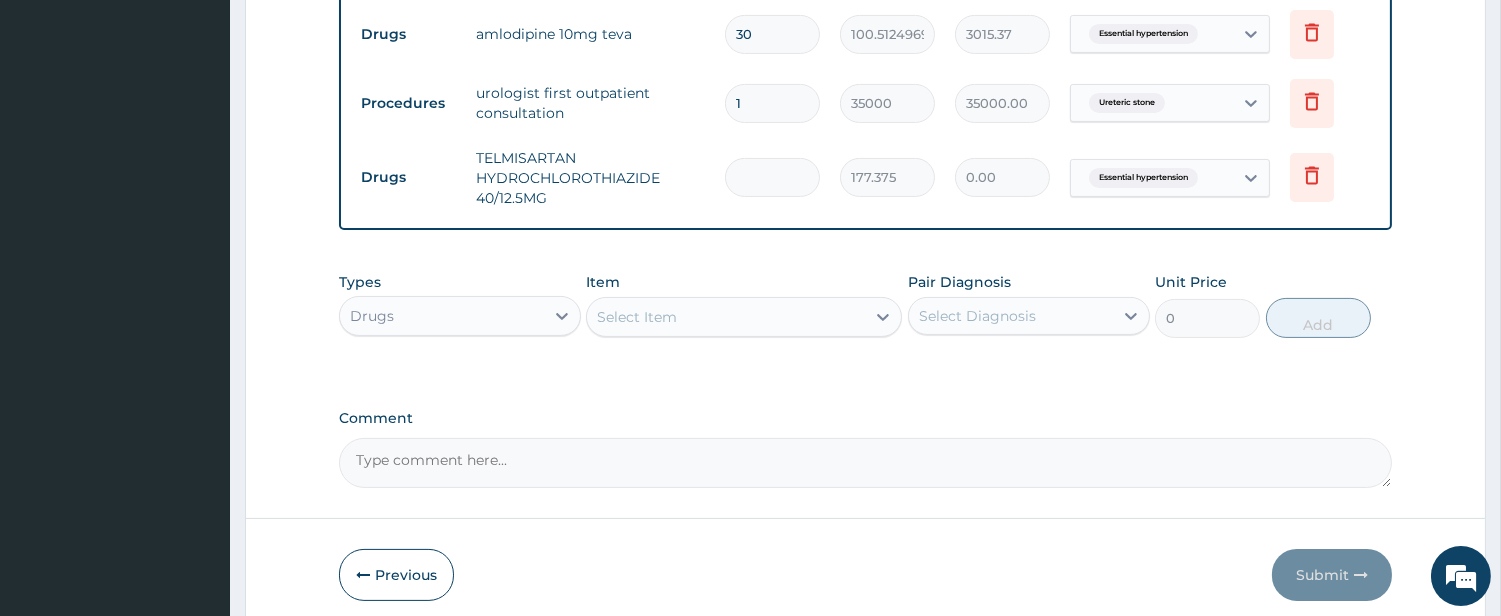 type on "3" 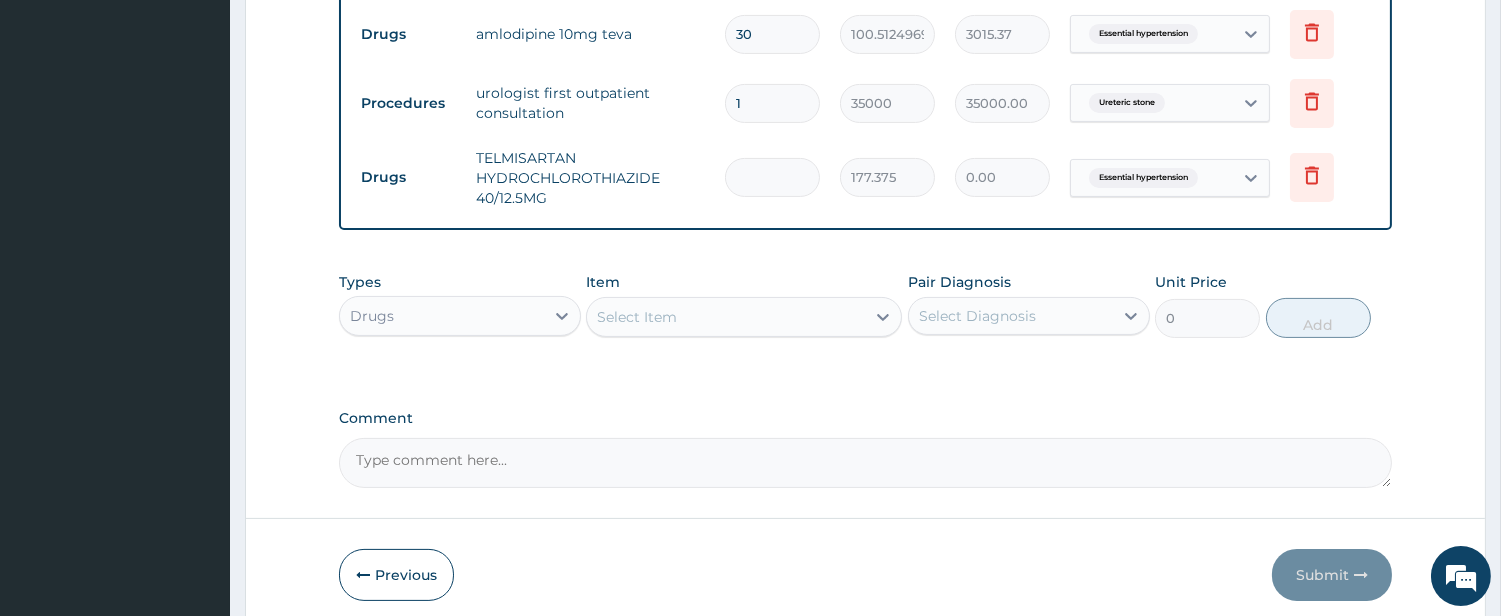 type on "532.13" 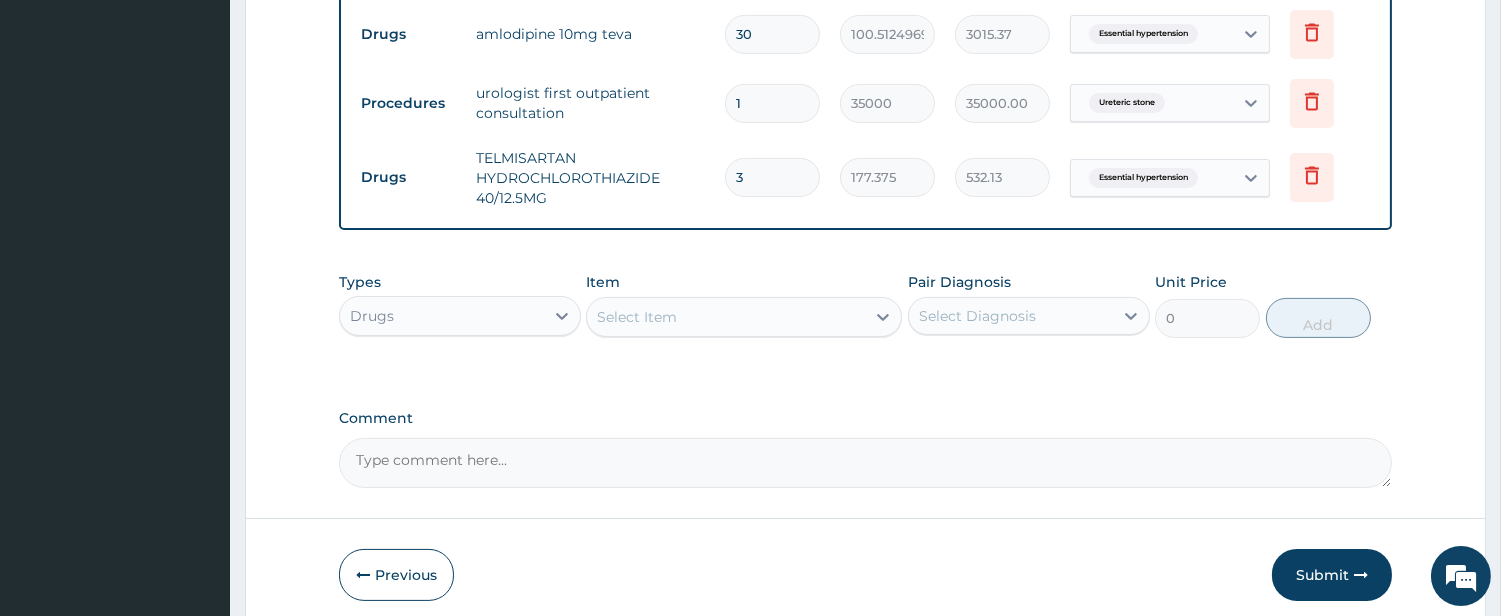 type on "30" 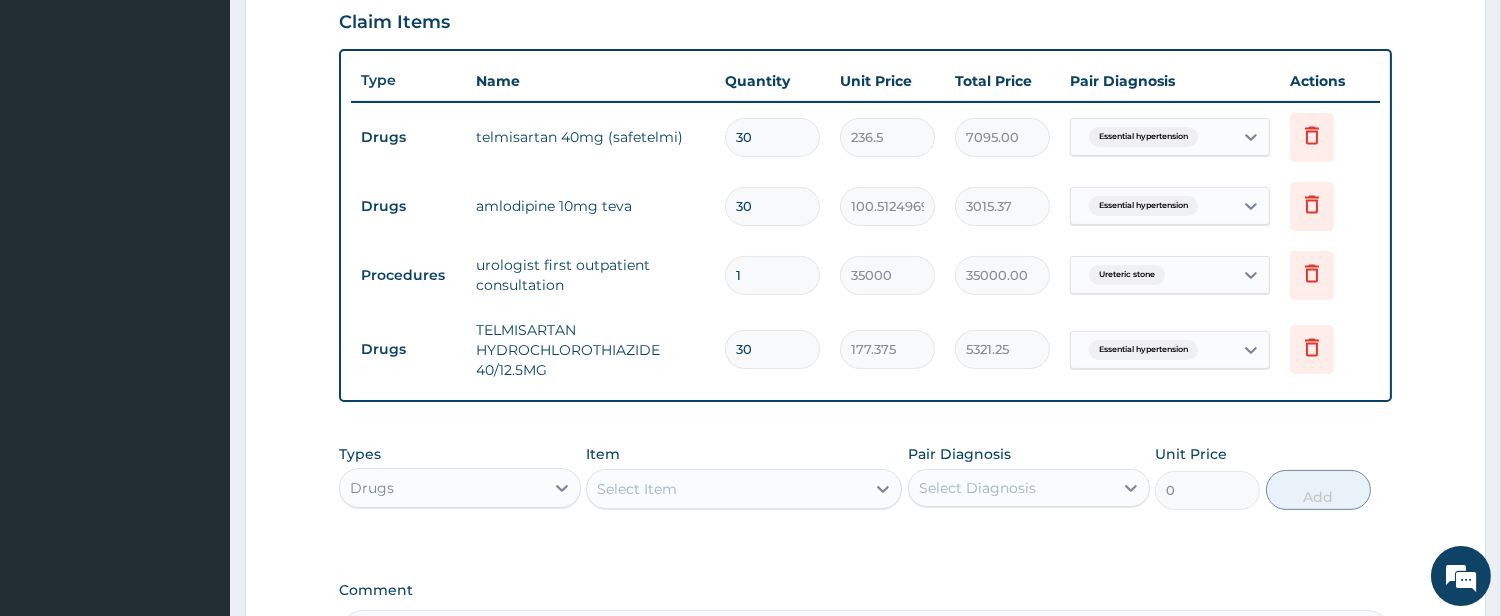 scroll, scrollTop: 682, scrollLeft: 0, axis: vertical 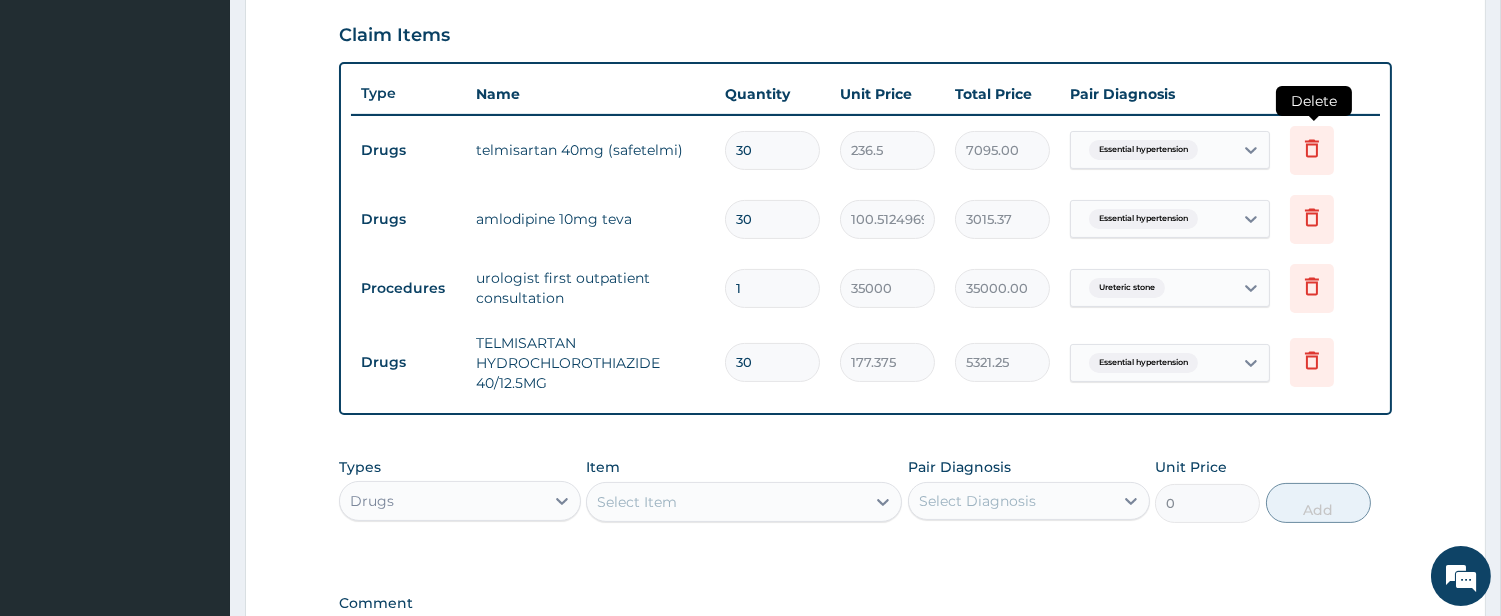 type on "30" 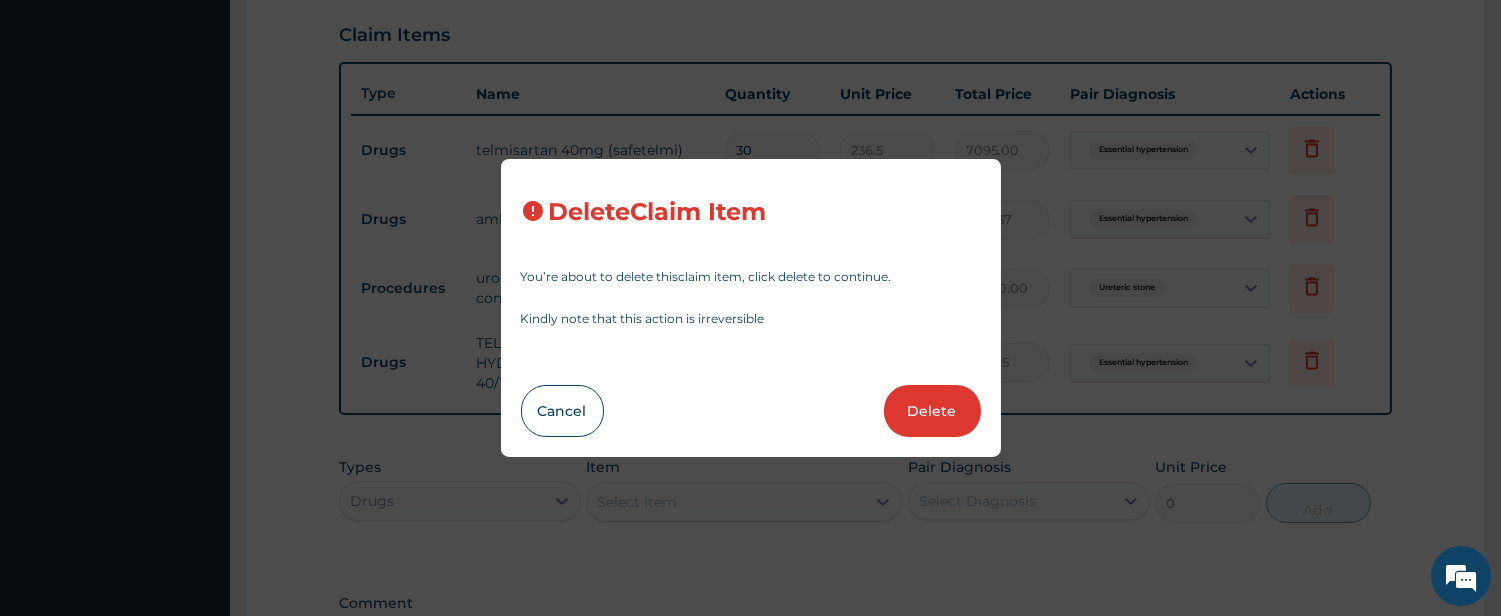 drag, startPoint x: 951, startPoint y: 396, endPoint x: 925, endPoint y: 418, distance: 34.058773 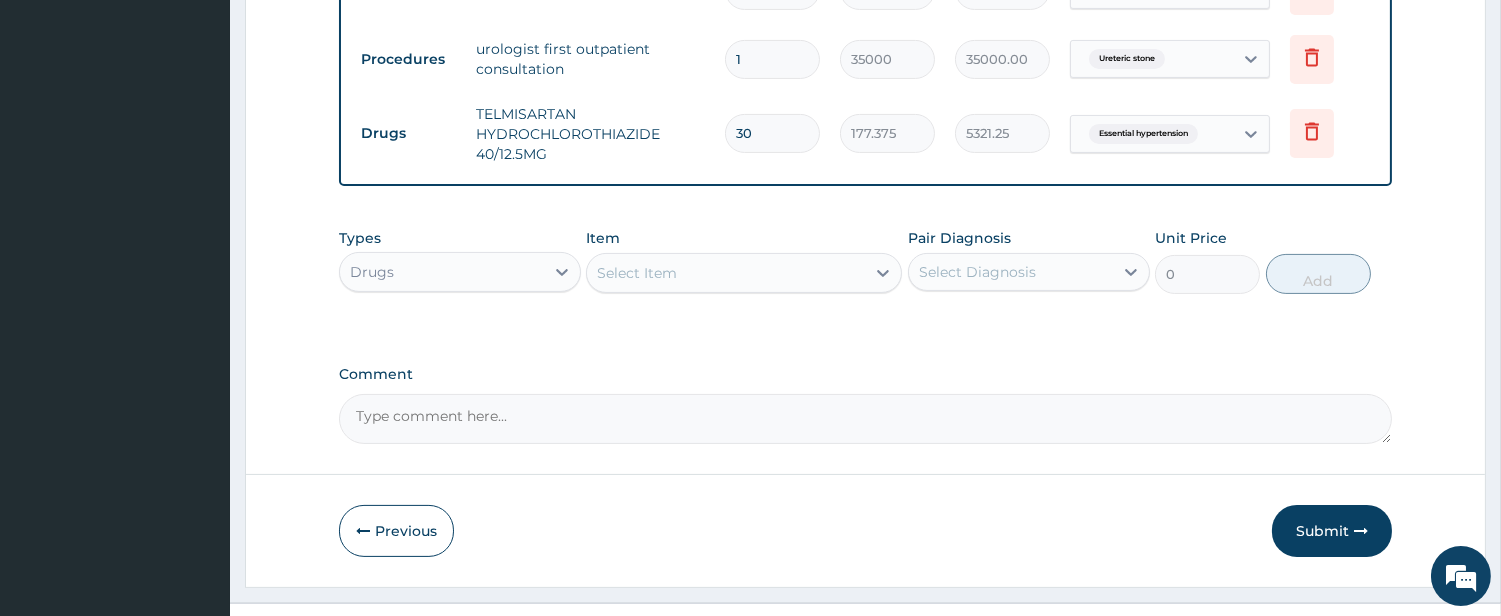 scroll, scrollTop: 877, scrollLeft: 0, axis: vertical 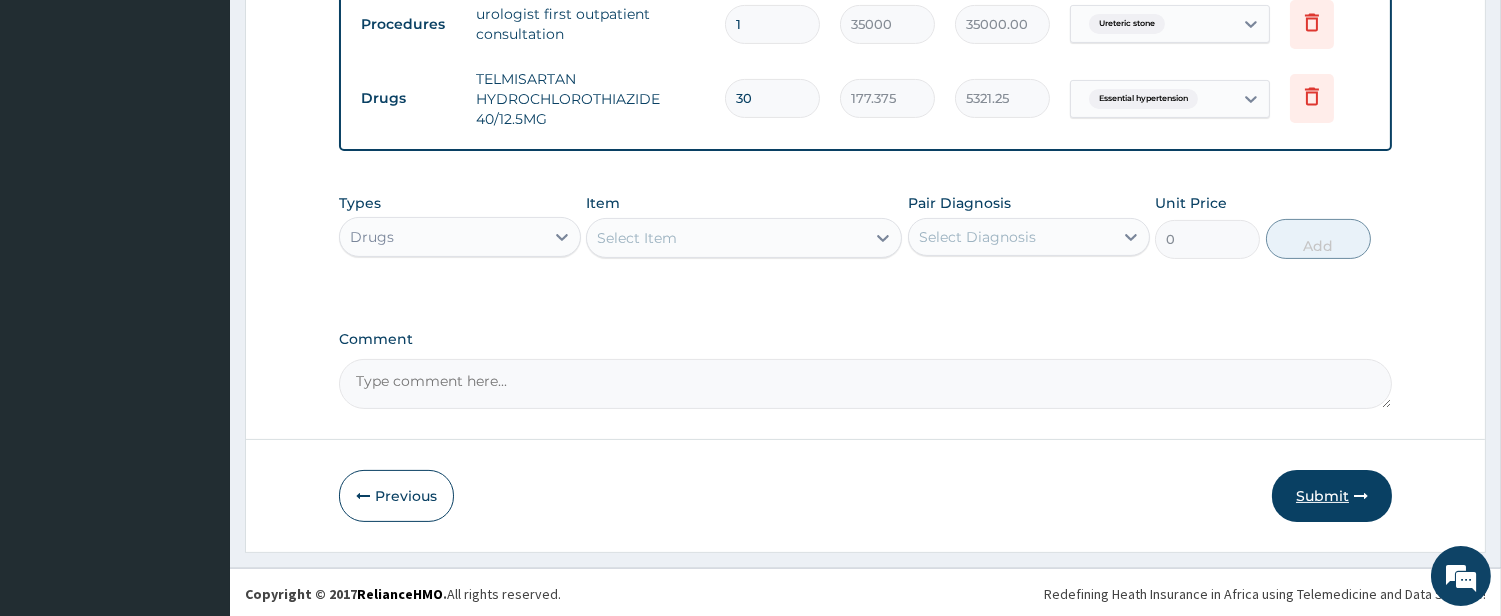 click on "Submit" at bounding box center [1332, 496] 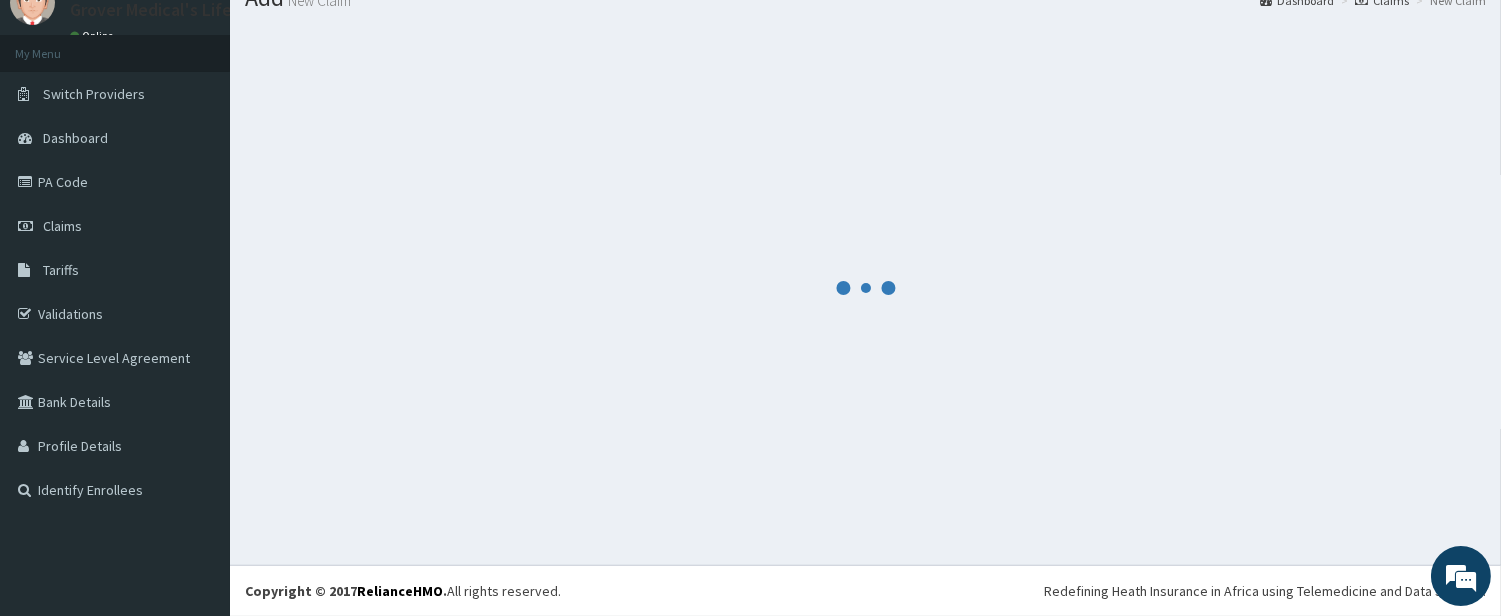 scroll, scrollTop: 877, scrollLeft: 0, axis: vertical 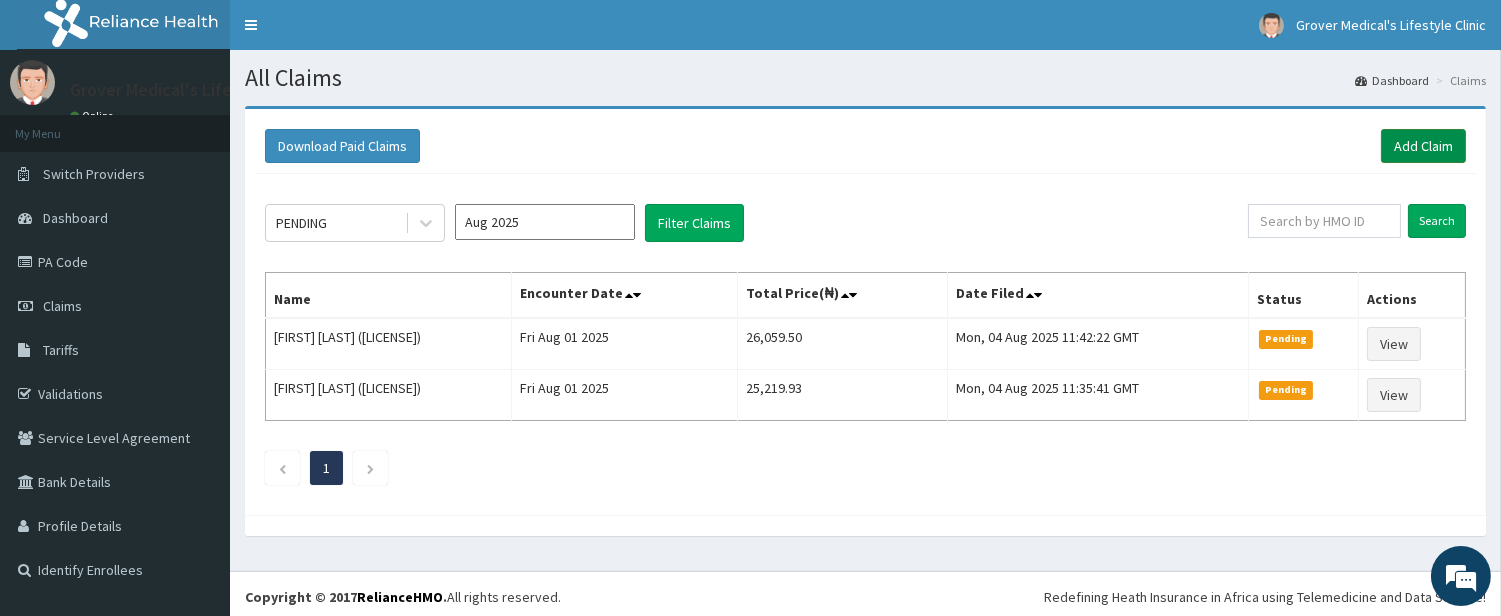 click on "Add Claim" at bounding box center [1423, 146] 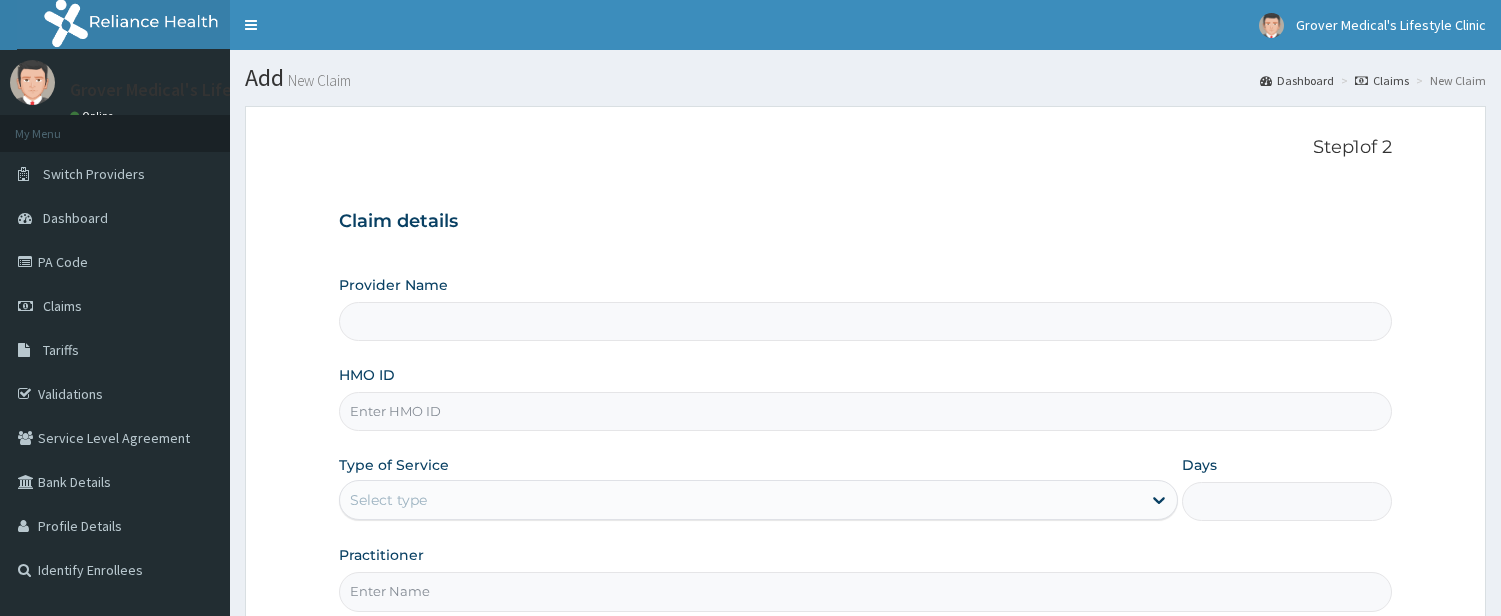 scroll, scrollTop: 205, scrollLeft: 0, axis: vertical 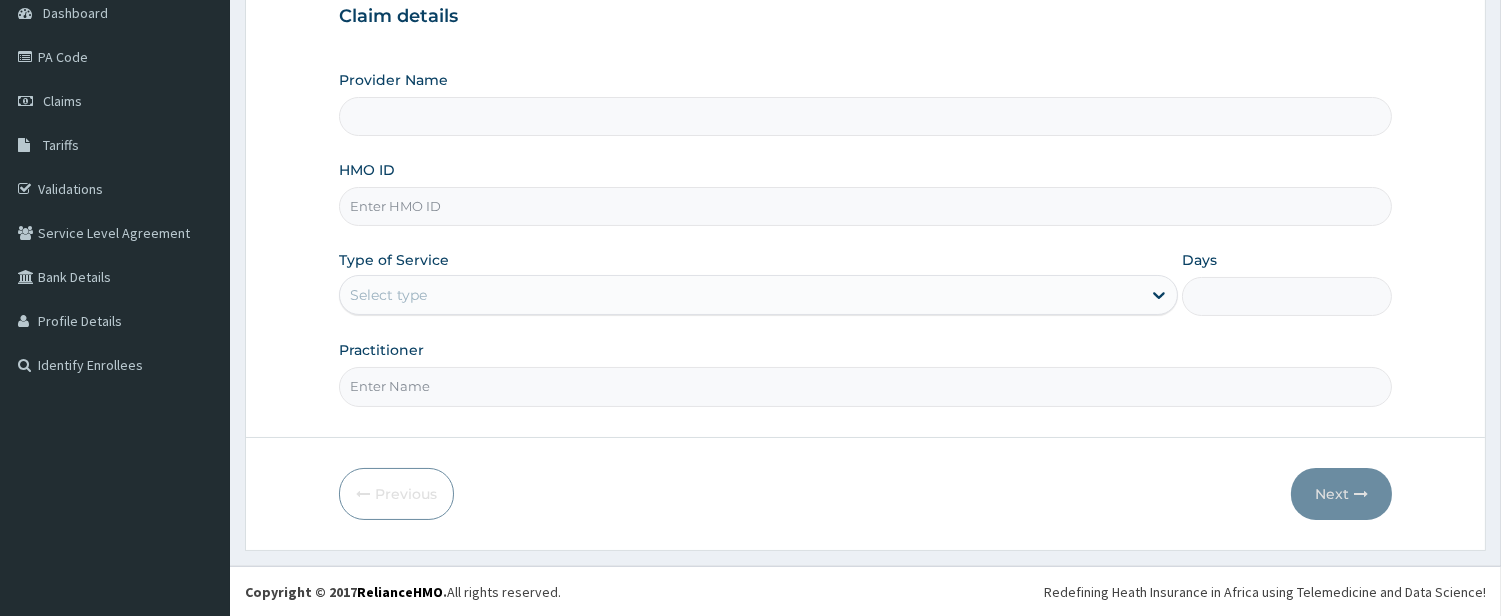 type on "Grover Medical's Lifestyle clinic" 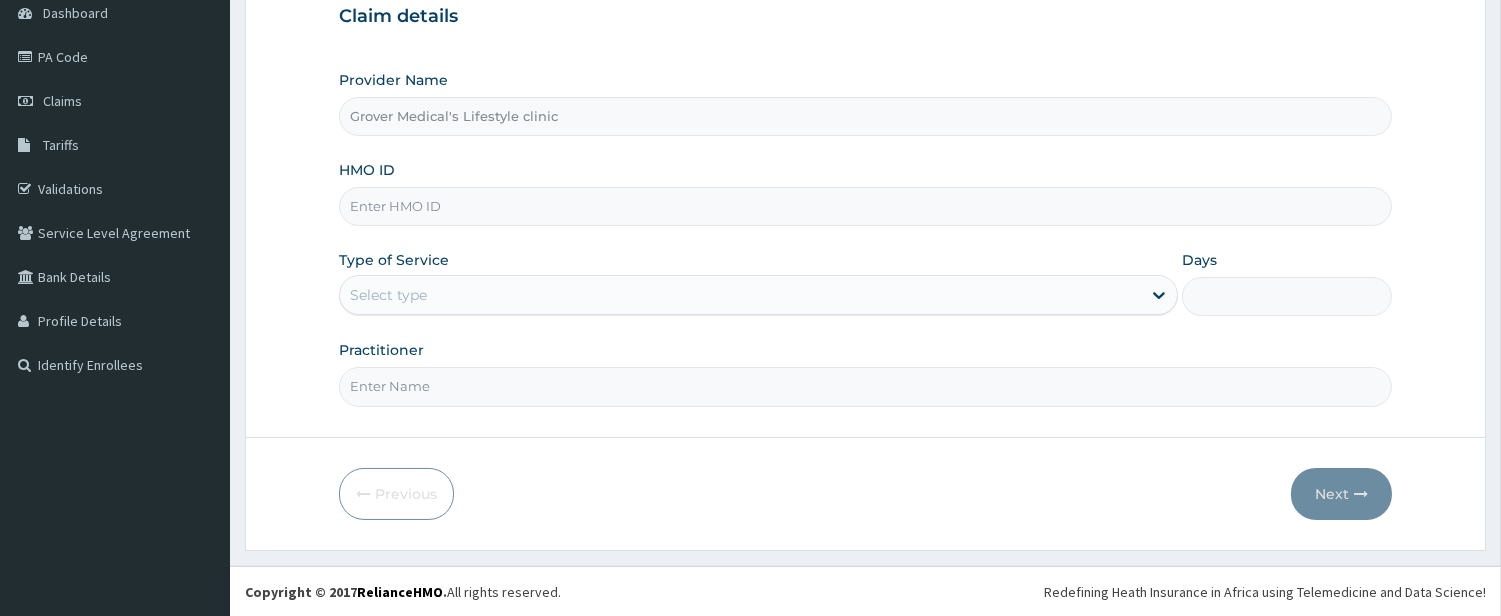 click on "HMO ID" at bounding box center [865, 206] 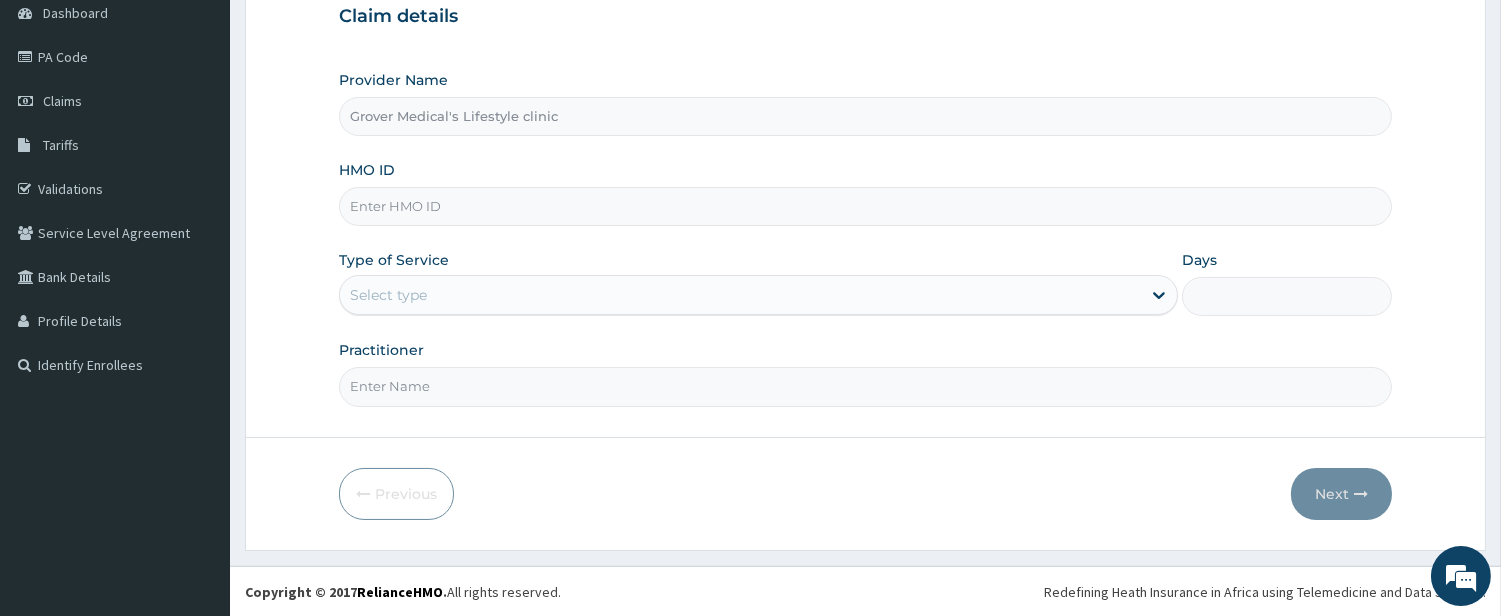 paste on "SKP/[NUMBER]/[LETTER]" 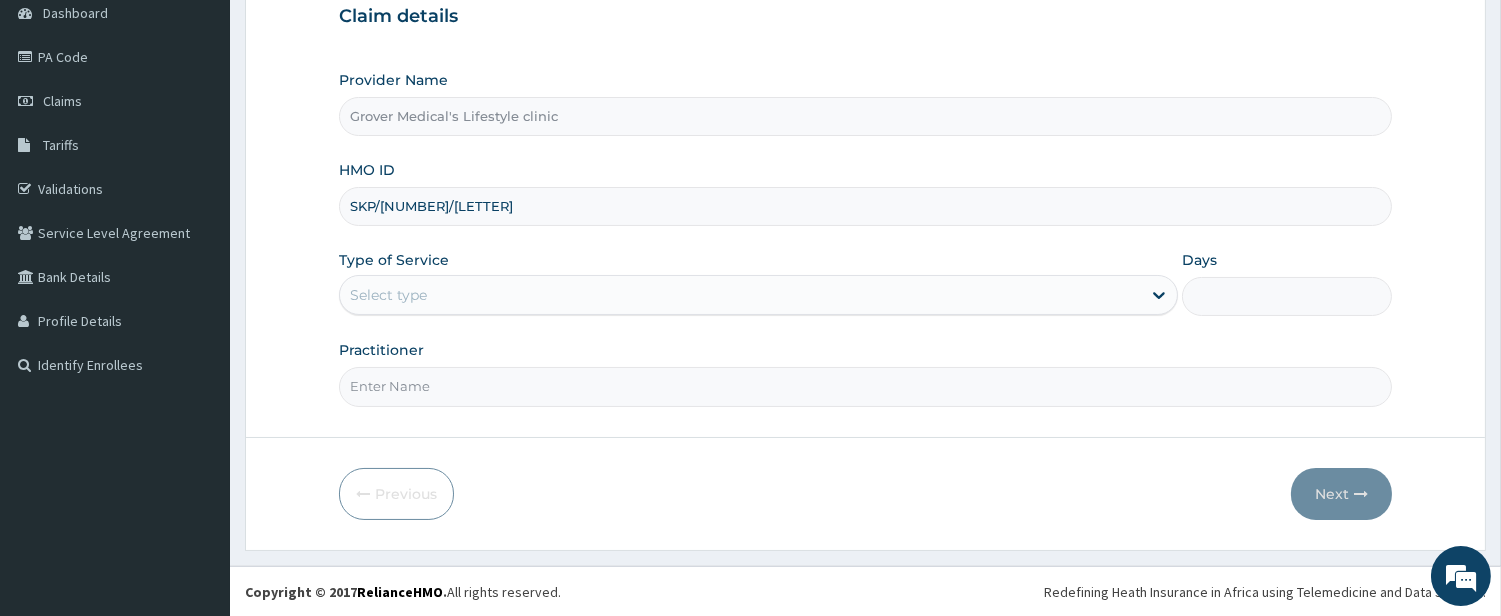 type on "SKP/[NUMBER]/[LETTER]" 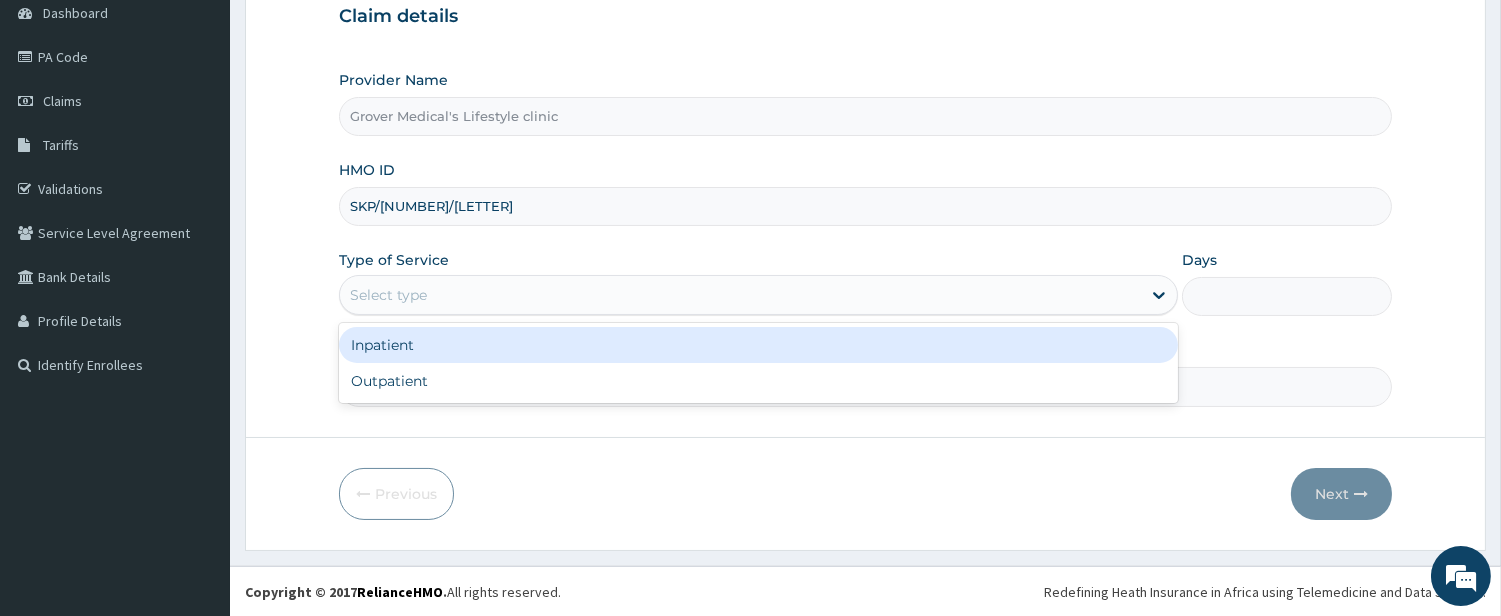 click on "Select type" at bounding box center [740, 295] 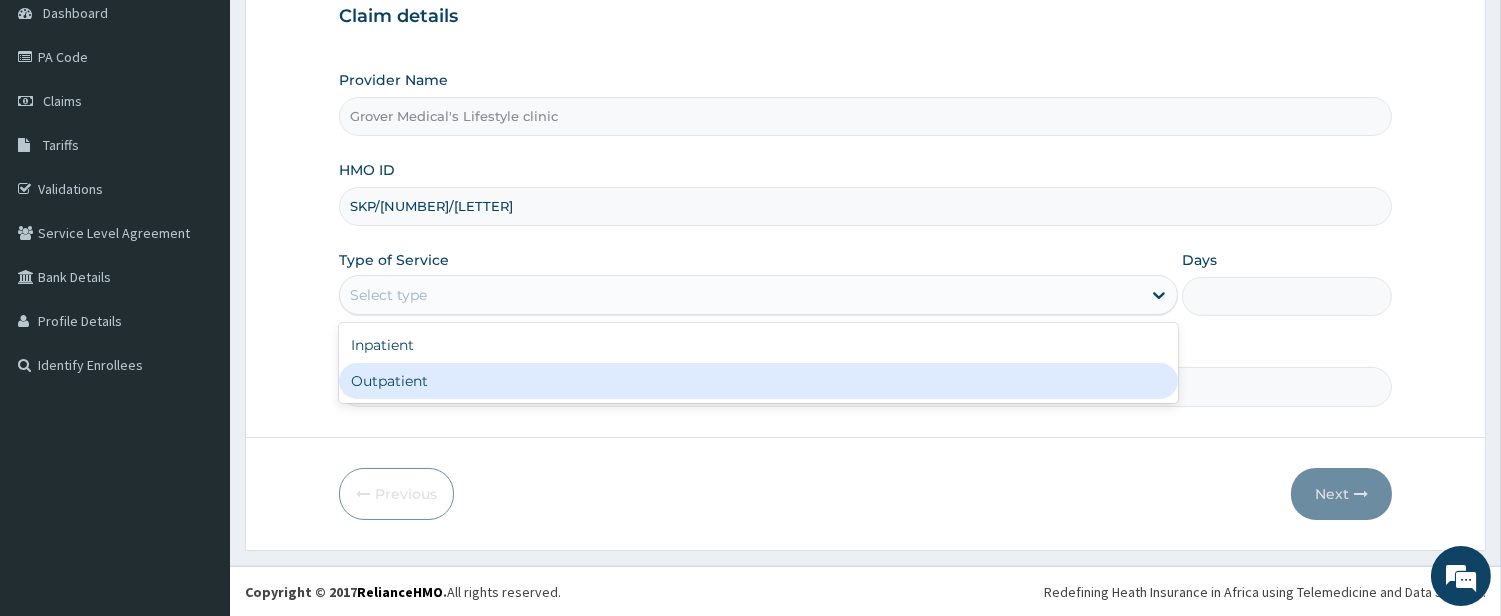 click on "Outpatient" at bounding box center (758, 381) 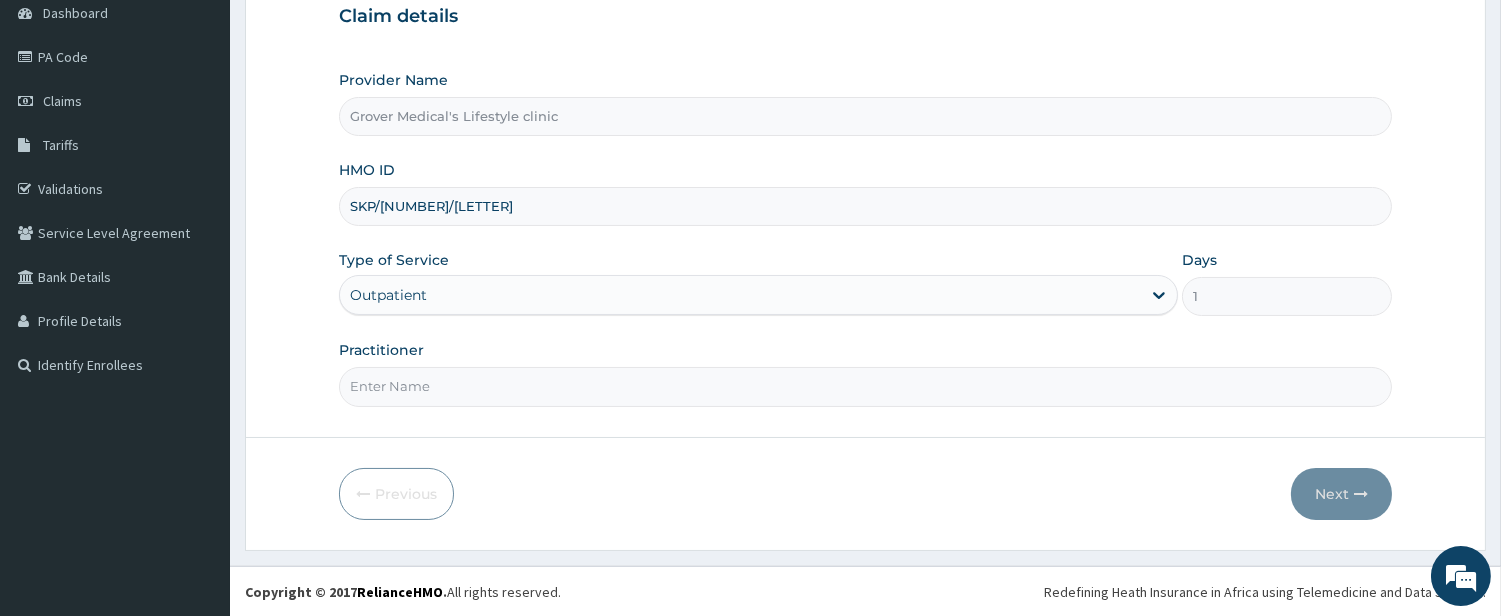 click on "Practitioner" at bounding box center (865, 386) 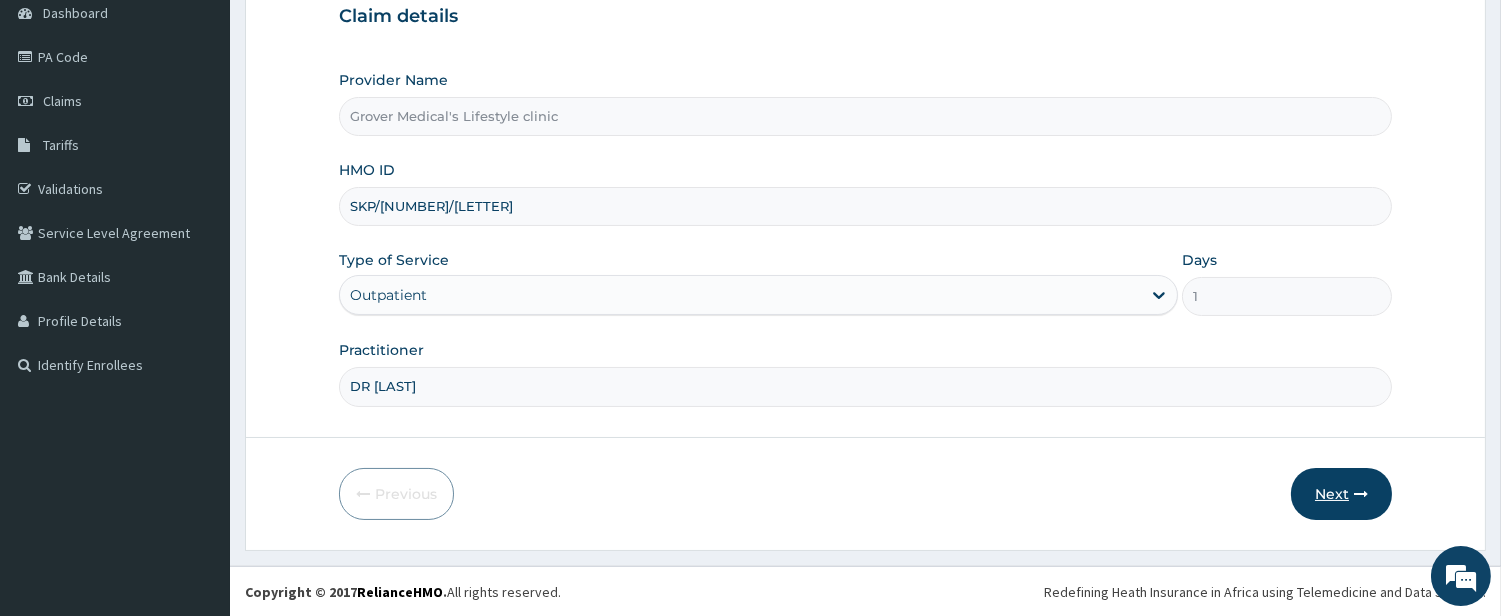 type on "DR [LAST]" 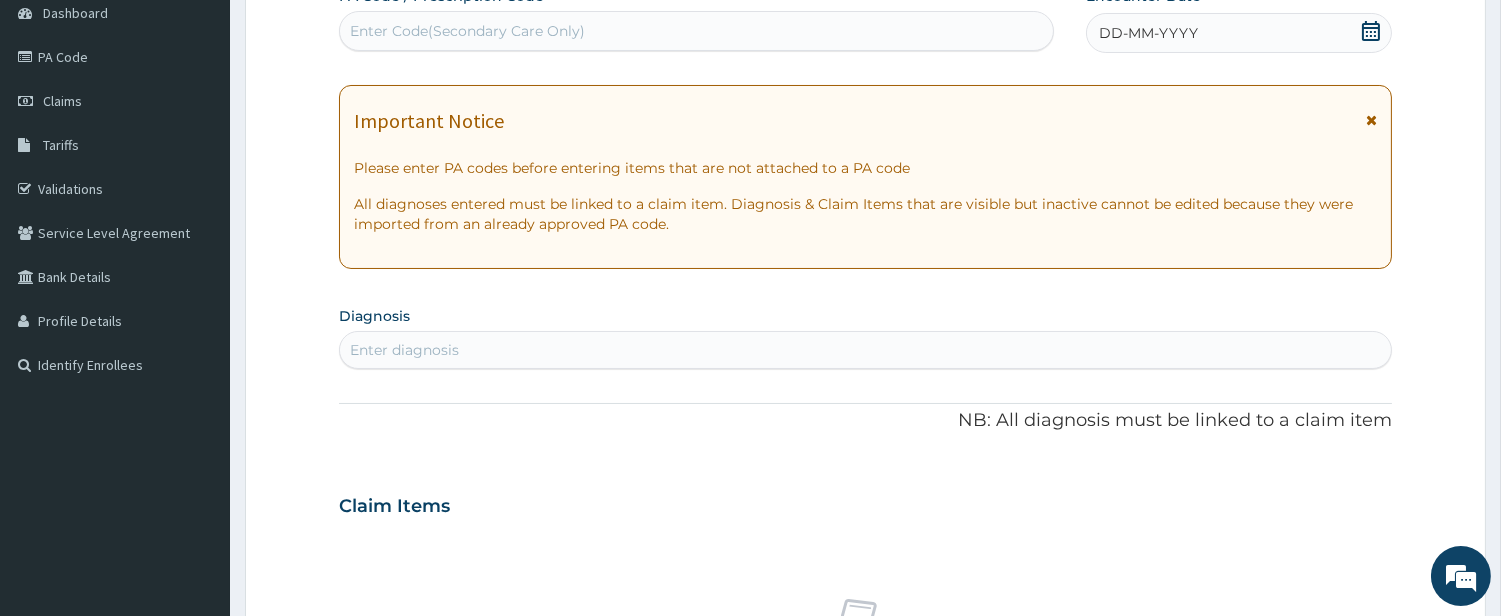 scroll, scrollTop: 0, scrollLeft: 0, axis: both 